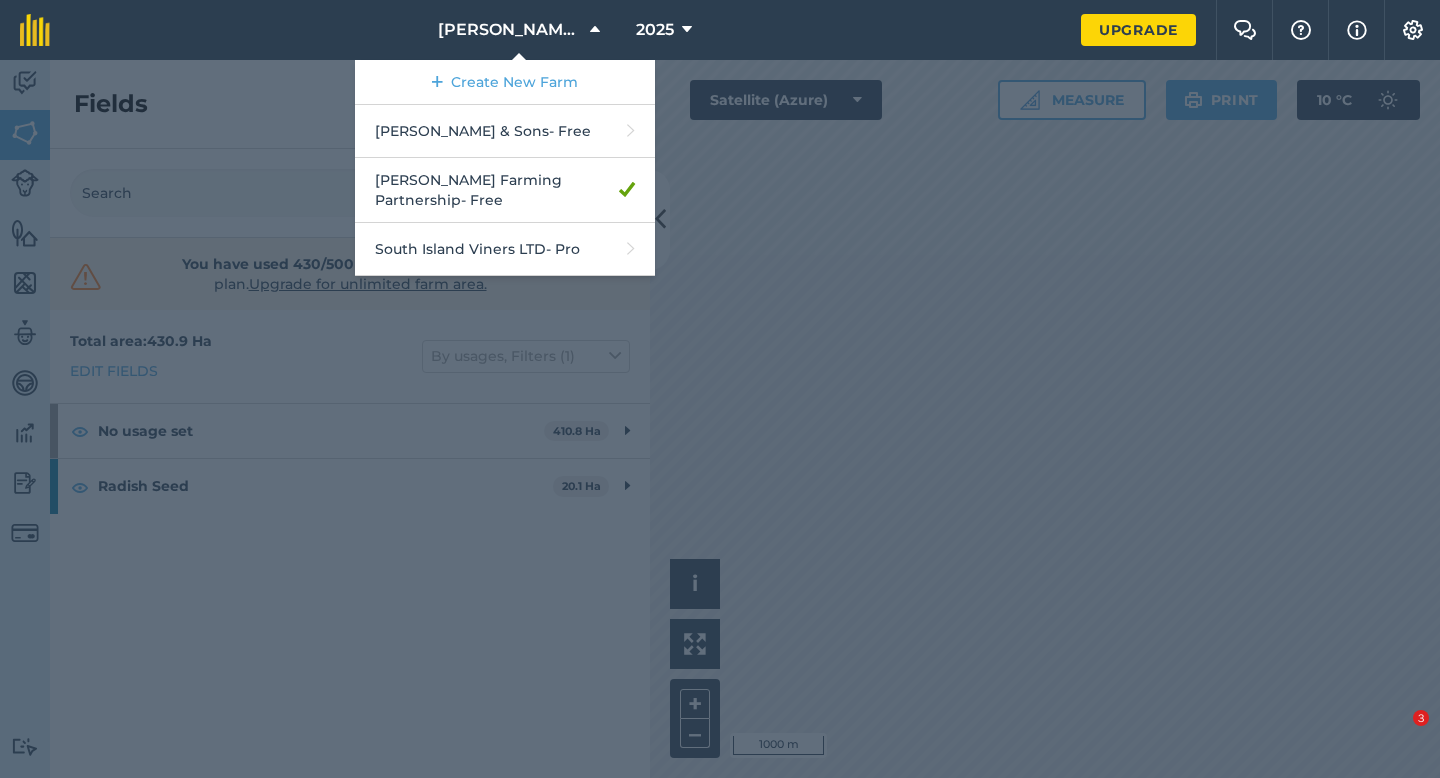 click on "[PERSON_NAME] & Sons   - Free" at bounding box center (505, 131) 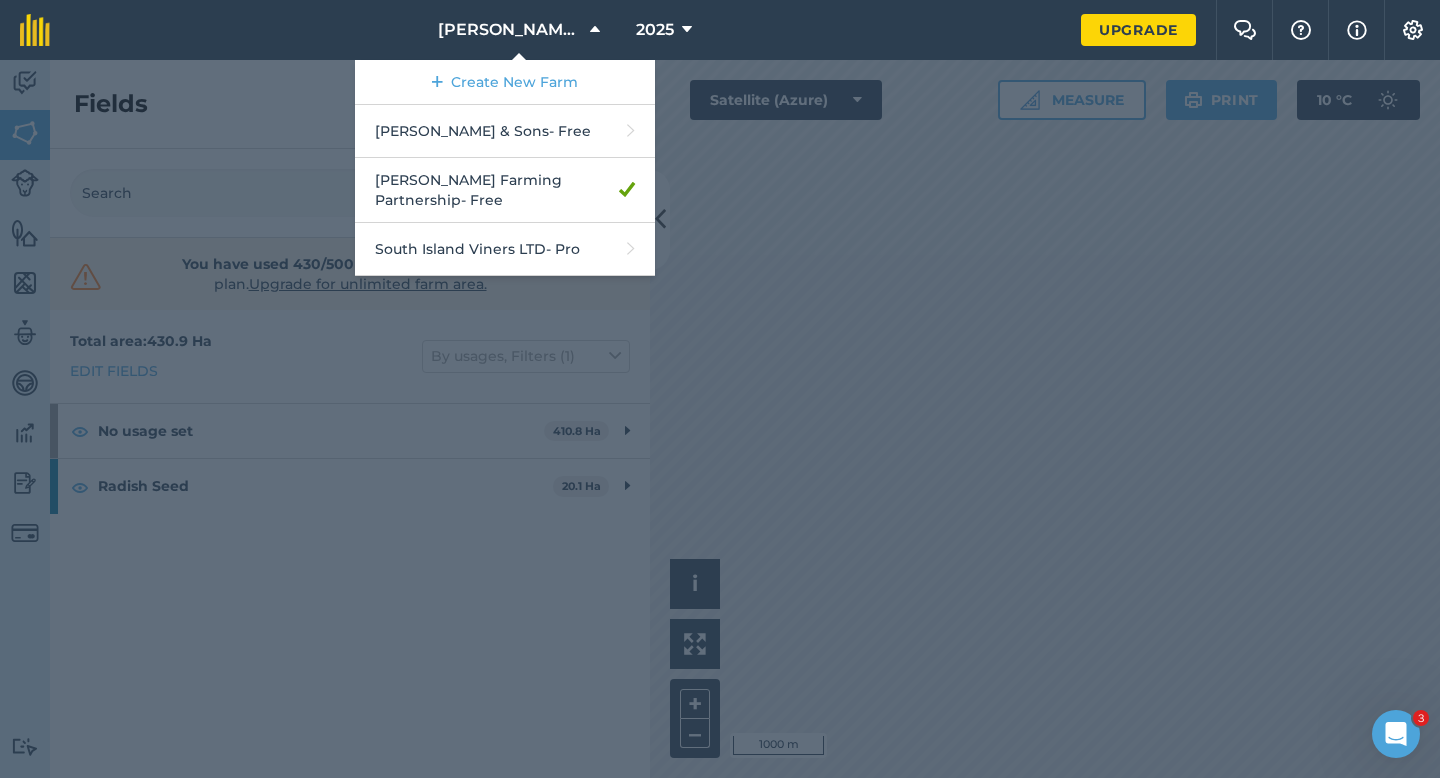 scroll, scrollTop: 0, scrollLeft: 0, axis: both 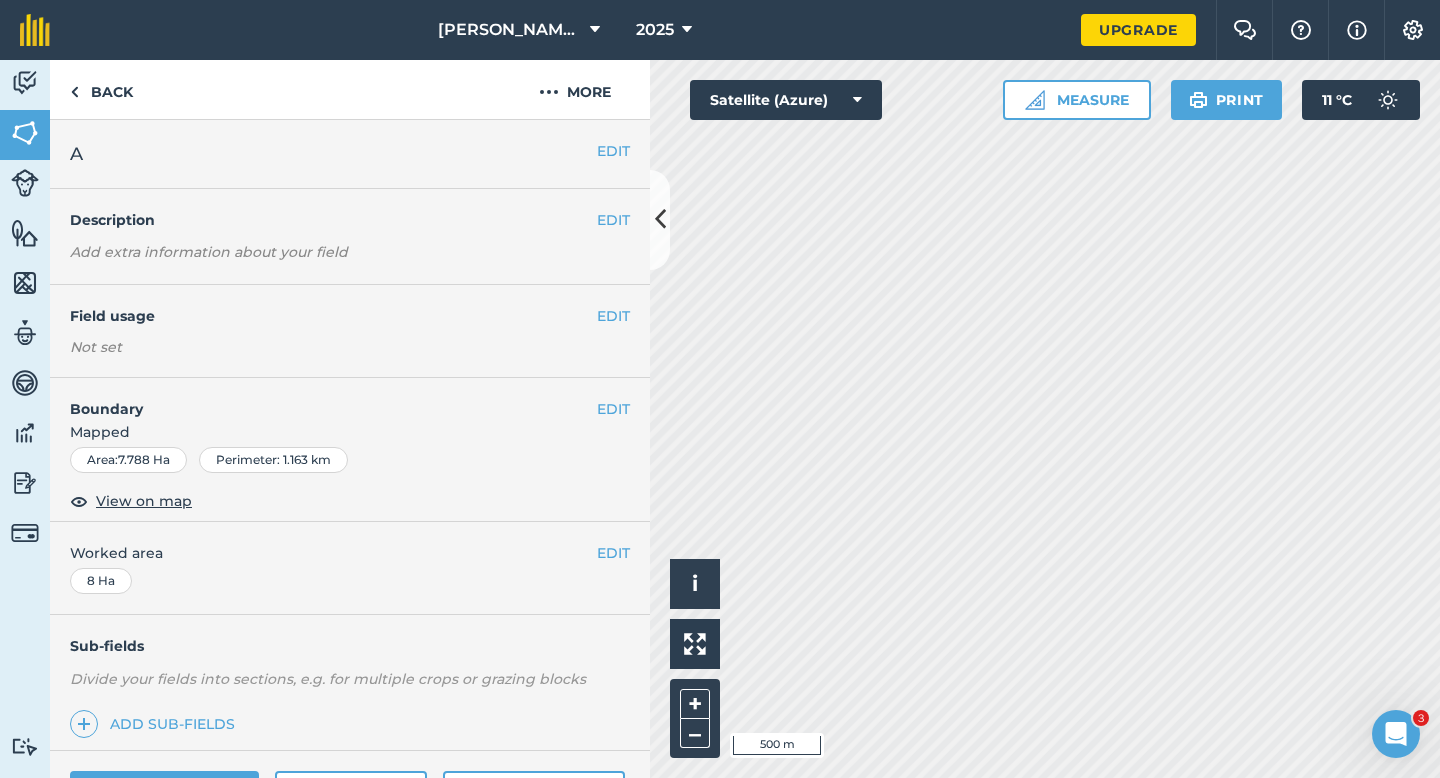 click on "EDIT Field usage Not set" at bounding box center [350, 331] 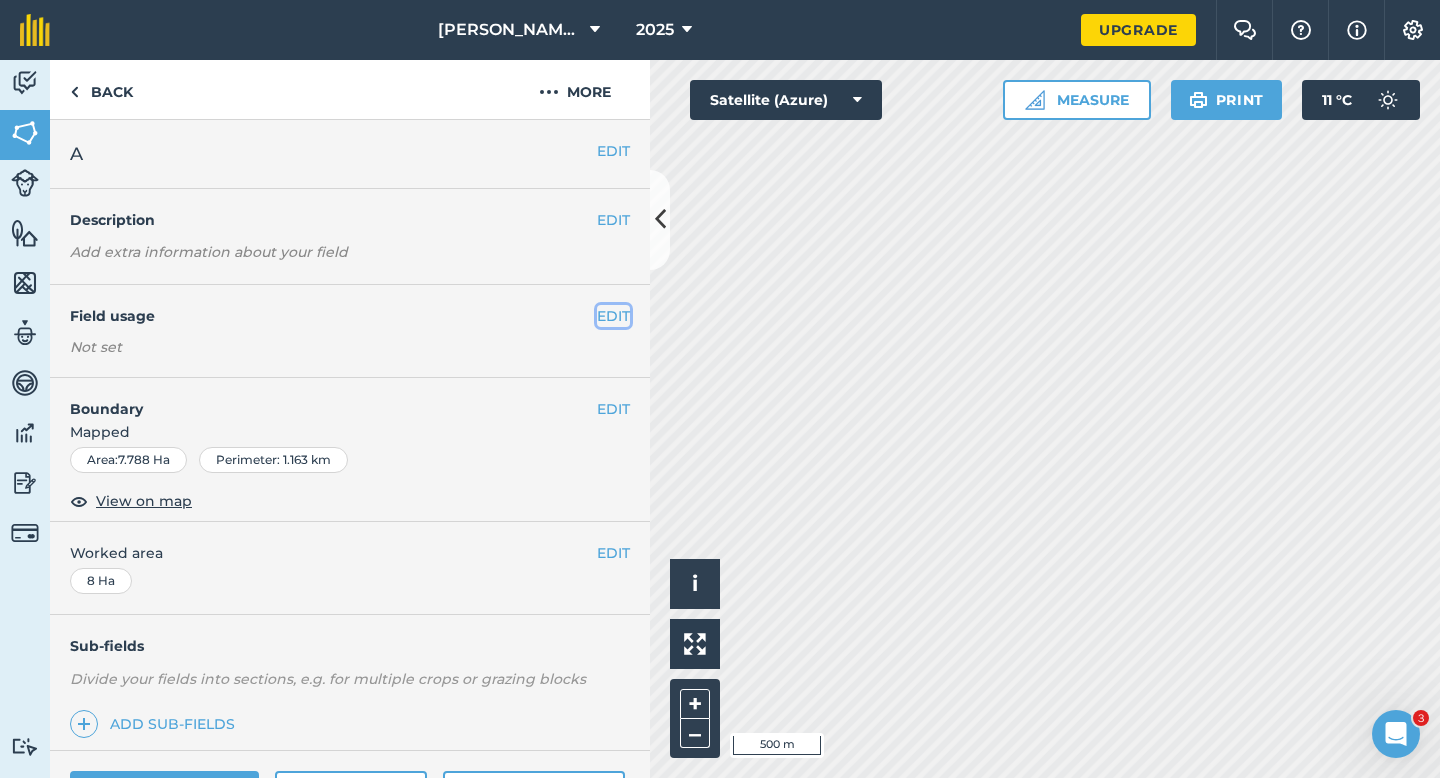 click on "EDIT" at bounding box center (613, 316) 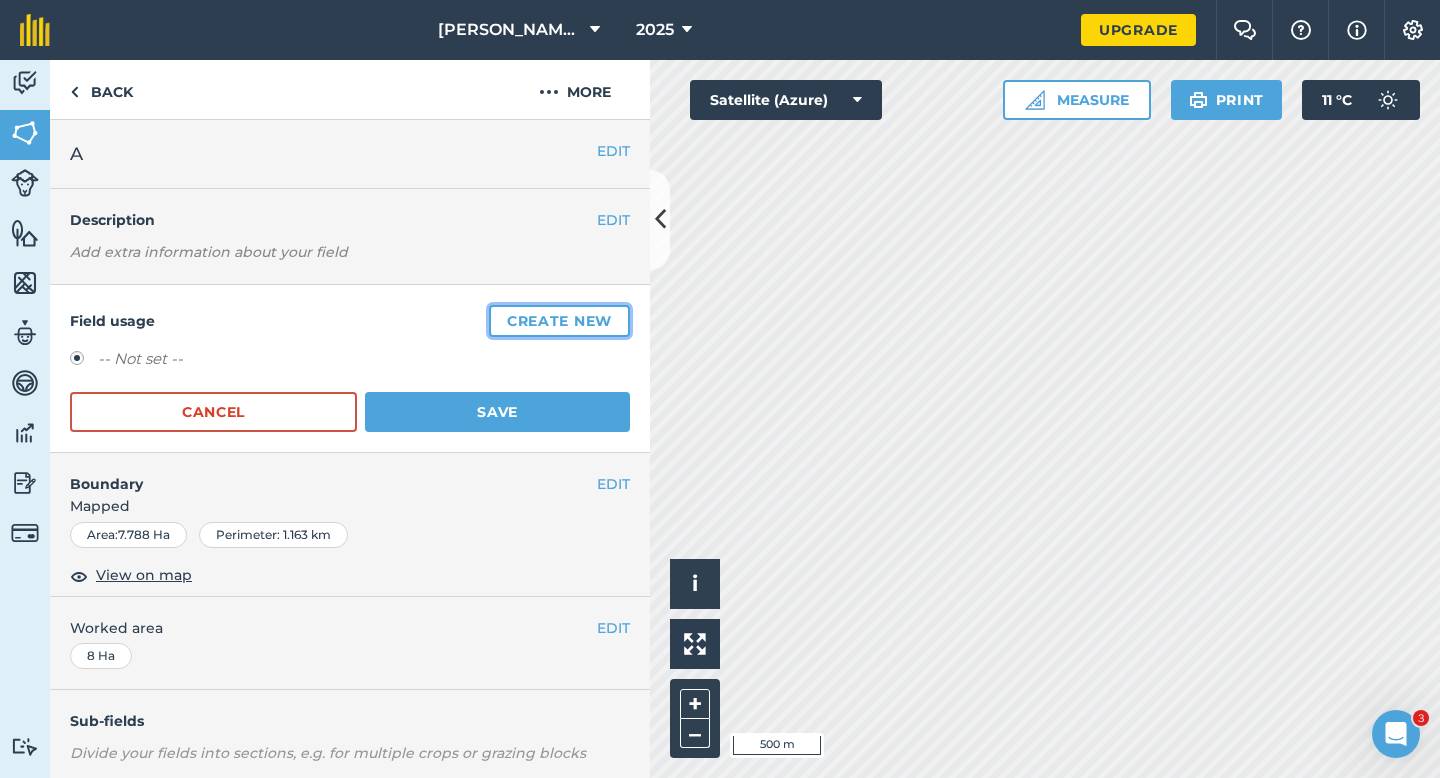click on "Create new" at bounding box center (559, 321) 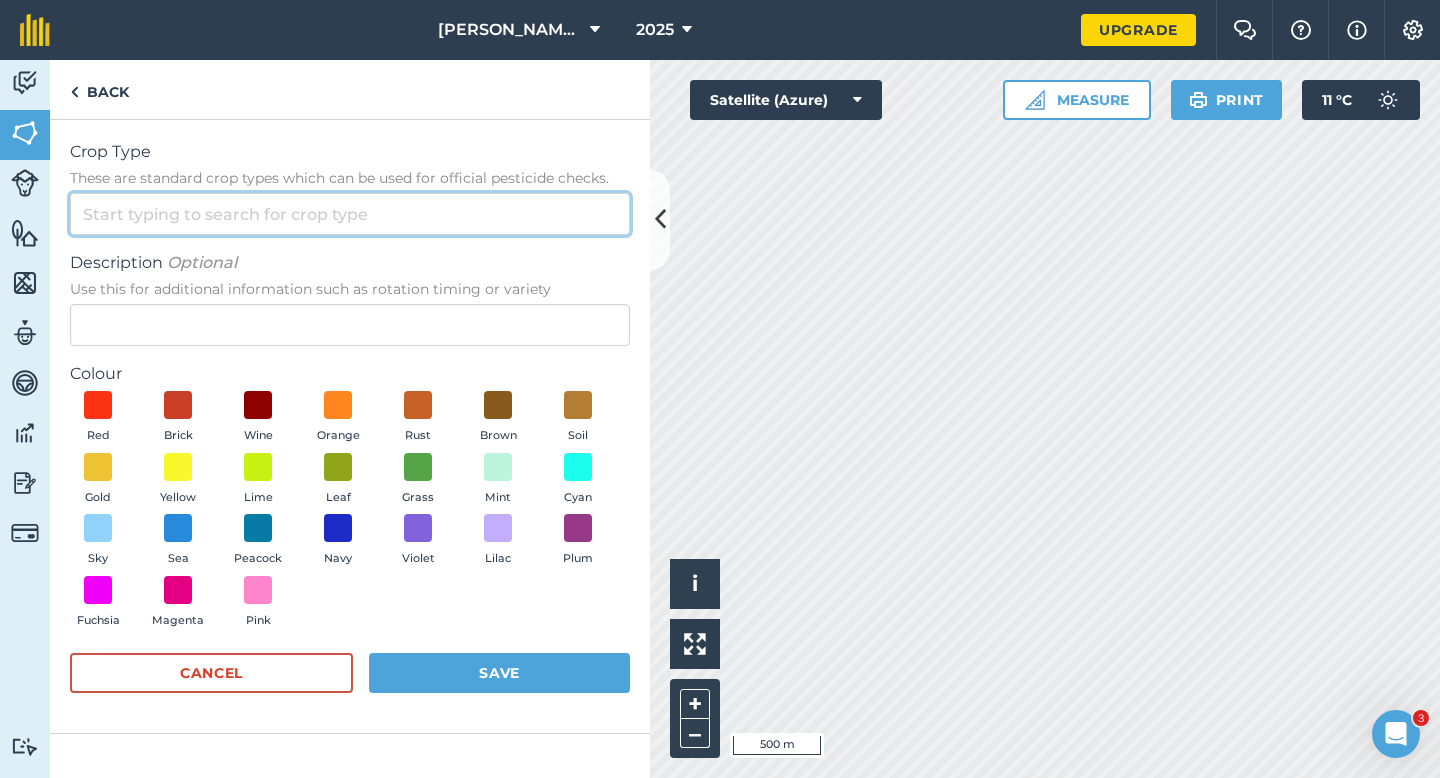 click on "Crop Type These are standard crop types which can be used for official pesticide checks." at bounding box center (350, 214) 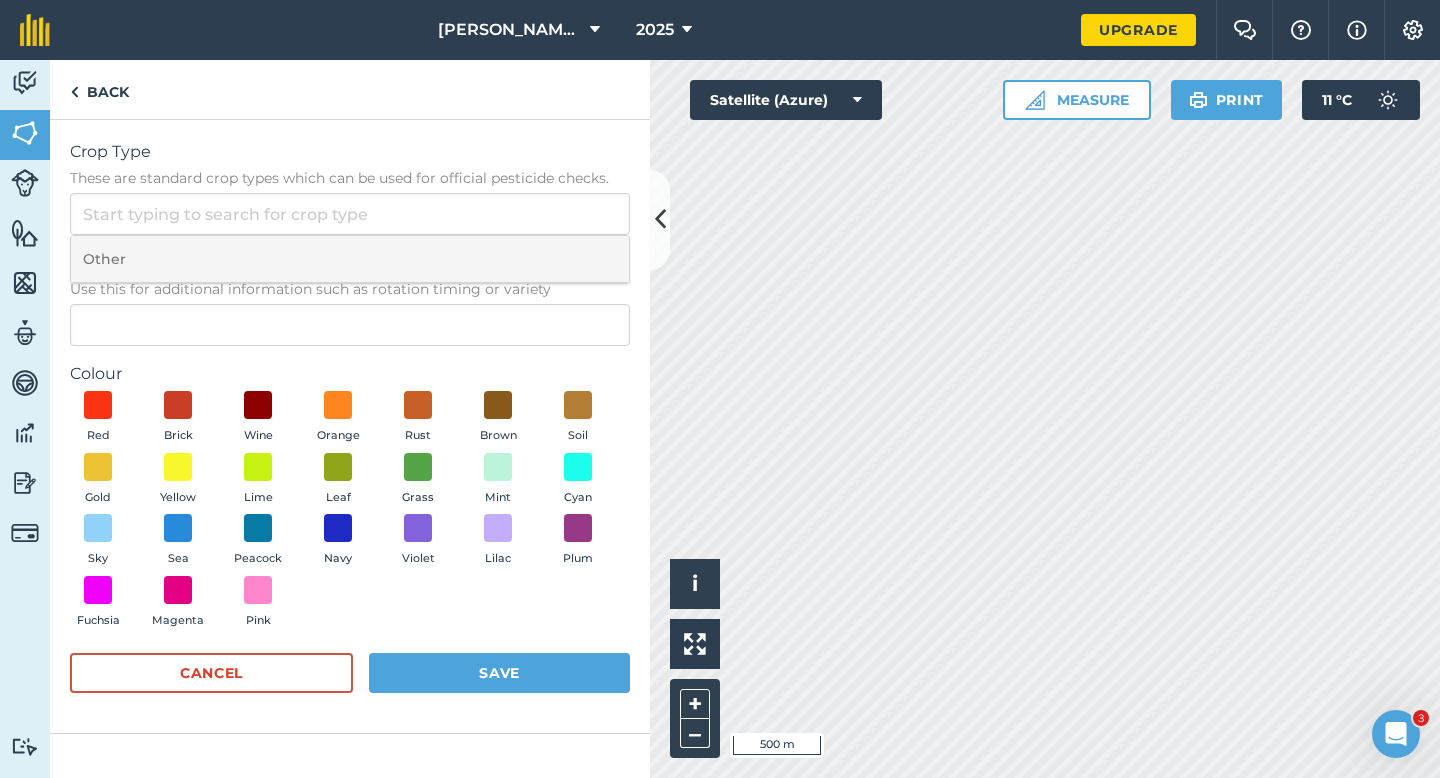 click on "Other" at bounding box center (350, 259) 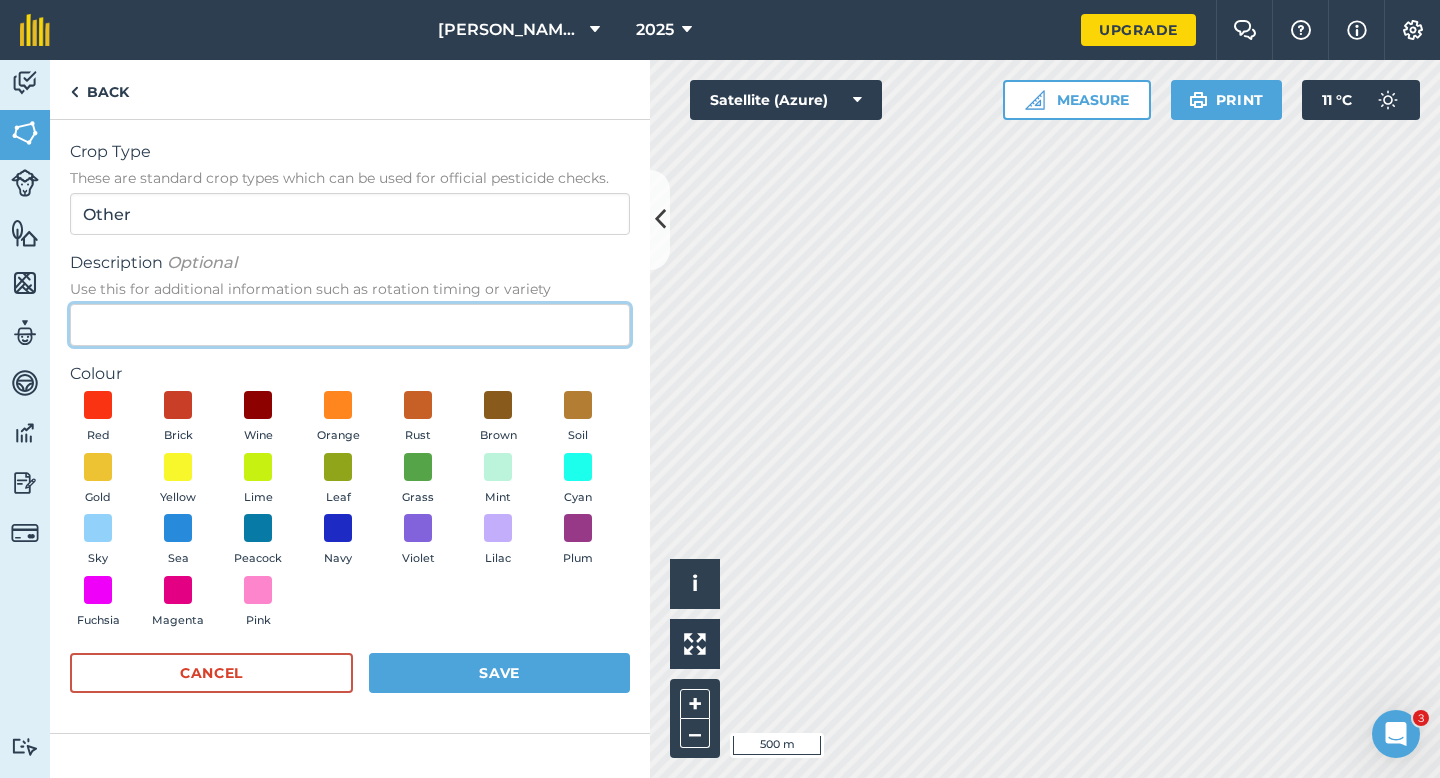 click on "Description   Optional Use this for additional information such as rotation timing or variety" at bounding box center (350, 325) 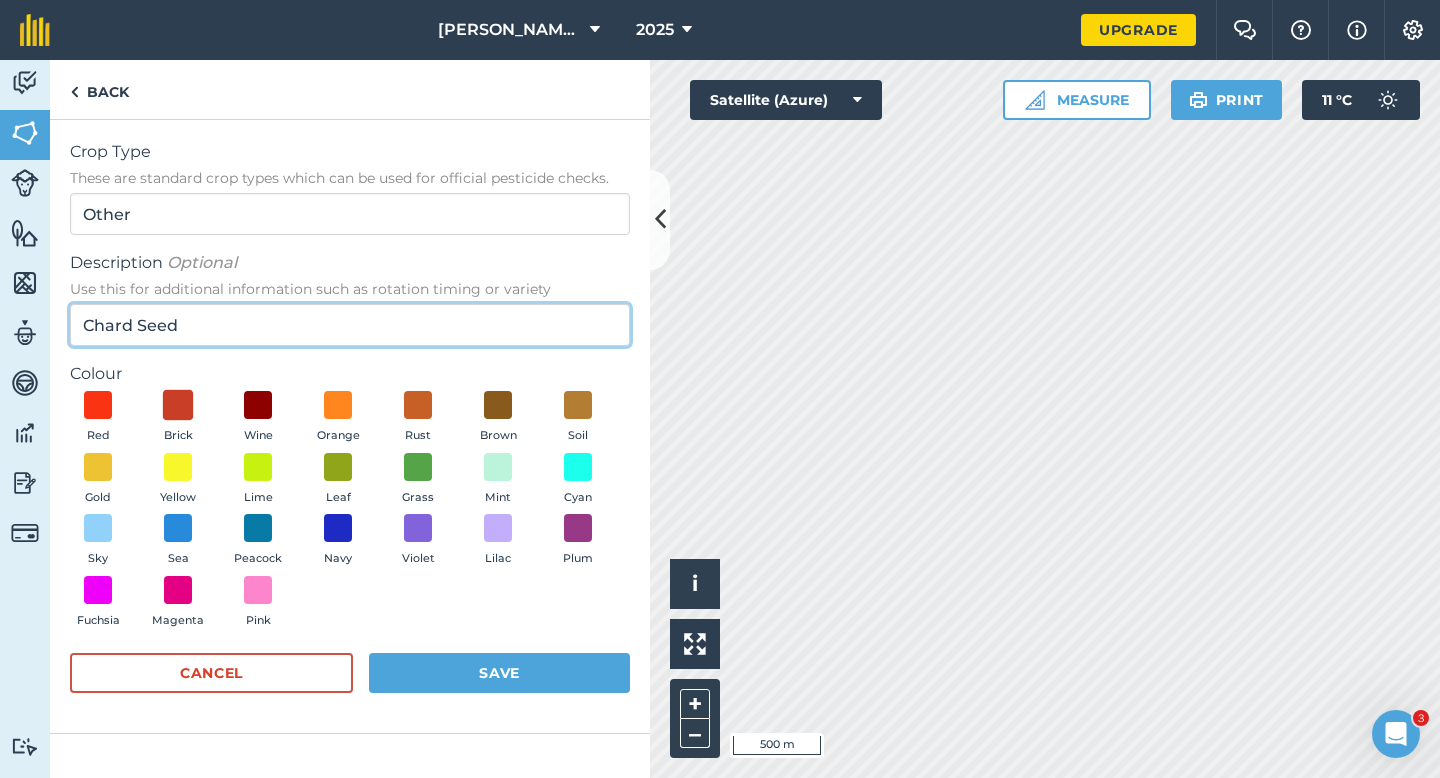 type on "Chard Seed" 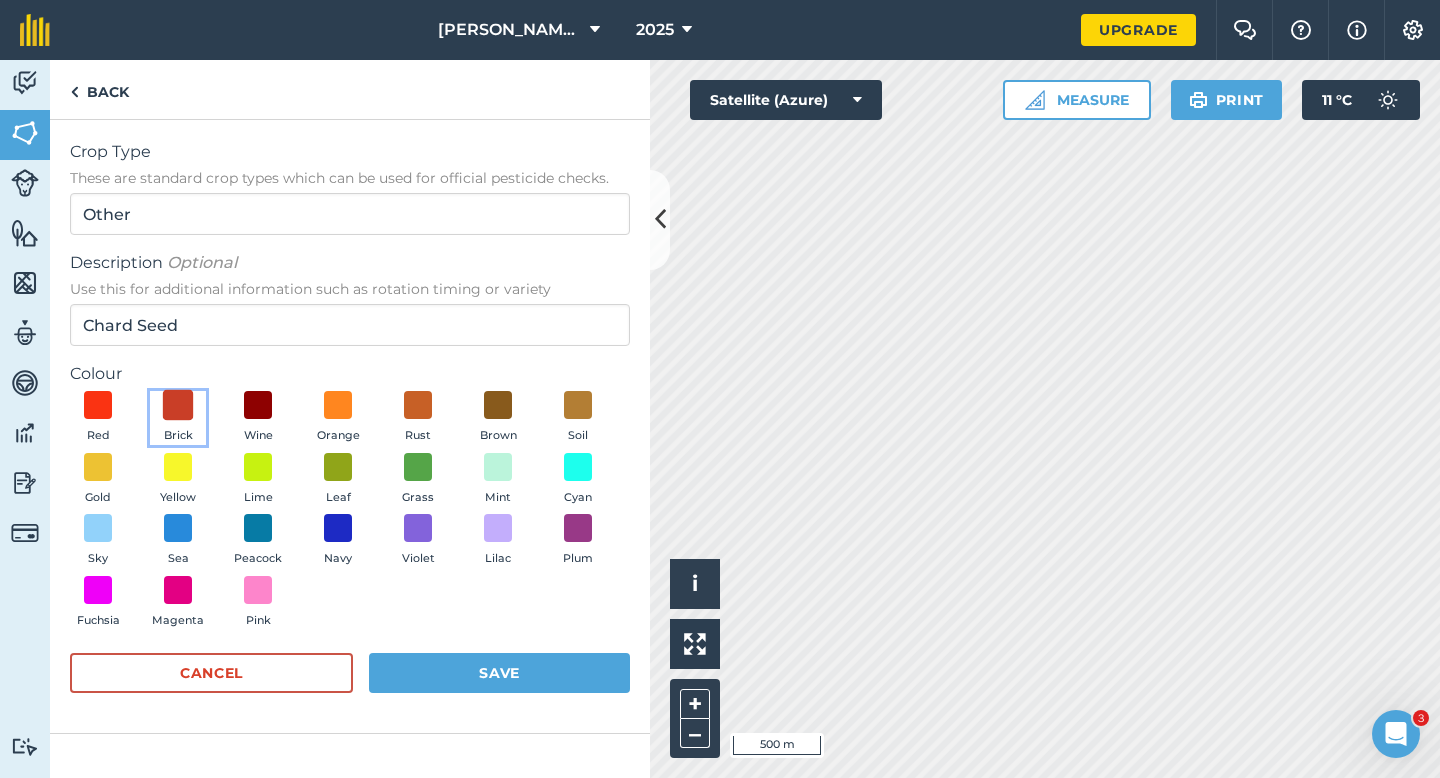 click at bounding box center [178, 405] 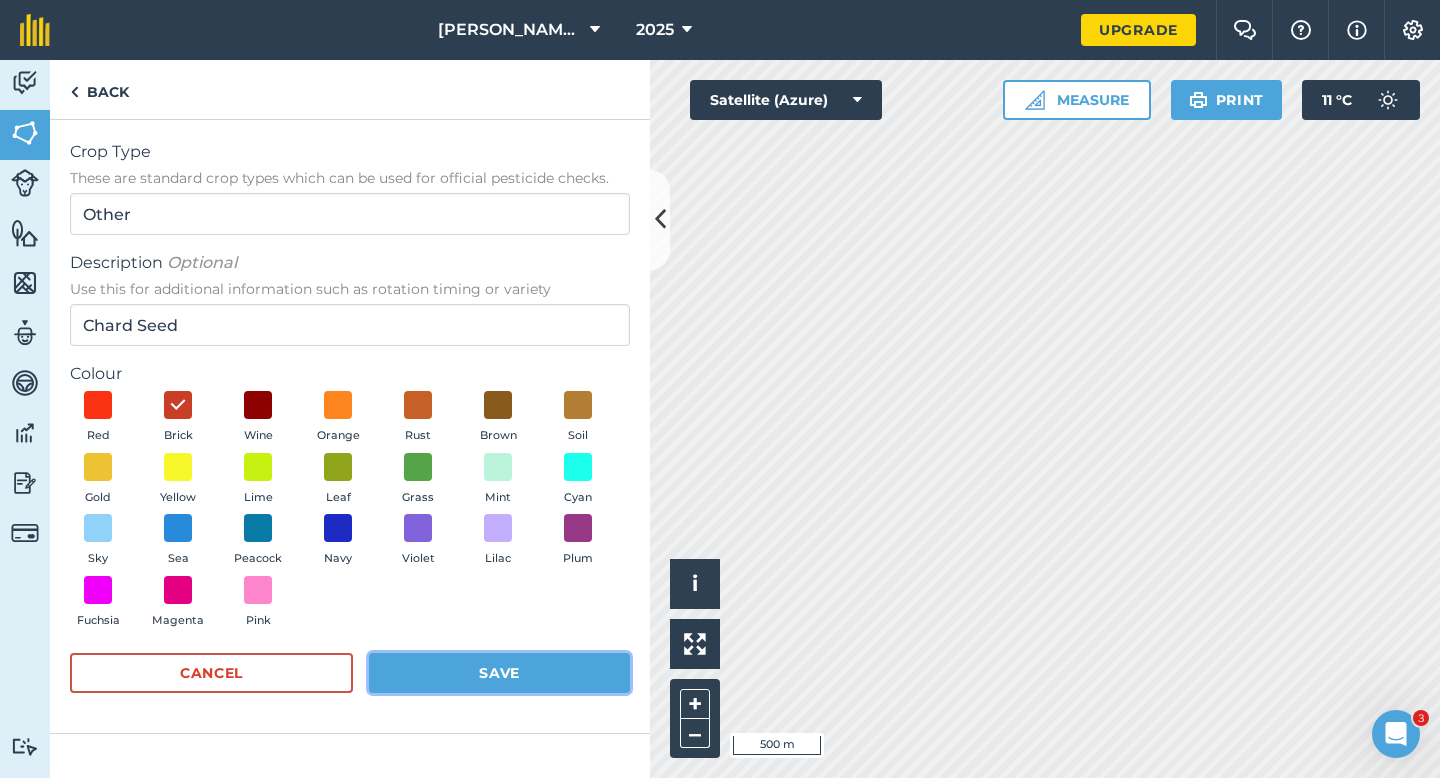 click on "Save" at bounding box center (499, 673) 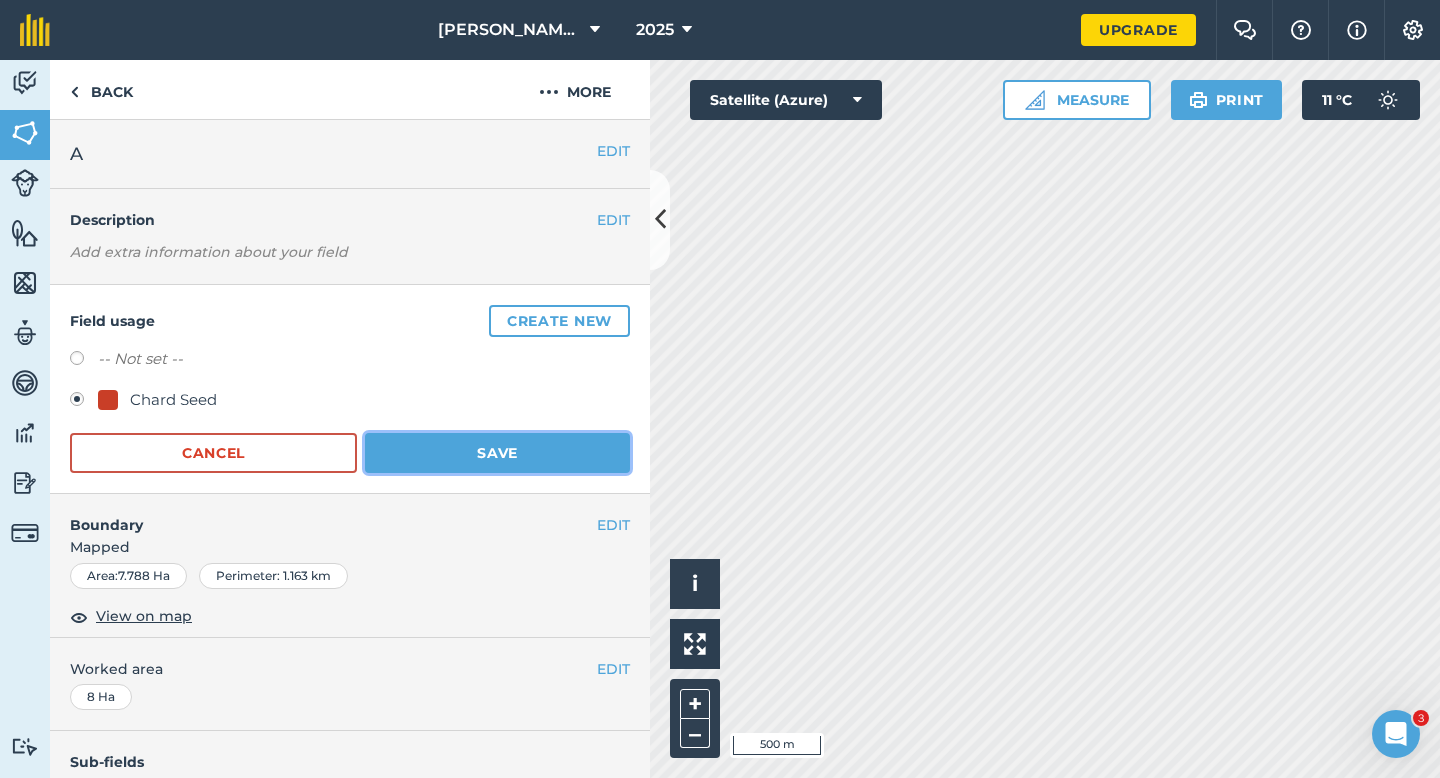 click on "Save" at bounding box center (497, 453) 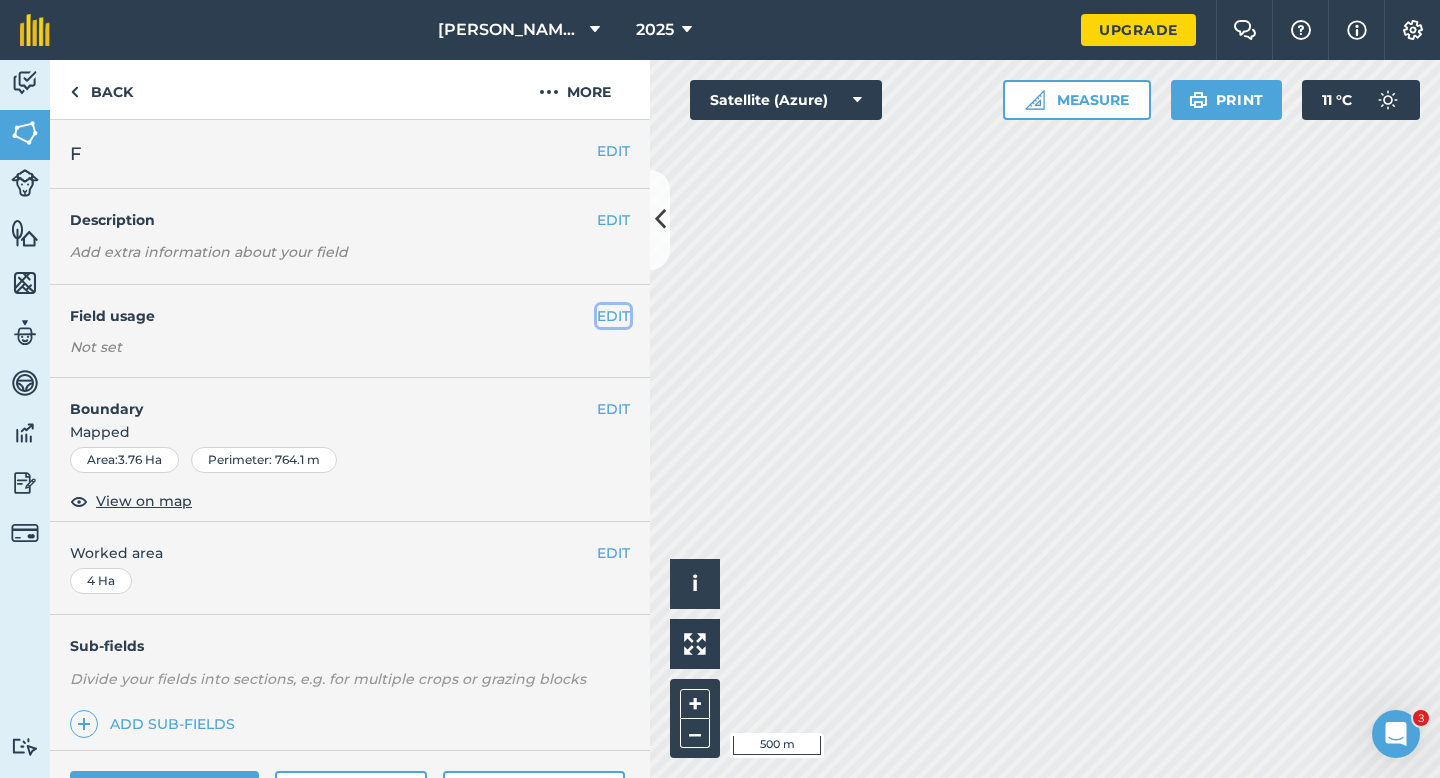 click on "EDIT" at bounding box center [613, 316] 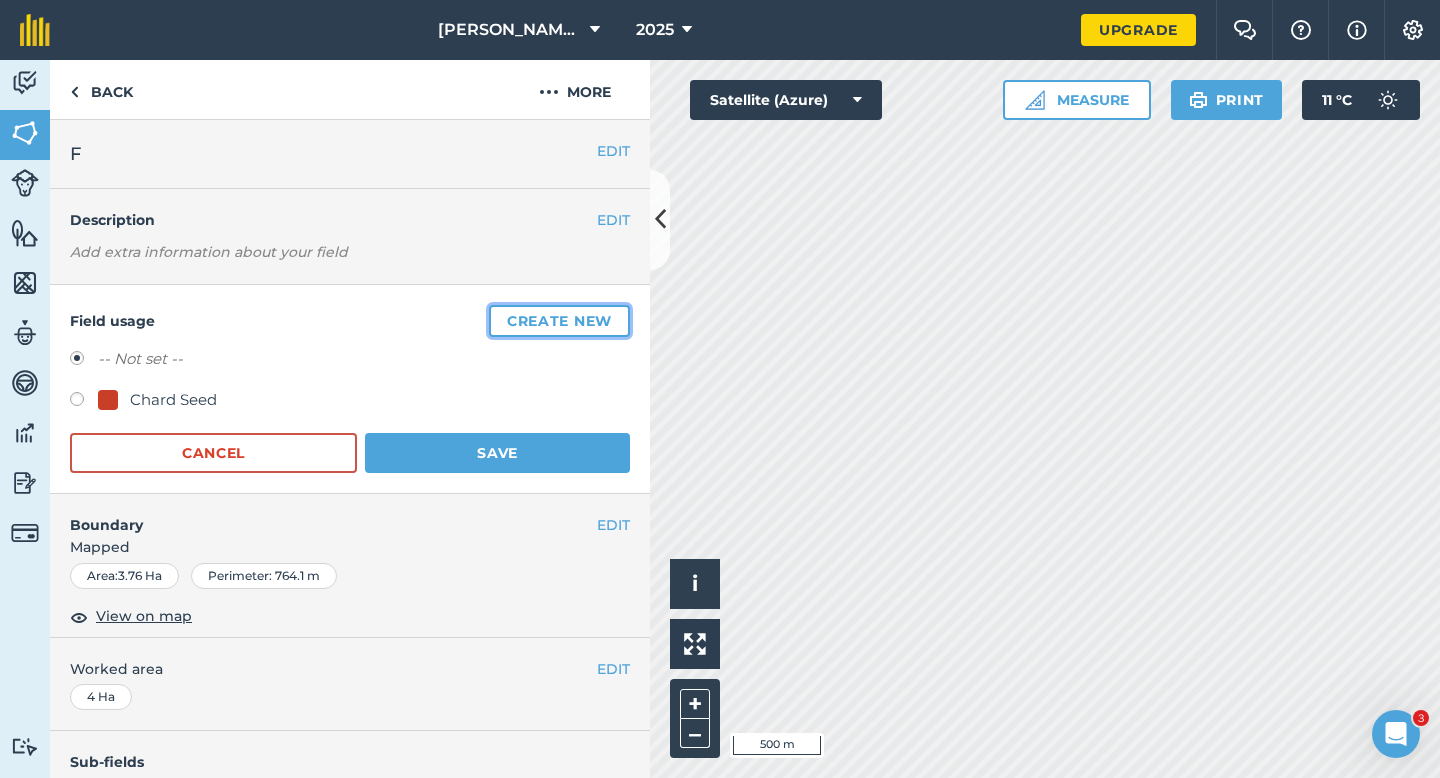 click on "Create new" at bounding box center (559, 321) 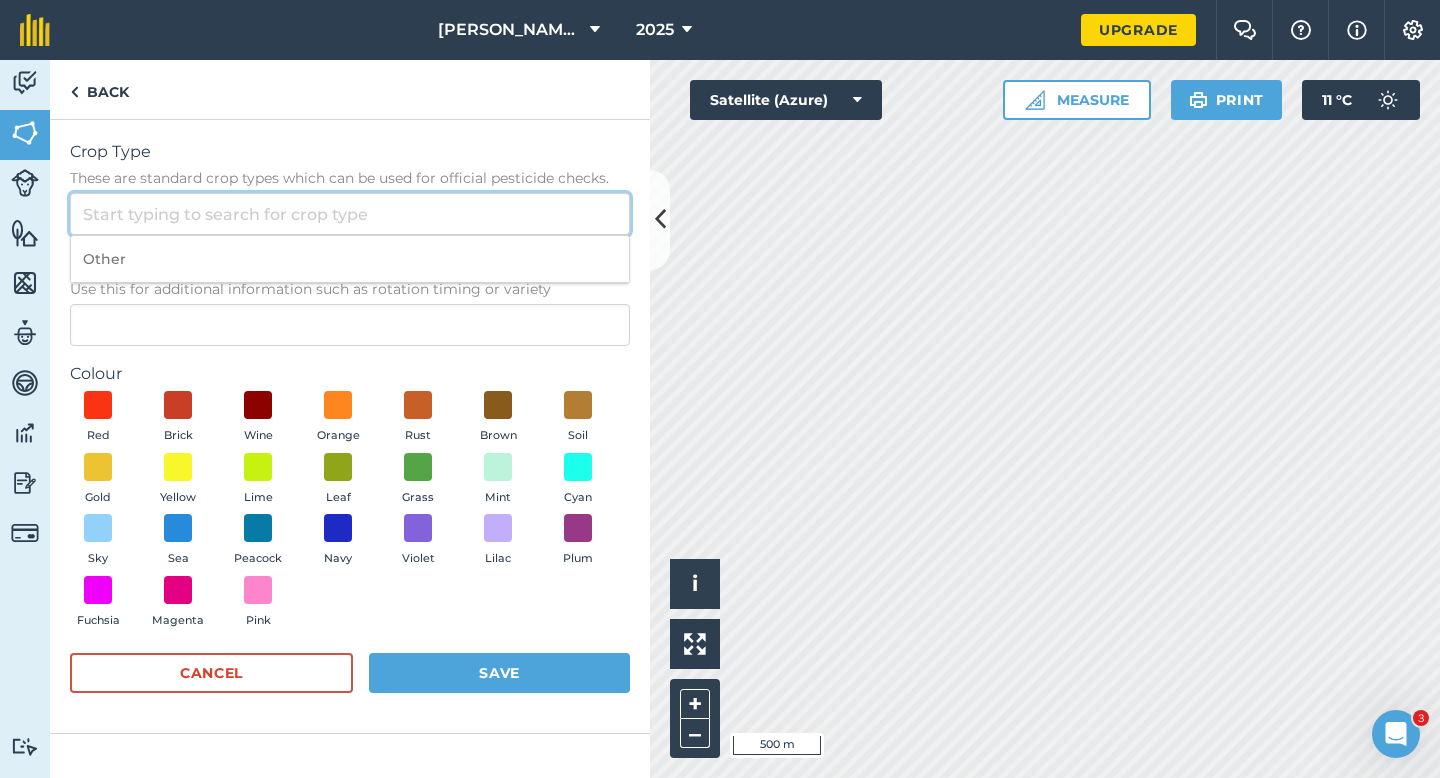 click on "Crop Type These are standard crop types which can be used for official pesticide checks." at bounding box center [350, 214] 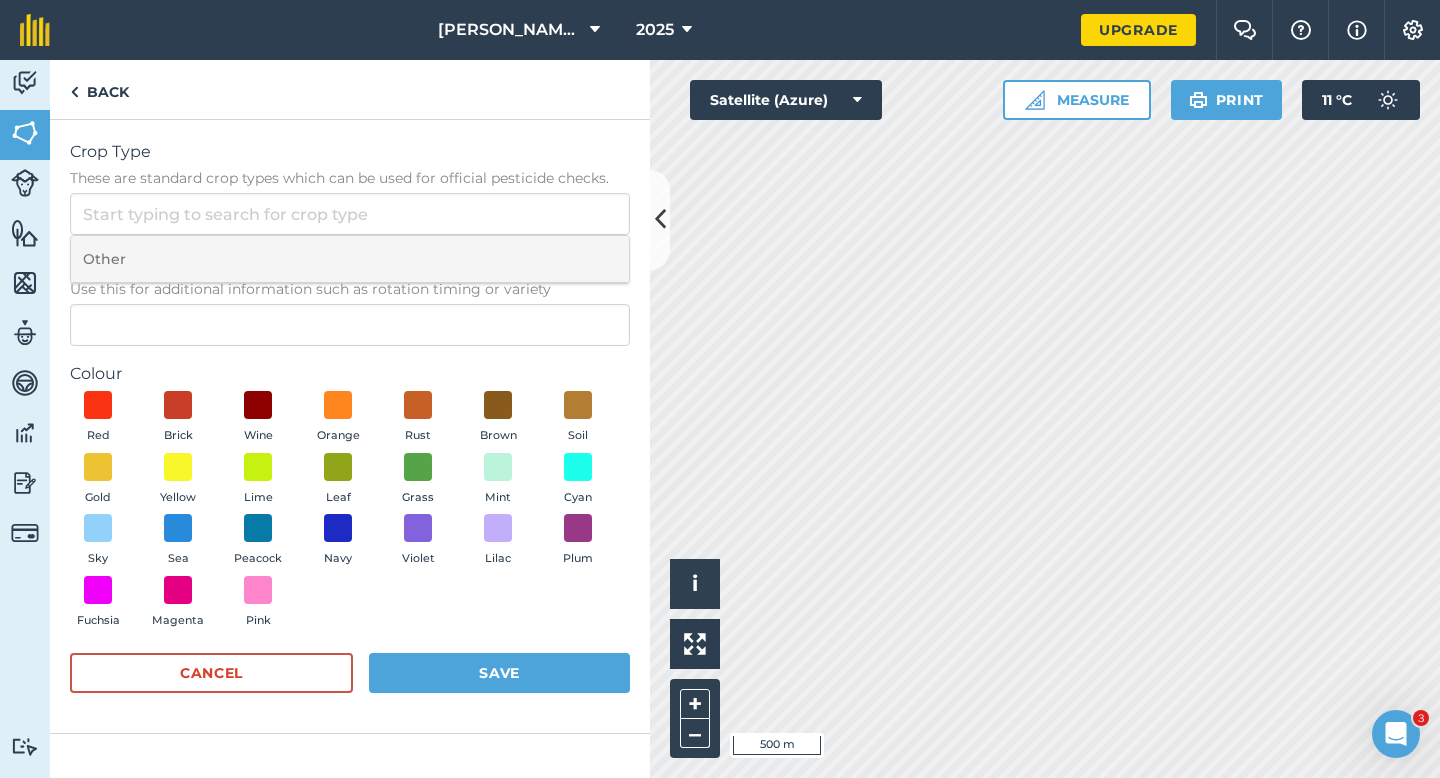 click on "Other" at bounding box center (350, 259) 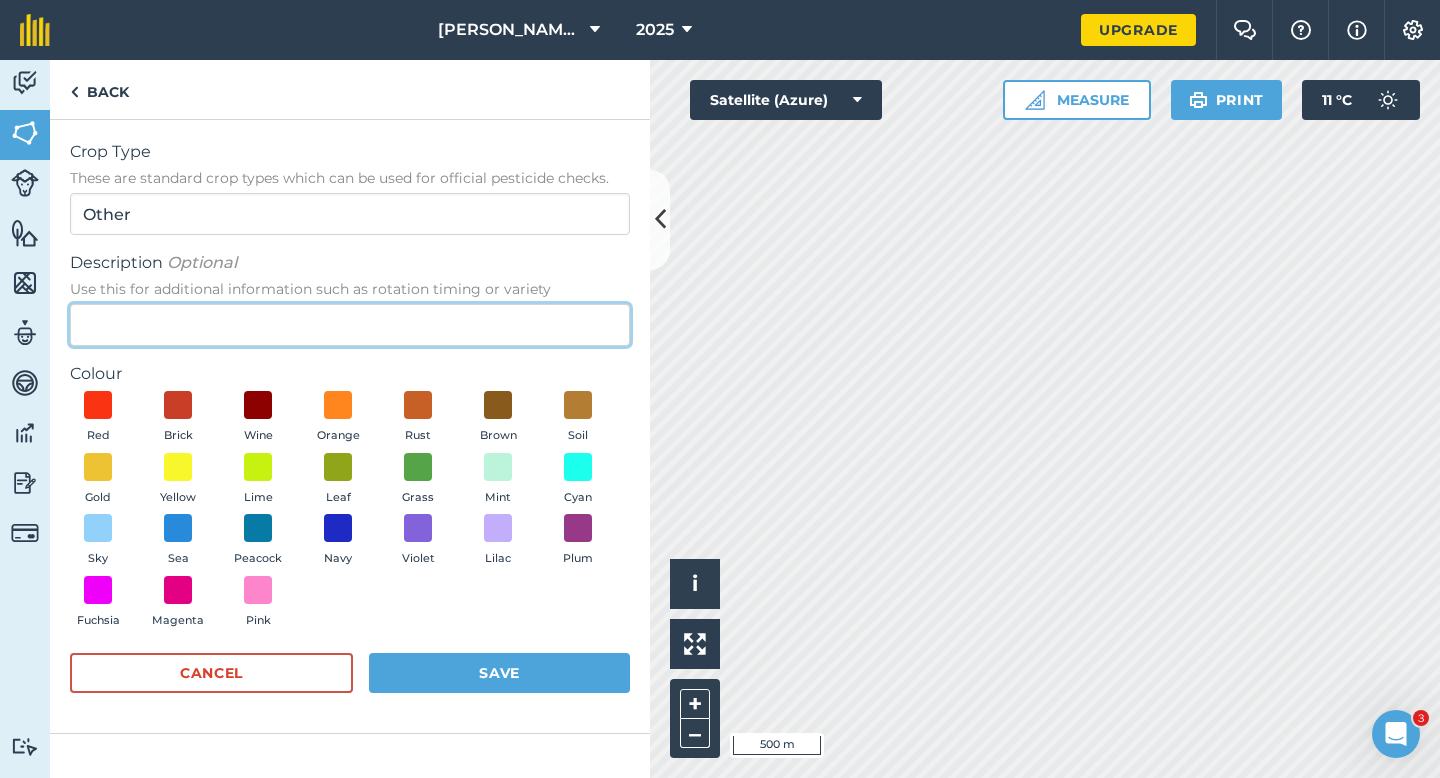 click on "Description   Optional Use this for additional information such as rotation timing or variety" at bounding box center (350, 325) 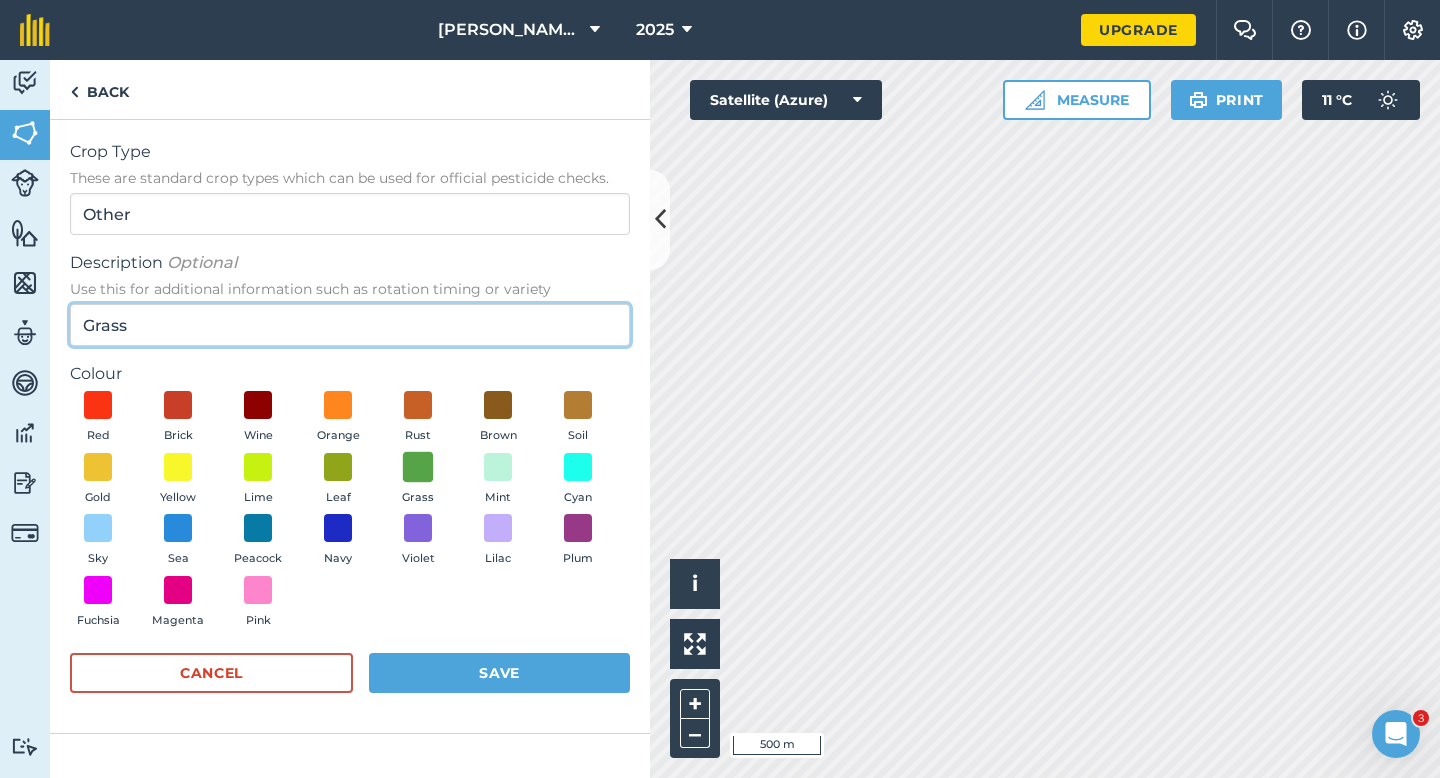 type on "Grass" 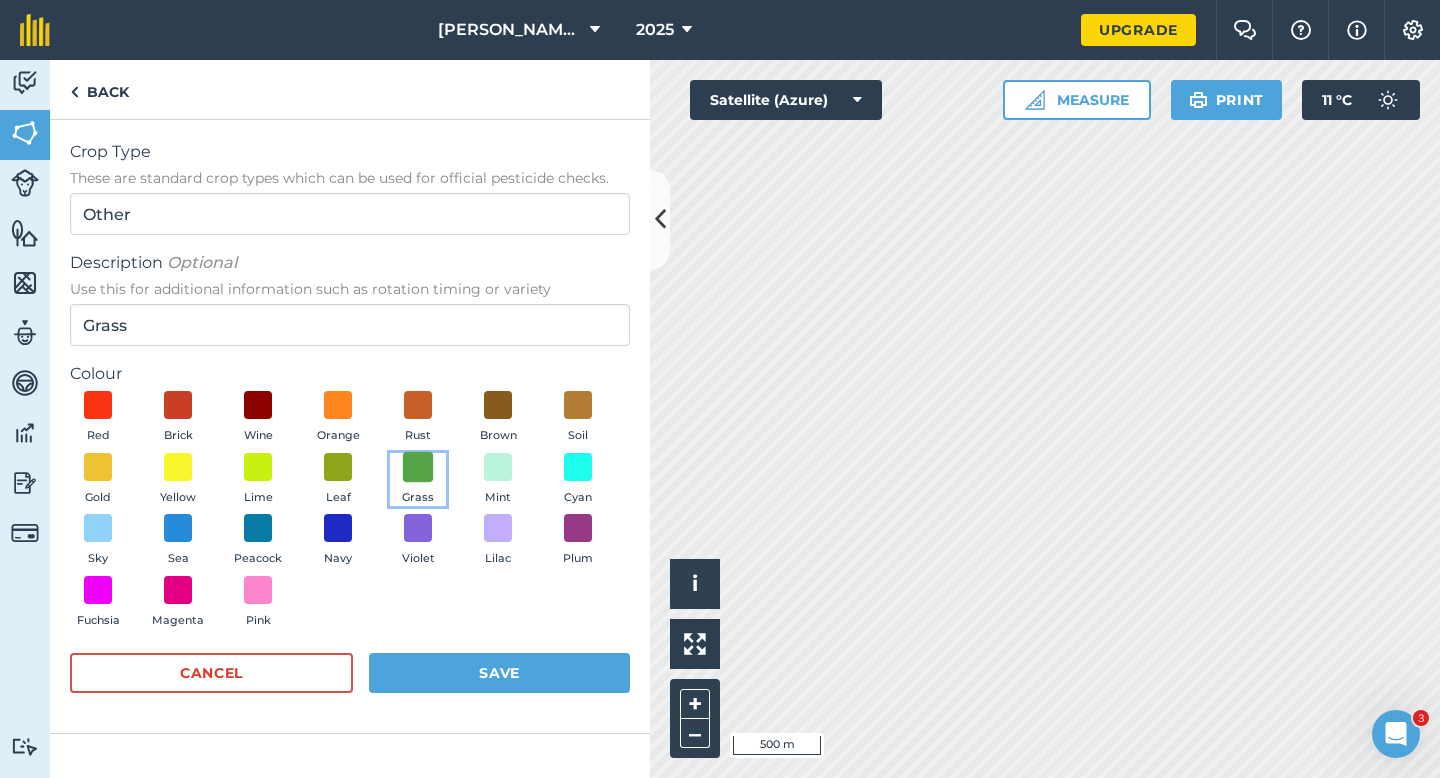 click at bounding box center (418, 466) 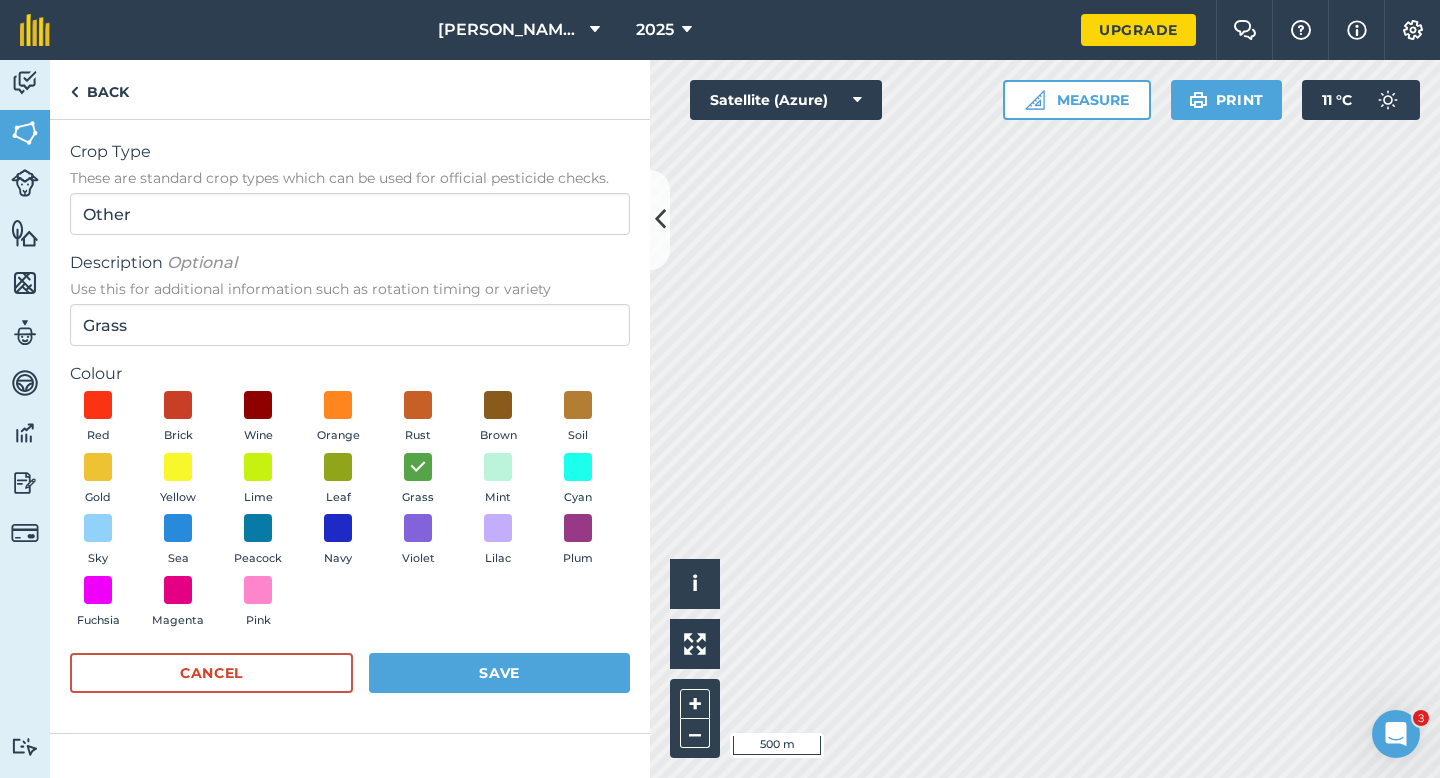 click on "Cancel Save" at bounding box center (350, 683) 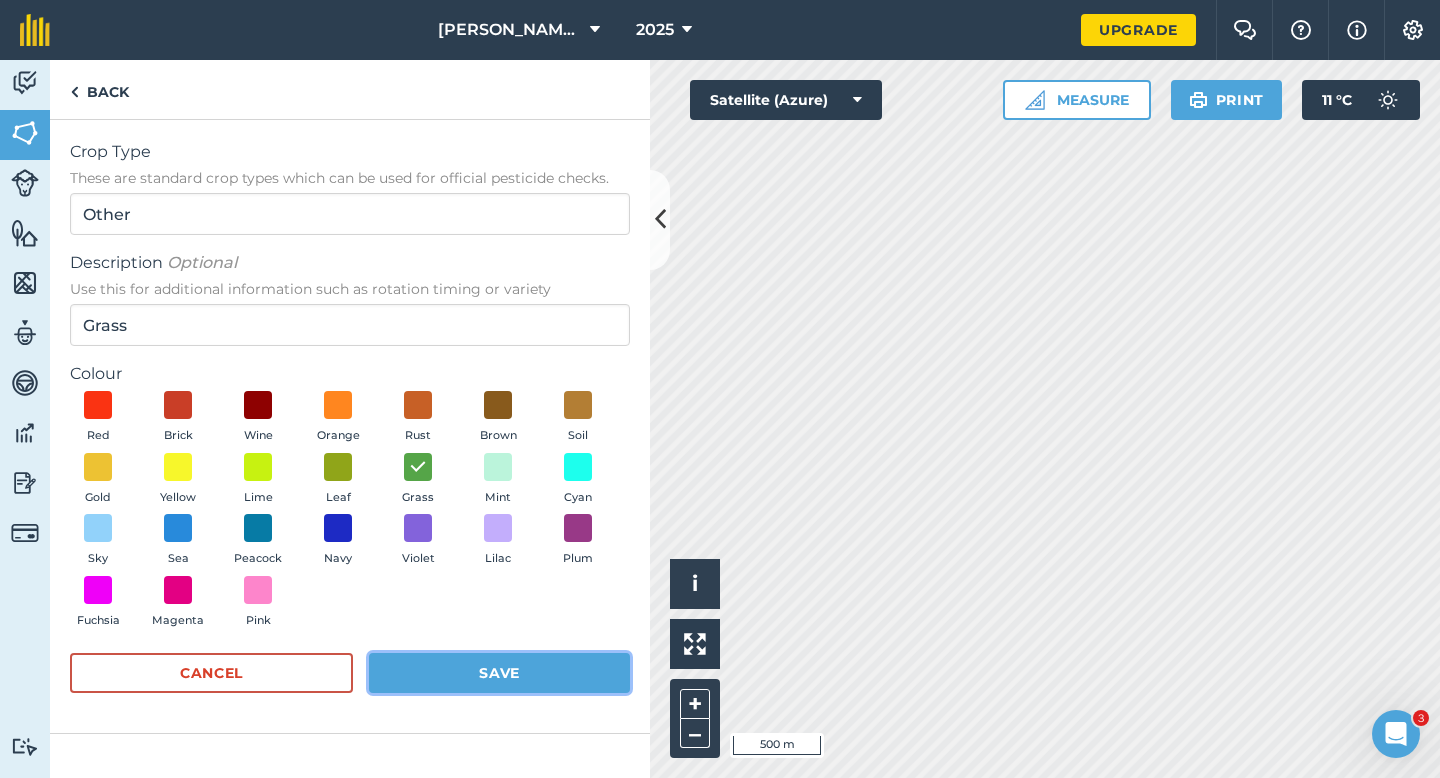 click on "Save" at bounding box center (499, 673) 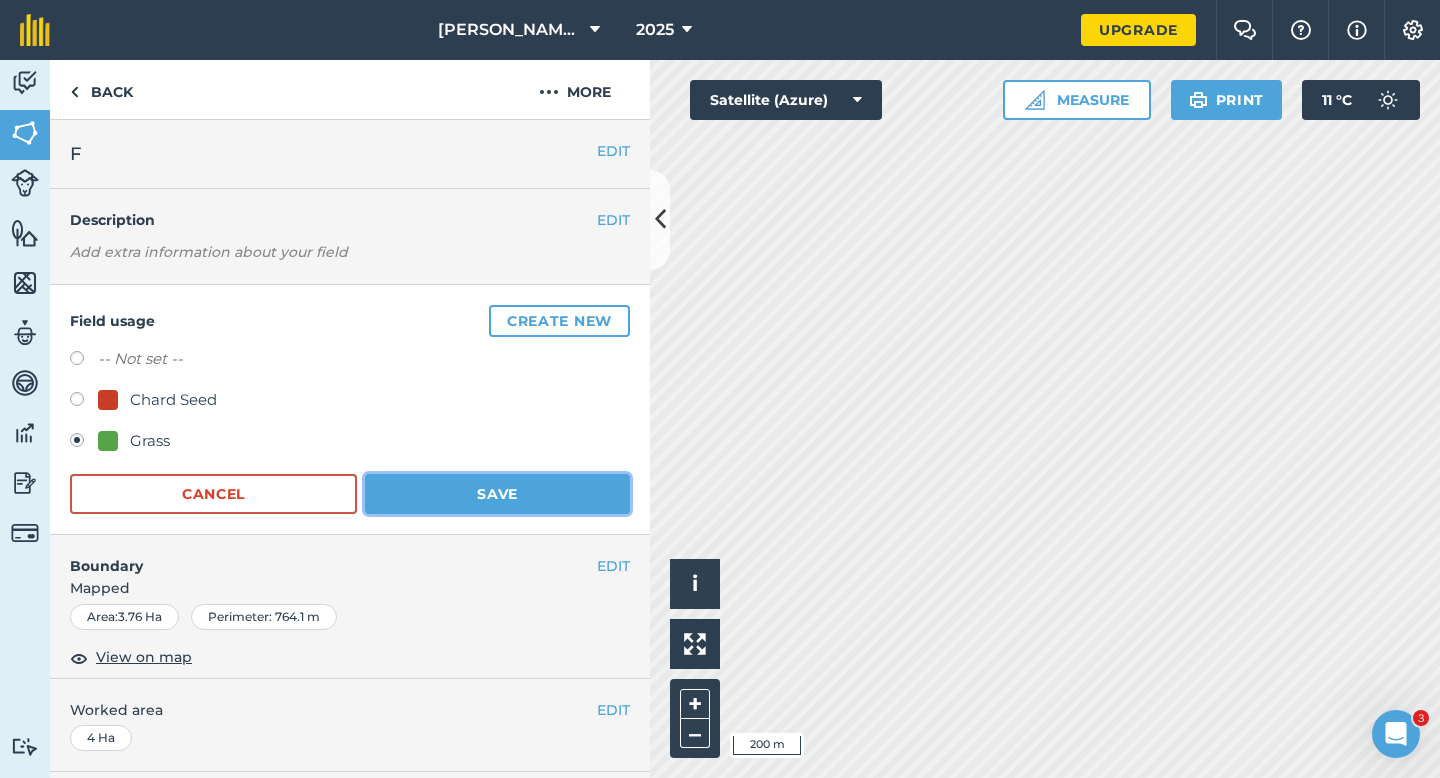click on "Save" at bounding box center (497, 494) 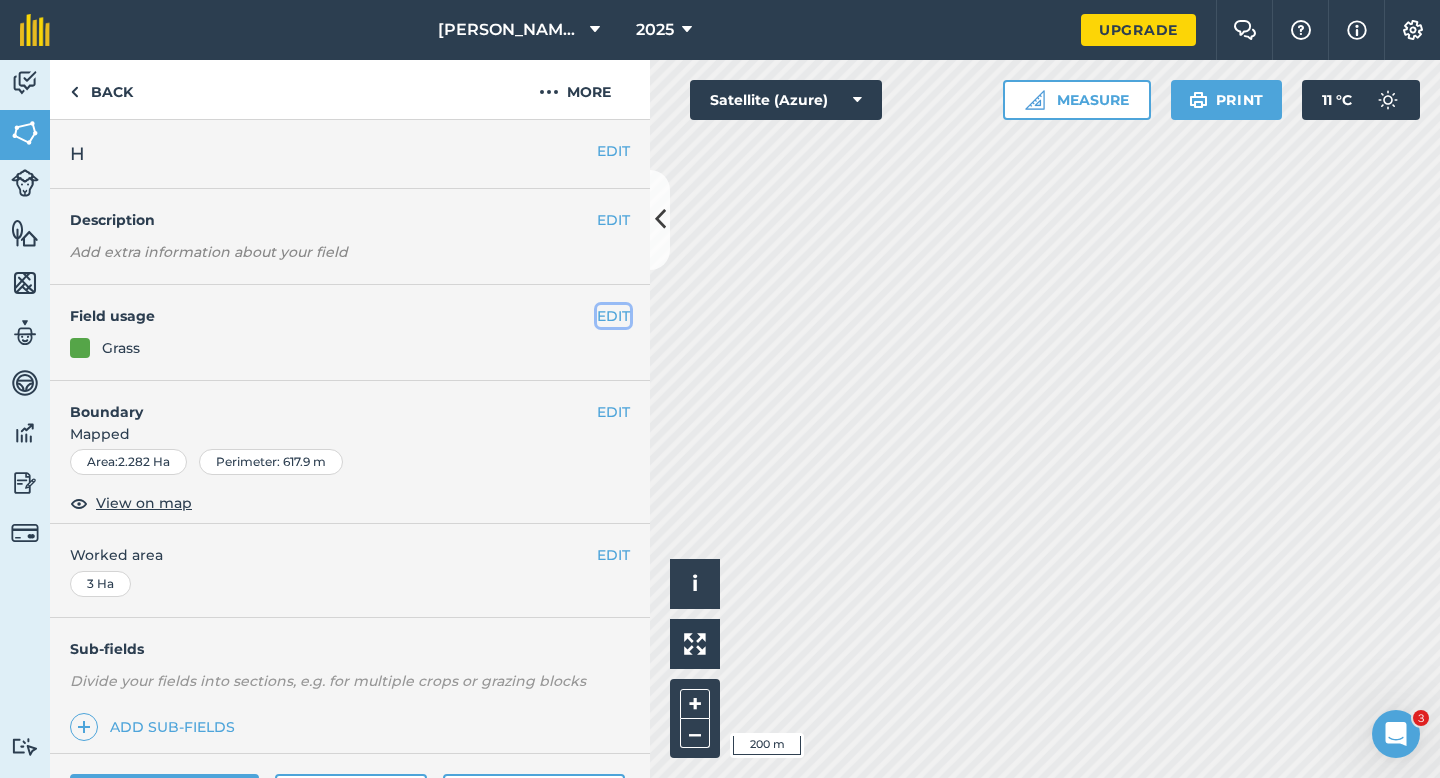 click on "EDIT" at bounding box center (613, 316) 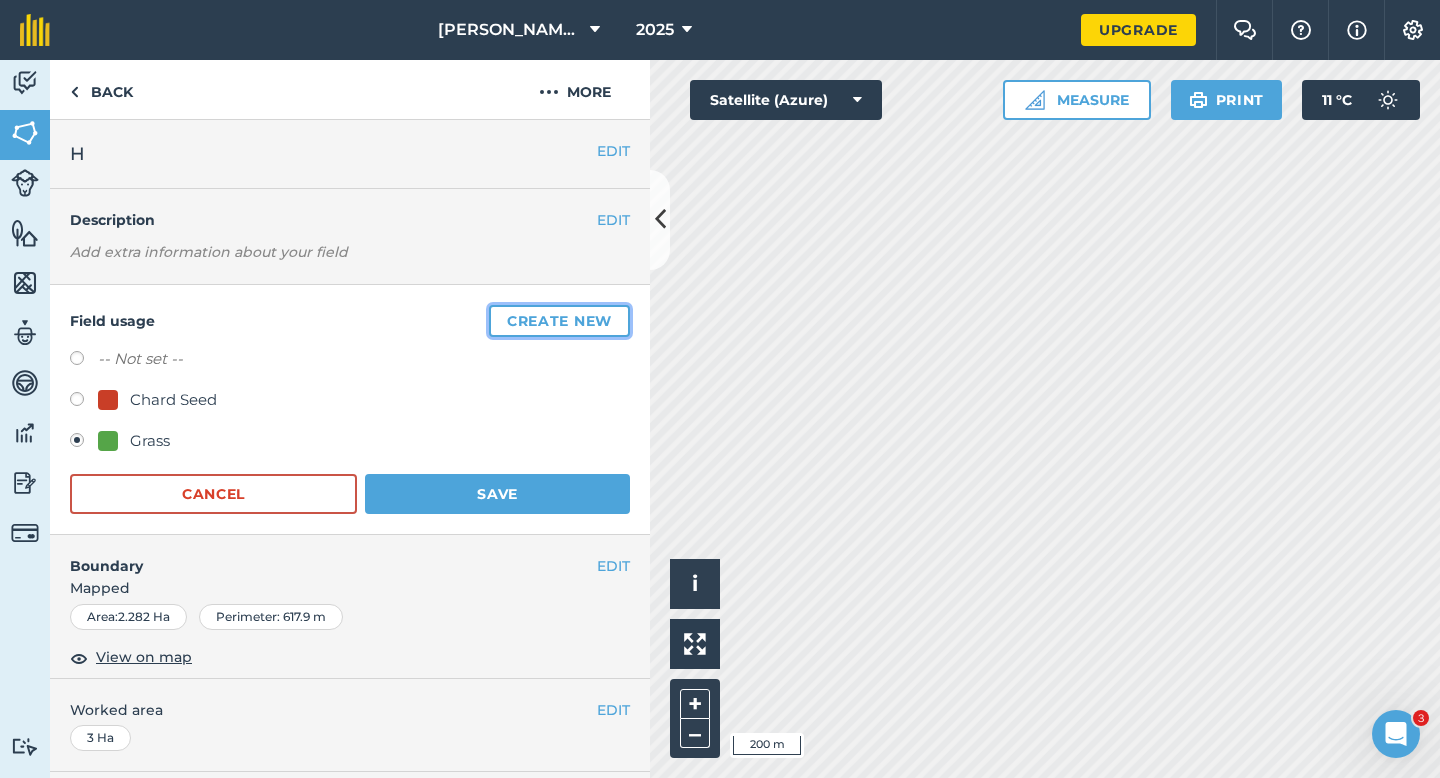 click on "Create new" at bounding box center (559, 321) 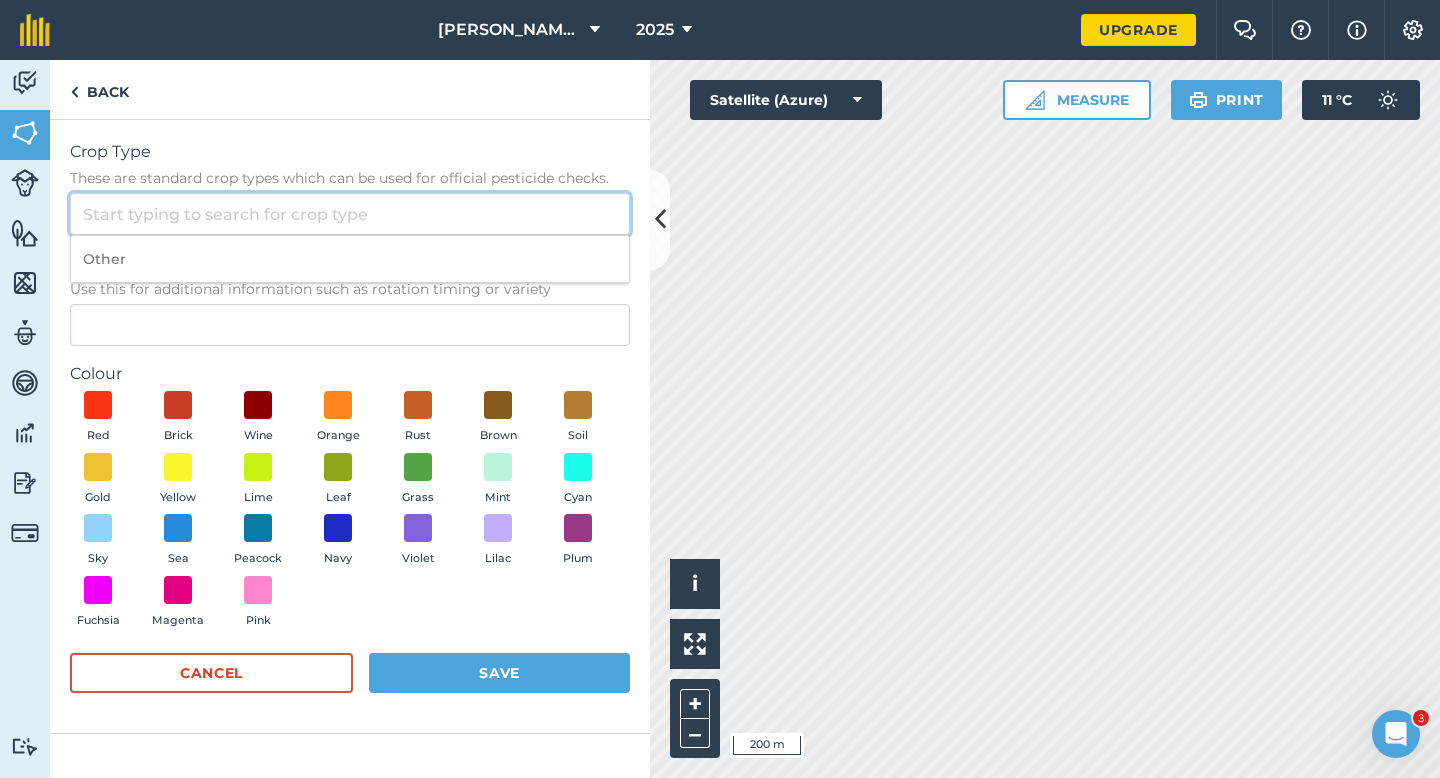 click on "Crop Type These are standard crop types which can be used for official pesticide checks." at bounding box center (350, 214) 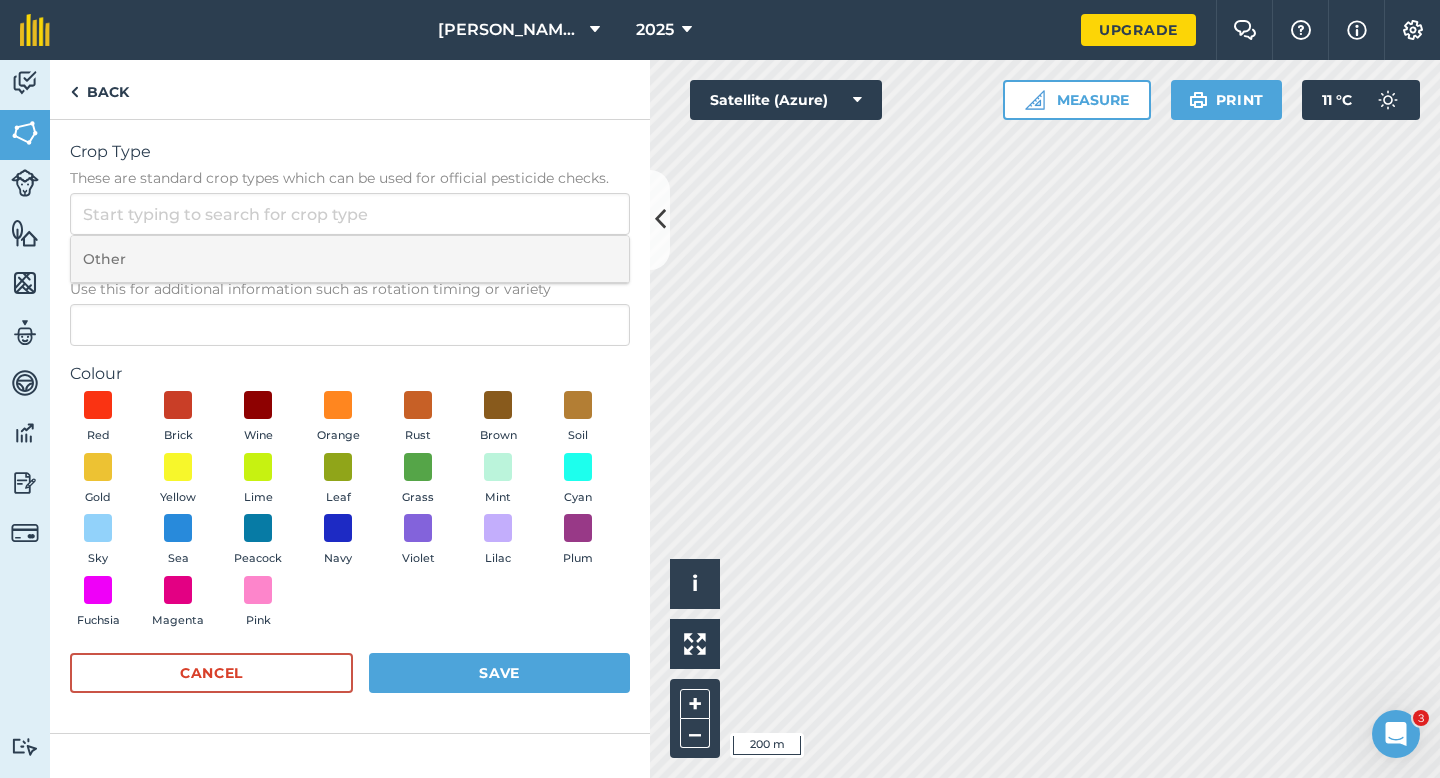 click on "Other" at bounding box center (350, 259) 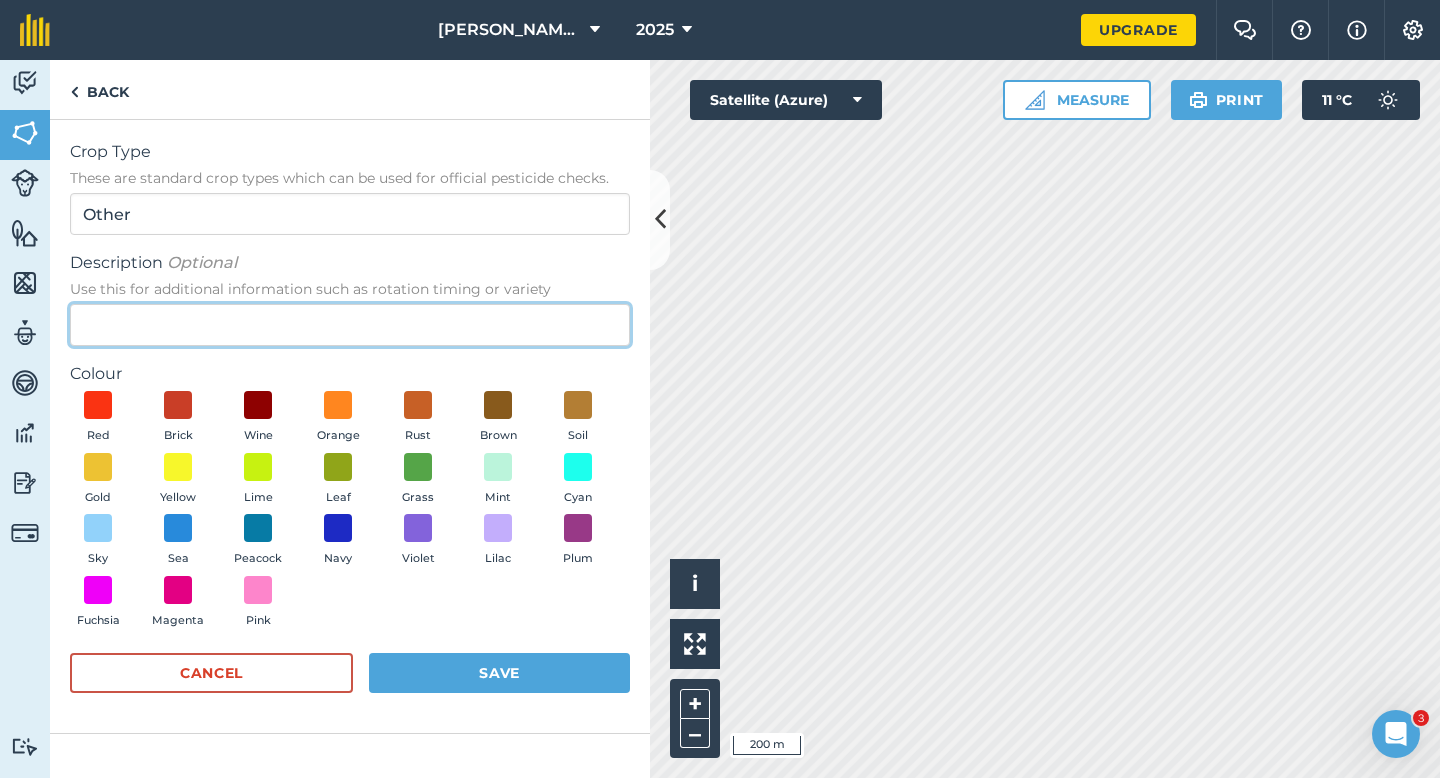 click on "Description   Optional Use this for additional information such as rotation timing or variety" at bounding box center (350, 325) 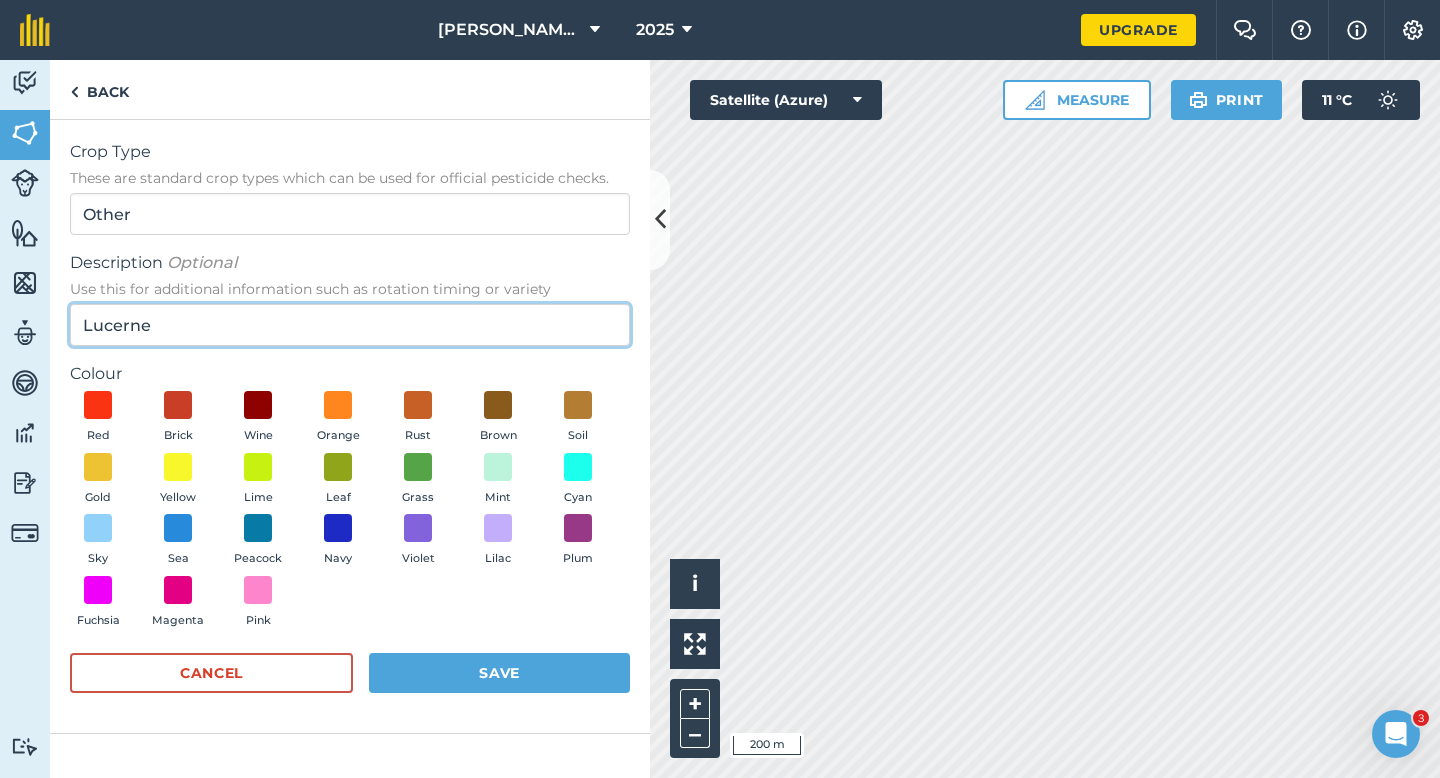 type on "Lucerne" 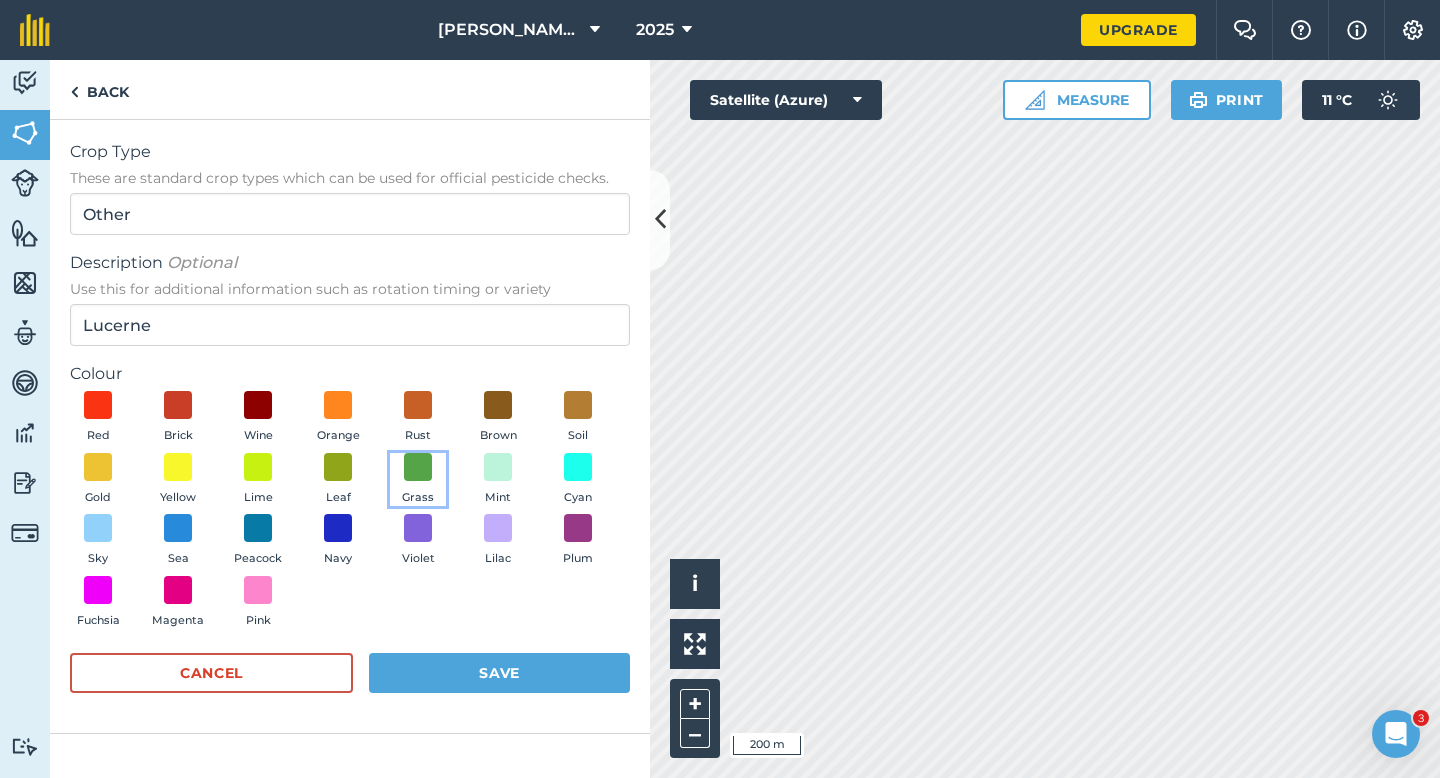 click on "Grass" at bounding box center [418, 480] 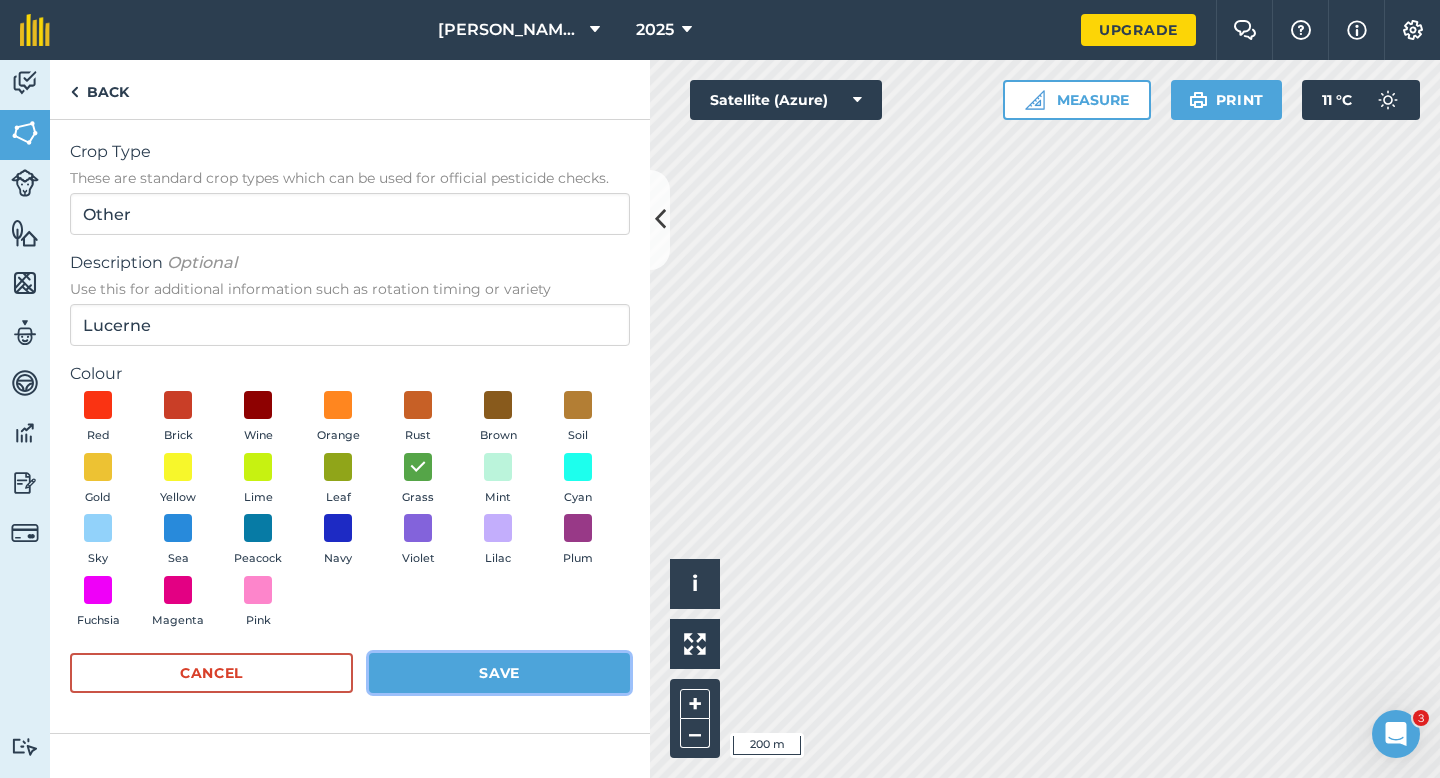 click on "Save" at bounding box center [499, 673] 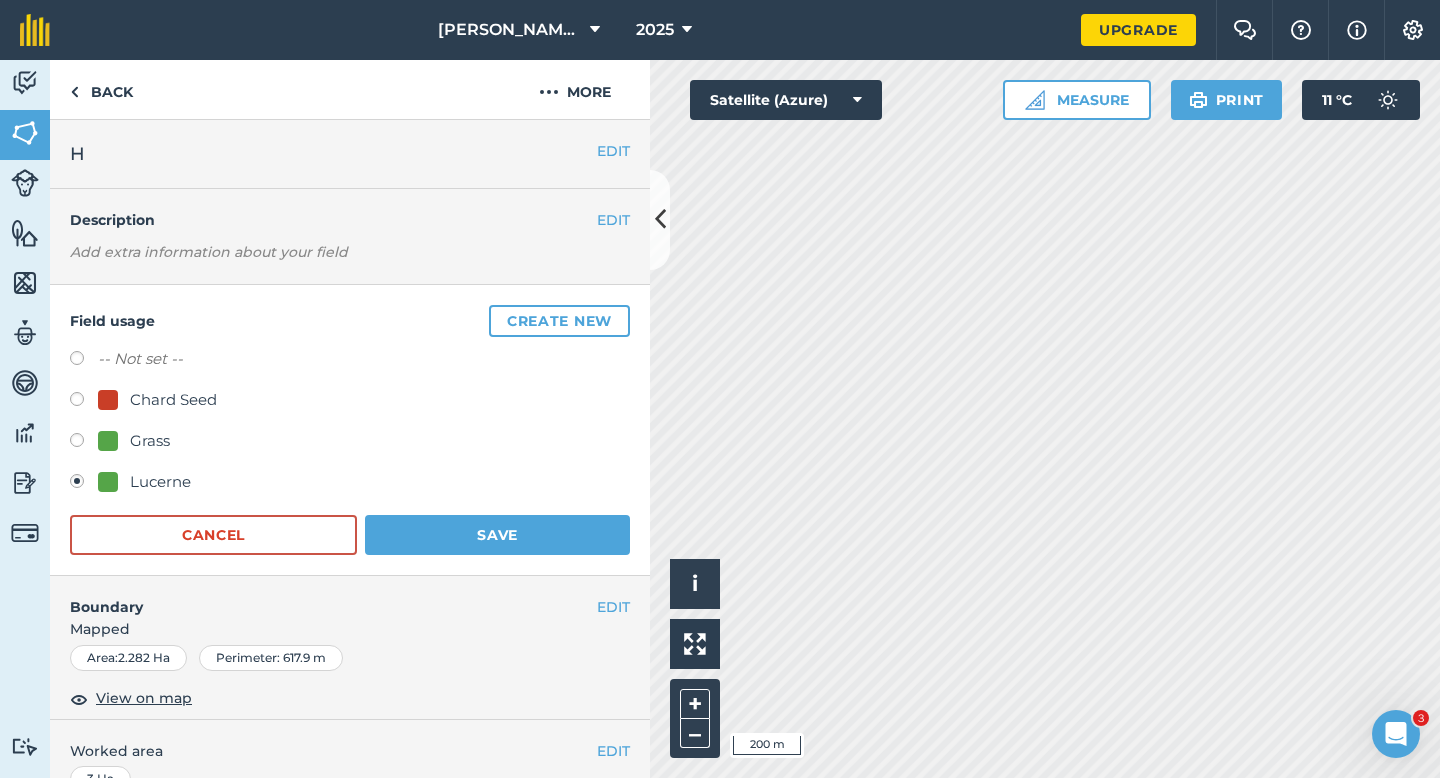 click on "Field usage   Create new -- Not set -- Chard Seed Grass Lucerne Cancel Save" at bounding box center [350, 430] 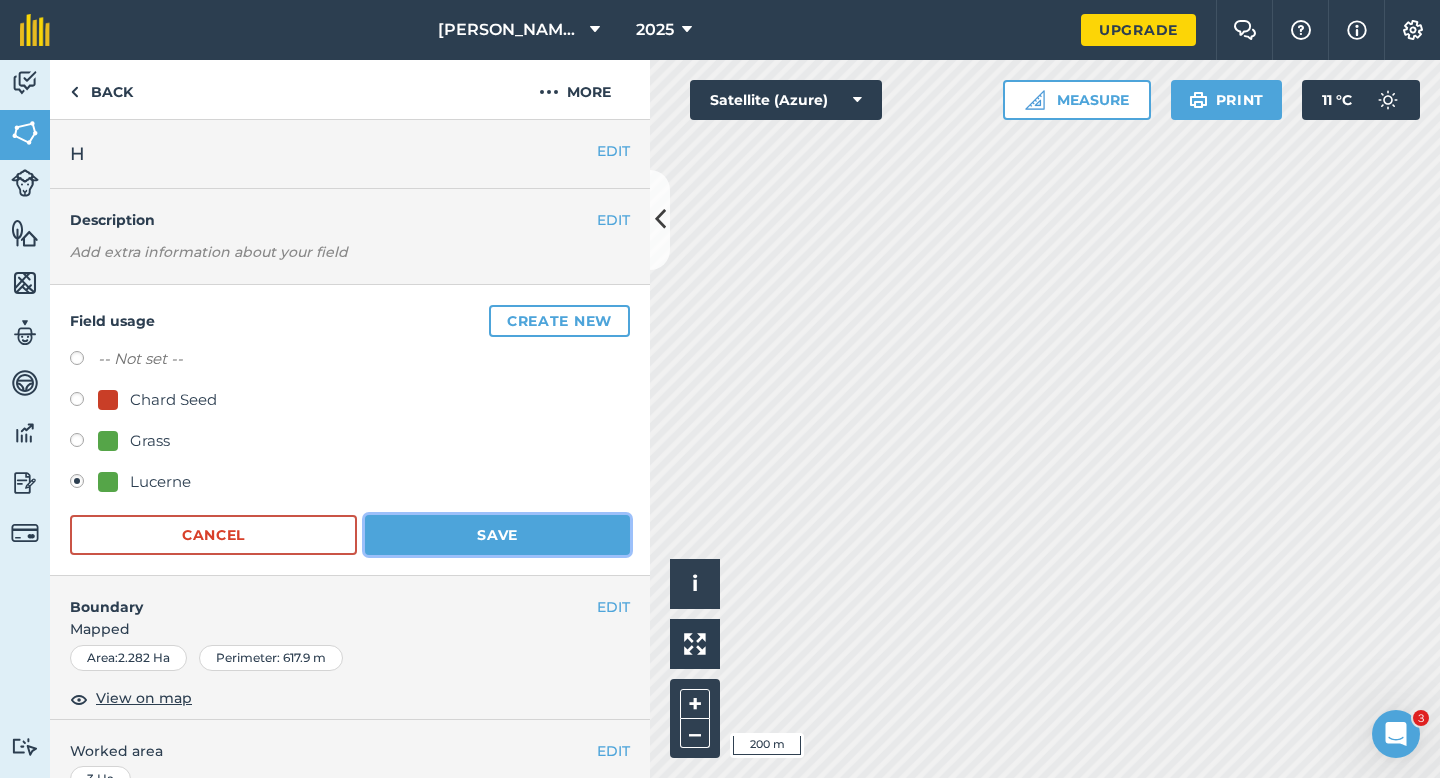 click on "Save" at bounding box center [497, 535] 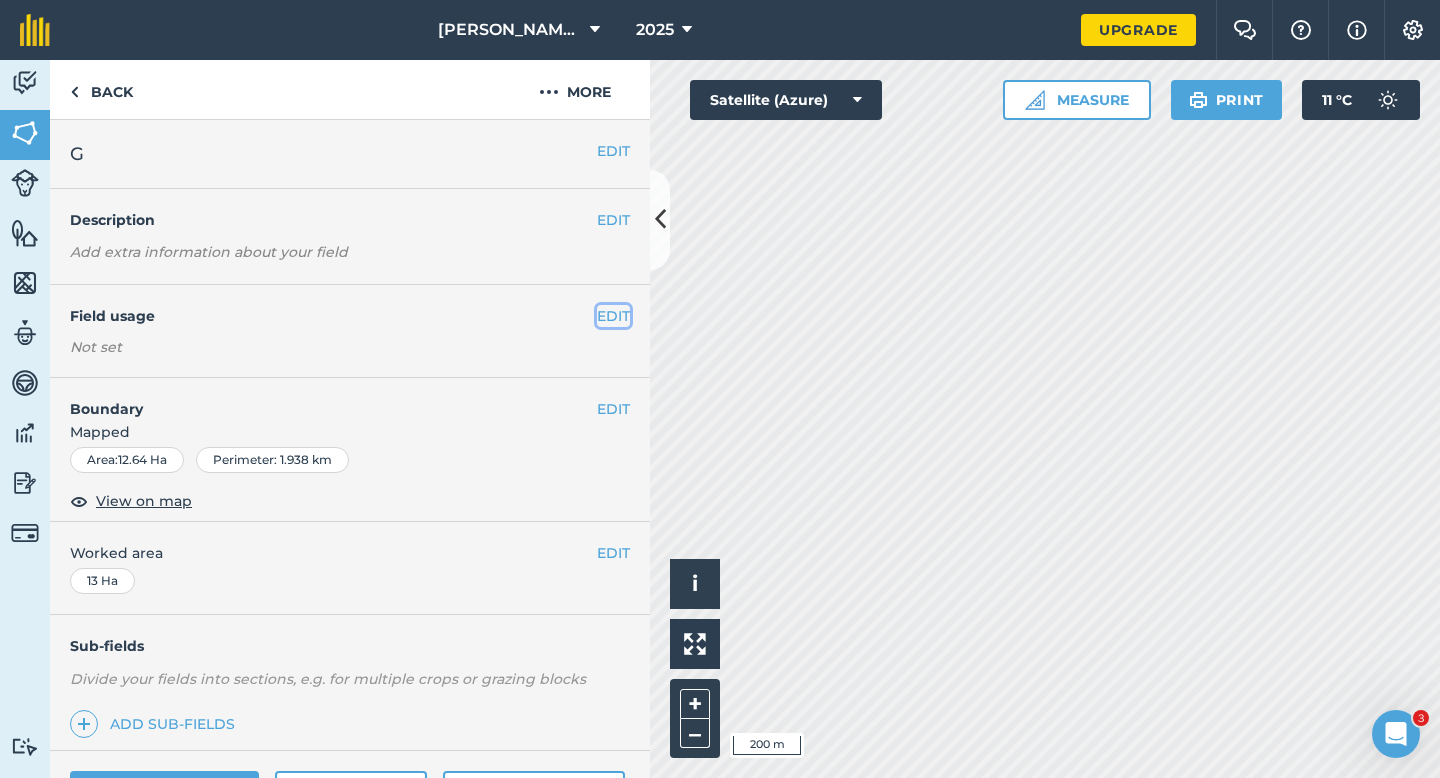 click on "EDIT" at bounding box center [613, 316] 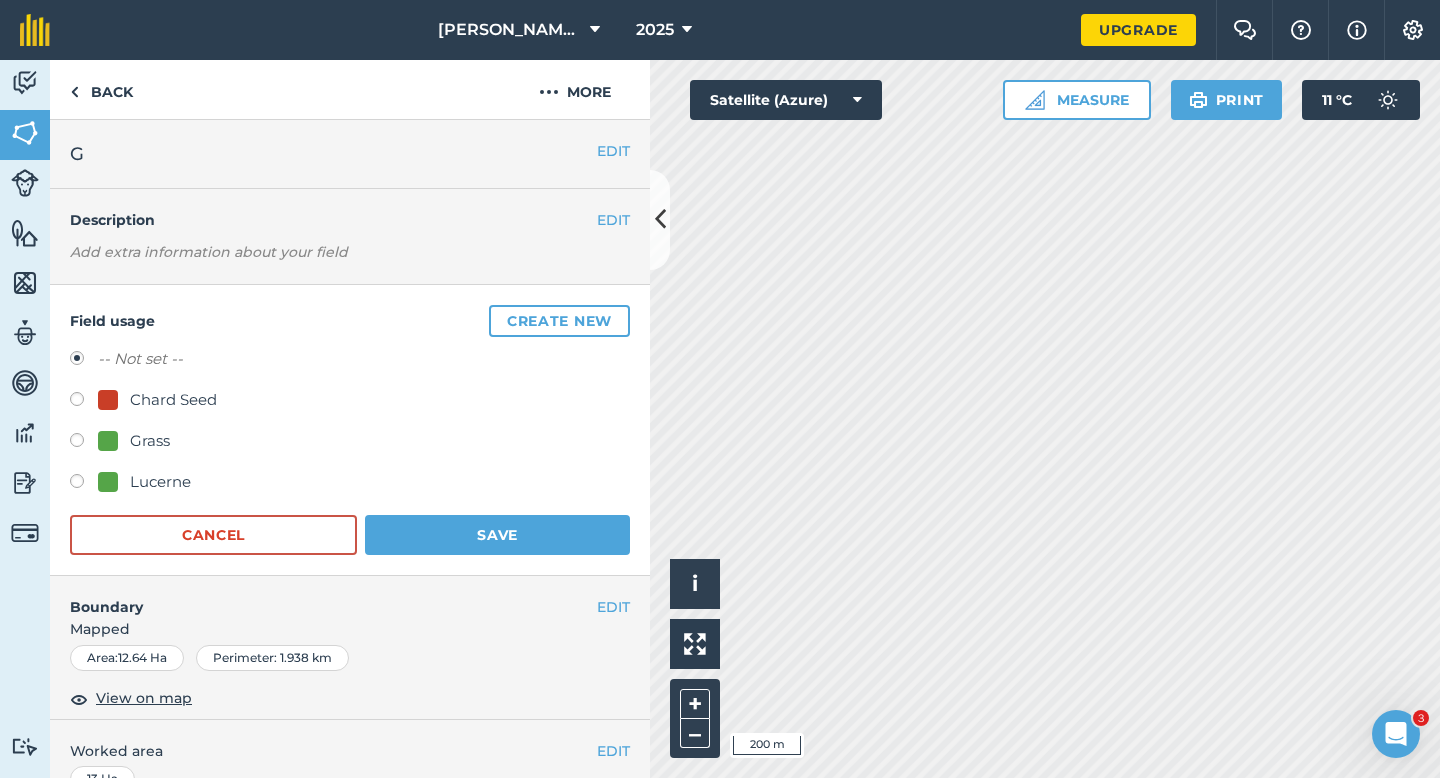 click on "Create new" at bounding box center (559, 321) 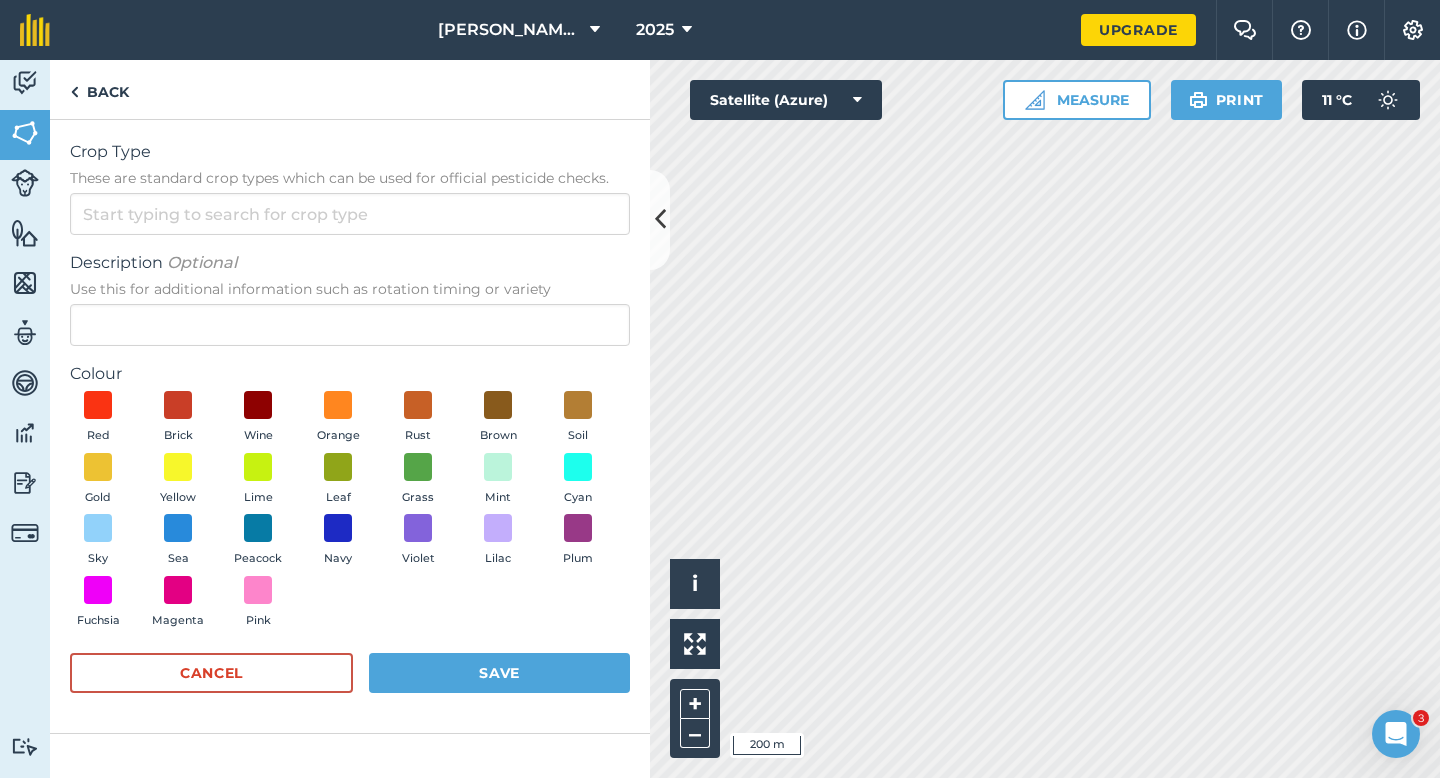 click on "Crop Type These are standard crop types which can be used for official pesticide checks." at bounding box center (350, 187) 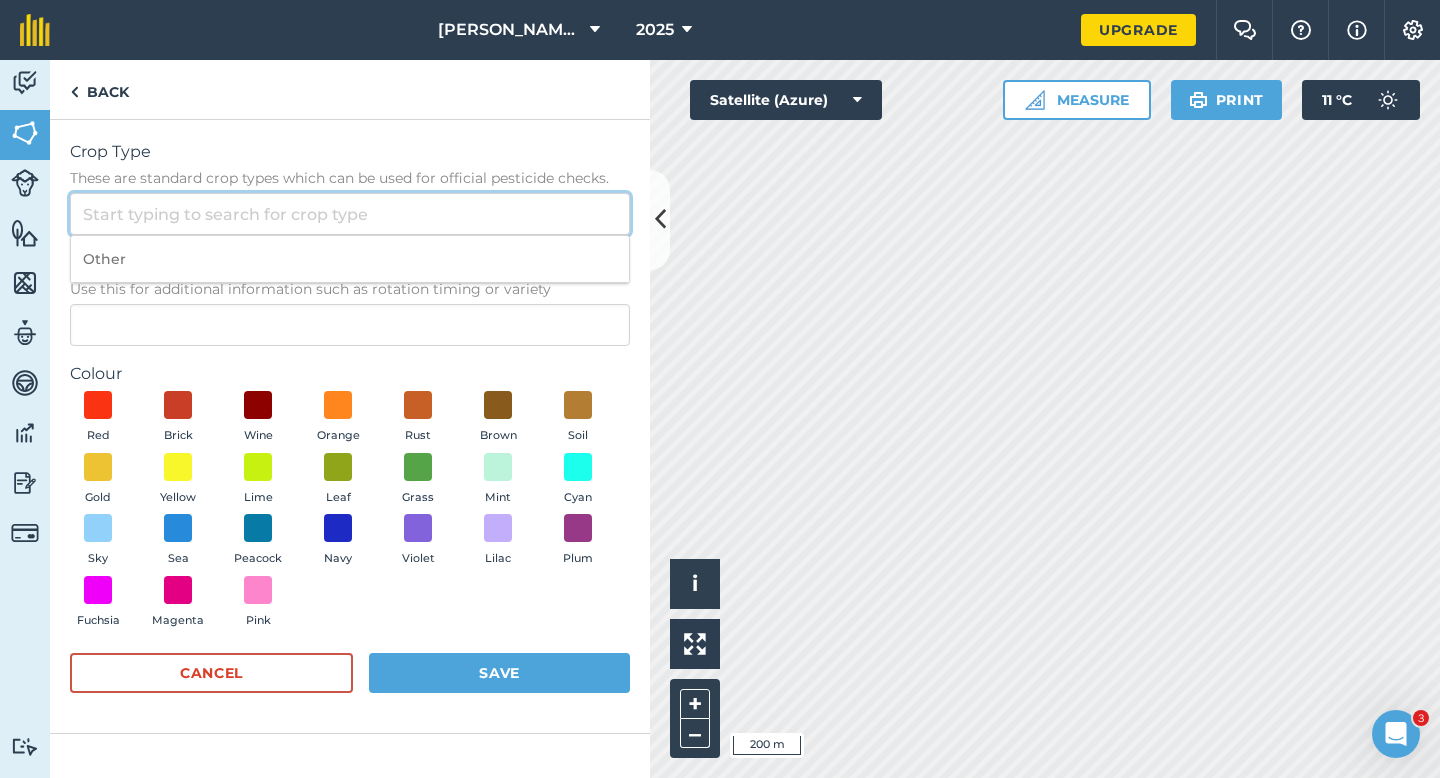 click on "Crop Type These are standard crop types which can be used for official pesticide checks." at bounding box center [350, 214] 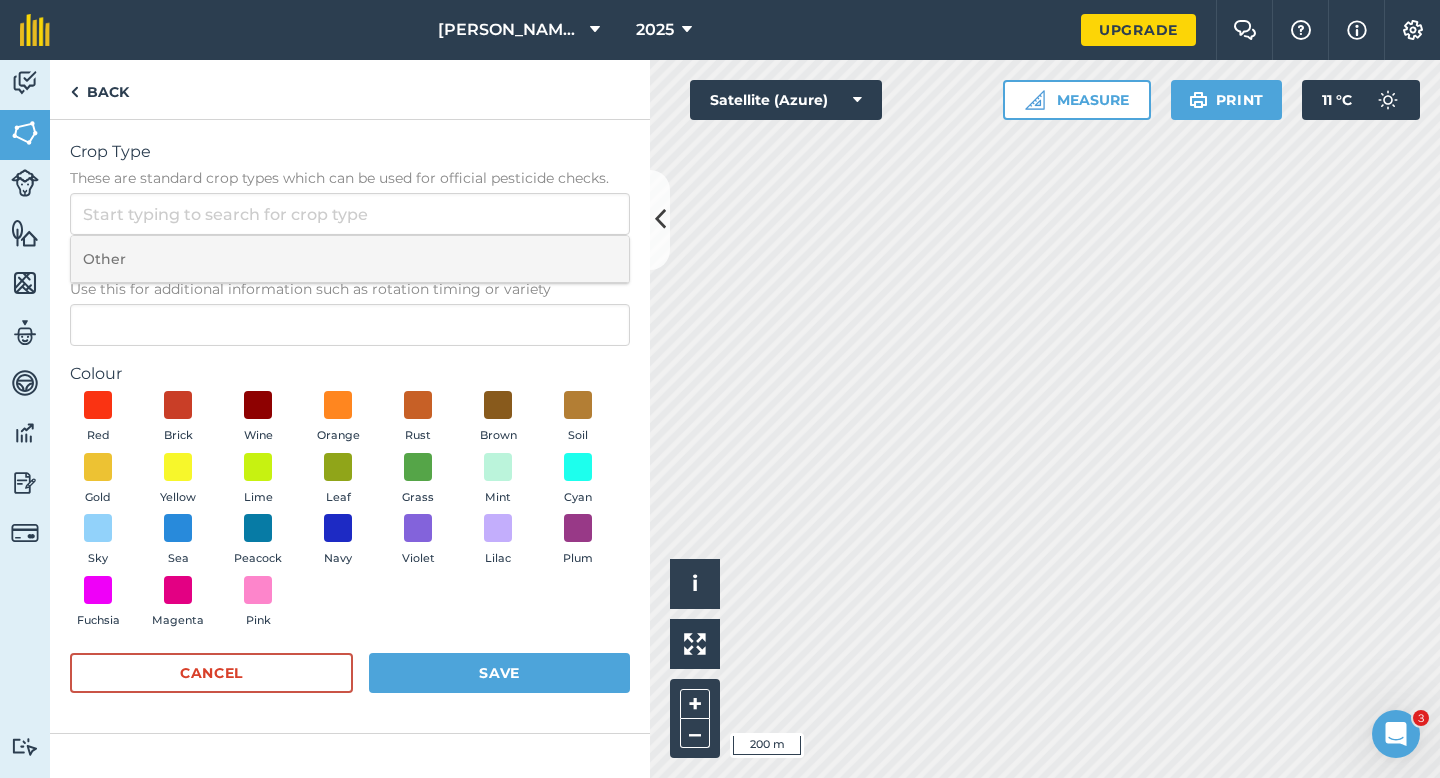 click on "Other" at bounding box center [350, 259] 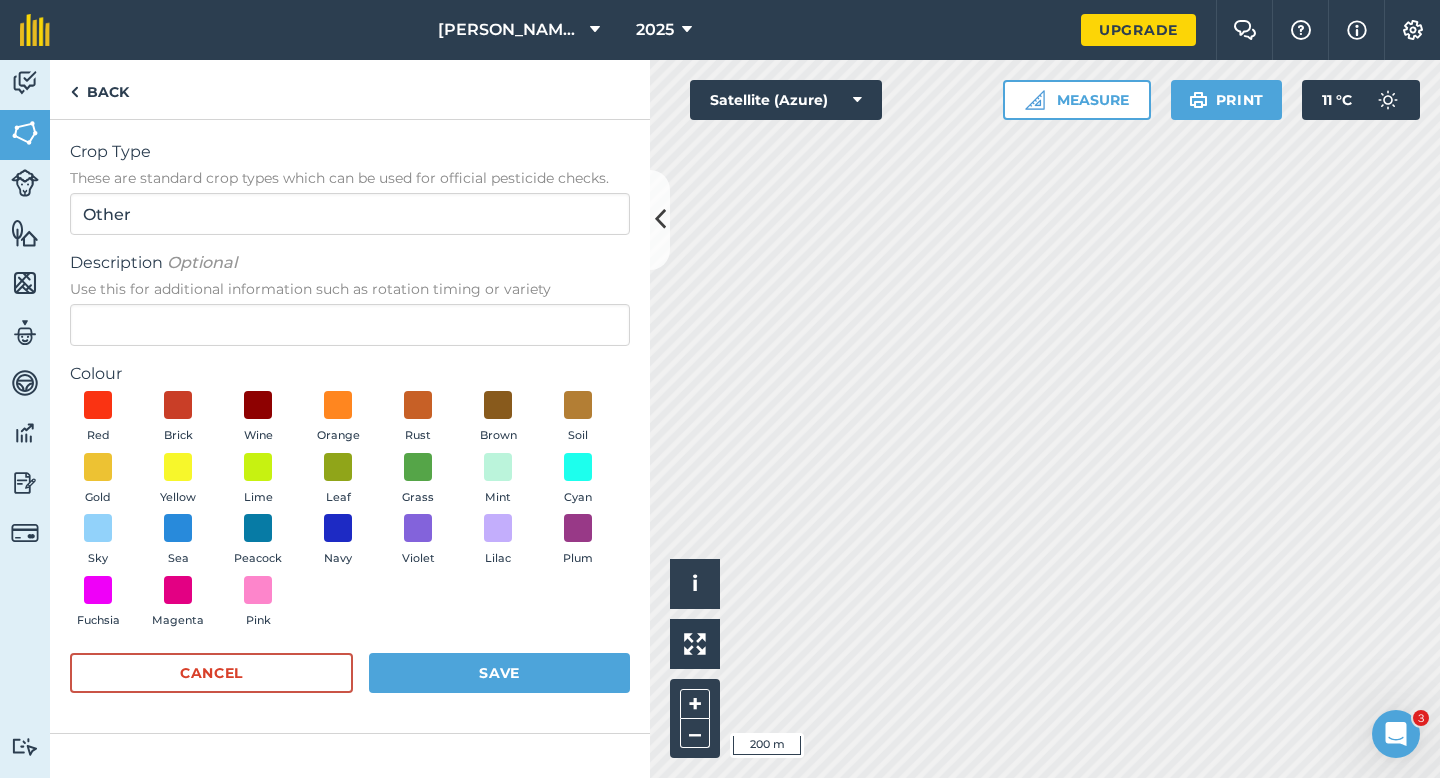click on "Use this for additional information such as rotation timing or variety" at bounding box center [350, 289] 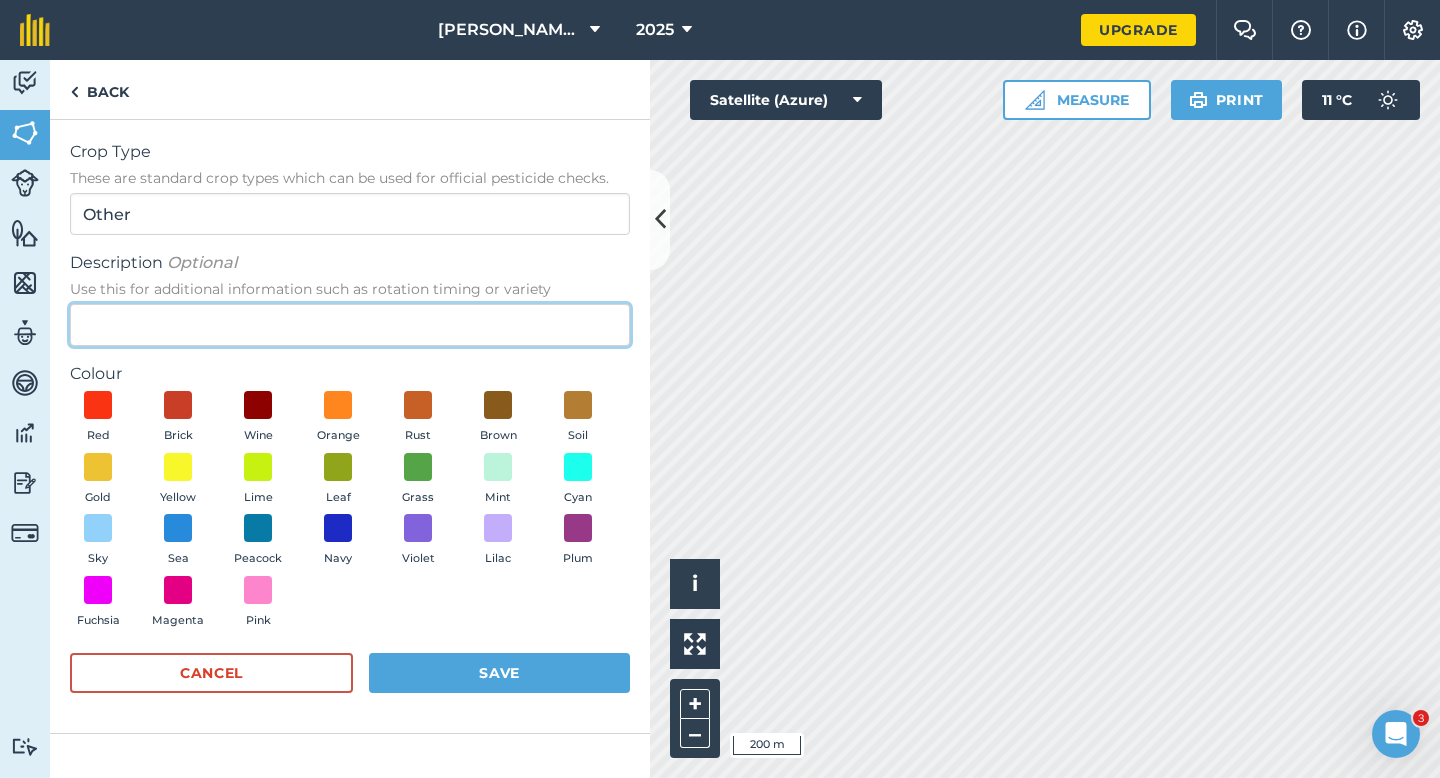 click on "Description   Optional Use this for additional information such as rotation timing or variety" at bounding box center (350, 325) 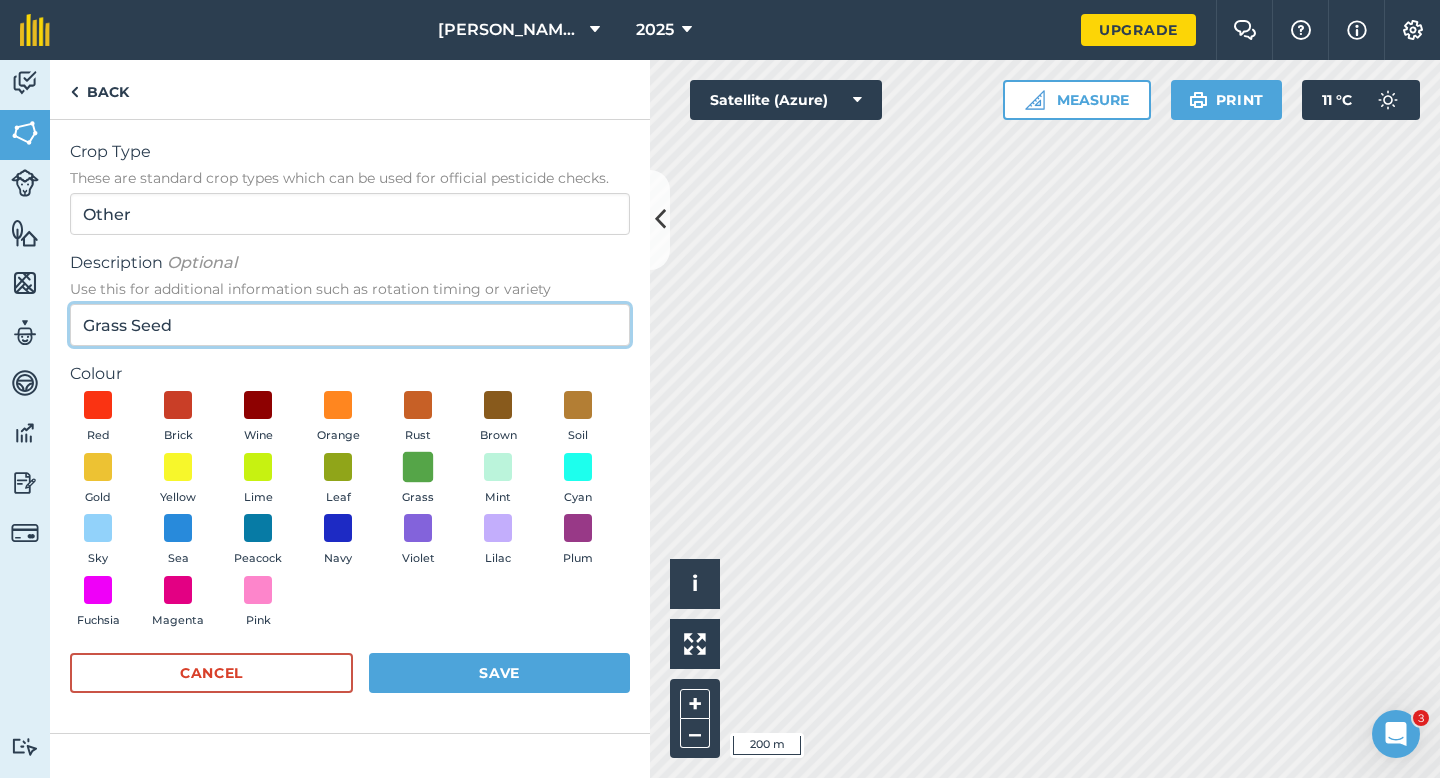 type on "Grass Seed" 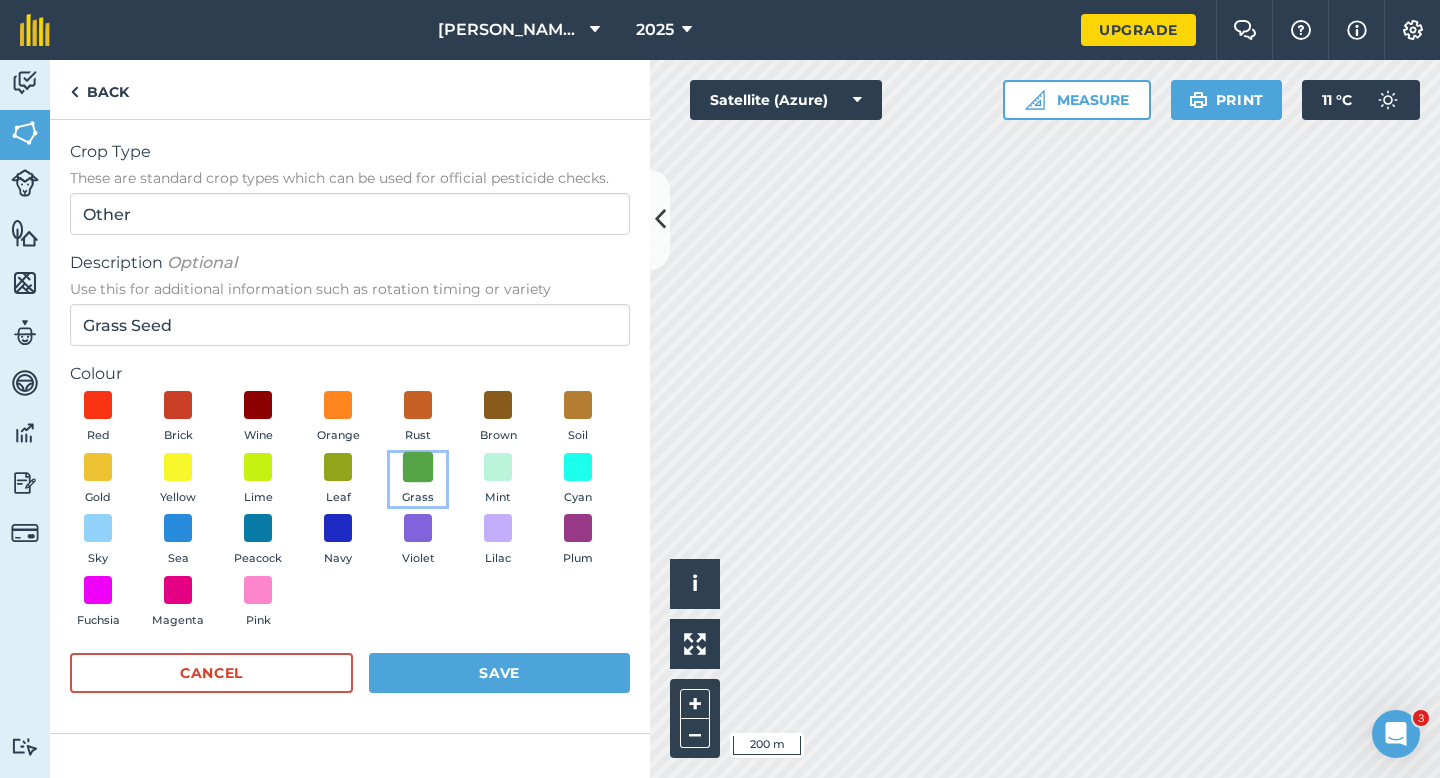 click at bounding box center (418, 466) 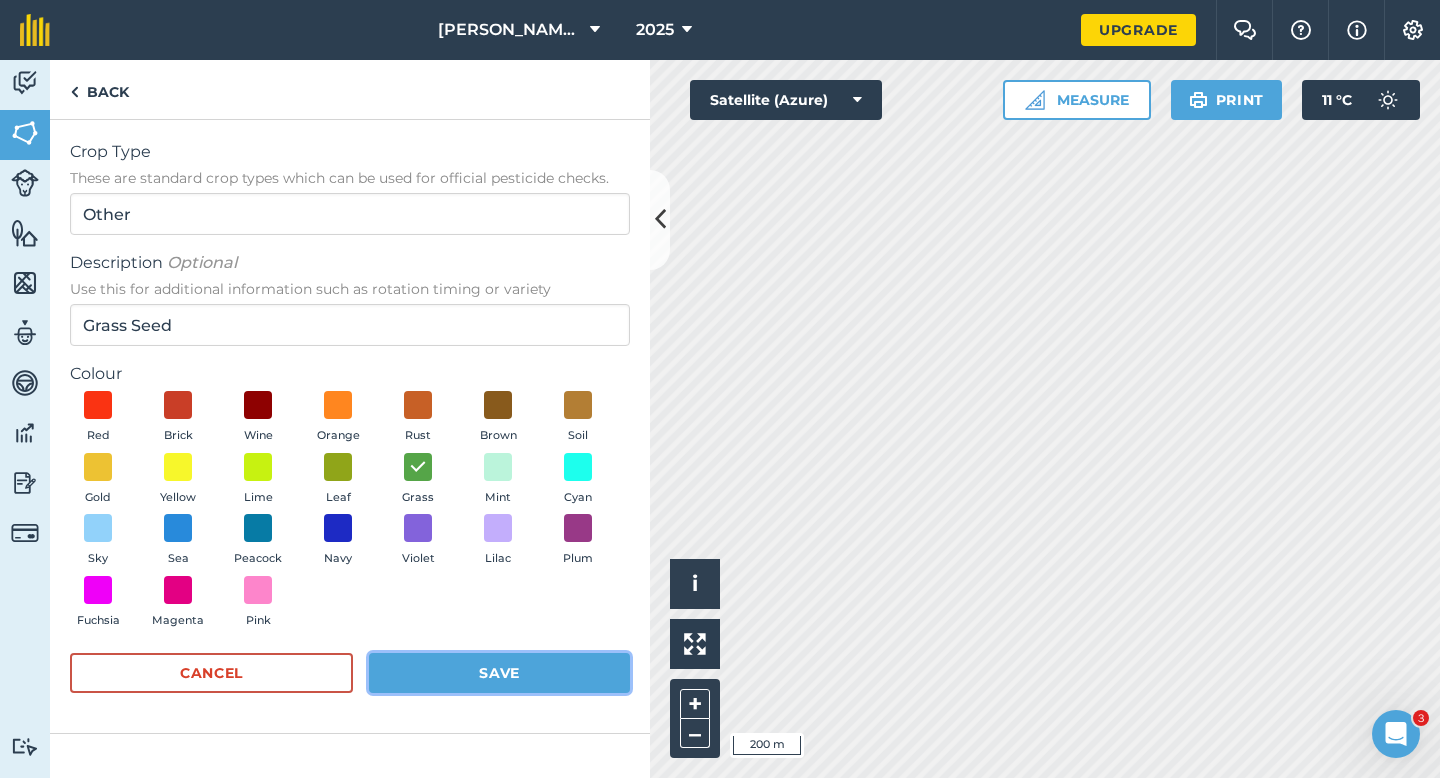 click on "Save" at bounding box center [499, 673] 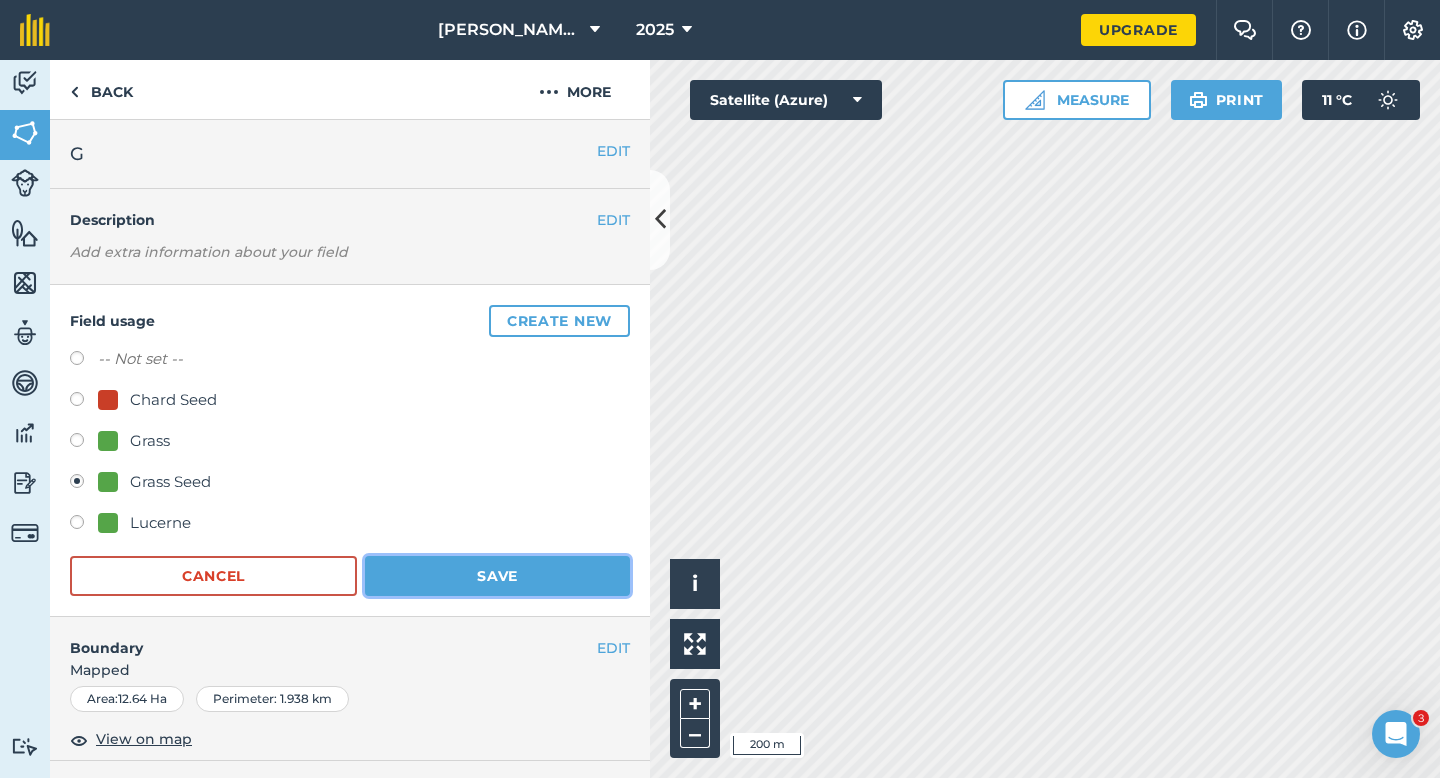 click on "Save" at bounding box center [497, 576] 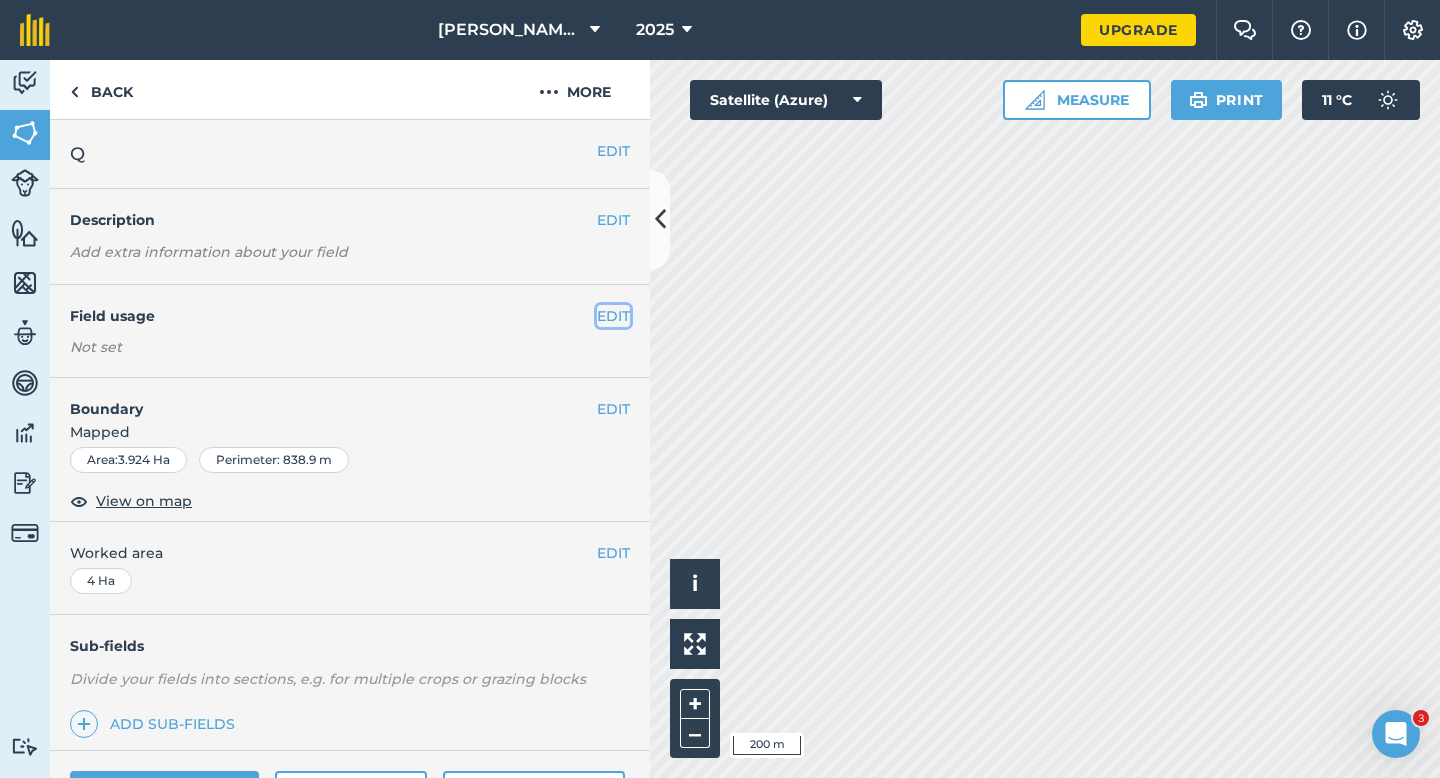 click on "EDIT" at bounding box center [613, 316] 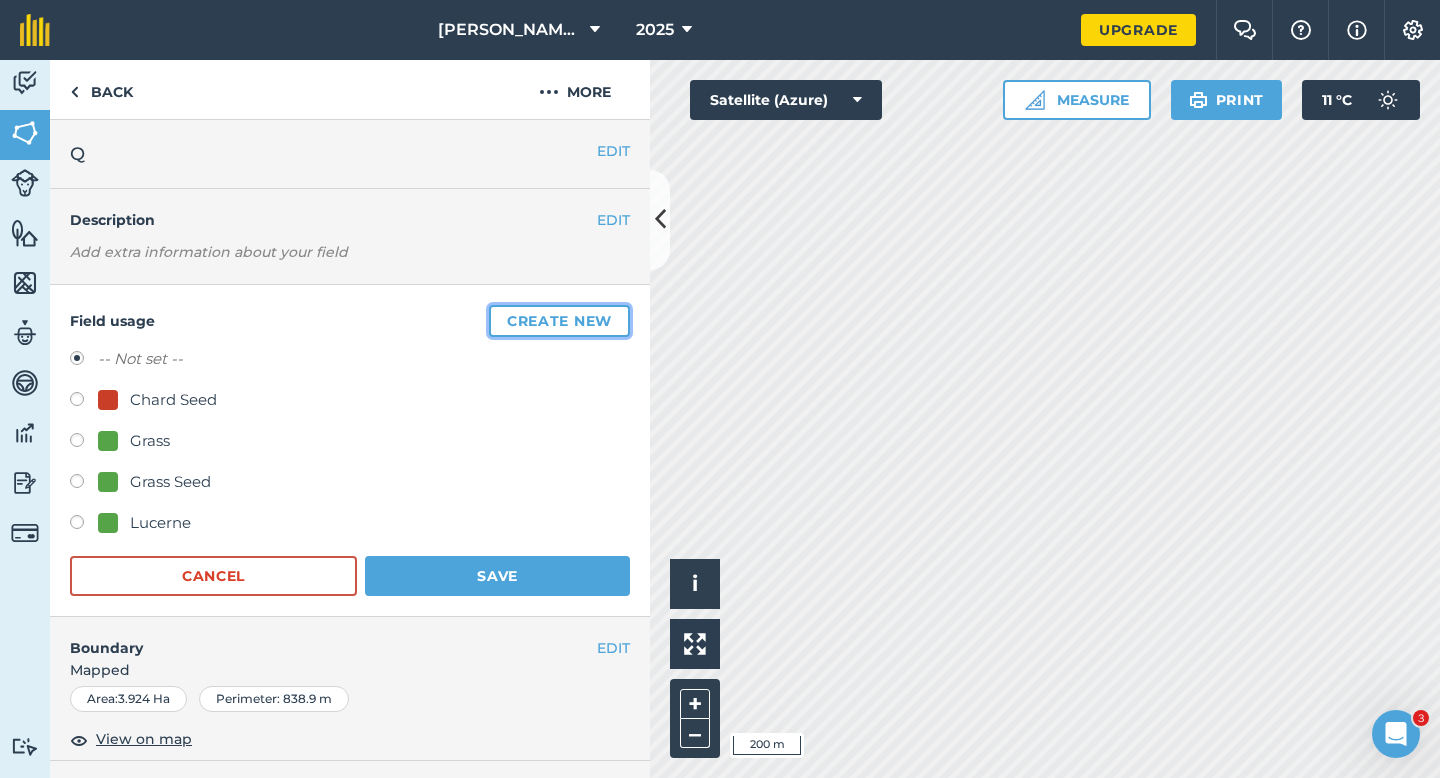 click on "Create new" at bounding box center (559, 321) 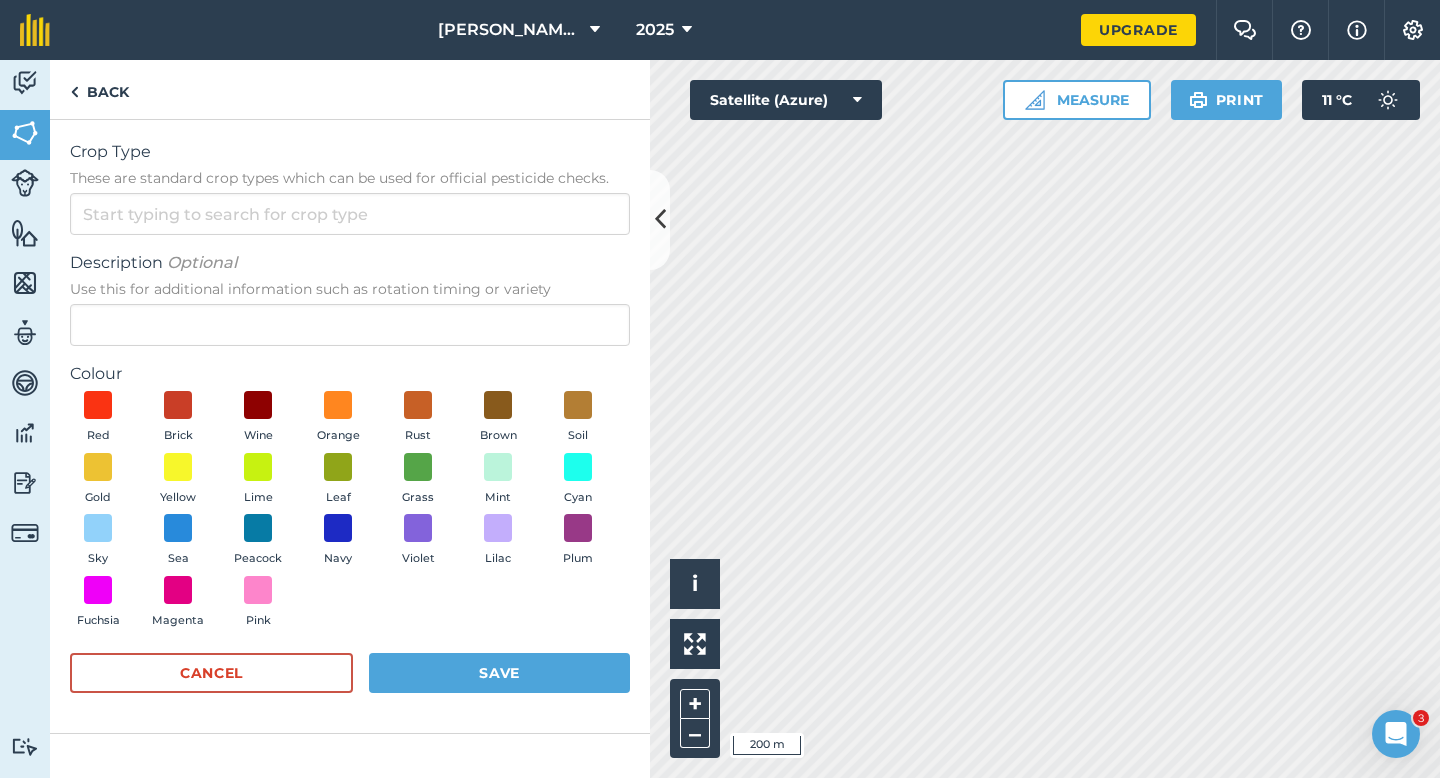 click on "Description   Optional" at bounding box center (350, 263) 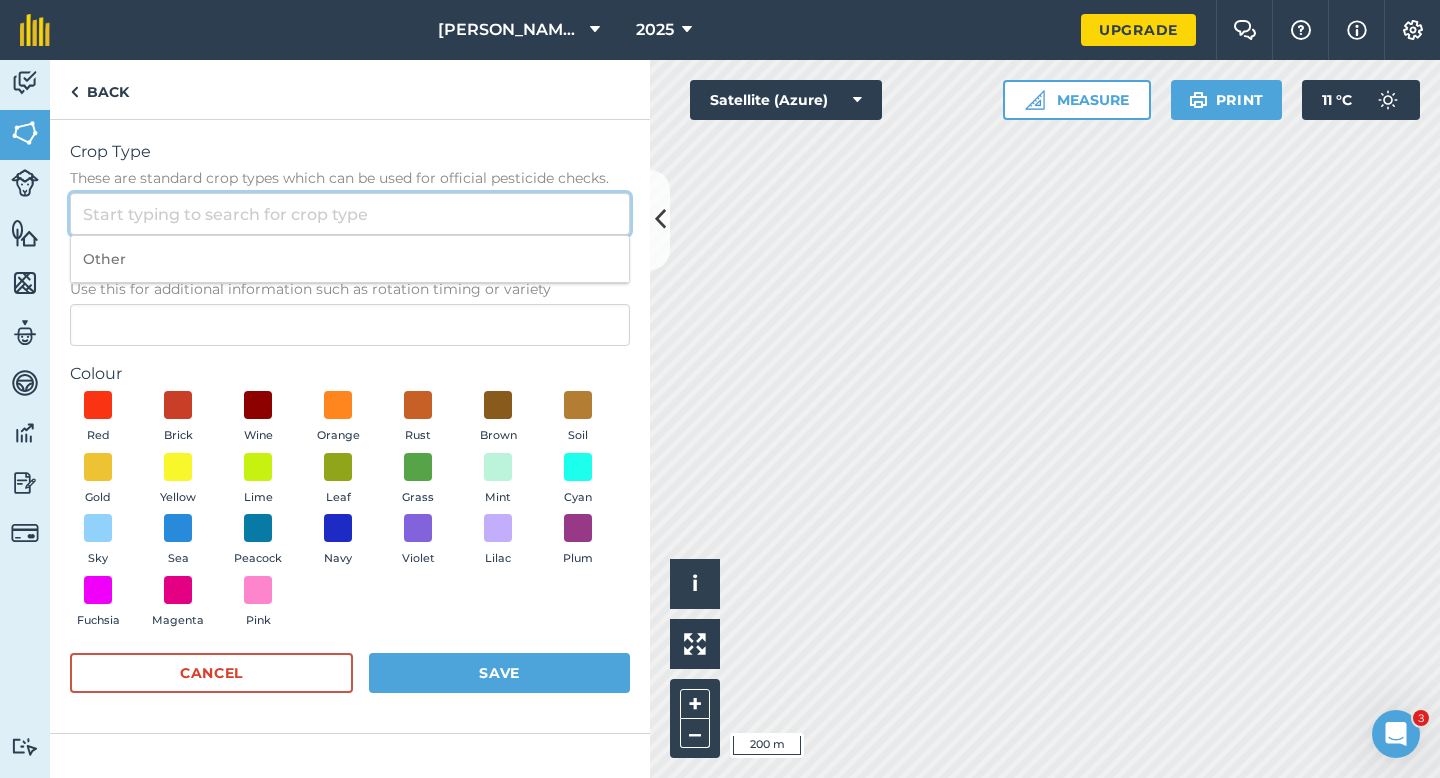 click on "Crop Type These are standard crop types which can be used for official pesticide checks." at bounding box center (350, 214) 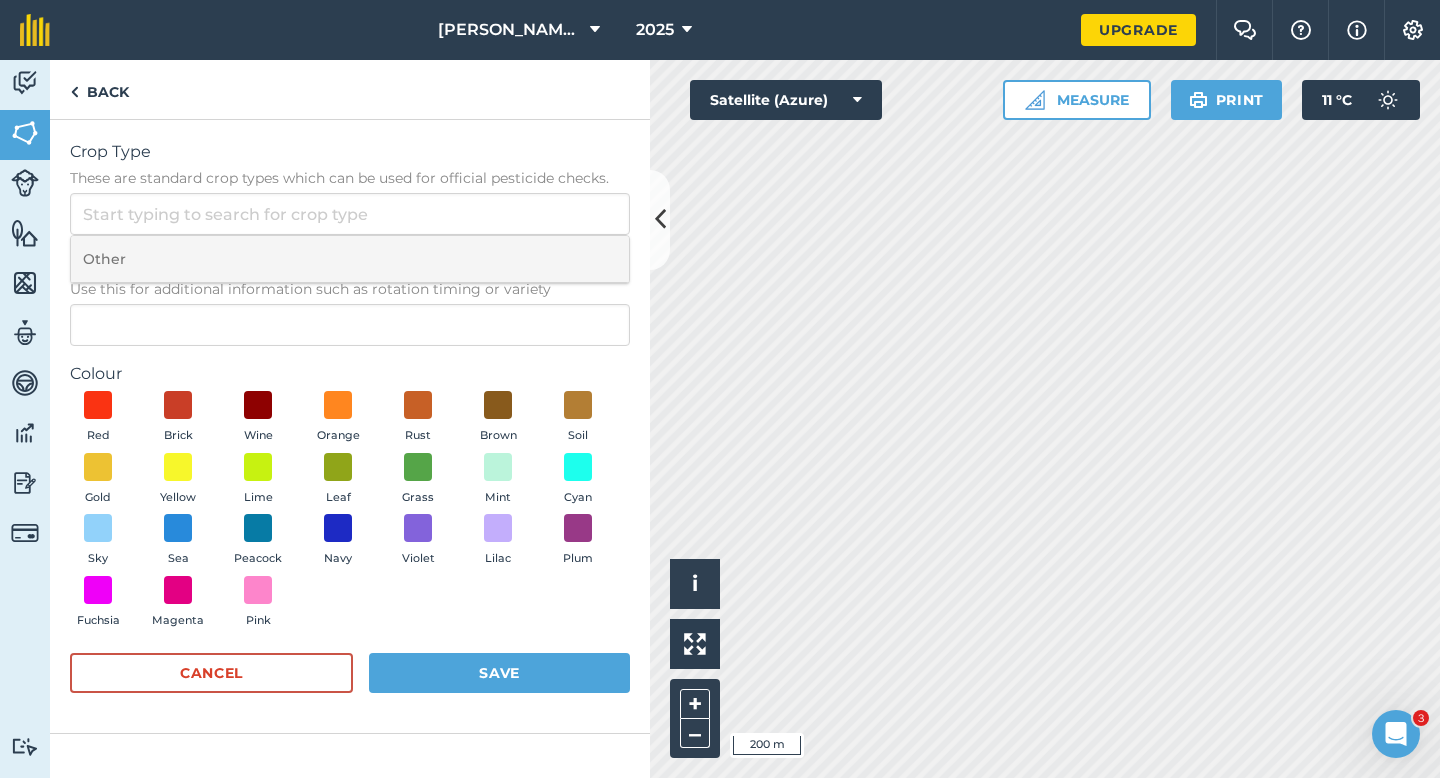 click on "Other" at bounding box center (350, 259) 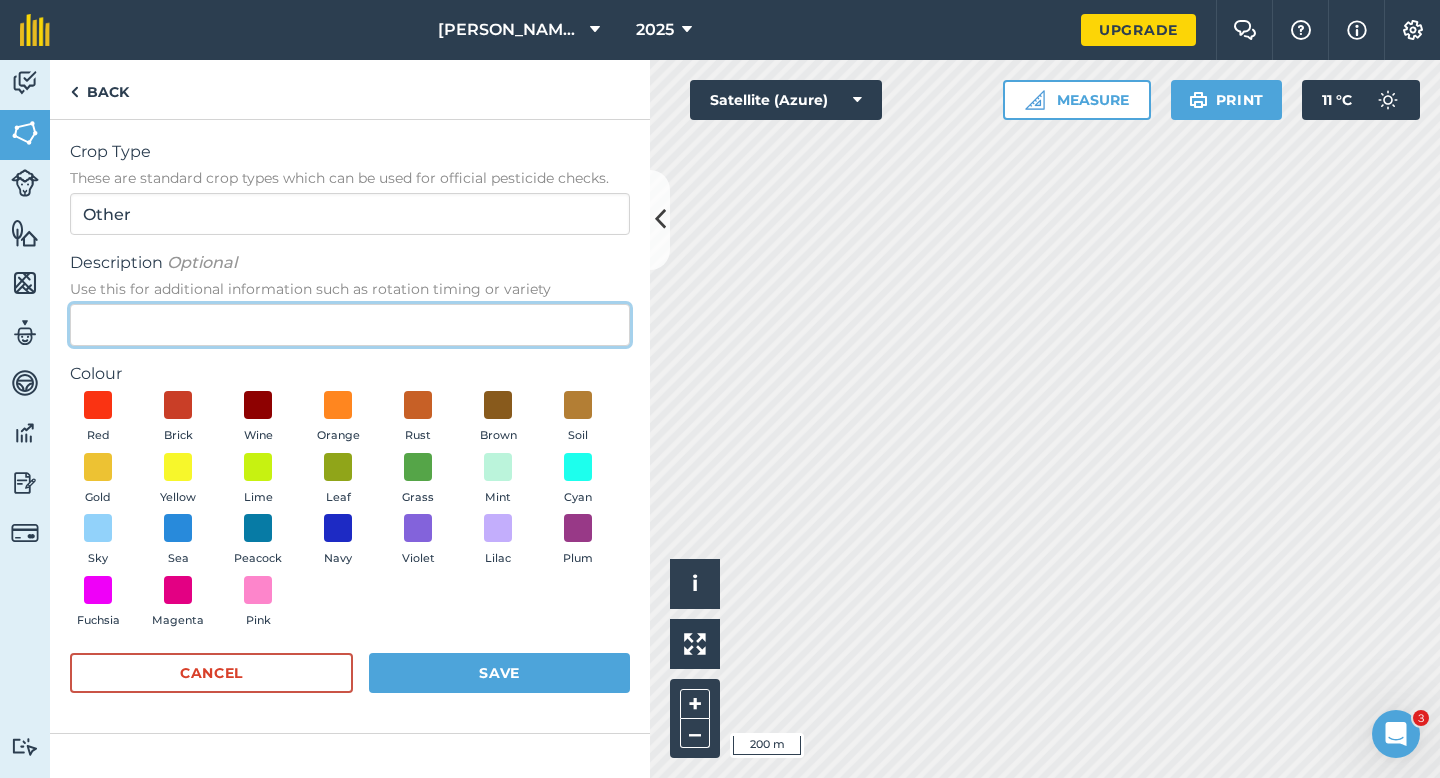 click on "Description   Optional Use this for additional information such as rotation timing or variety" at bounding box center (350, 325) 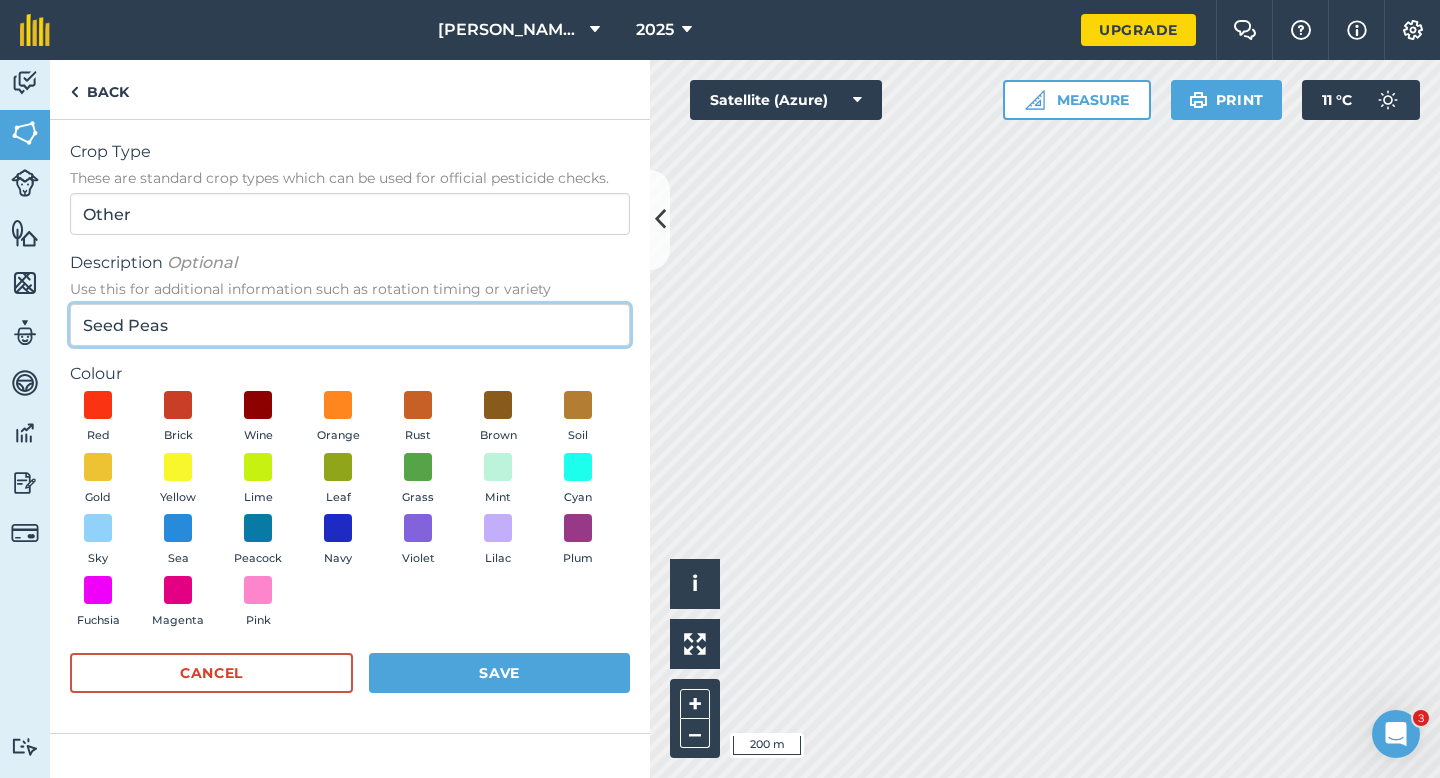 type on "Seed Peas" 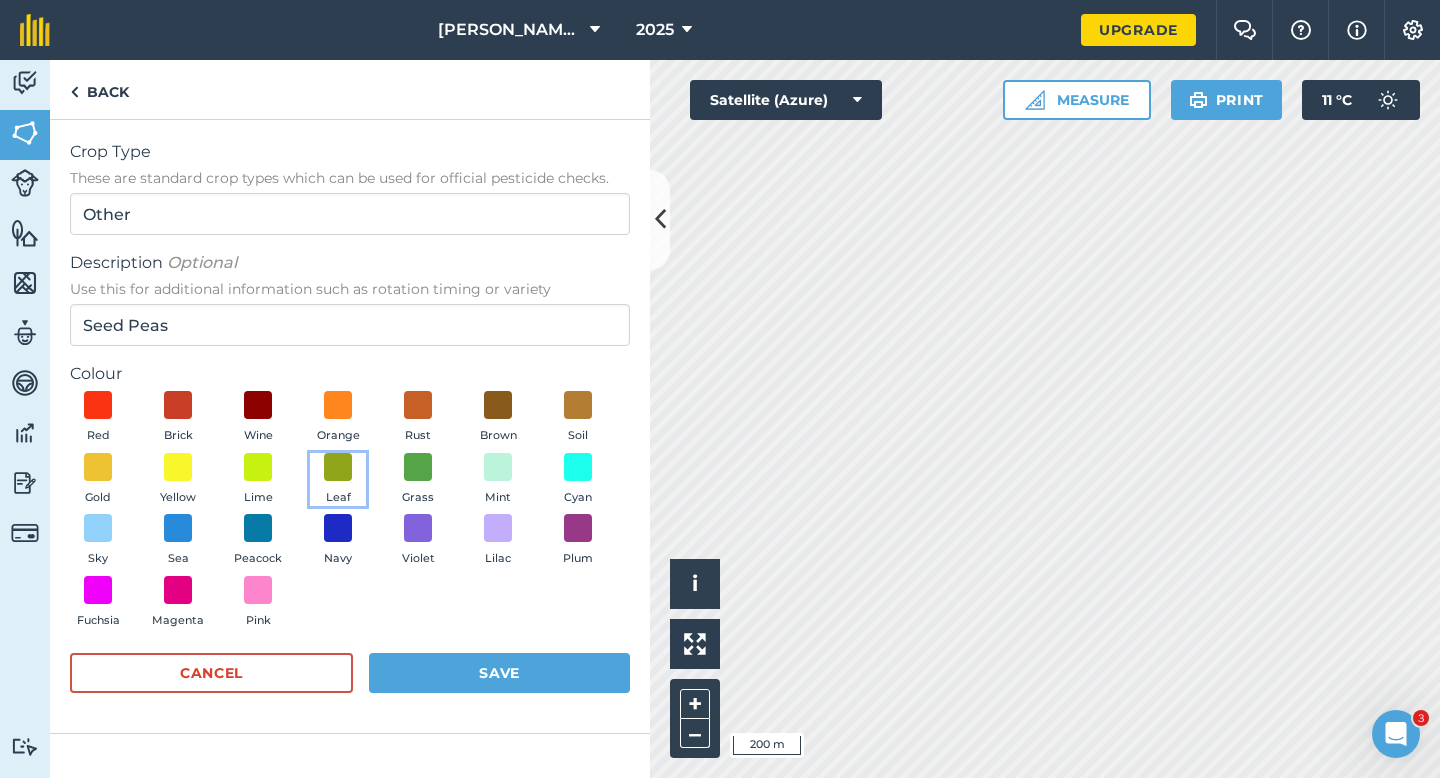 click on "Leaf" at bounding box center (338, 480) 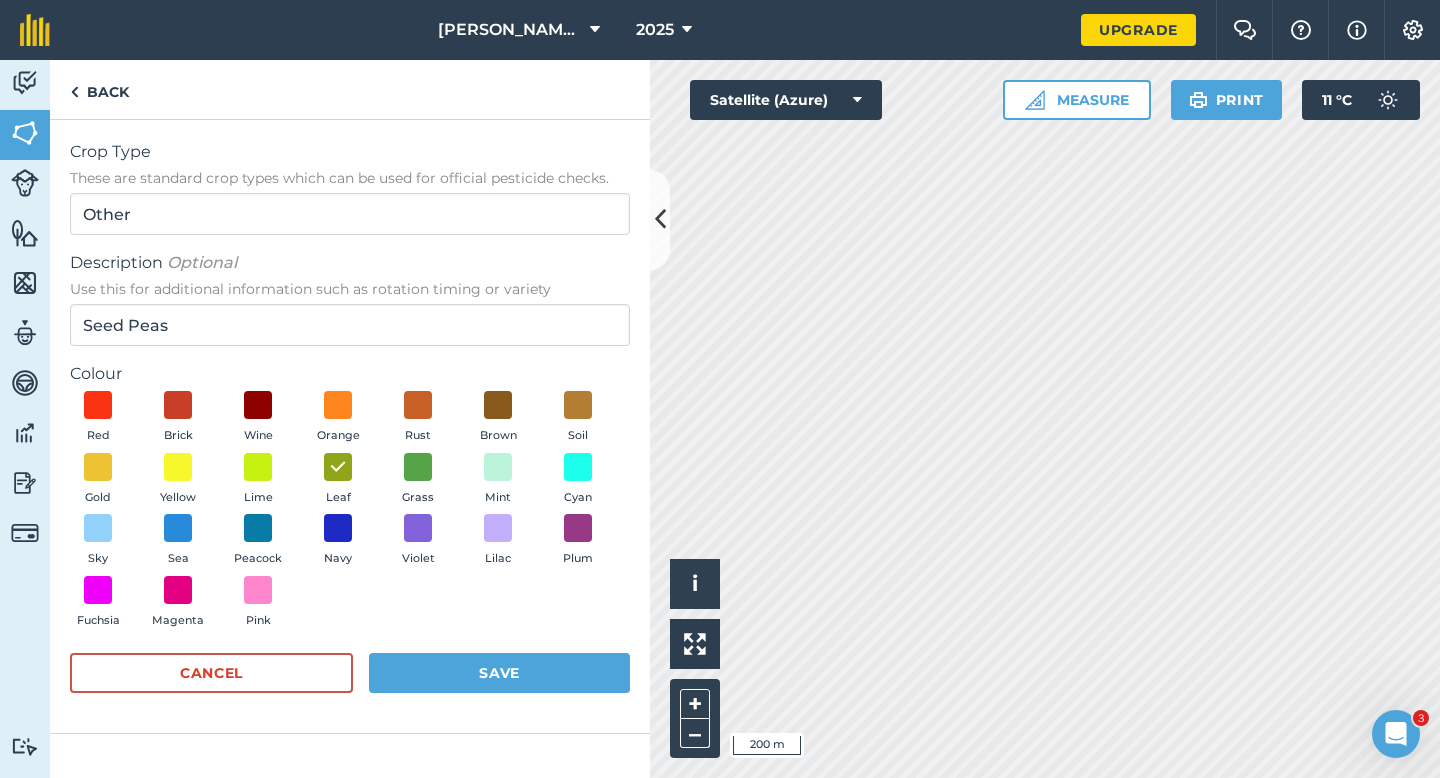 click on "Crop Type These are standard crop types which can be used for official pesticide checks. Other Description   Optional Use this for additional information such as rotation timing or variety Seed Peas Colour Red Brick Wine Orange Rust Brown Soil Gold Yellow Lime Leaf Grass Mint Cyan Sky Sea Peacock Navy Violet Lilac Plum Fuchsia Magenta Pink Cancel Save" at bounding box center (350, 426) 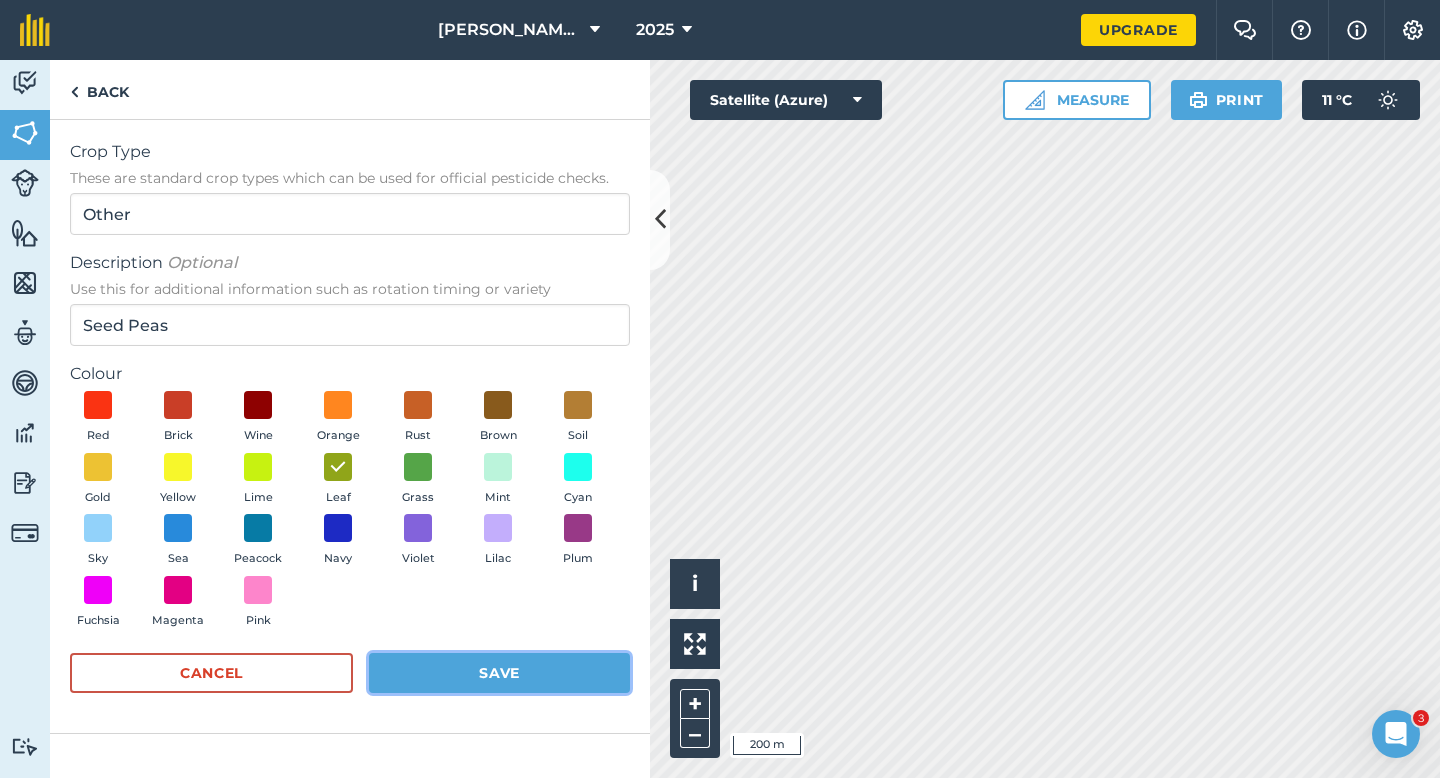 click on "Save" at bounding box center [499, 673] 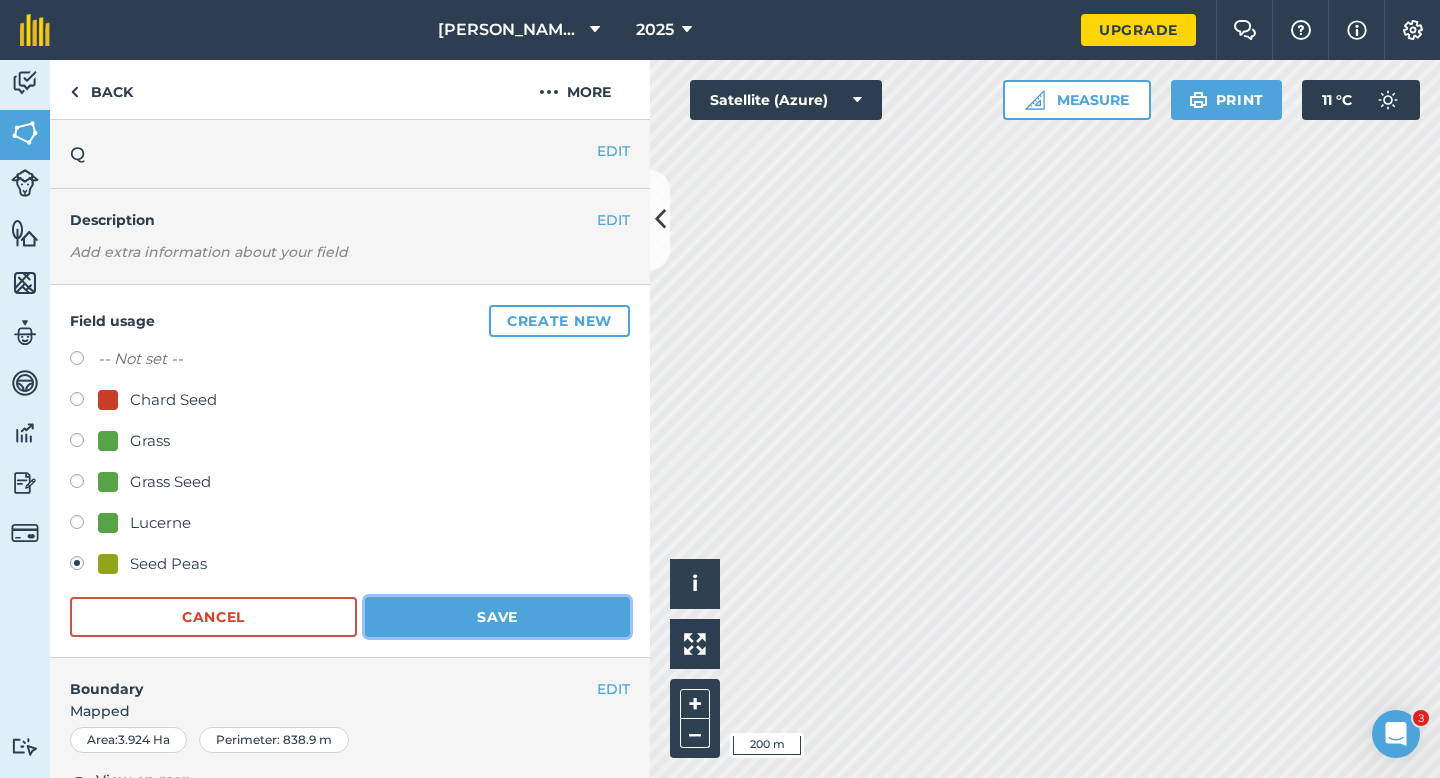 click on "Save" at bounding box center [497, 617] 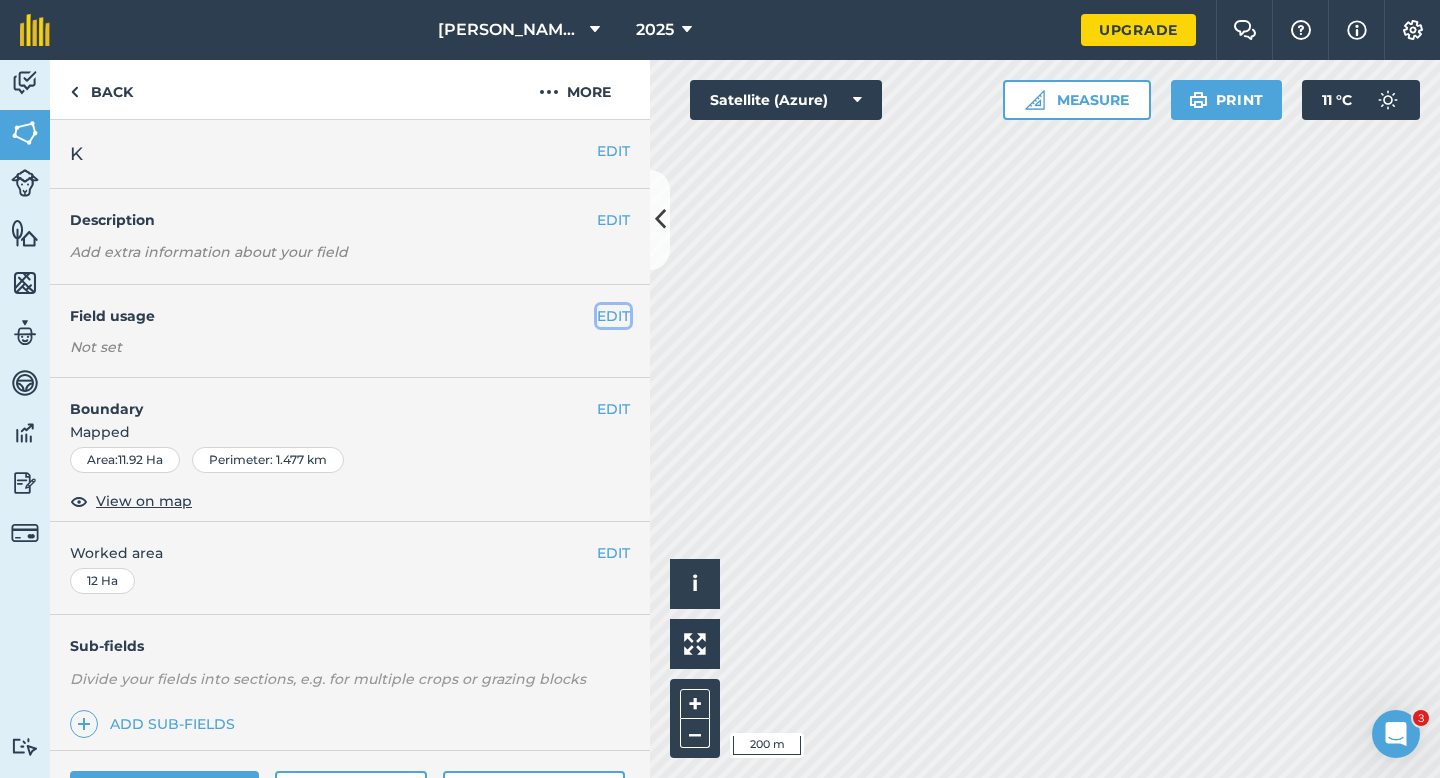click on "EDIT" at bounding box center (613, 316) 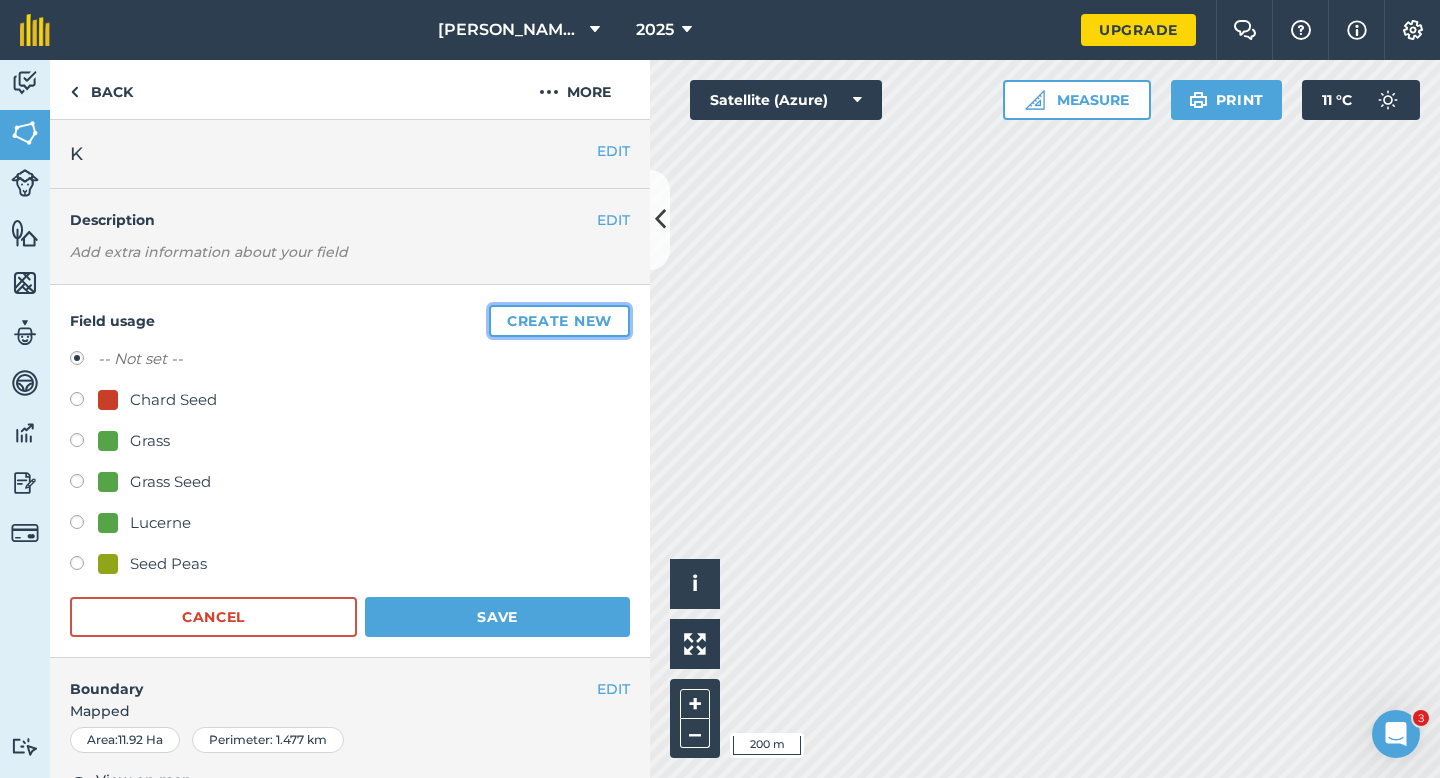 click on "Create new" at bounding box center [559, 321] 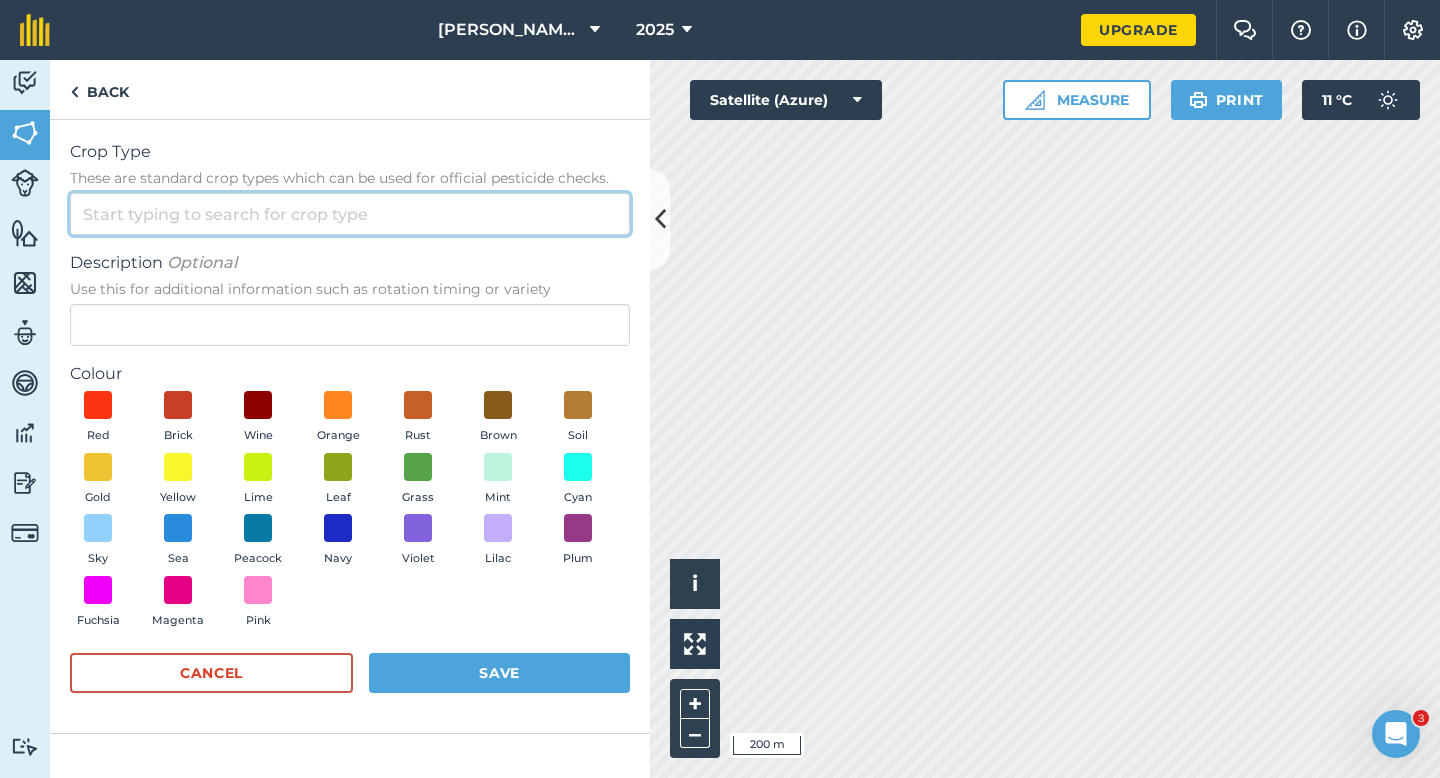click on "Crop Type These are standard crop types which can be used for official pesticide checks." at bounding box center [350, 214] 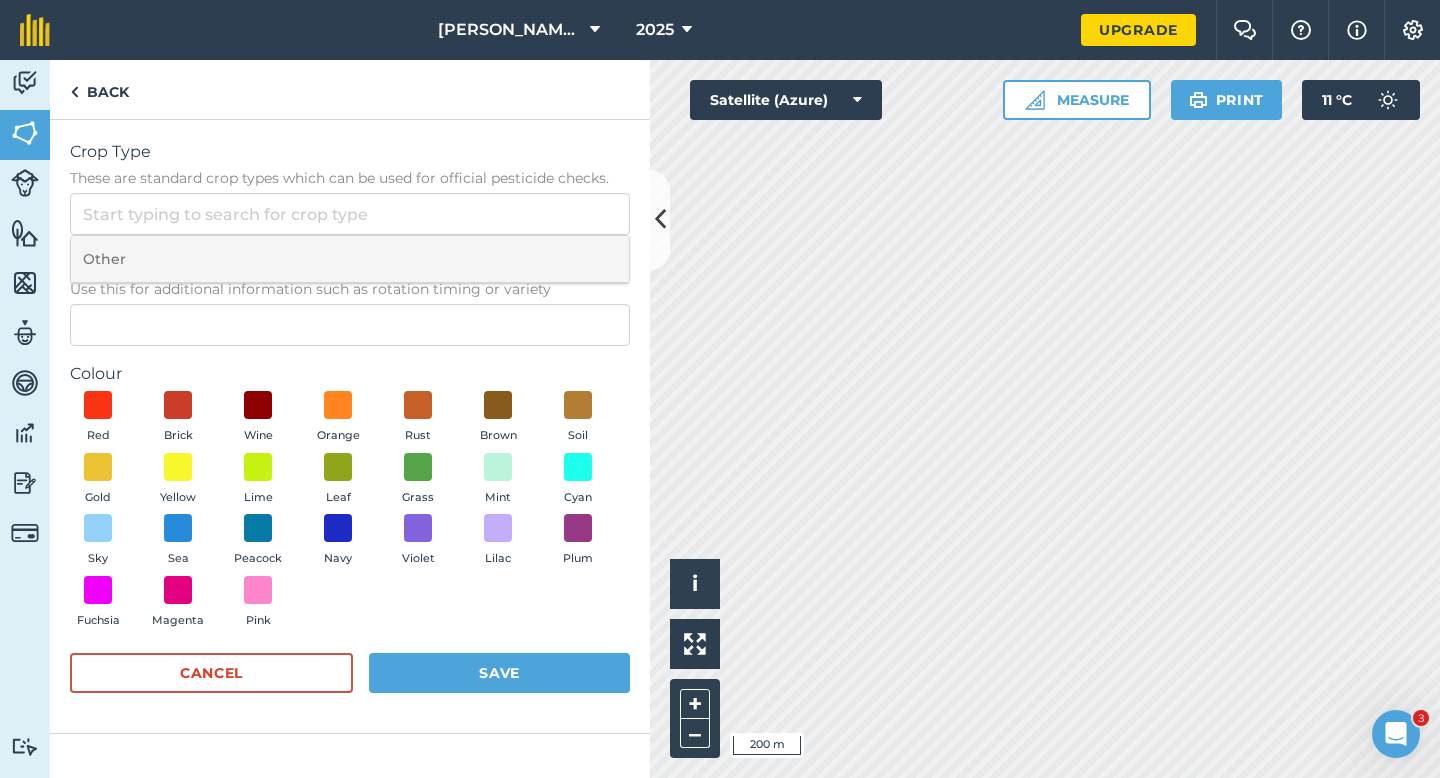 click on "Other" at bounding box center (350, 259) 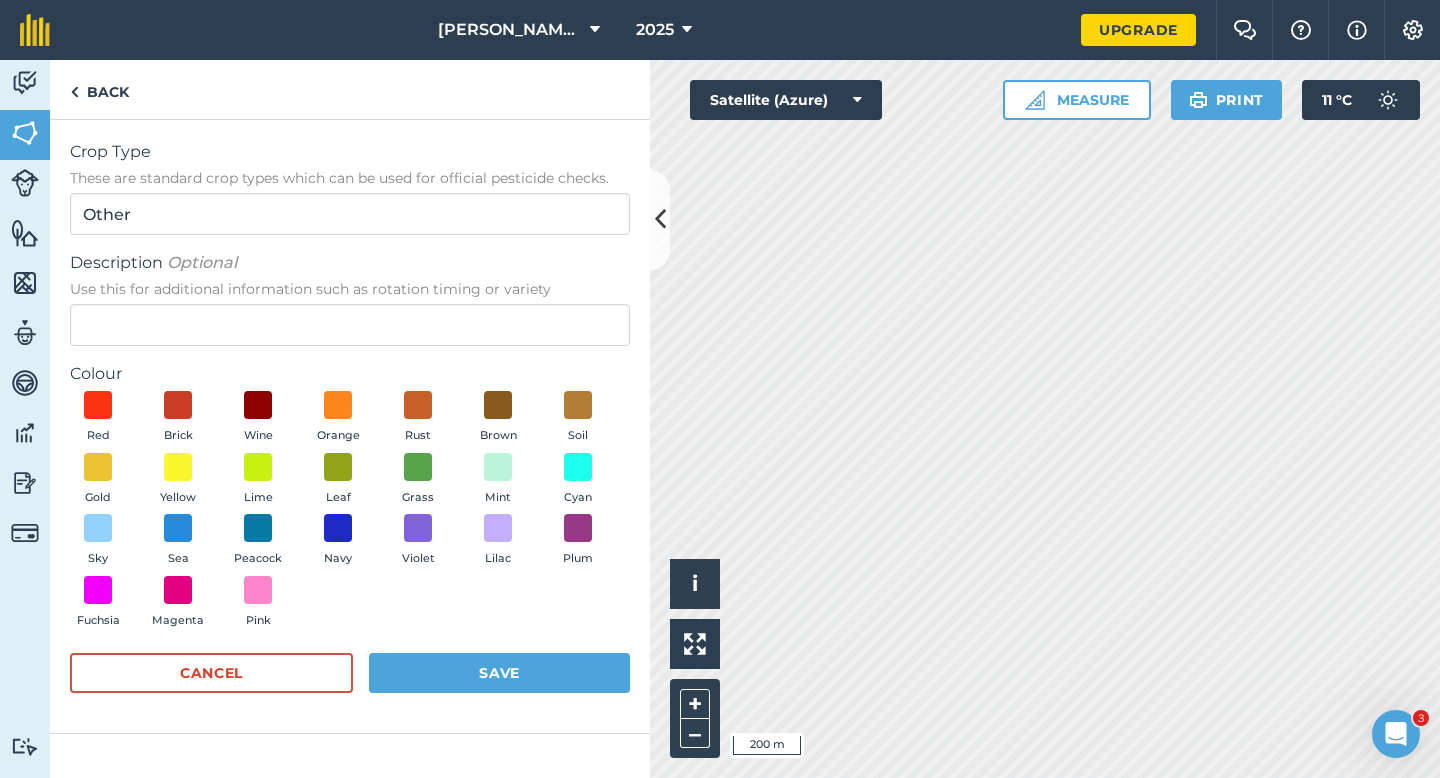 click on "Use this for additional information such as rotation timing or variety" at bounding box center (350, 289) 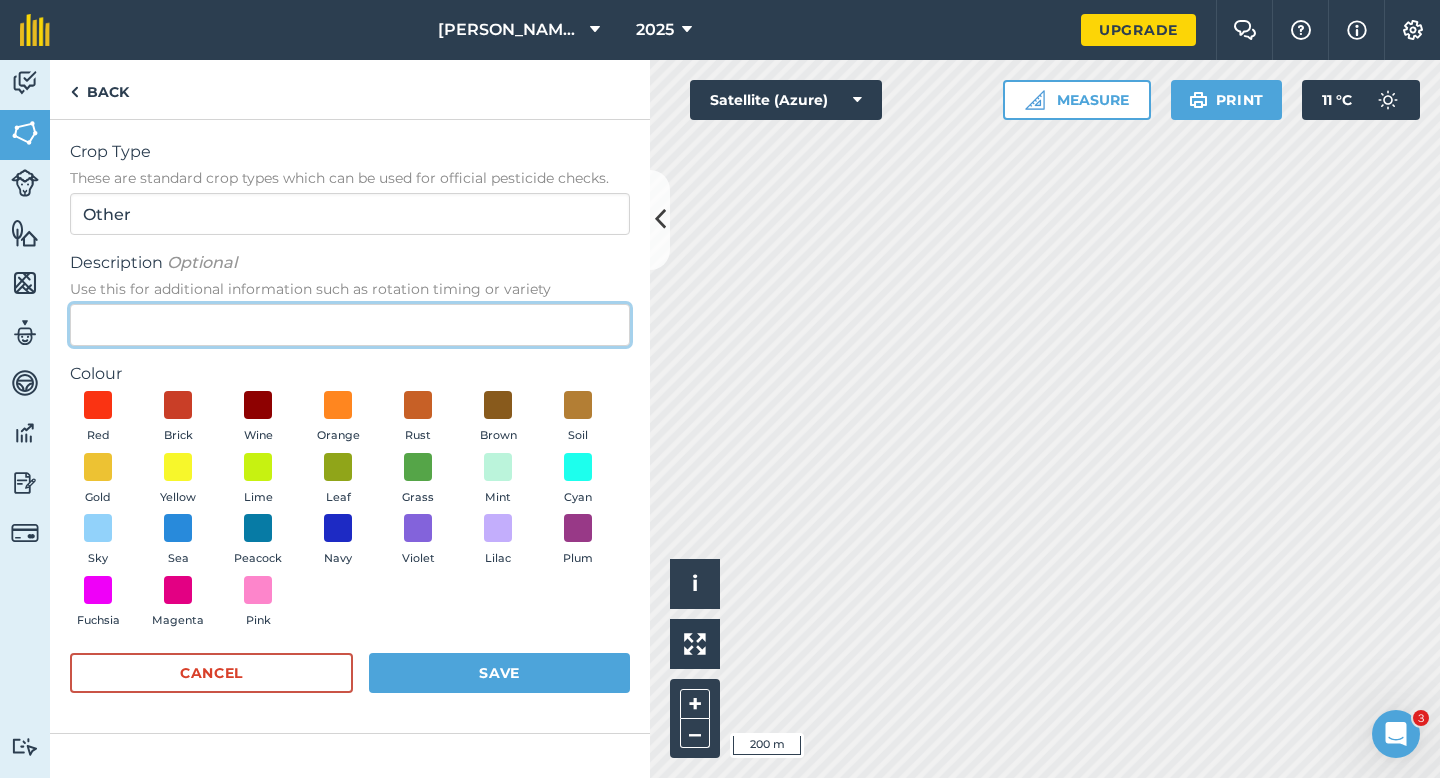click on "Description   Optional Use this for additional information such as rotation timing or variety" at bounding box center (350, 325) 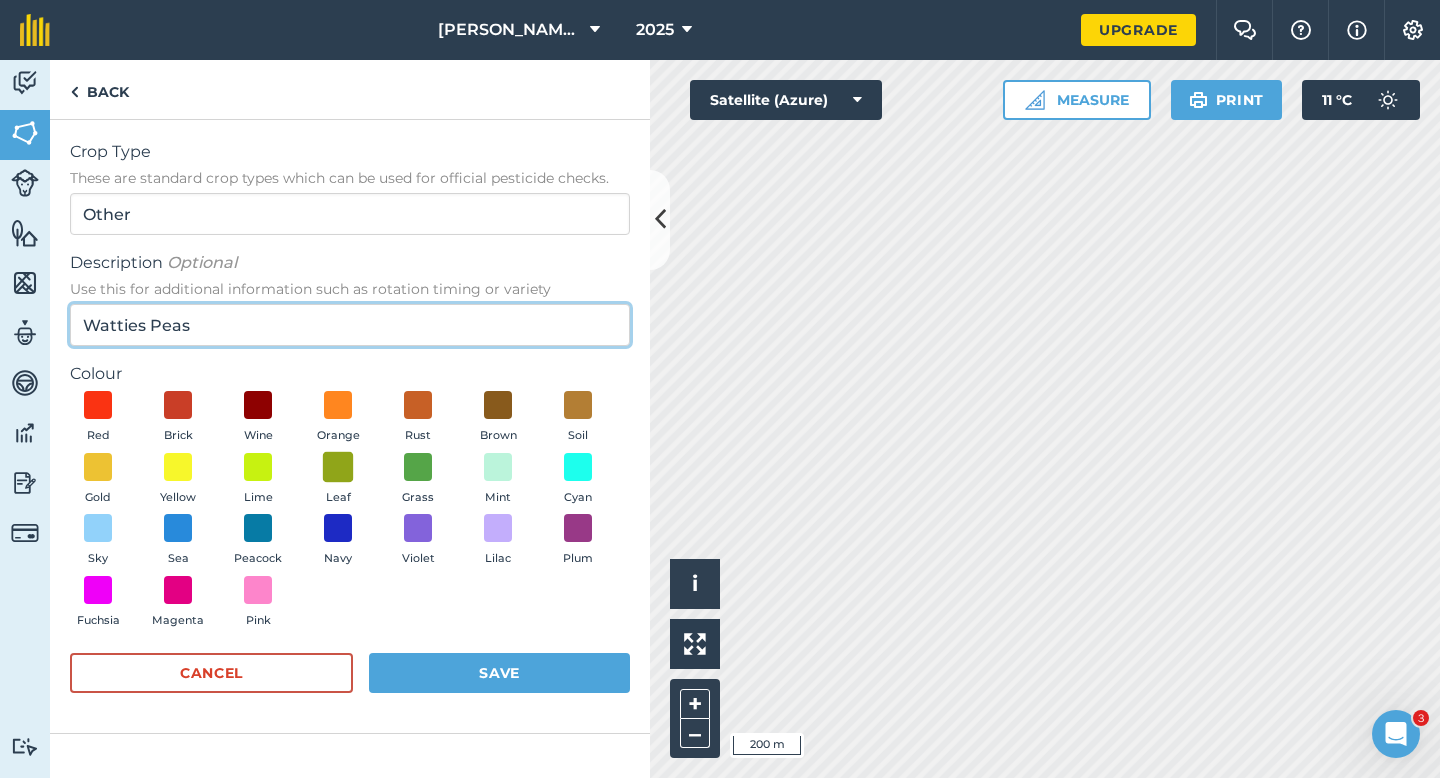 type on "Watties Peas" 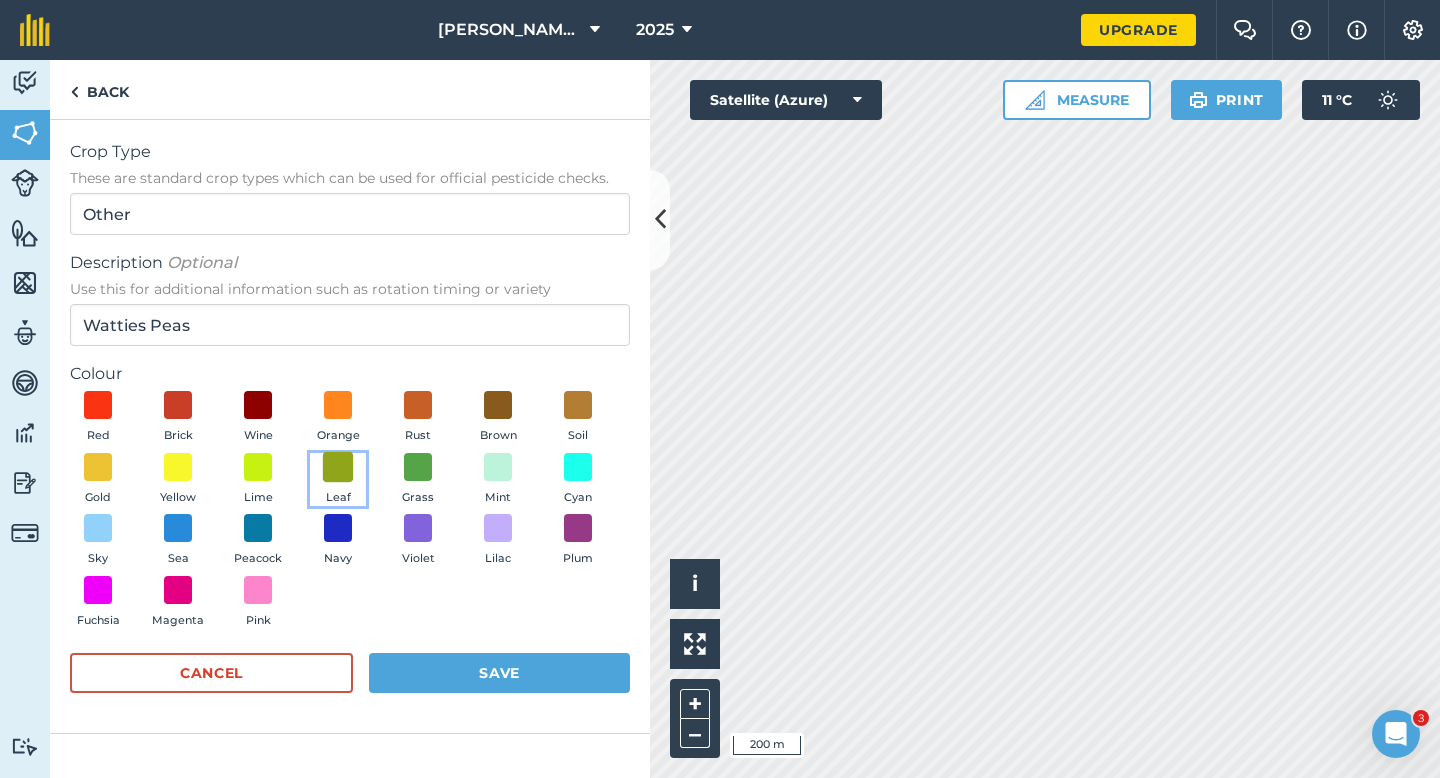 click at bounding box center [338, 466] 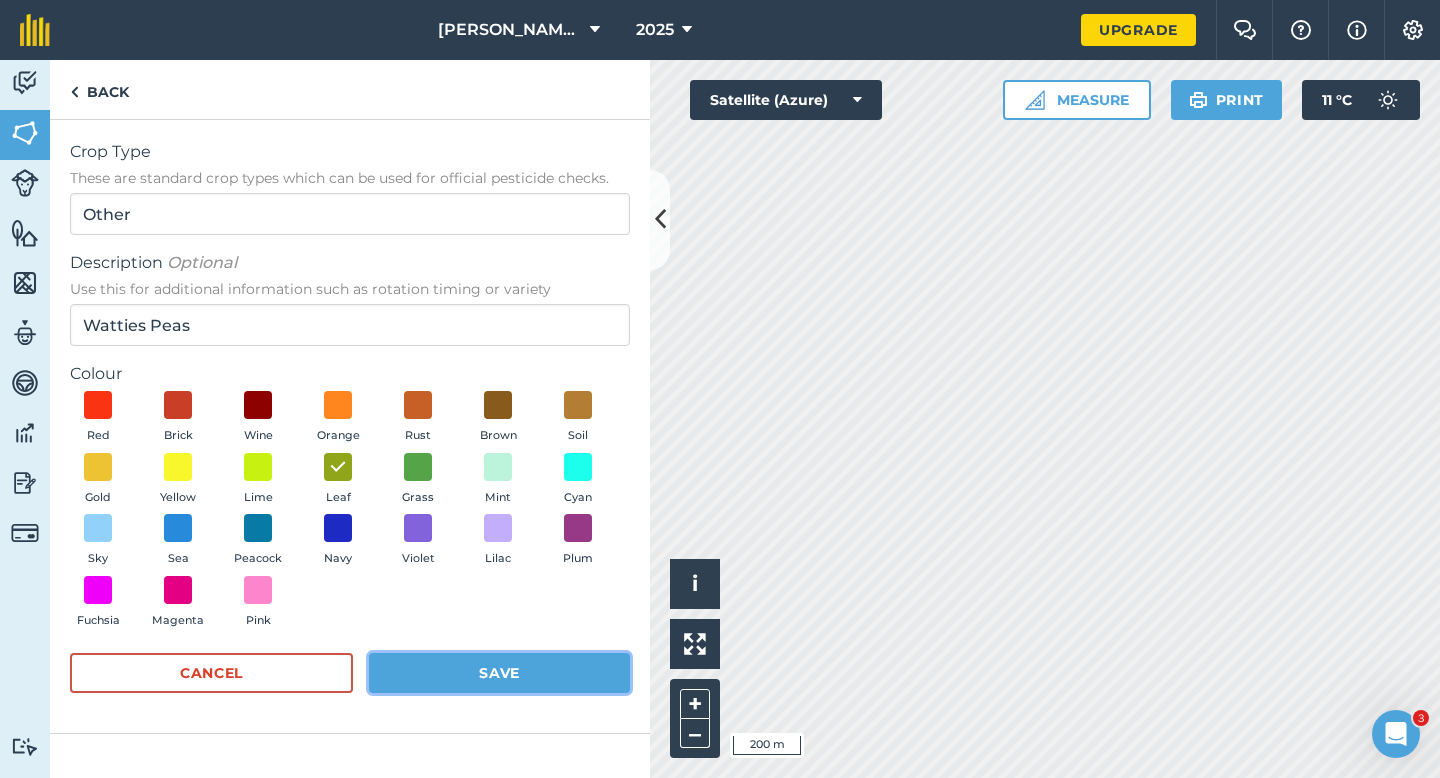 click on "Save" at bounding box center [499, 673] 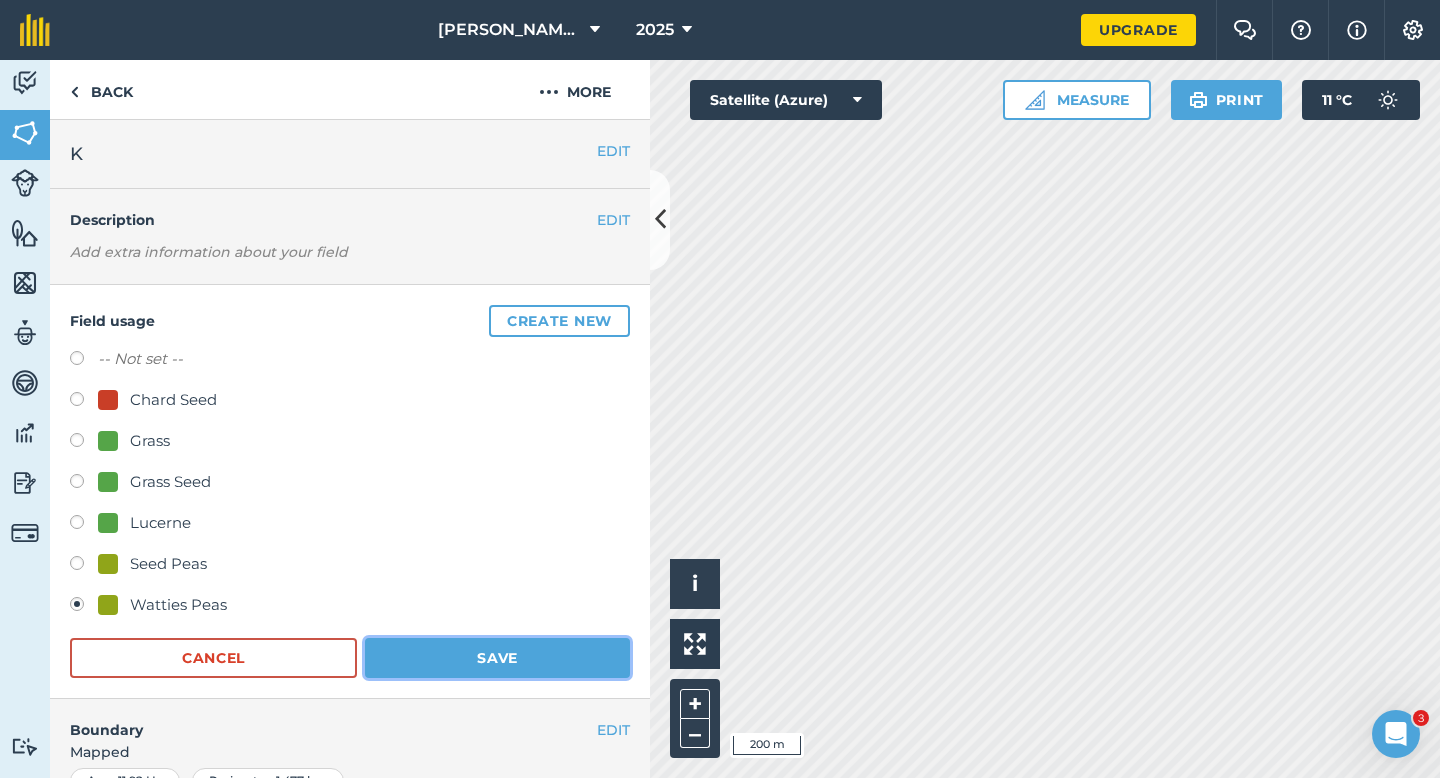 click on "Save" at bounding box center [497, 658] 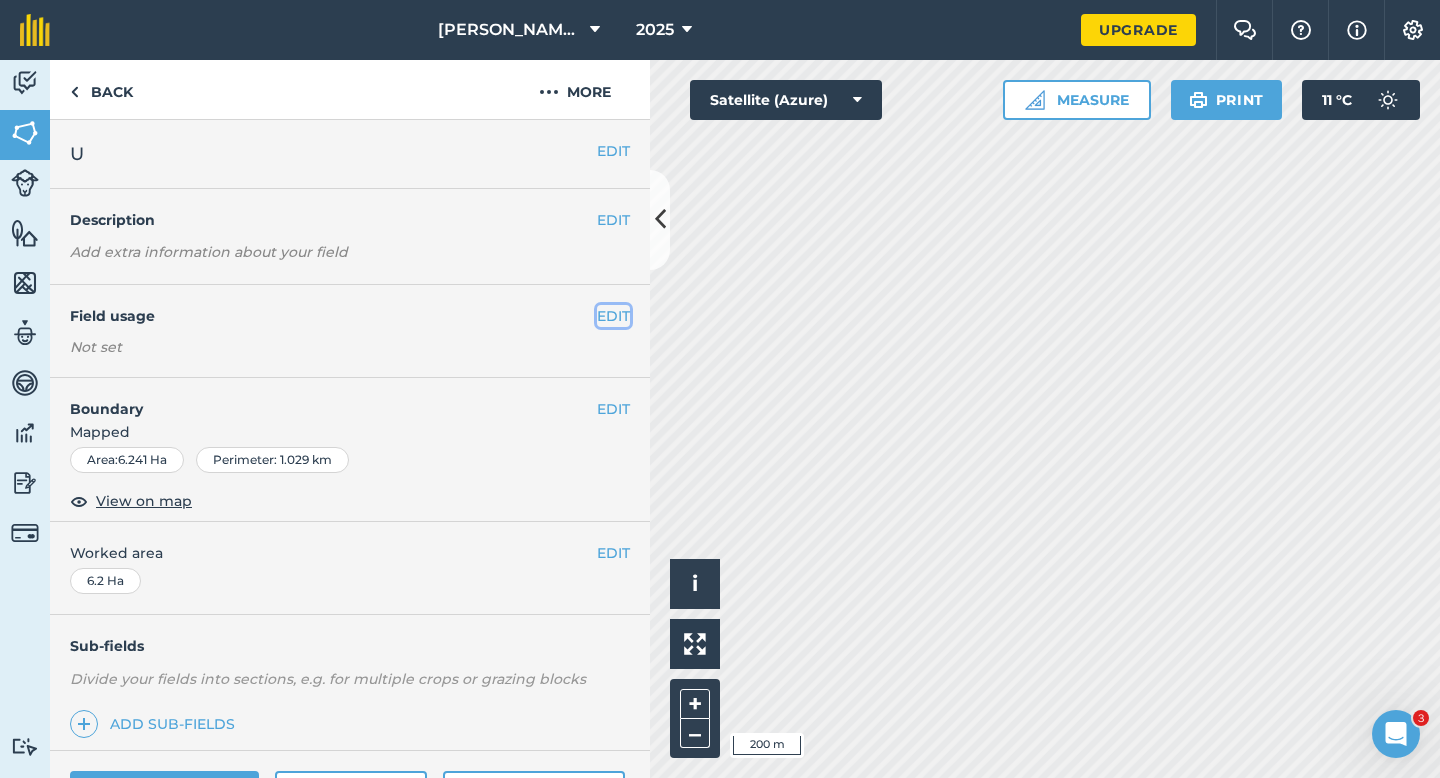 click on "EDIT" at bounding box center (613, 316) 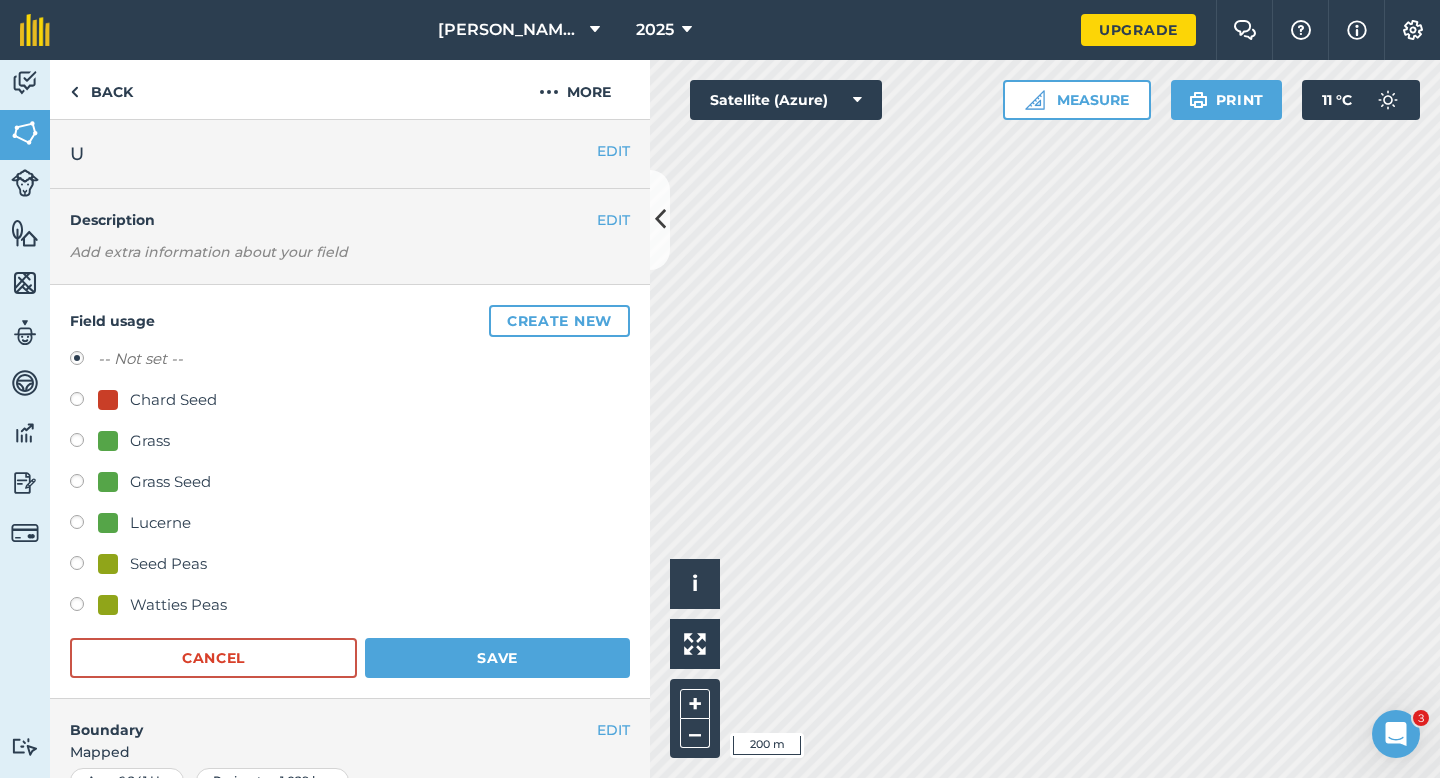 click on "Watties Peas" at bounding box center [178, 605] 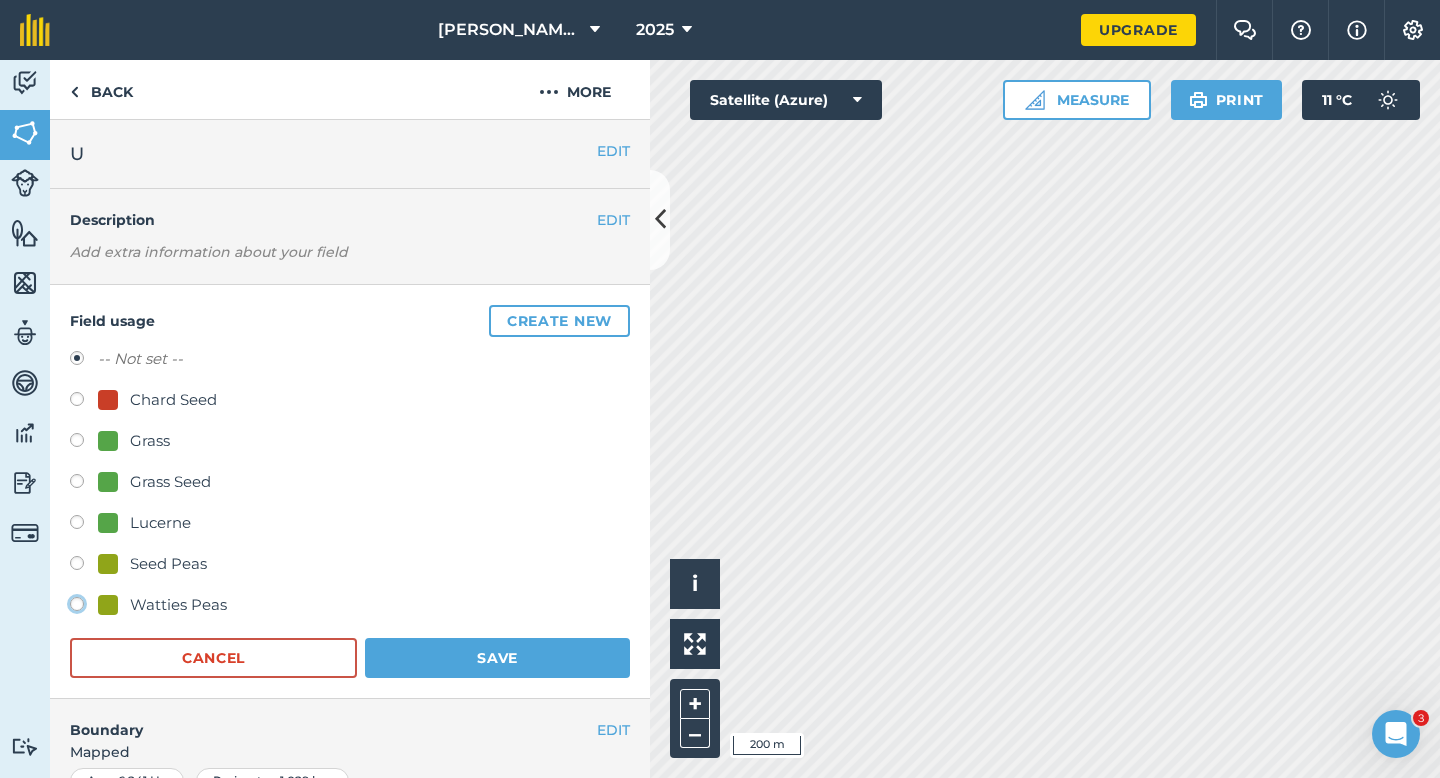click on "Watties Peas" at bounding box center [-9923, 603] 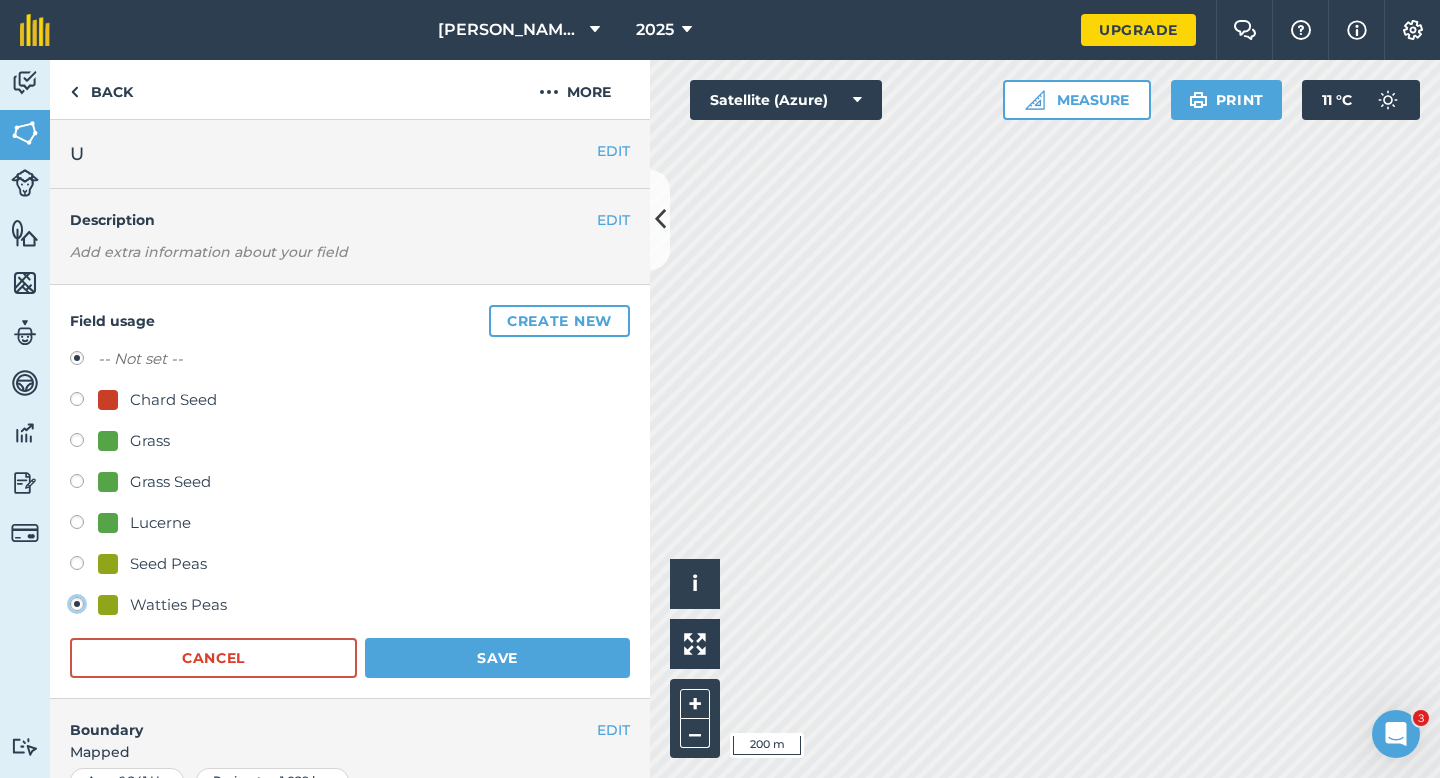 radio on "true" 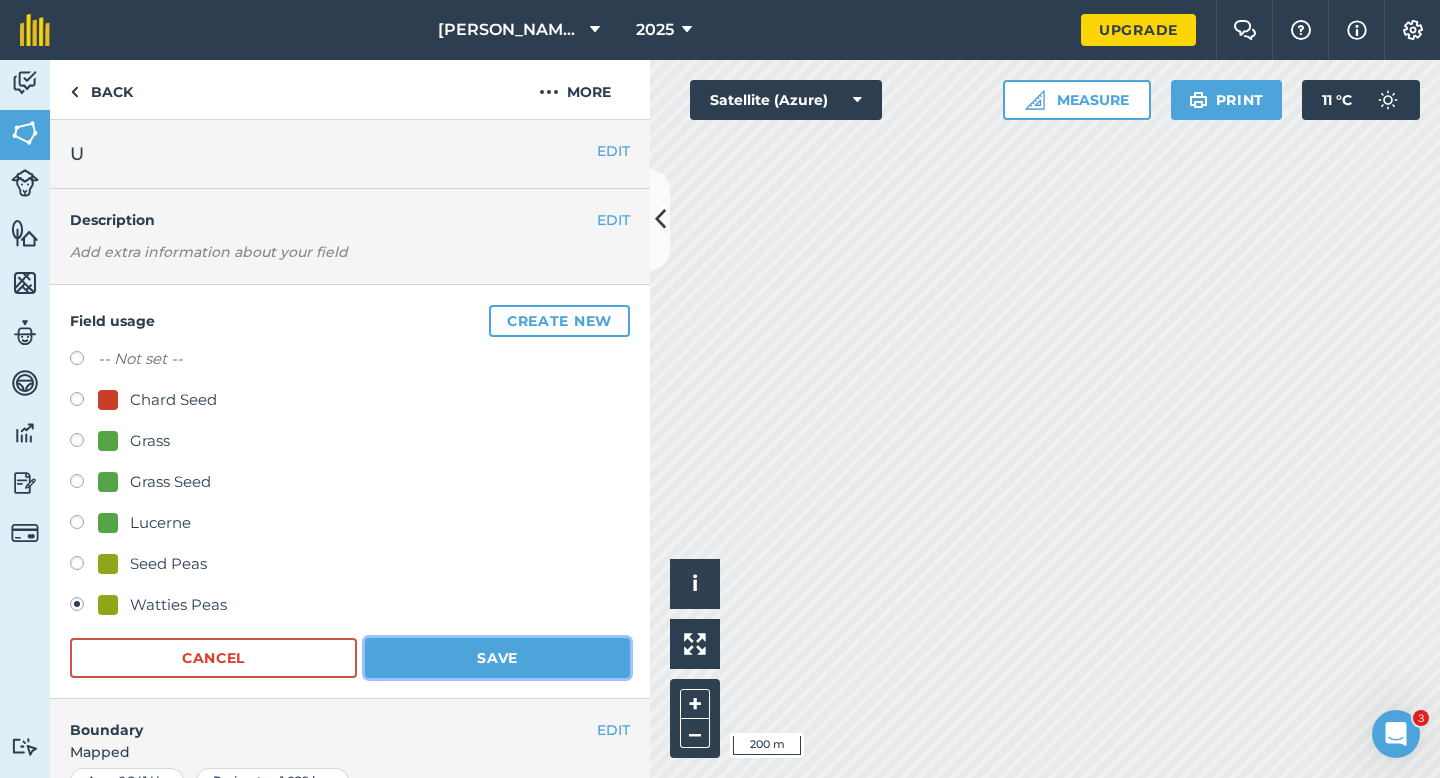 click on "Save" at bounding box center [497, 658] 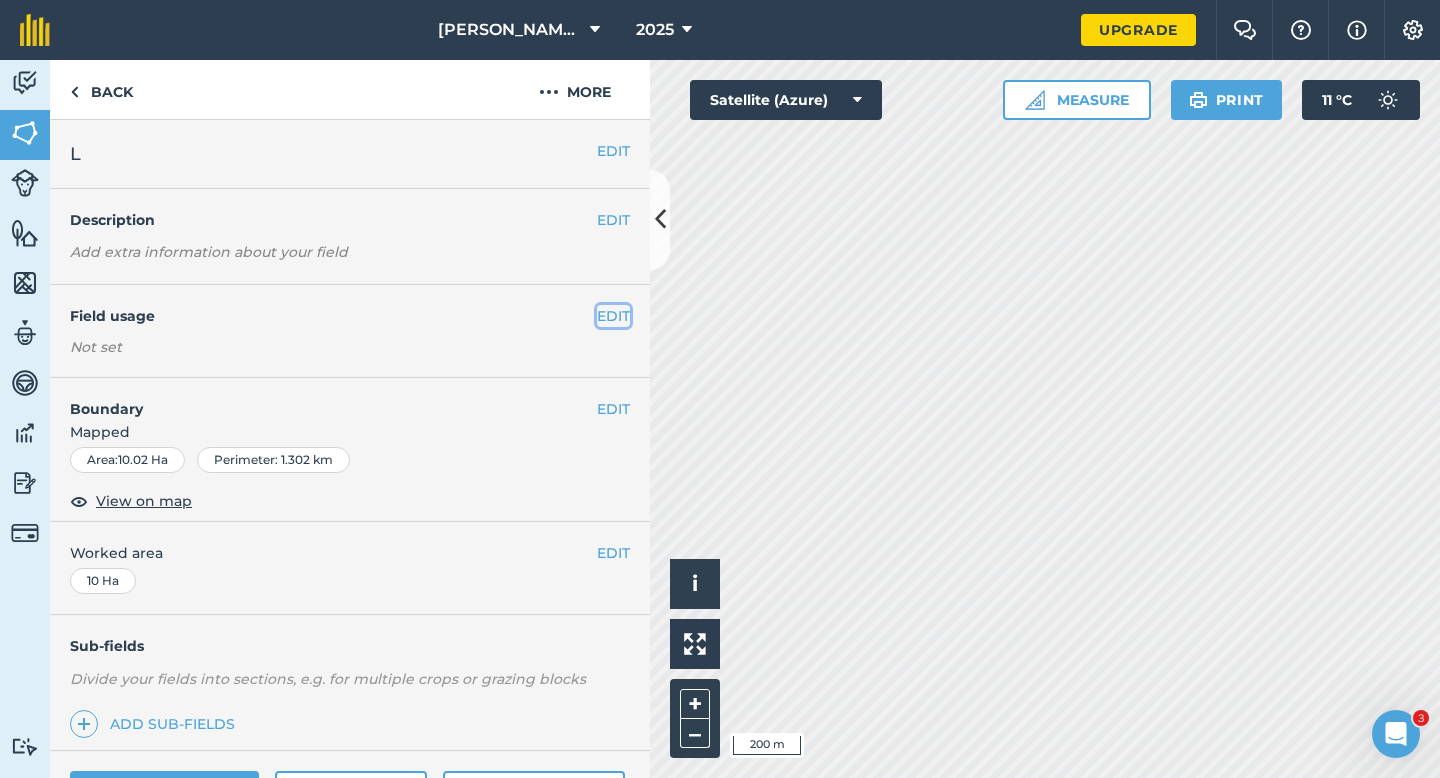 click on "EDIT" at bounding box center [613, 316] 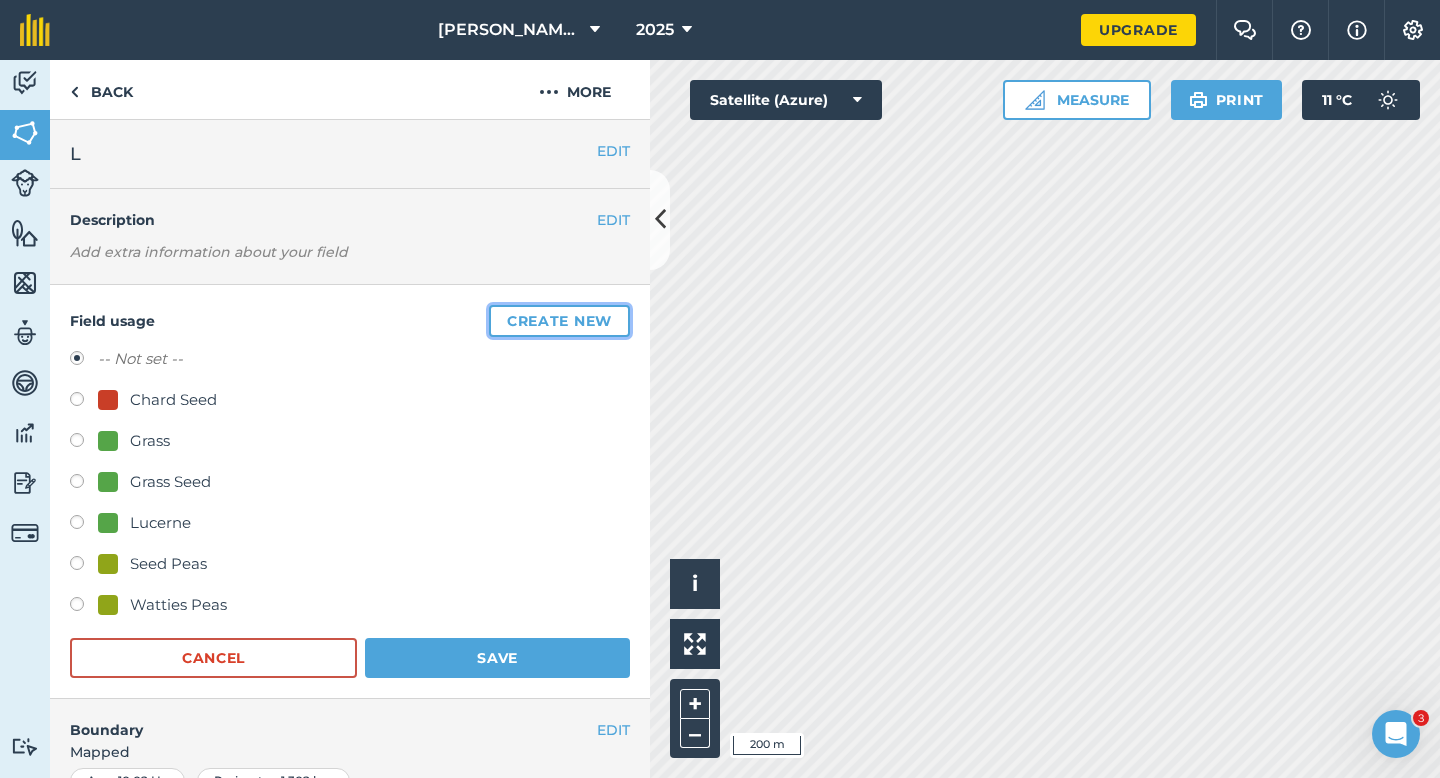 click on "Create new" at bounding box center [559, 321] 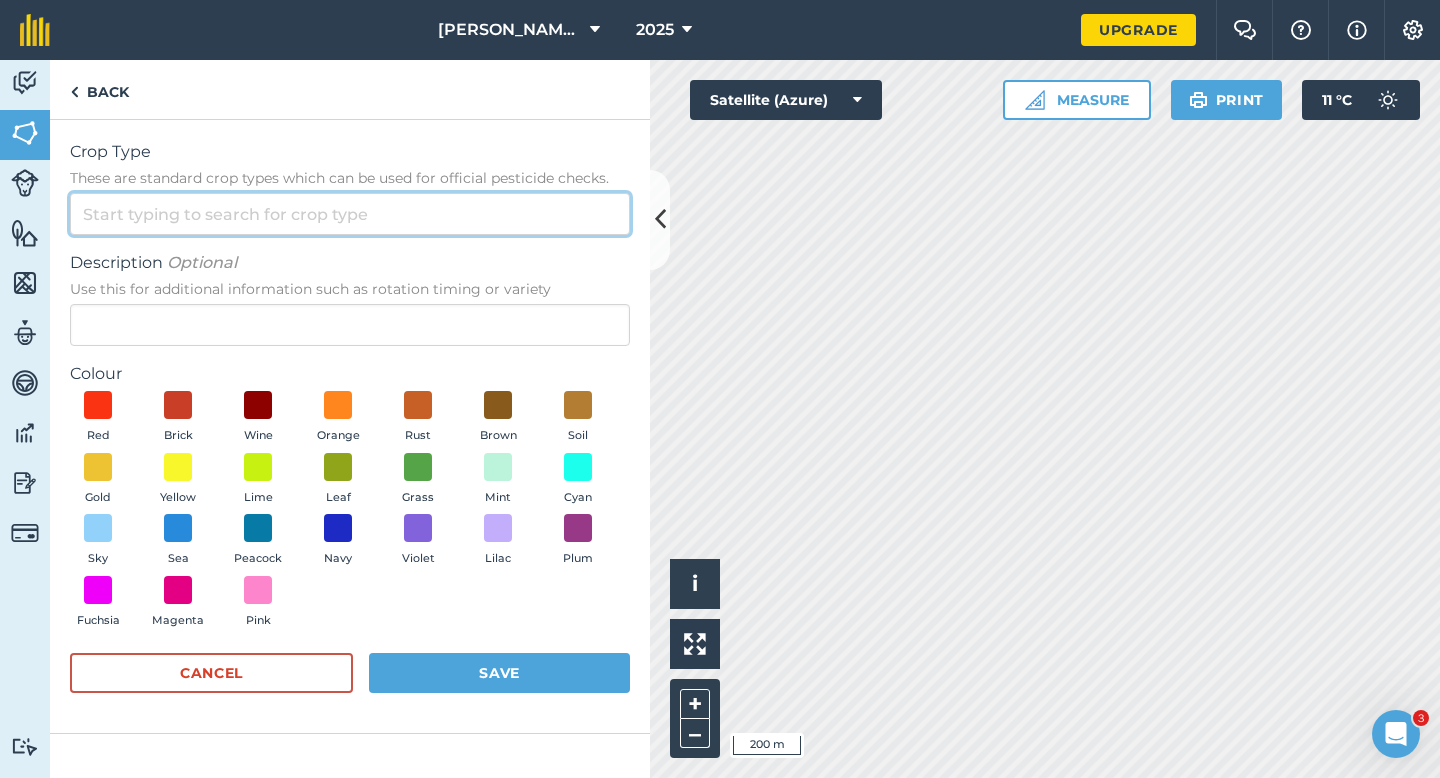 click on "Crop Type These are standard crop types which can be used for official pesticide checks." at bounding box center (350, 214) 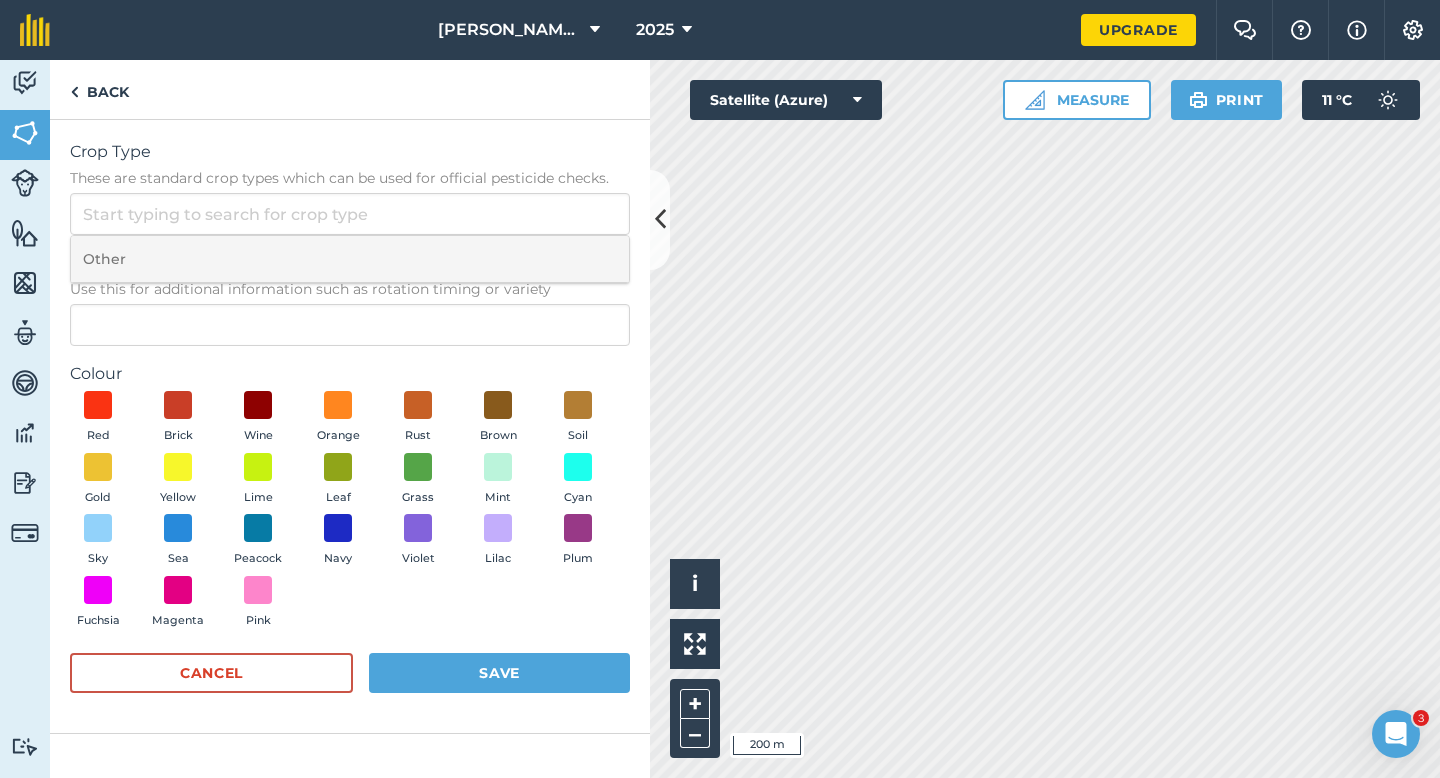 click on "Other" at bounding box center (350, 259) 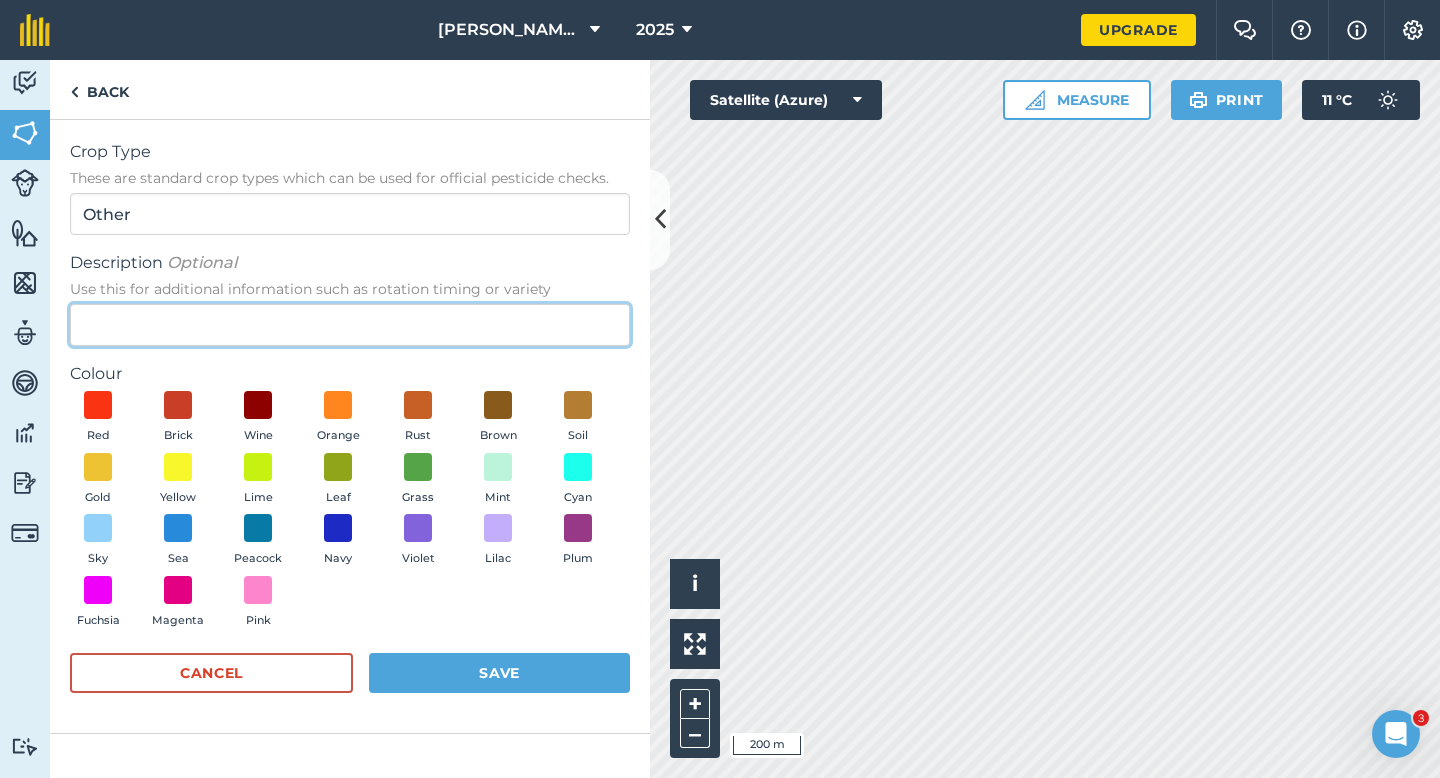 click on "Description   Optional Use this for additional information such as rotation timing or variety" at bounding box center (350, 325) 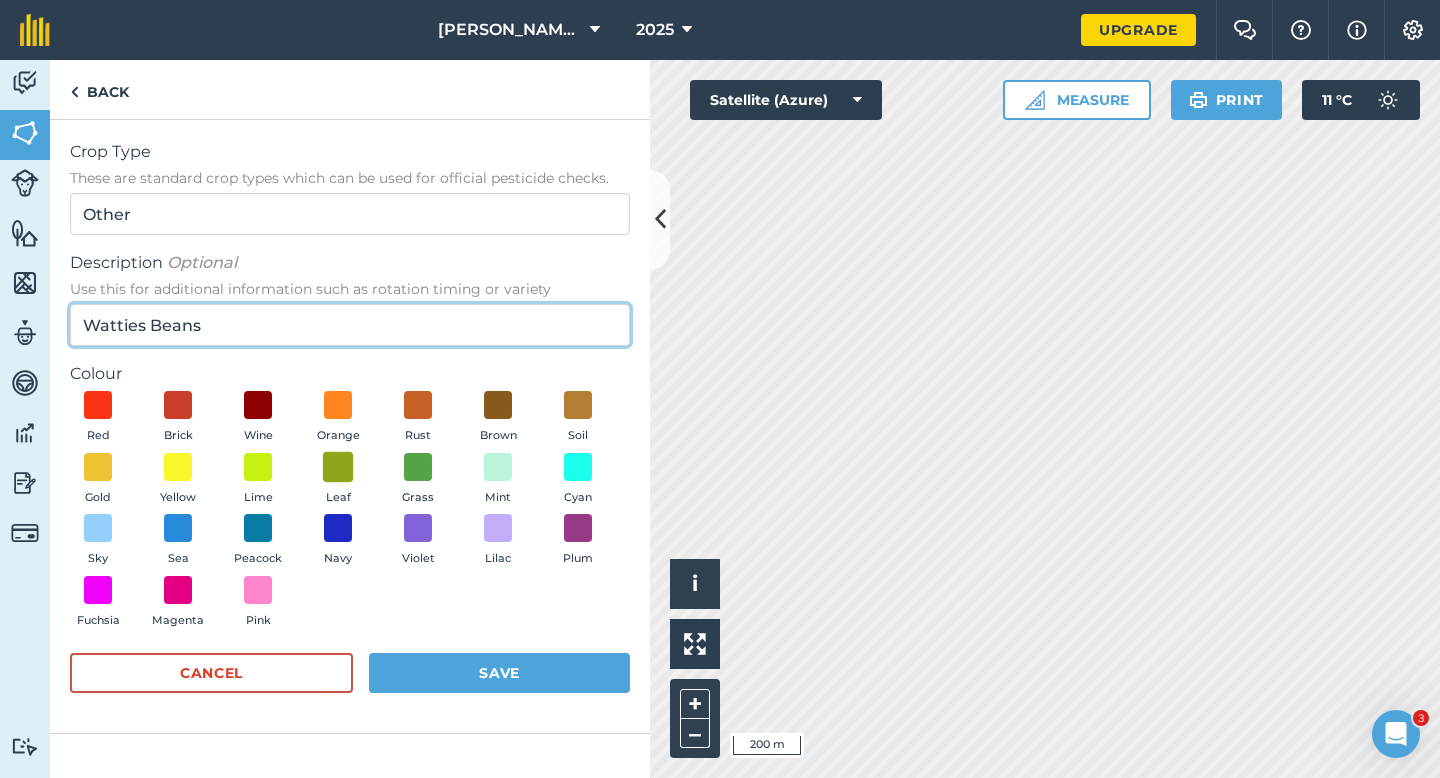 type on "Watties Beans" 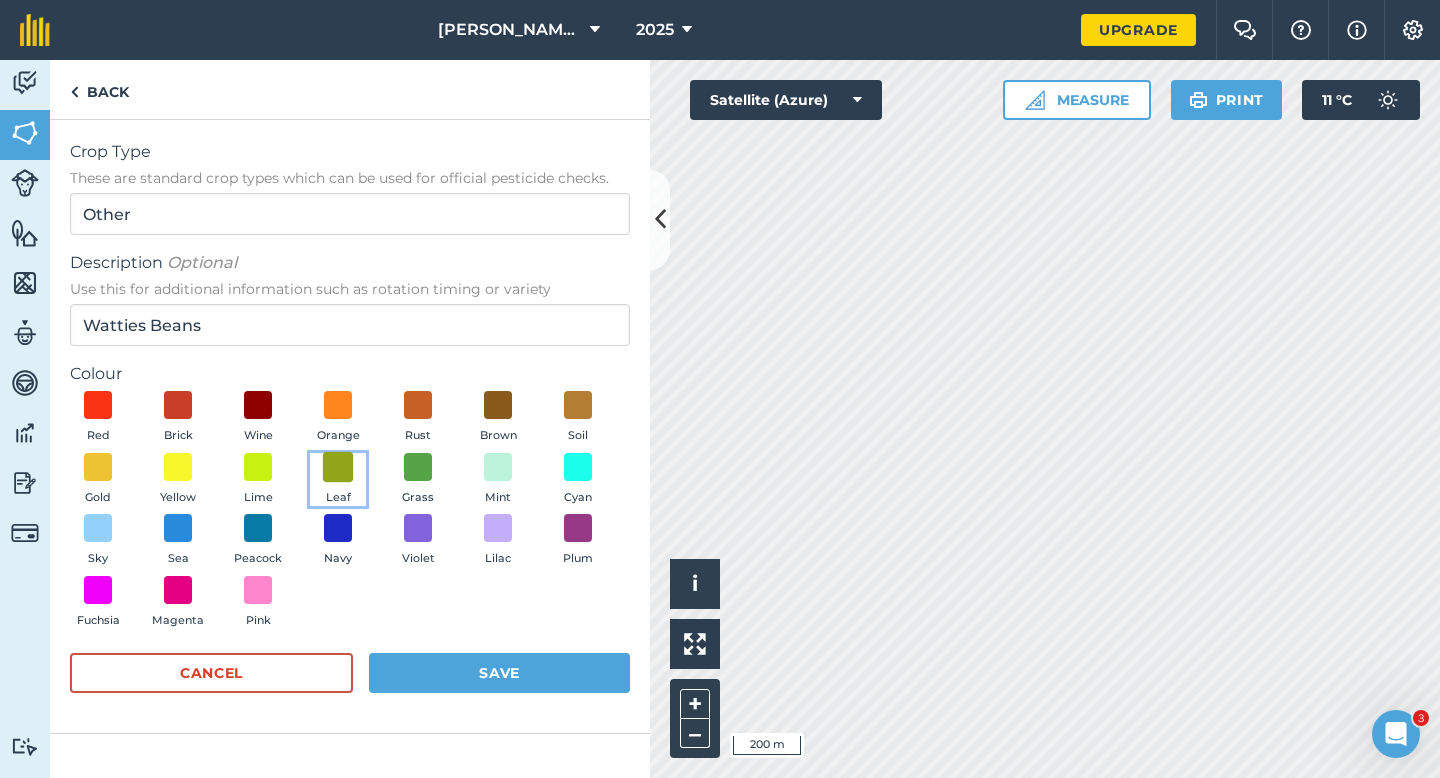 click at bounding box center (338, 466) 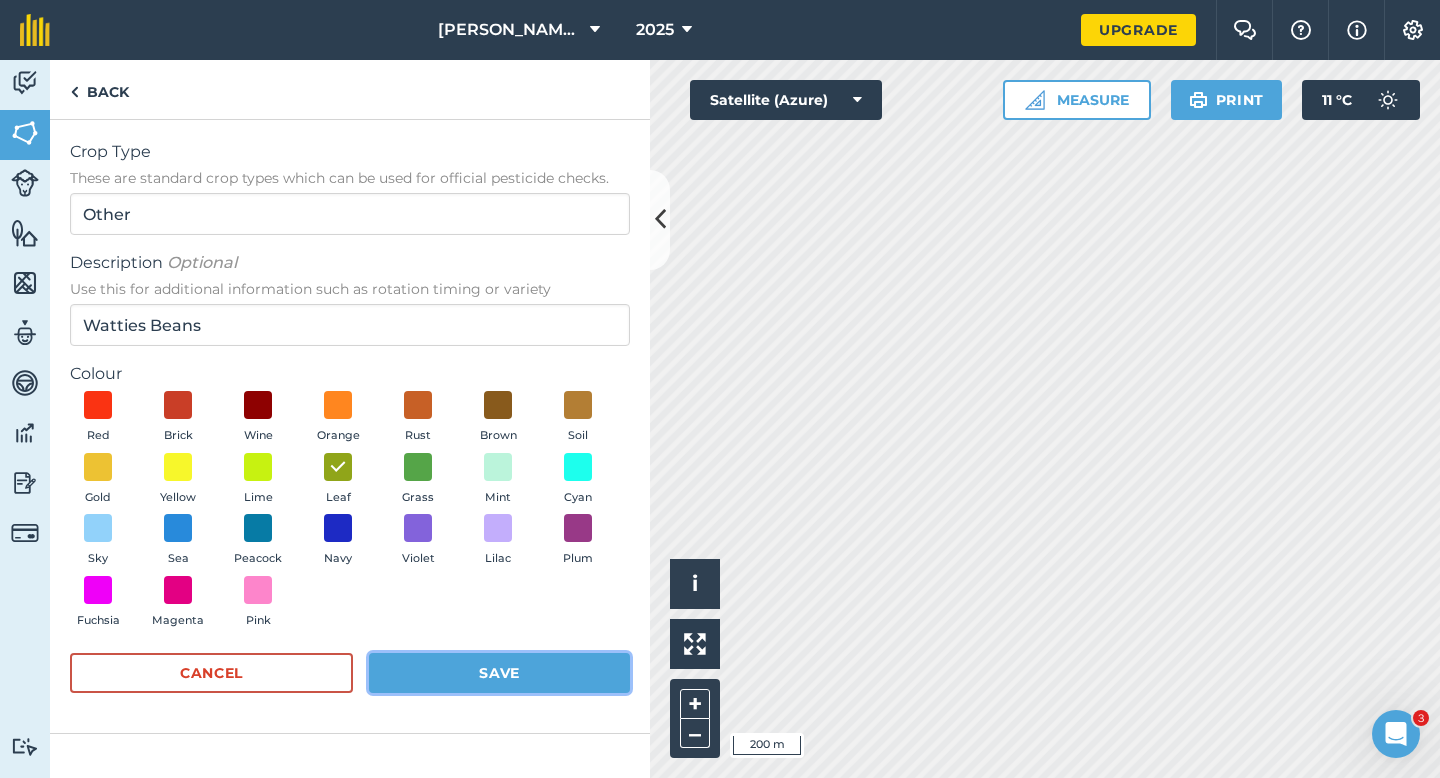 click on "Save" at bounding box center (499, 673) 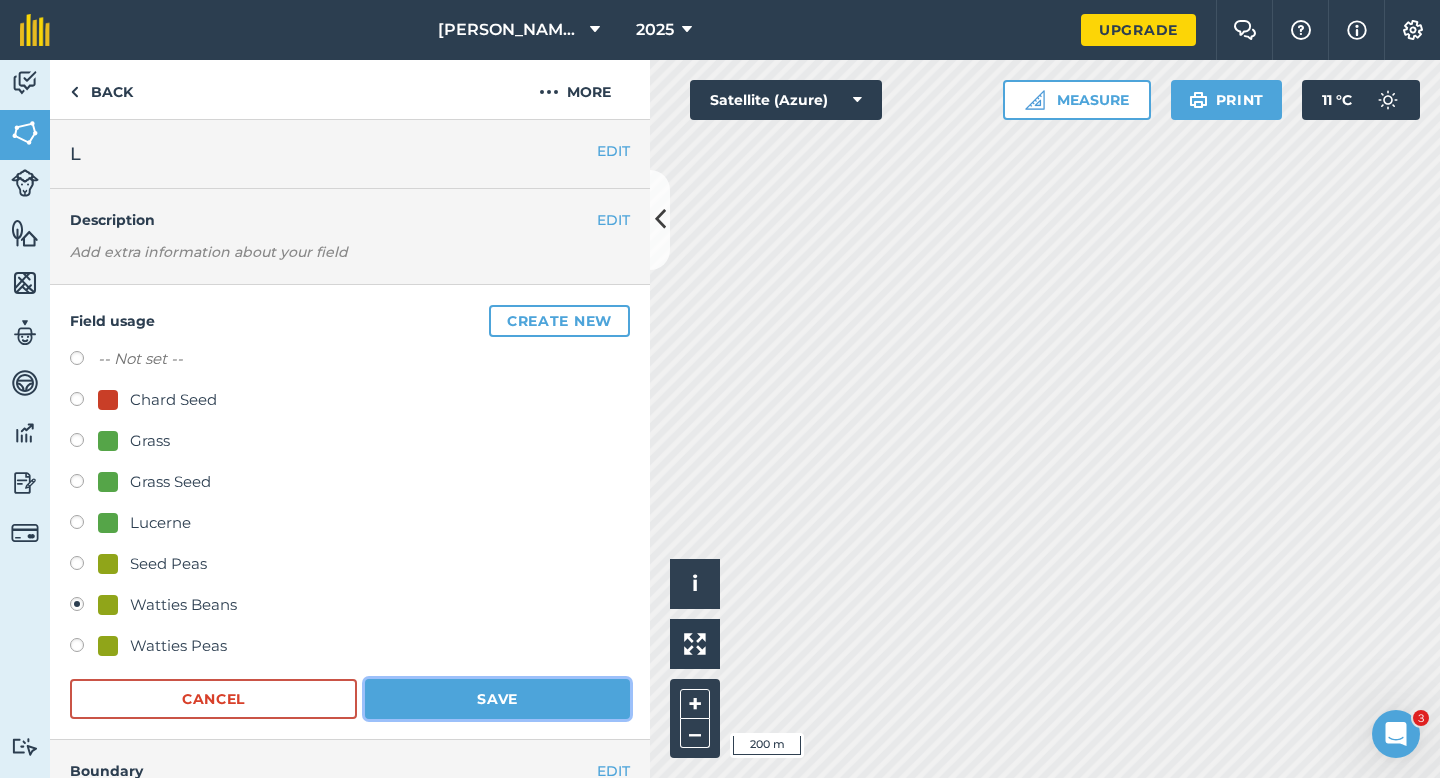 click on "Save" at bounding box center (497, 699) 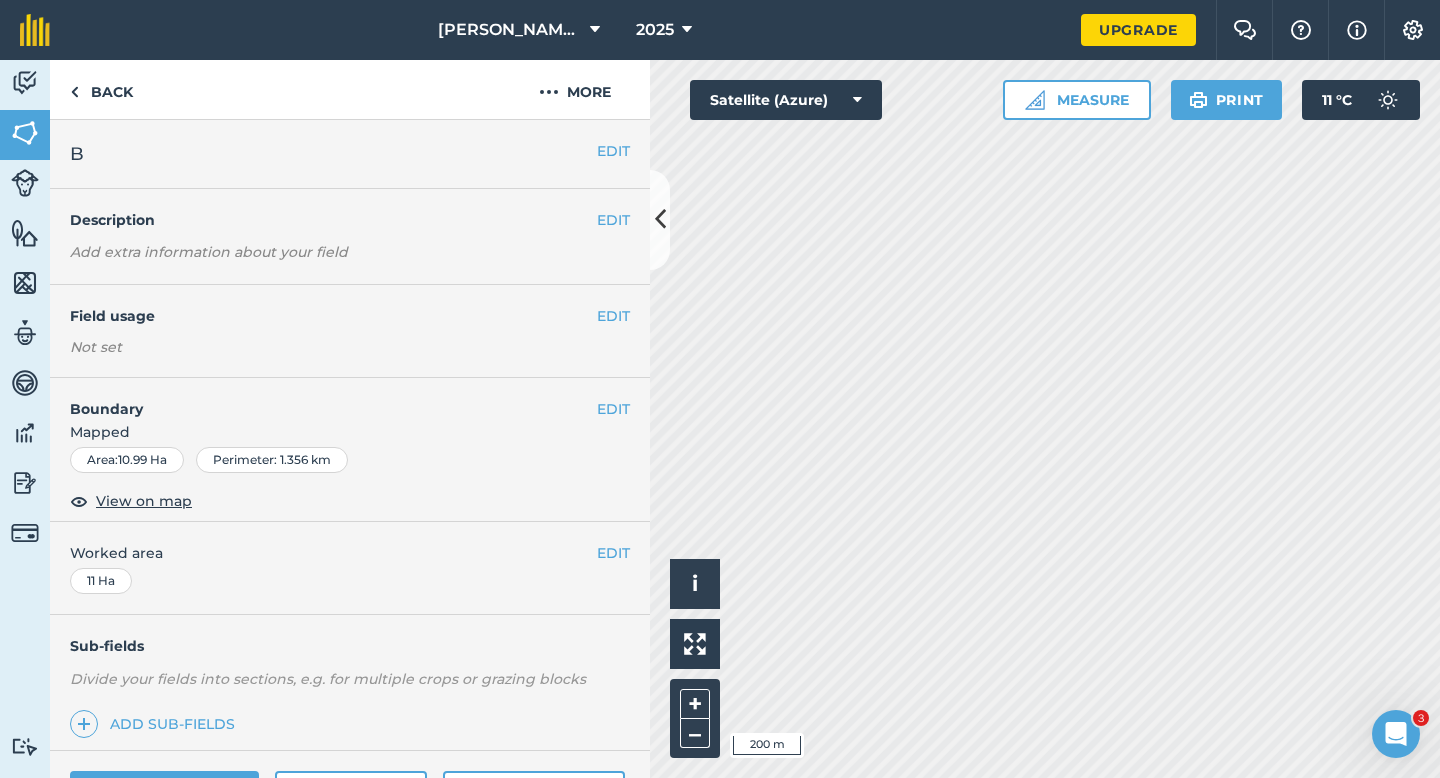 click on "EDIT Field usage Not set" at bounding box center (350, 331) 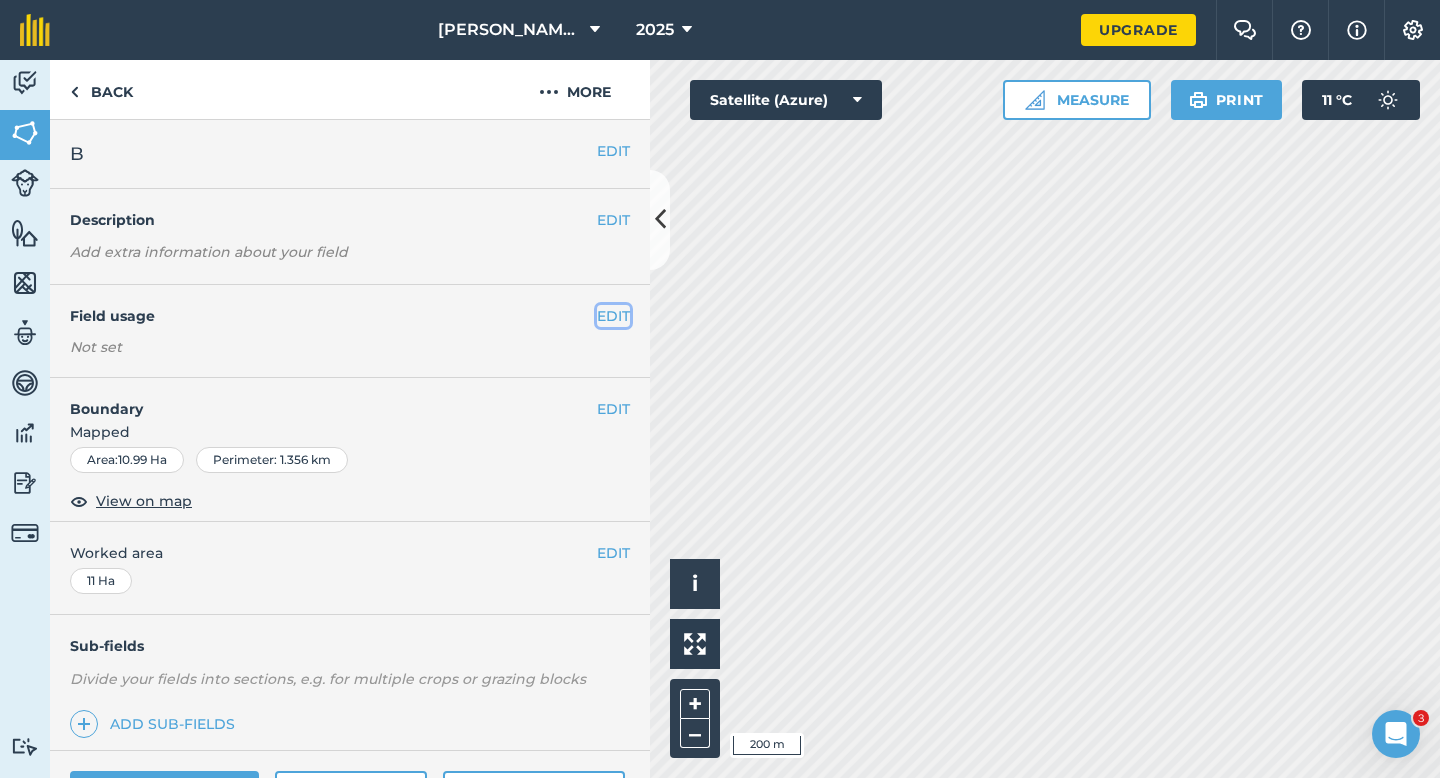 click on "EDIT" at bounding box center (613, 316) 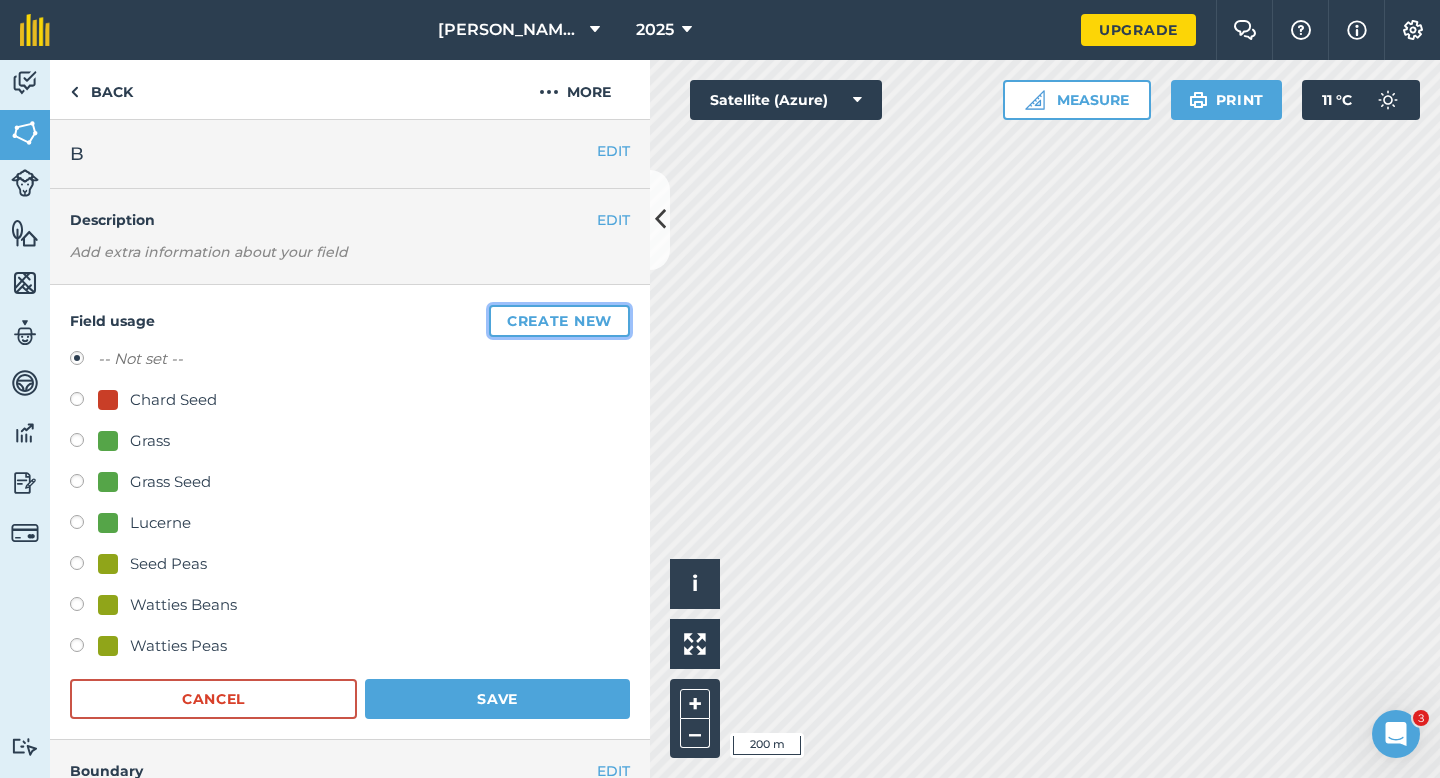 click on "Create new" at bounding box center [559, 321] 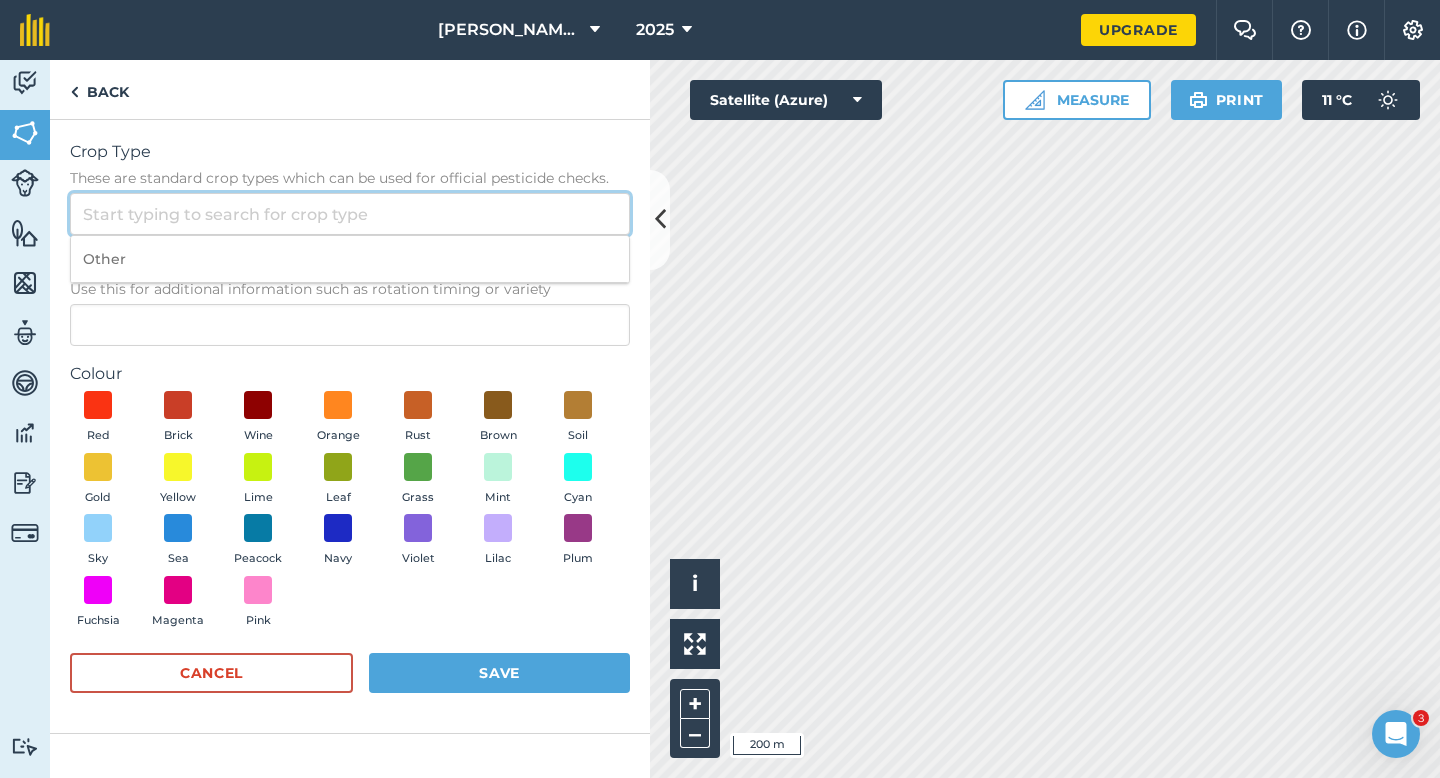 click on "Crop Type These are standard crop types which can be used for official pesticide checks." at bounding box center [350, 214] 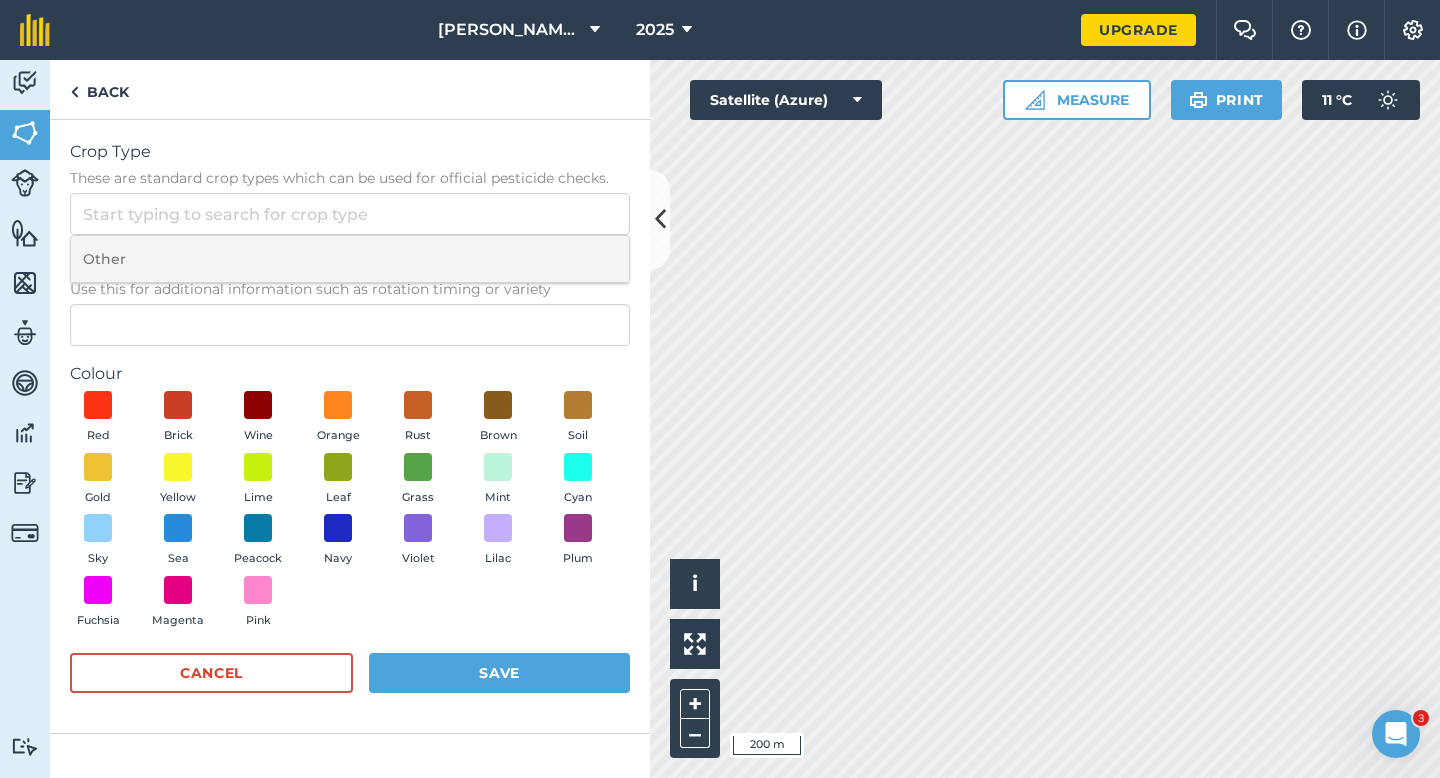 click on "Other" at bounding box center (350, 259) 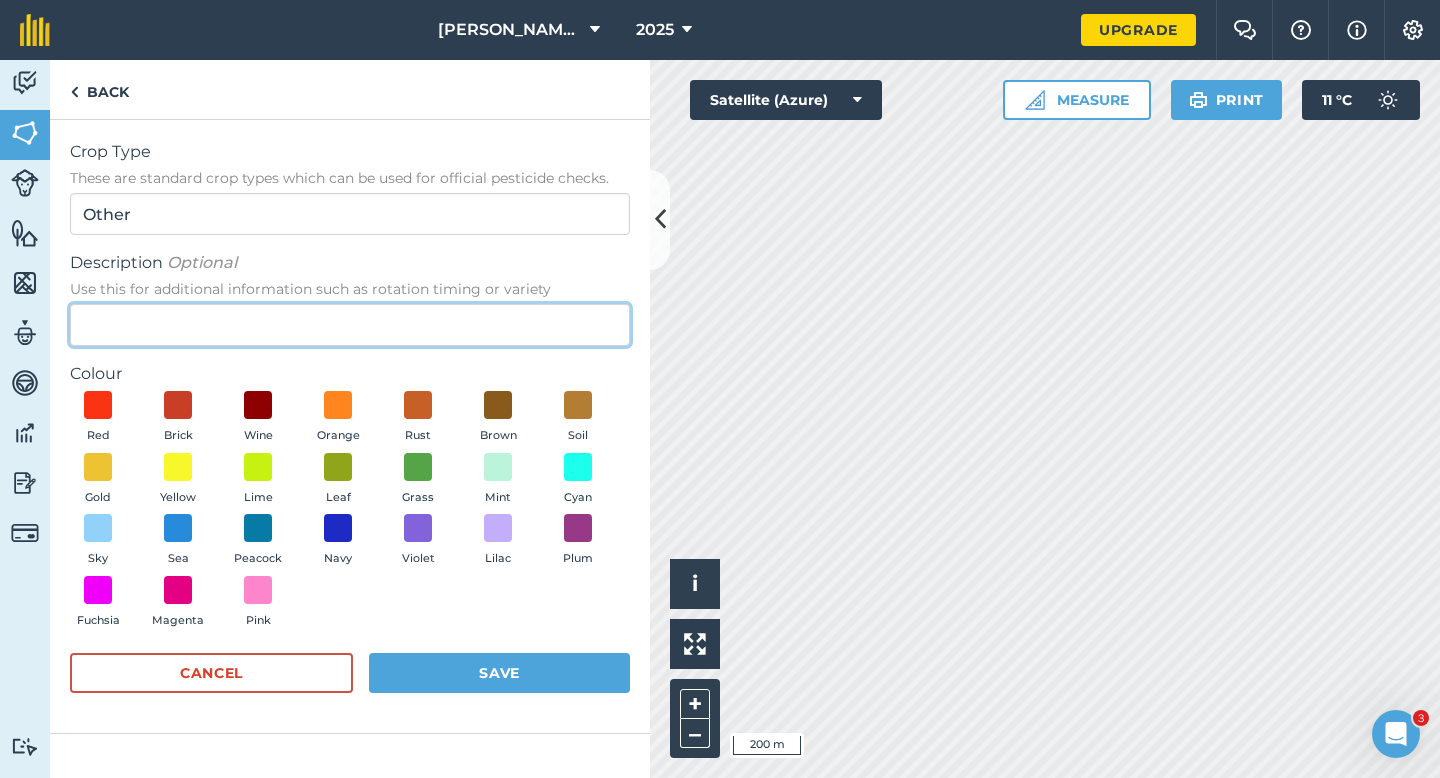 click on "Description   Optional Use this for additional information such as rotation timing or variety" at bounding box center [350, 325] 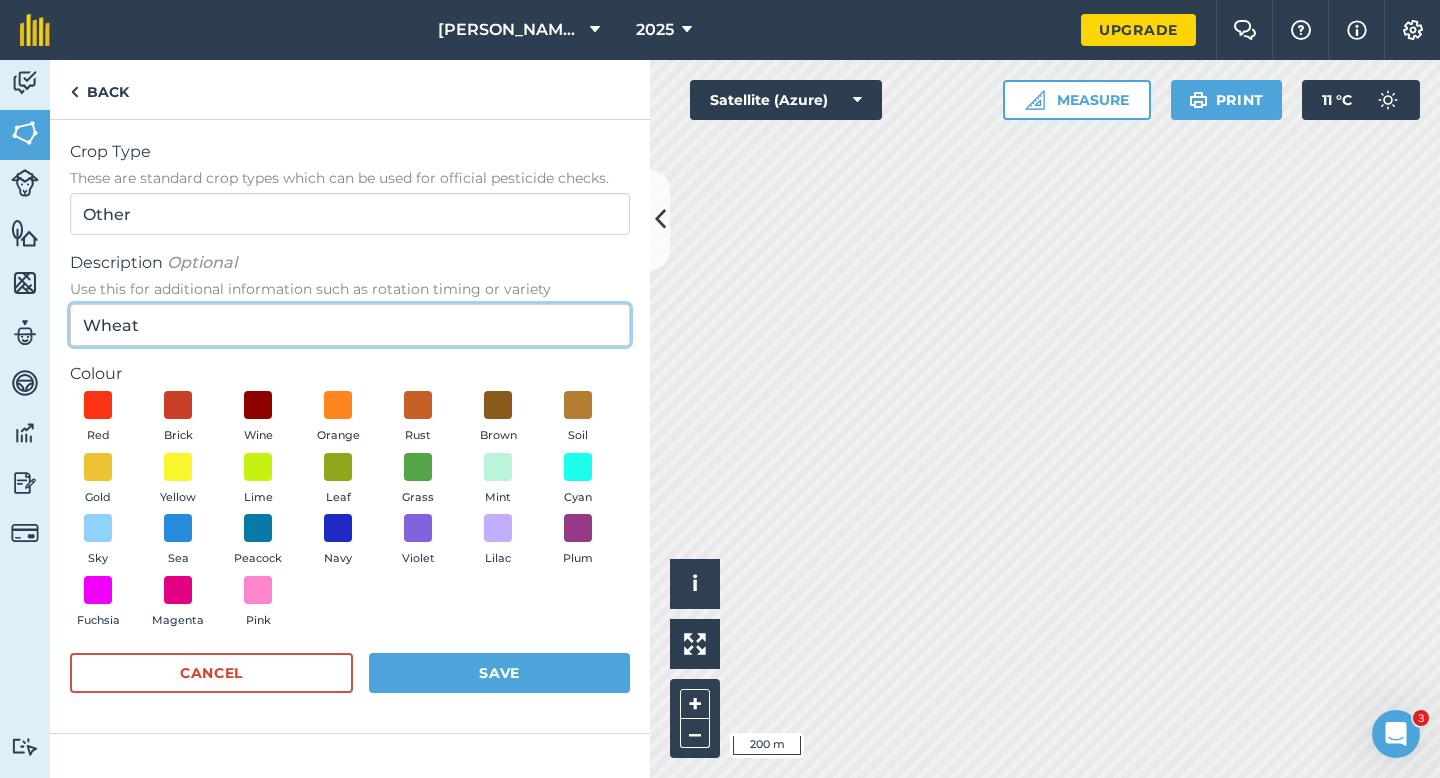 type on "Wheat" 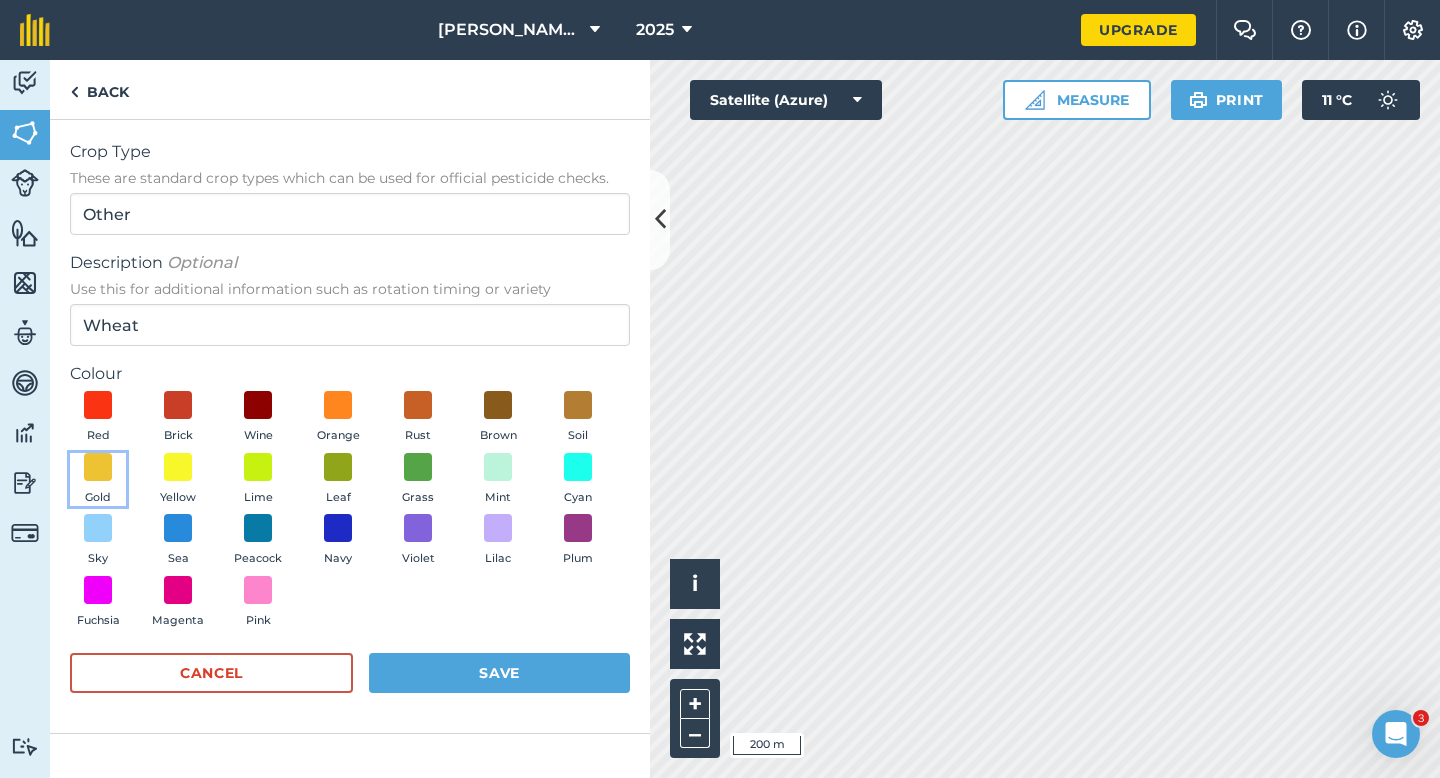 click on "Gold" at bounding box center (98, 480) 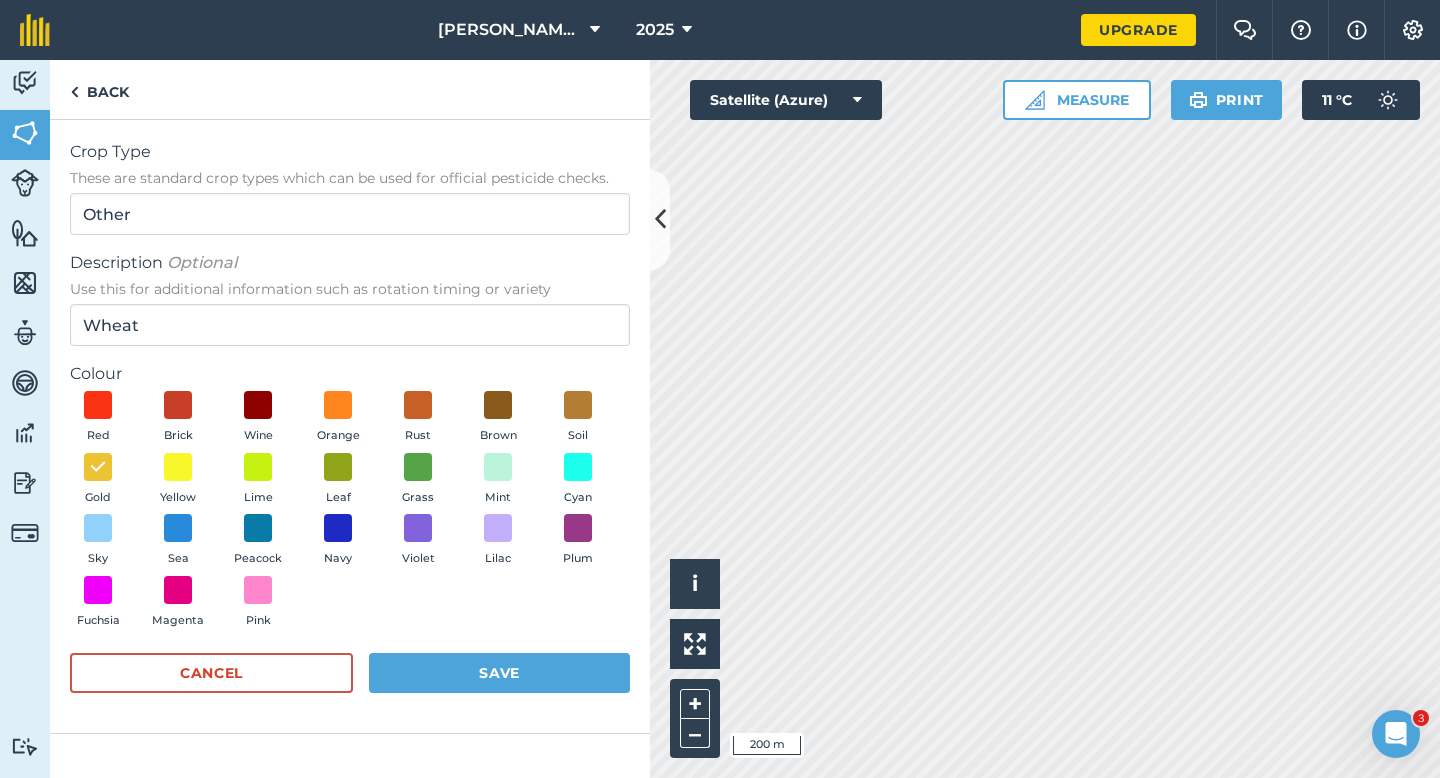 click on "Cancel Save" at bounding box center (350, 683) 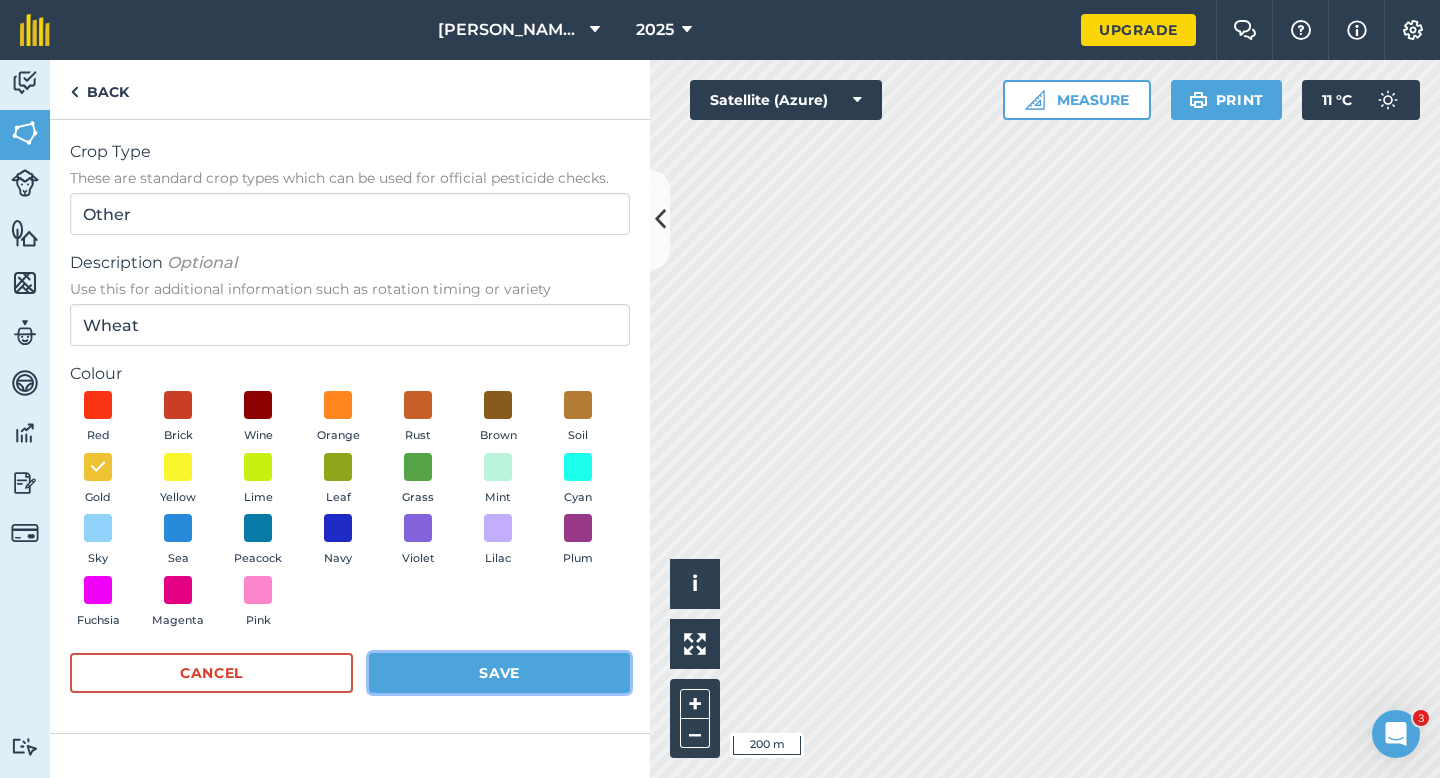 click on "Save" at bounding box center [499, 673] 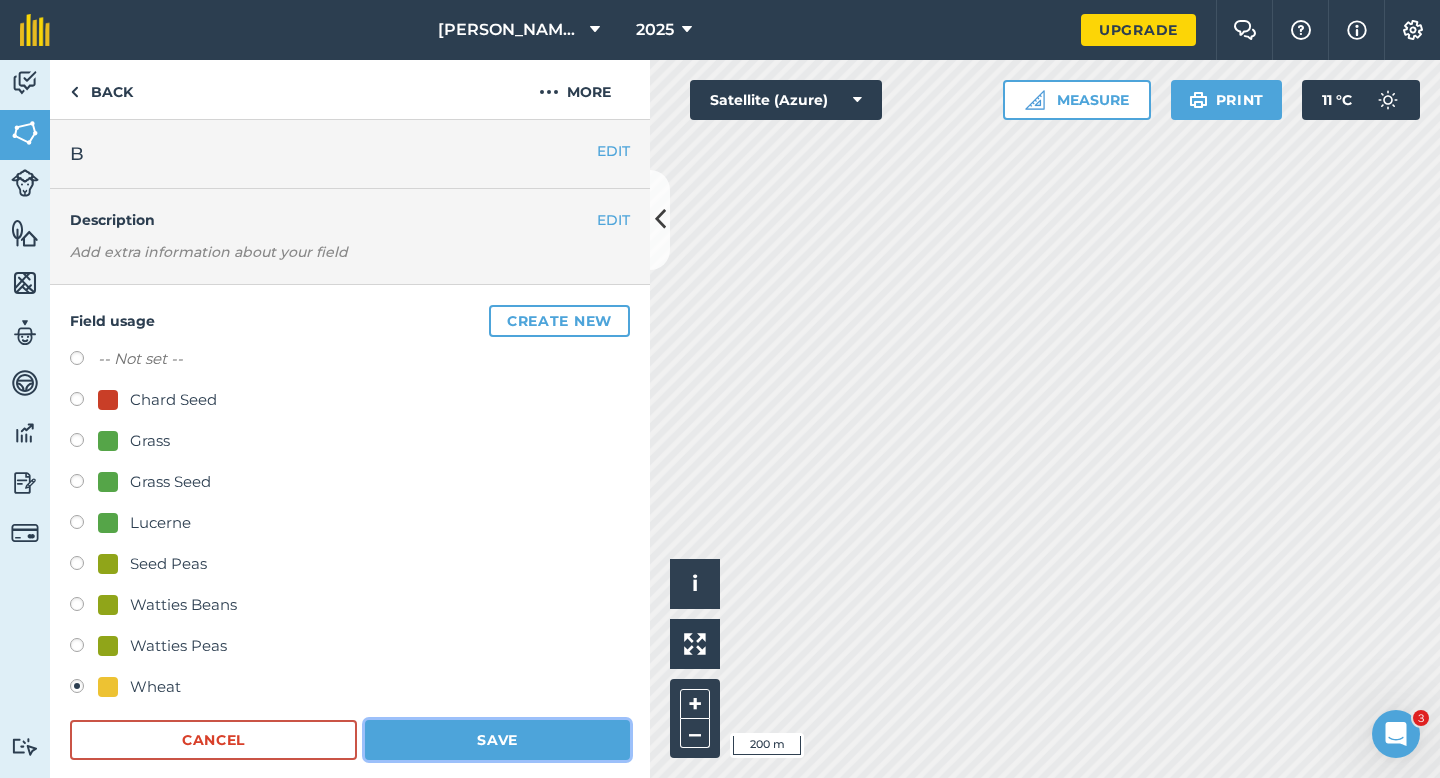 click on "Save" at bounding box center [497, 740] 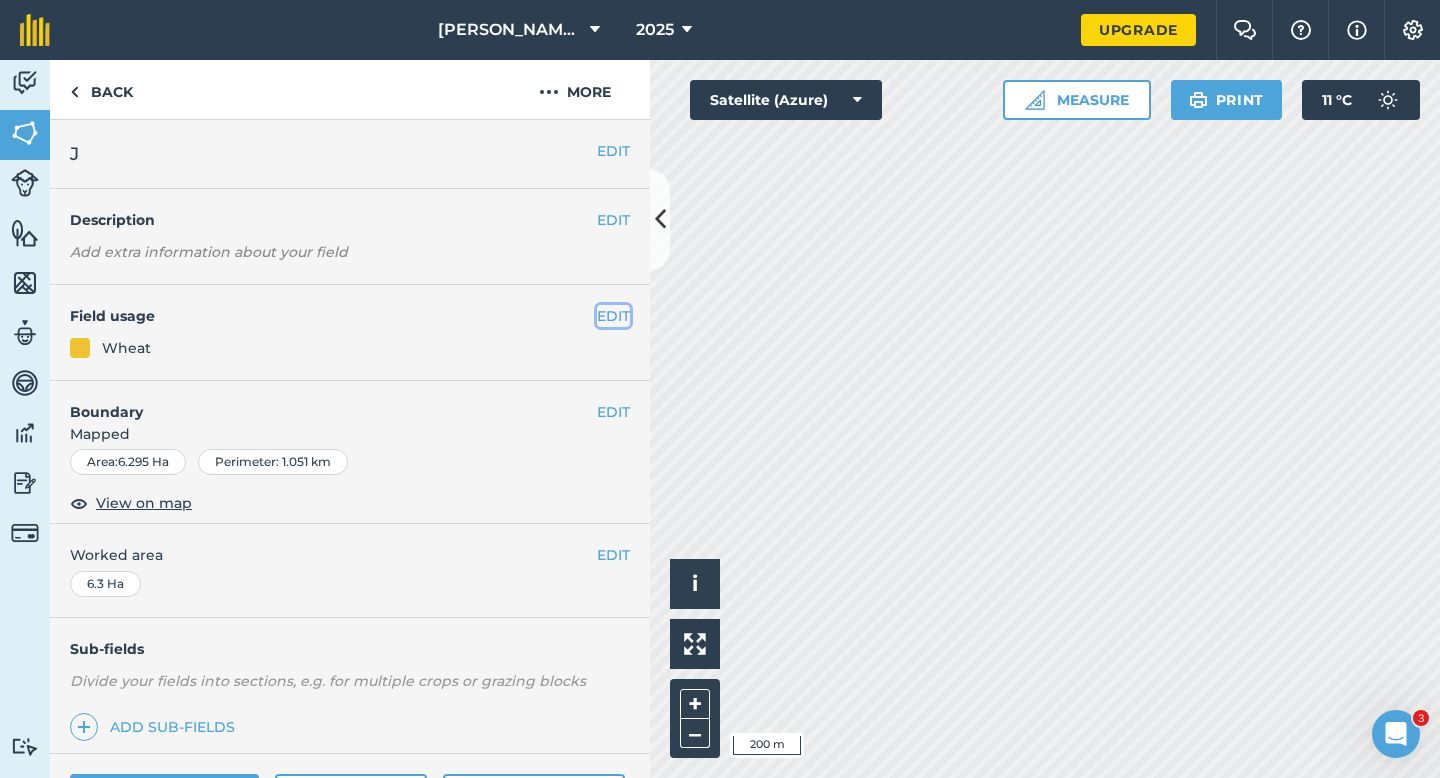 click on "EDIT" at bounding box center [613, 316] 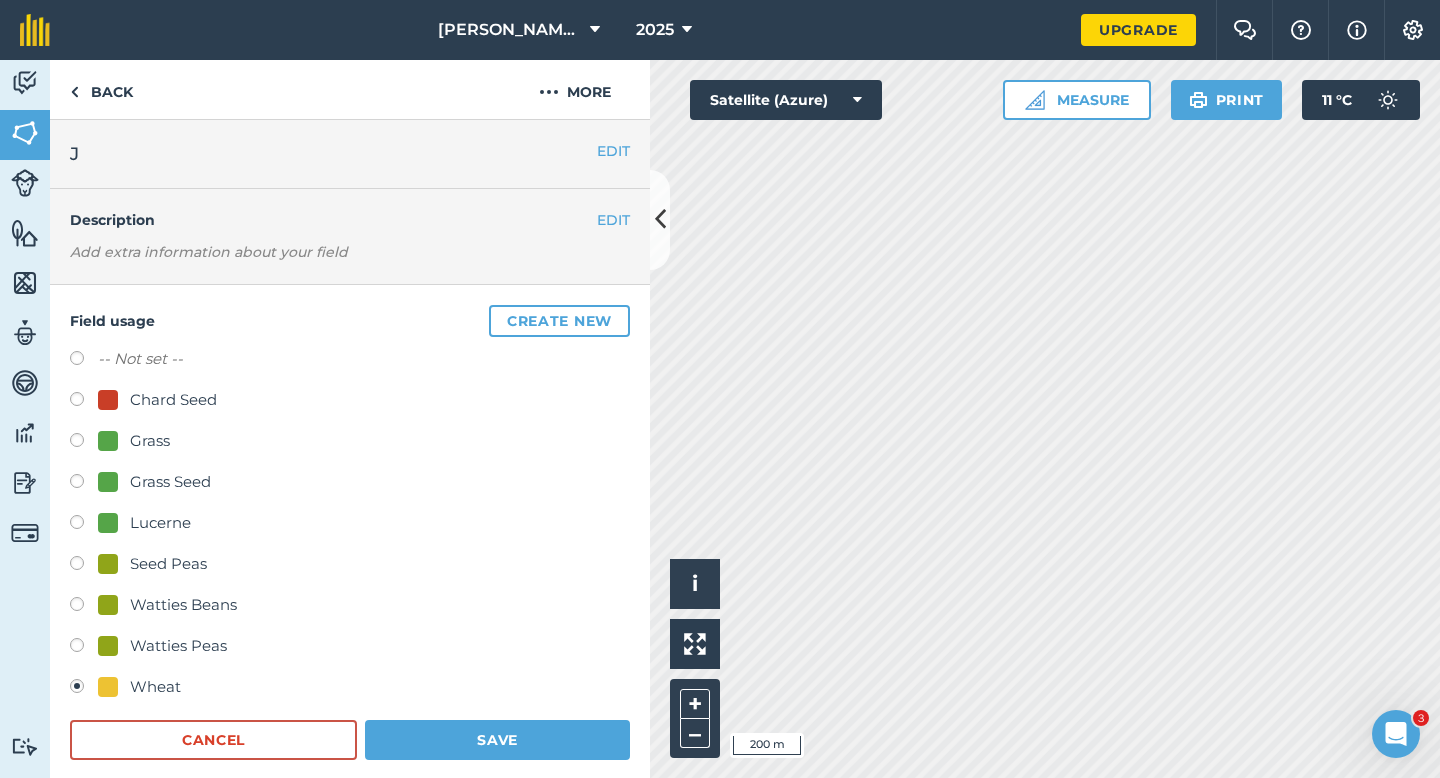 click on "Field usage   Create new -- Not set -- Chard Seed Grass Grass Seed Lucerne Seed Peas Watties Beans Watties Peas Wheat Cancel Save" at bounding box center [350, 533] 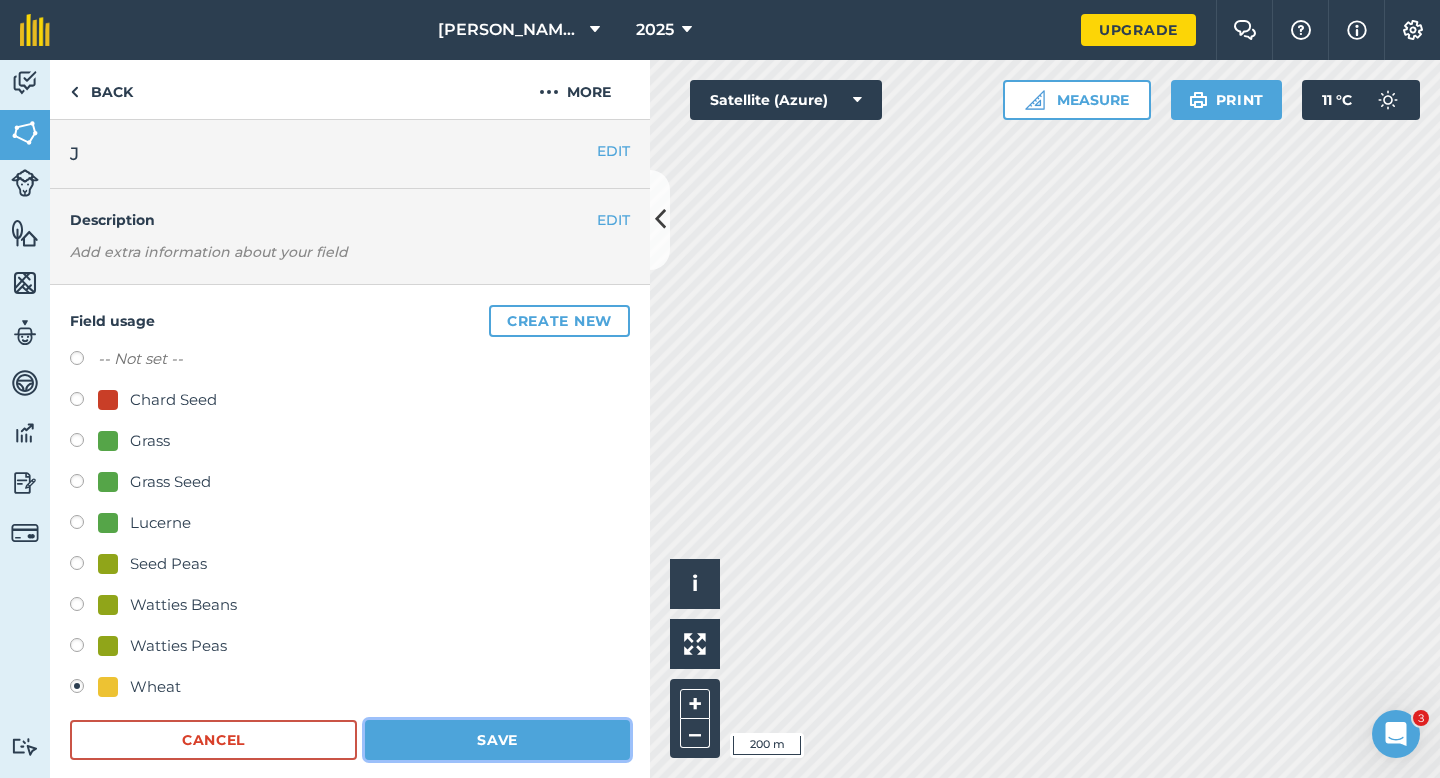 click on "Save" at bounding box center (497, 740) 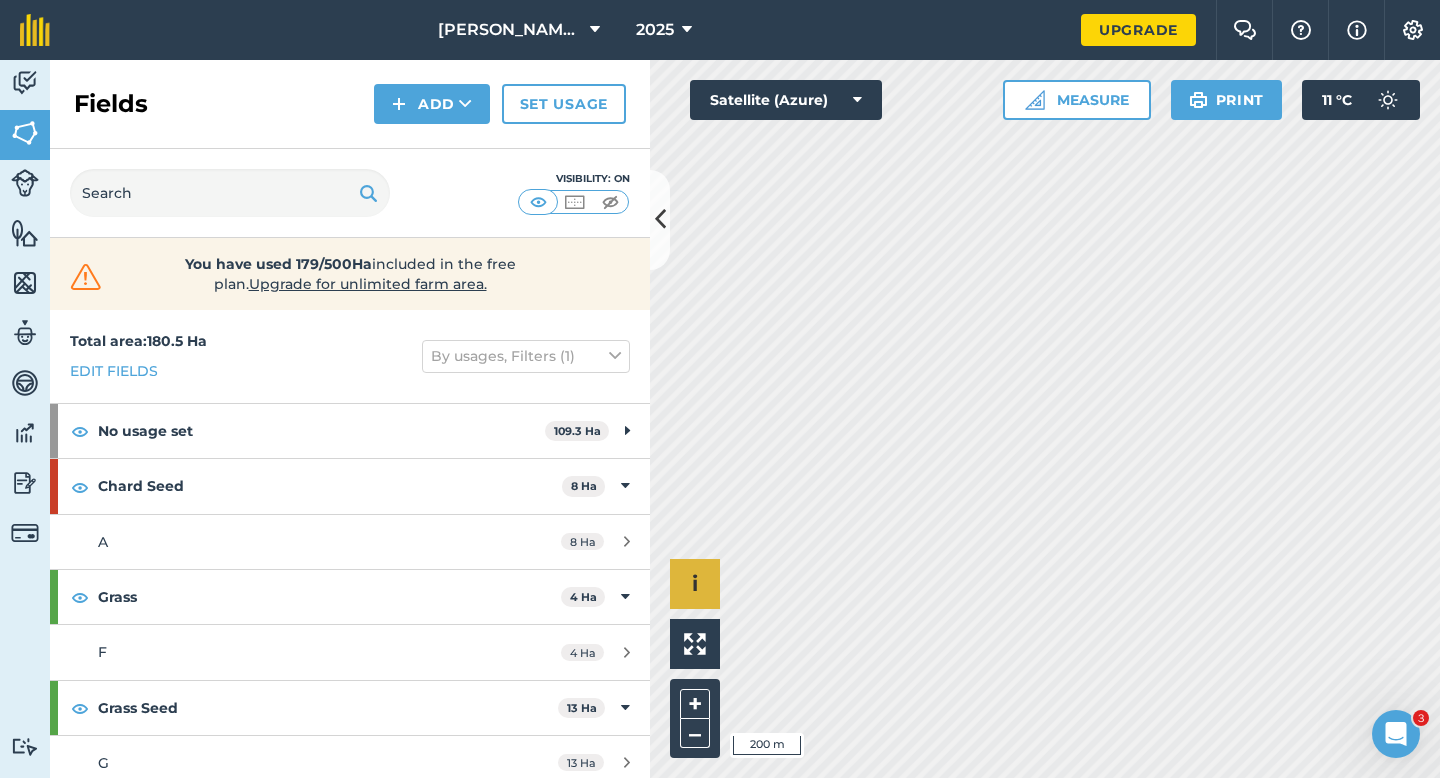 click on "Hello i © 2025 TomTom, Microsoft 200 m + –" at bounding box center (1045, 419) 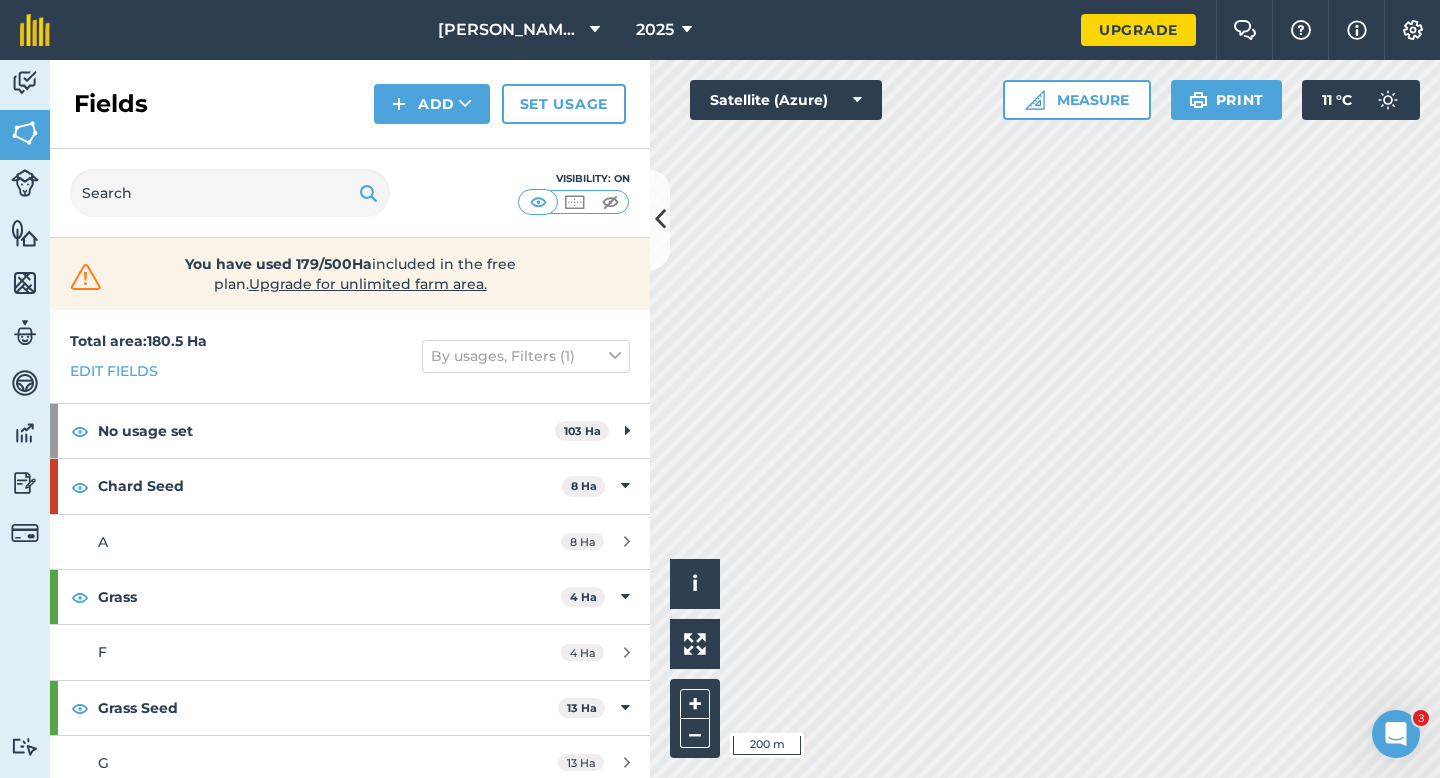 click on "Activity Fields Livestock Features Maps Team Vehicles Data Reporting Billing Tutorials Tutorials Fields   Add   Set usage Visibility: On You have used 179/500Ha  included in the free plan .  Upgrade for unlimited farm area. Total area :  180.5   Ha Edit fields By usages, Filters (1) No usage set 103   Ha C 12.1   Ha D 13.2   Ha E 7.1   Ha I 6.3   Ha M 6.3   Ha N 13   Ha O 10   Ha P 11   Ha R 9   Ha S 8   Ha T 7   [PERSON_NAME] Seed 8   Ha A 8   Ha Grass 4   Ha F 4   Ha Grass Seed 13   Ha G 13   Ha Lucerne 3   Ha H 3   Ha Seed Peas 4   Ha Q 4   [PERSON_NAME] Beans 10   Ha L 10   [PERSON_NAME] Peas 18.2   Ha K 12   Ha U 6.2   Ha Wheat 17.3   Ha B 11   Ha J 6.3   Ha Hello i © 2025 TomTom, Microsoft 200 m + – Satellite (Azure) Measure Print 11   ° C" at bounding box center [720, 419] 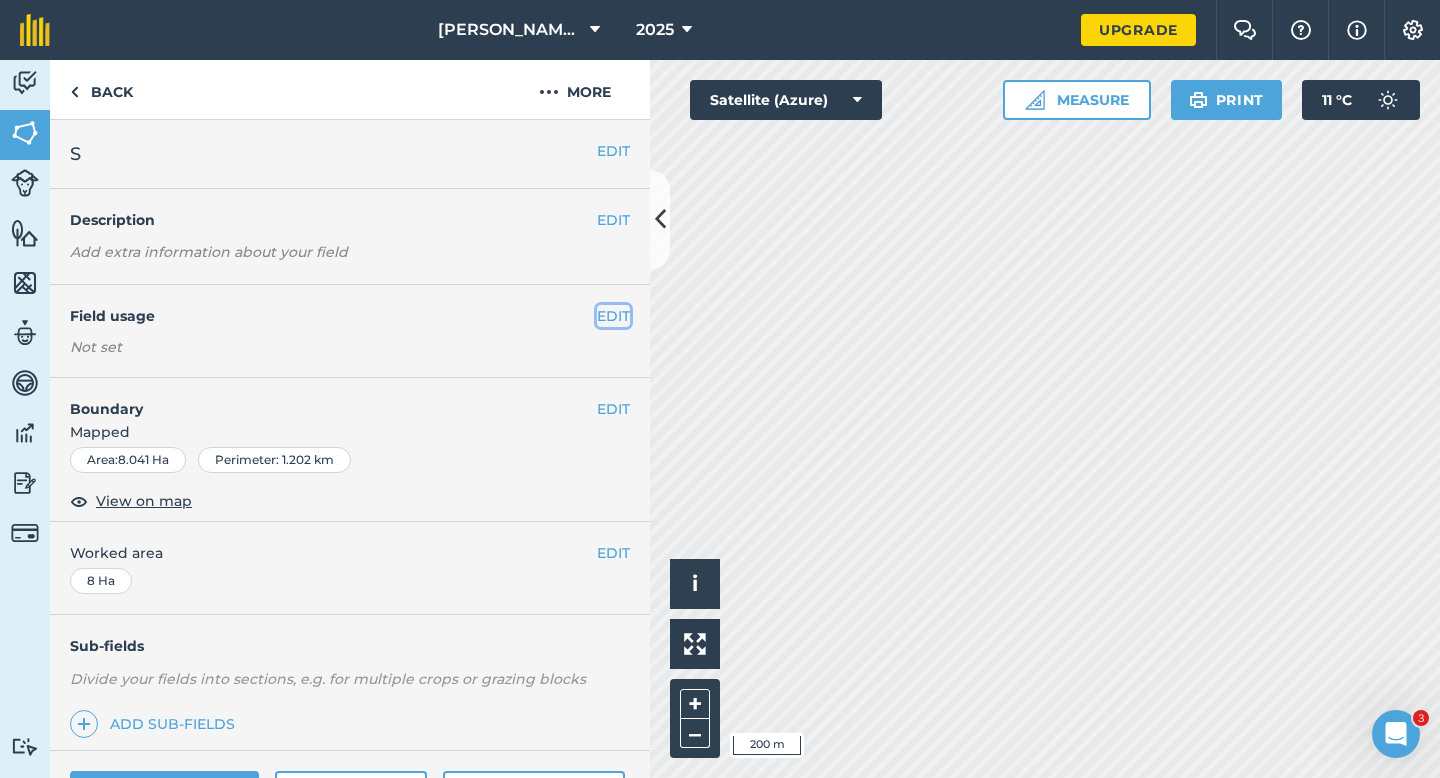 click on "EDIT" at bounding box center (613, 316) 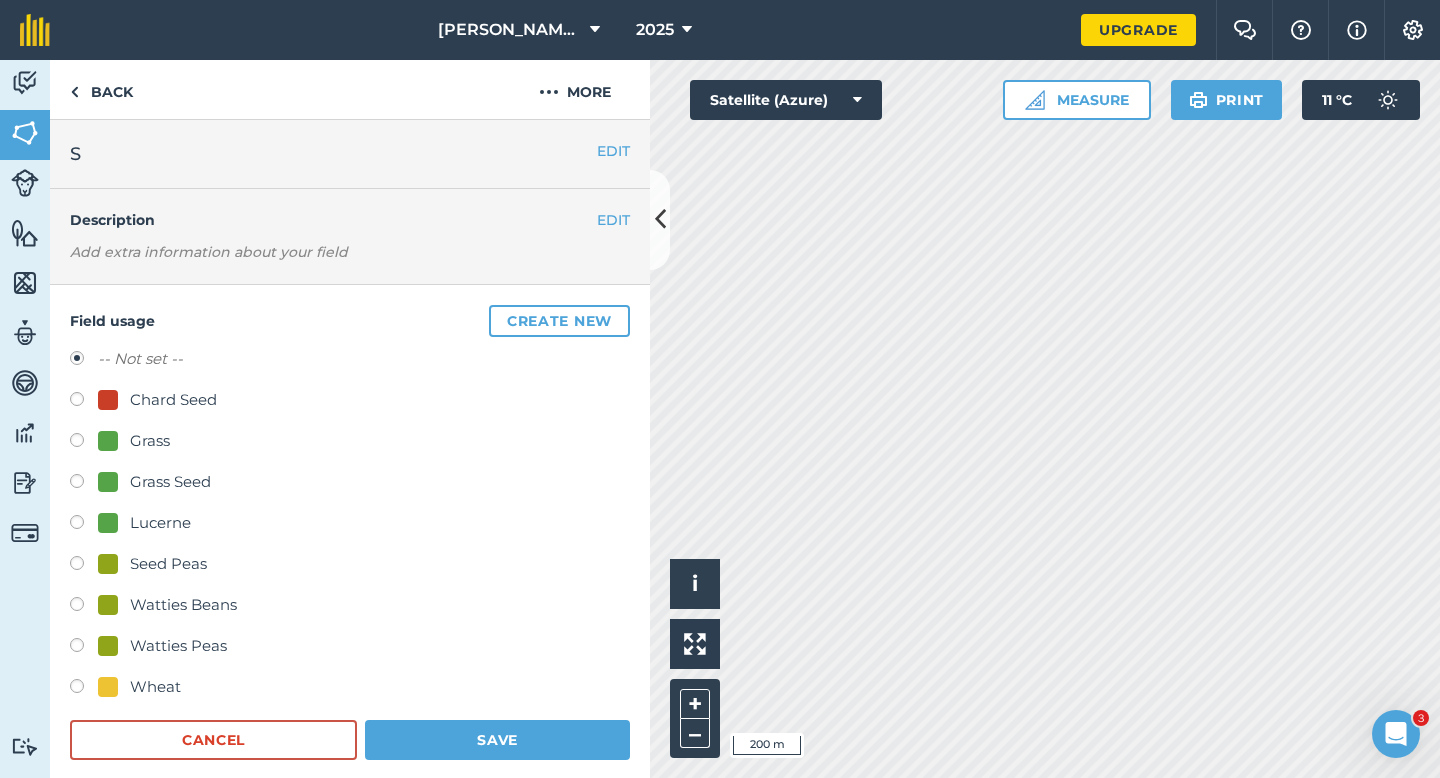 click on "-- Not set -- Chard Seed Grass Grass Seed Lucerne Seed Peas Watties Beans Watties Peas Wheat" at bounding box center [350, 525] 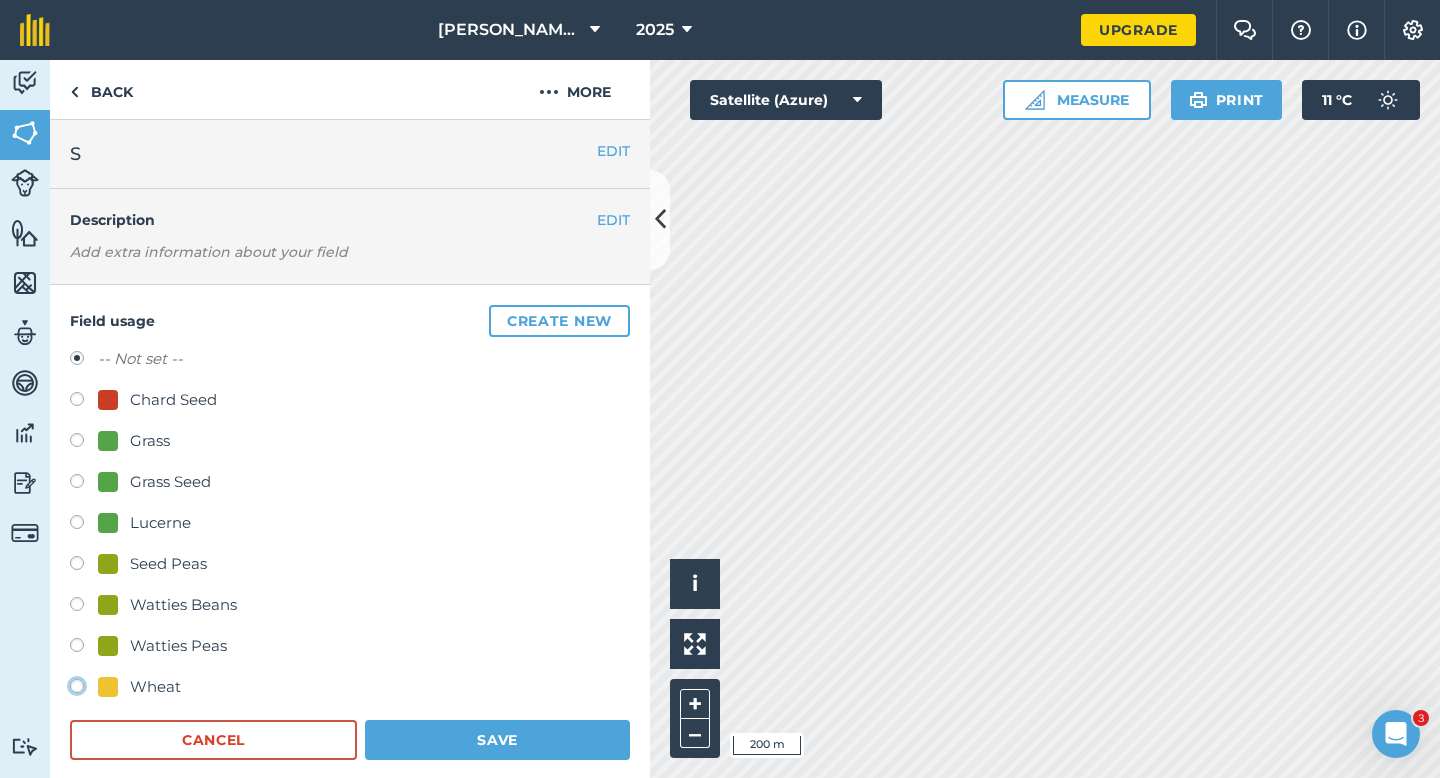 click on "Wheat" at bounding box center [-9923, 685] 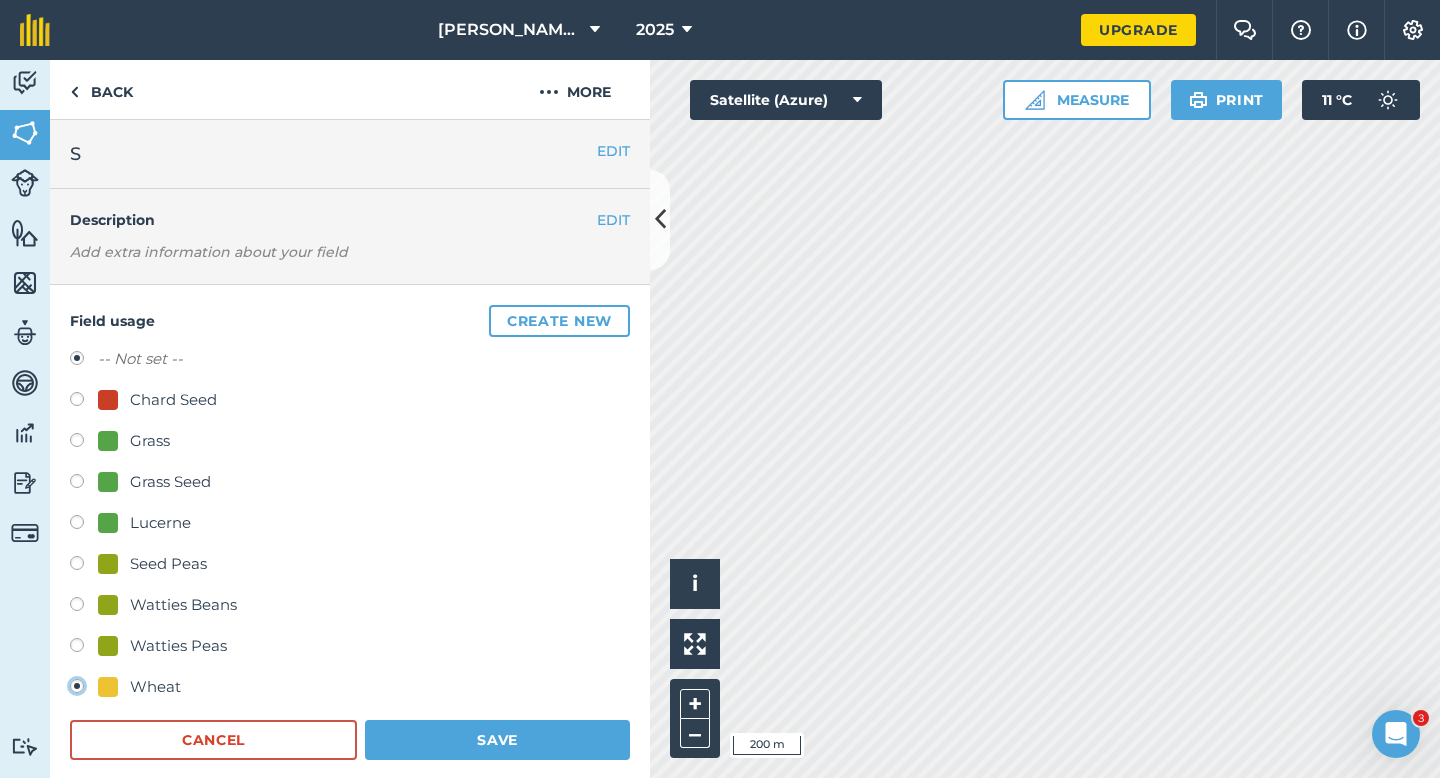 radio on "false" 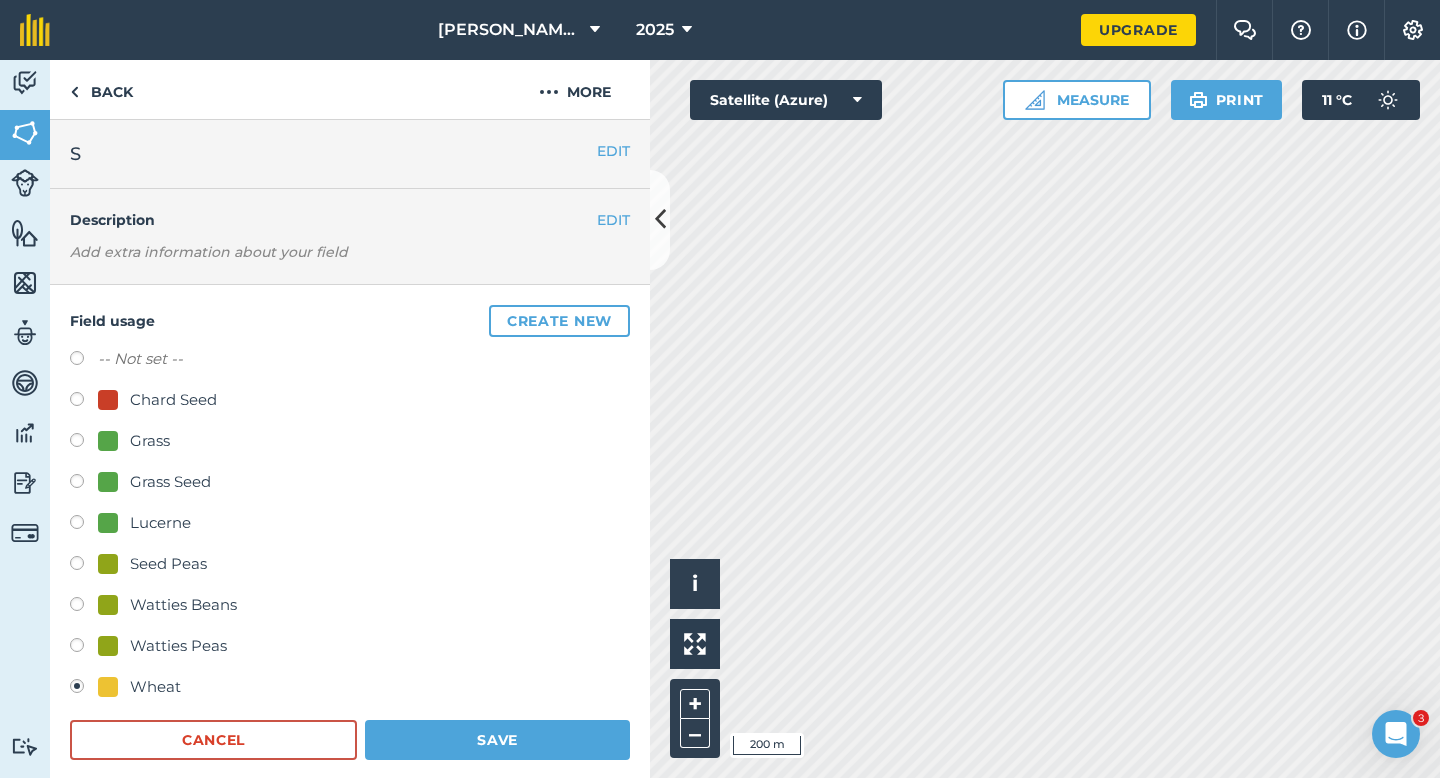 click on "Wheat" at bounding box center (155, 687) 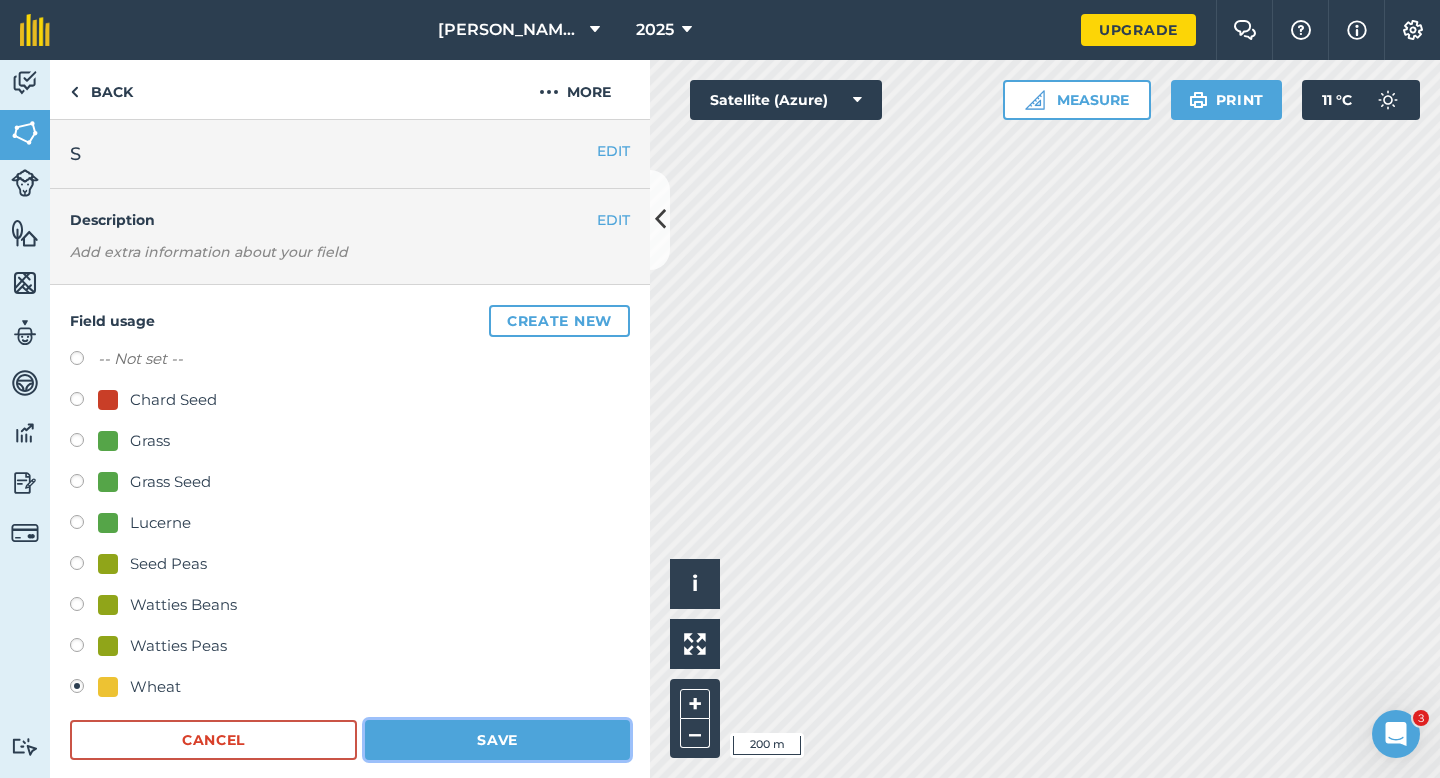 click on "Save" at bounding box center [497, 740] 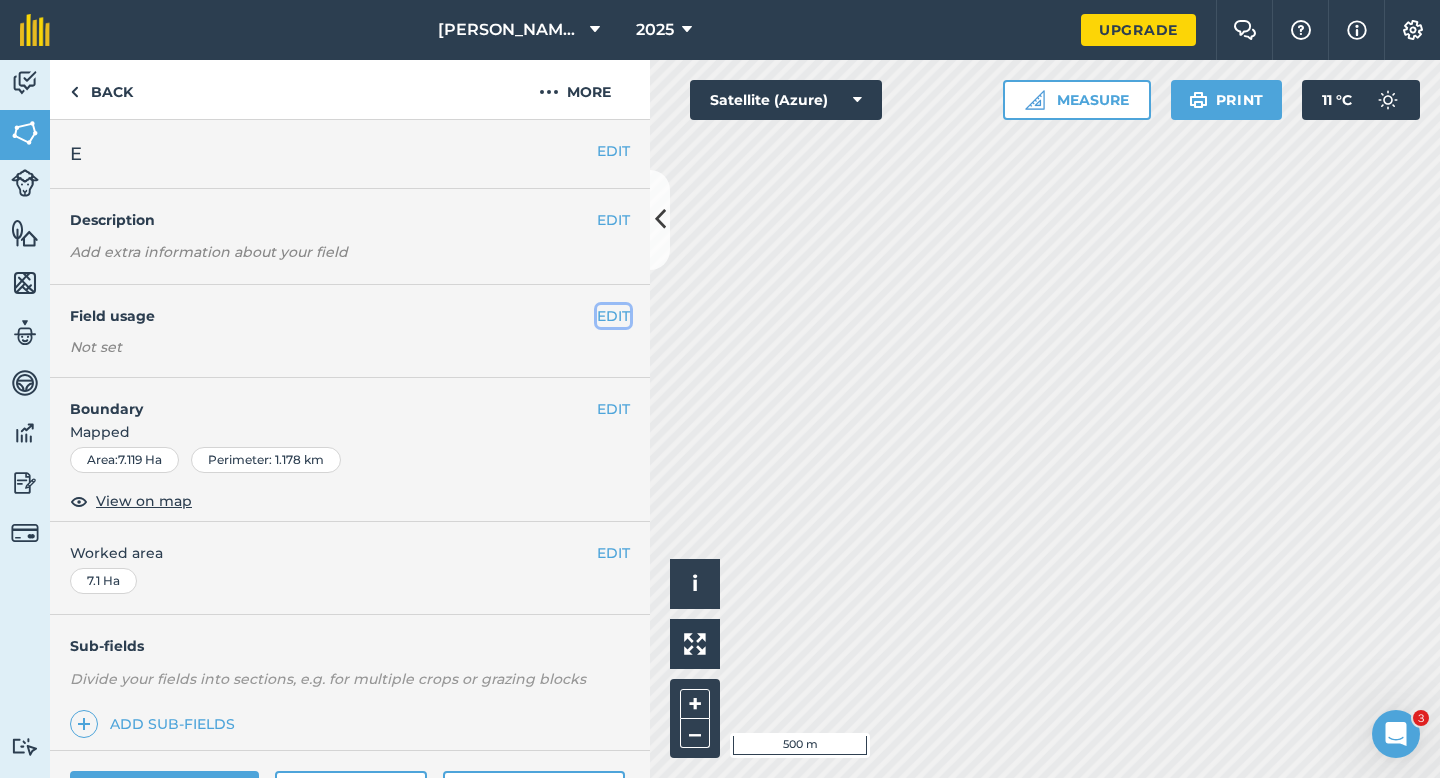 click on "EDIT" at bounding box center [613, 316] 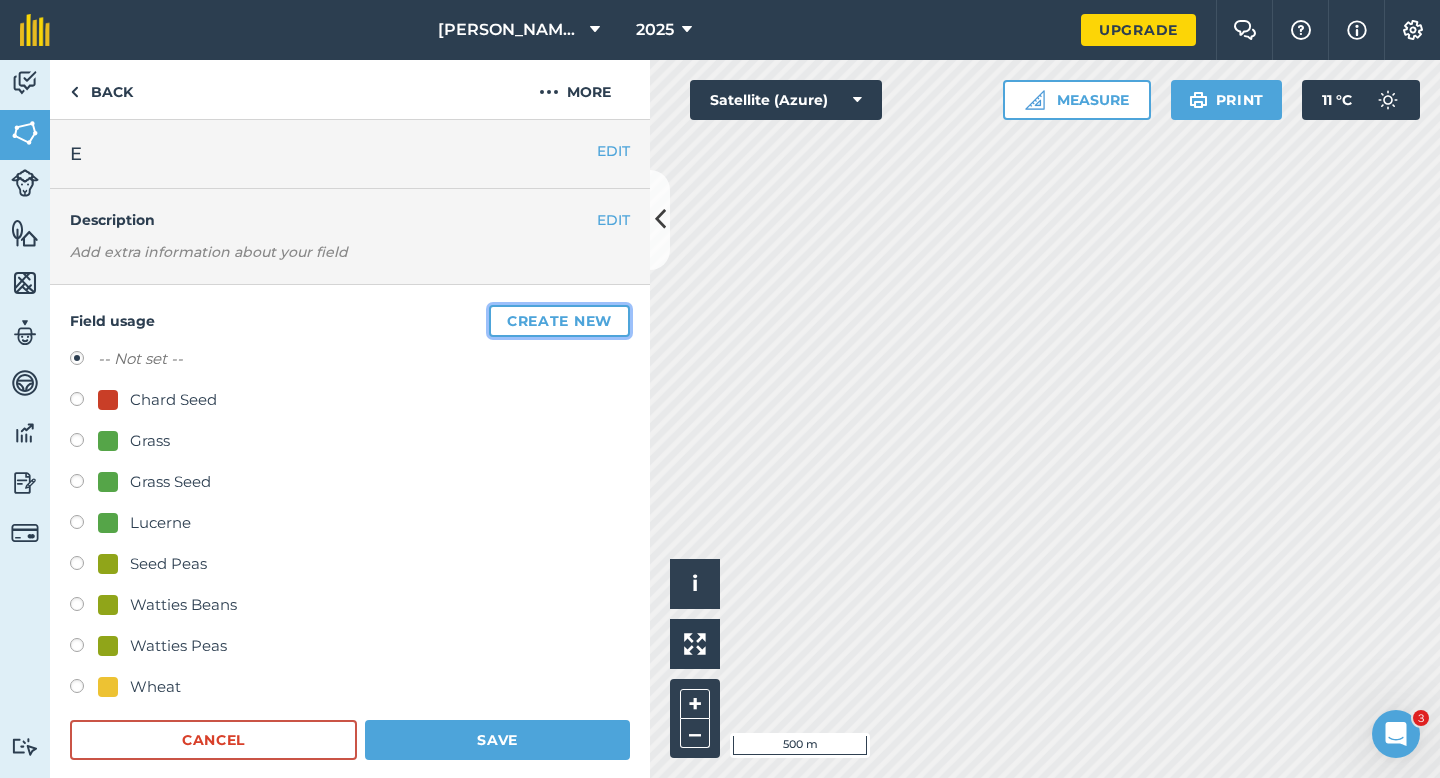 click on "Create new" at bounding box center [559, 321] 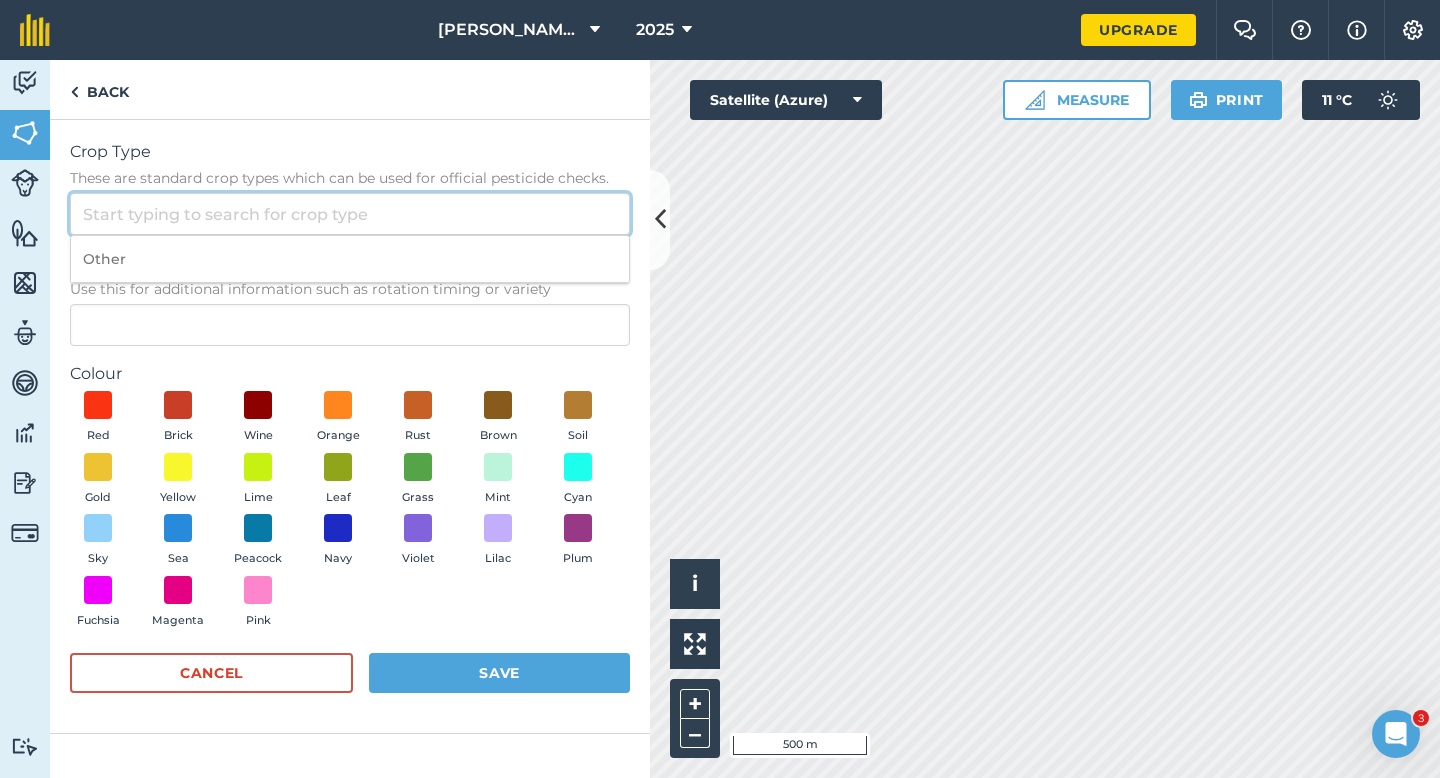 click on "Crop Type These are standard crop types which can be used for official pesticide checks." at bounding box center (350, 214) 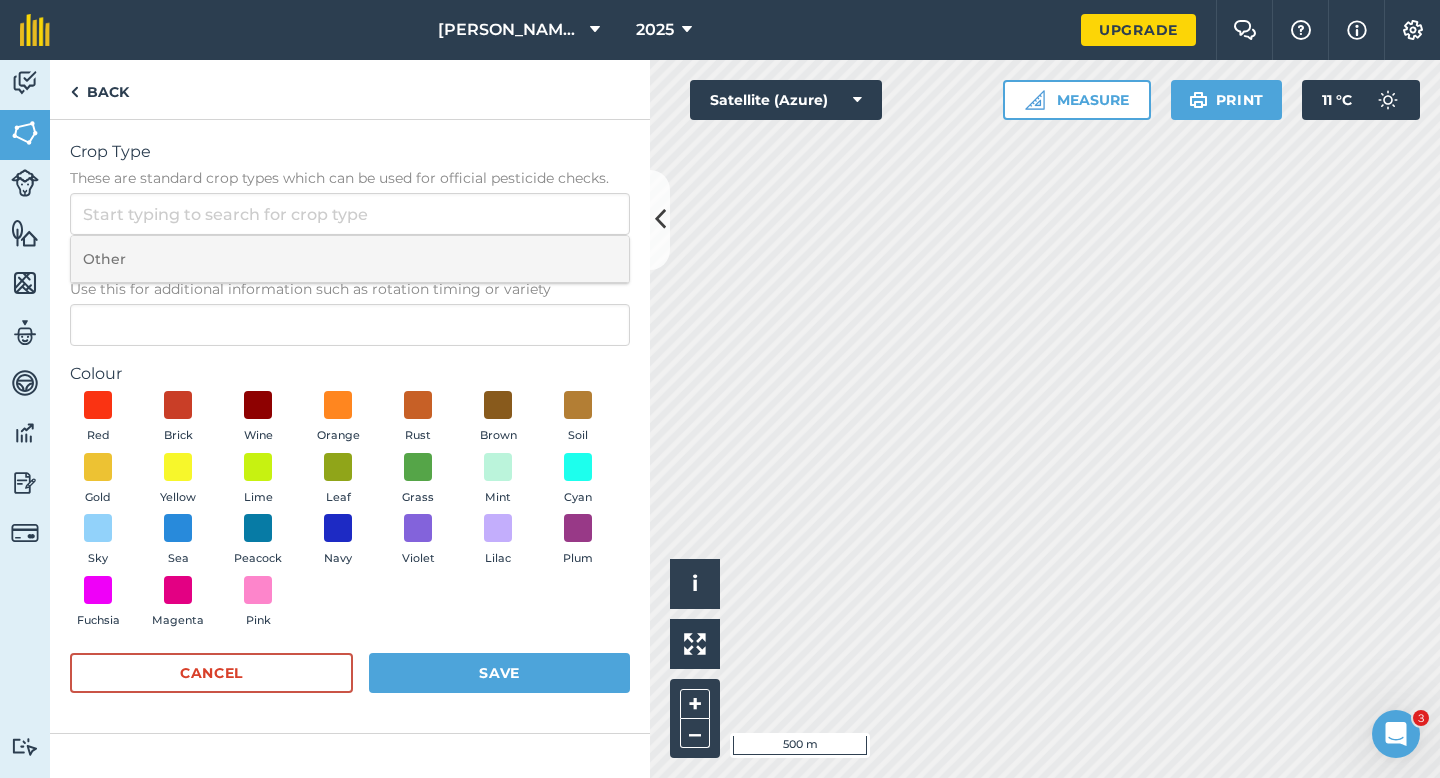 click on "Other" at bounding box center (350, 259) 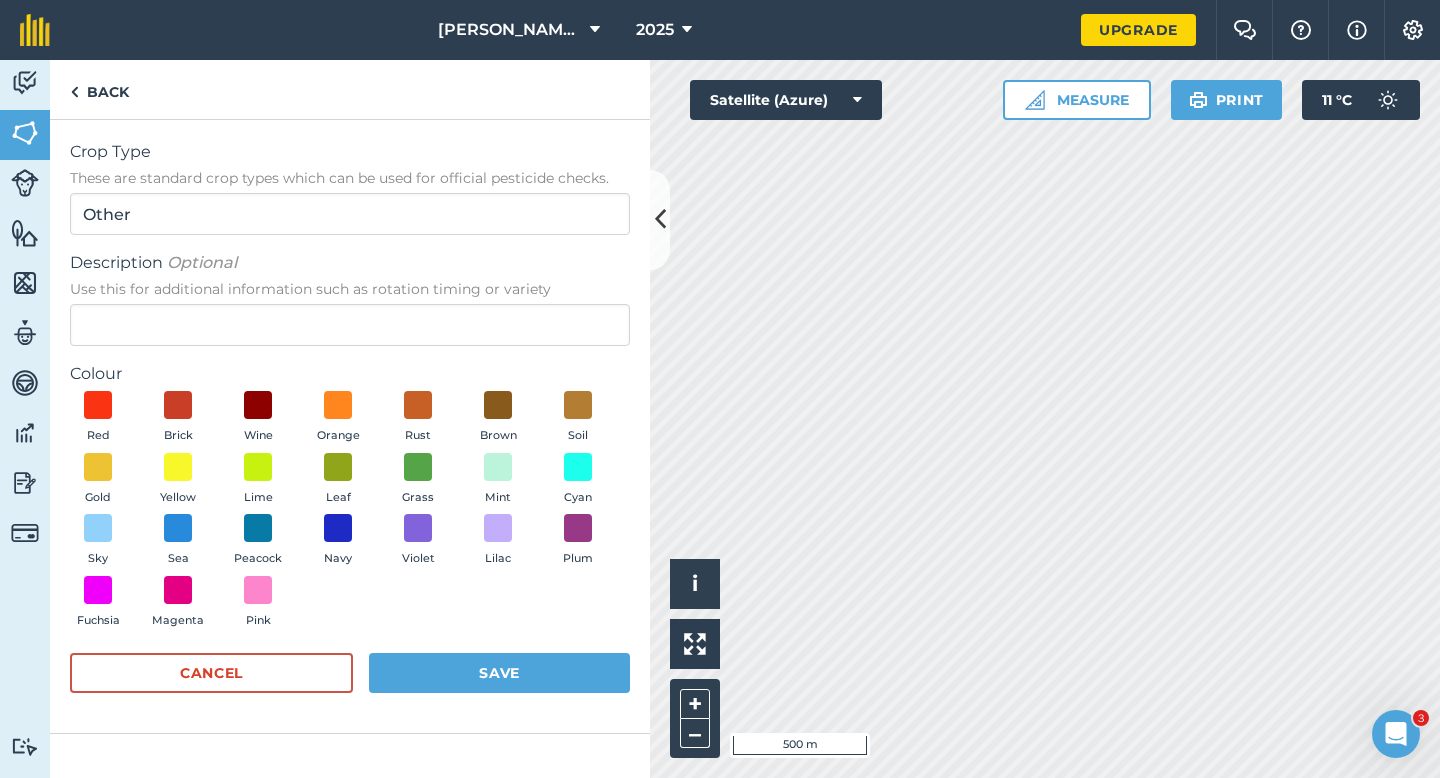 click on "Description   Optional Use this for additional information such as rotation timing or variety" at bounding box center (350, 298) 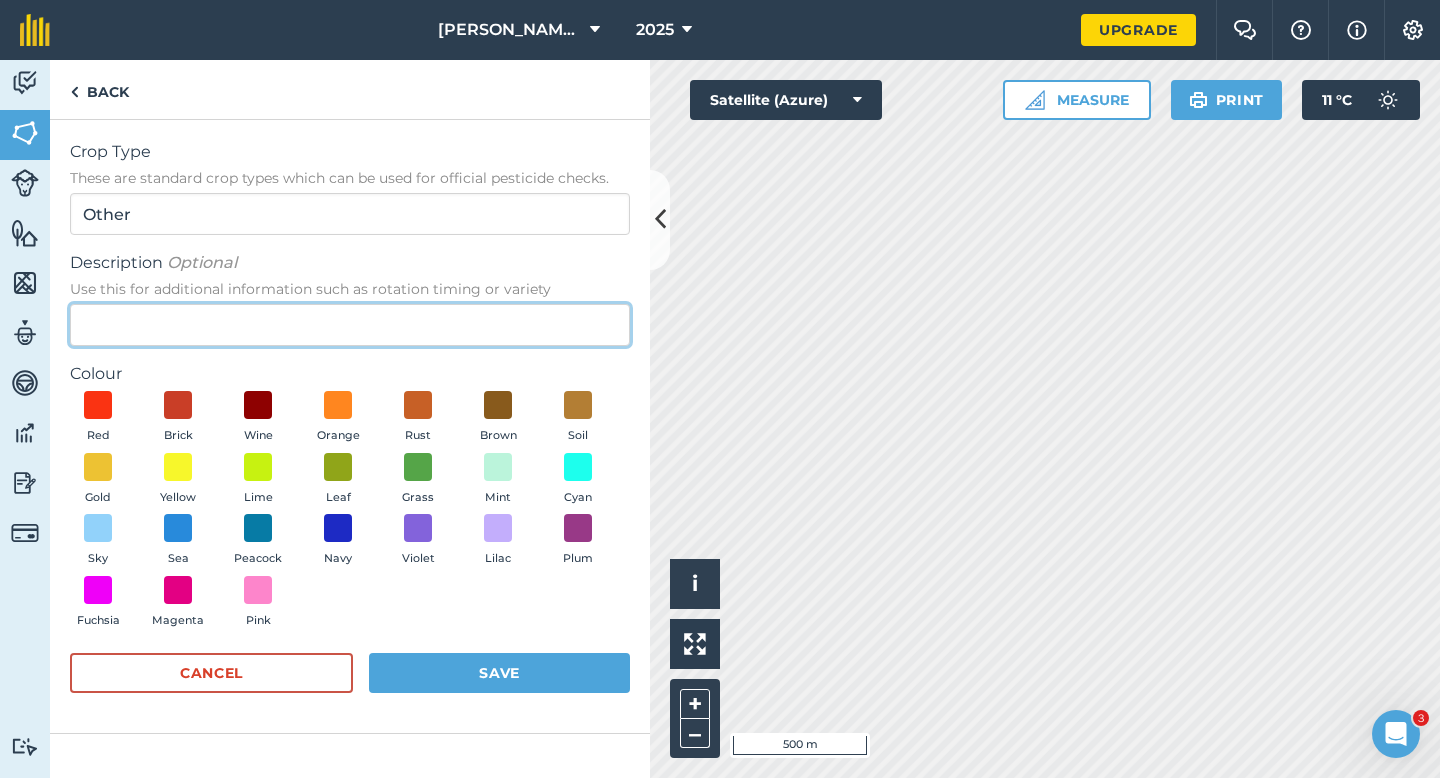 click on "Description   Optional Use this for additional information such as rotation timing or variety" at bounding box center [350, 325] 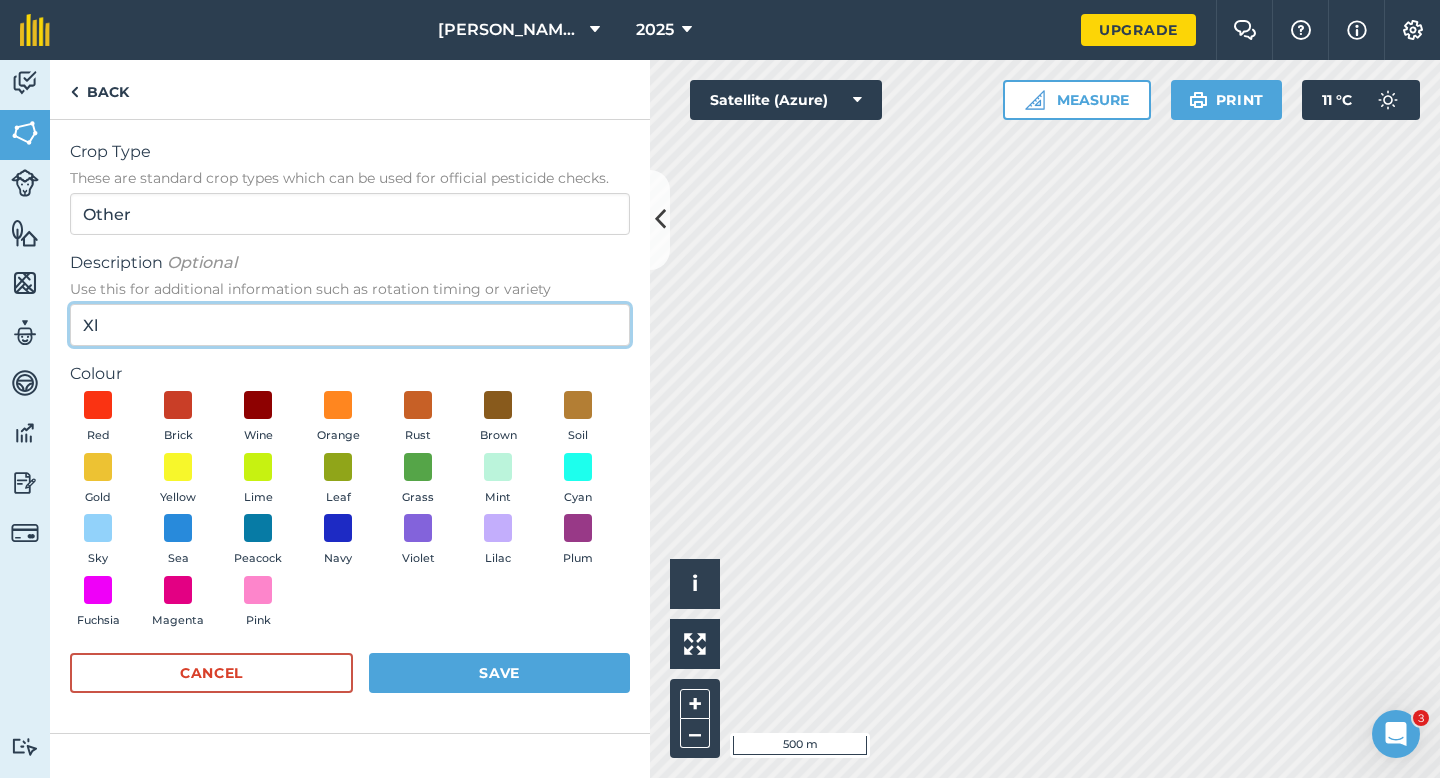 type on "X" 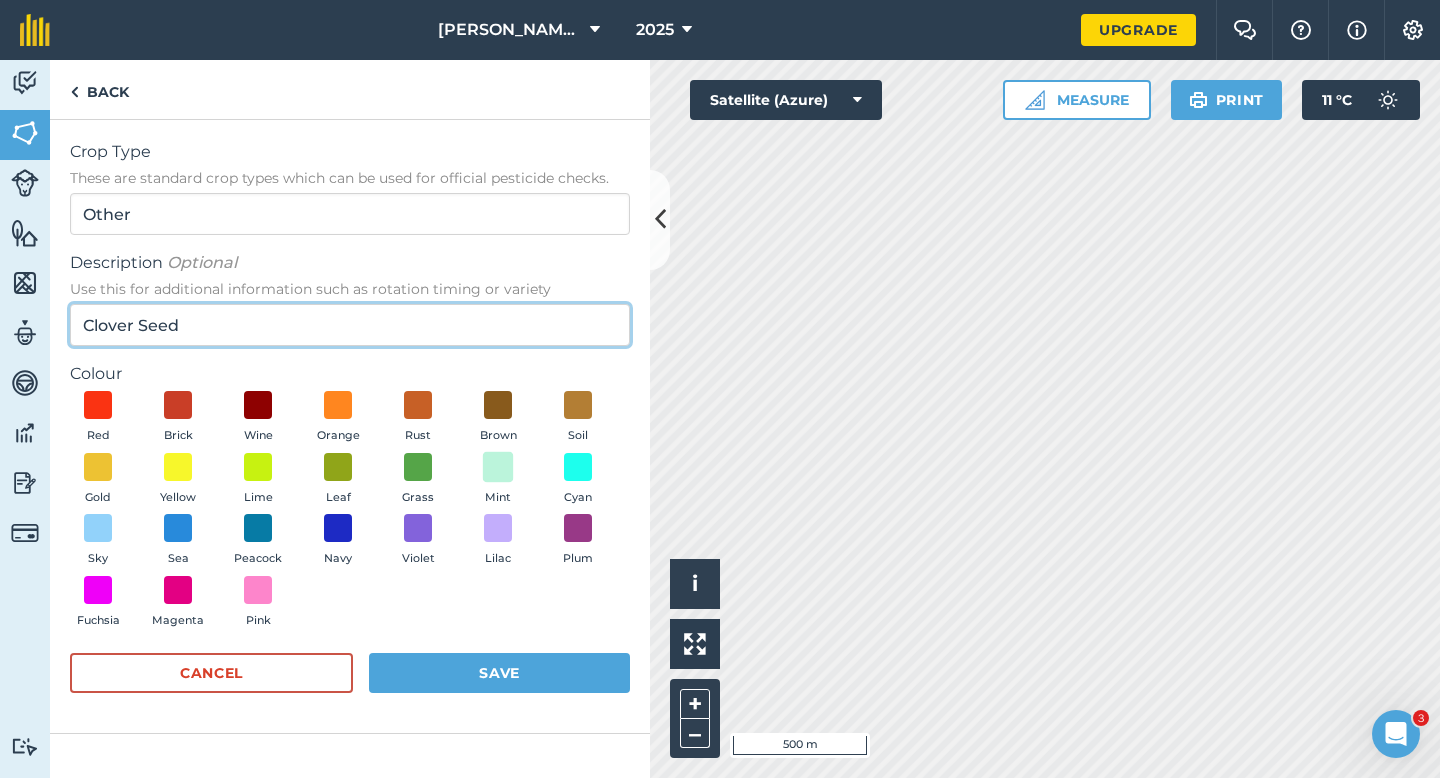 type on "Clover Seed" 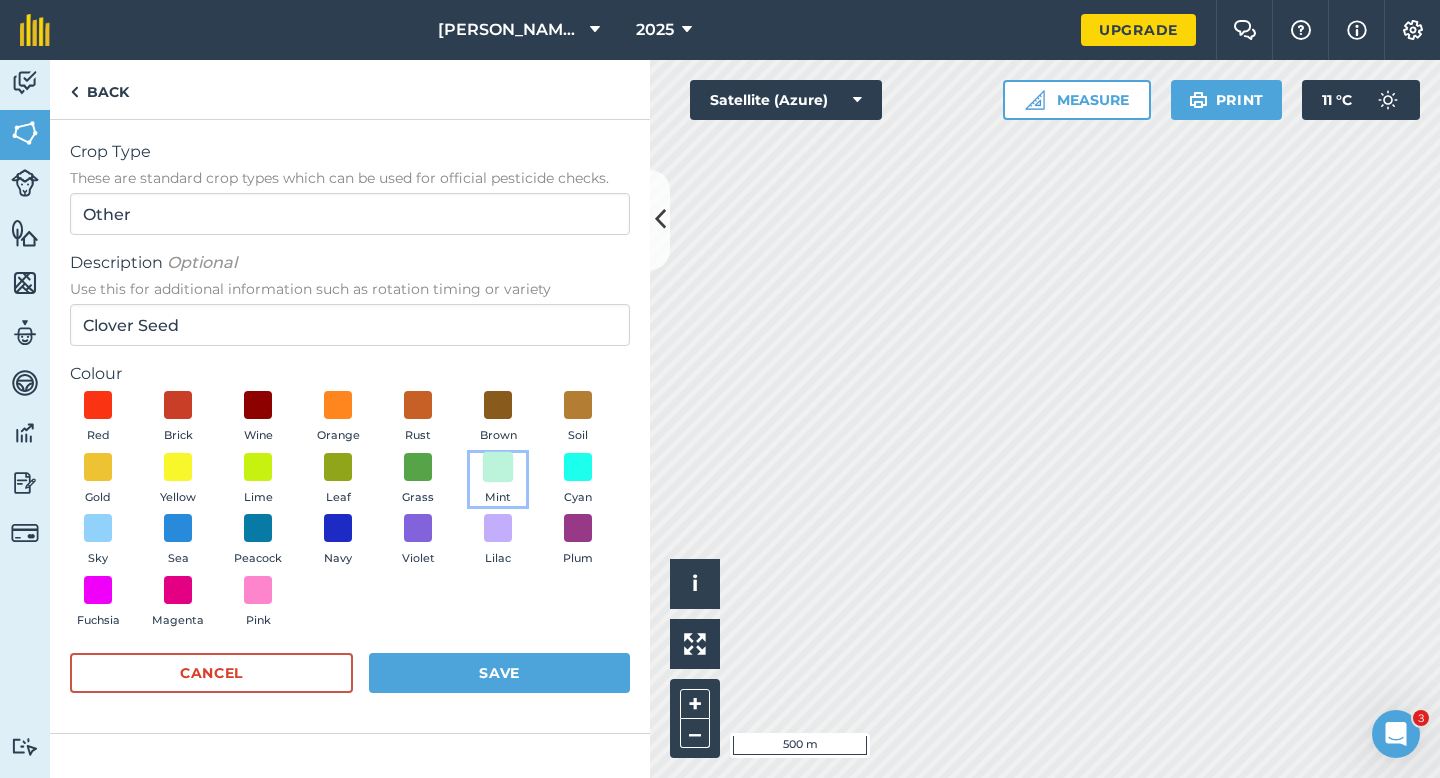 click at bounding box center (498, 466) 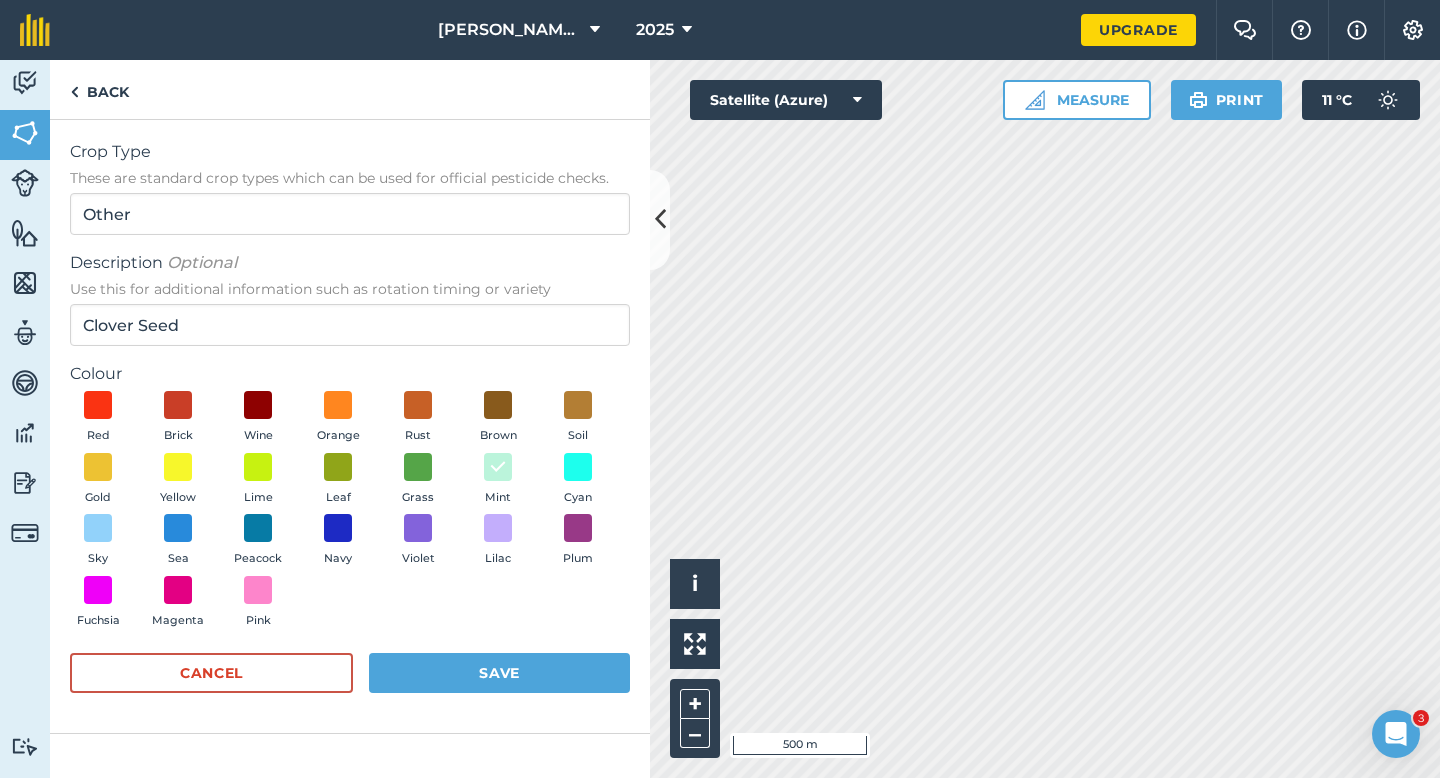 click on "Cancel Save" at bounding box center (350, 683) 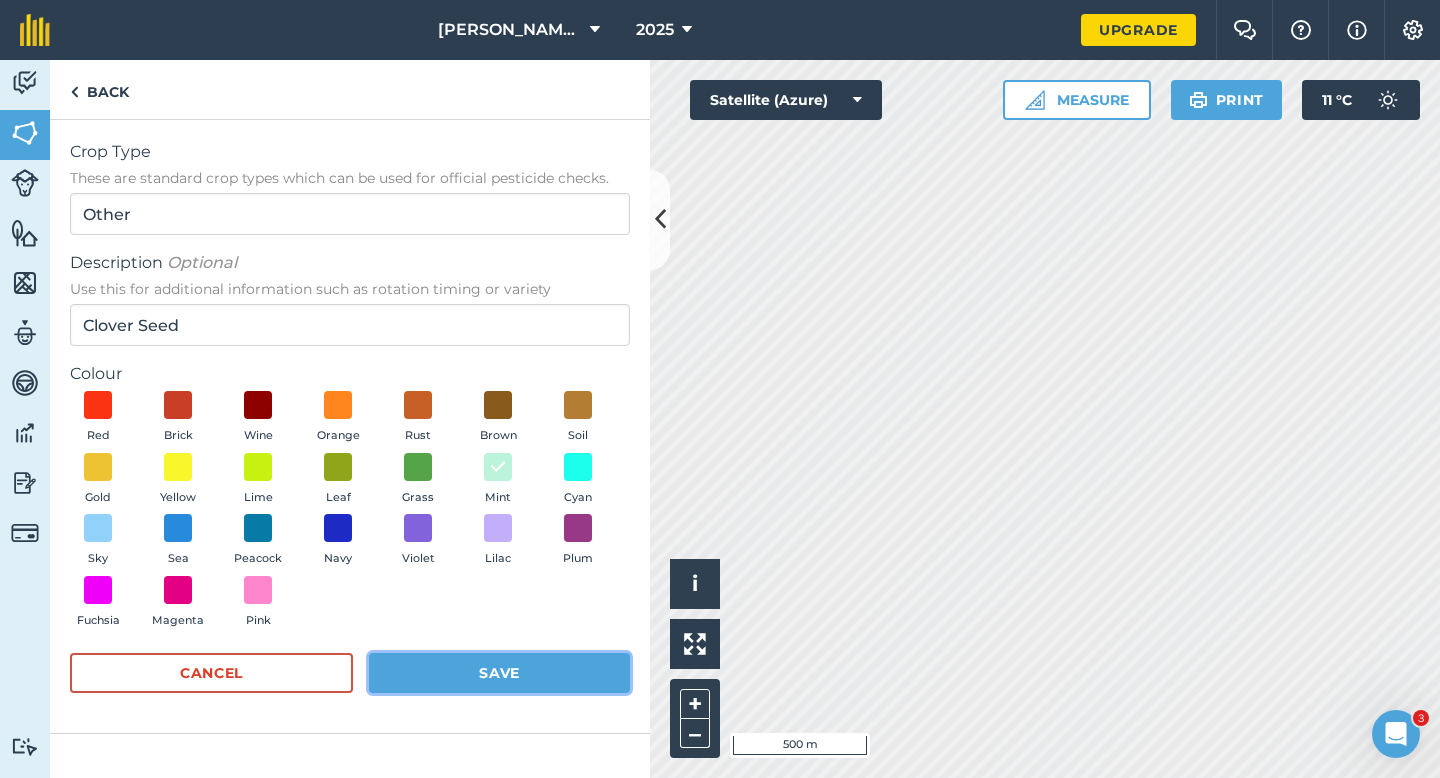 click on "Save" at bounding box center [499, 673] 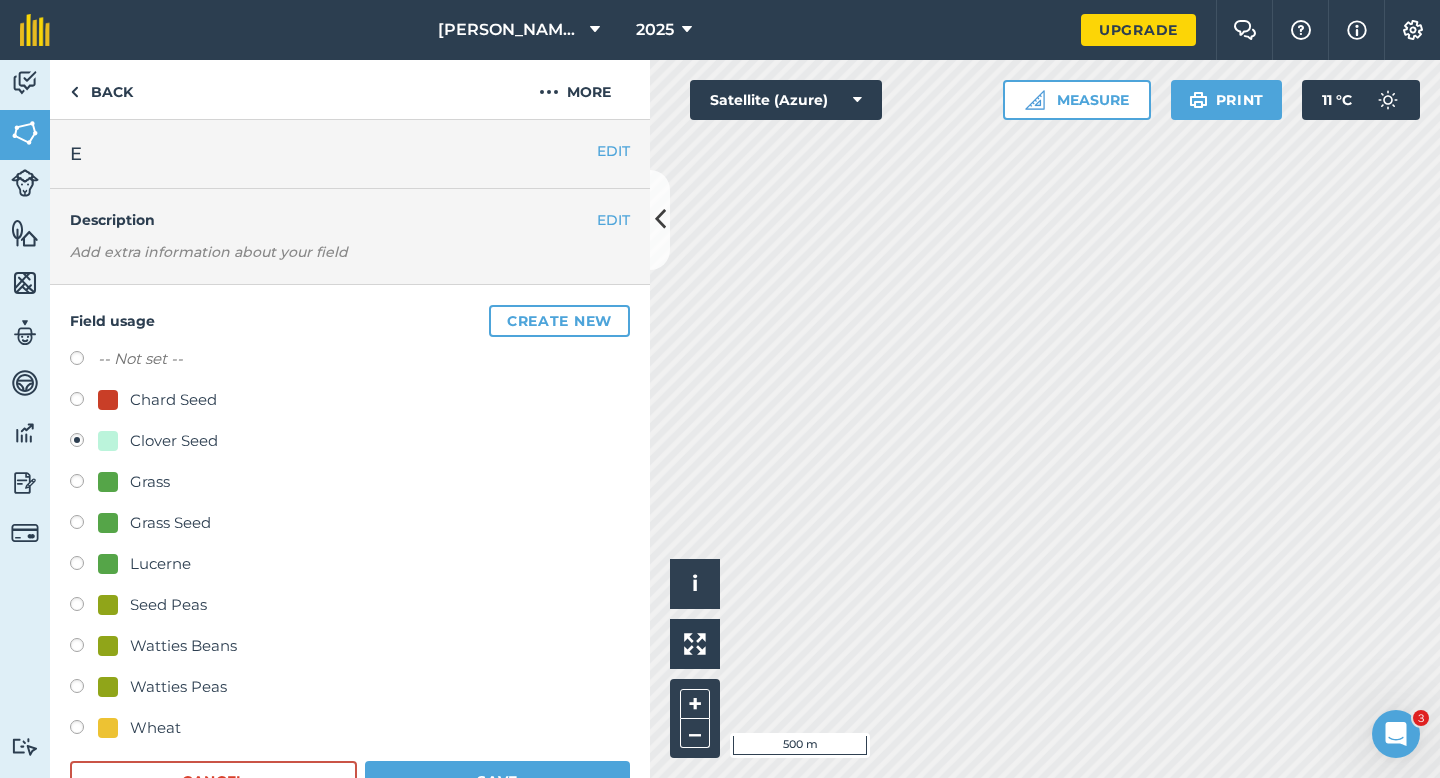 click on "Wheat" at bounding box center (350, 730) 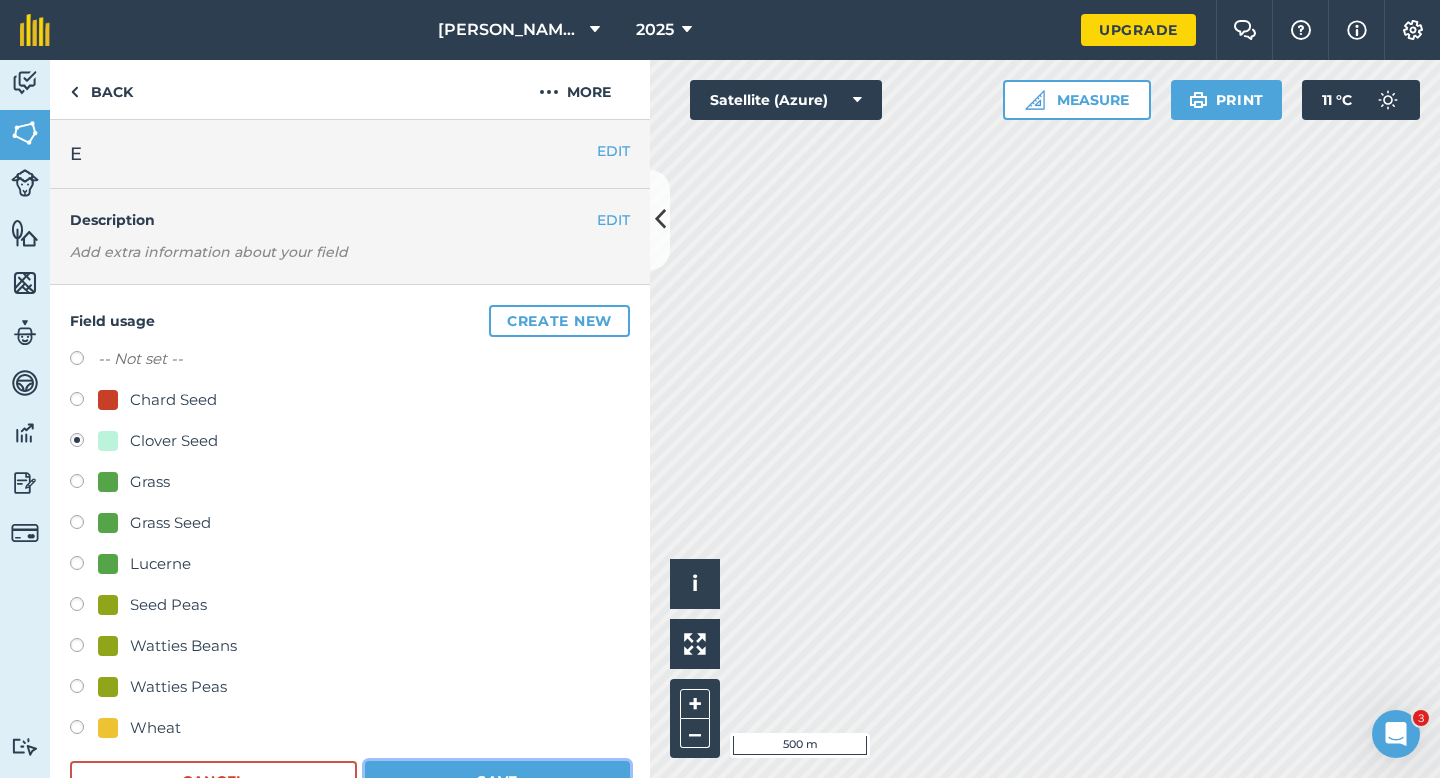 click on "Save" at bounding box center [497, 781] 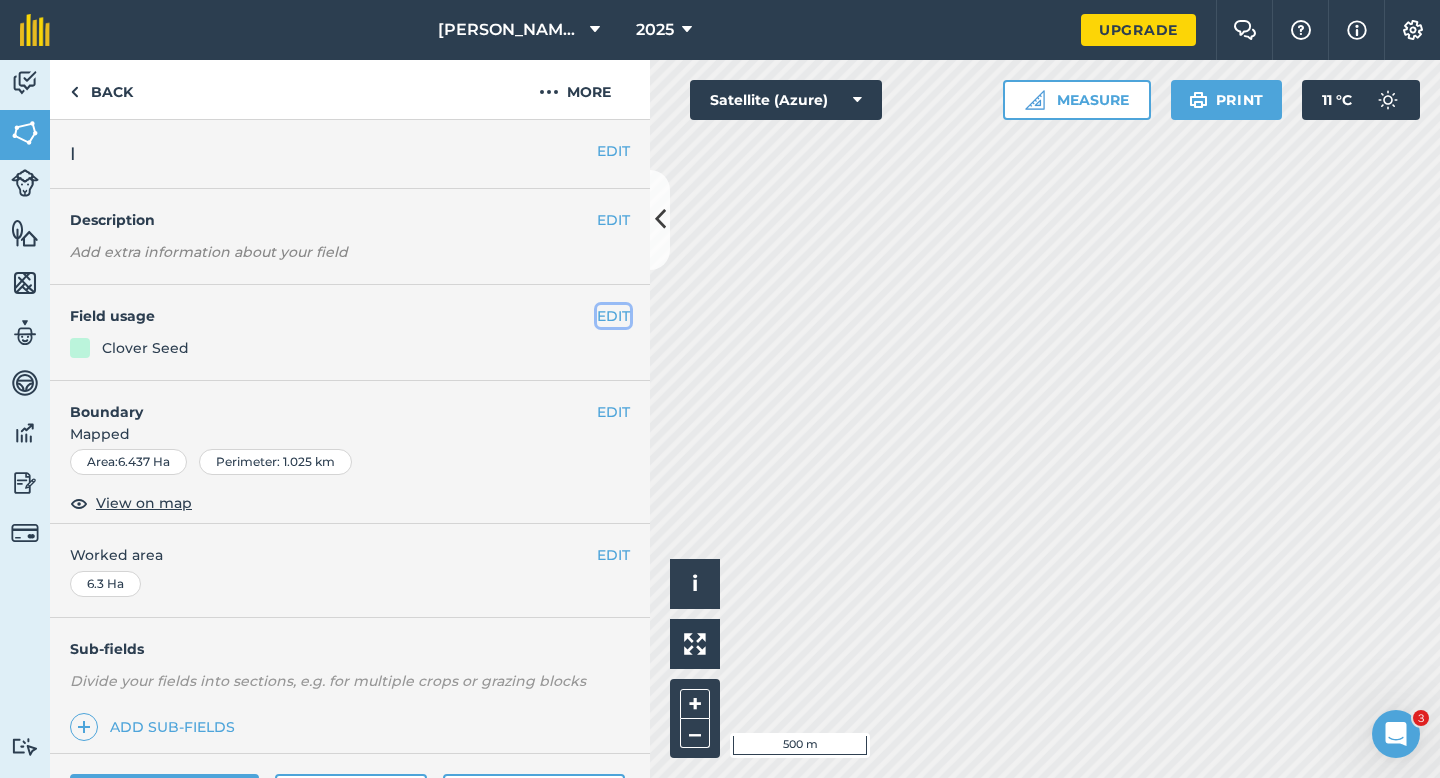 click on "EDIT" at bounding box center (613, 316) 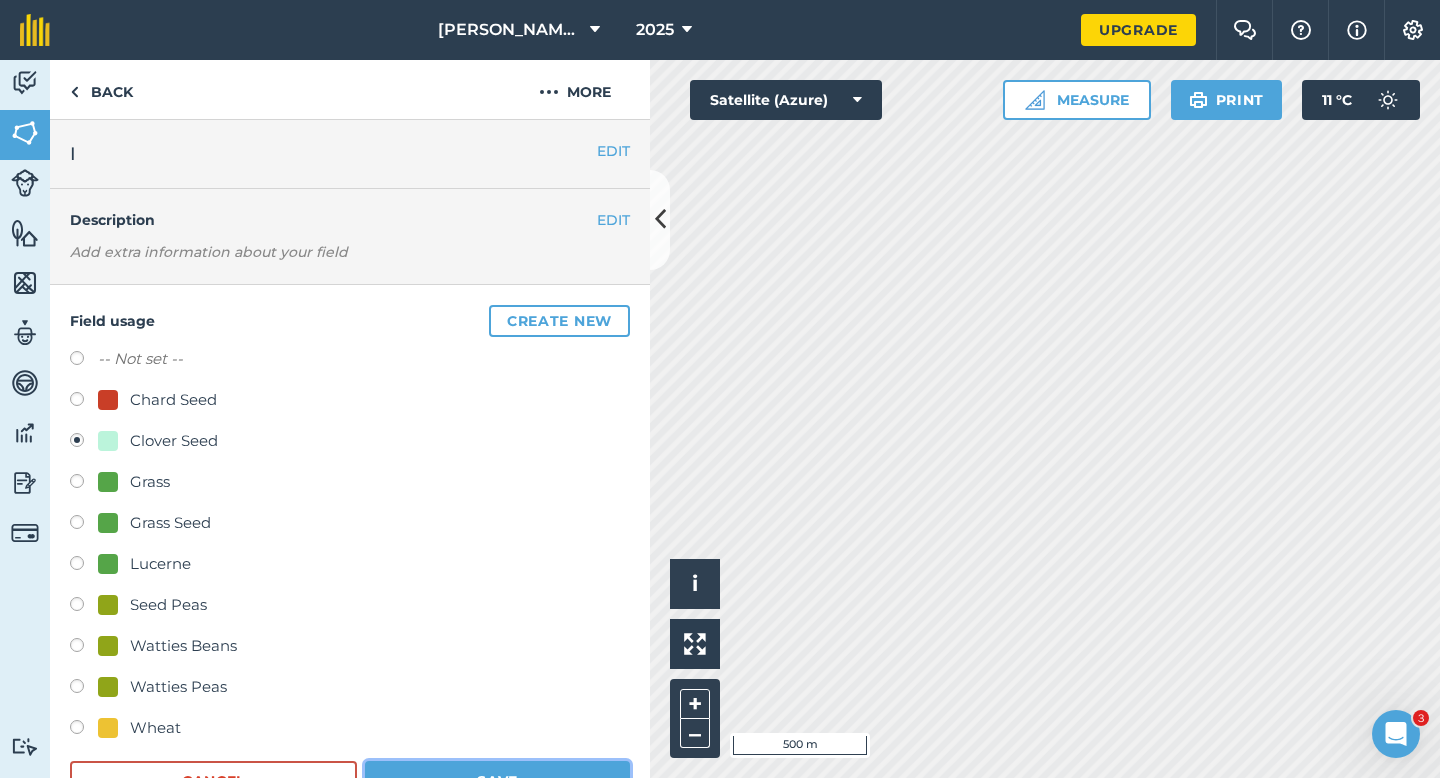 click on "Save" at bounding box center [497, 781] 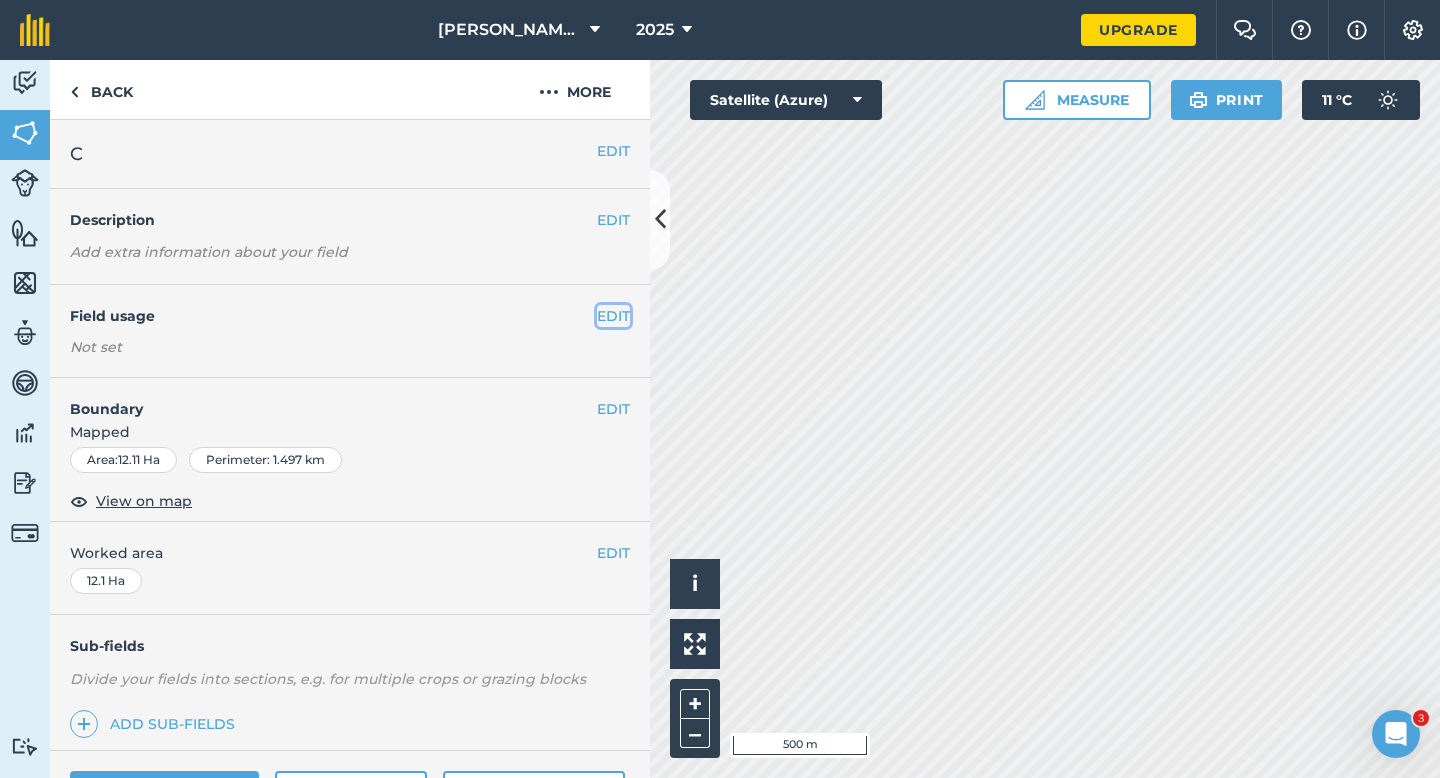 click on "EDIT" at bounding box center [613, 316] 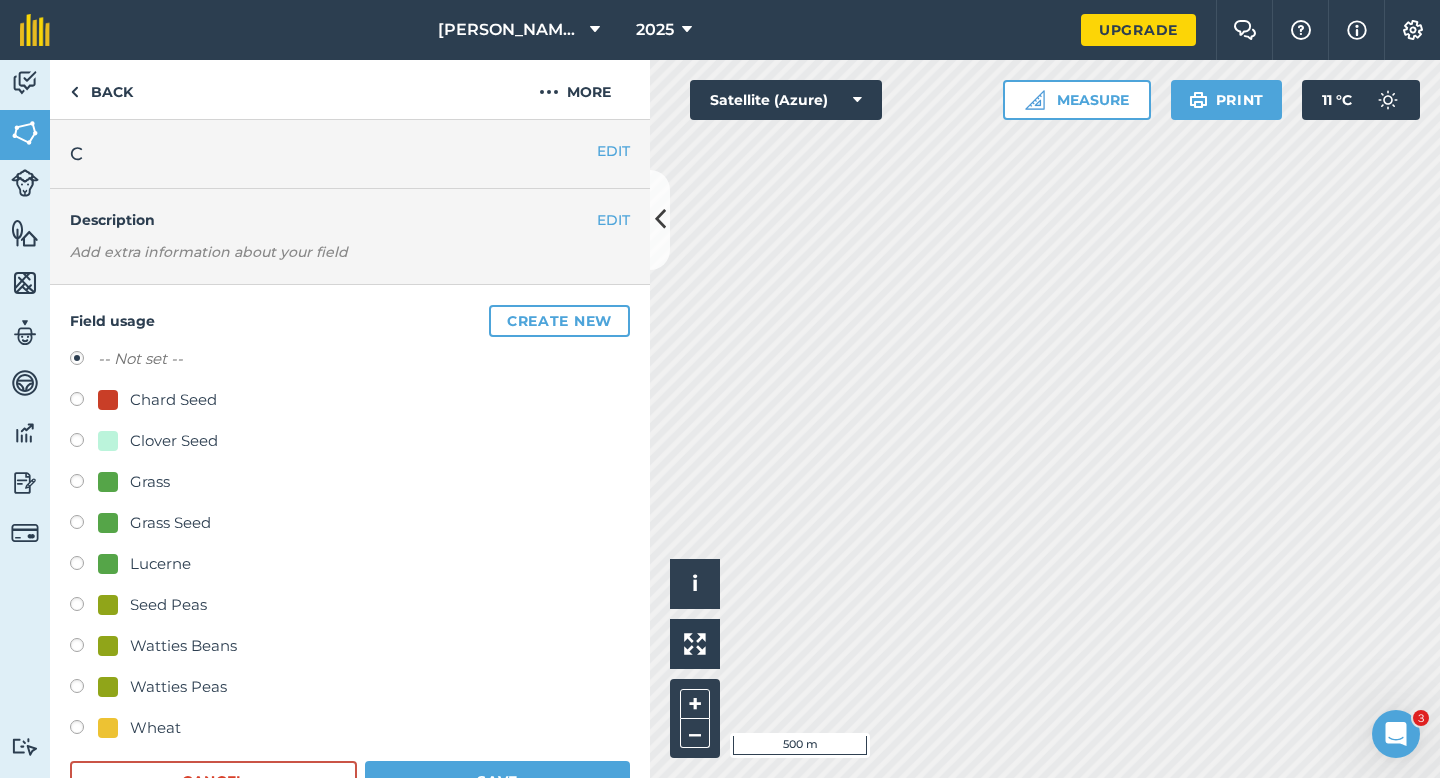 click on "Grass Seed" at bounding box center [170, 523] 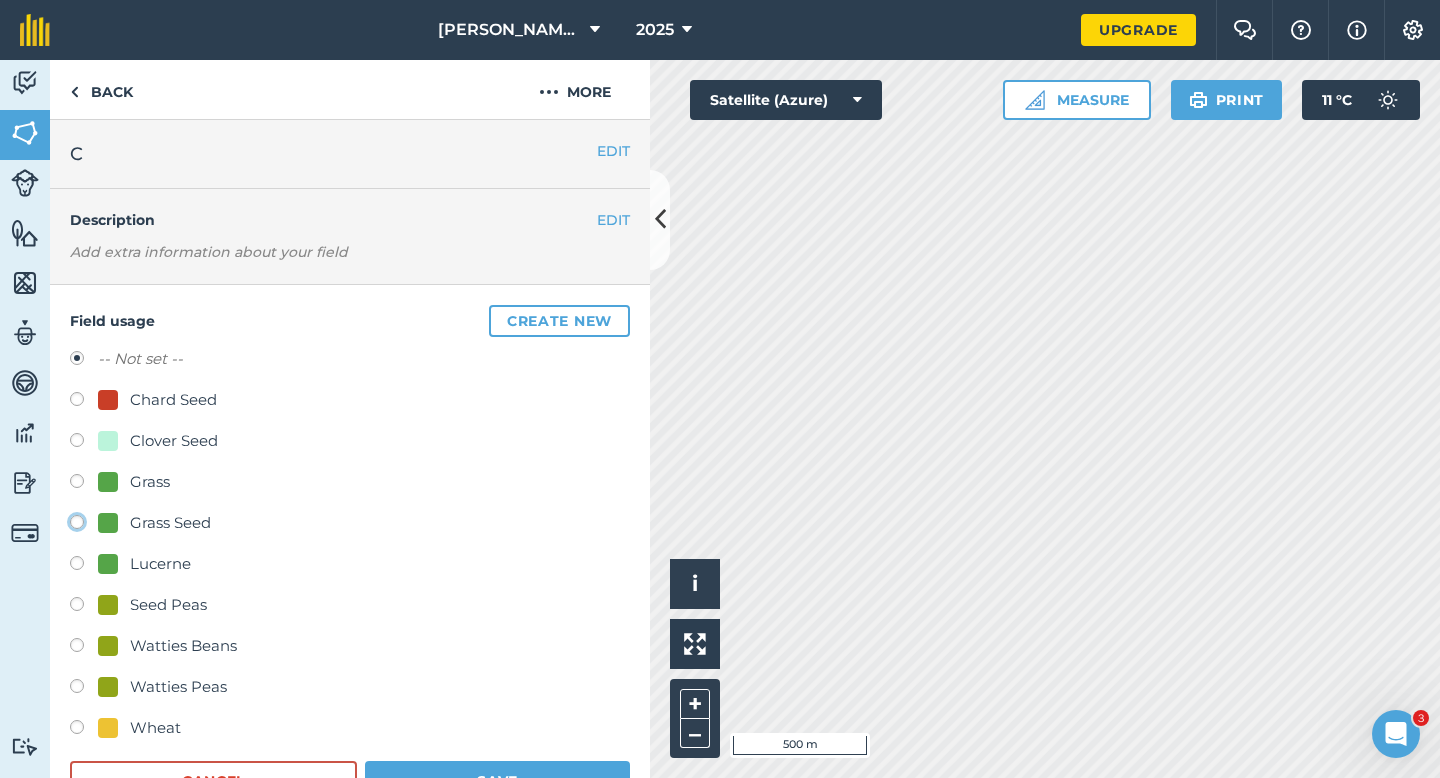 click on "Grass Seed" at bounding box center (-9923, 521) 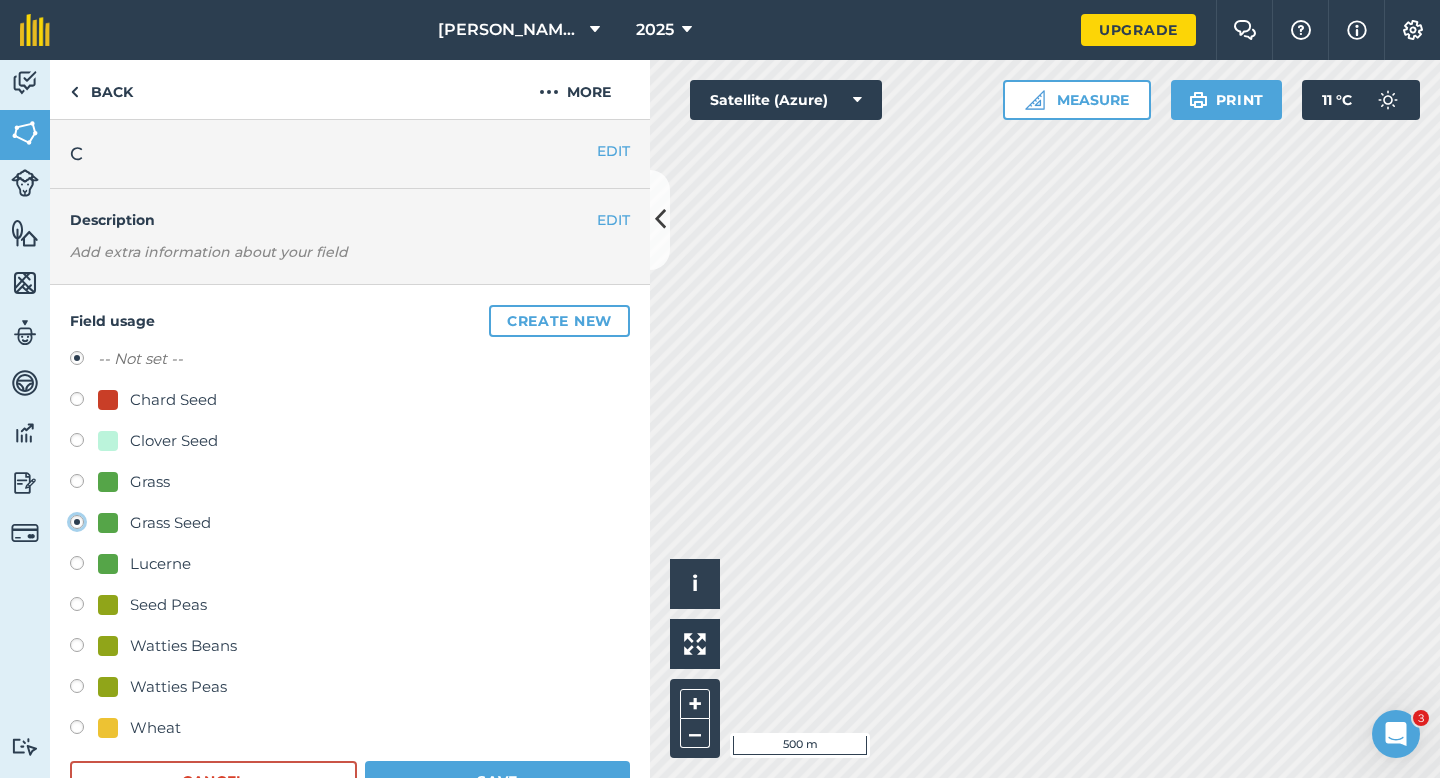 radio on "true" 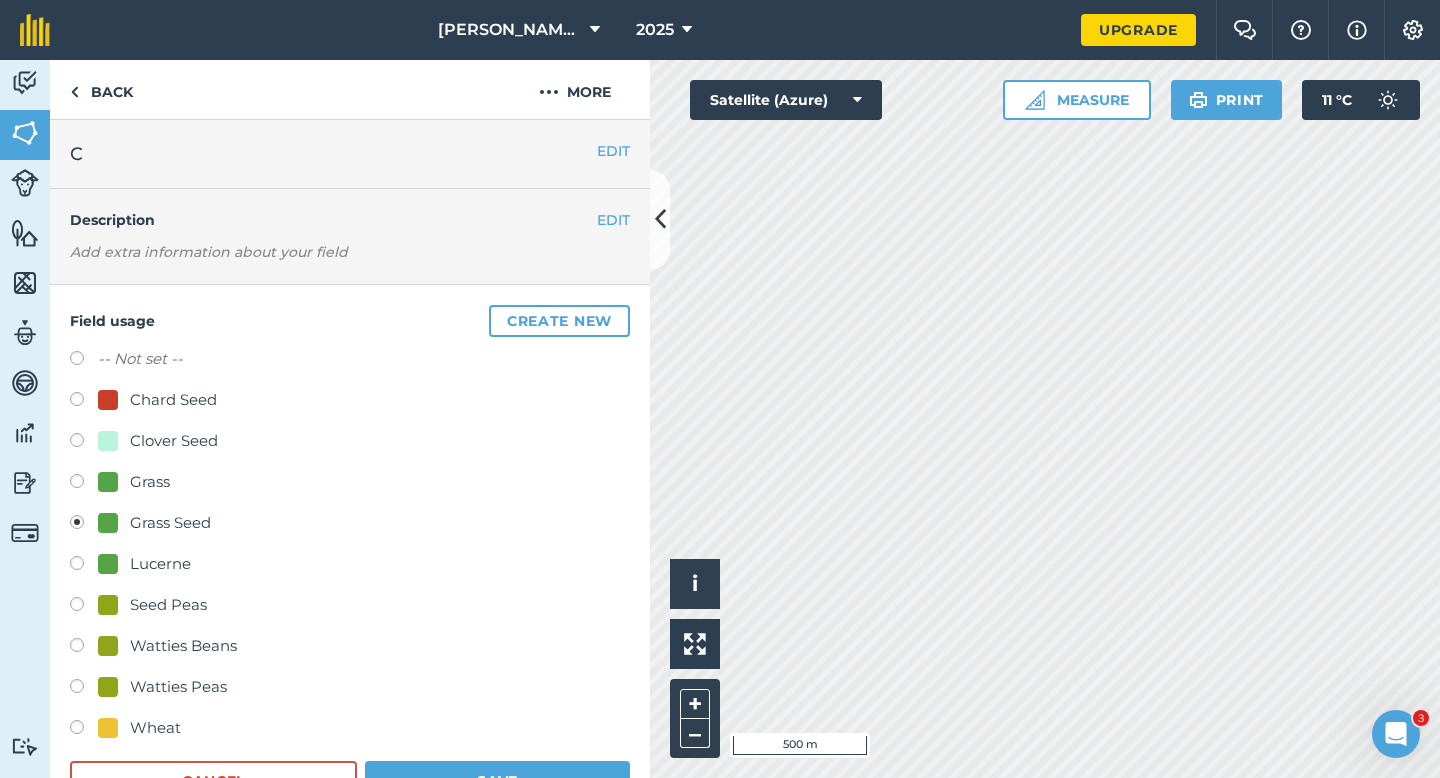 click on "Wheat" at bounding box center [350, 730] 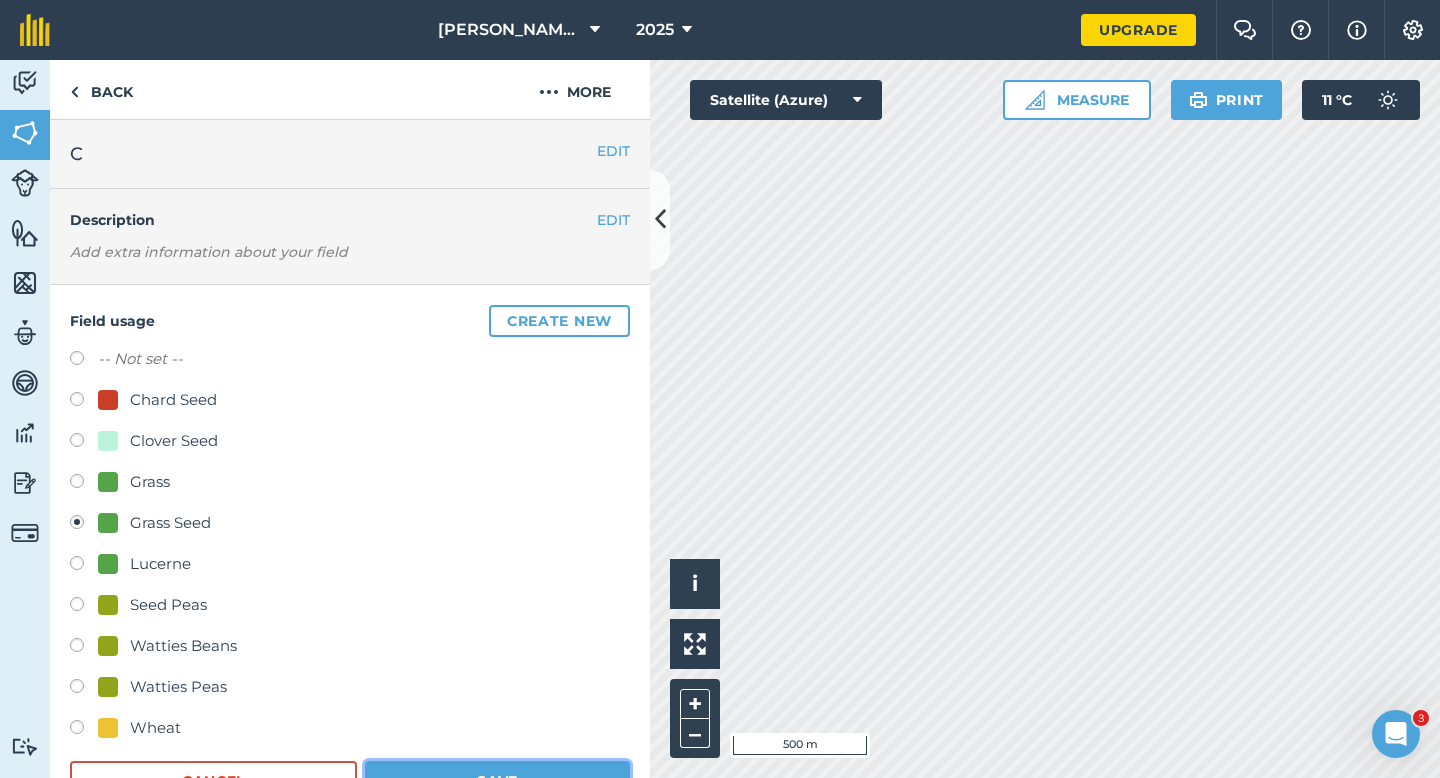 click on "Save" at bounding box center [497, 781] 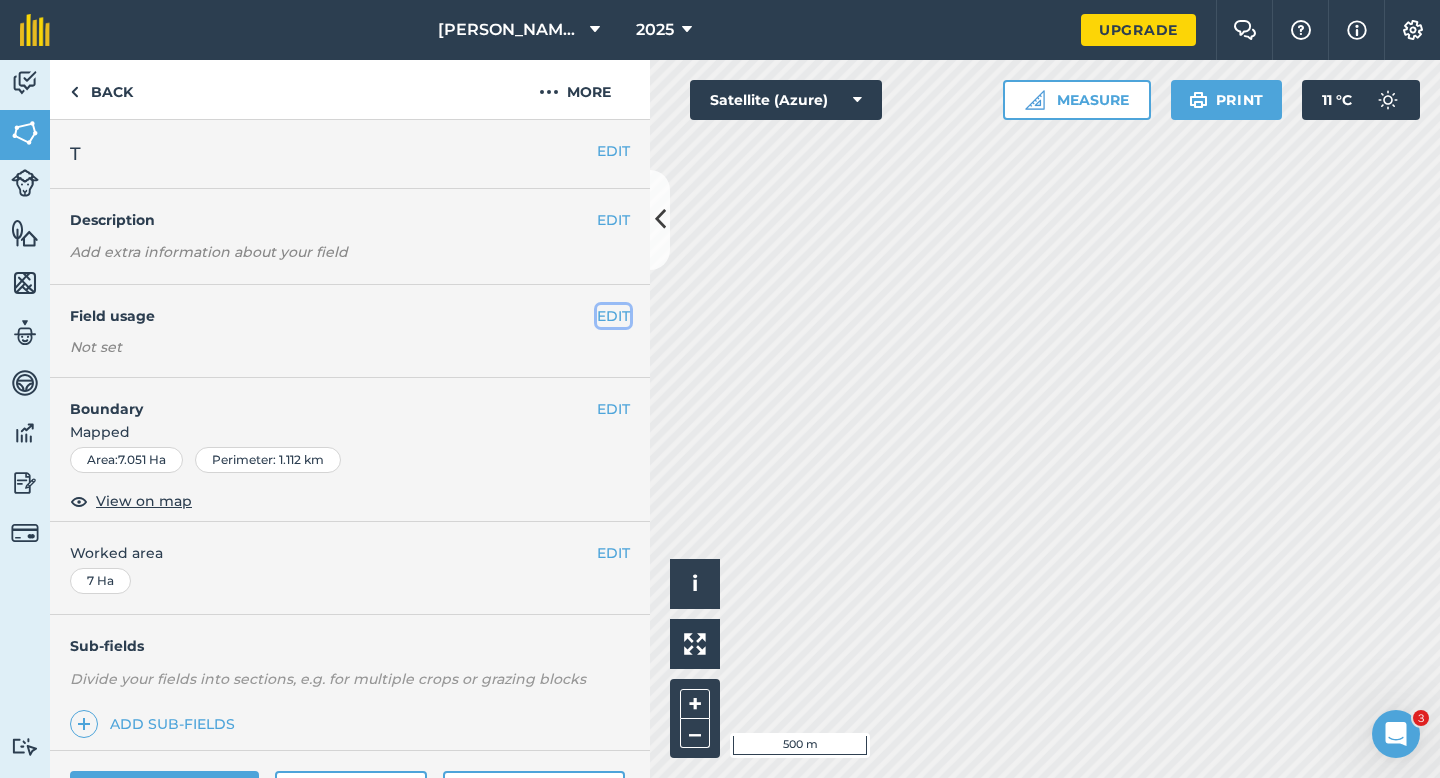 click on "EDIT" at bounding box center (613, 316) 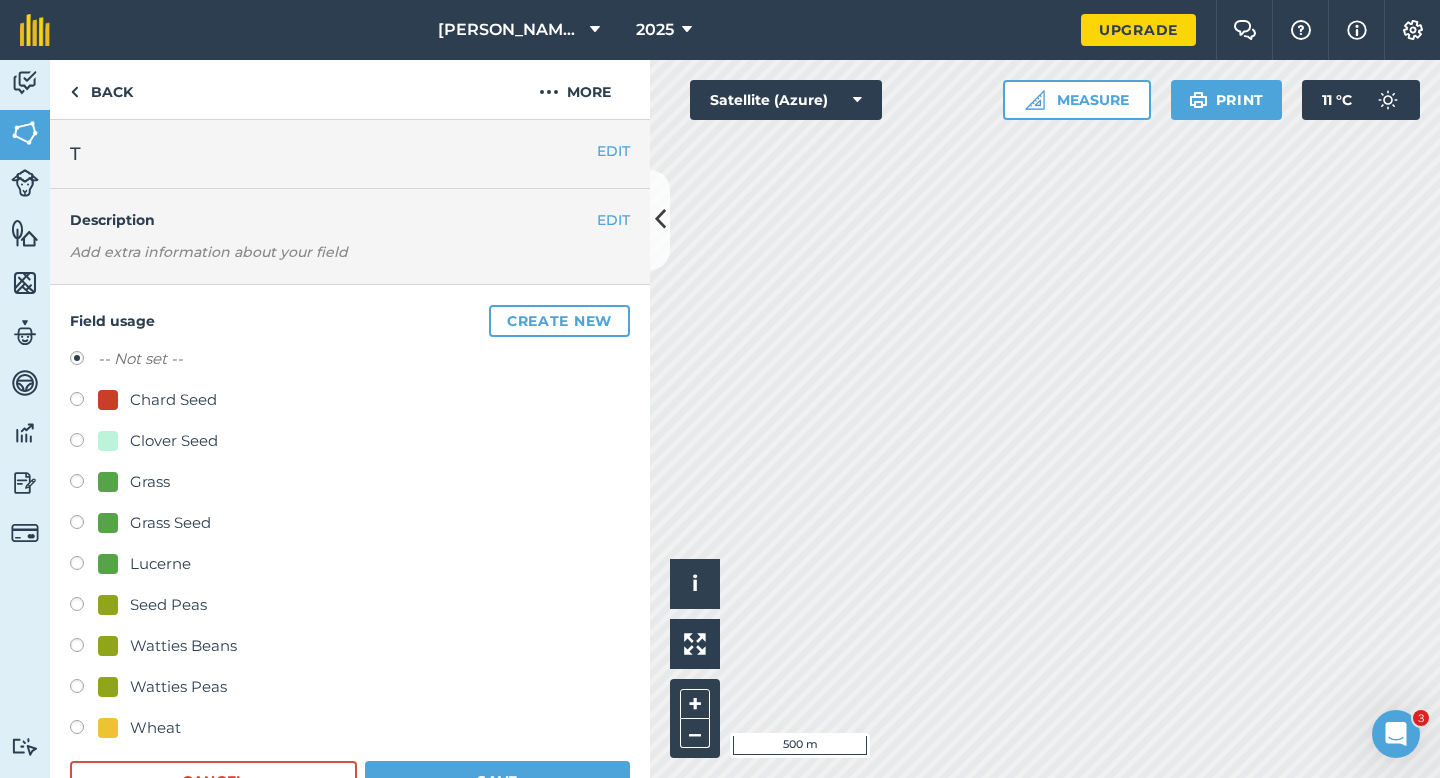 click on "Clover Seed" at bounding box center [174, 441] 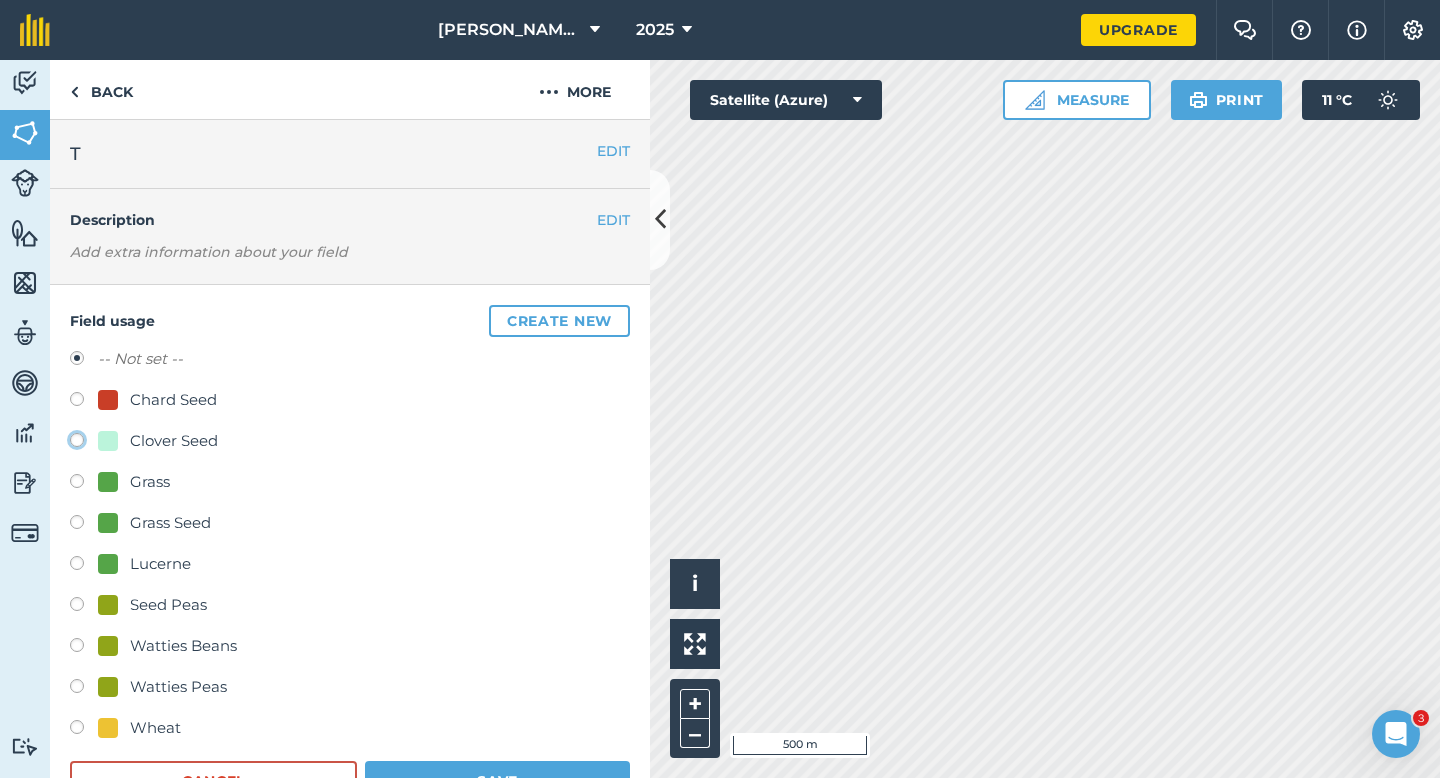 click on "Clover Seed" at bounding box center [-9923, 439] 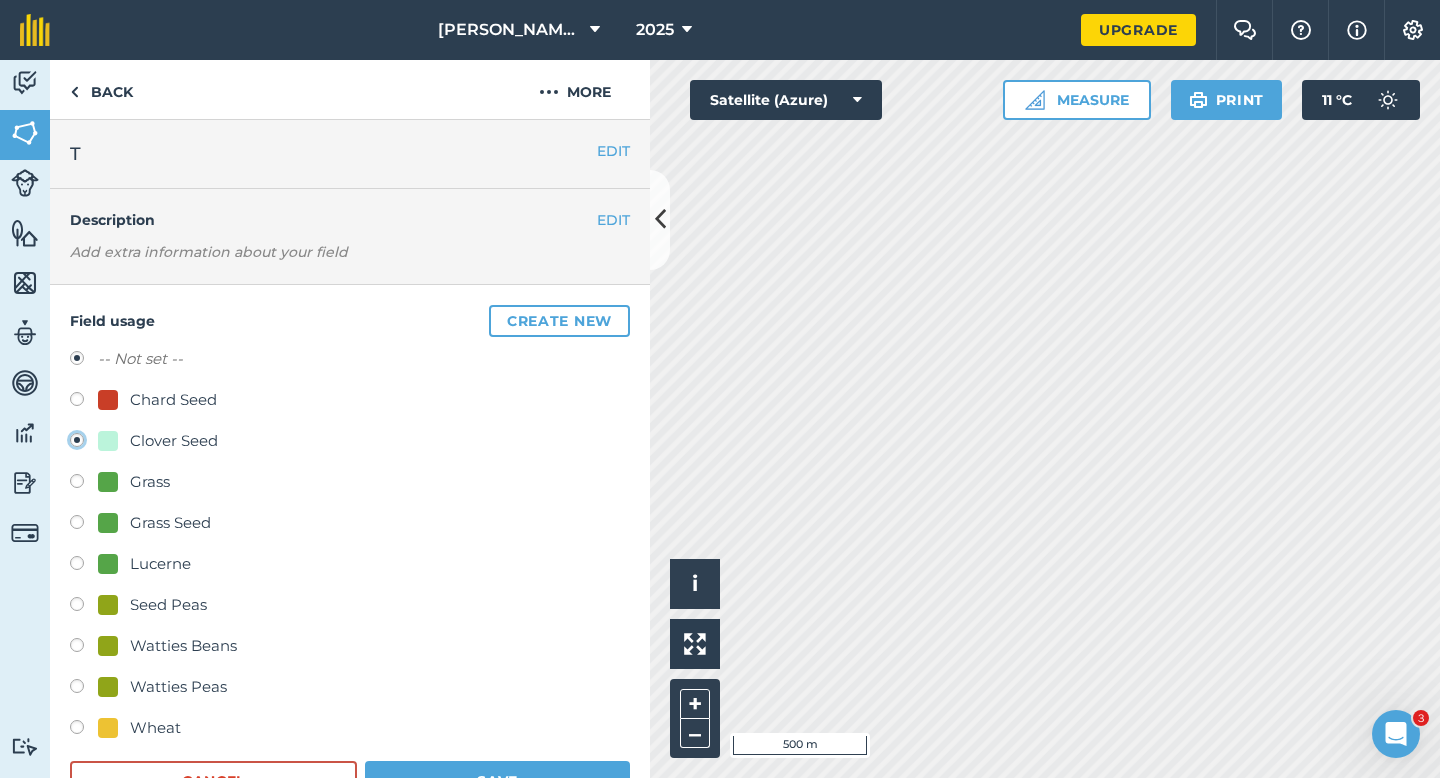 radio on "true" 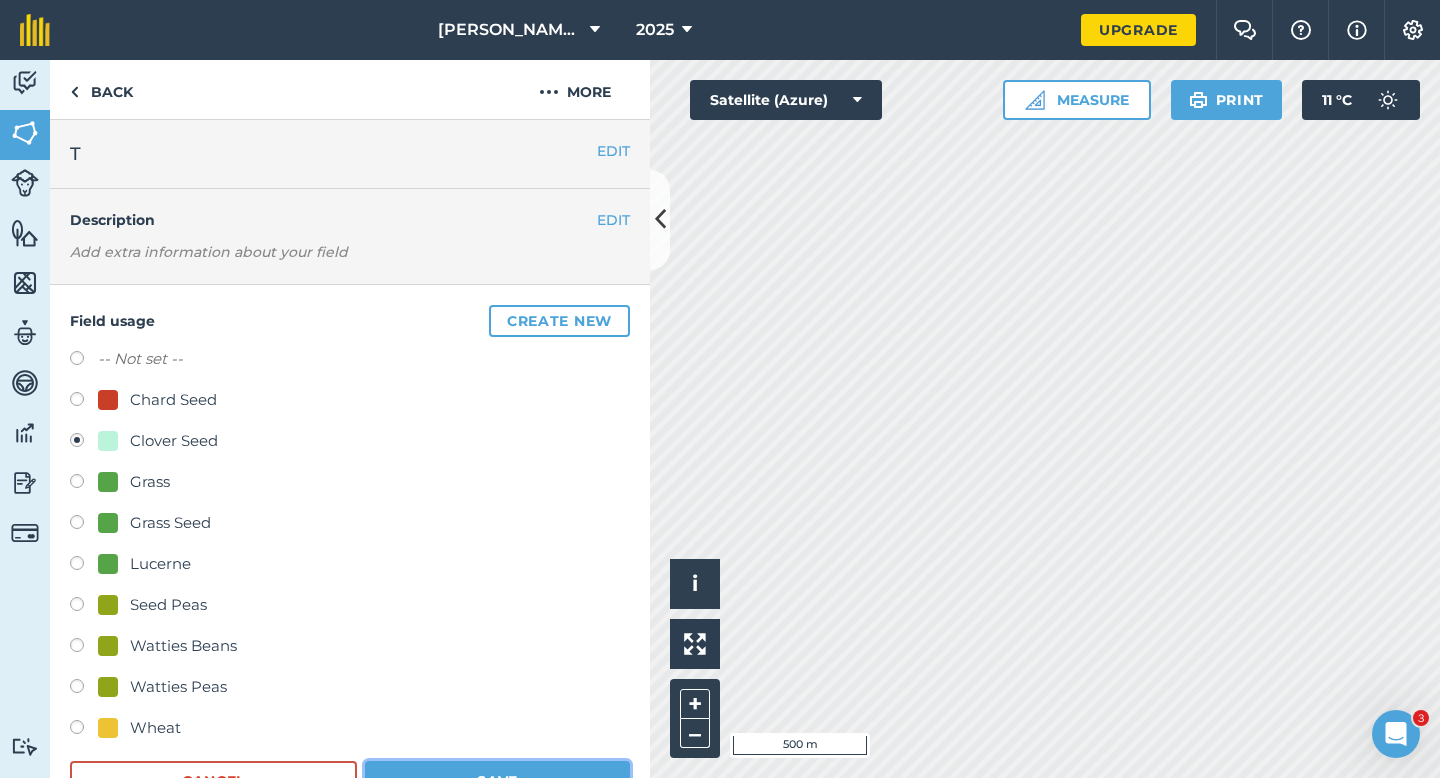 click on "Save" at bounding box center [497, 781] 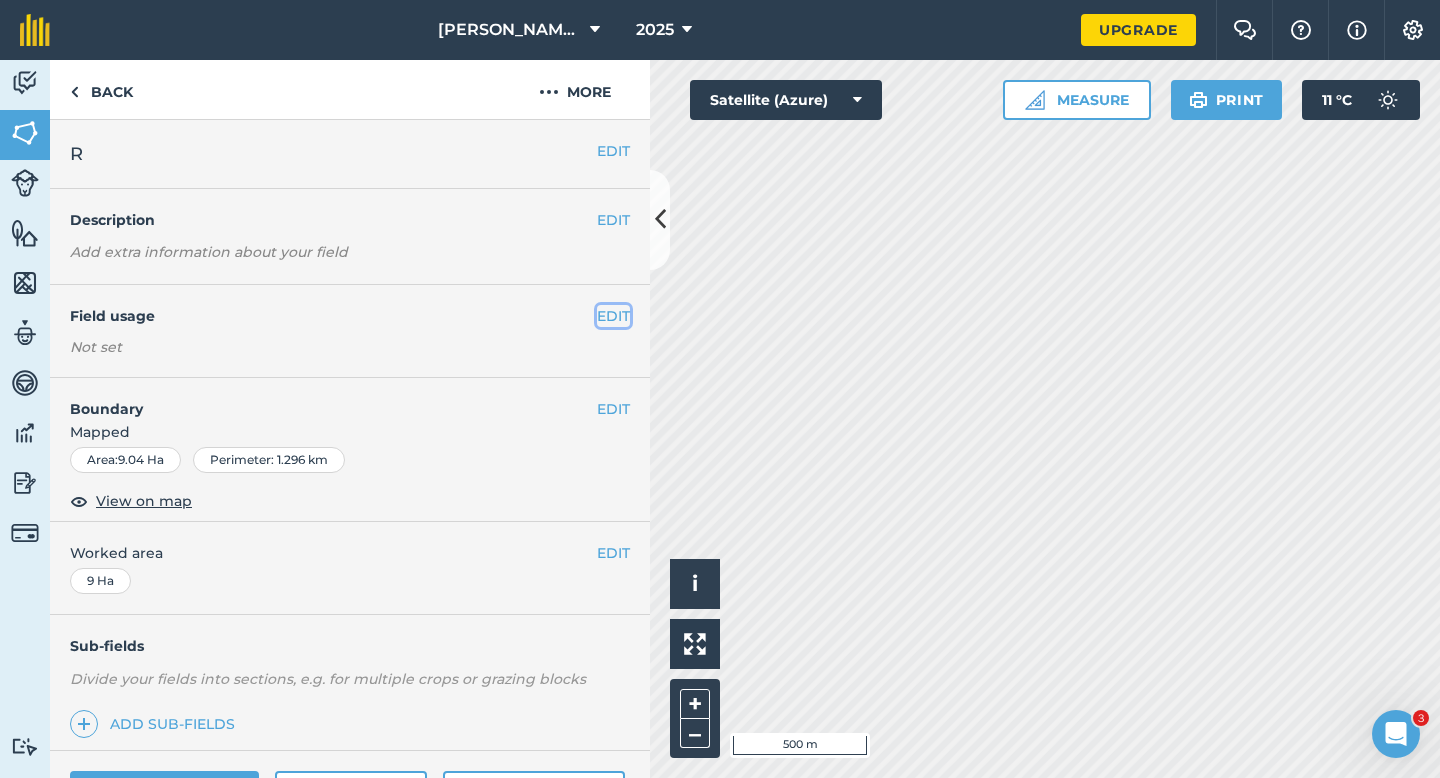 click on "EDIT" at bounding box center [613, 316] 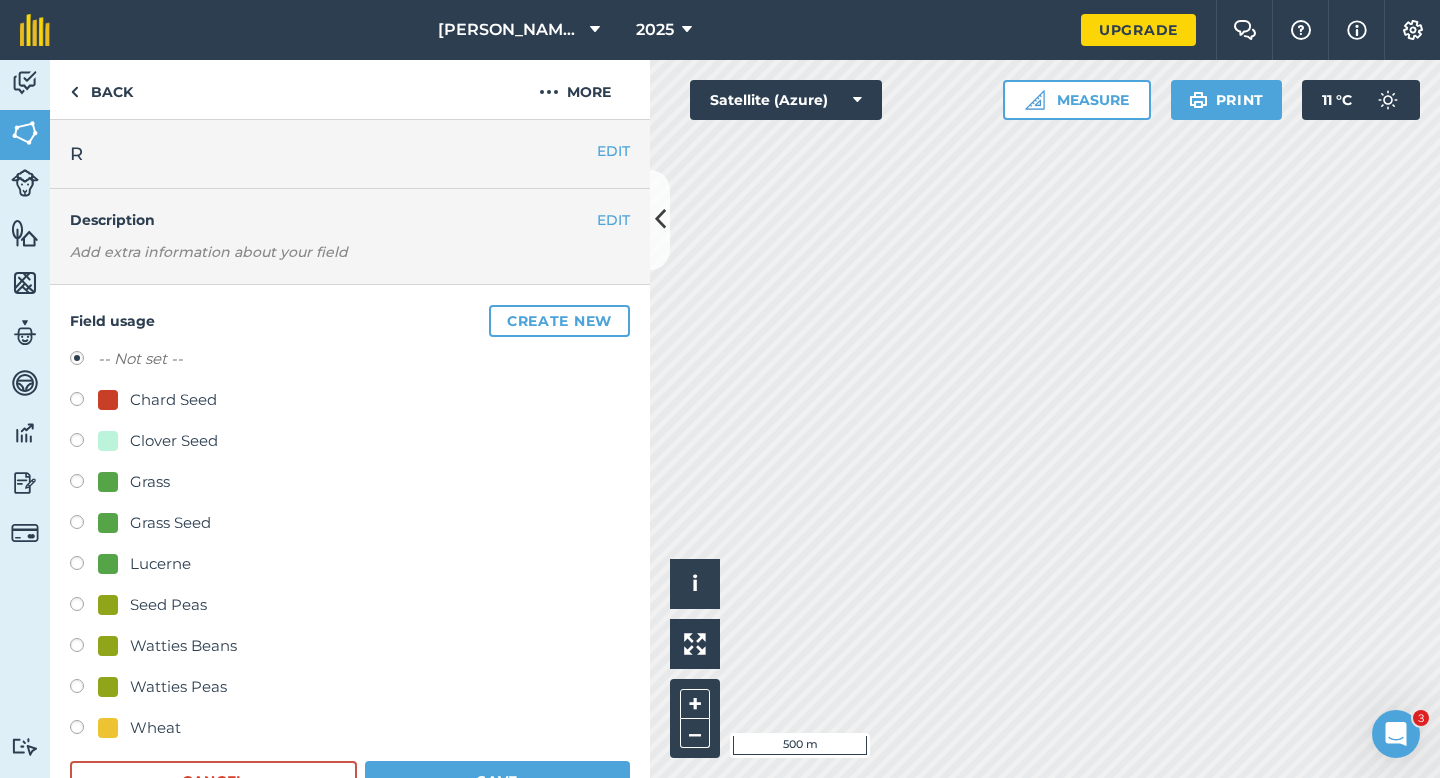 click on "-- Not set -- Chard Seed Clover Seed Grass Grass Seed Lucerne Seed Peas Watties Beans Watties Peas Wheat" at bounding box center [350, 546] 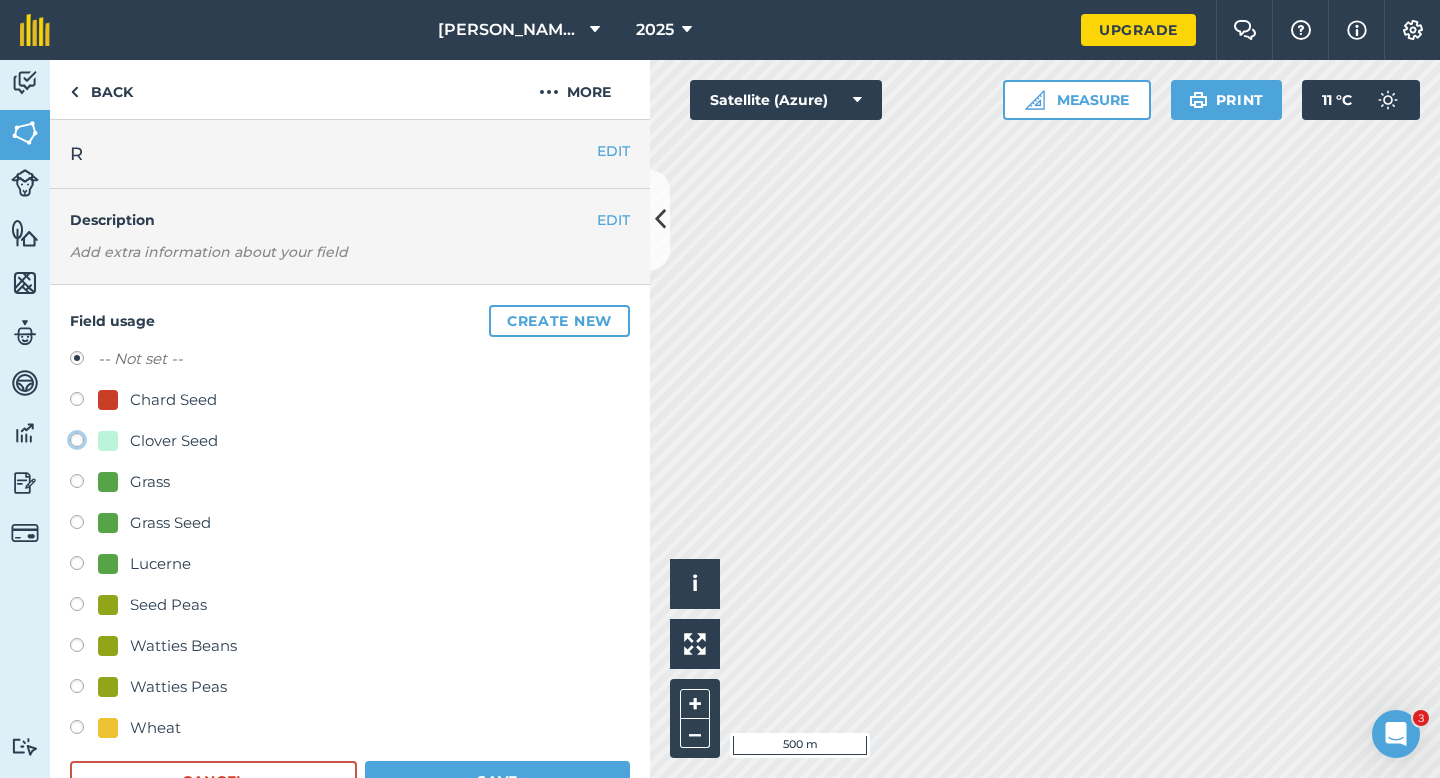 radio on "true" 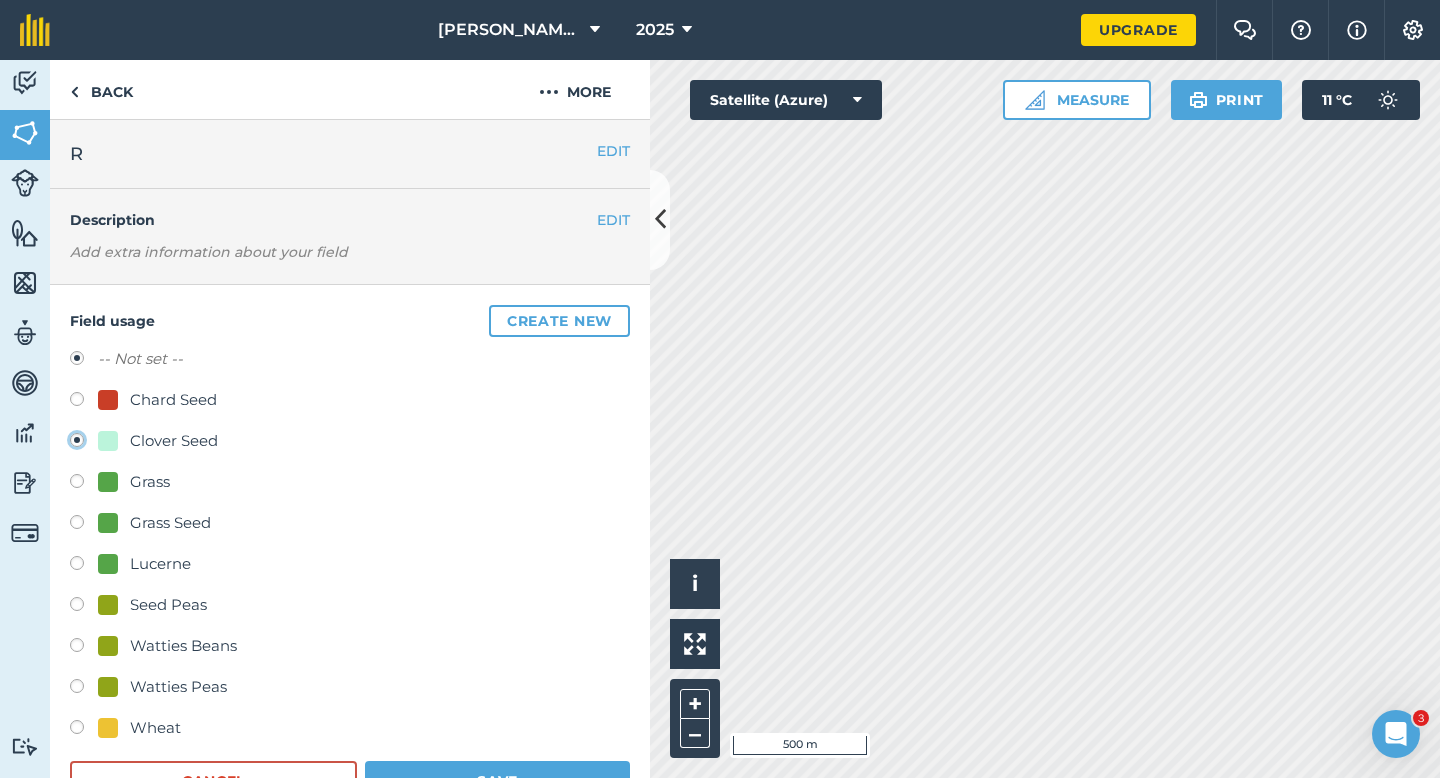 radio on "false" 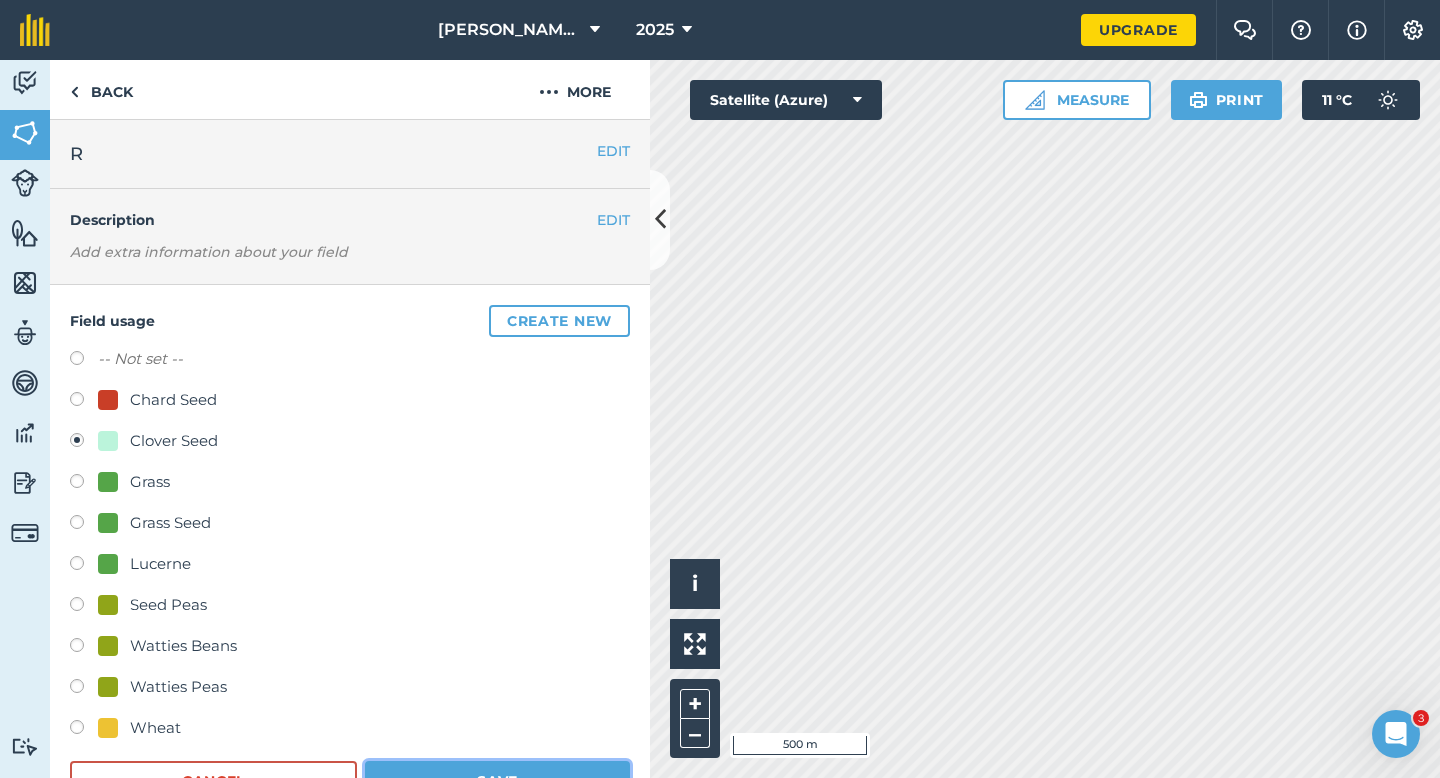 click on "Save" at bounding box center [497, 781] 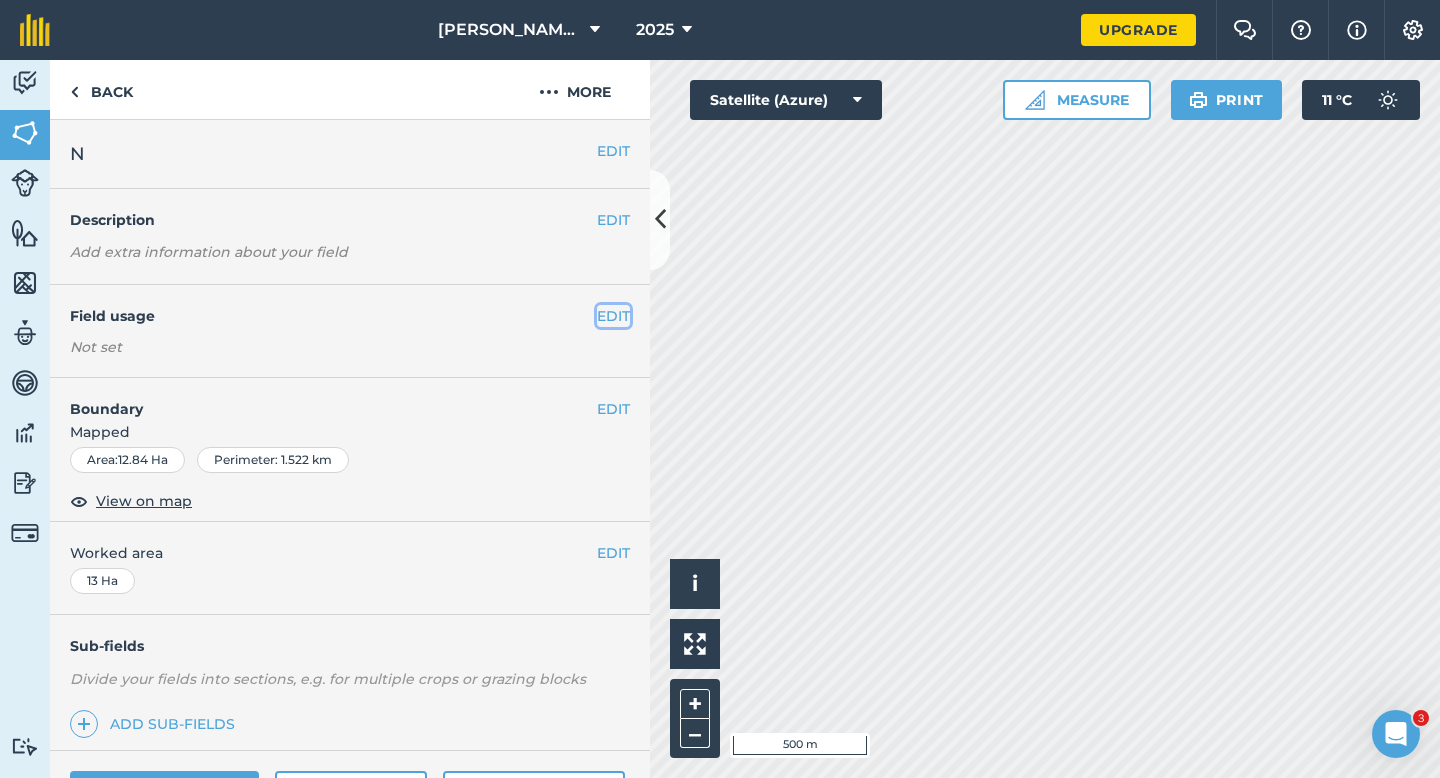 click on "EDIT" at bounding box center (613, 316) 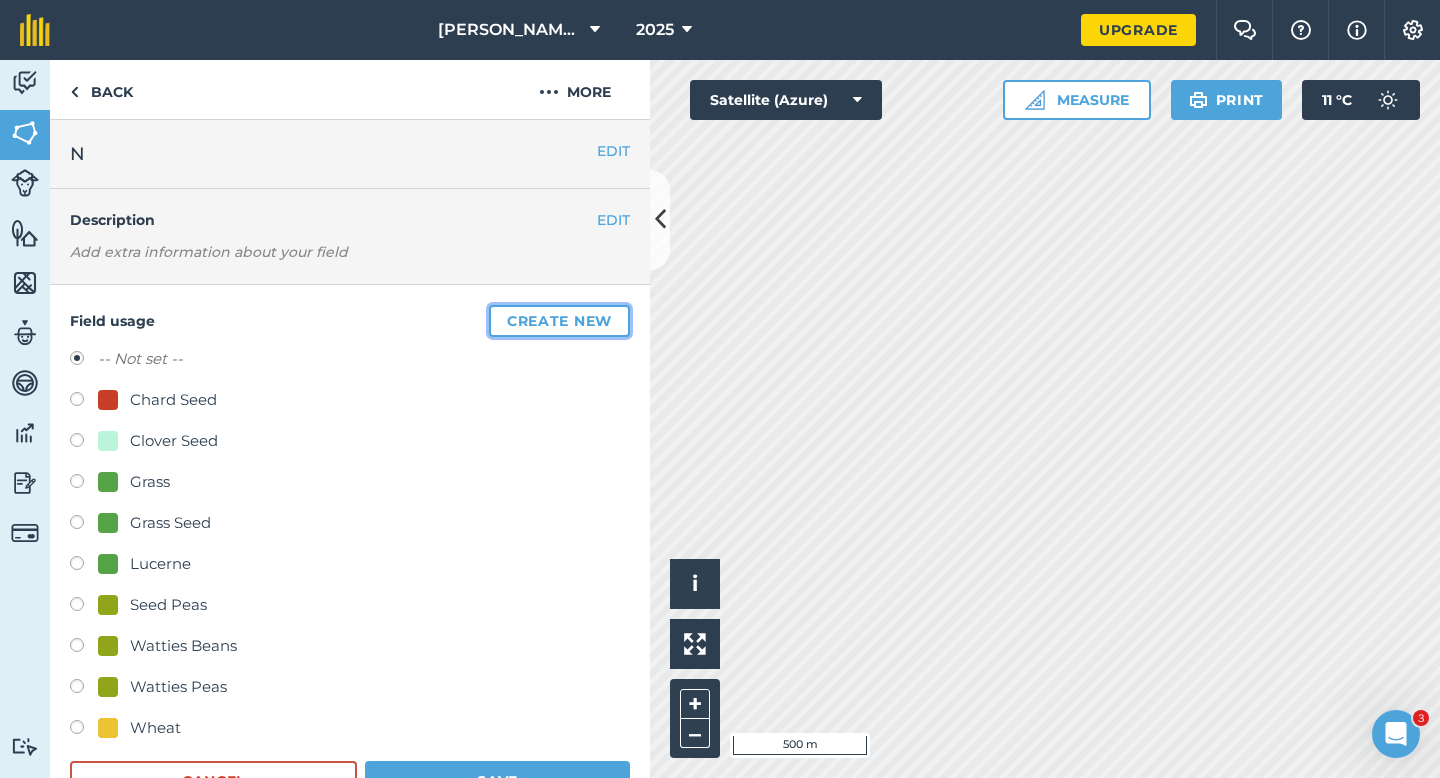 click on "Create new" at bounding box center [559, 321] 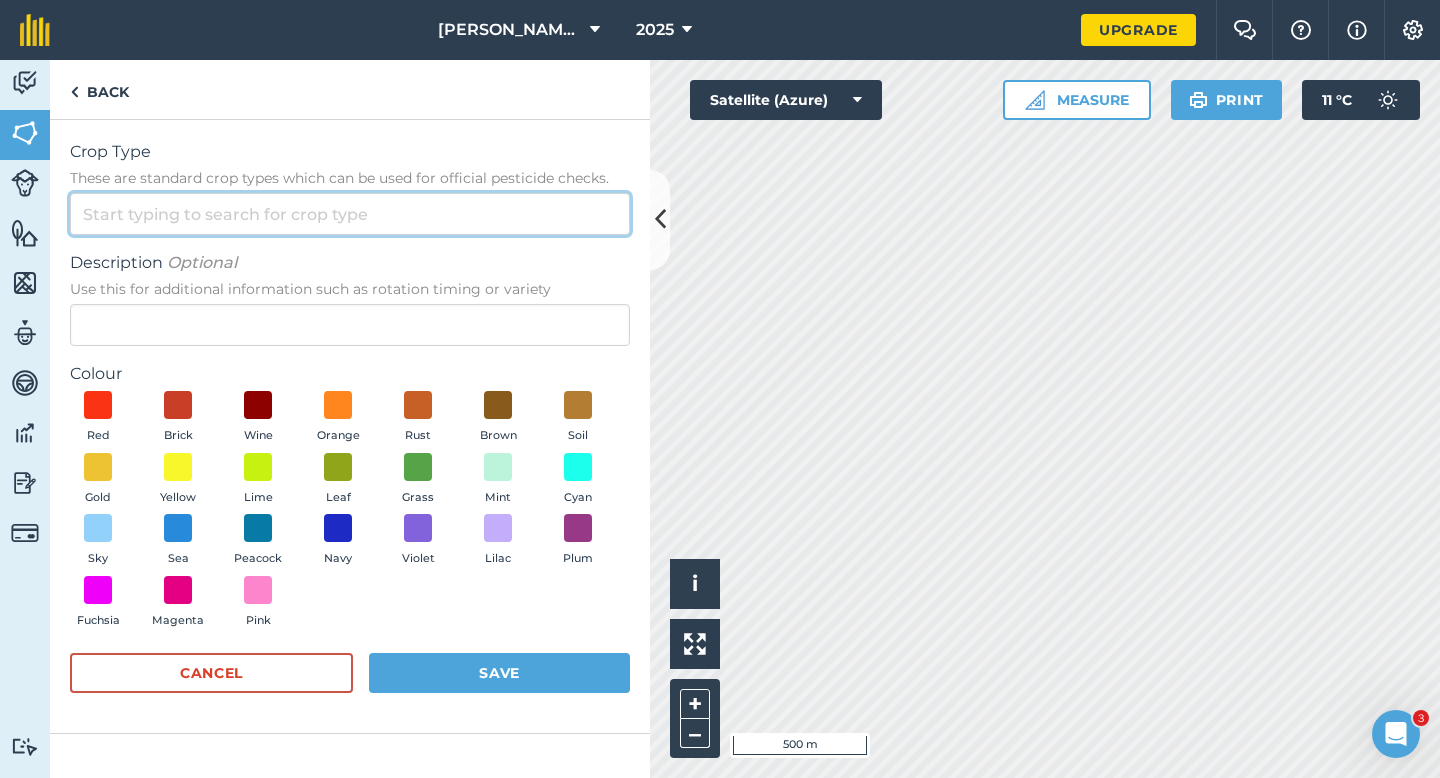 click on "Crop Type These are standard crop types which can be used for official pesticide checks." at bounding box center (350, 214) 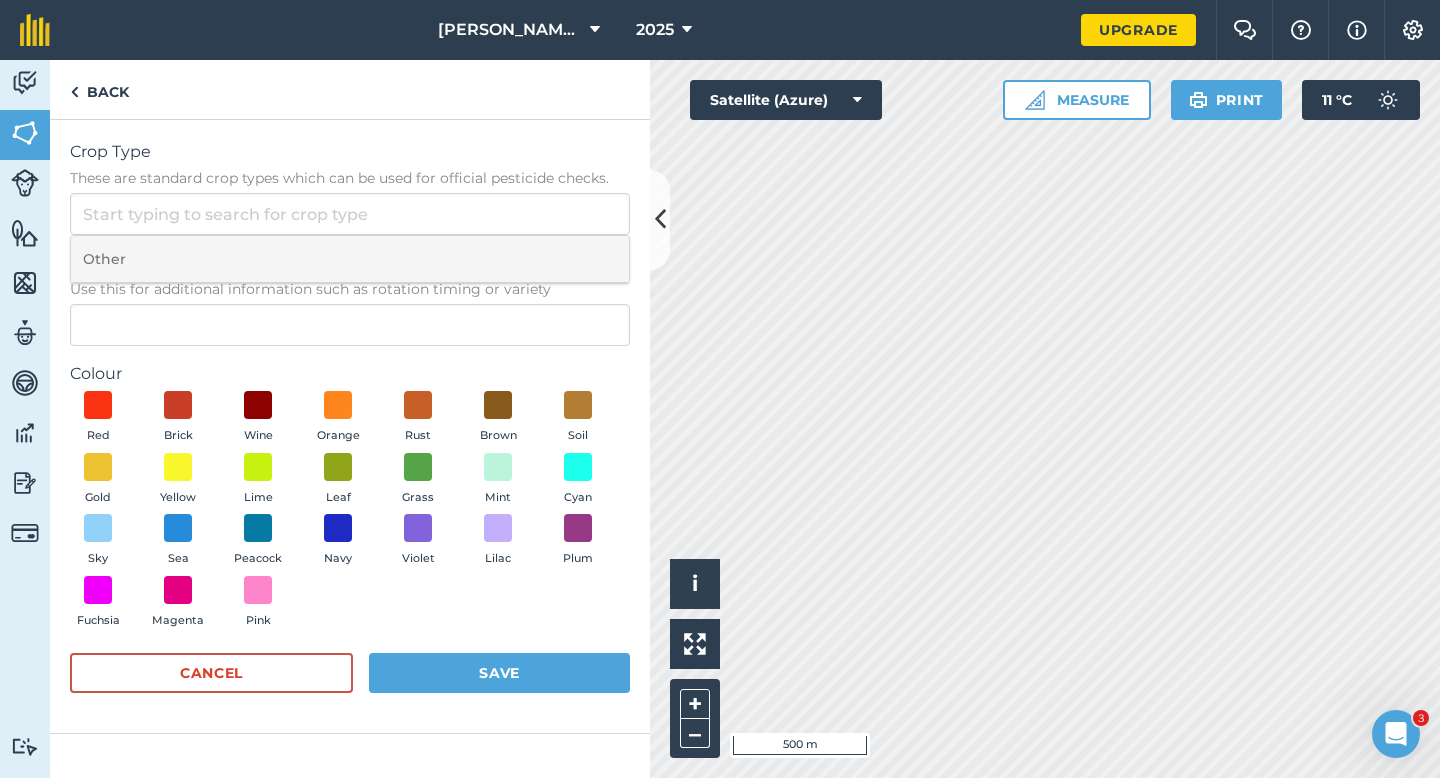 click on "Other" at bounding box center [350, 259] 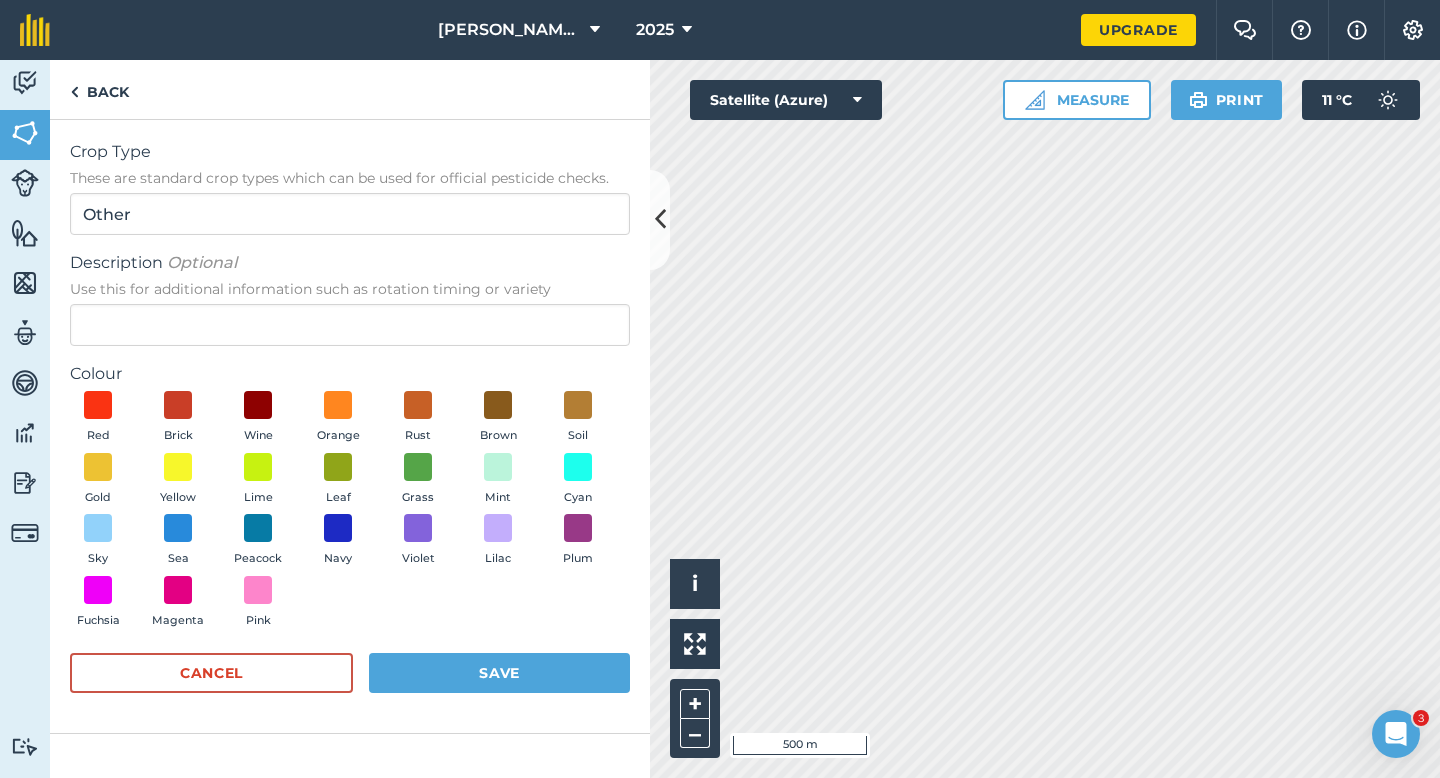 click on "Crop Type These are standard crop types which can be used for official pesticide checks. Other Description   Optional Use this for additional information such as rotation timing or variety Colour Red Brick Wine Orange Rust Brown Soil Gold Yellow Lime Leaf Grass Mint Cyan Sky Sea Peacock Navy Violet Lilac Plum Fuchsia Magenta Pink Cancel Save" at bounding box center [350, 426] 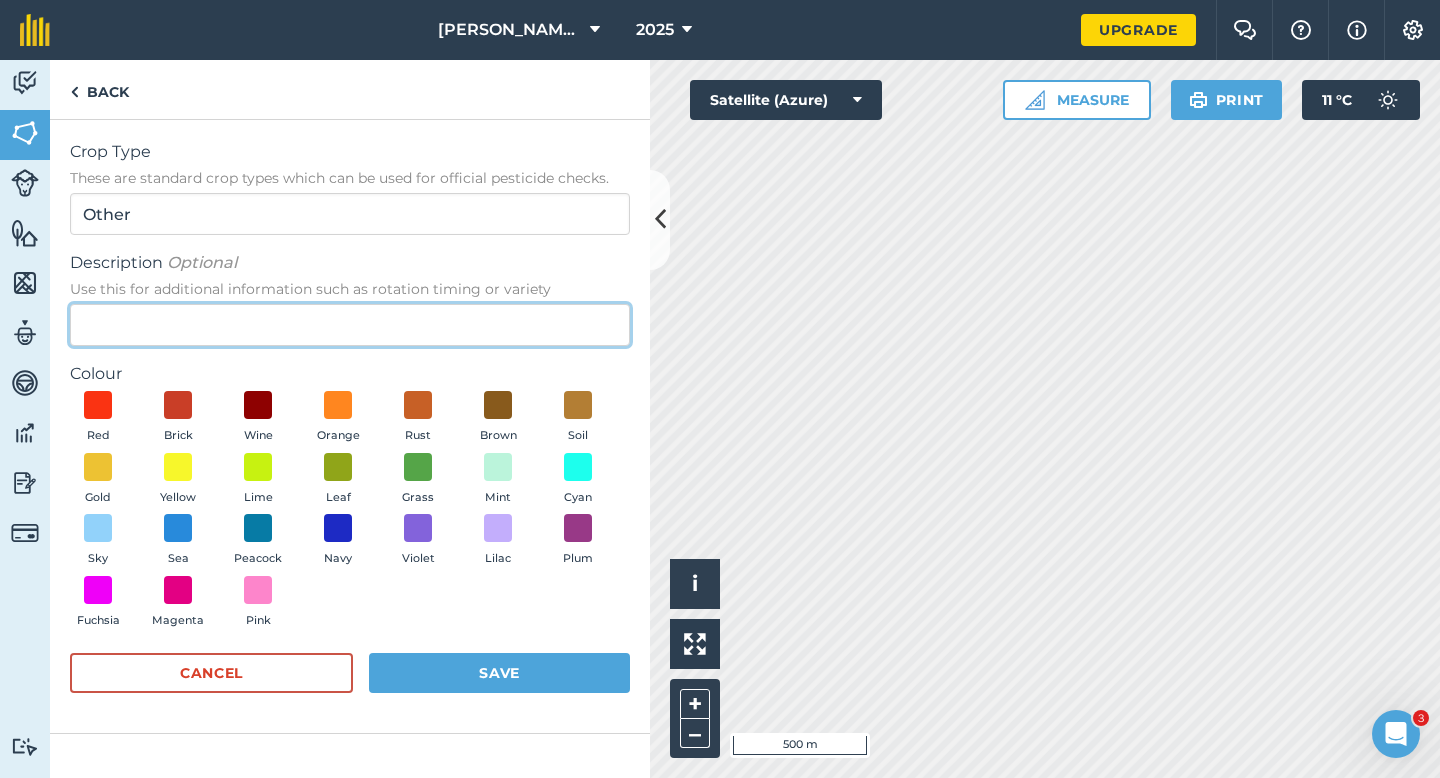 click on "Description   Optional Use this for additional information such as rotation timing or variety" at bounding box center [350, 325] 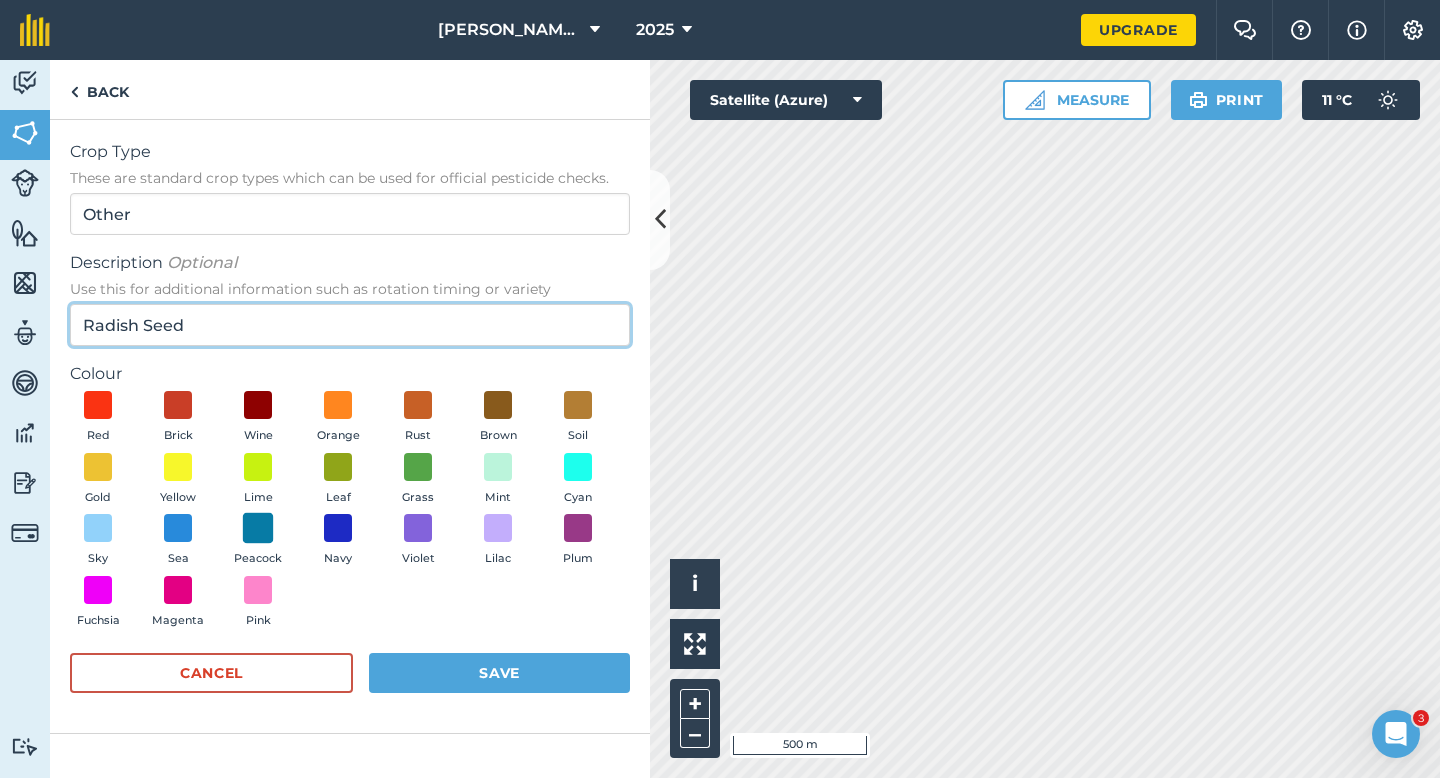 type on "Radish Seed" 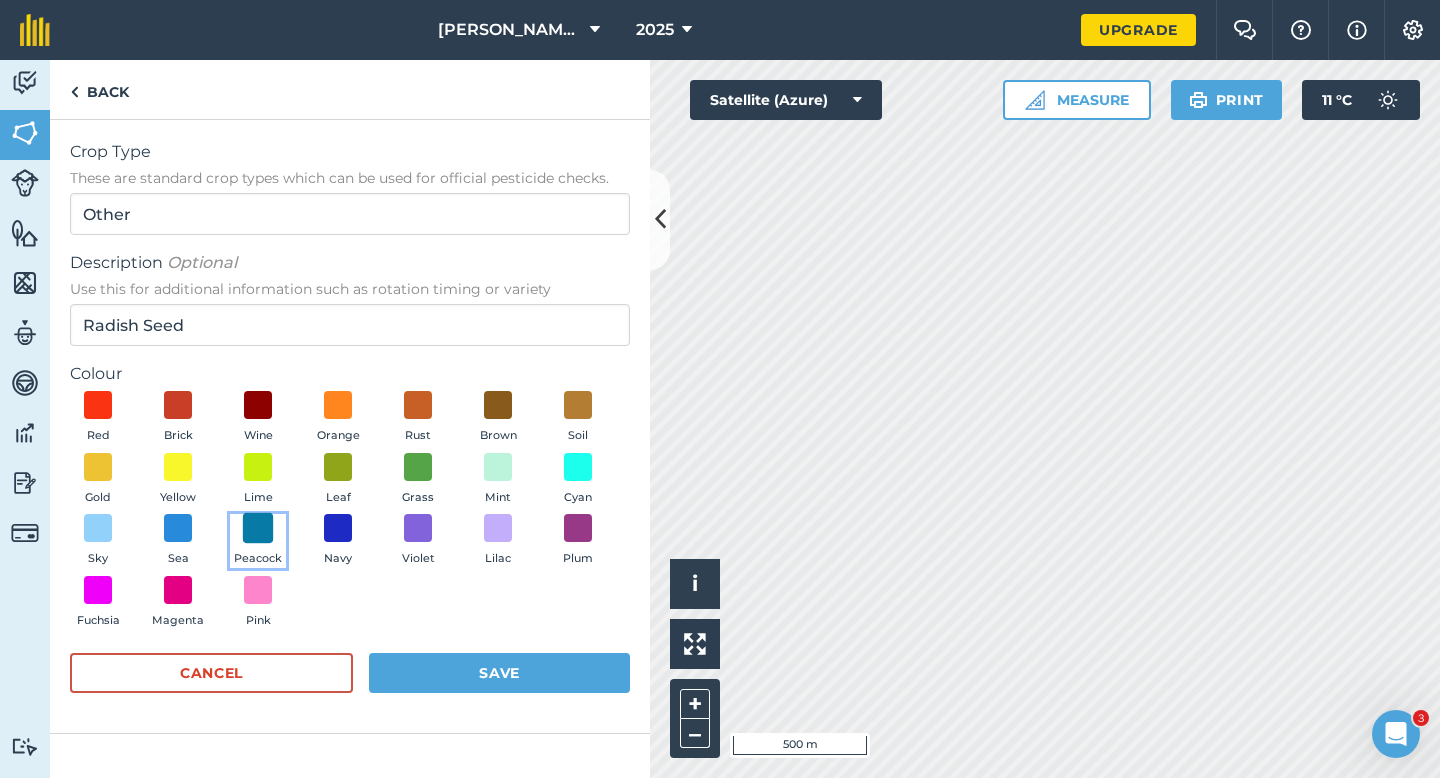 click at bounding box center (258, 528) 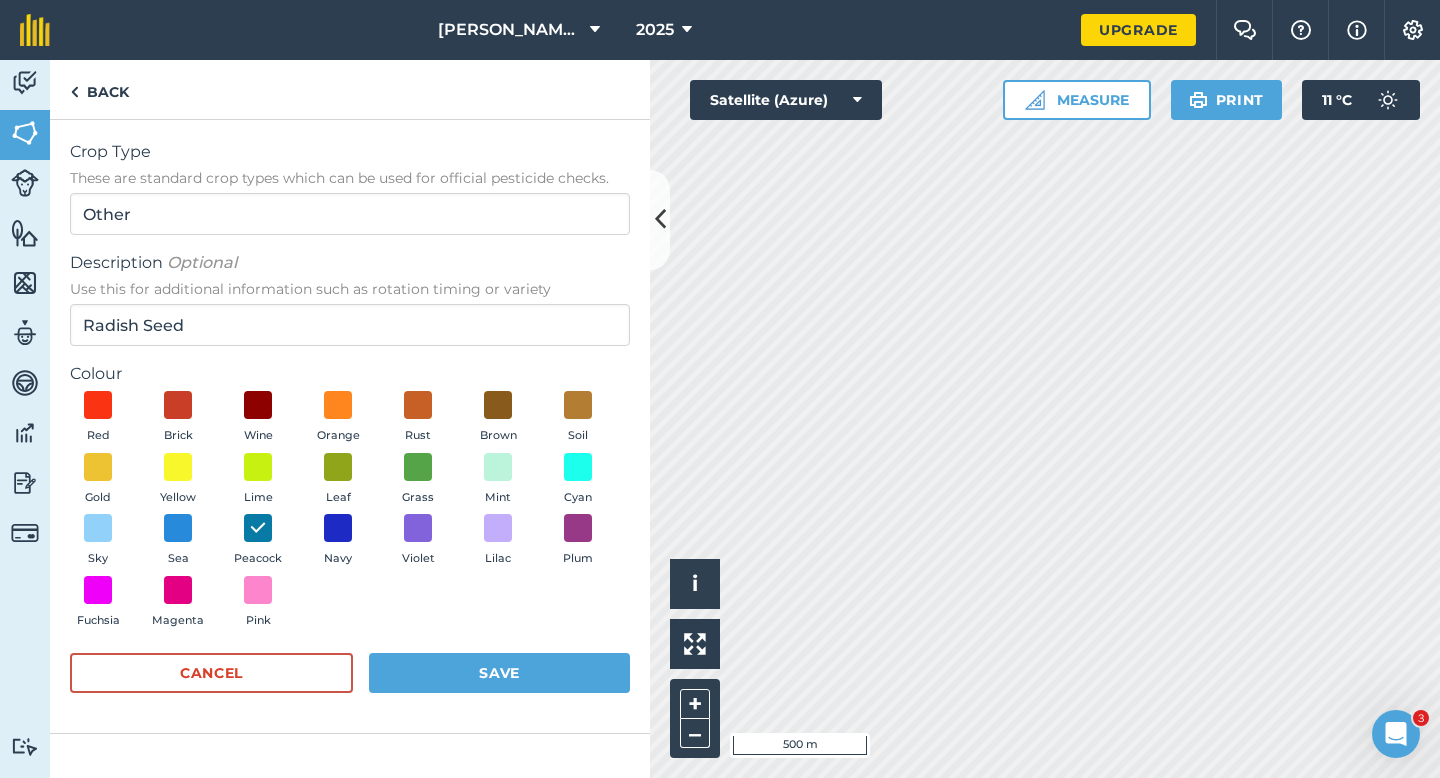 click on "Crop Type These are standard crop types which can be used for official pesticide checks. Other Description   Optional Use this for additional information such as rotation timing or variety Radish Seed Colour Red Brick Wine Orange Rust Brown Soil Gold Yellow Lime Leaf Grass Mint Cyan Sky Sea Peacock Navy Violet Lilac Plum Fuchsia Magenta Pink Cancel Save" at bounding box center [350, 426] 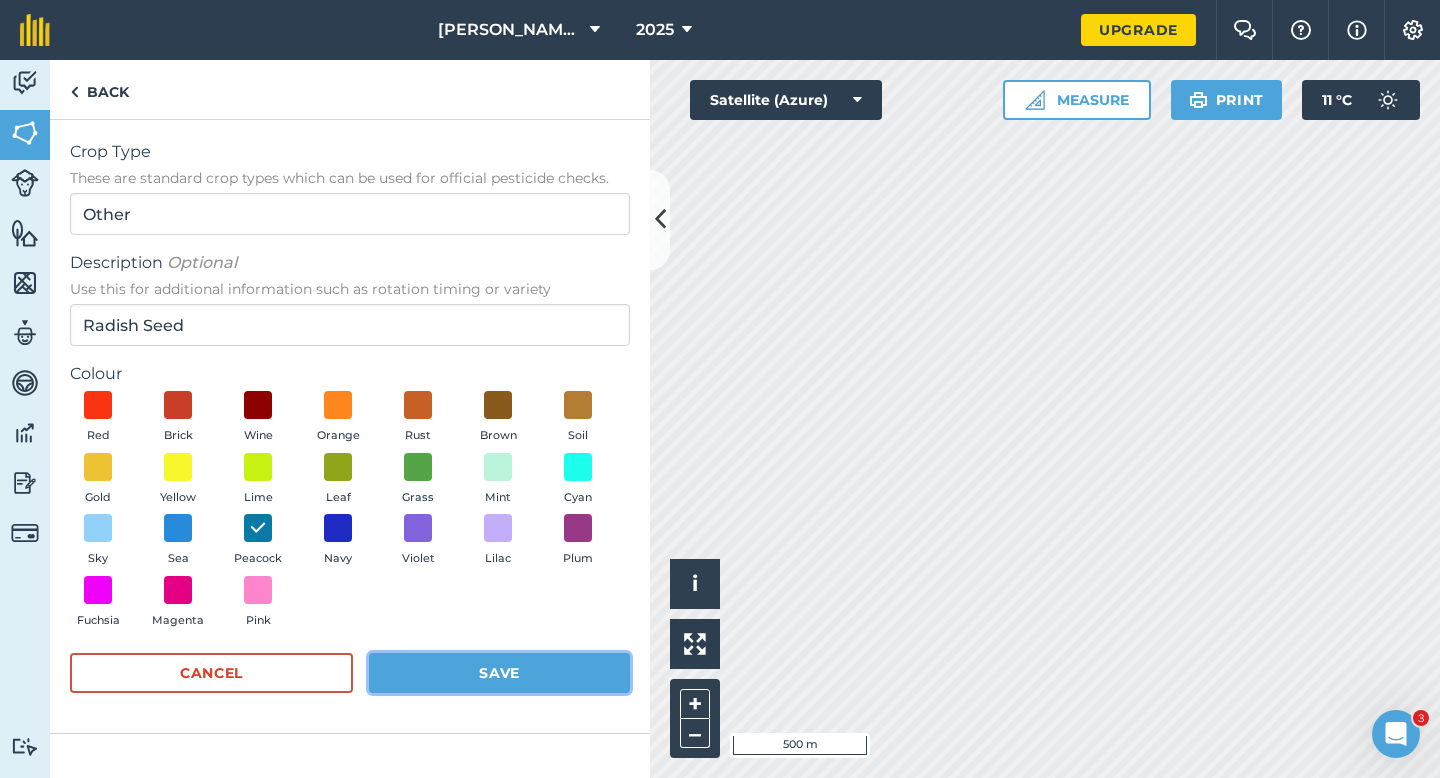click on "Save" at bounding box center (499, 673) 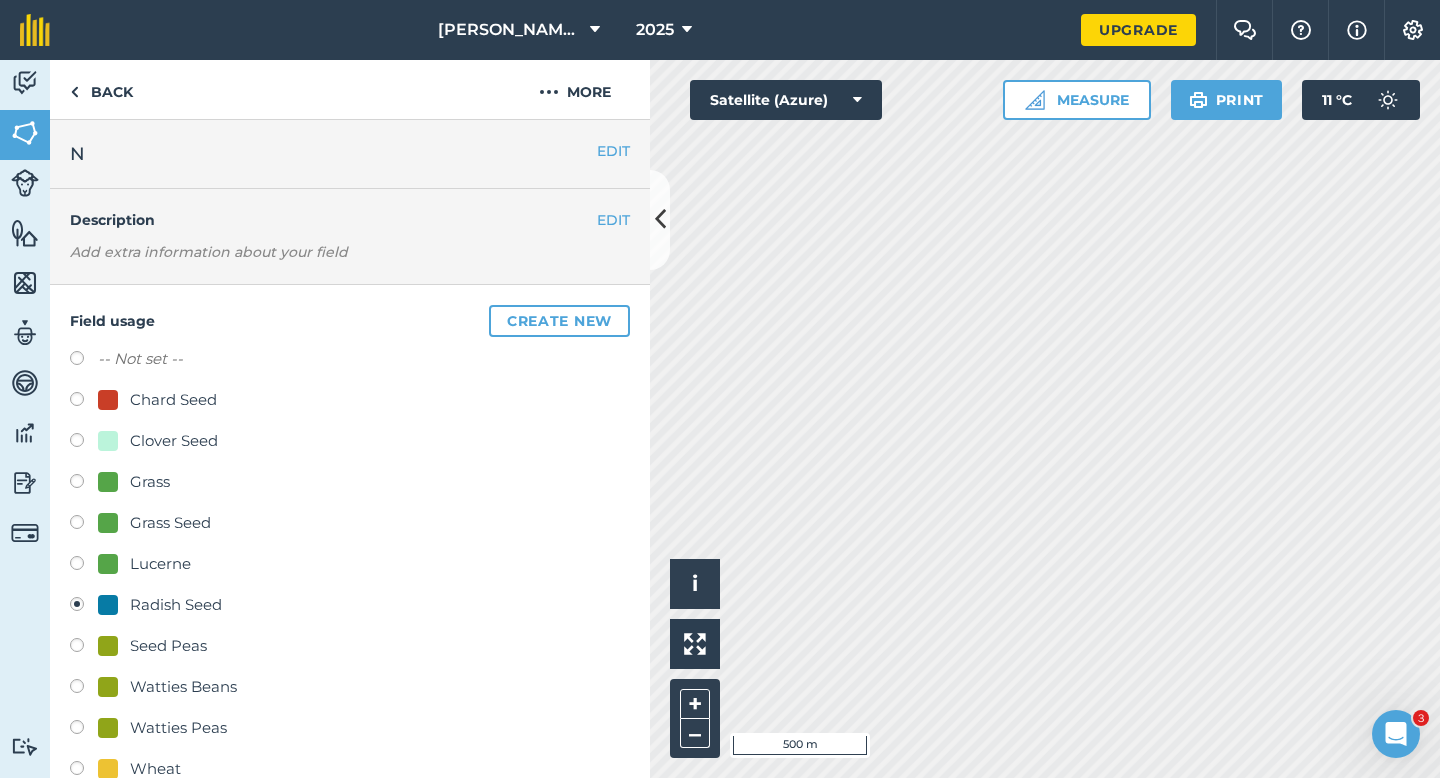 scroll, scrollTop: 133, scrollLeft: 0, axis: vertical 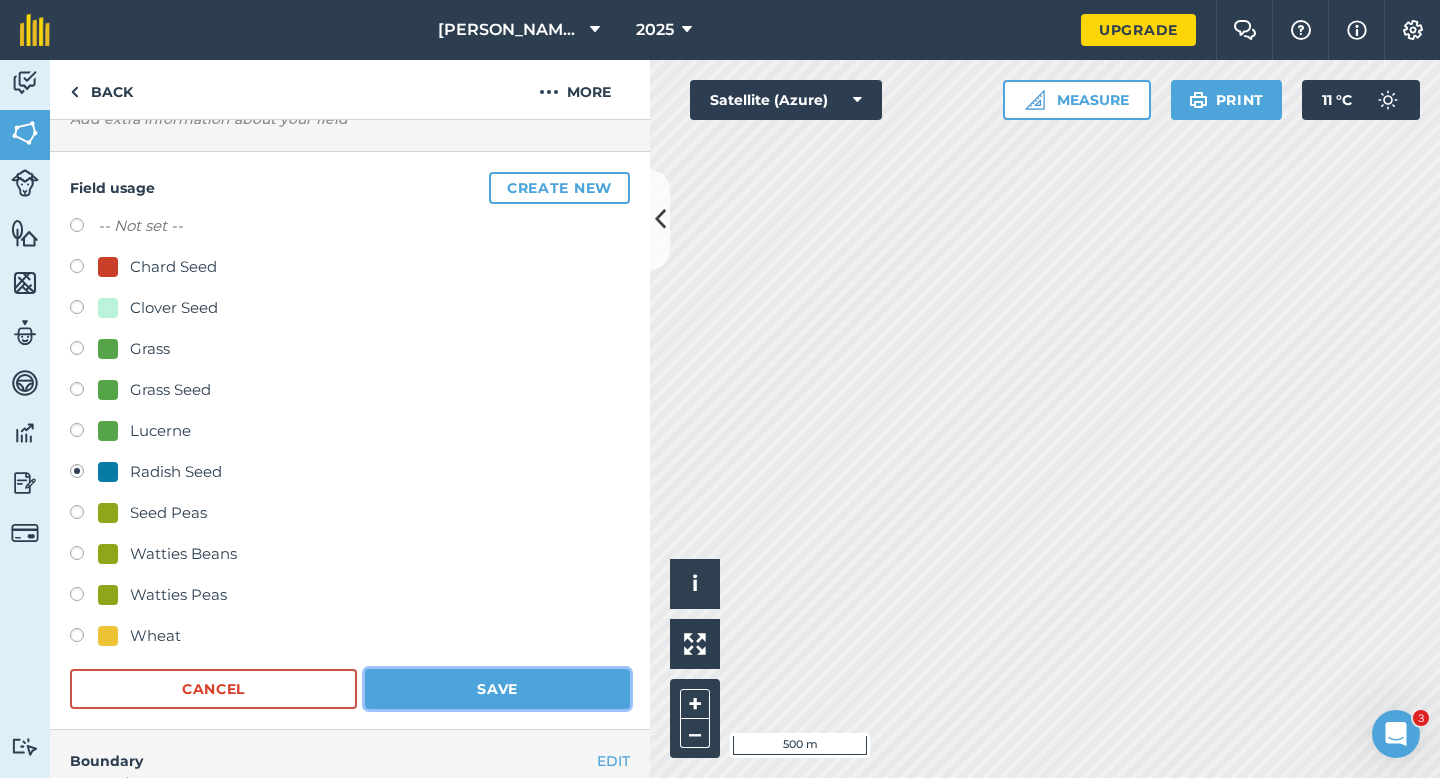 click on "Save" at bounding box center (497, 689) 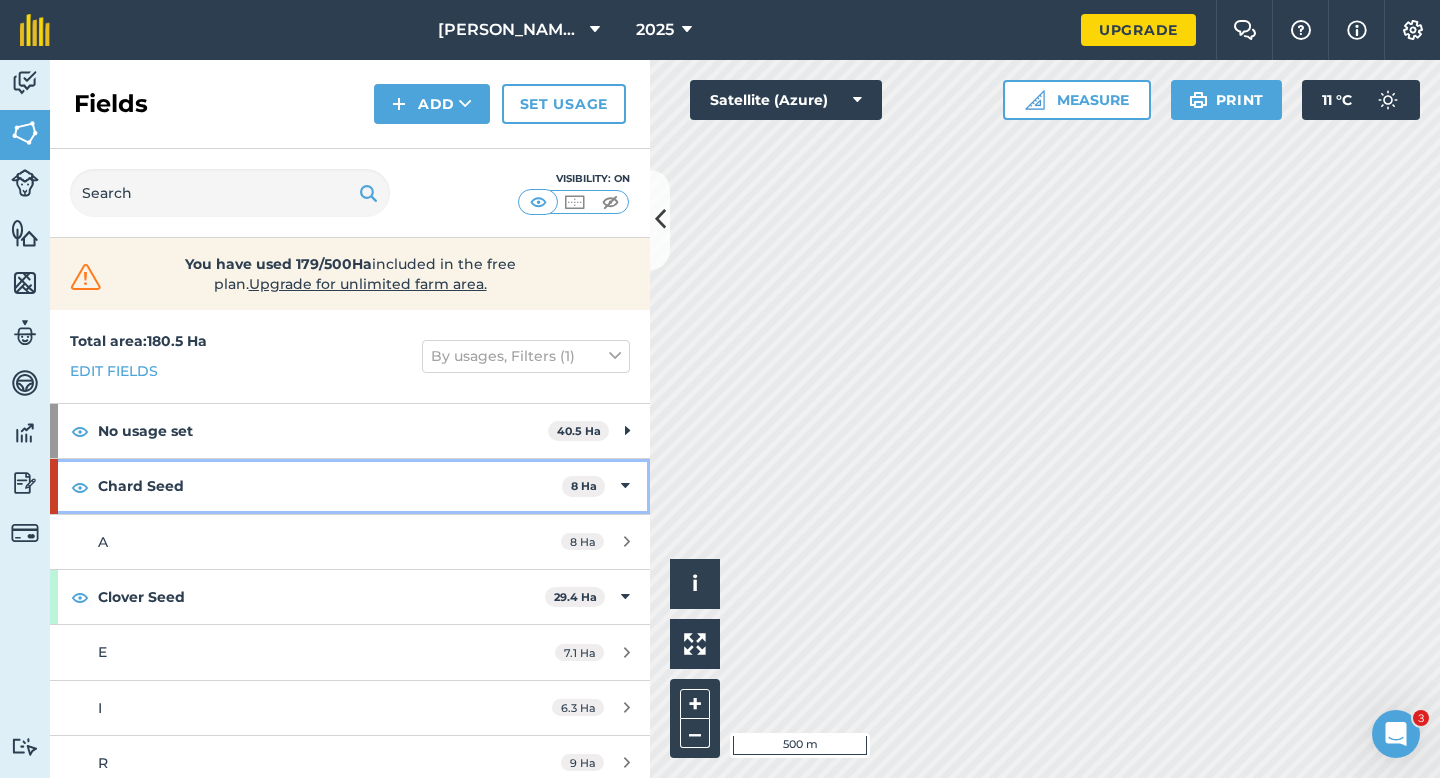 click on "Chard Seed 8   Ha" at bounding box center [350, 486] 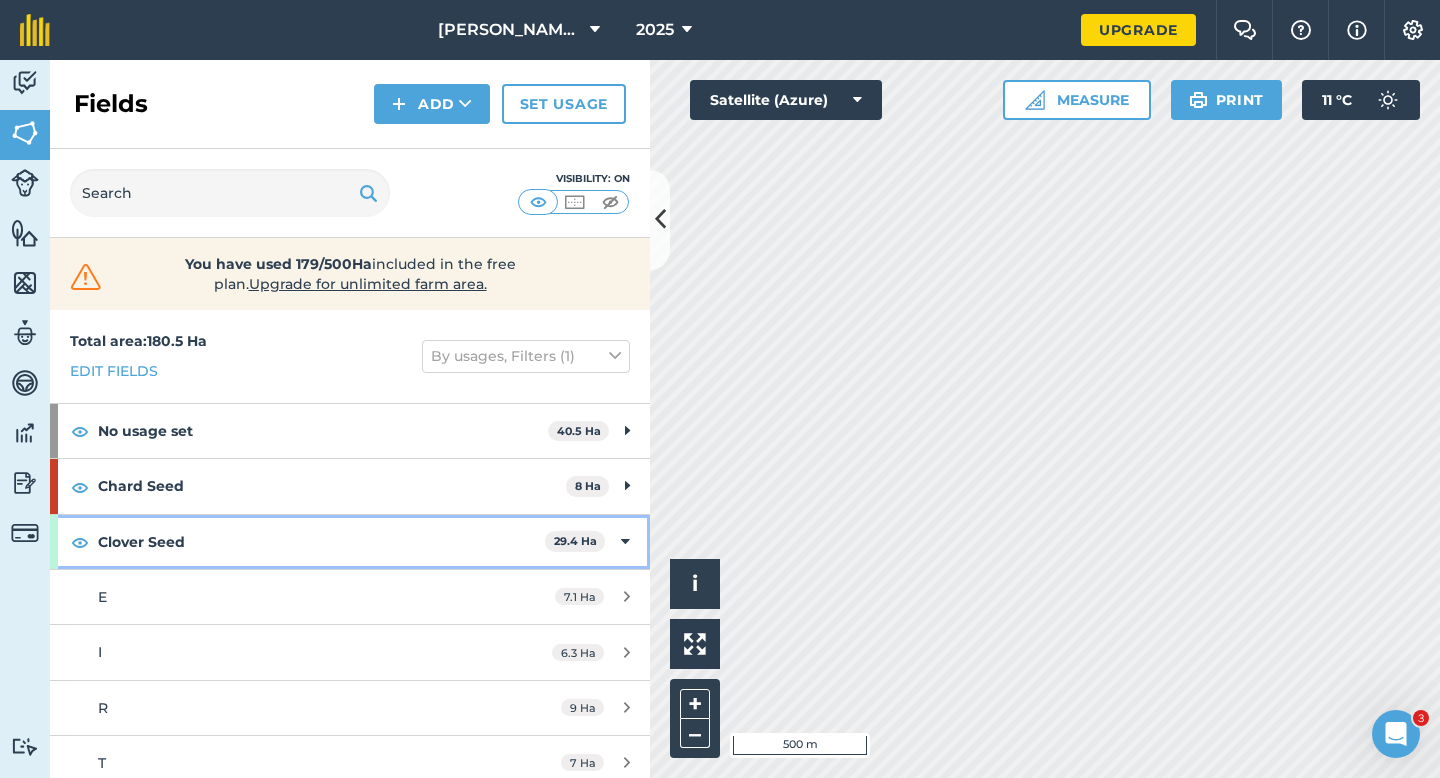 click on "Clover Seed 29.4   Ha" at bounding box center [350, 542] 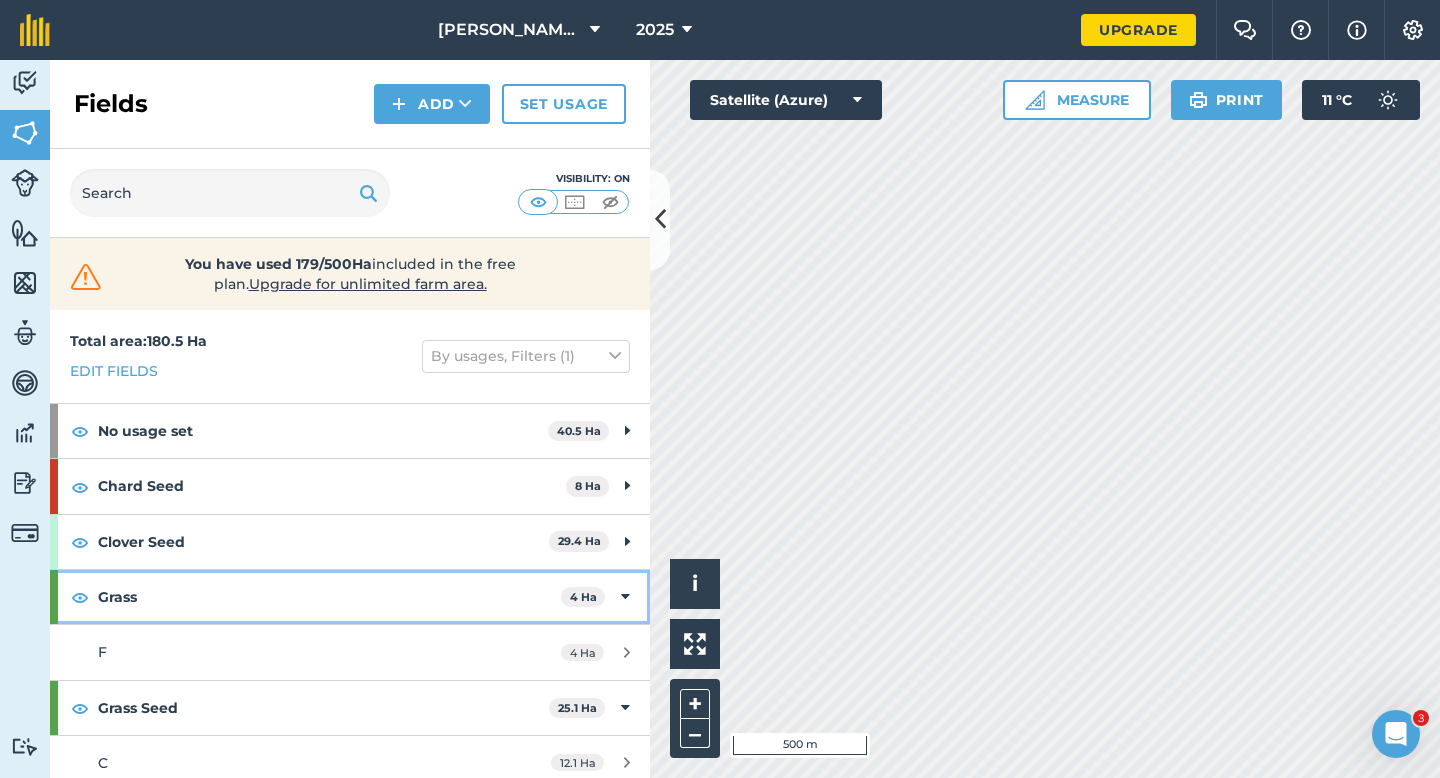 click on "Grass 4   Ha" at bounding box center (350, 597) 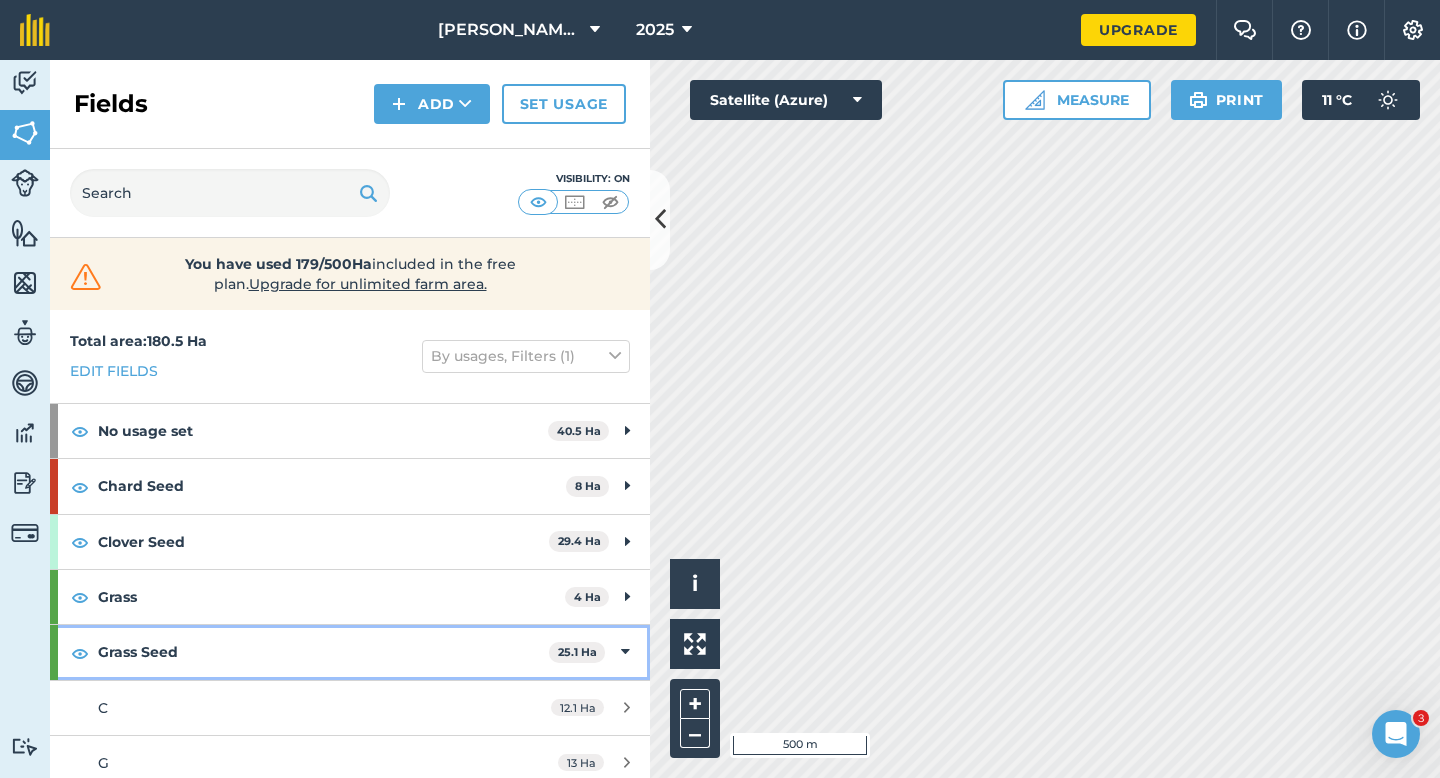 click at bounding box center [625, 652] 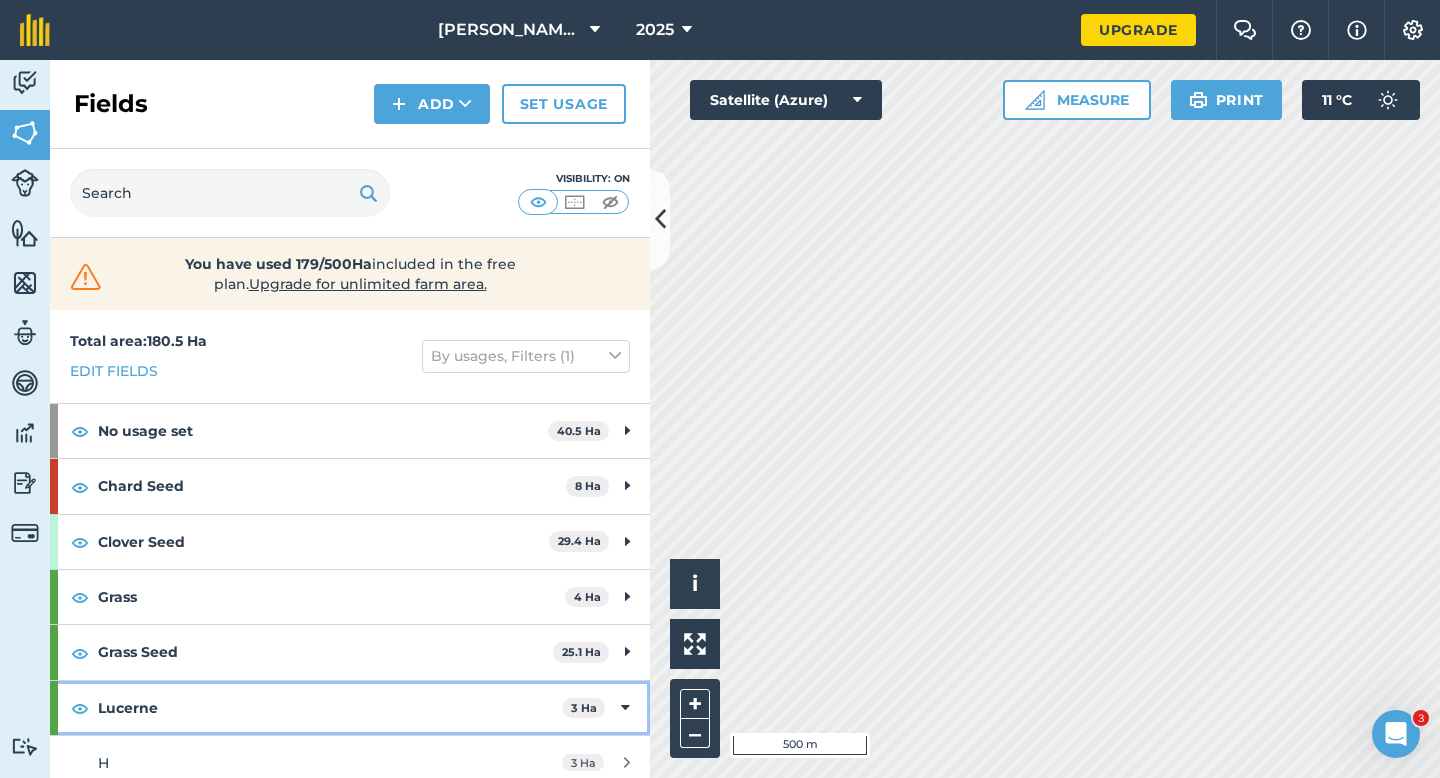 click on "Lucerne 3   Ha" at bounding box center (350, 708) 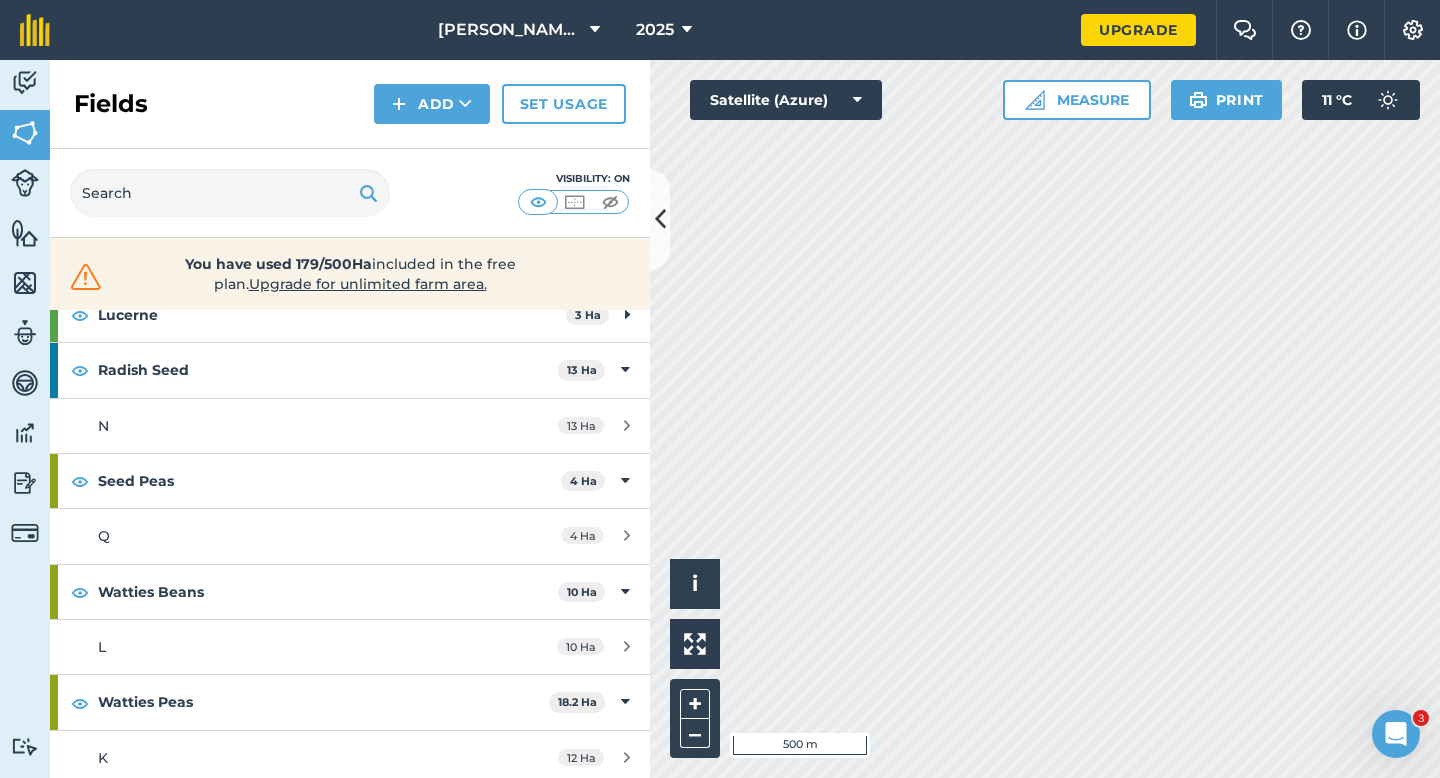 scroll, scrollTop: 448, scrollLeft: 0, axis: vertical 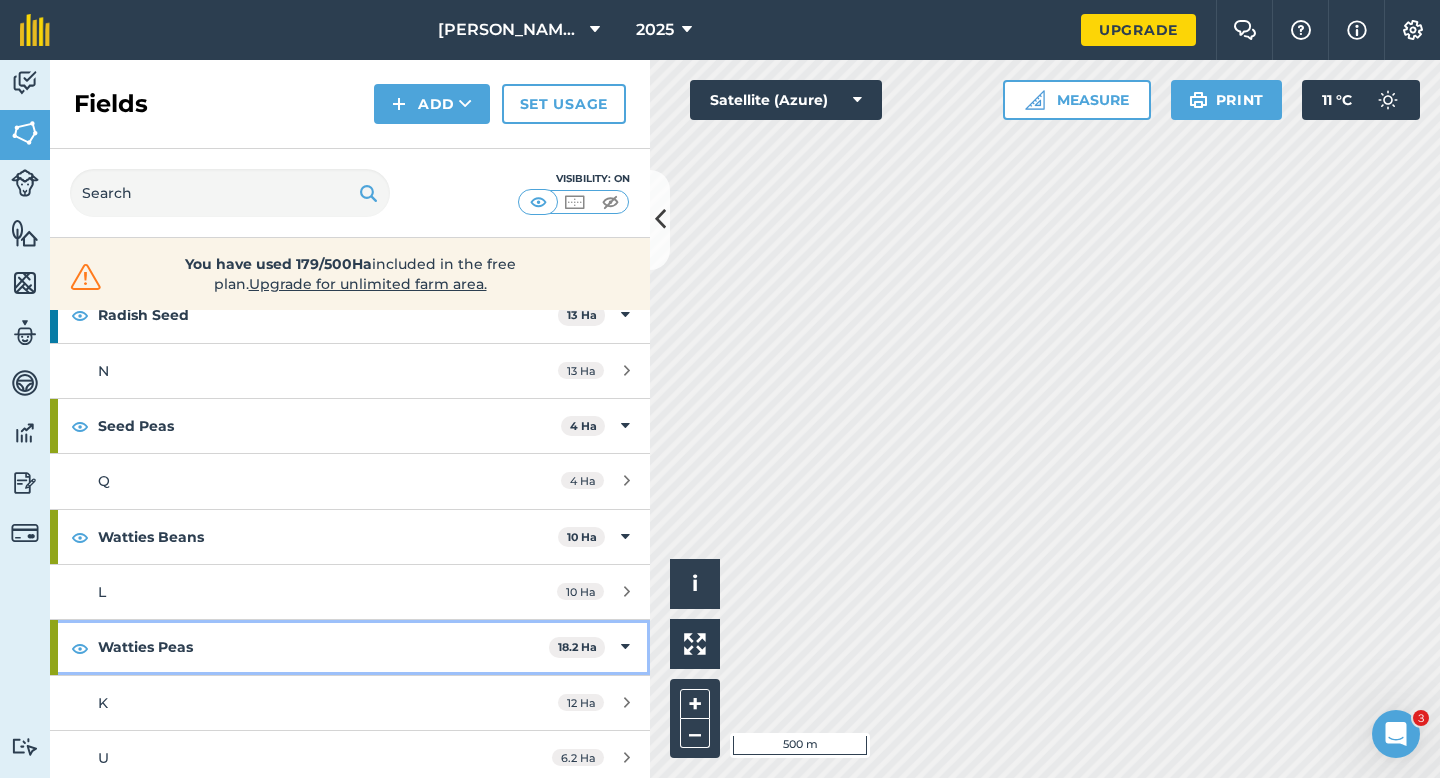 click on "Watties Peas" at bounding box center (323, 647) 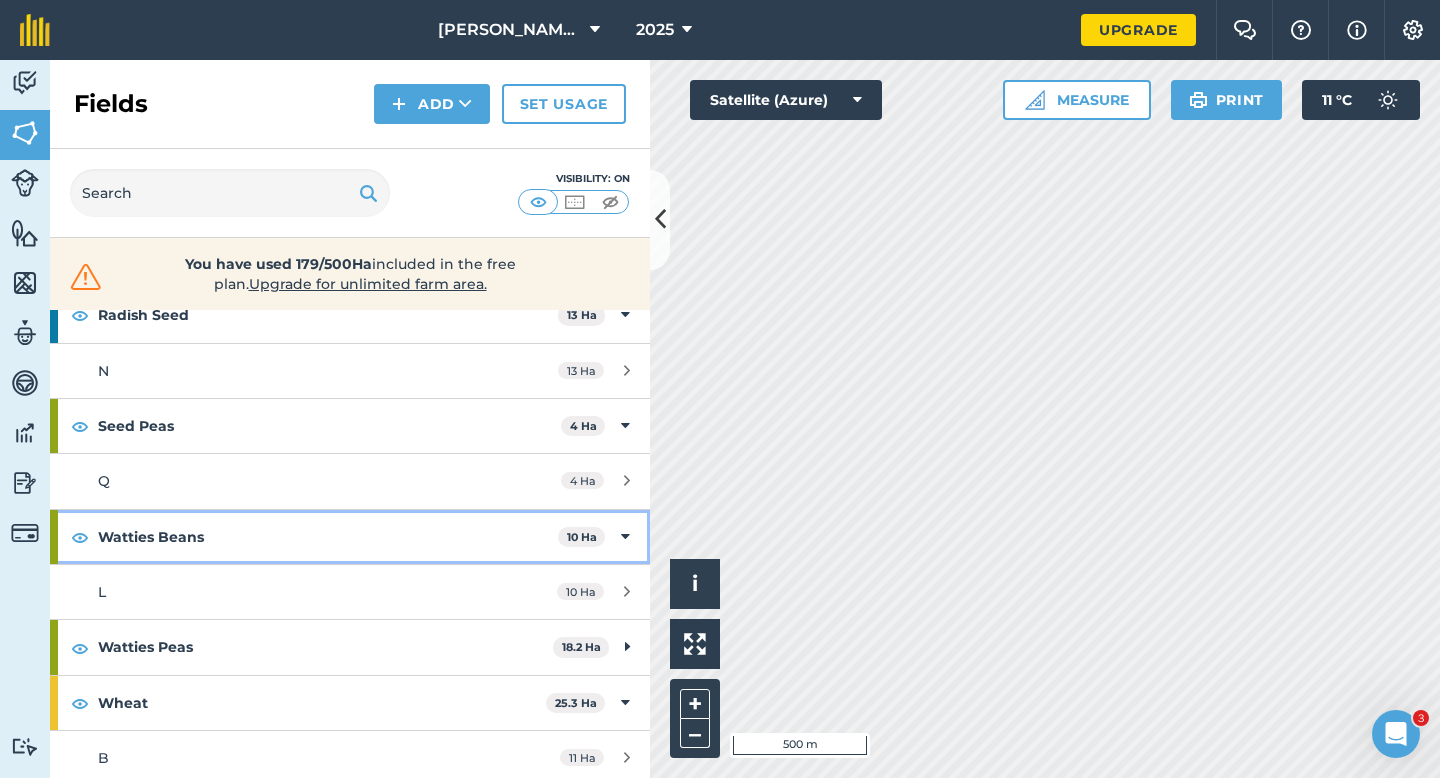 click at bounding box center [625, 537] 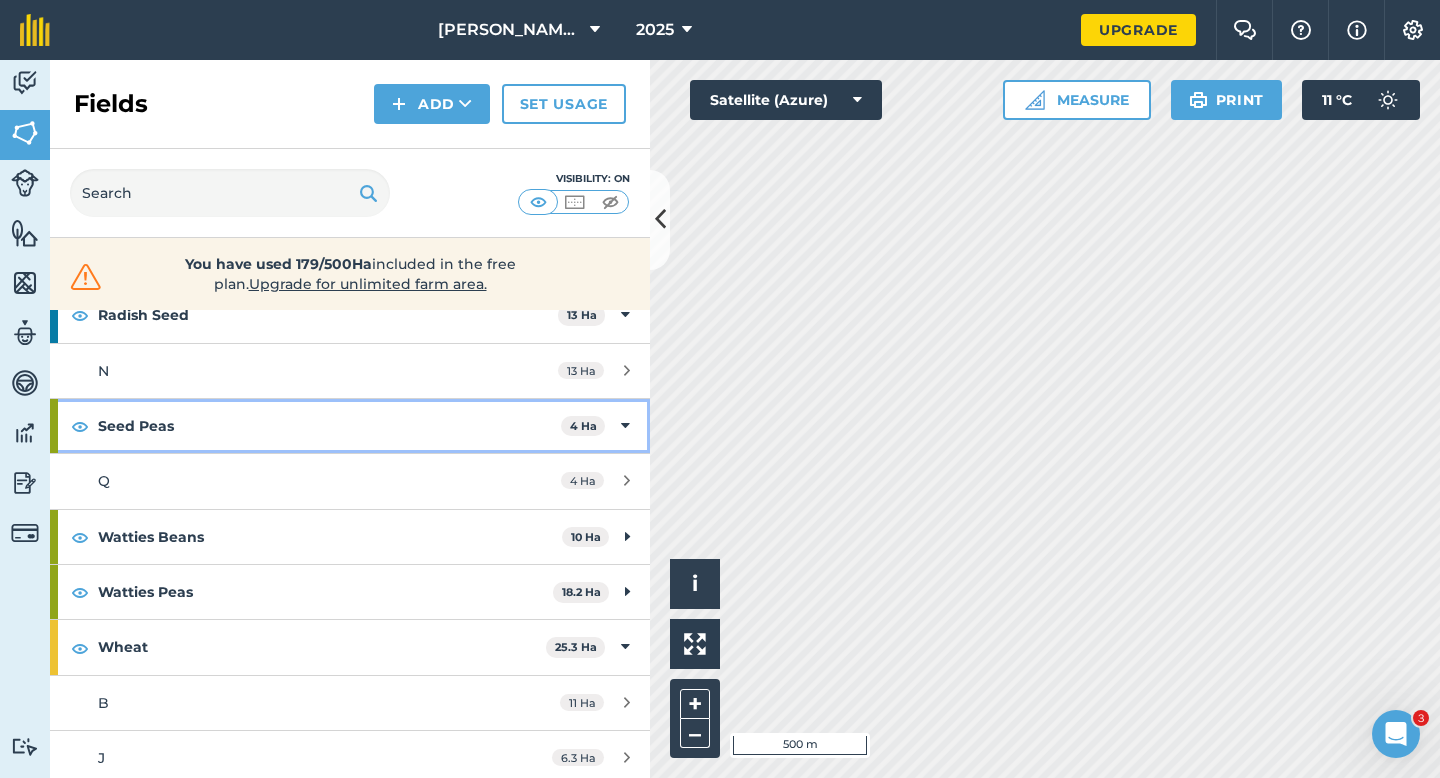 click at bounding box center (625, 426) 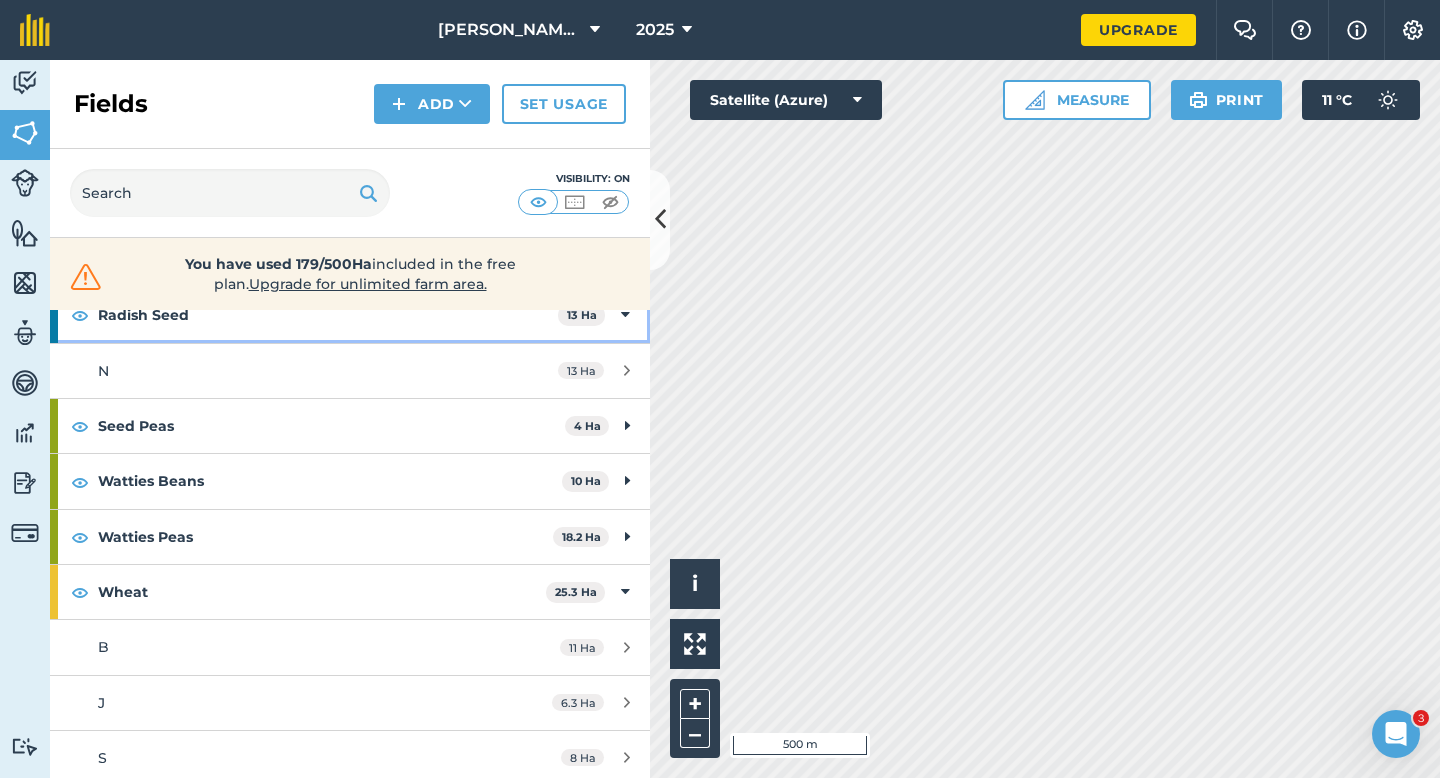 click on "Radish Seed 13   Ha" at bounding box center (350, 315) 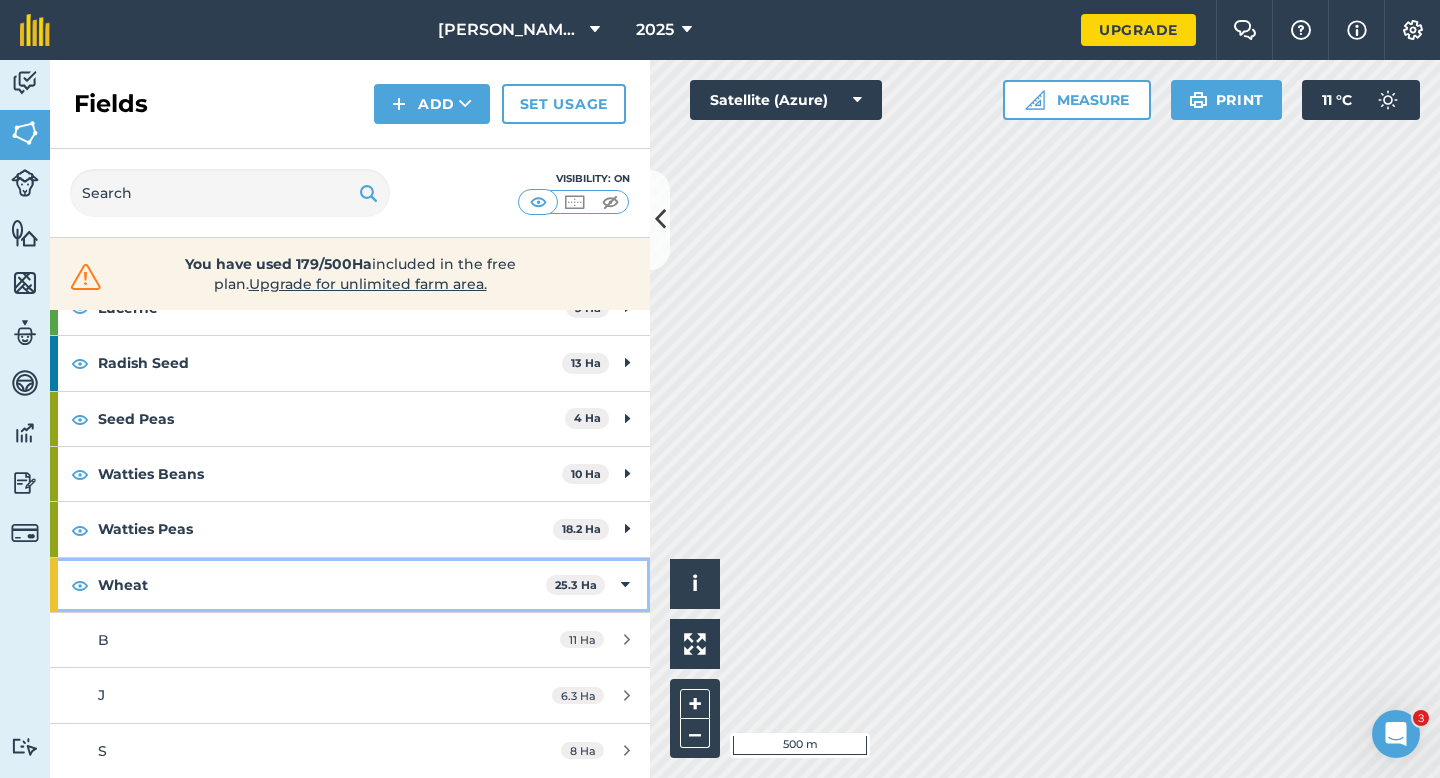 click on "Wheat 25.3   Ha" at bounding box center [350, 585] 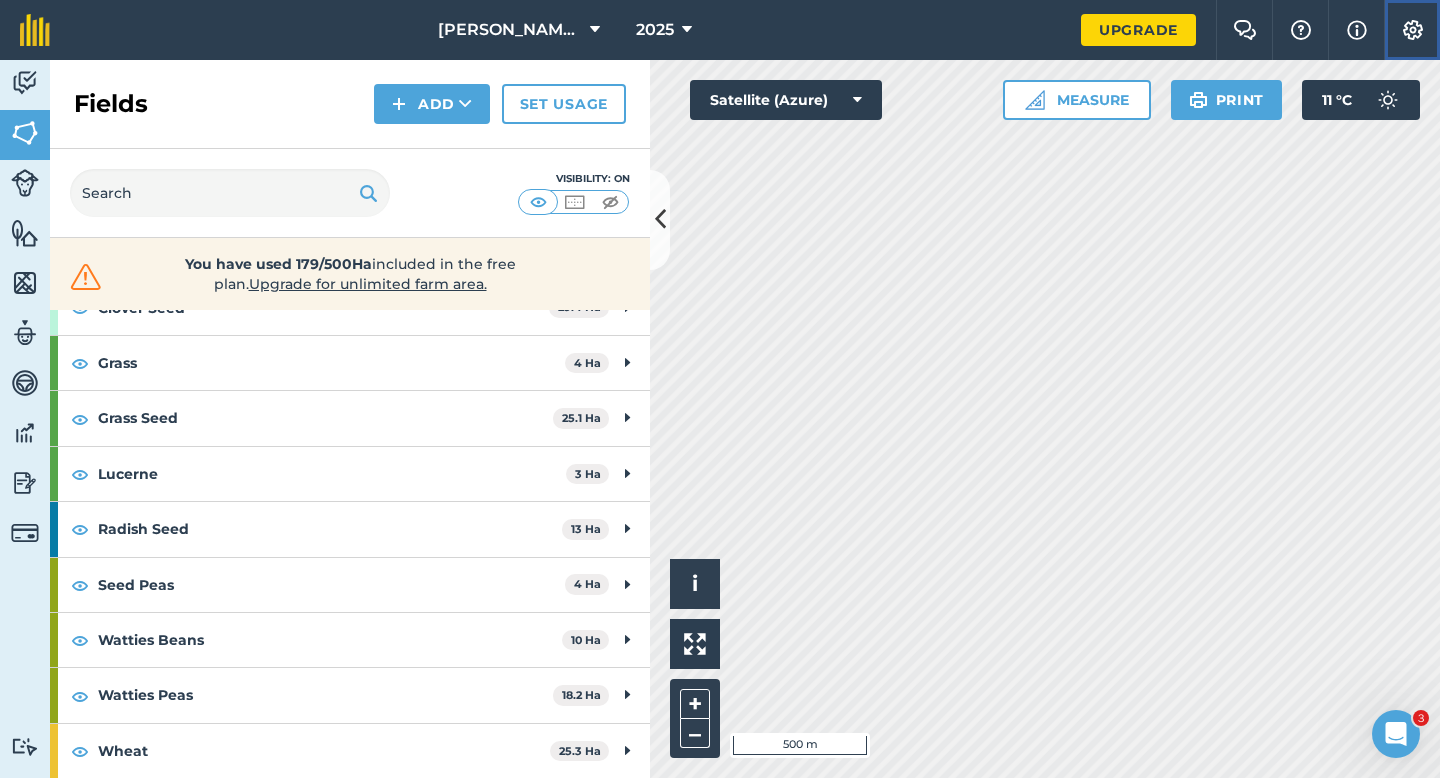 click on "Settings" at bounding box center [1412, 30] 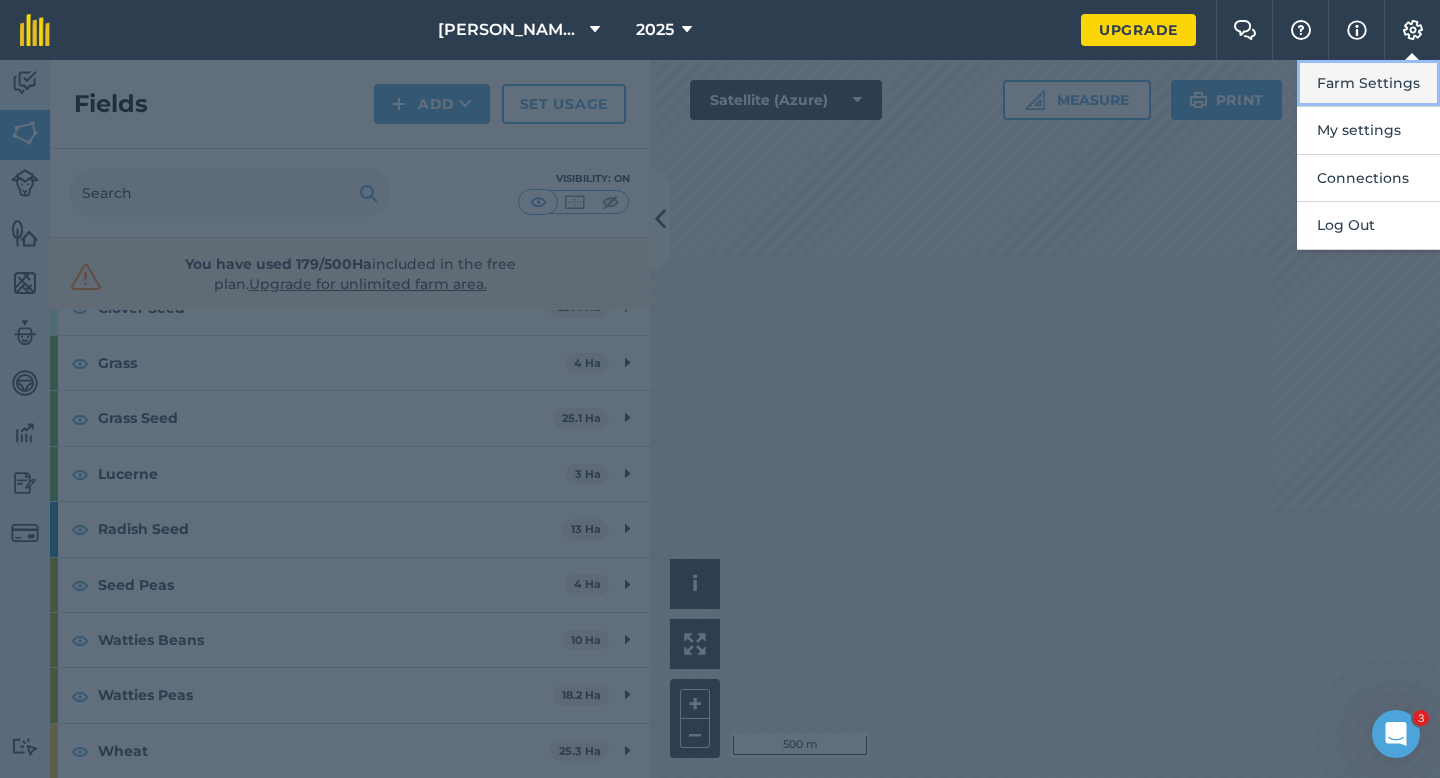 click on "Farm Settings" at bounding box center [1368, 83] 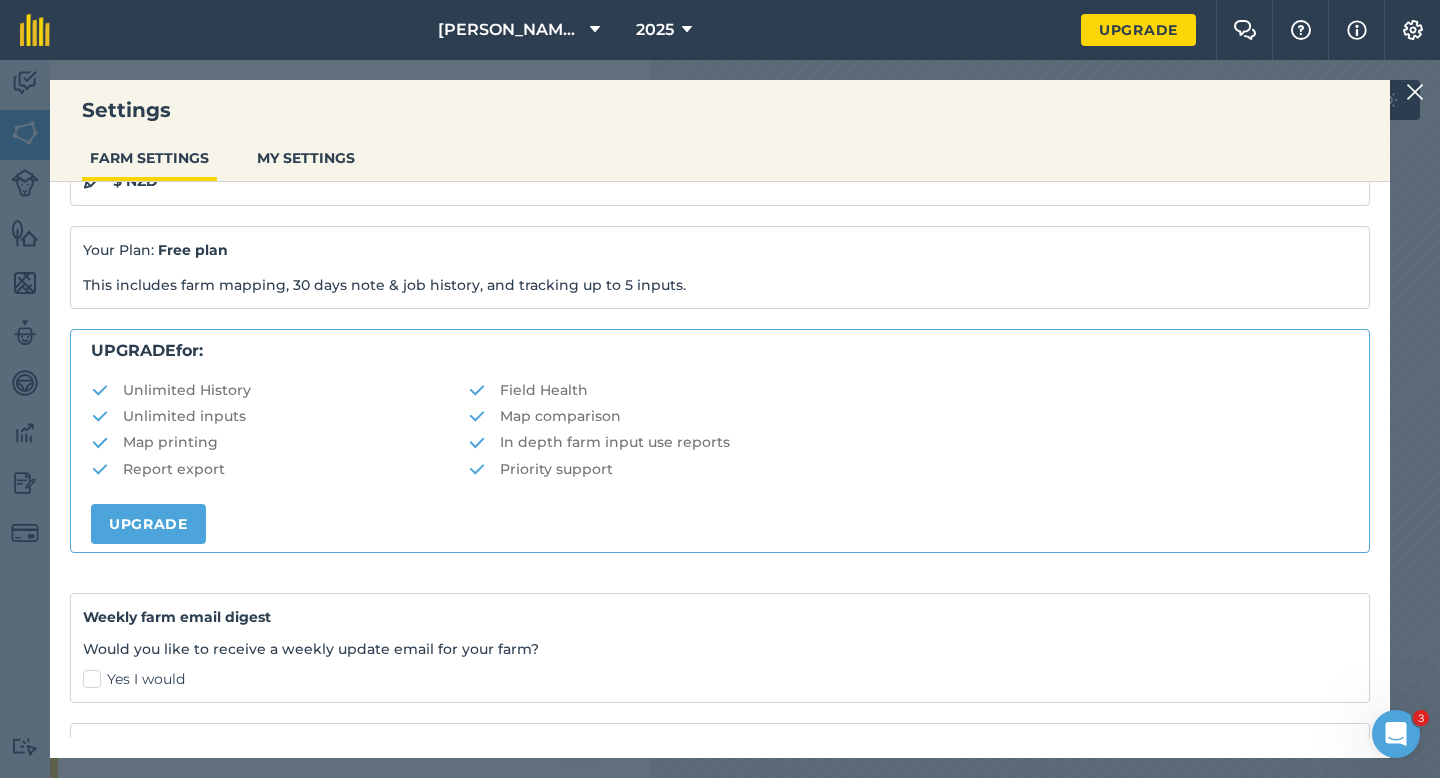scroll, scrollTop: 384, scrollLeft: 0, axis: vertical 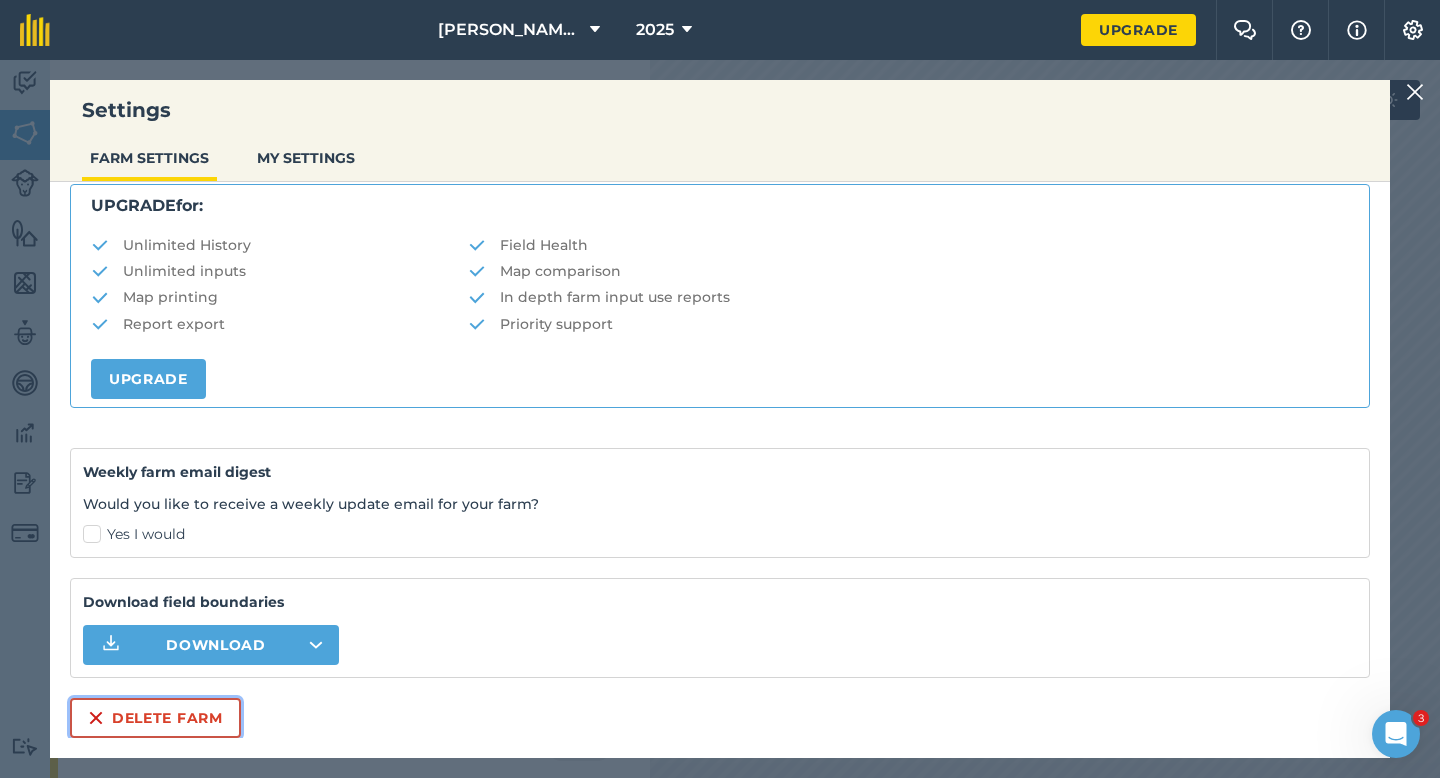 click on "Delete farm" at bounding box center (155, 718) 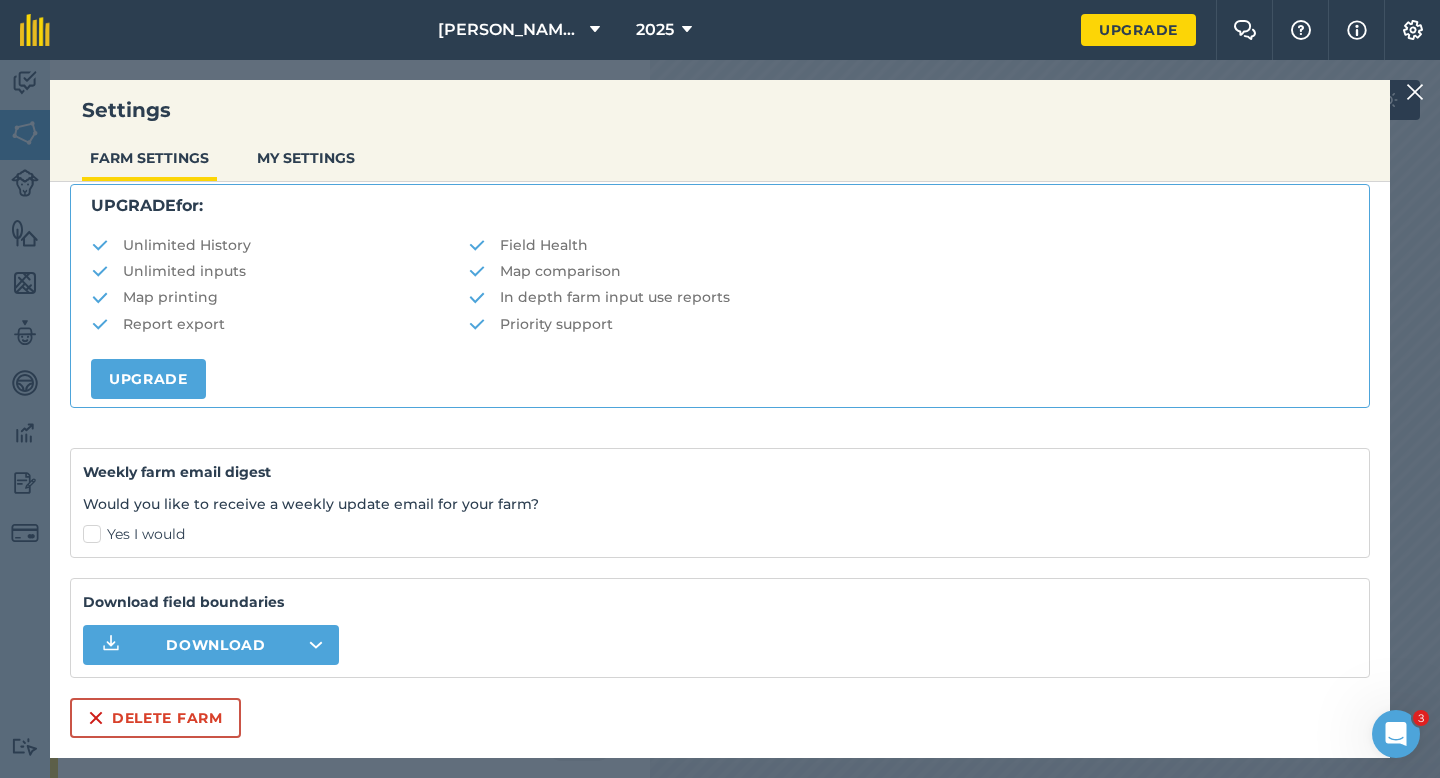 scroll, scrollTop: 0, scrollLeft: 0, axis: both 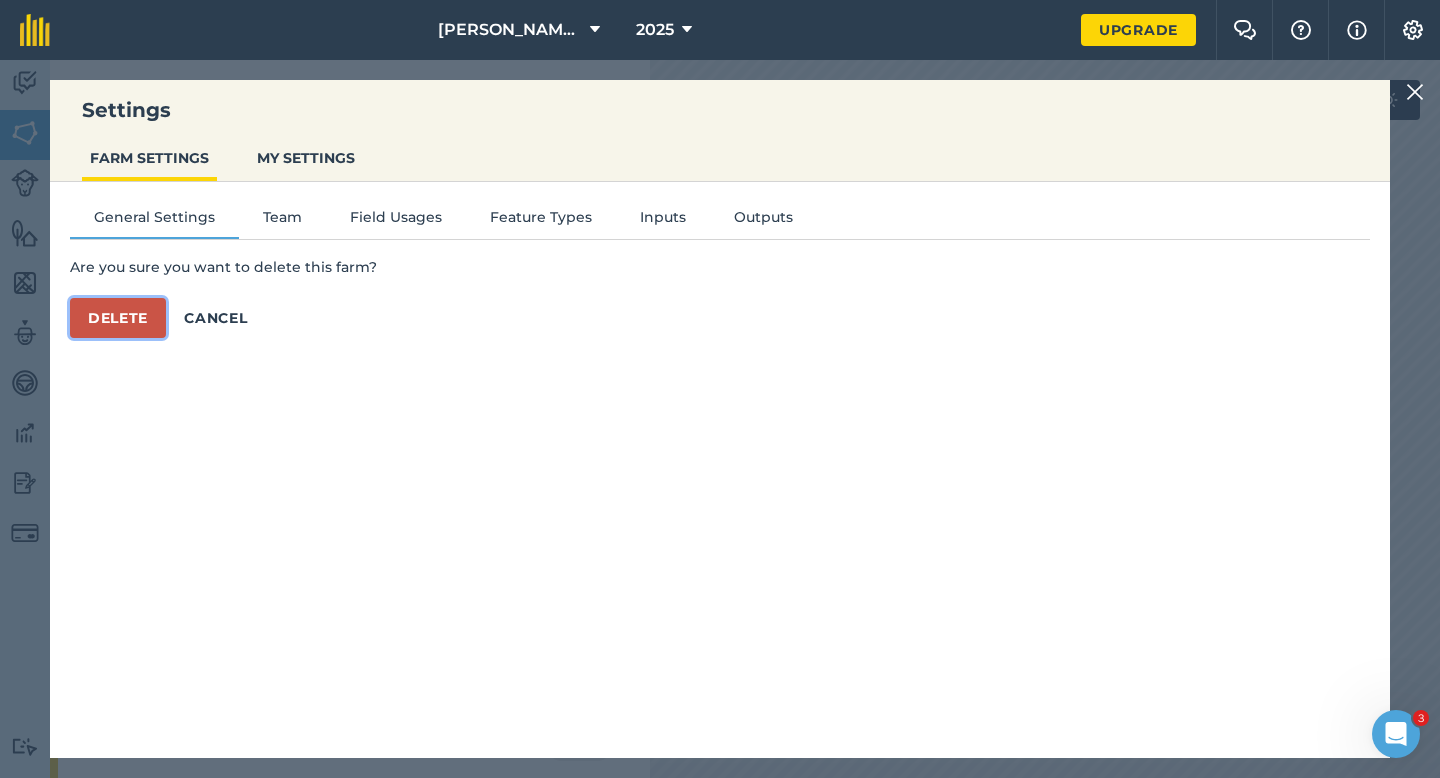 click on "Delete" at bounding box center [118, 318] 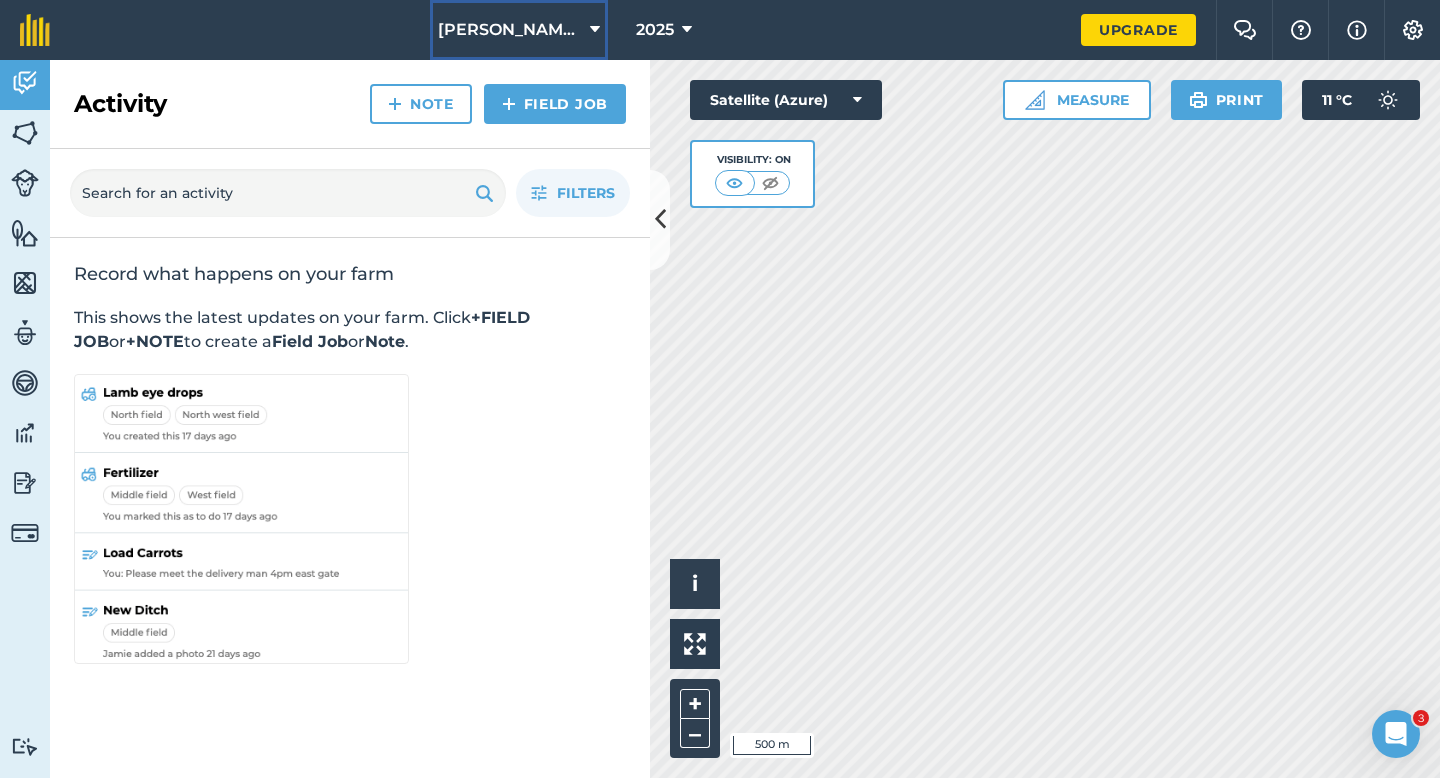click on "[PERSON_NAME] Farming Partnership" at bounding box center [510, 30] 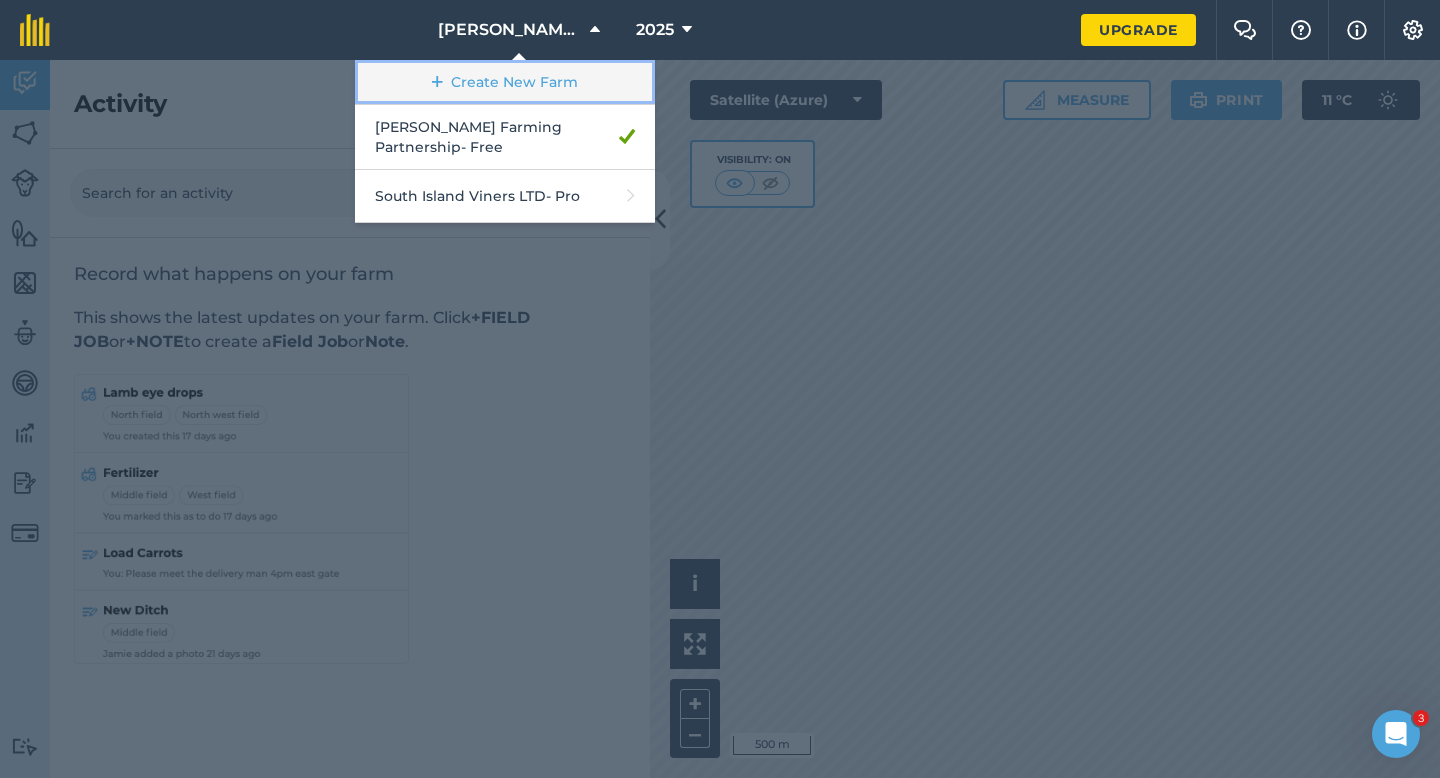 click on "Create New Farm" at bounding box center [505, 82] 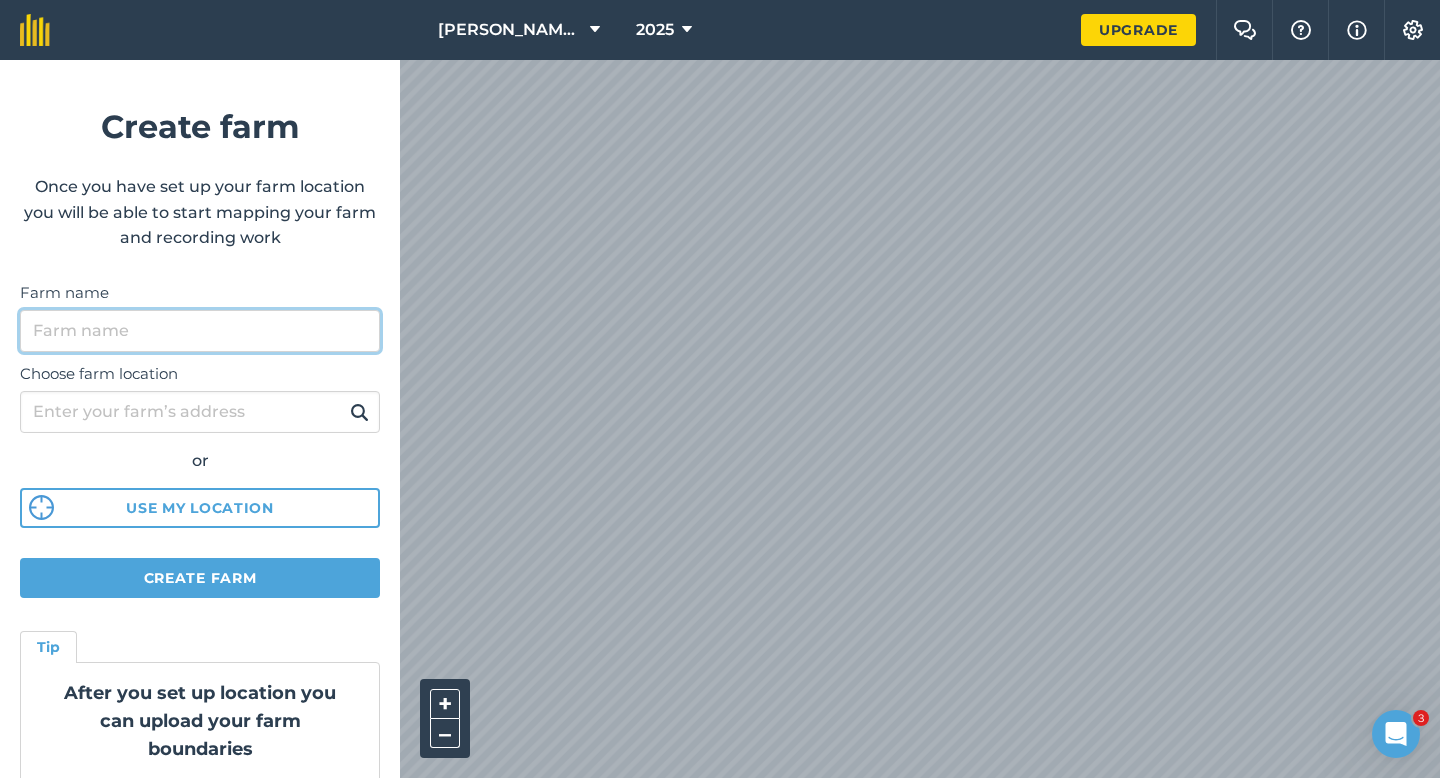 click on "Farm name" at bounding box center (200, 331) 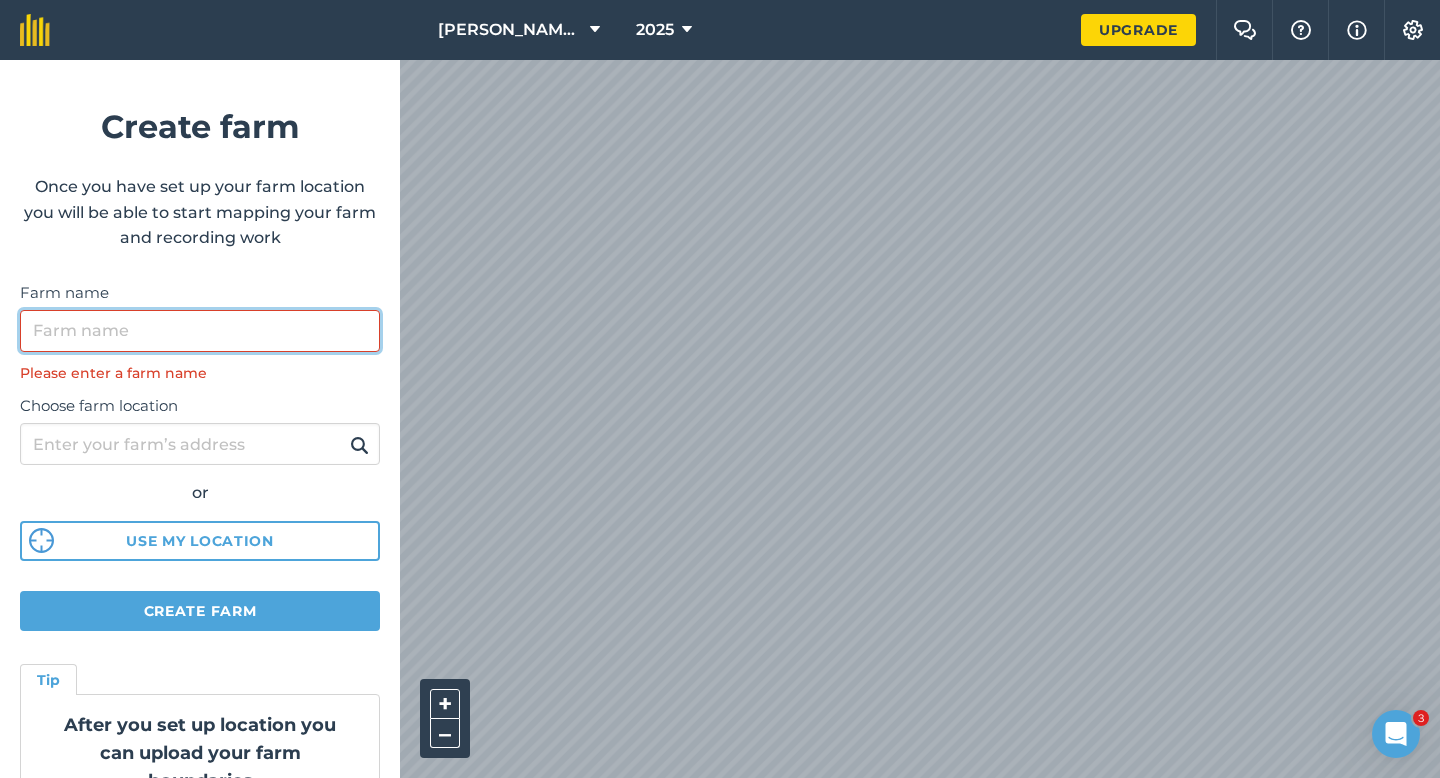 click on "Farm name" at bounding box center [200, 331] 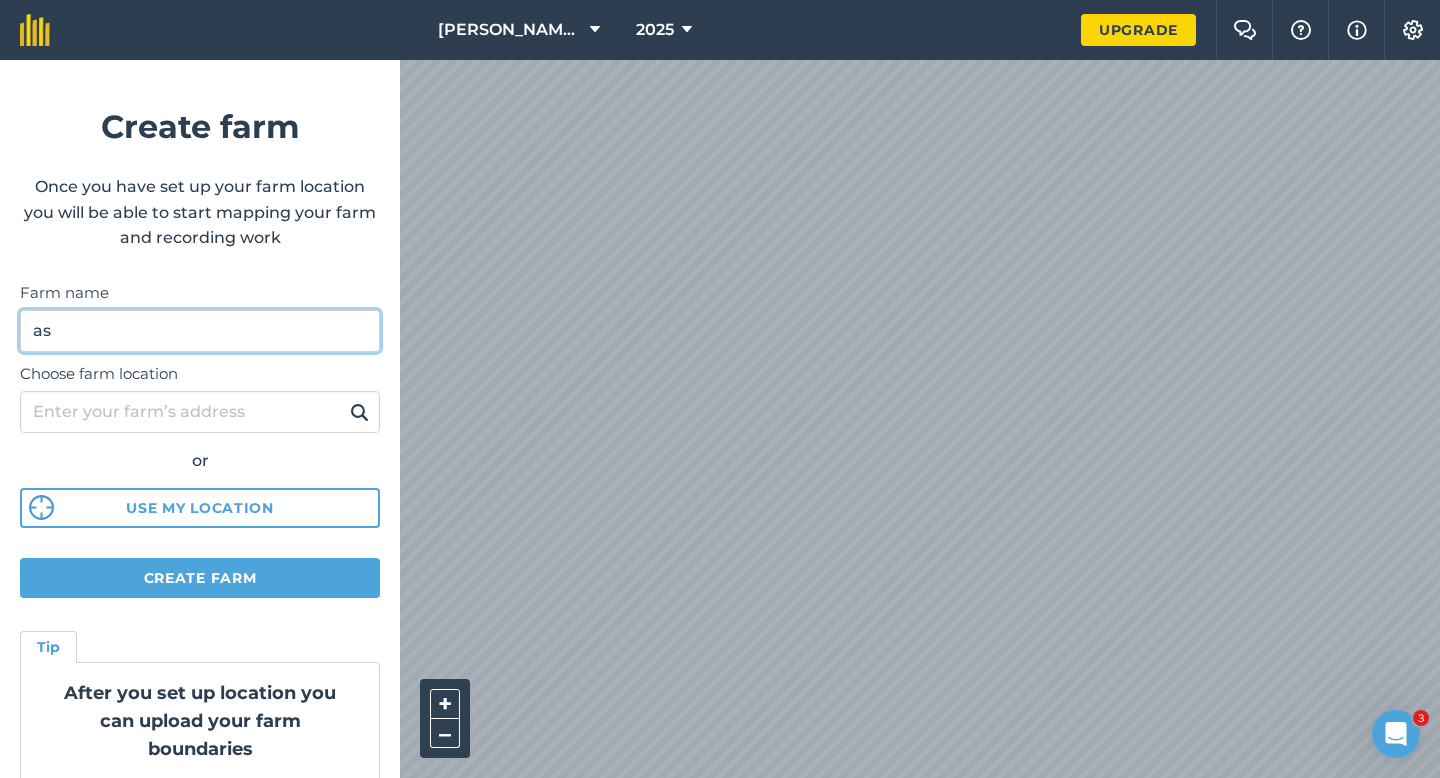 type on "a" 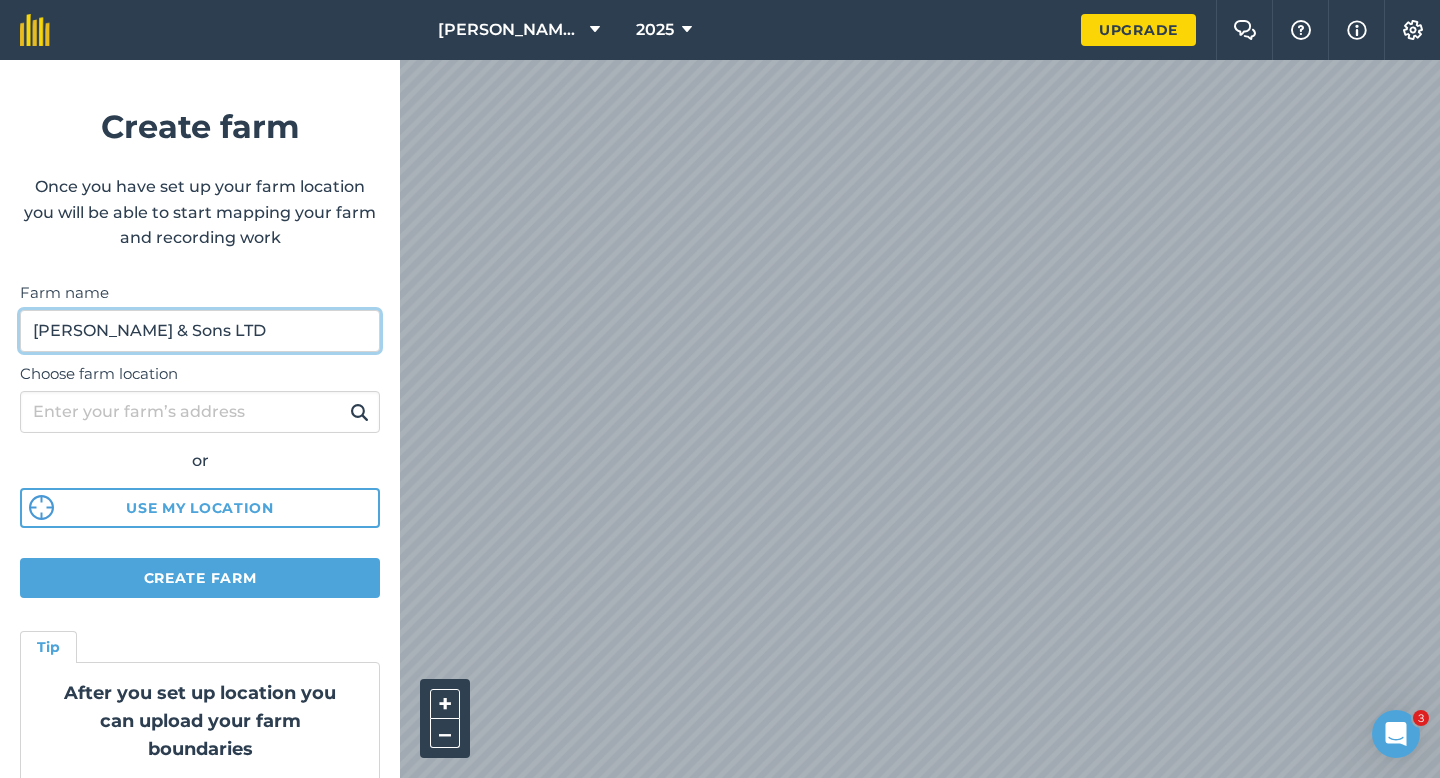 type on "[PERSON_NAME] & Sons LTD" 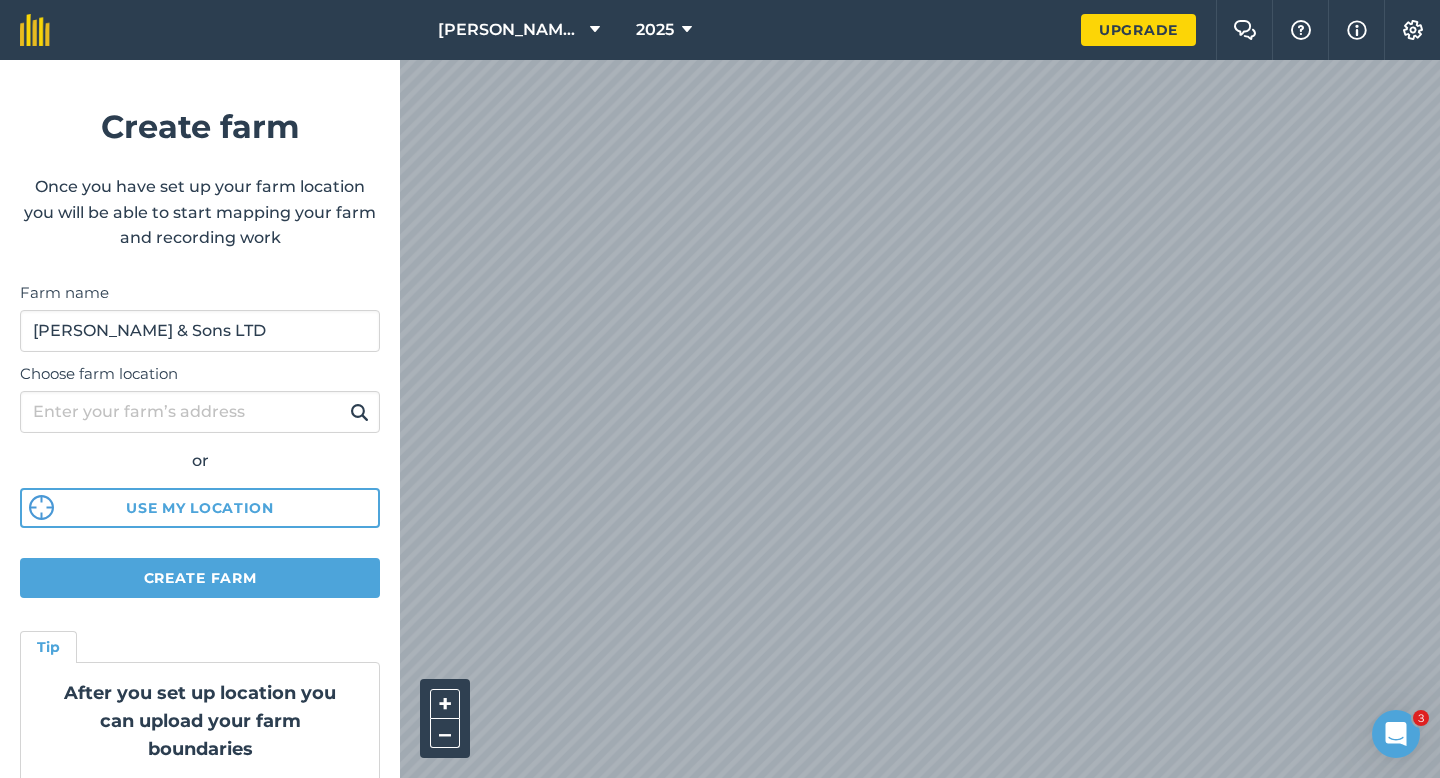 click on "Create farm Once you have set up your farm location you will be able to start mapping your farm and recording work Farm name [PERSON_NAME] & Sons LTD Choose farm location or   Use my location Create farm Tip After you set up location you can upload your farm boundaries Just go to  Settings > Connections" at bounding box center (200, 419) 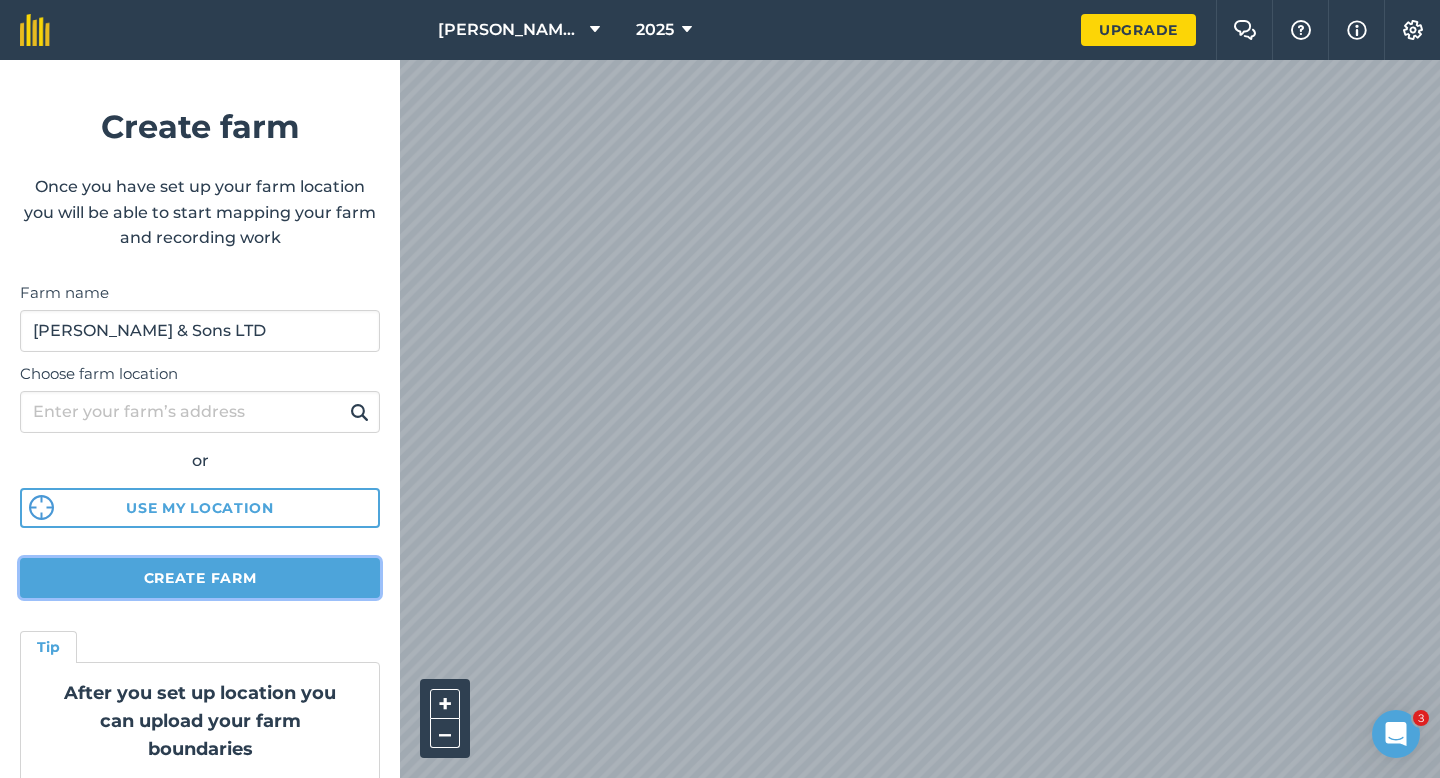click on "Create farm" at bounding box center [200, 578] 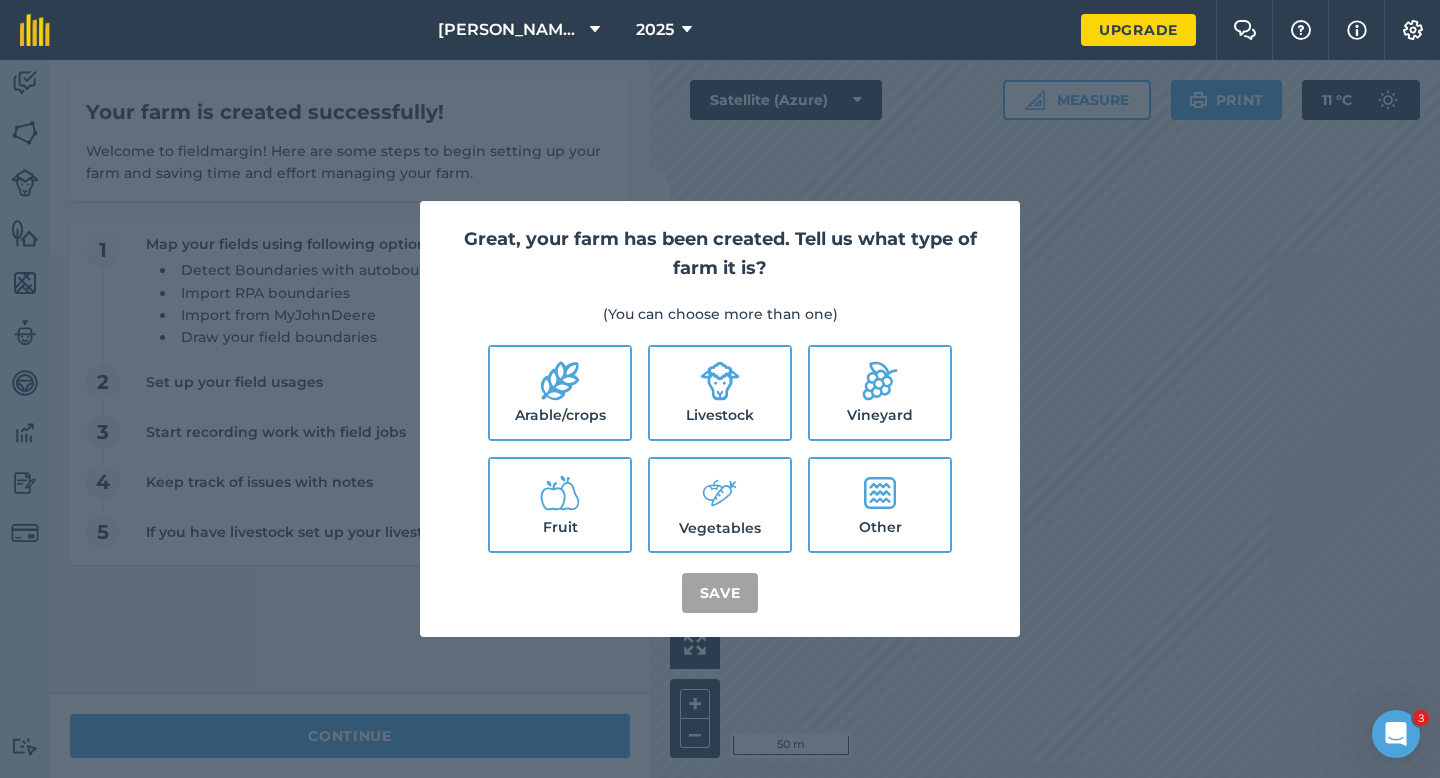 click on "Fruit" at bounding box center (560, 505) 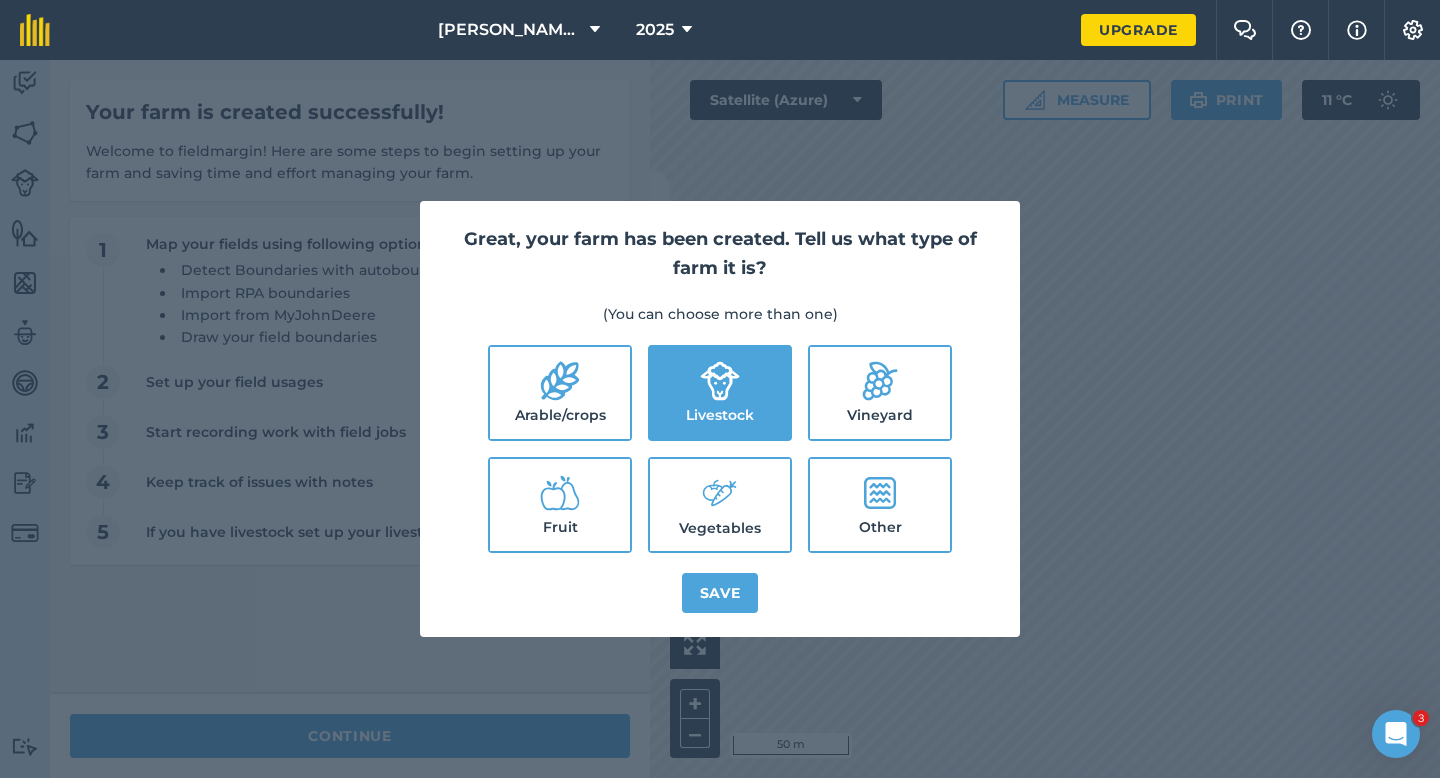 click on "Arable/crops" at bounding box center (560, 393) 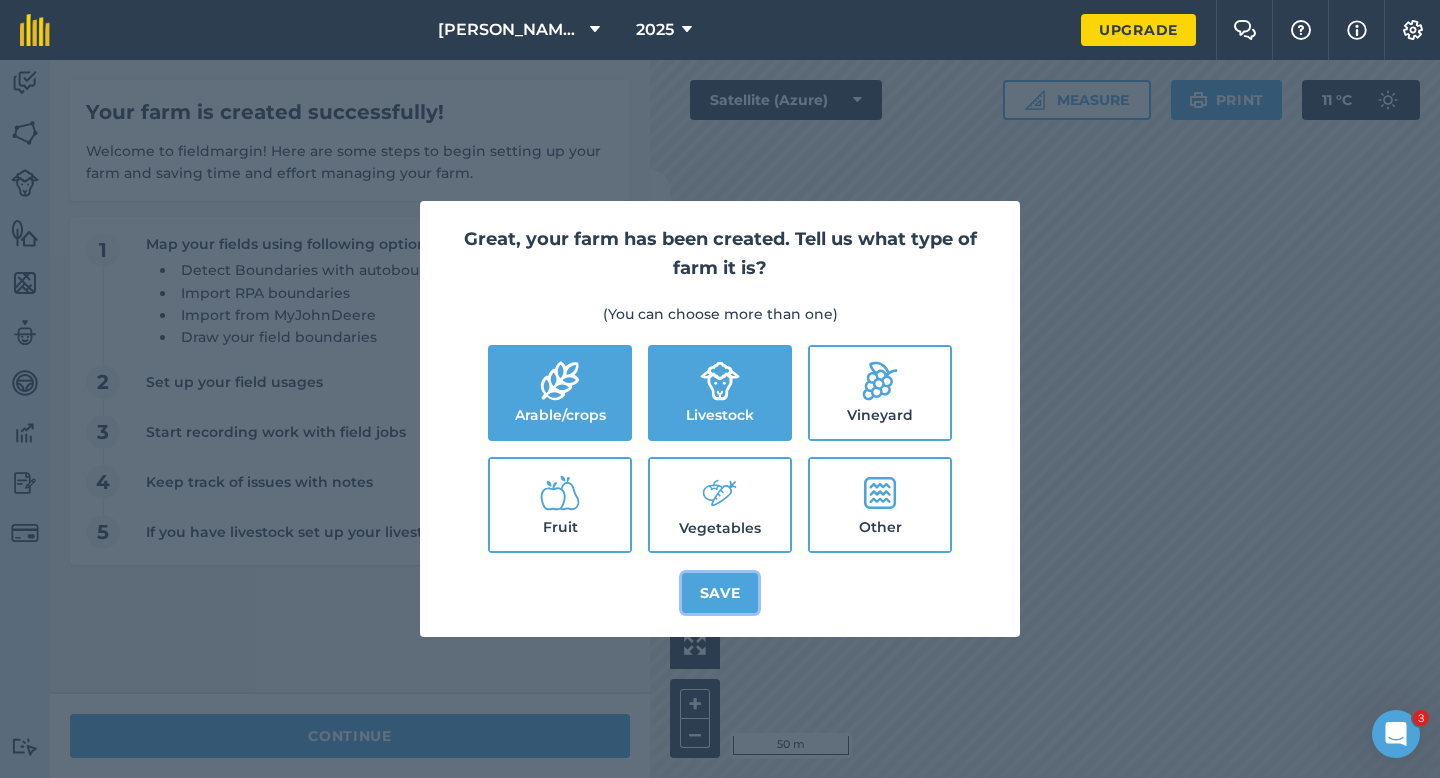 click on "Save" at bounding box center (720, 593) 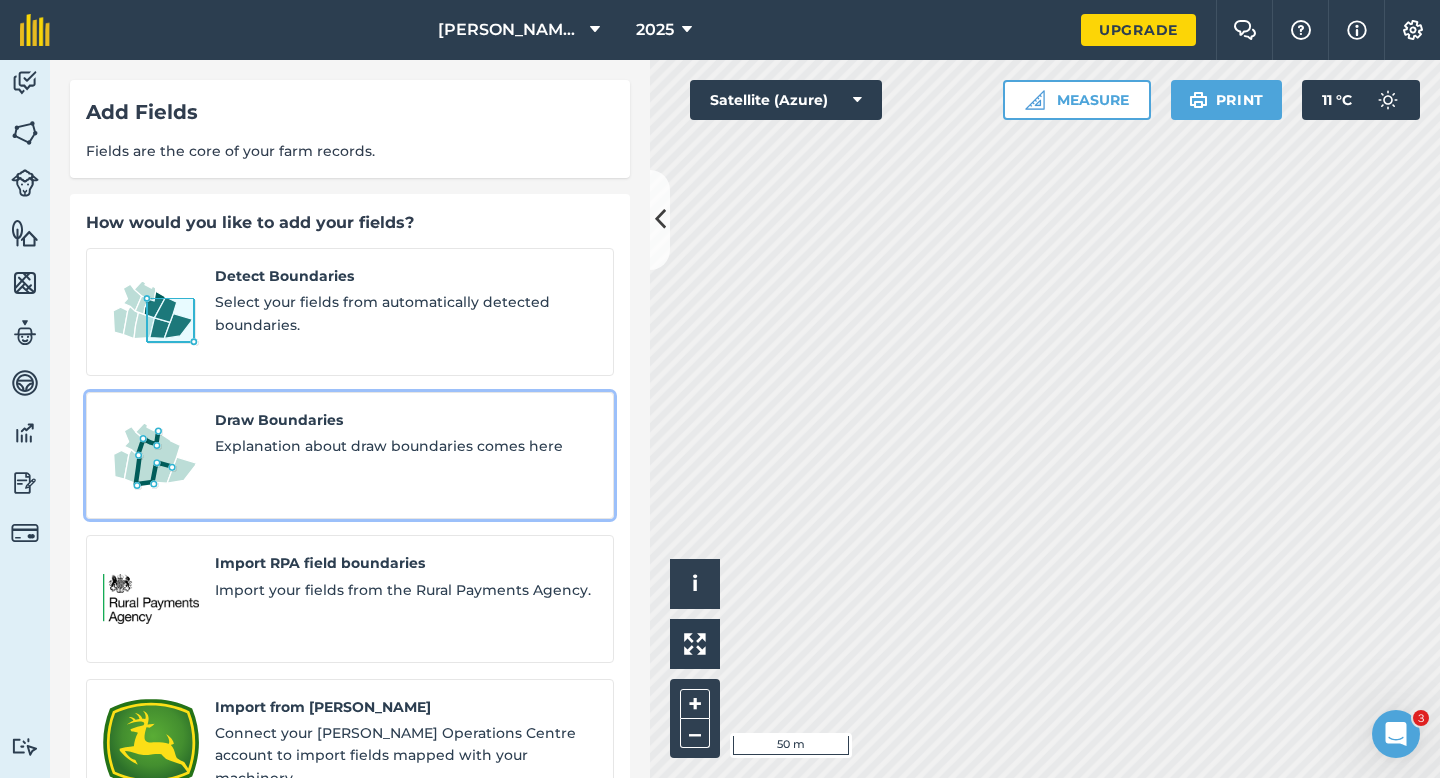 click on "Draw Boundaries Explanation about draw boundaries comes here" at bounding box center [350, 456] 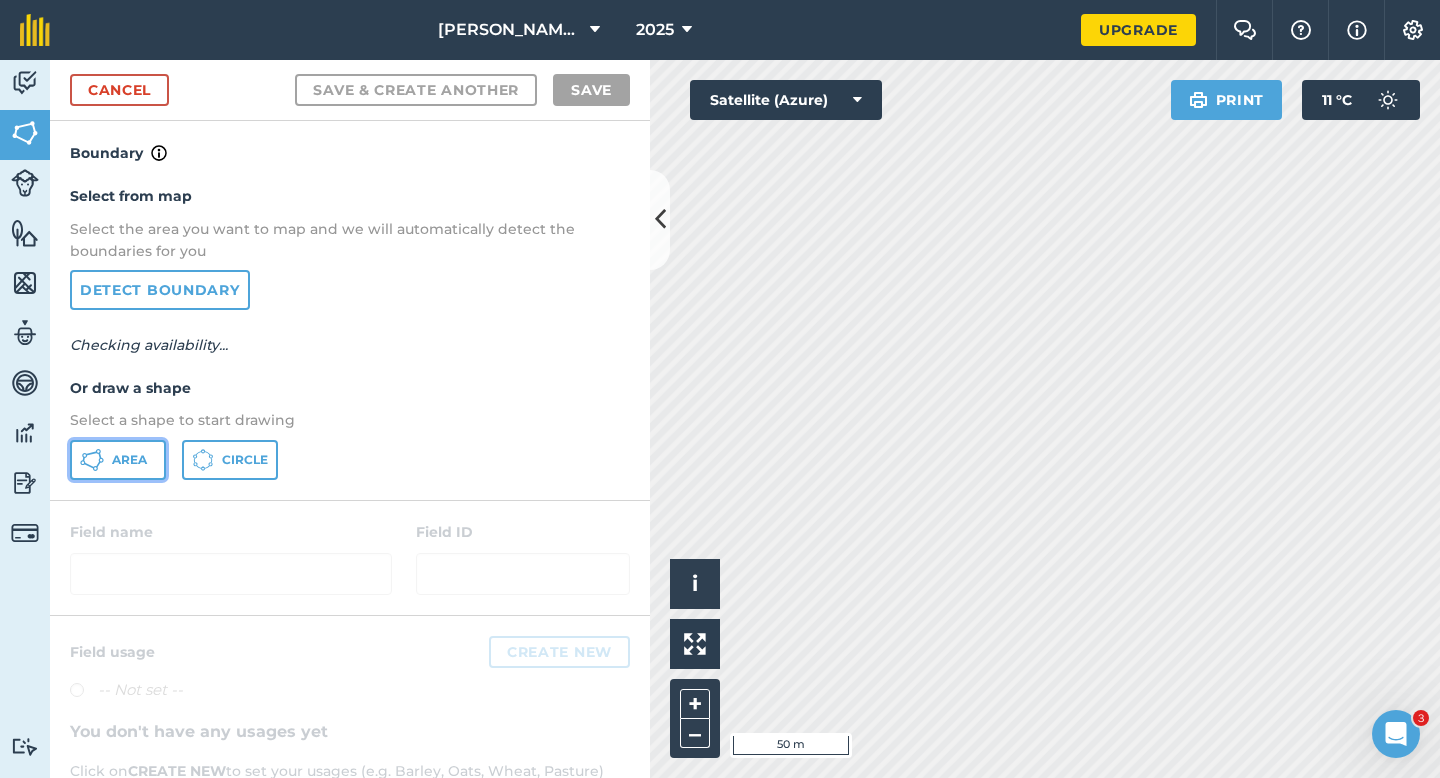 click on "Area" at bounding box center (118, 460) 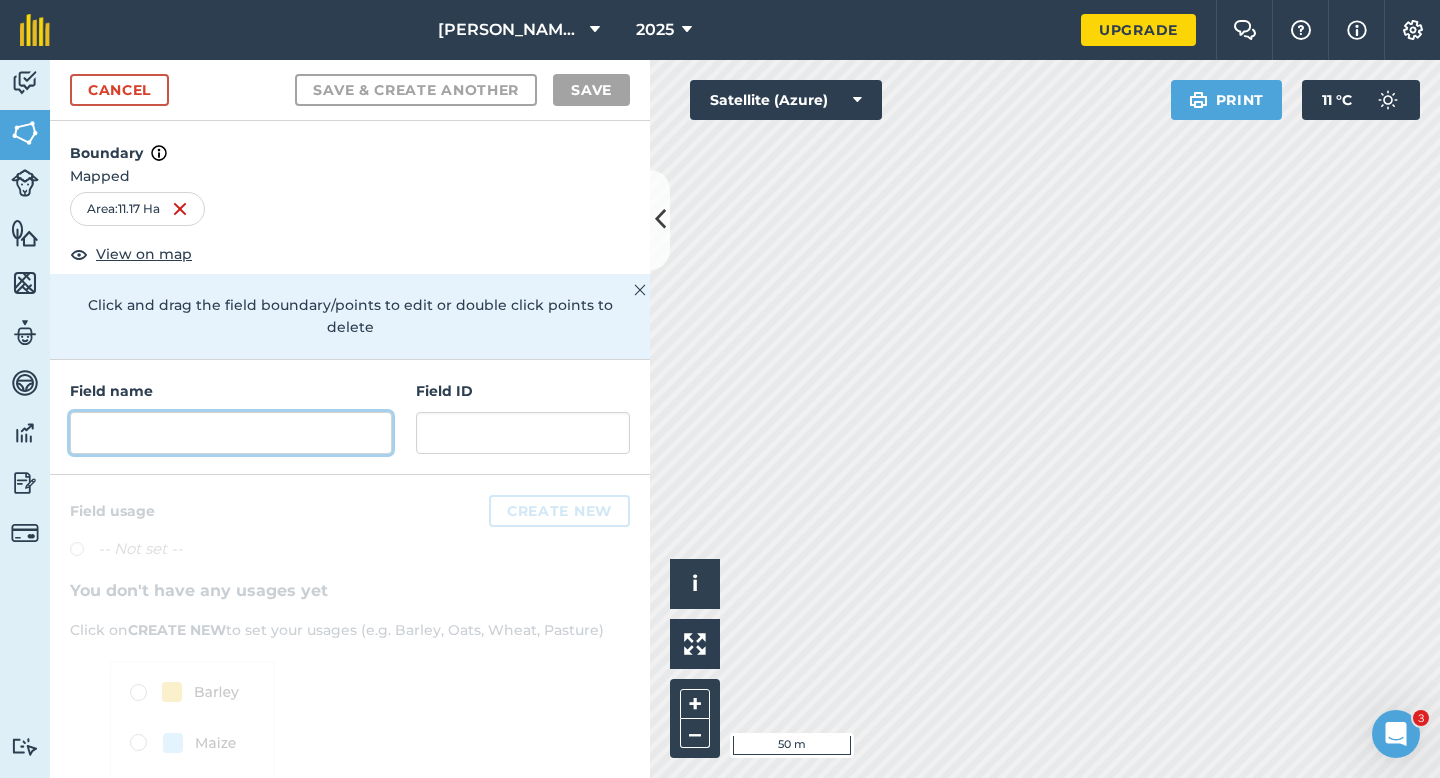 click at bounding box center [231, 433] 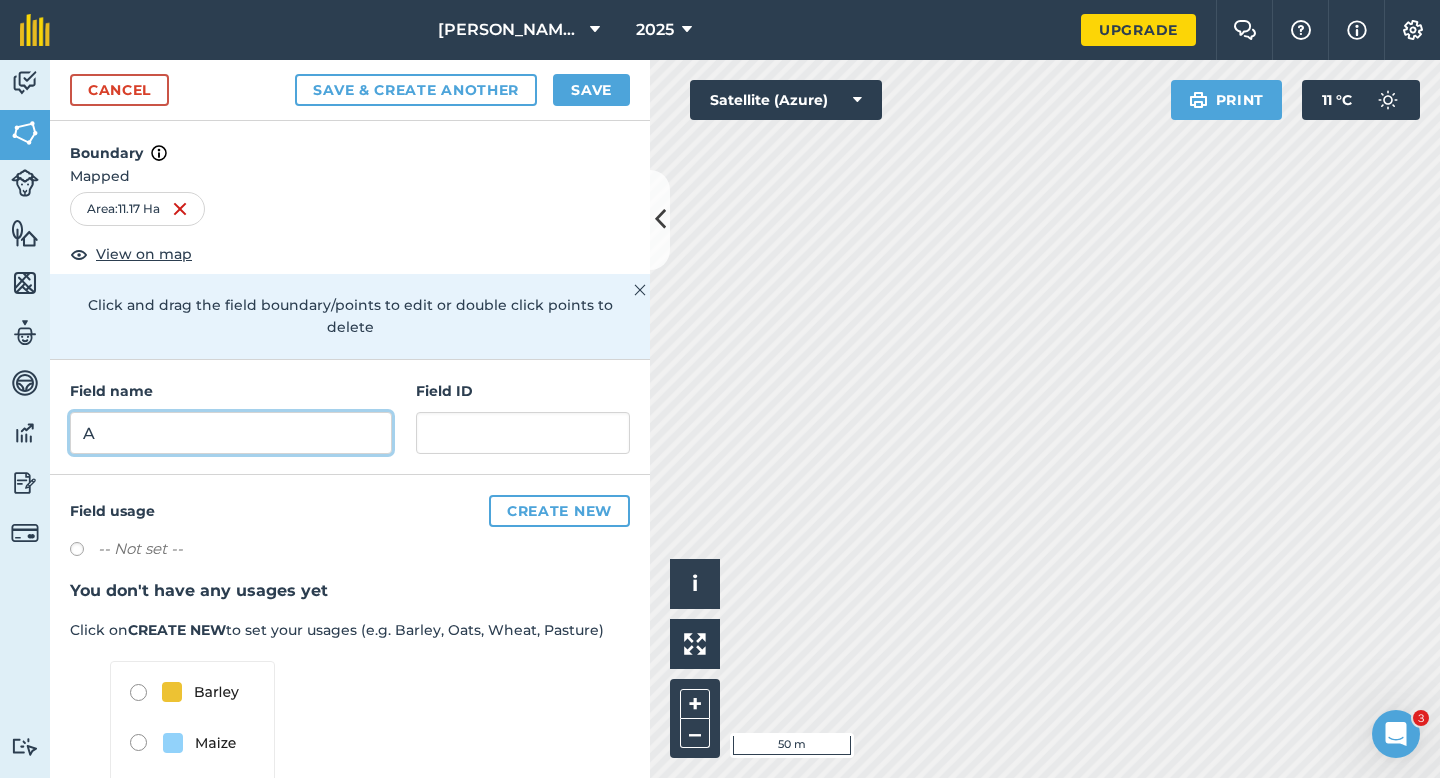 type on "A" 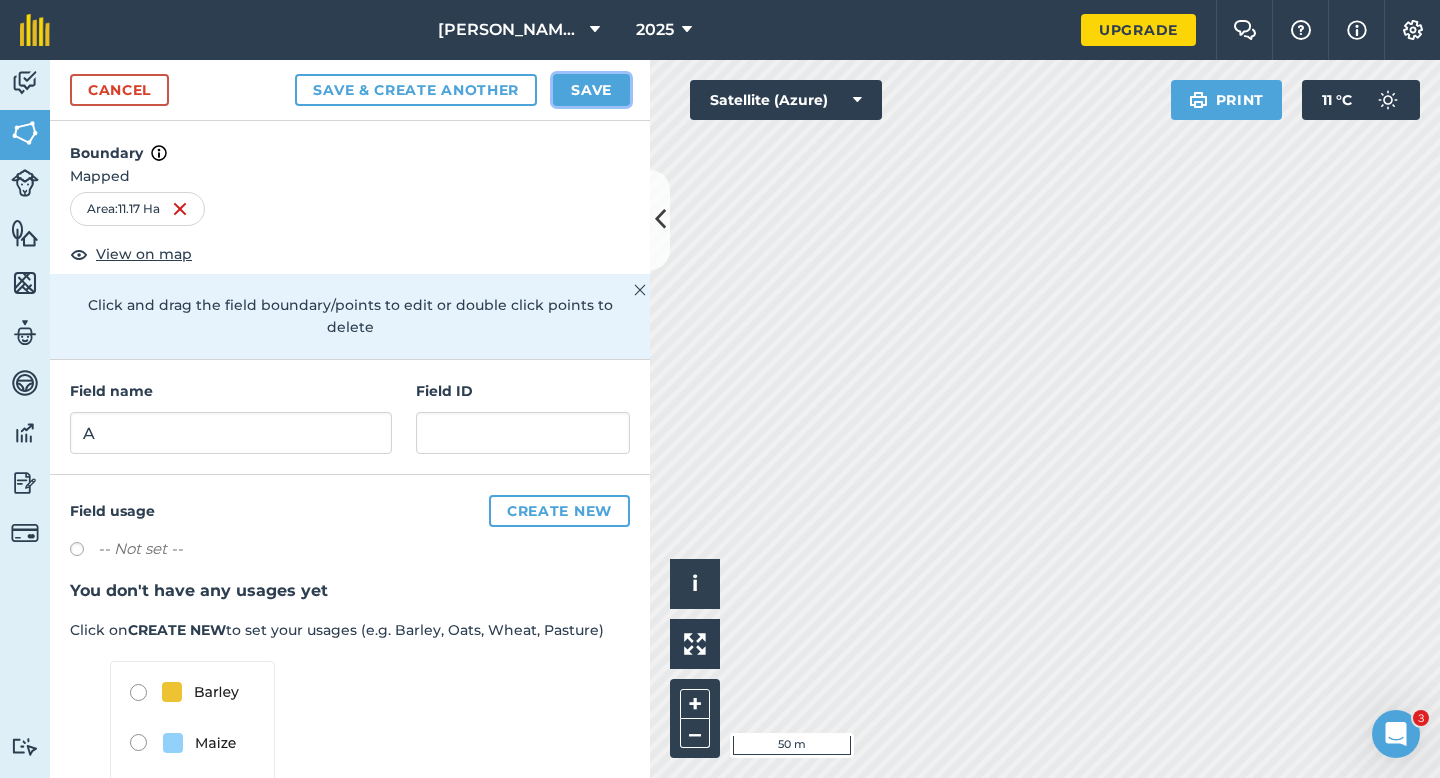 click on "Save" at bounding box center [591, 90] 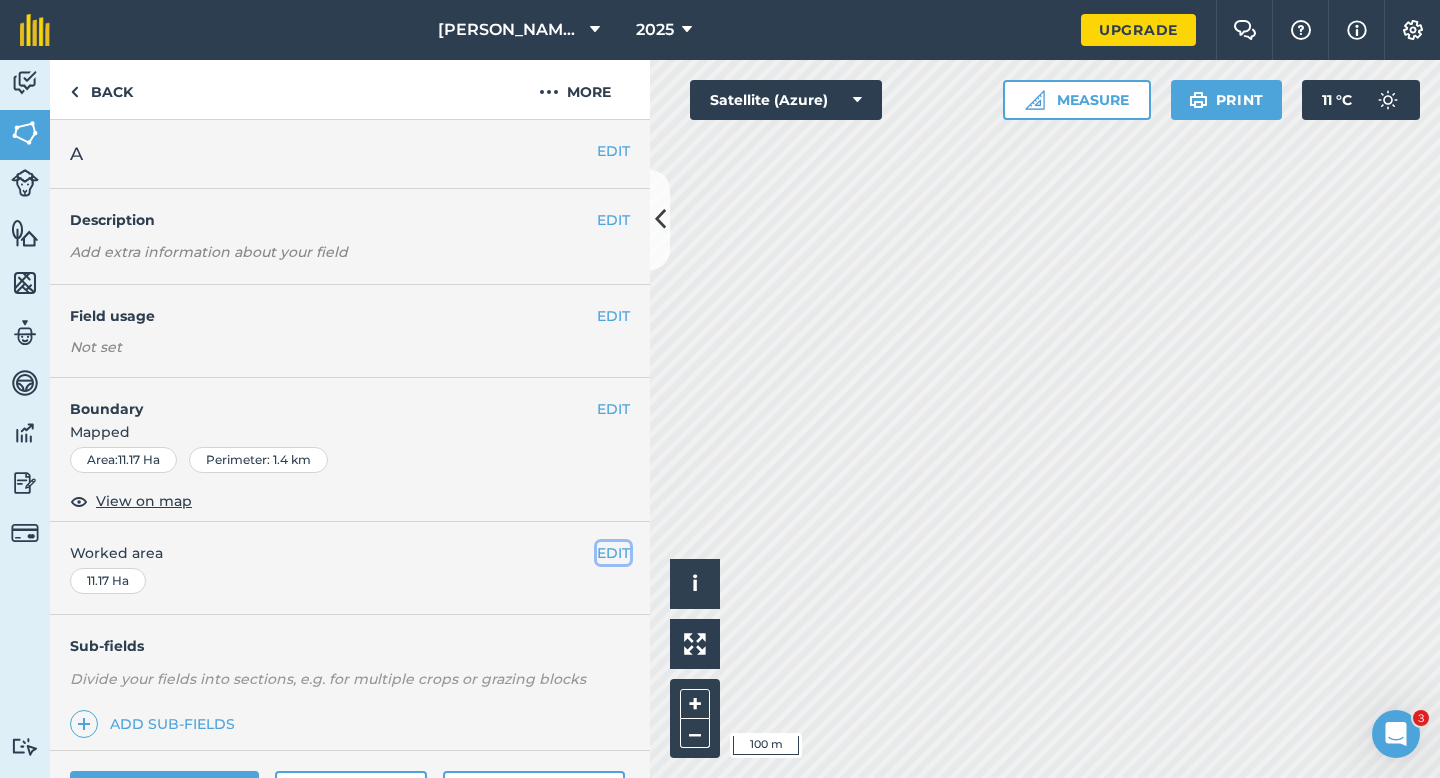 click on "EDIT" at bounding box center (613, 553) 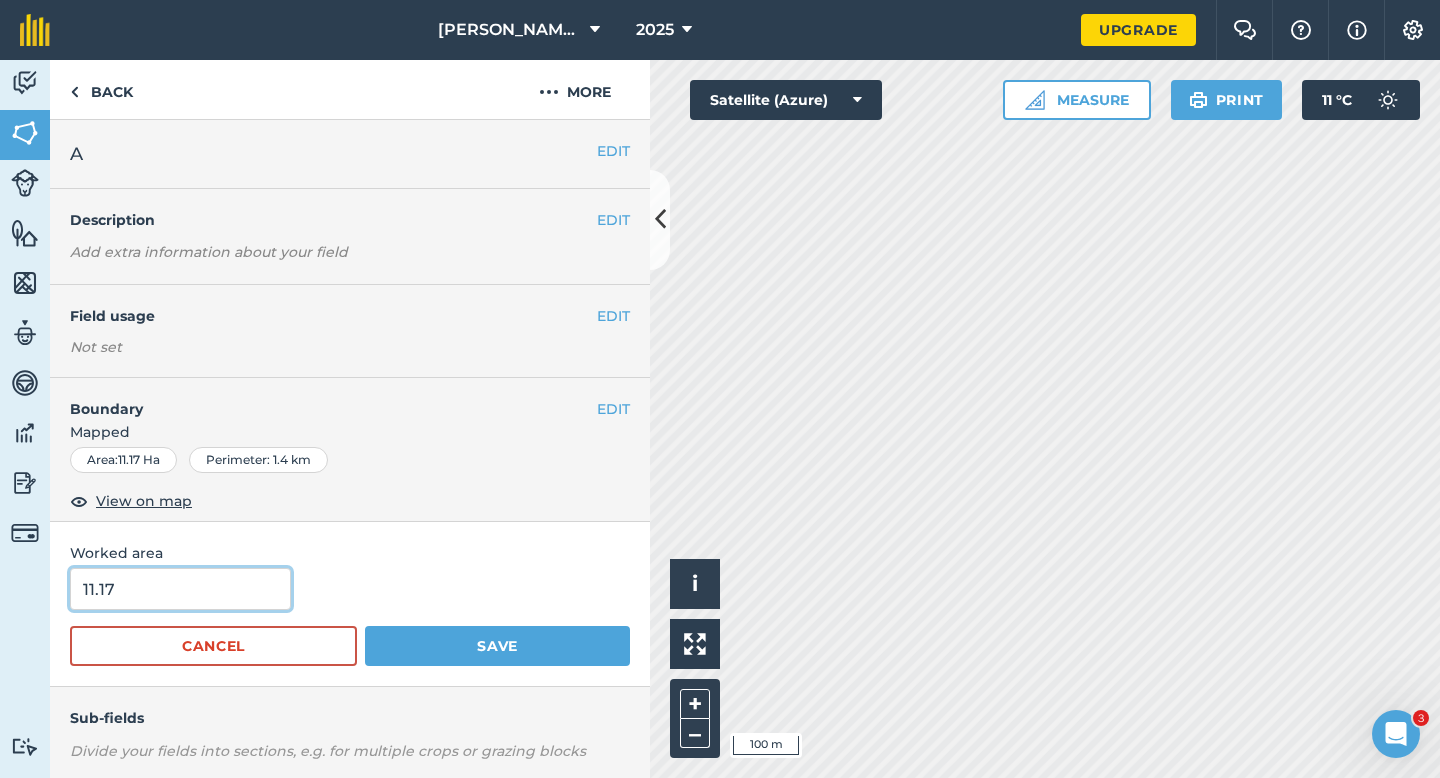 click on "11.17" at bounding box center (180, 589) 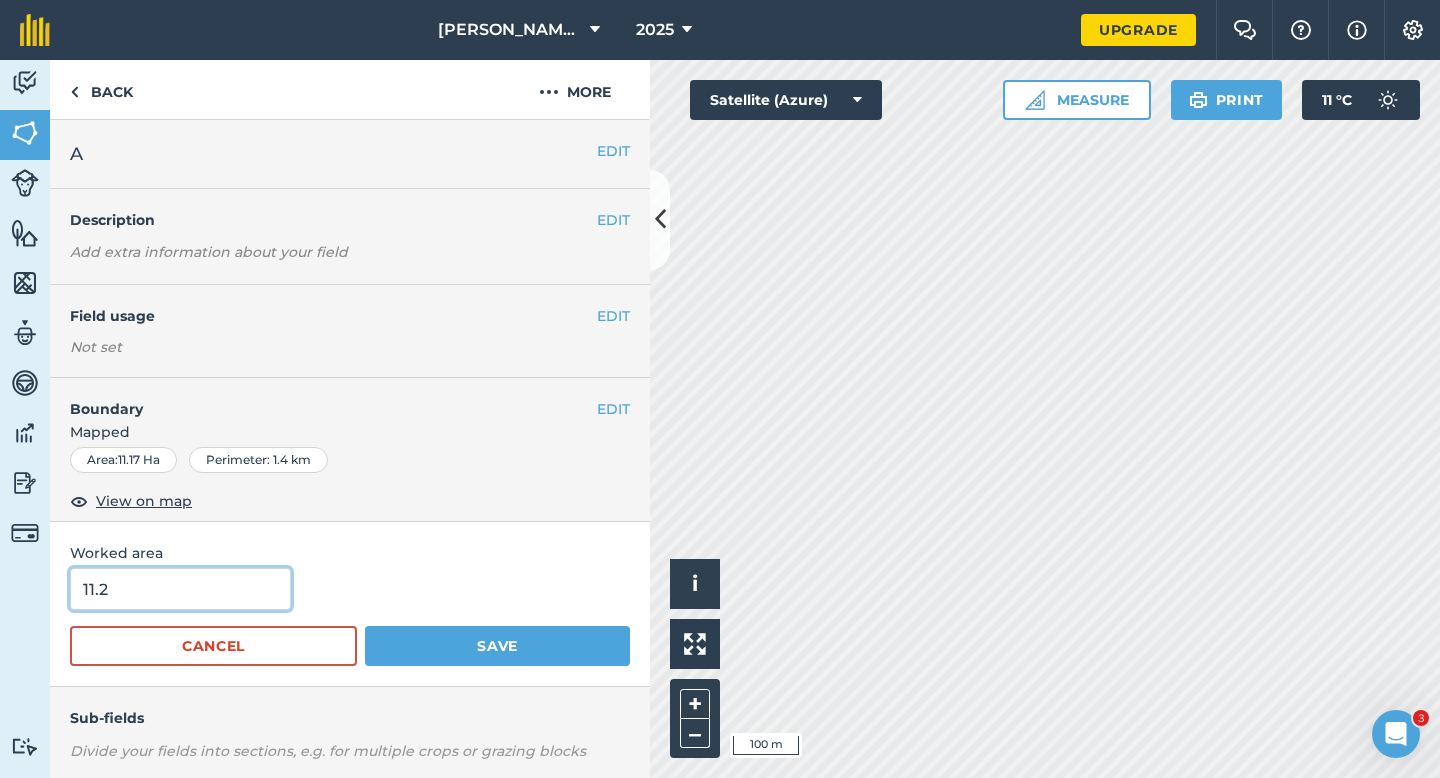 type on "11.2" 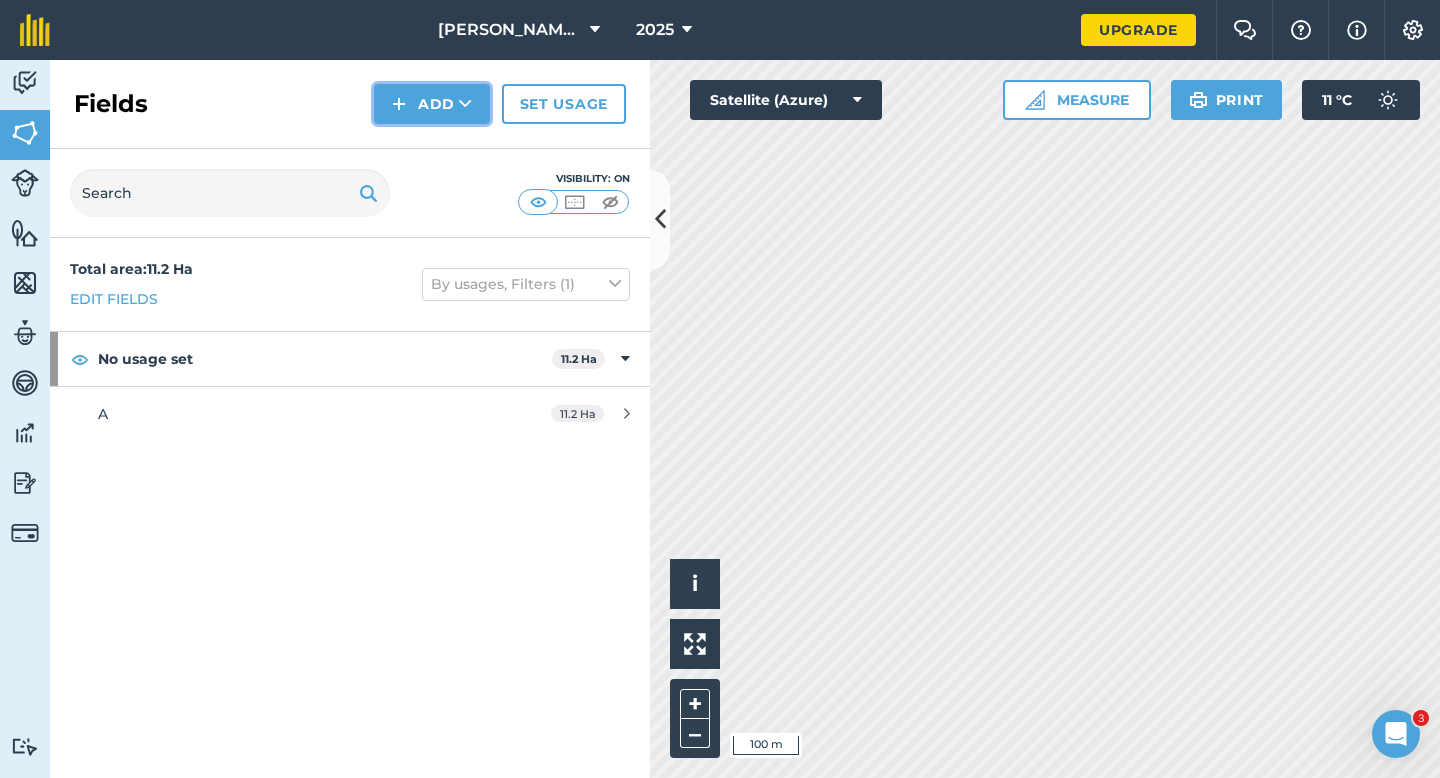 click on "Add" at bounding box center (432, 104) 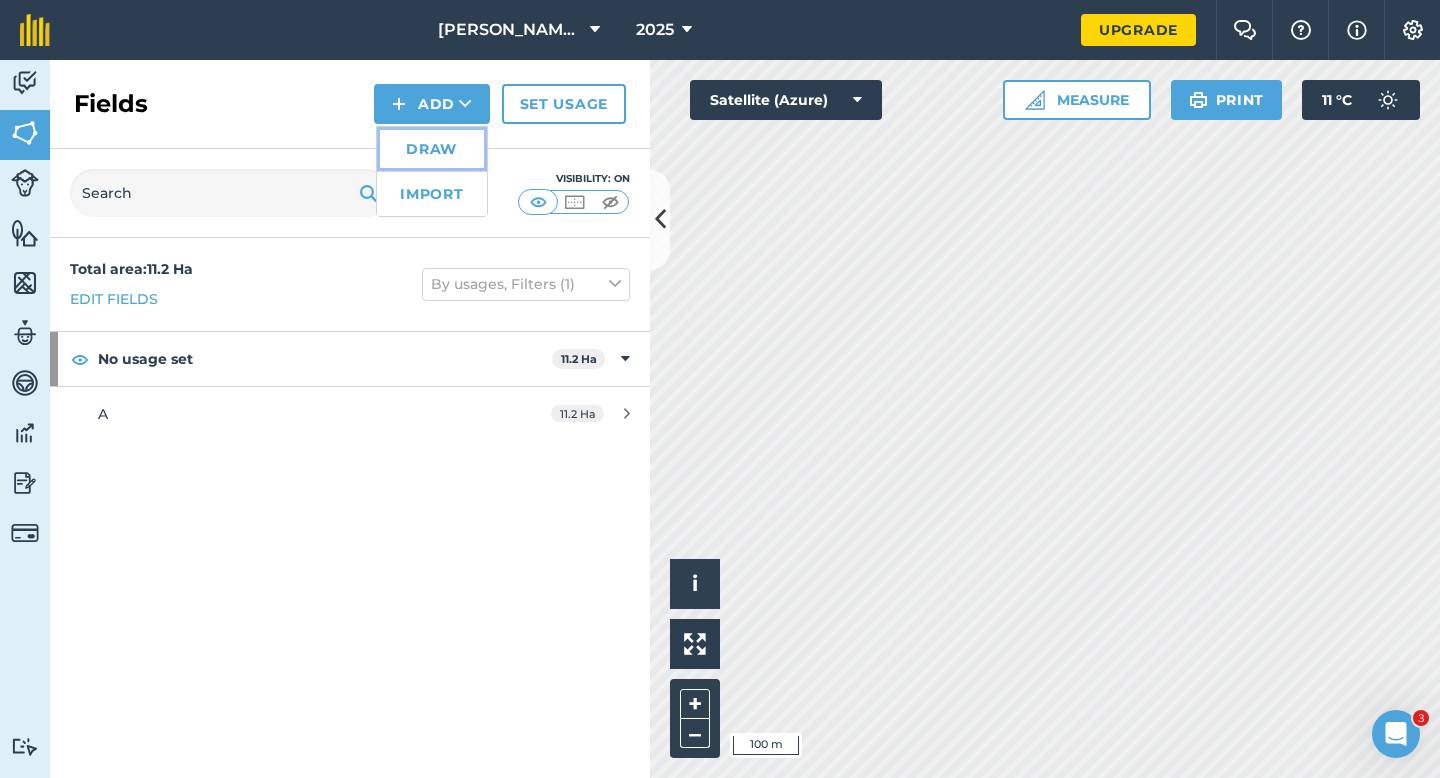 click on "Draw" at bounding box center [432, 149] 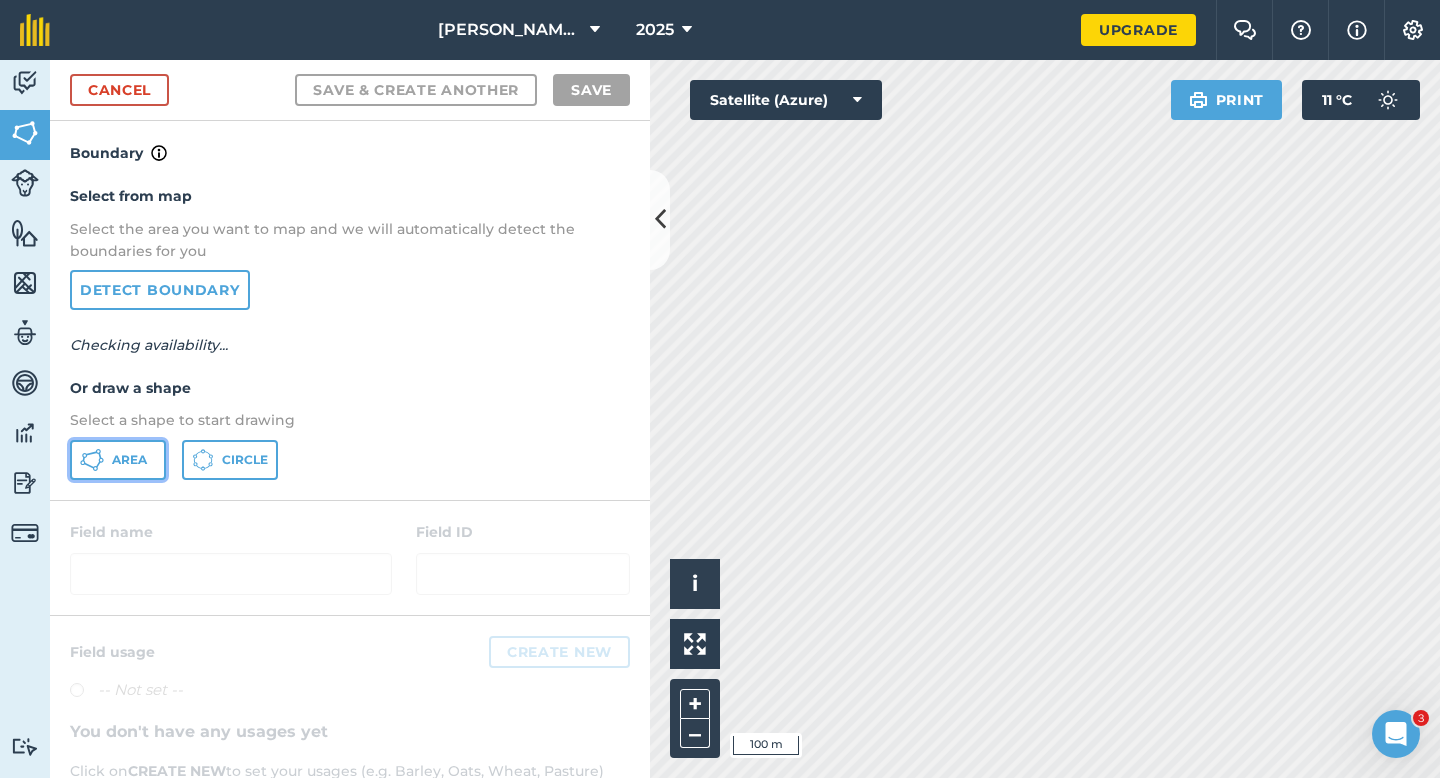 click on "Area" at bounding box center [129, 460] 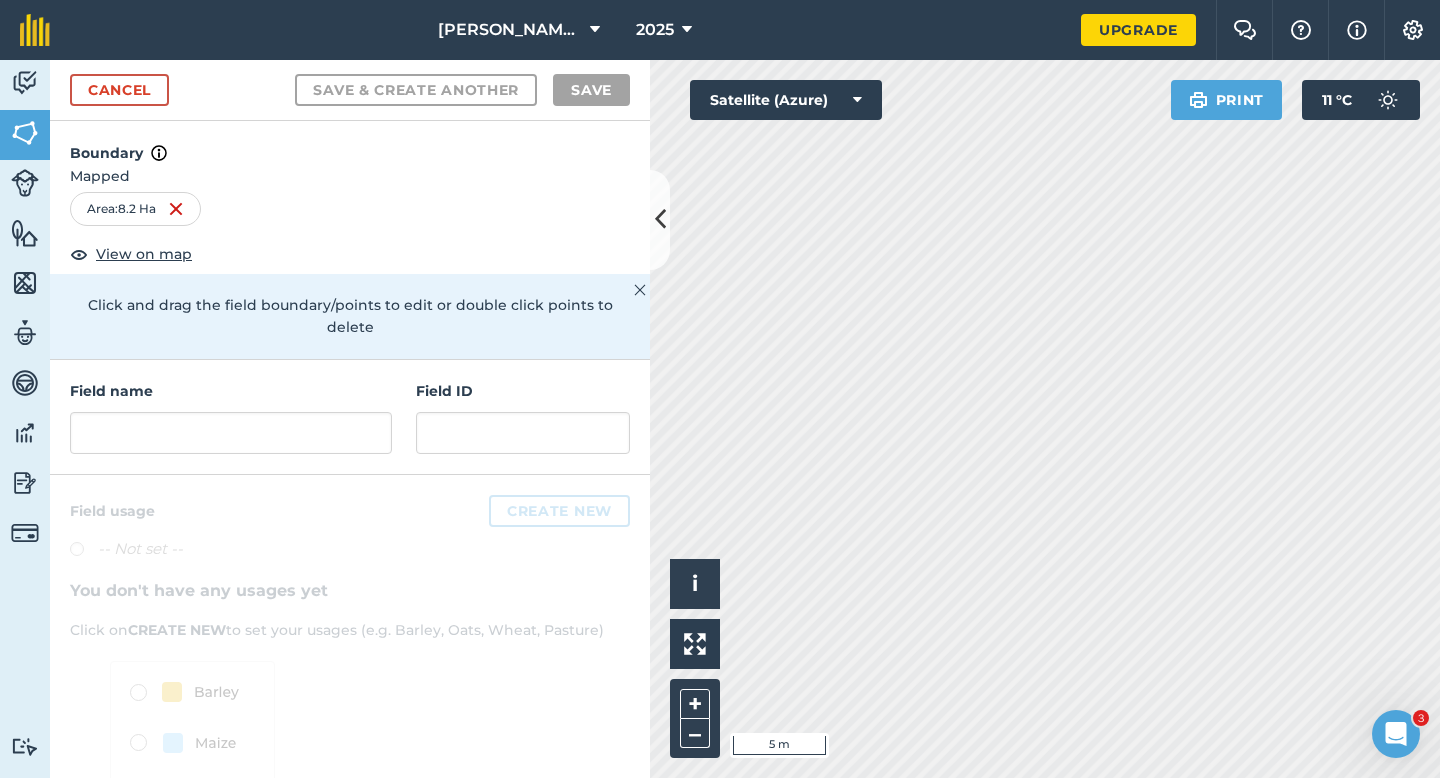 click on "Field name" at bounding box center [231, 417] 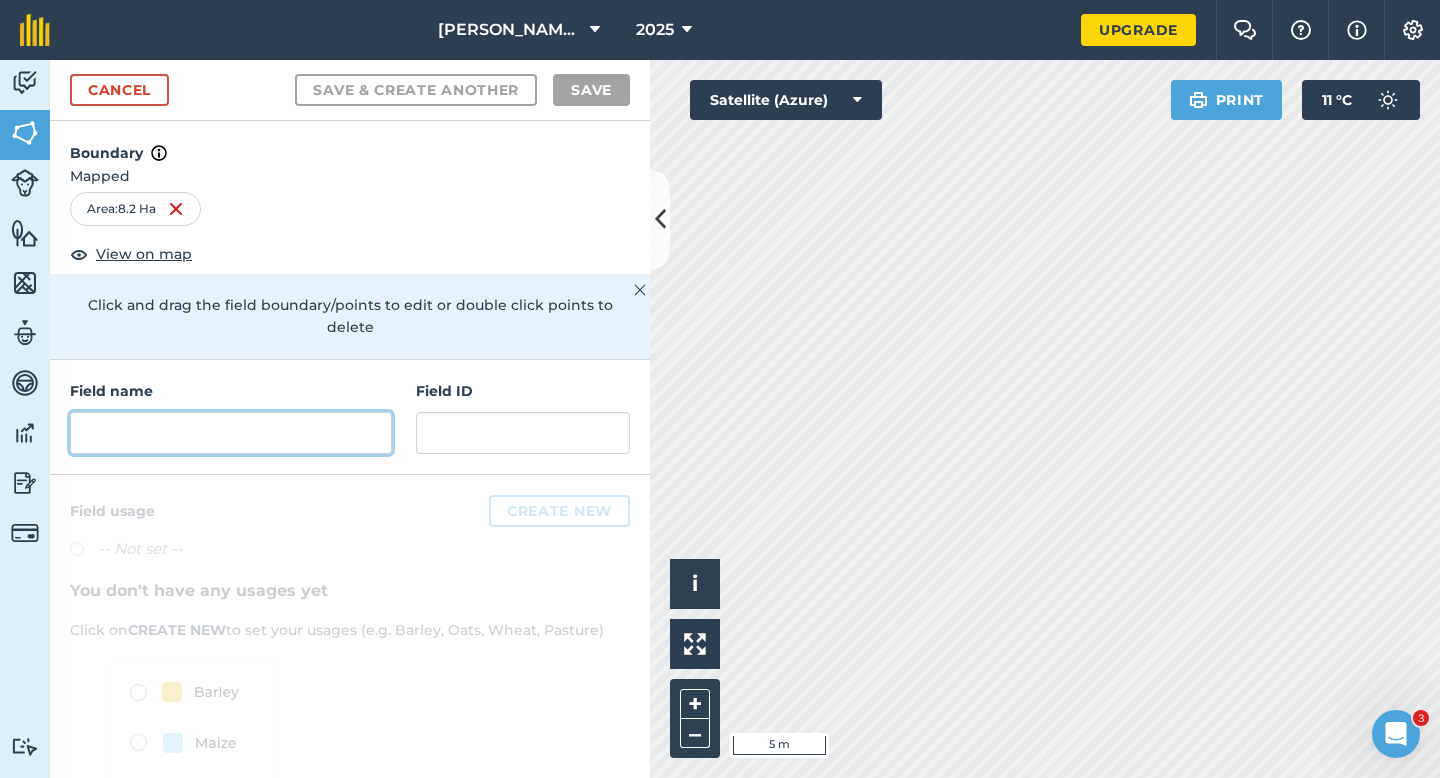 click at bounding box center (231, 433) 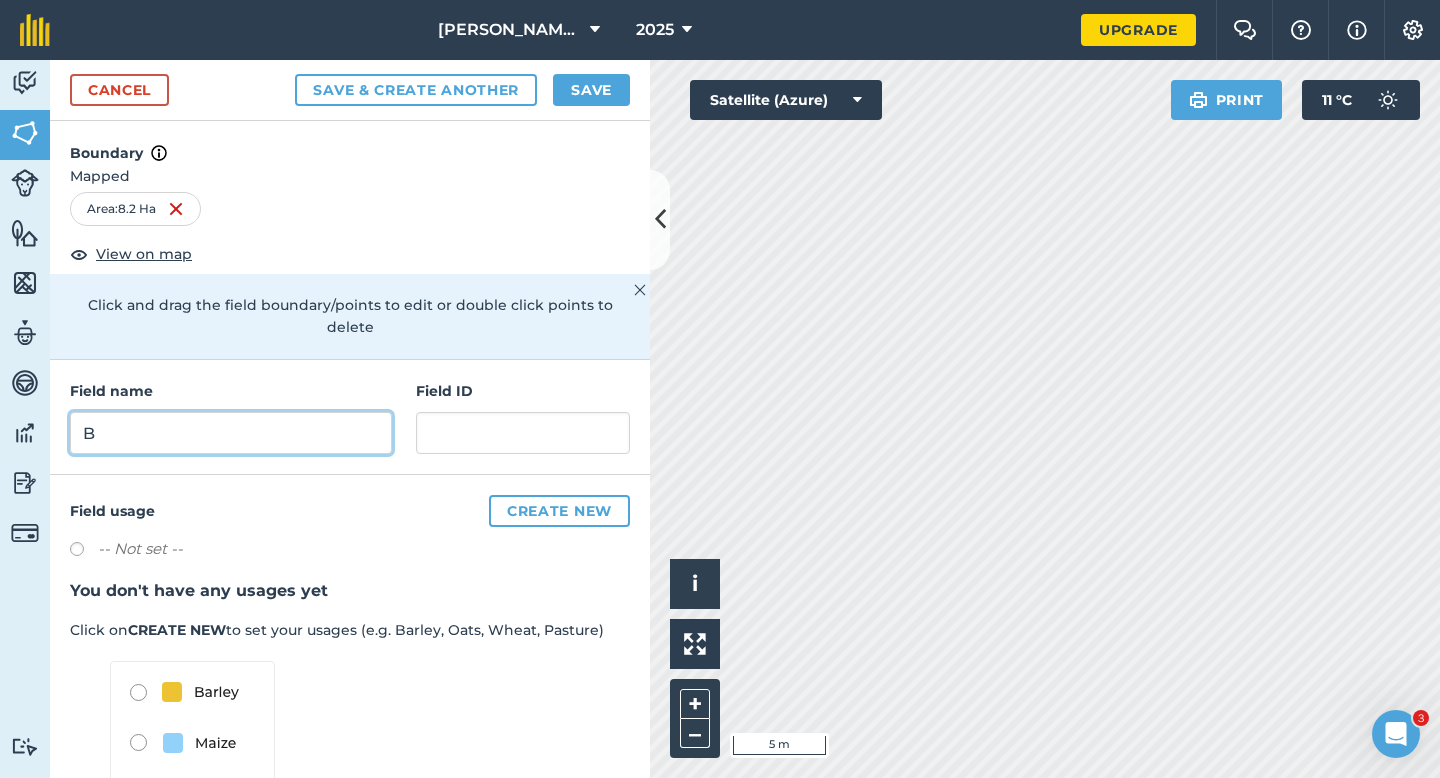 type on "B" 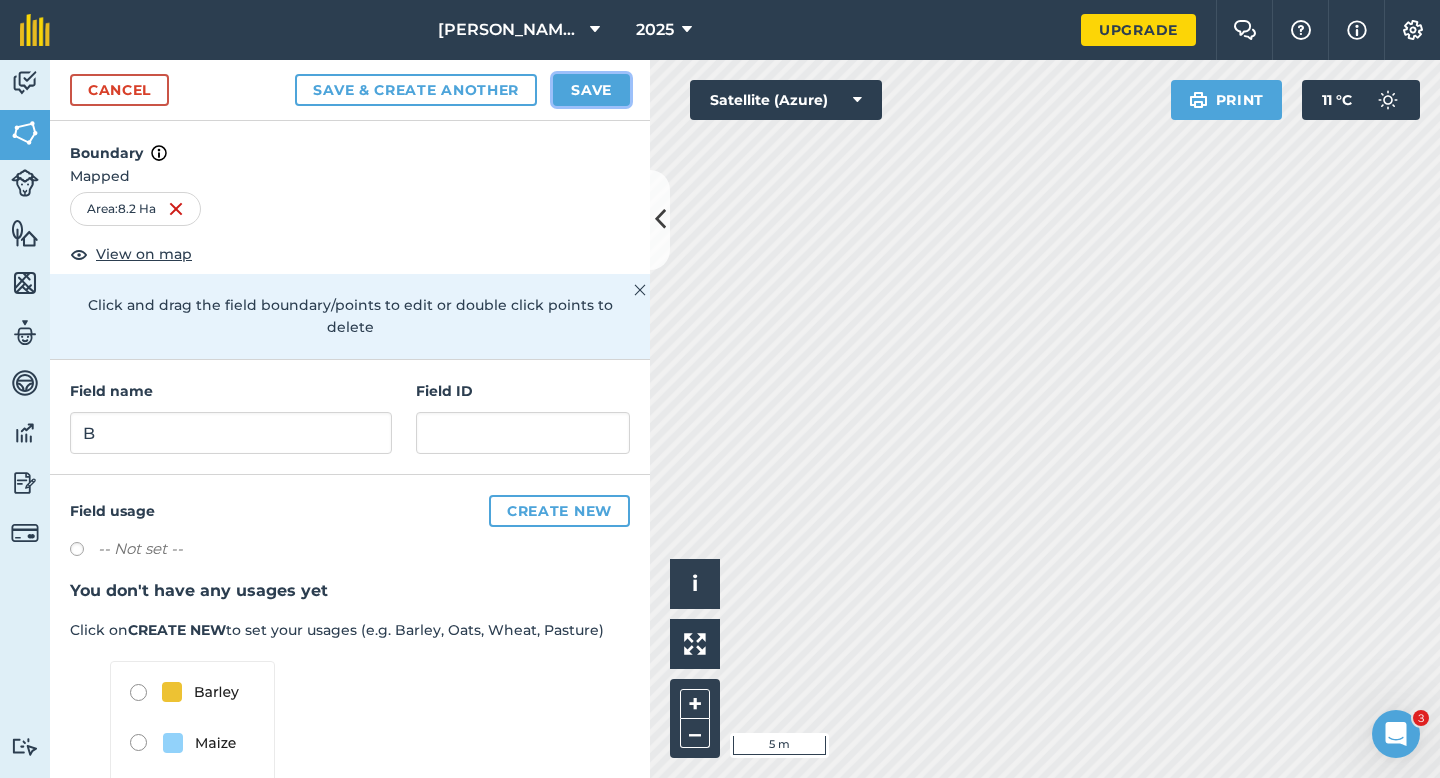 click on "Save" at bounding box center (591, 90) 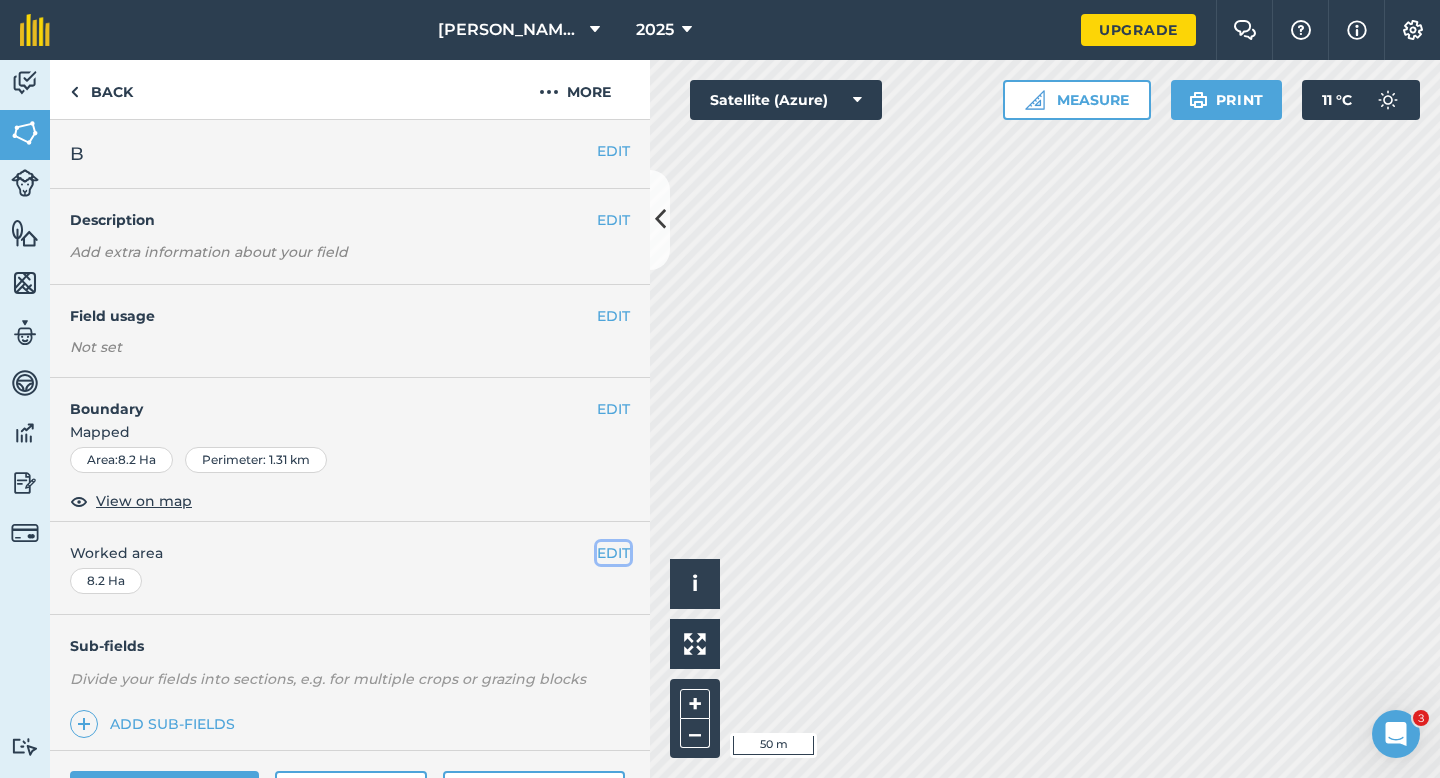 click on "EDIT" at bounding box center [613, 553] 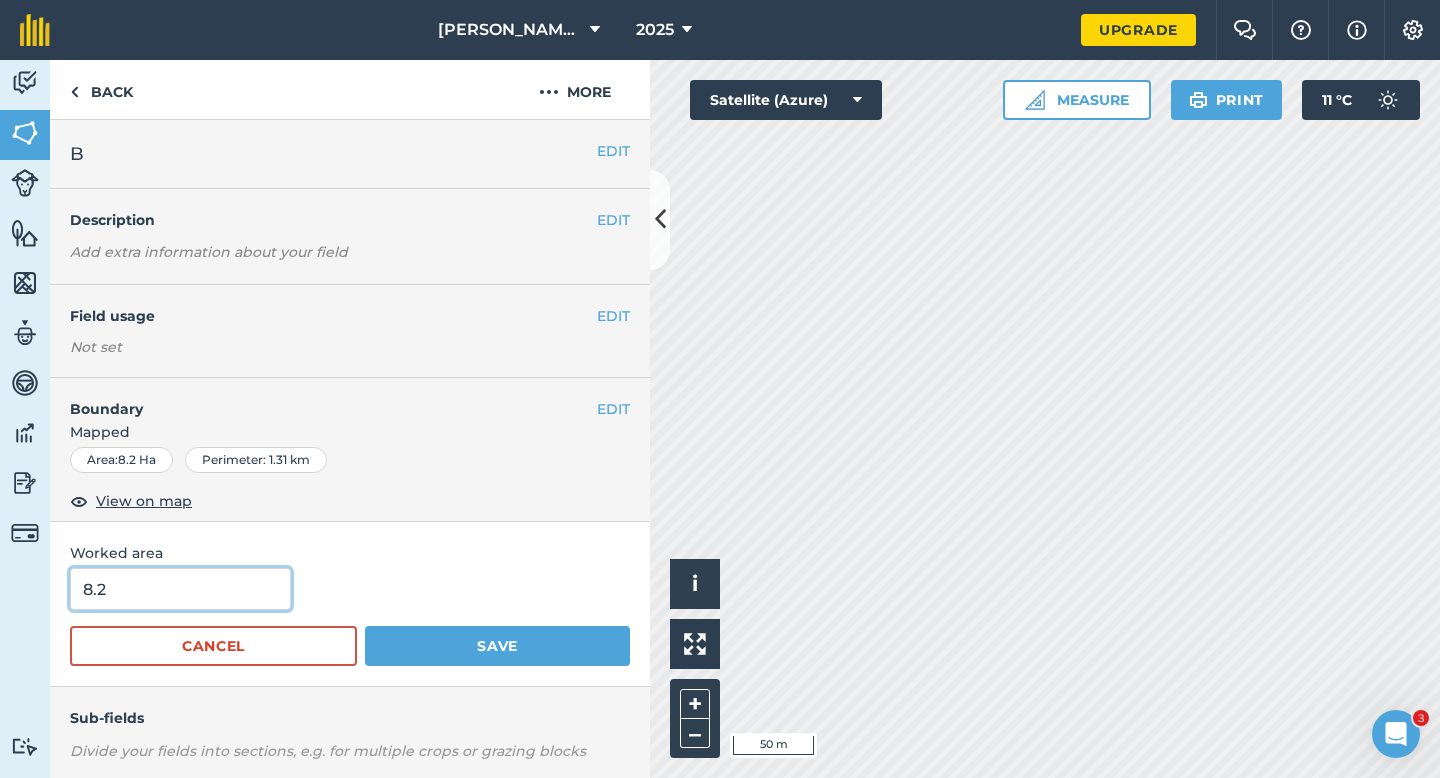 click on "8.2" at bounding box center (180, 589) 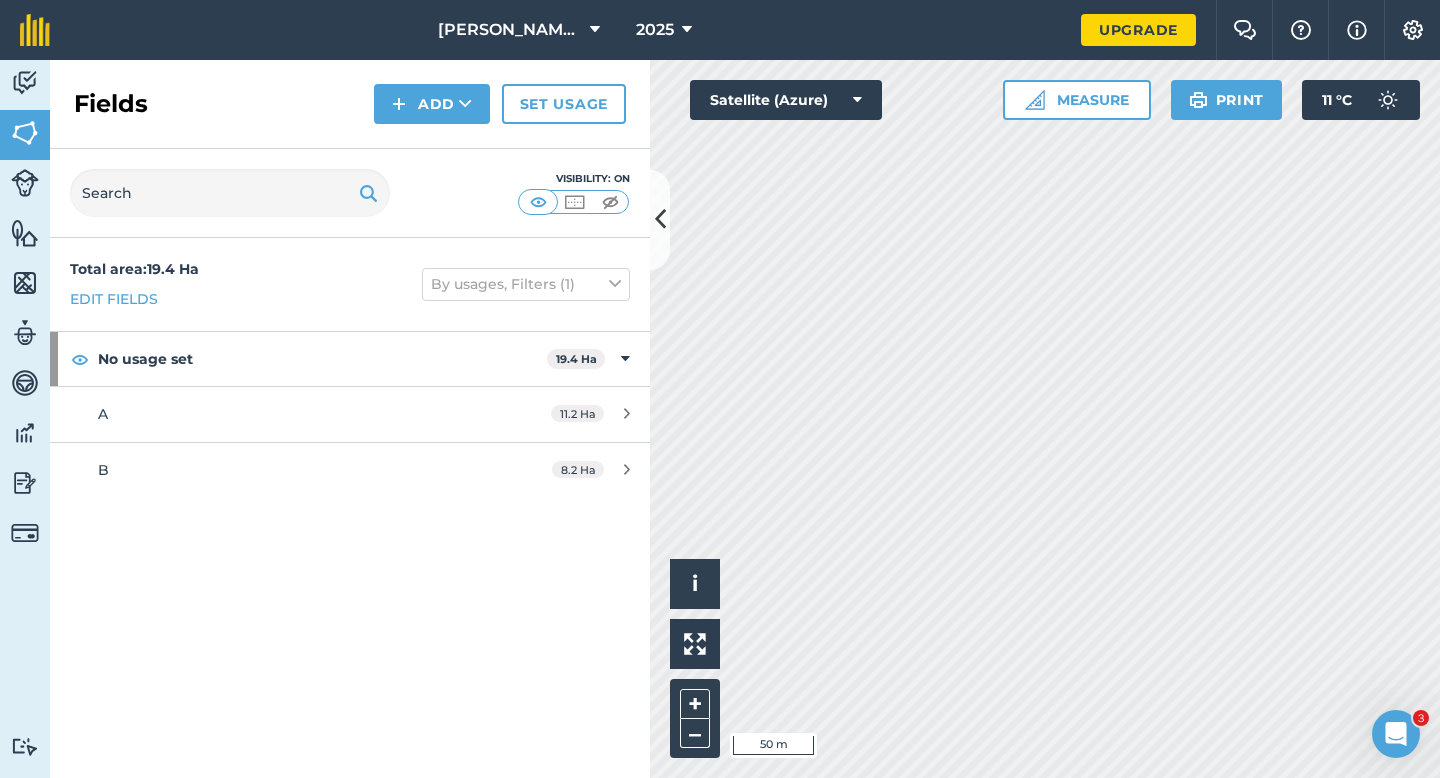 click on "Fields   Add   Set usage" at bounding box center (350, 104) 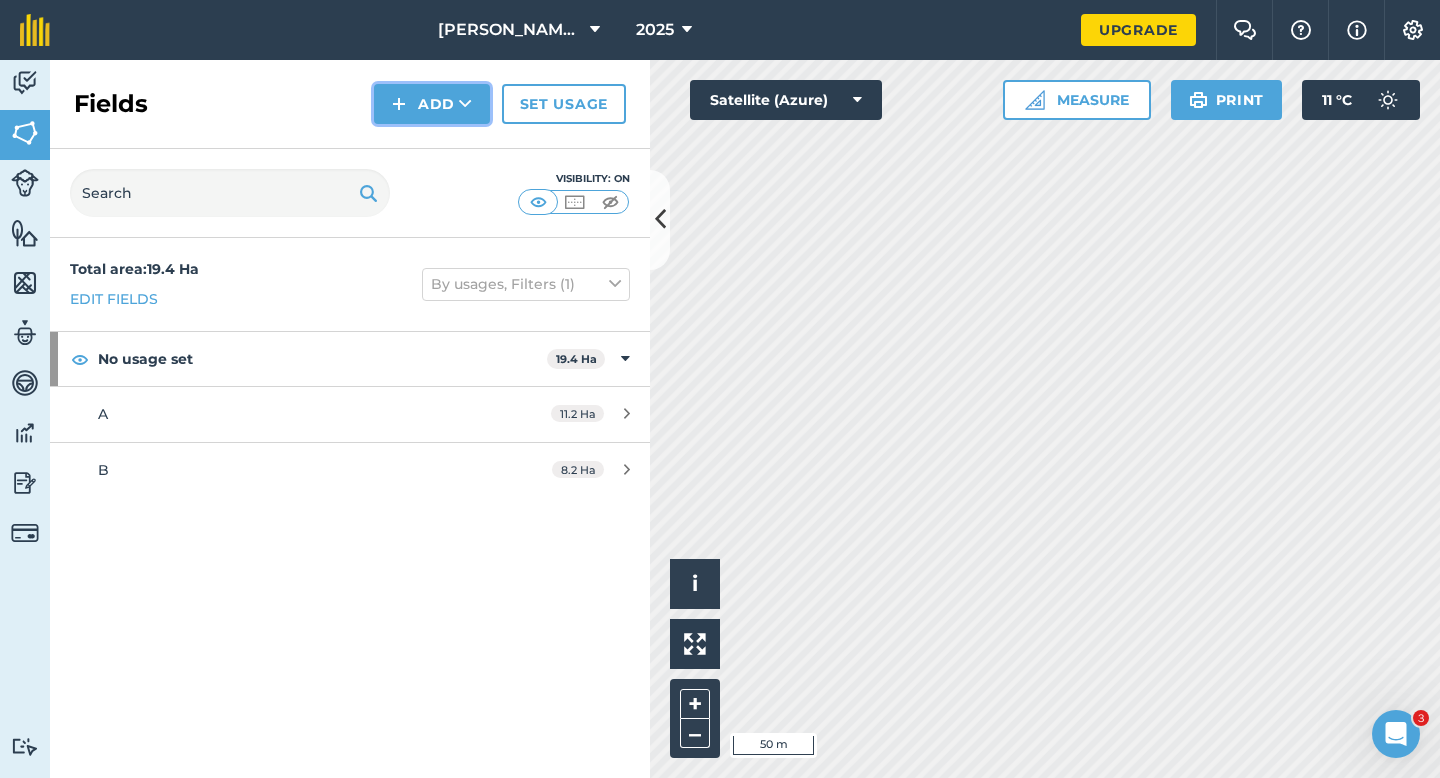 click on "Add" at bounding box center (432, 104) 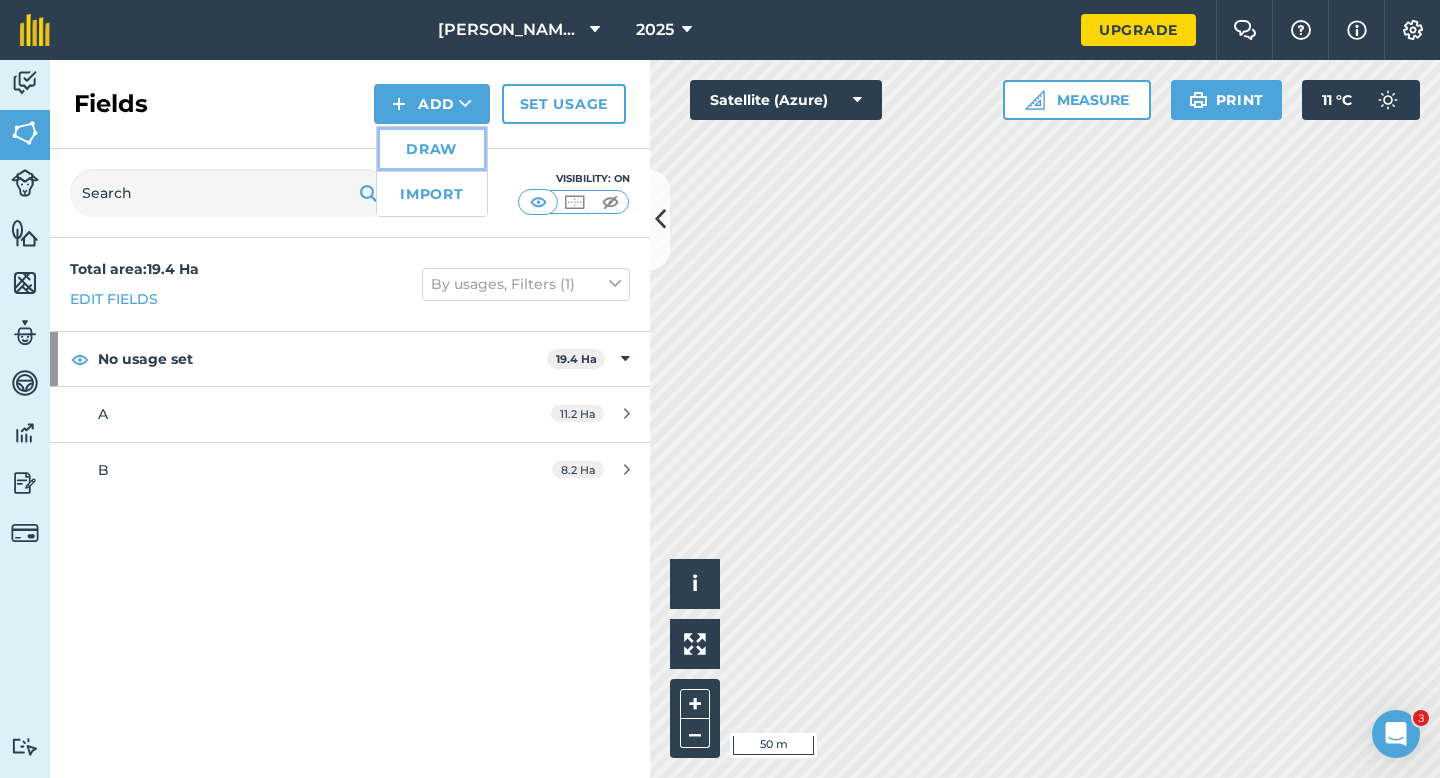 click on "Draw" at bounding box center [432, 149] 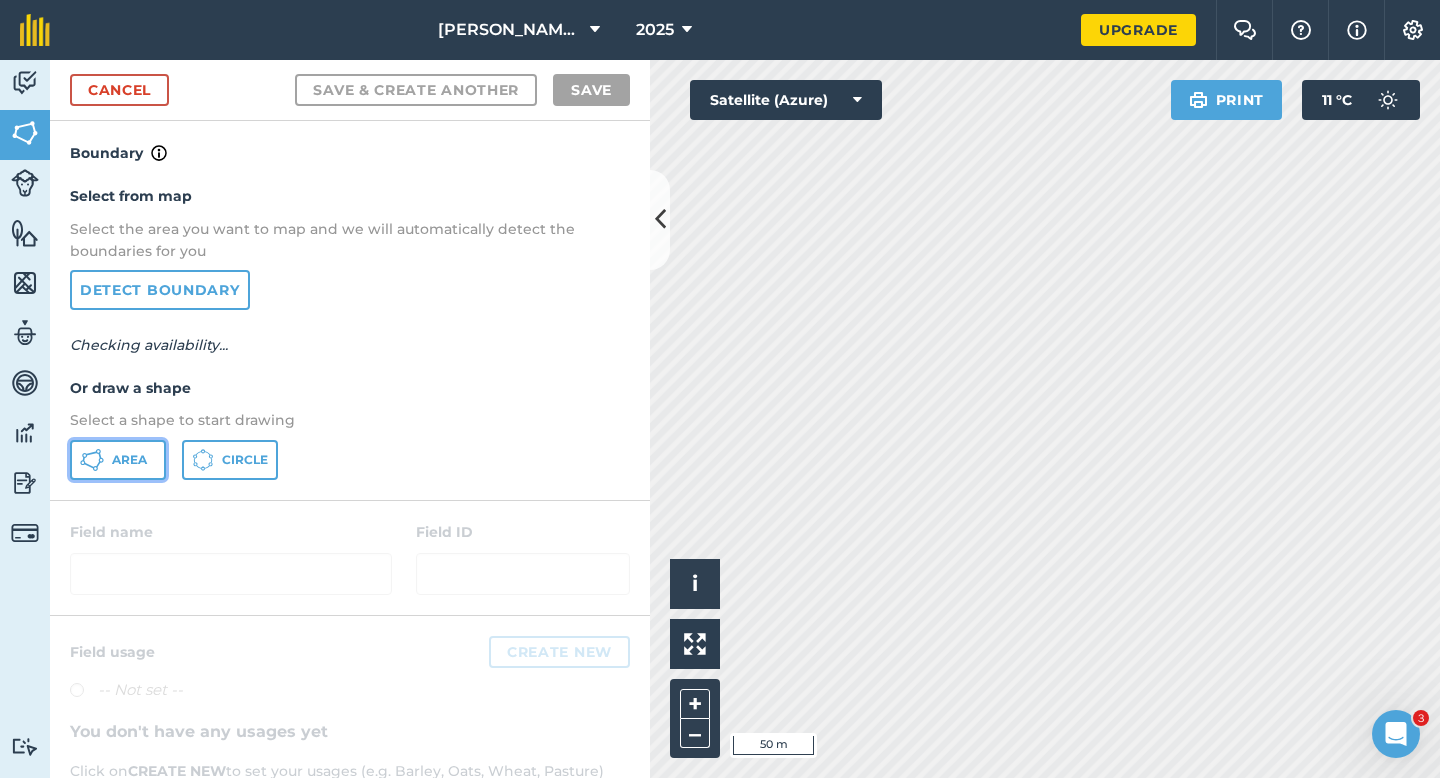 click on "Area" at bounding box center [118, 460] 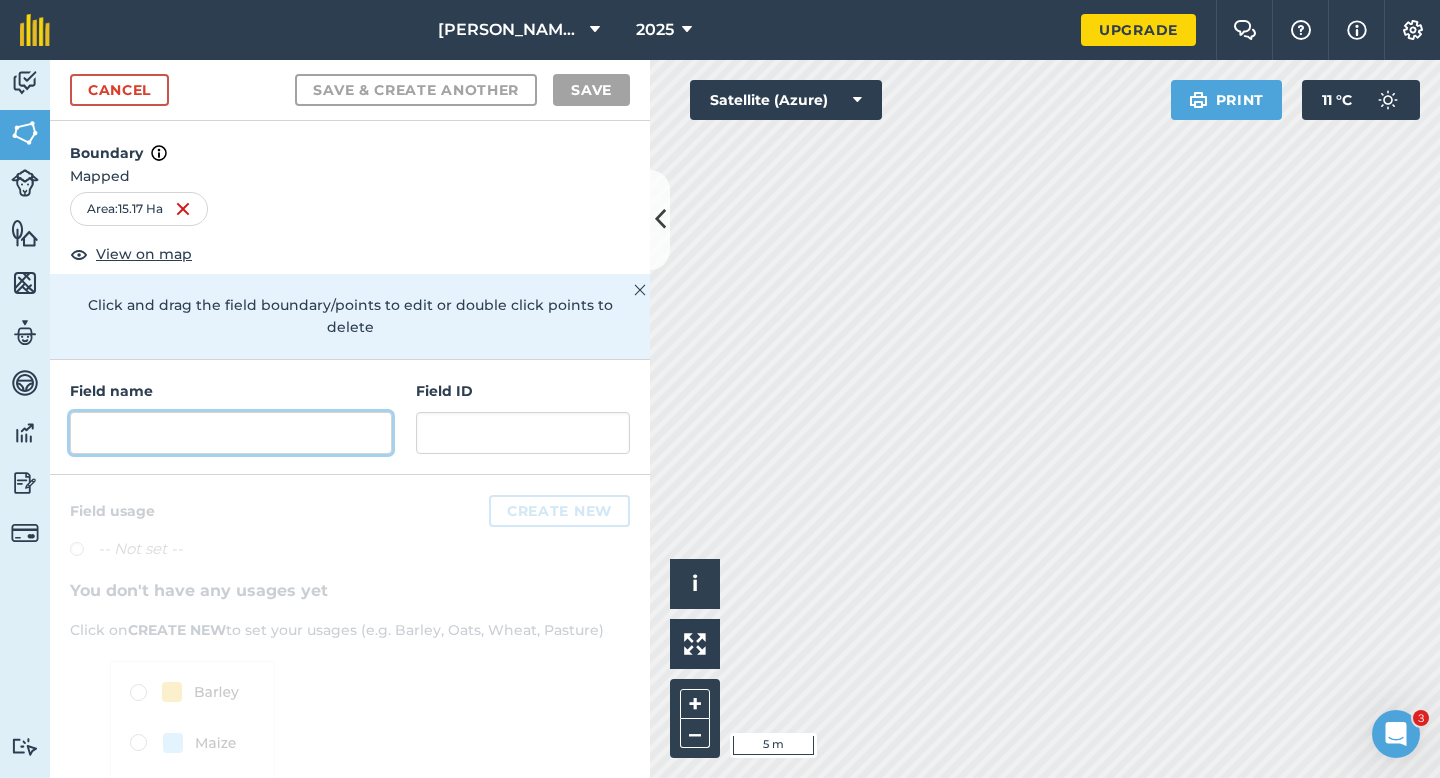 click at bounding box center (231, 433) 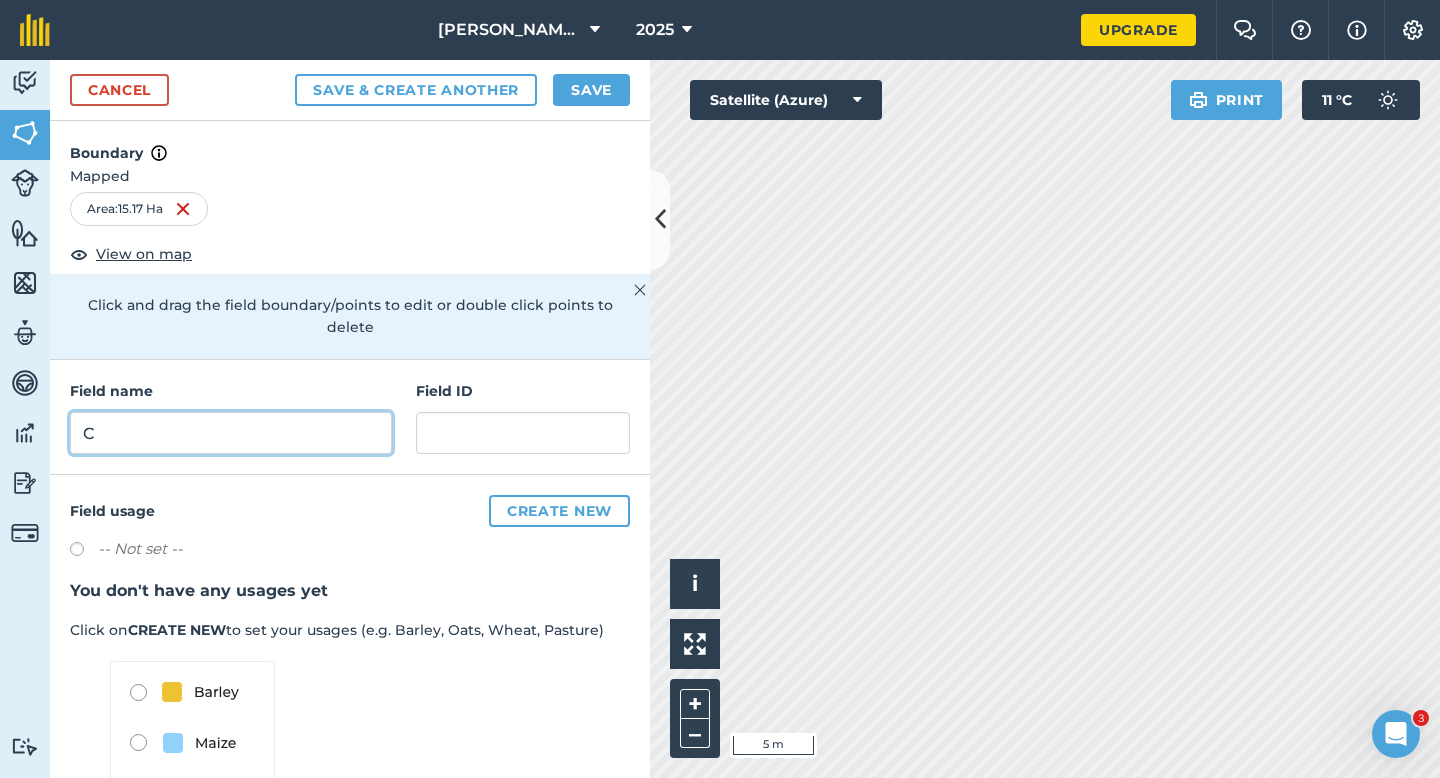 type on "C" 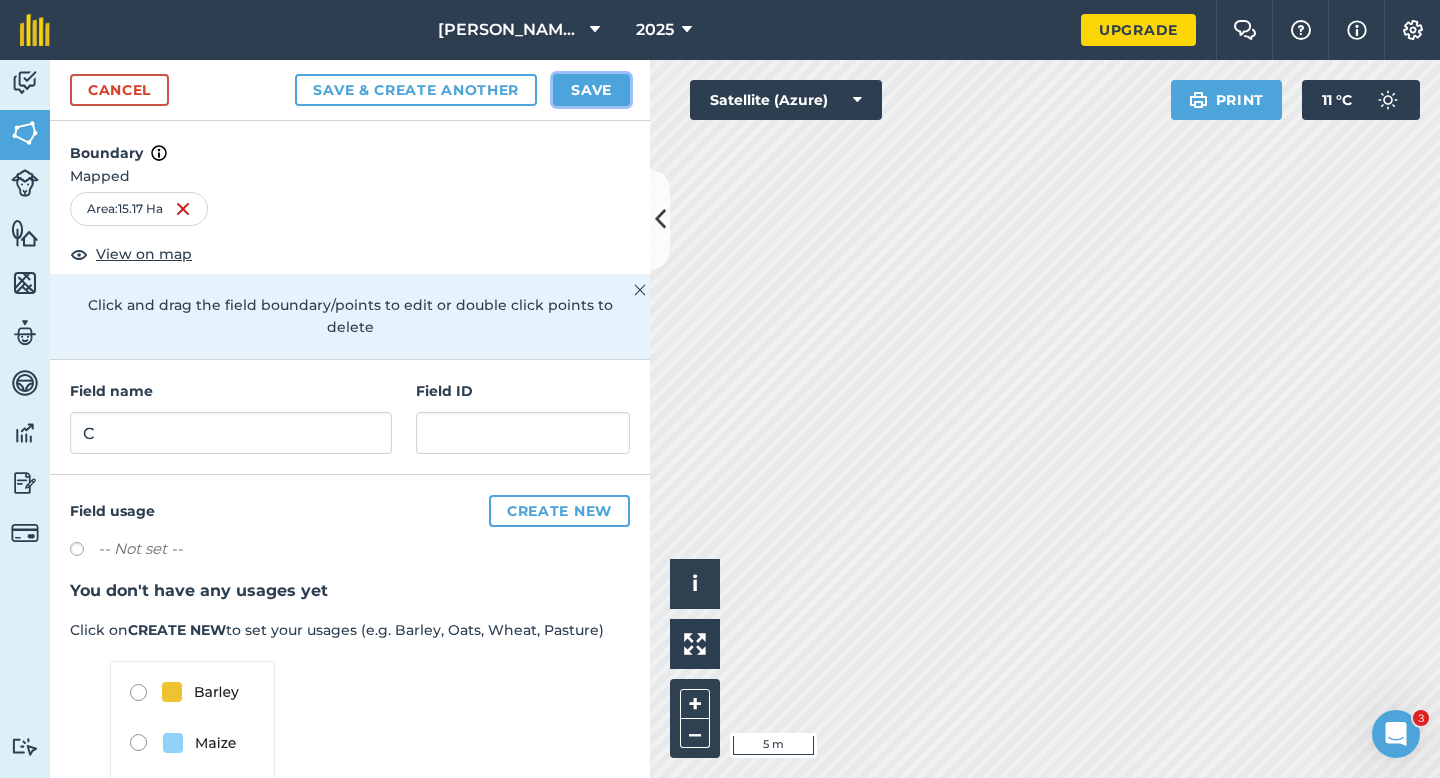 click on "Save" at bounding box center (591, 90) 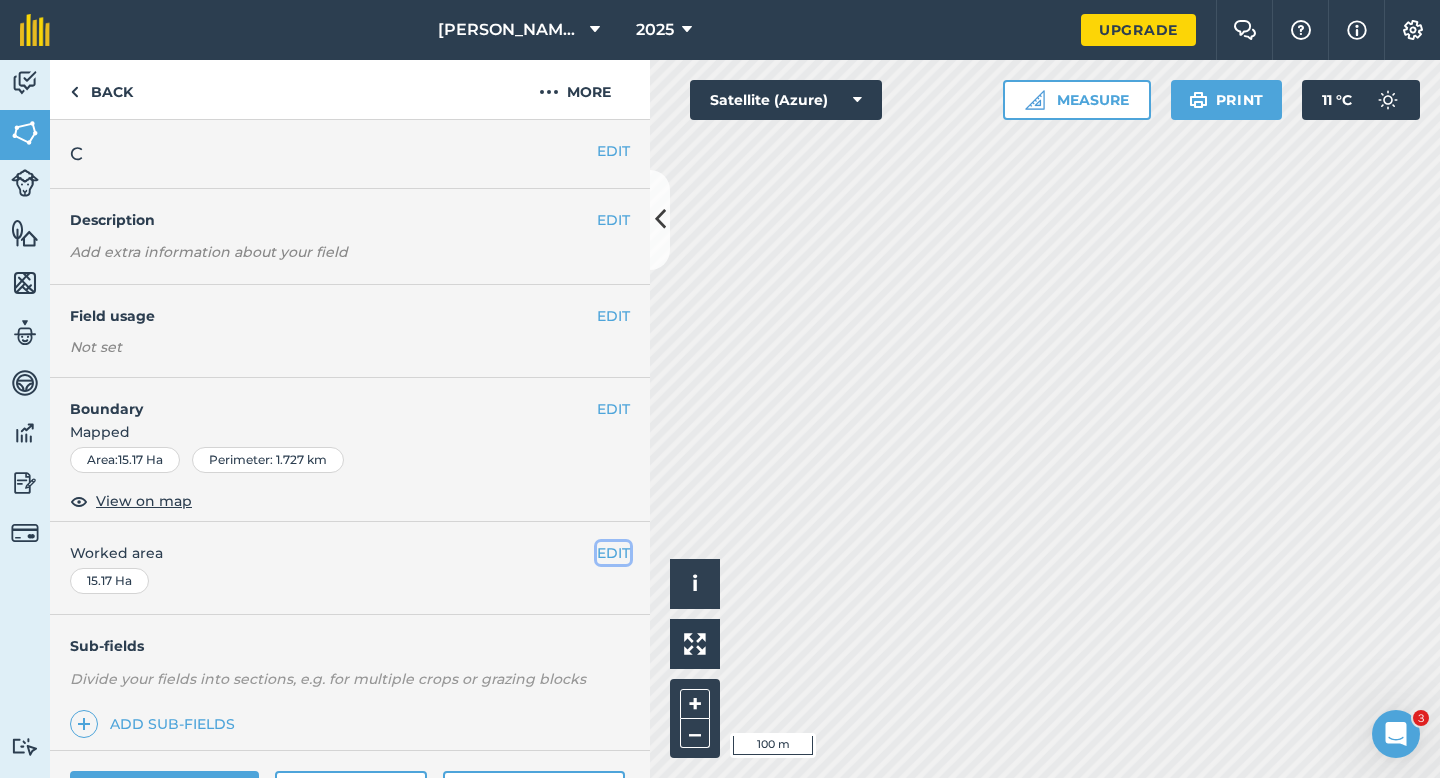 click on "EDIT" at bounding box center (613, 553) 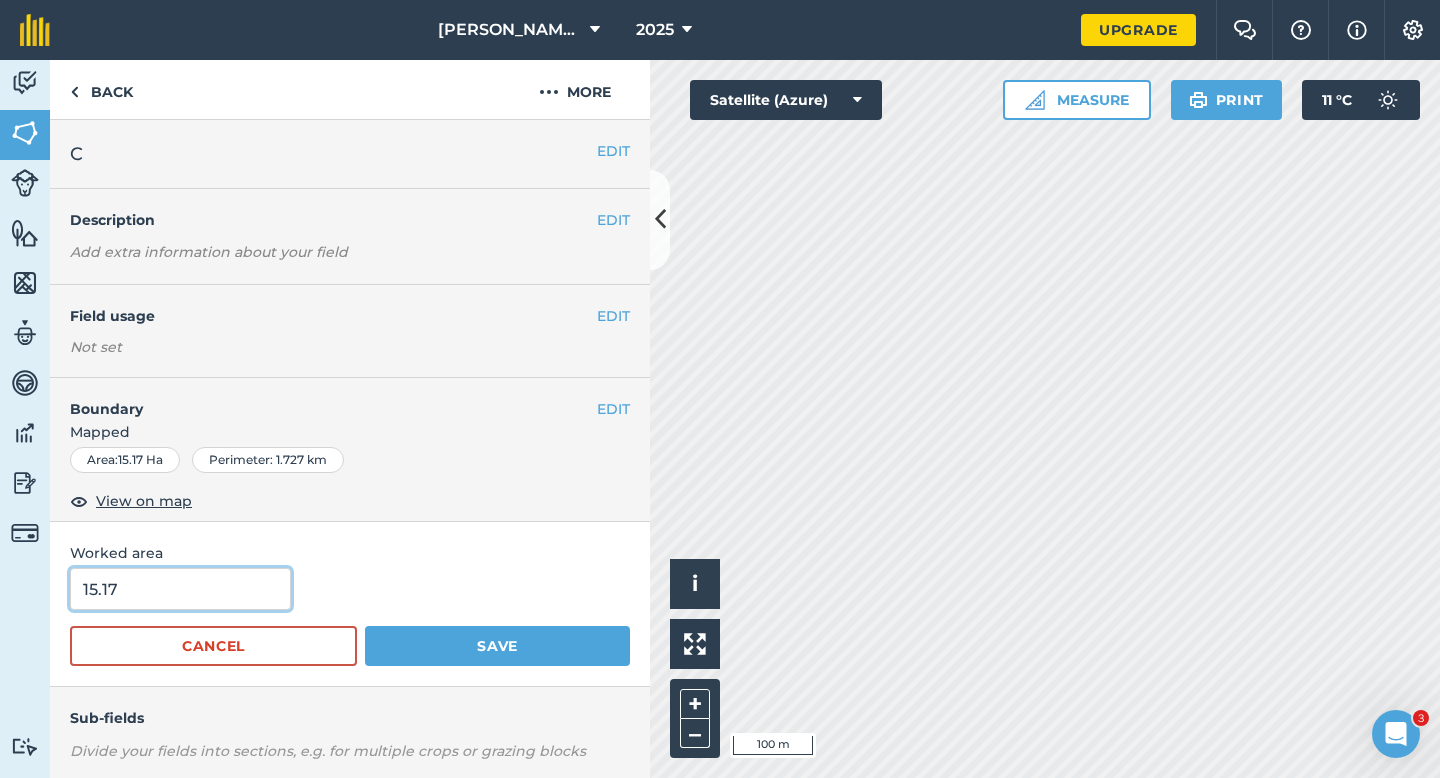 click on "15.17" at bounding box center [180, 589] 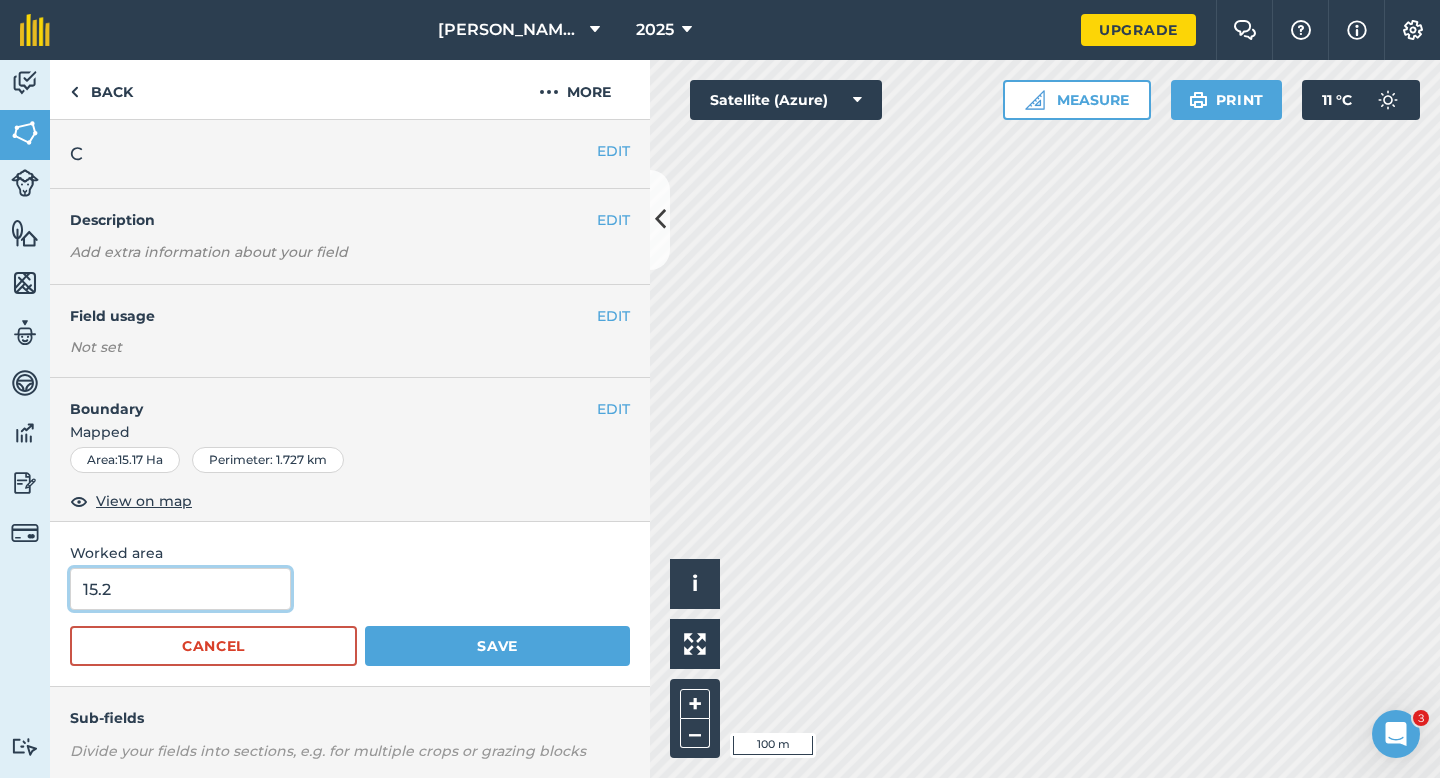 type on "15.2" 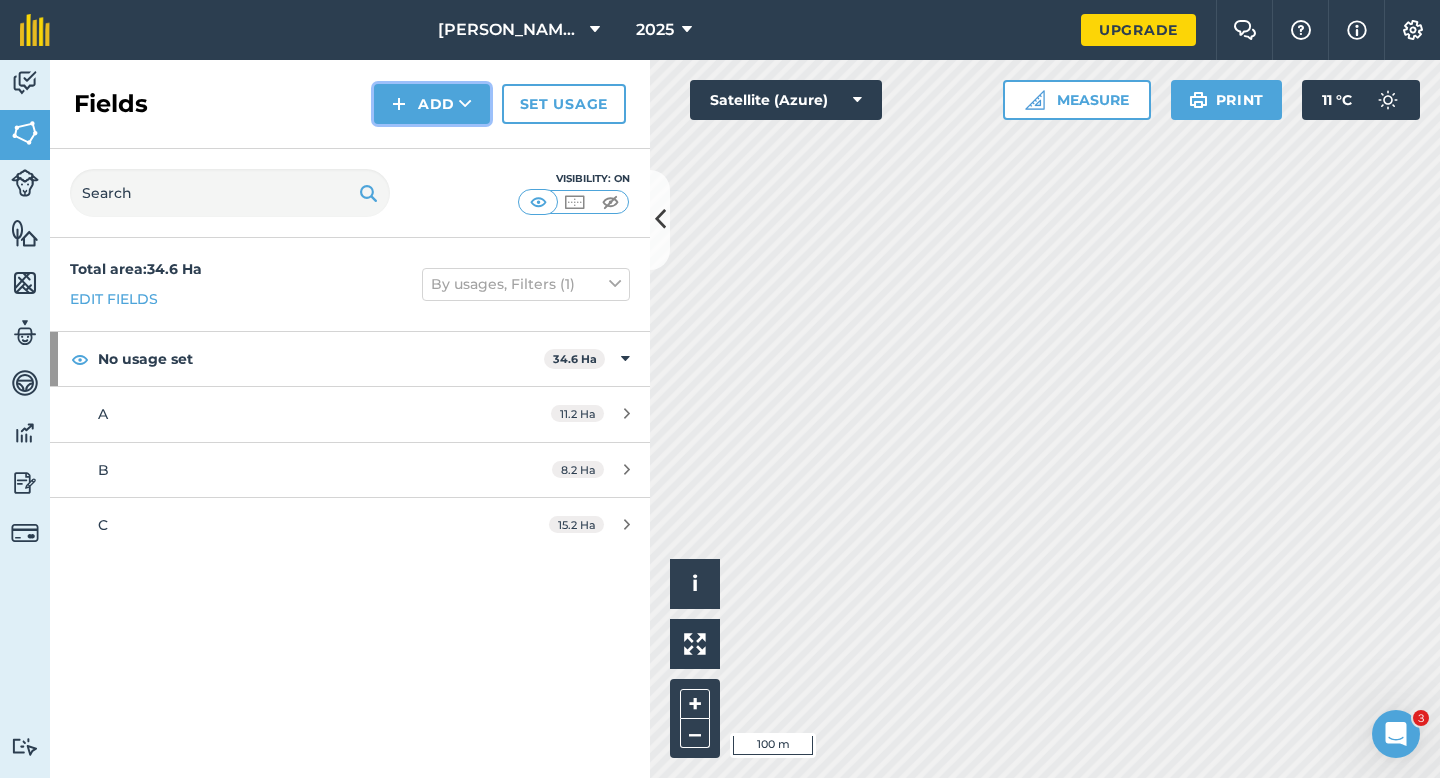 click on "Add" at bounding box center (432, 104) 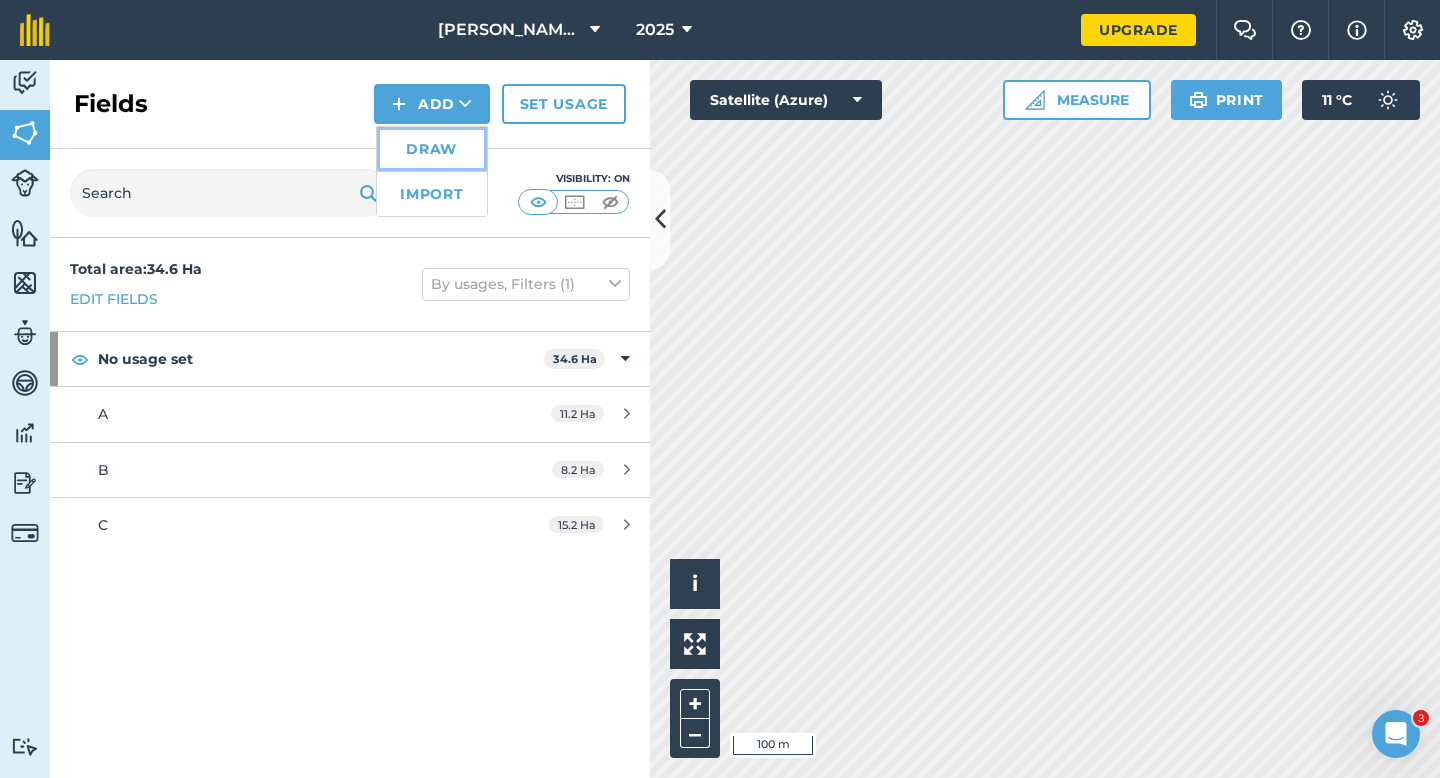 click on "Draw" at bounding box center [432, 149] 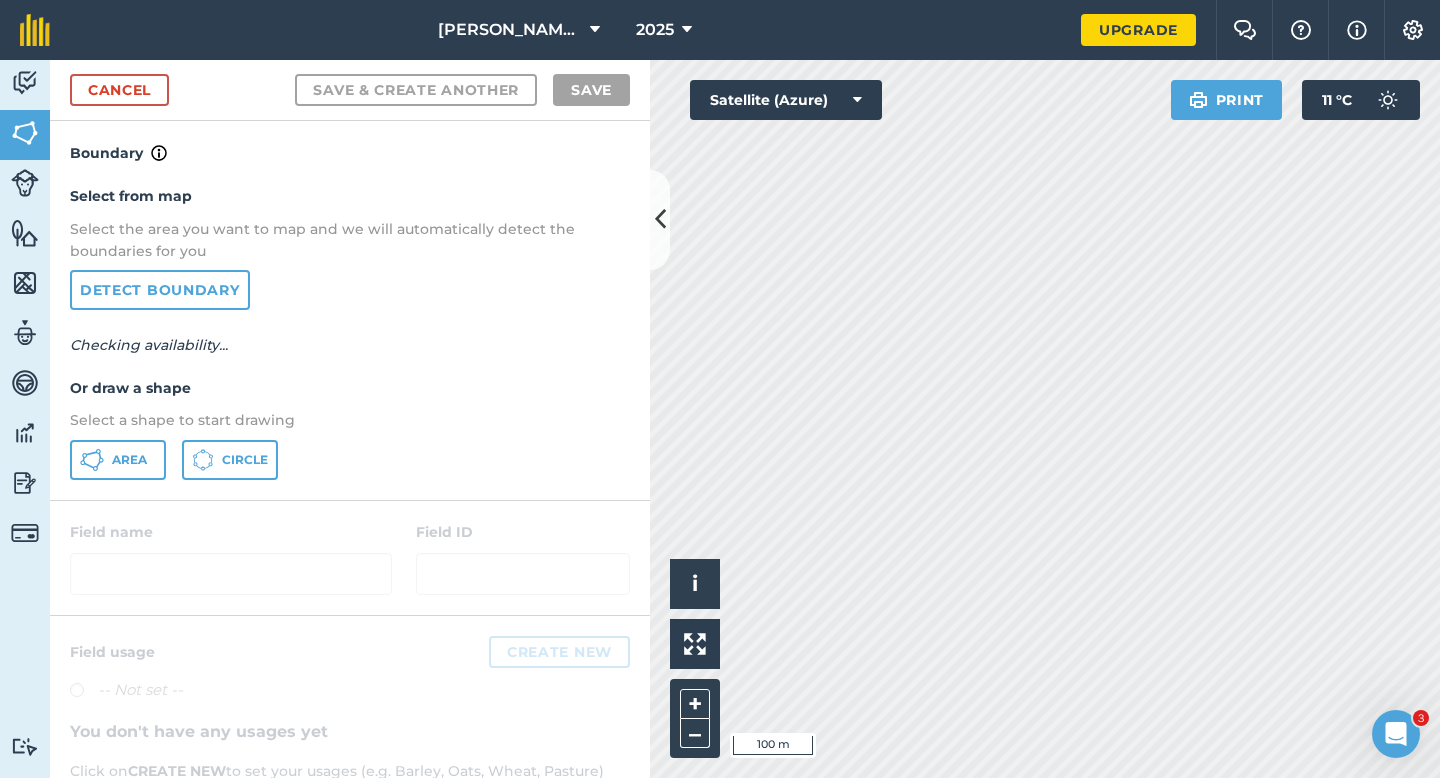 click on "Select from map Select the area you want to map and we will automatically detect the boundaries for you Detect boundary Checking availability... Or draw a shape Select a shape to start drawing Area Circle" at bounding box center [350, 332] 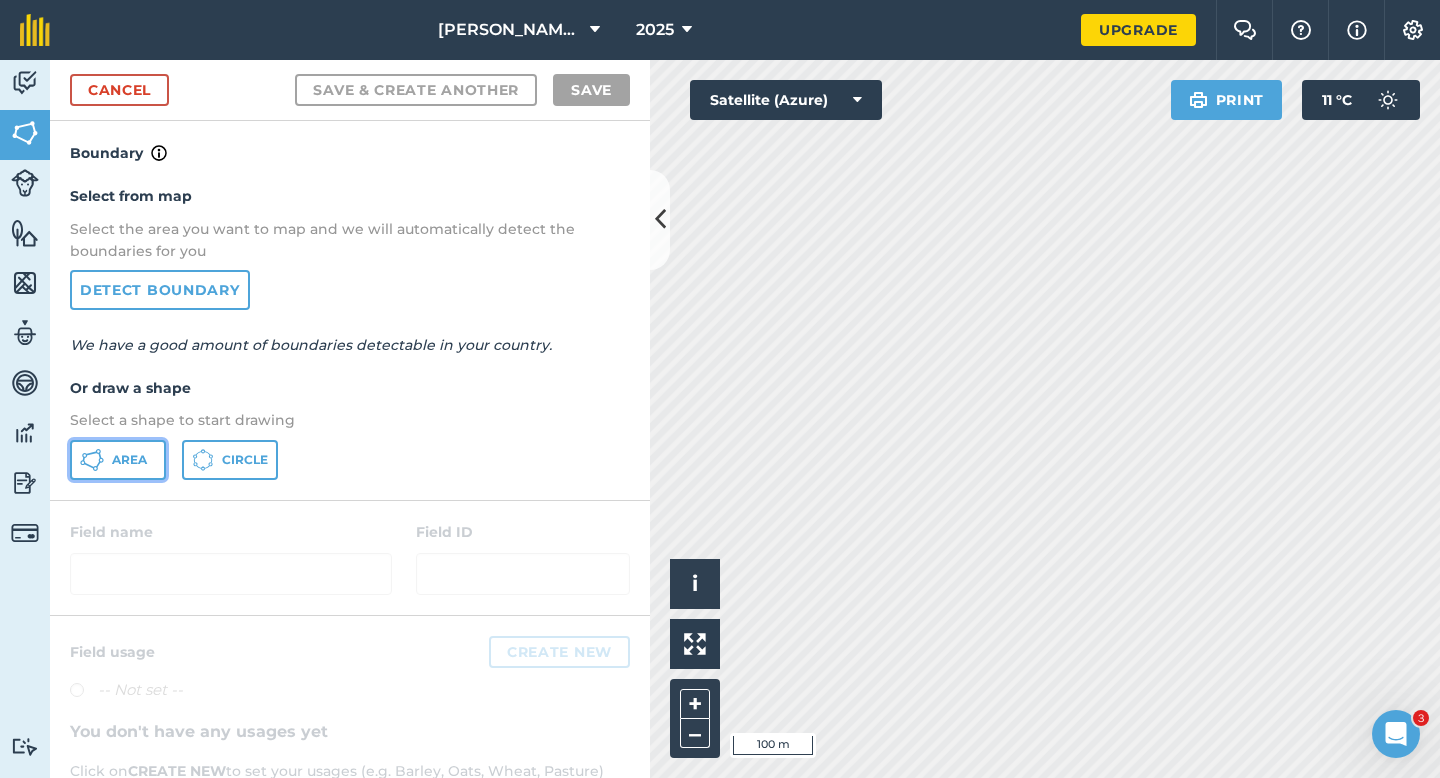 click on "Area" at bounding box center [118, 460] 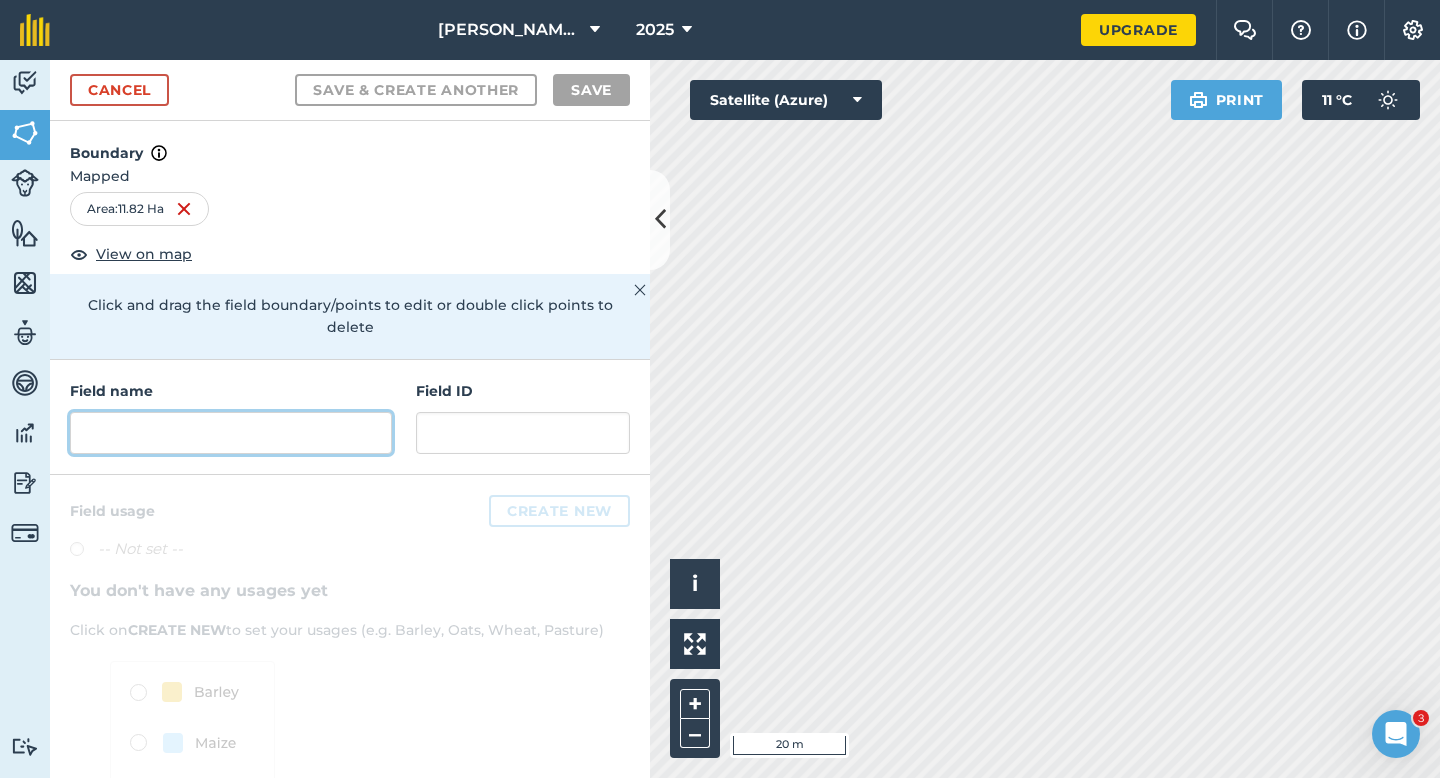 click at bounding box center (231, 433) 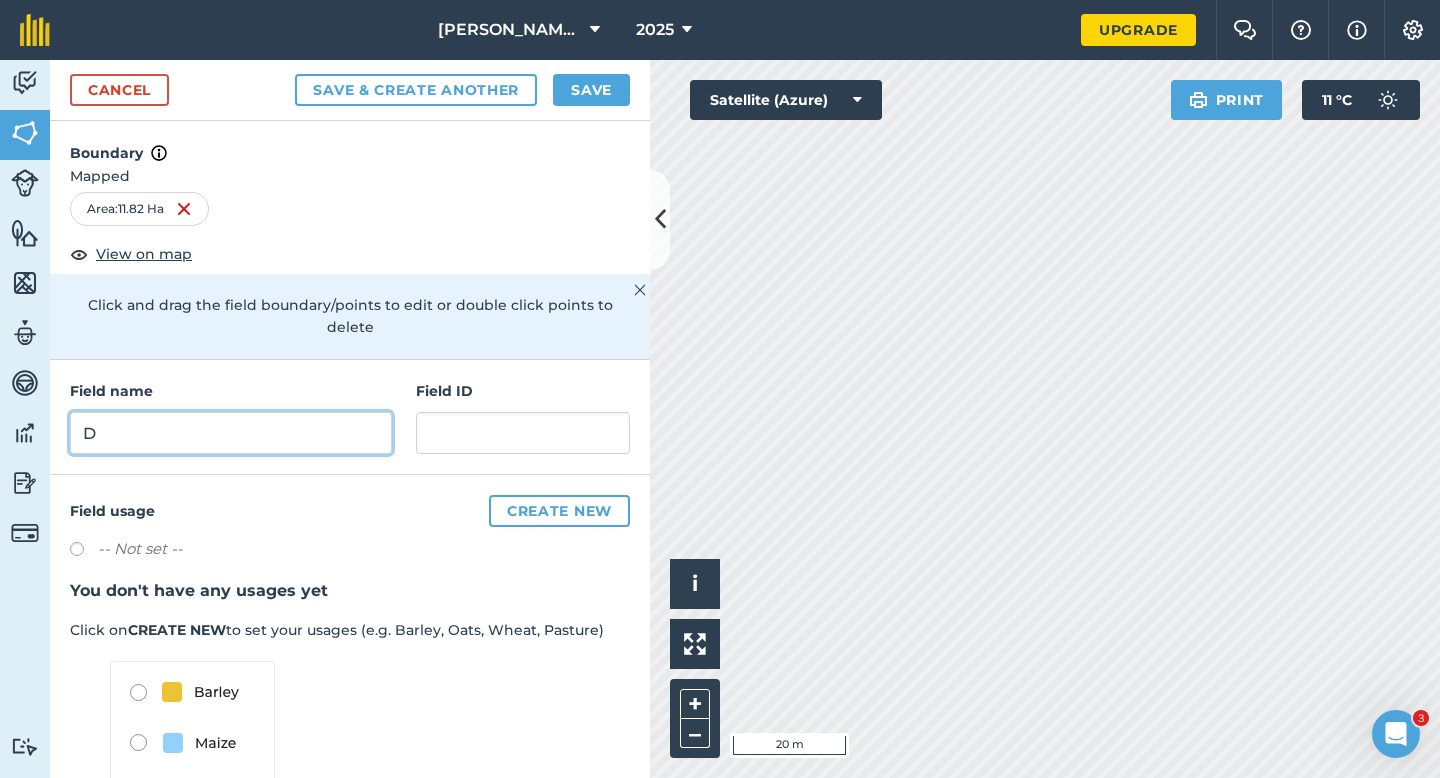 type on "D" 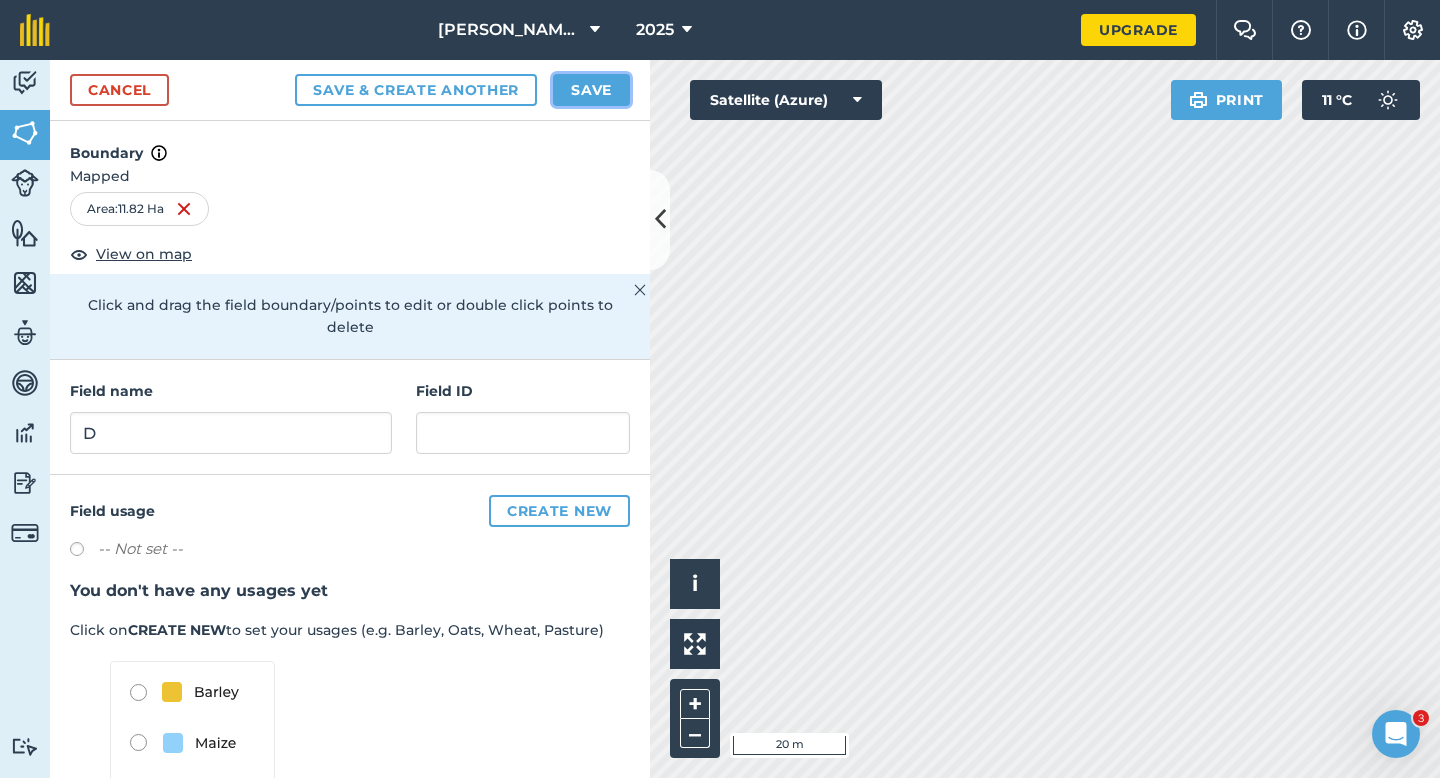 click on "Save" at bounding box center (591, 90) 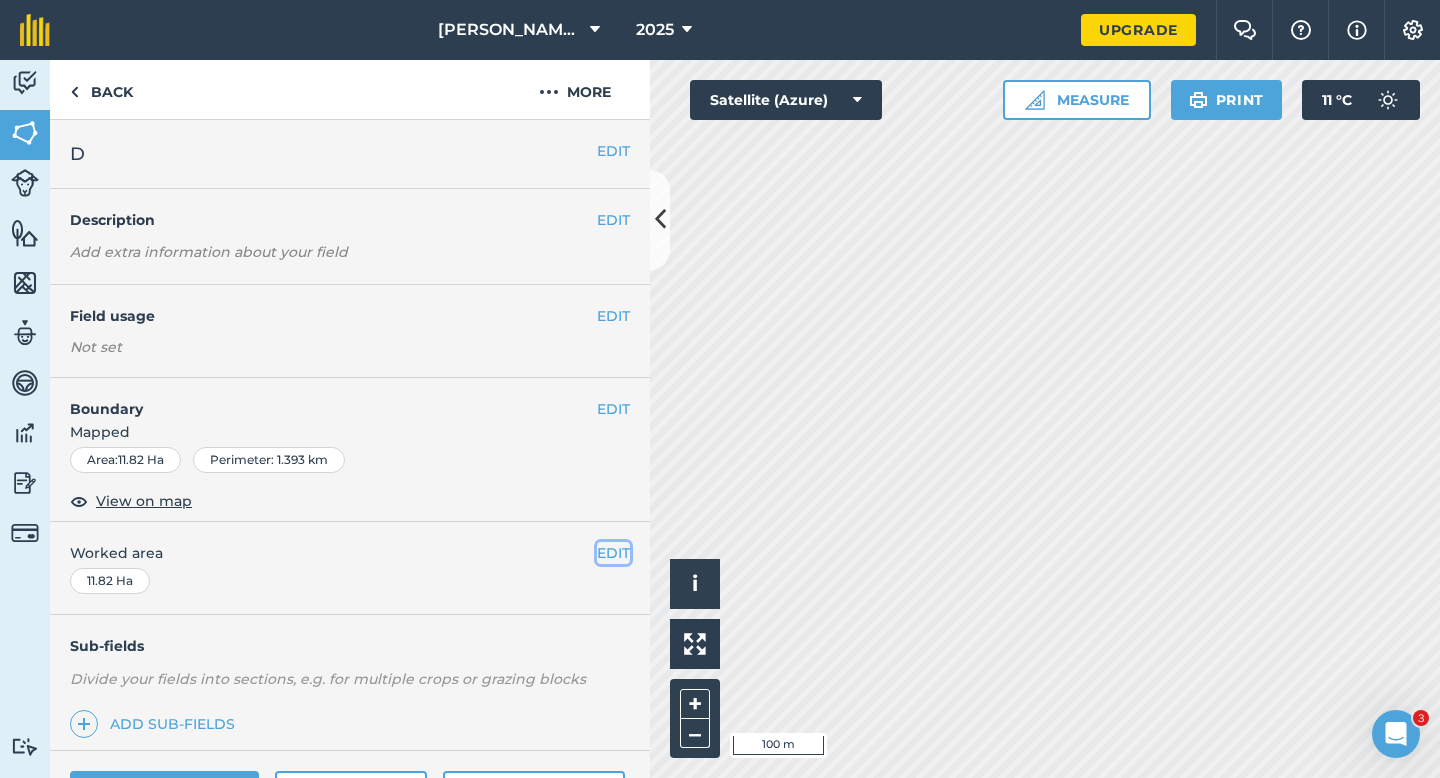 click on "EDIT" at bounding box center (613, 553) 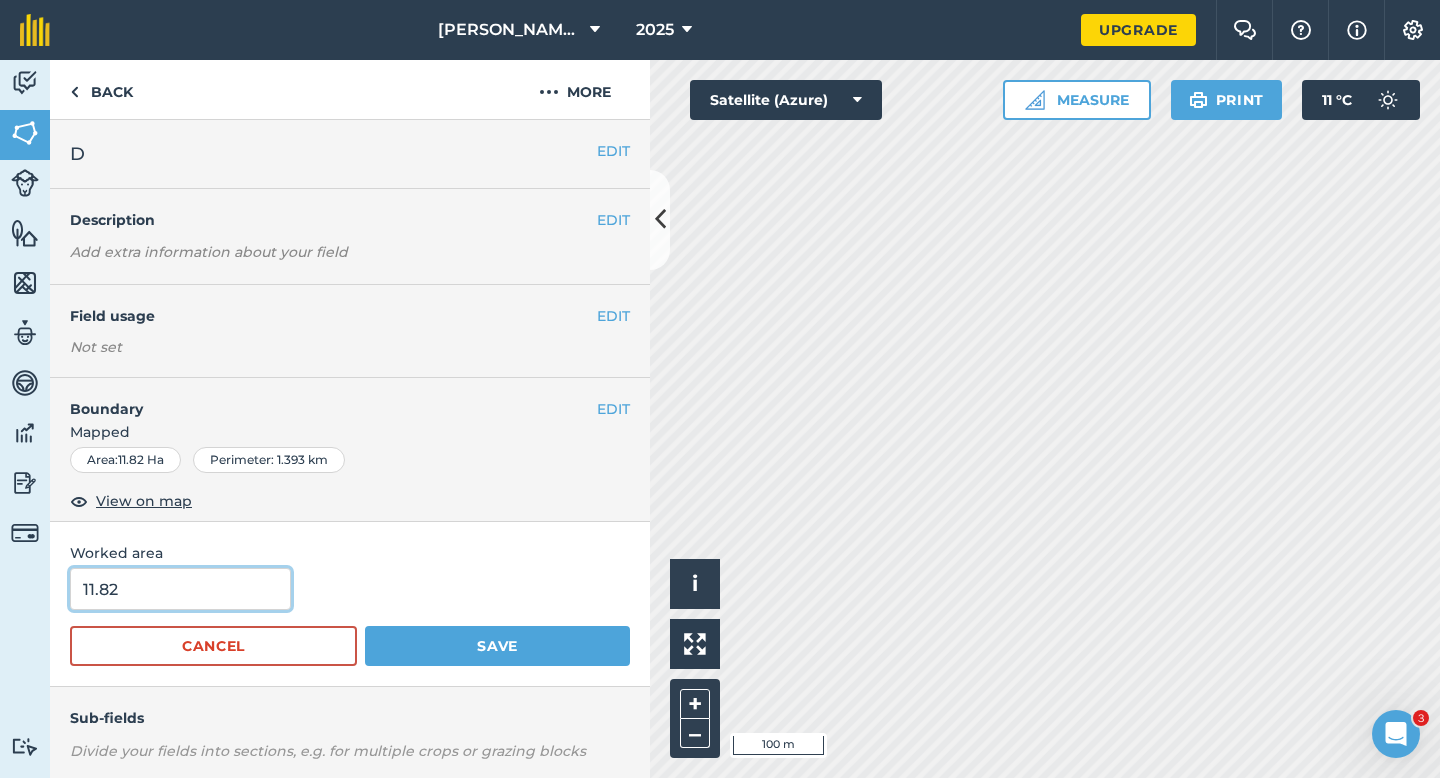 click on "11.82" at bounding box center [180, 589] 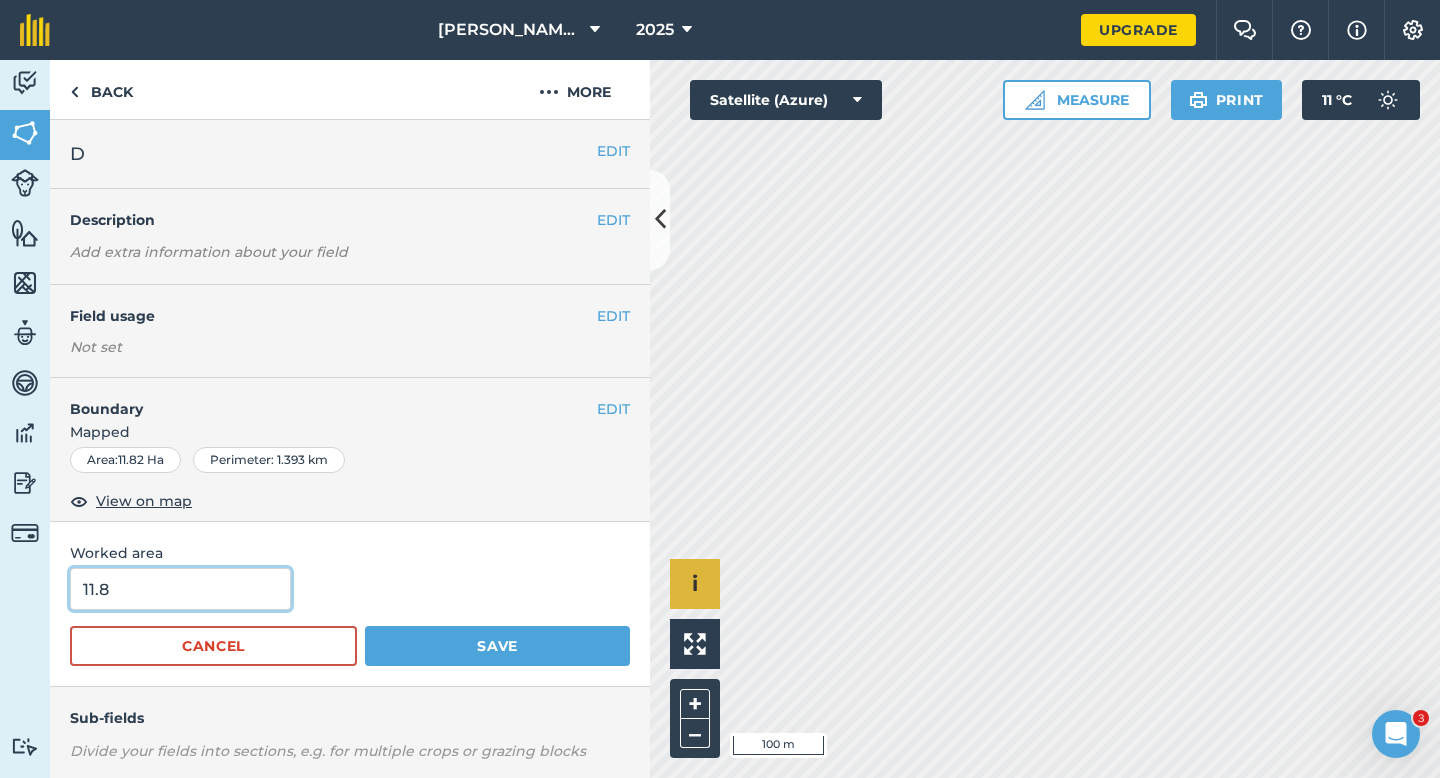 type on "11.8" 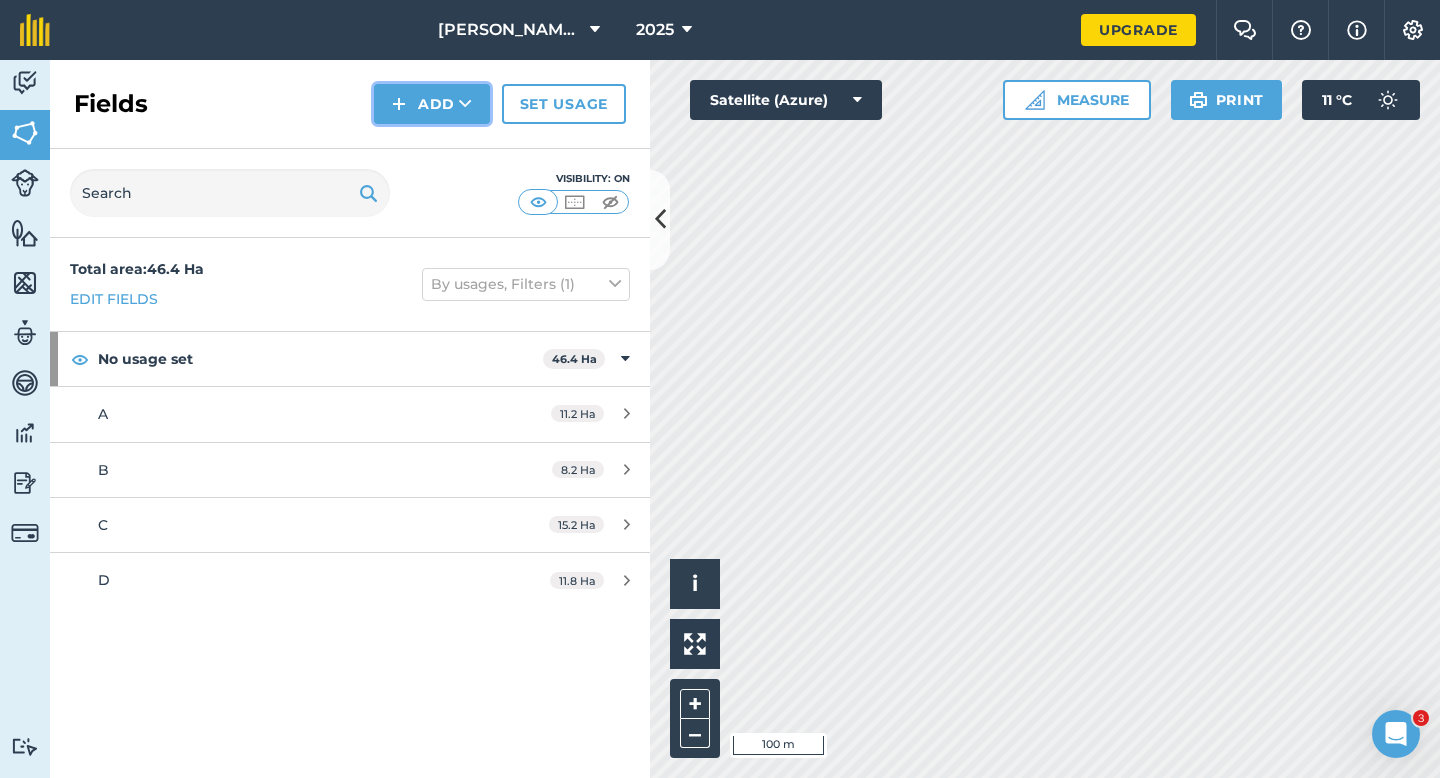 click on "Add" at bounding box center [432, 104] 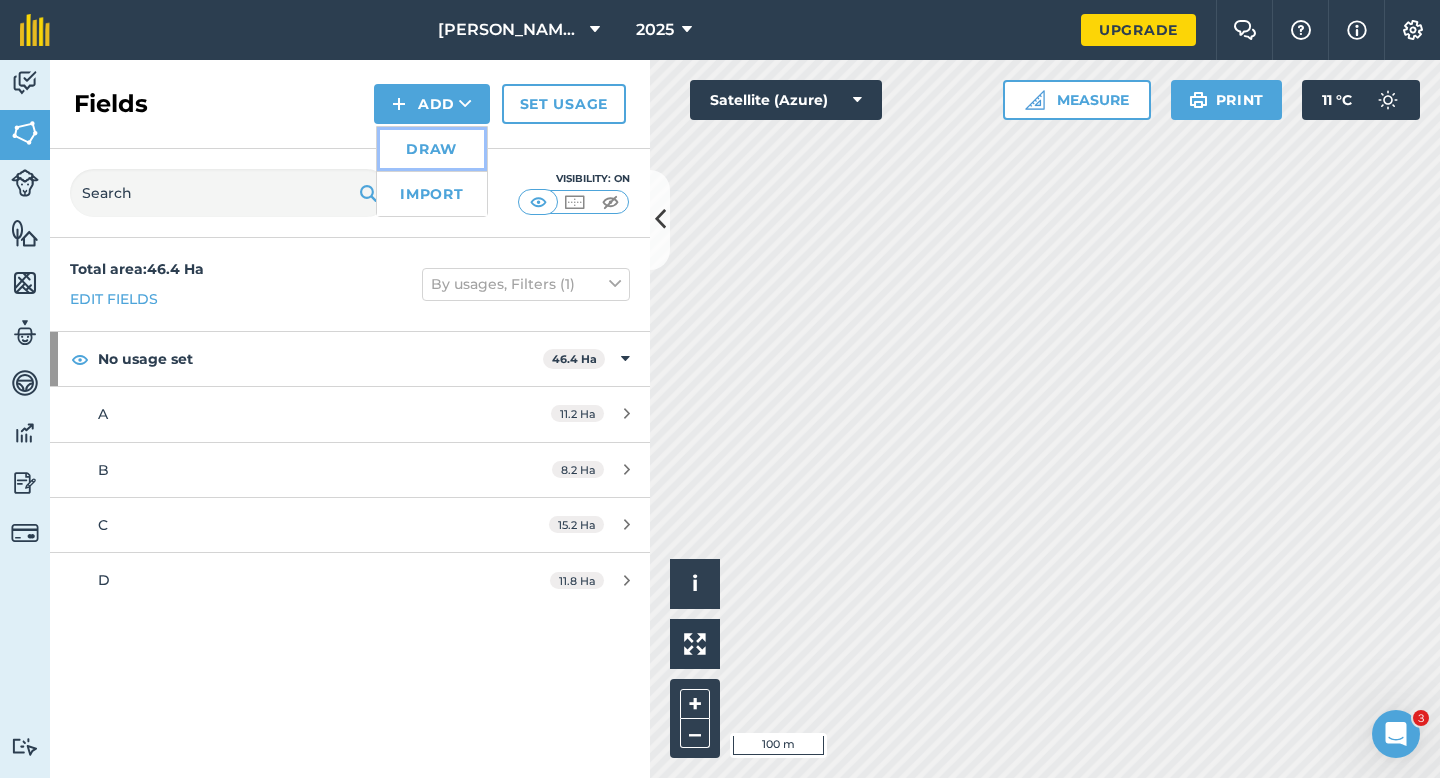 click on "Draw" at bounding box center [432, 149] 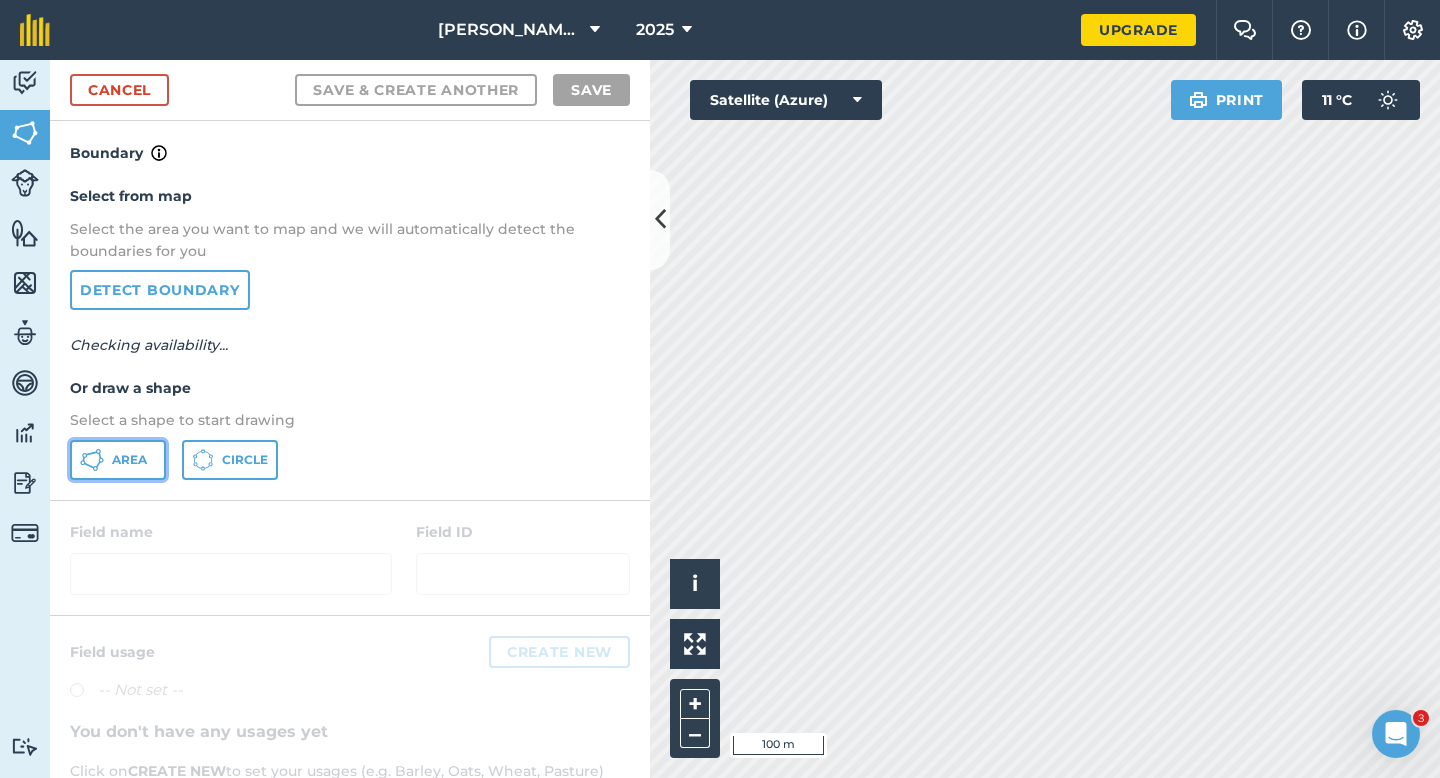 click on "Area" at bounding box center (129, 460) 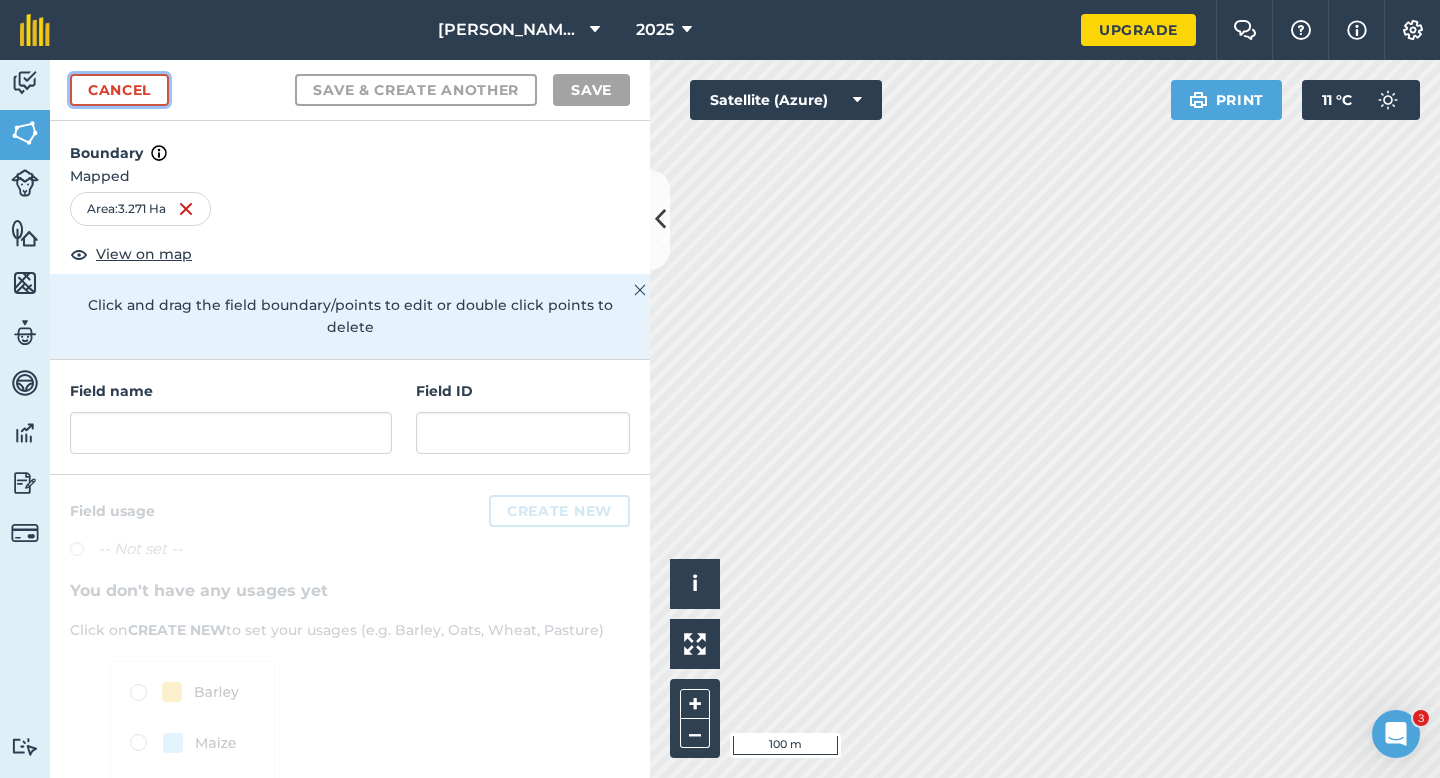 click on "Cancel" at bounding box center [119, 90] 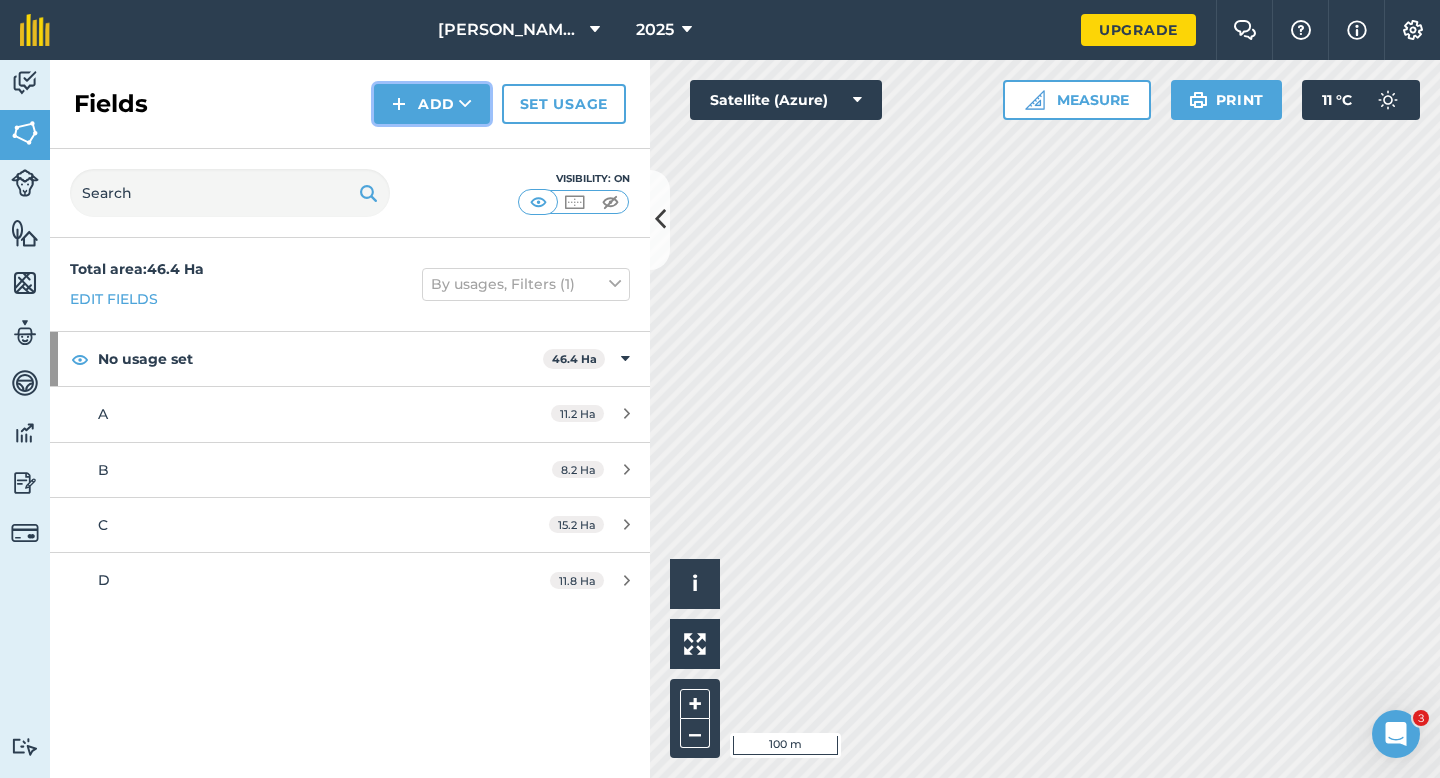 click on "Add" at bounding box center [432, 104] 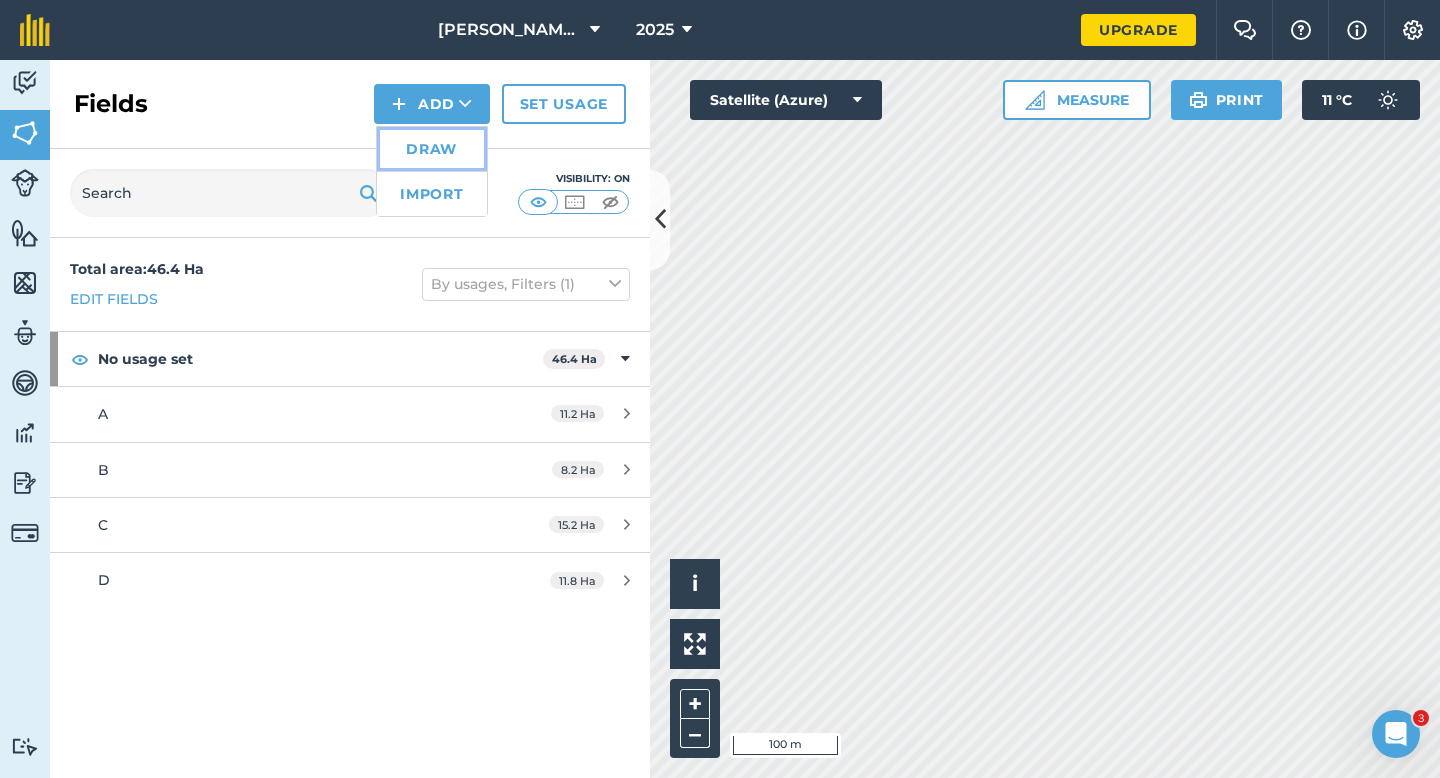 click on "Draw" at bounding box center [432, 149] 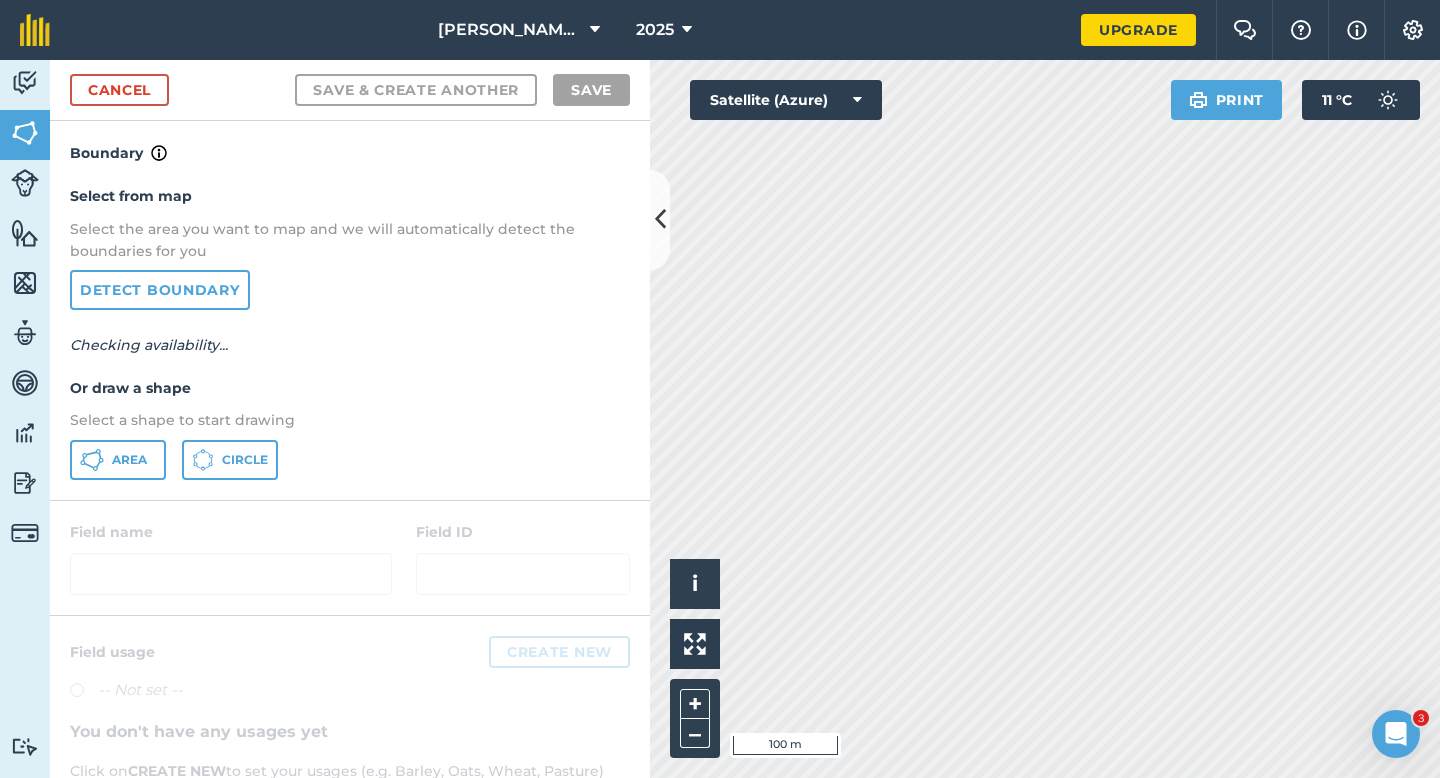 click on "Select a shape to start drawing" at bounding box center [350, 420] 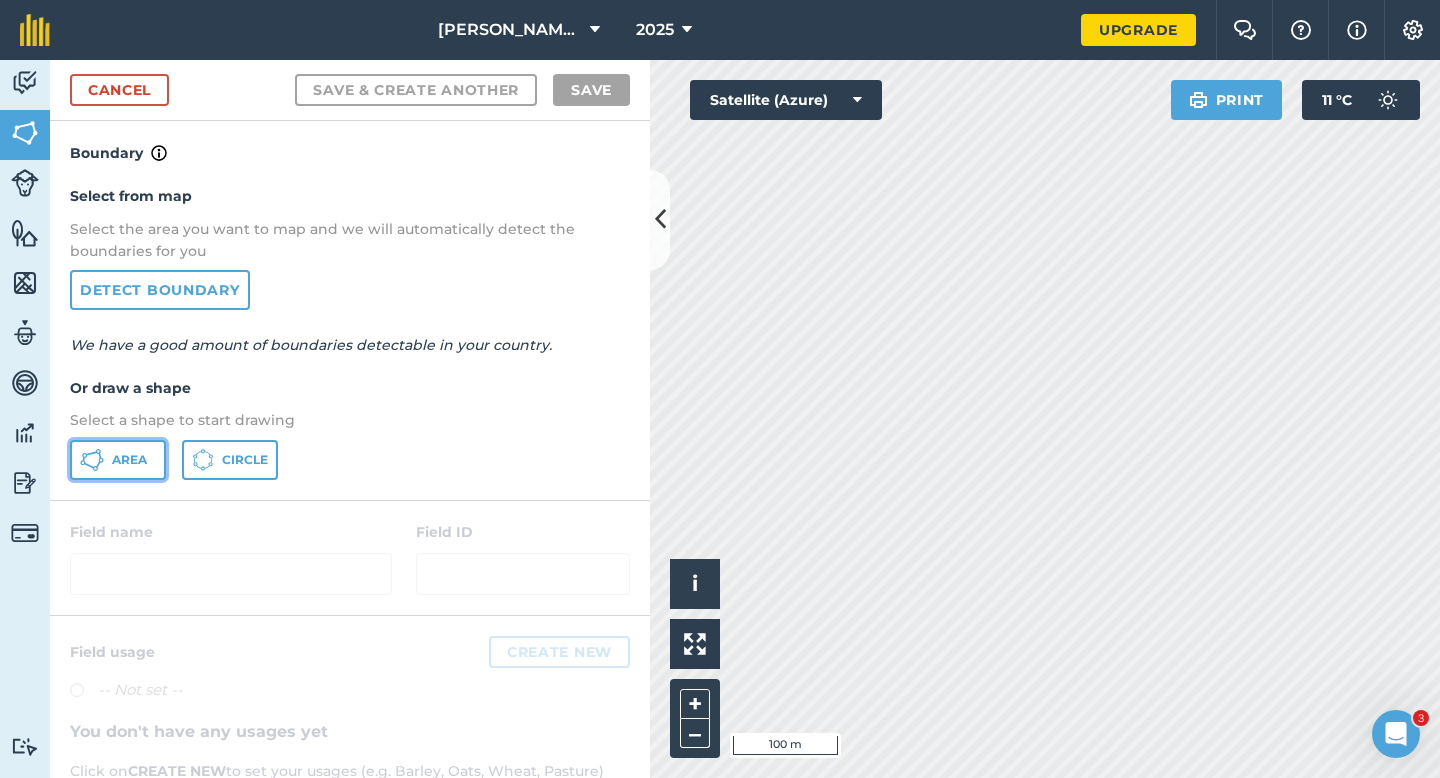 click on "Area" at bounding box center [118, 460] 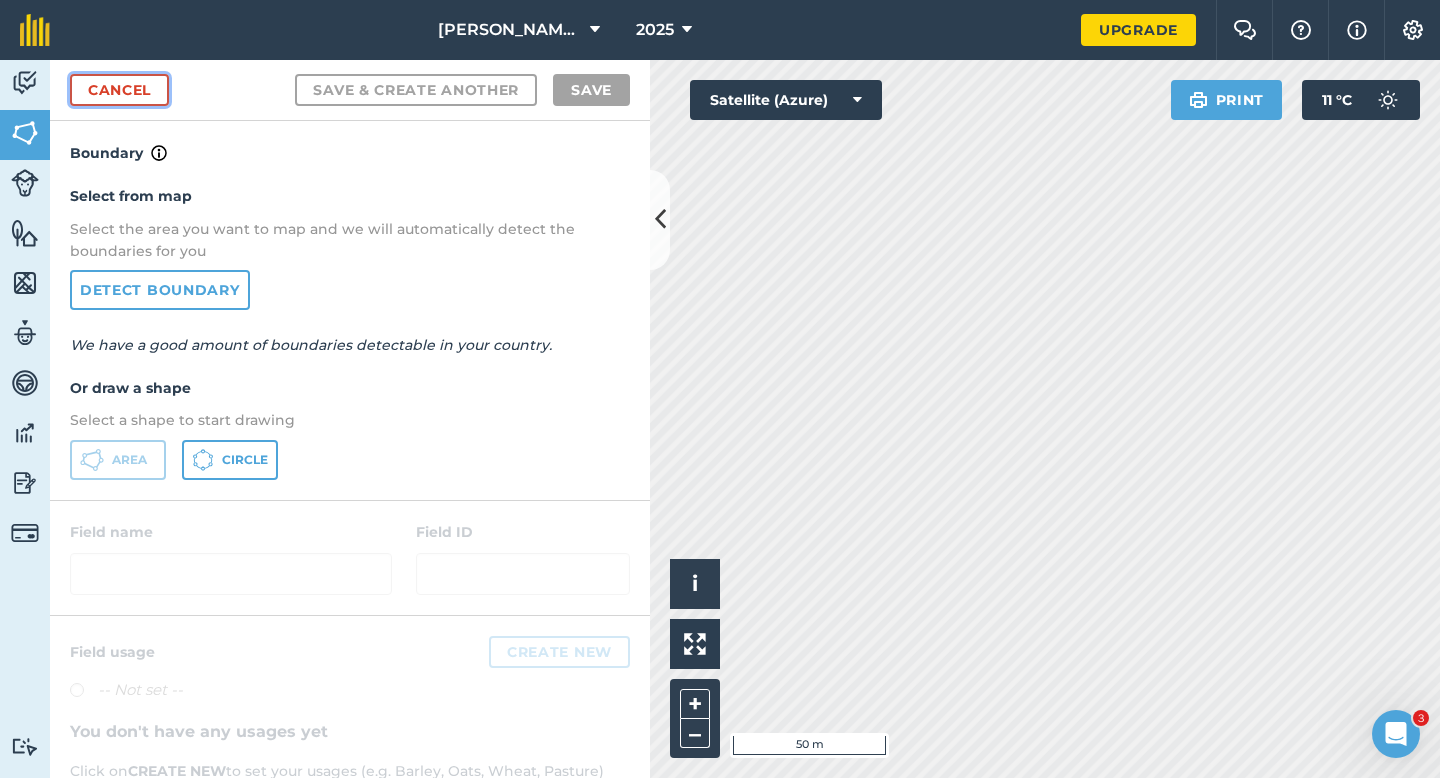 click on "Cancel" at bounding box center [119, 90] 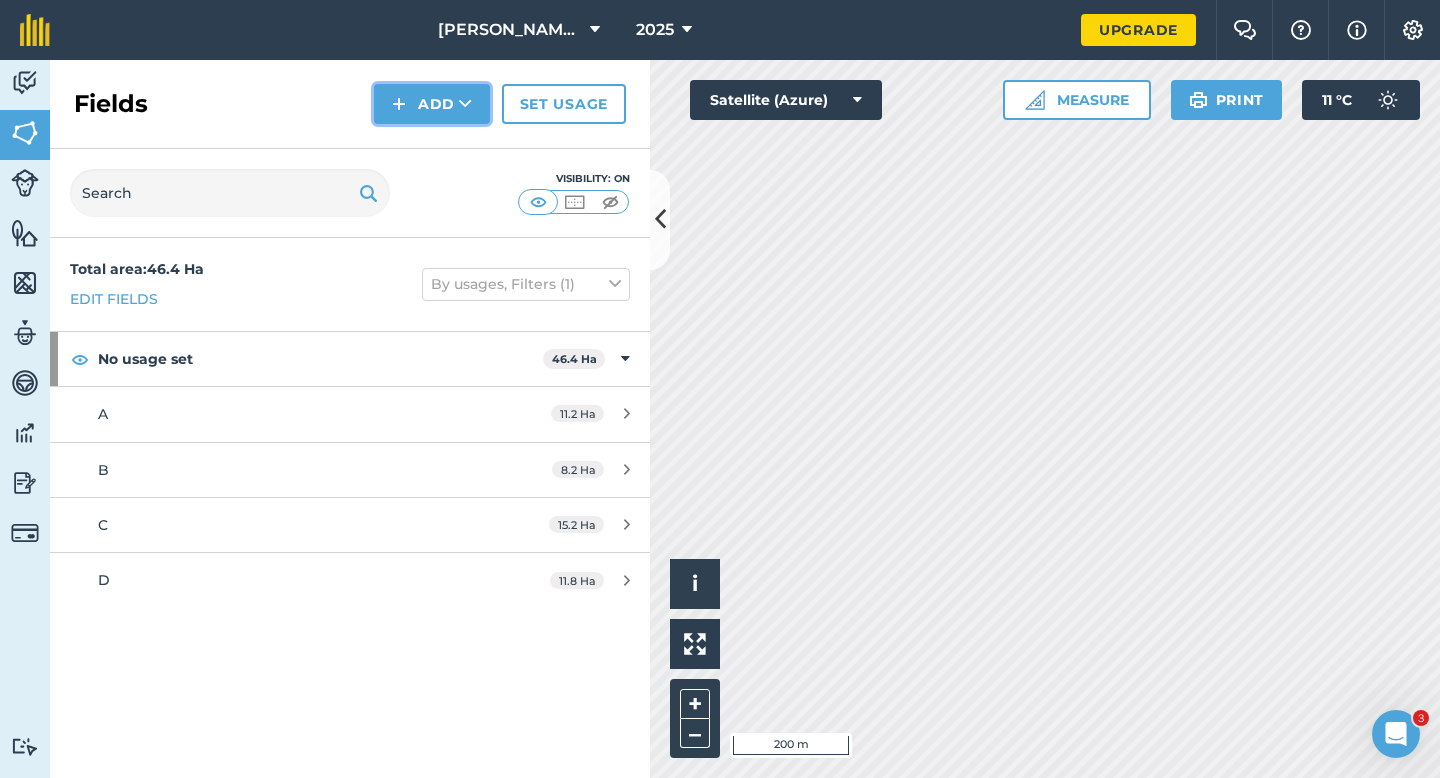 click on "Add" at bounding box center (432, 104) 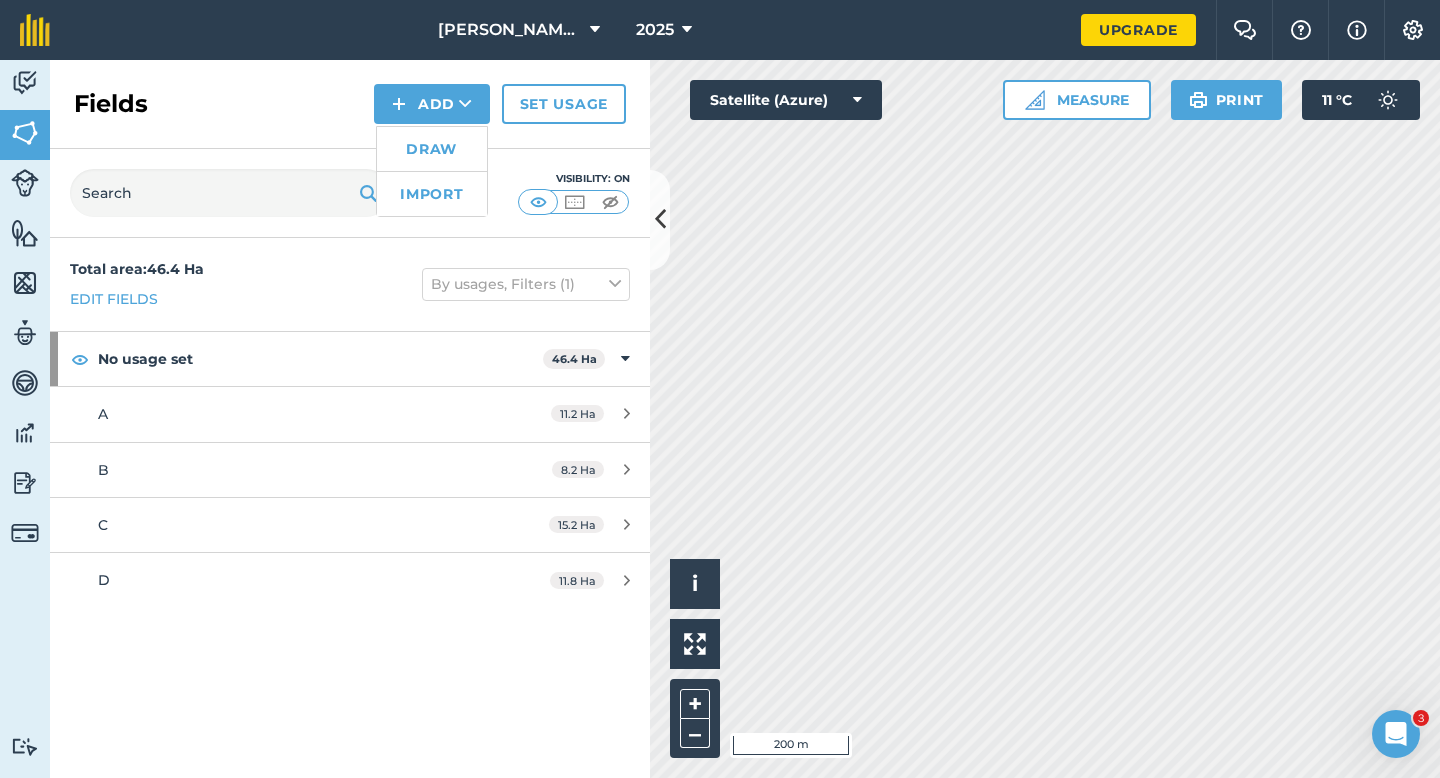 click on "Draw" at bounding box center (432, 149) 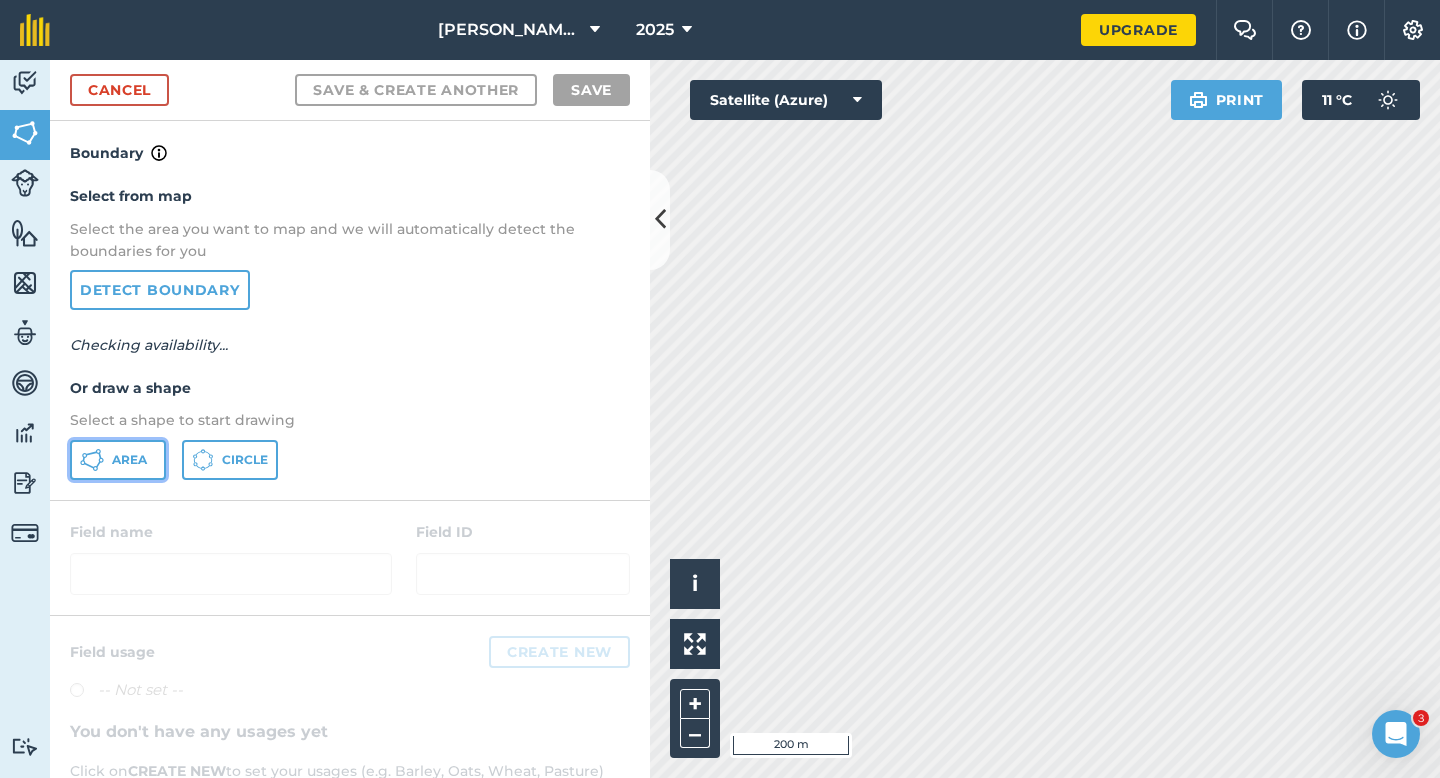 click on "Area" at bounding box center [129, 460] 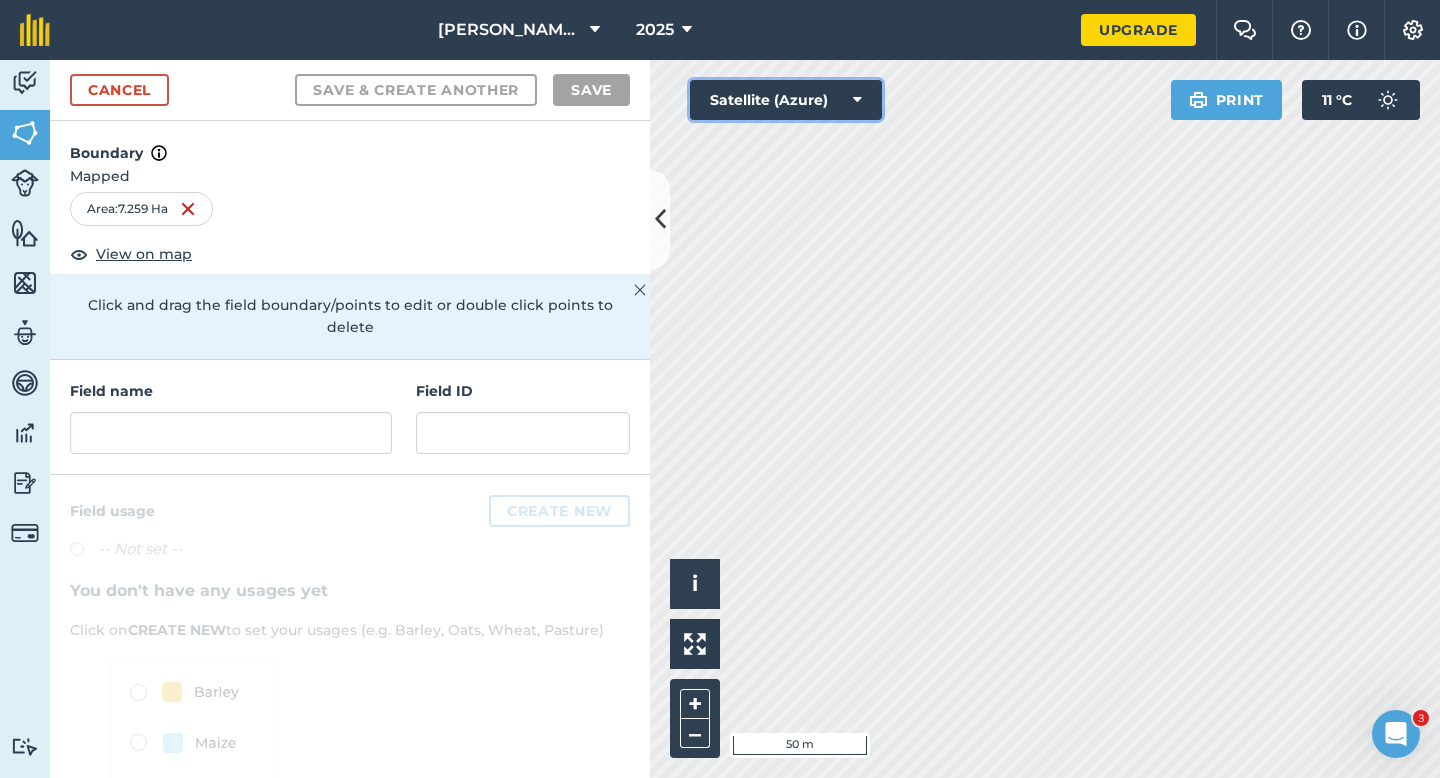 click on "Click to start drawing i © 2025 TomTom, Microsoft 50 m + – Satellite (Azure) Print 11   ° C" at bounding box center [1045, 419] 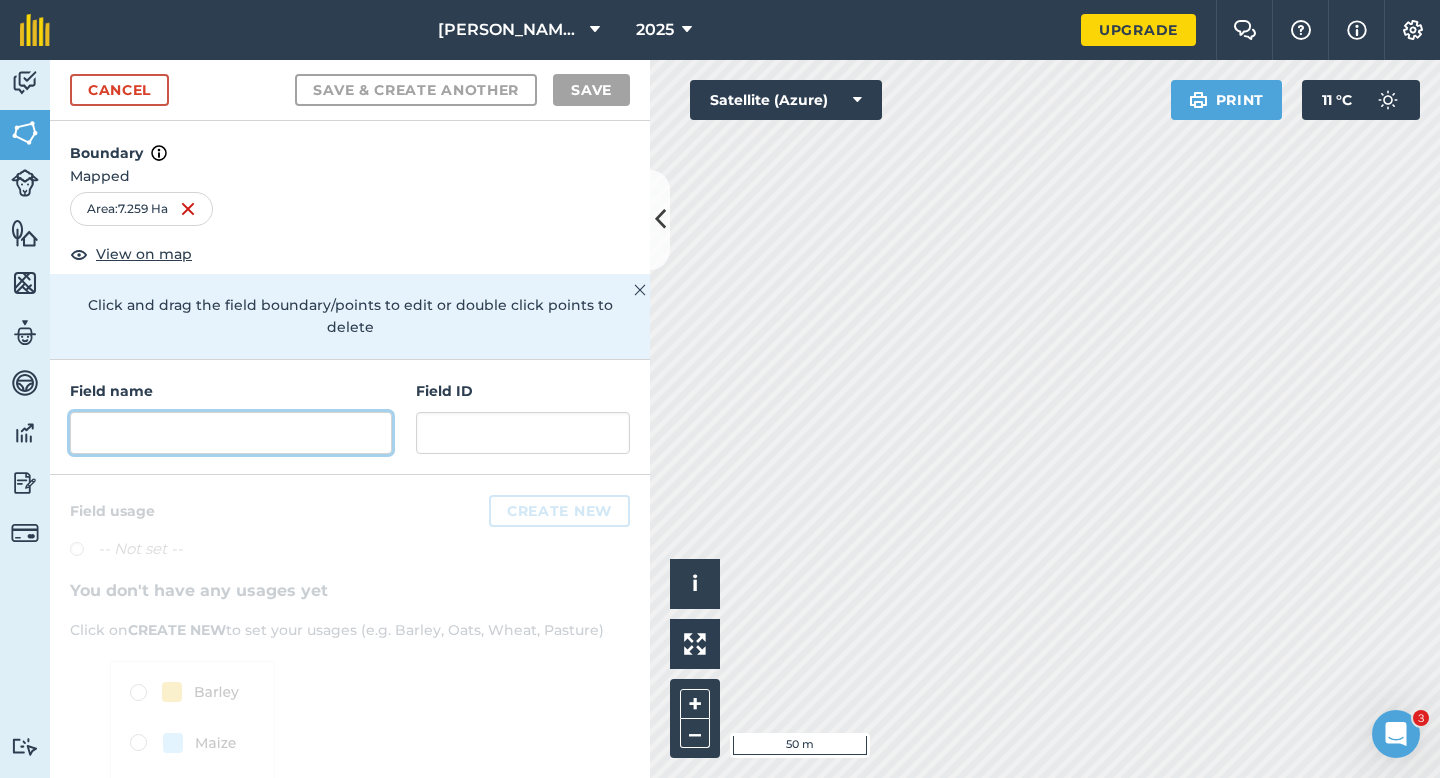 click at bounding box center [231, 433] 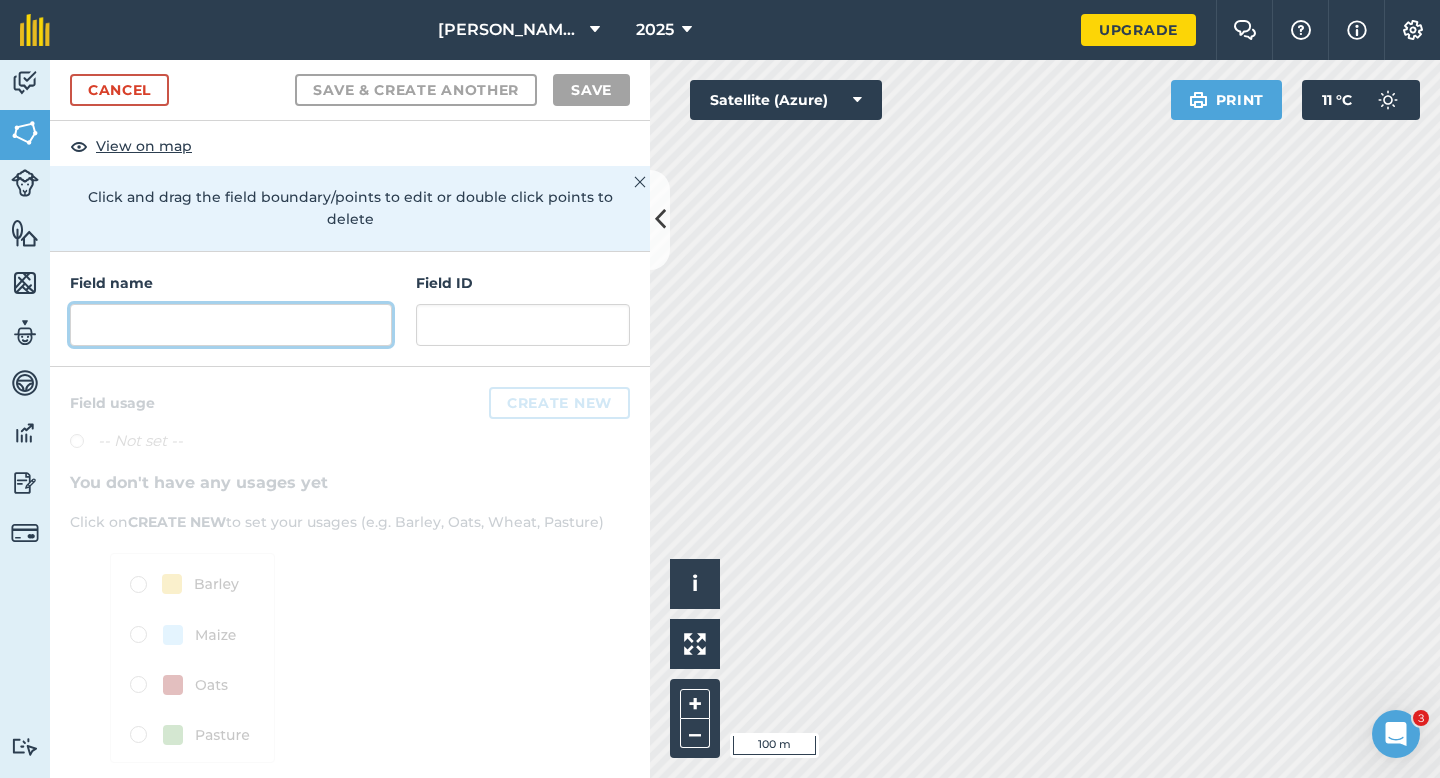 click at bounding box center [231, 325] 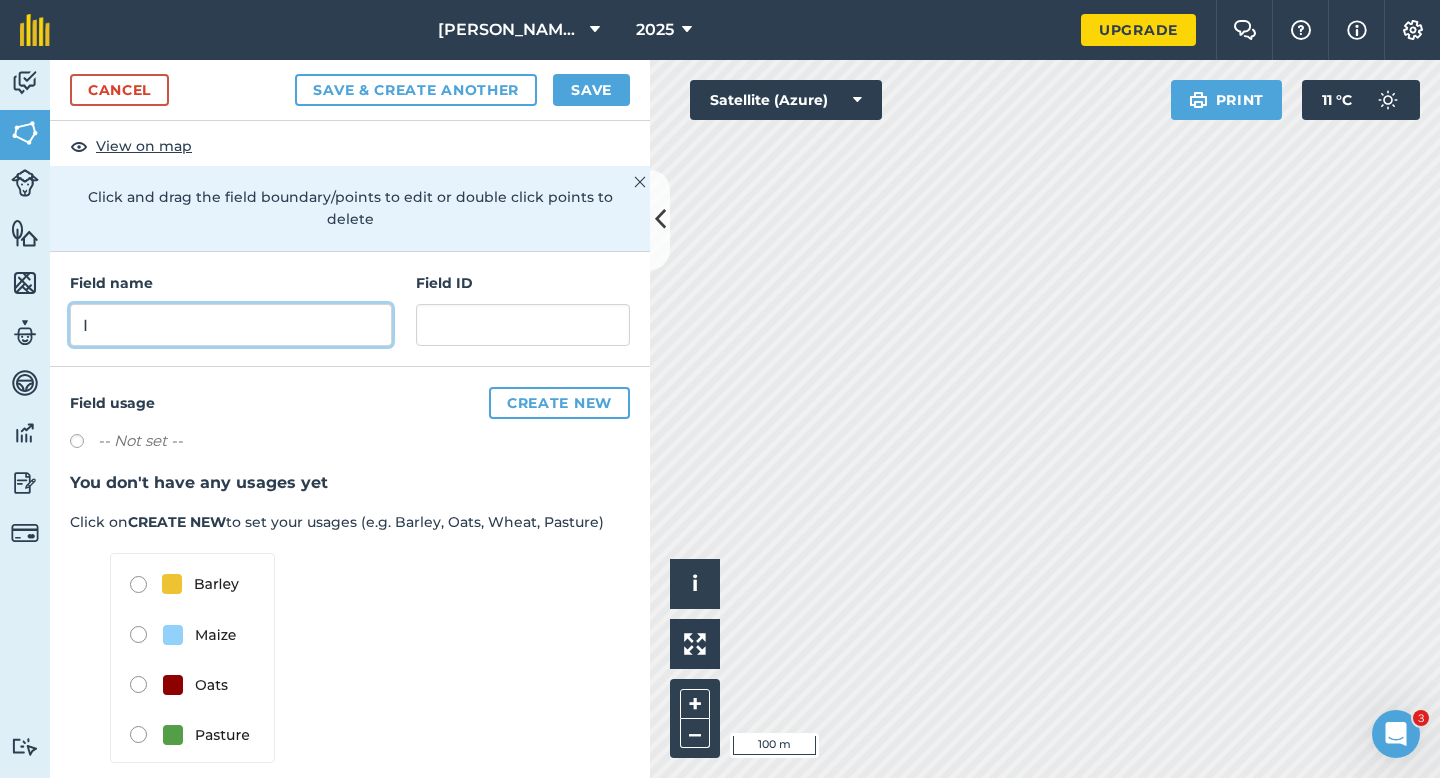 type on "I" 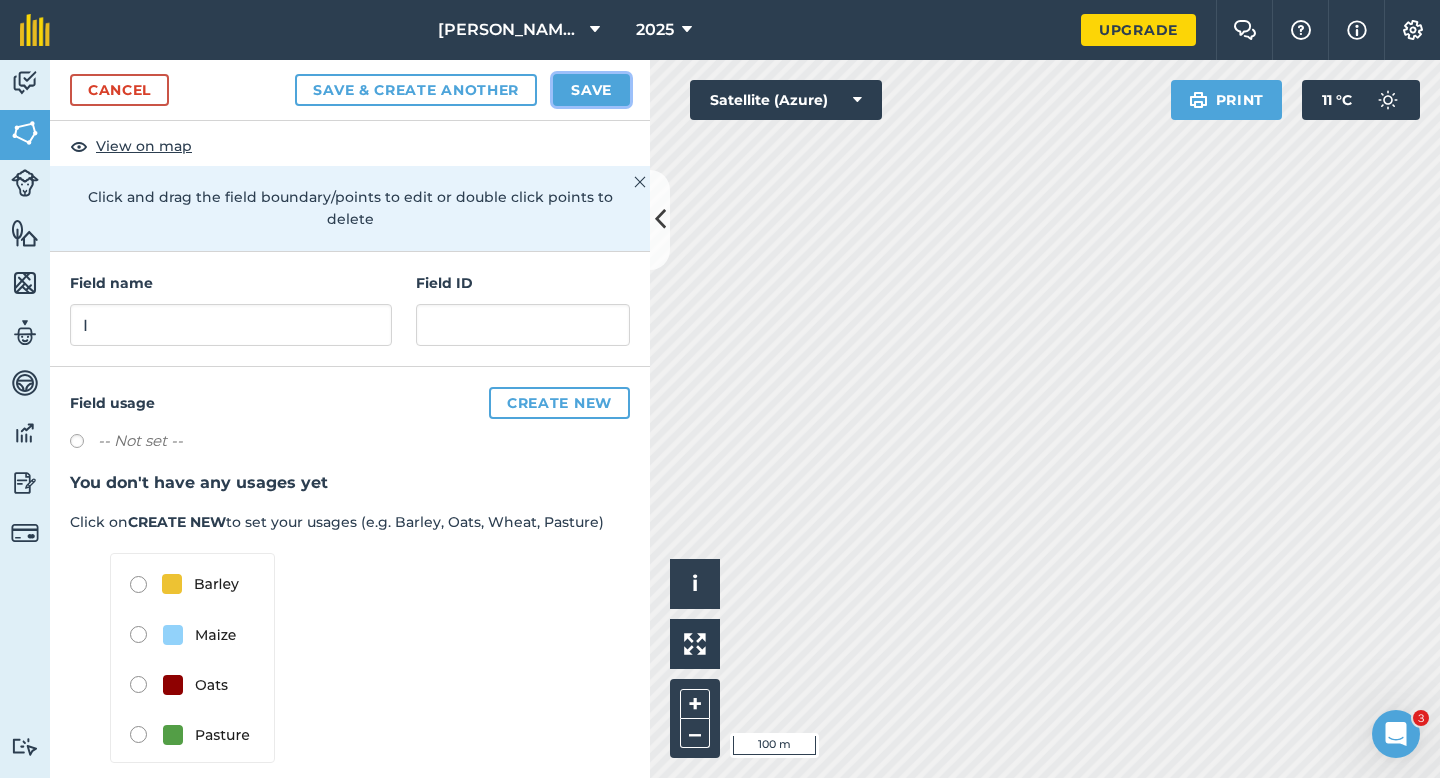click on "Save" at bounding box center [591, 90] 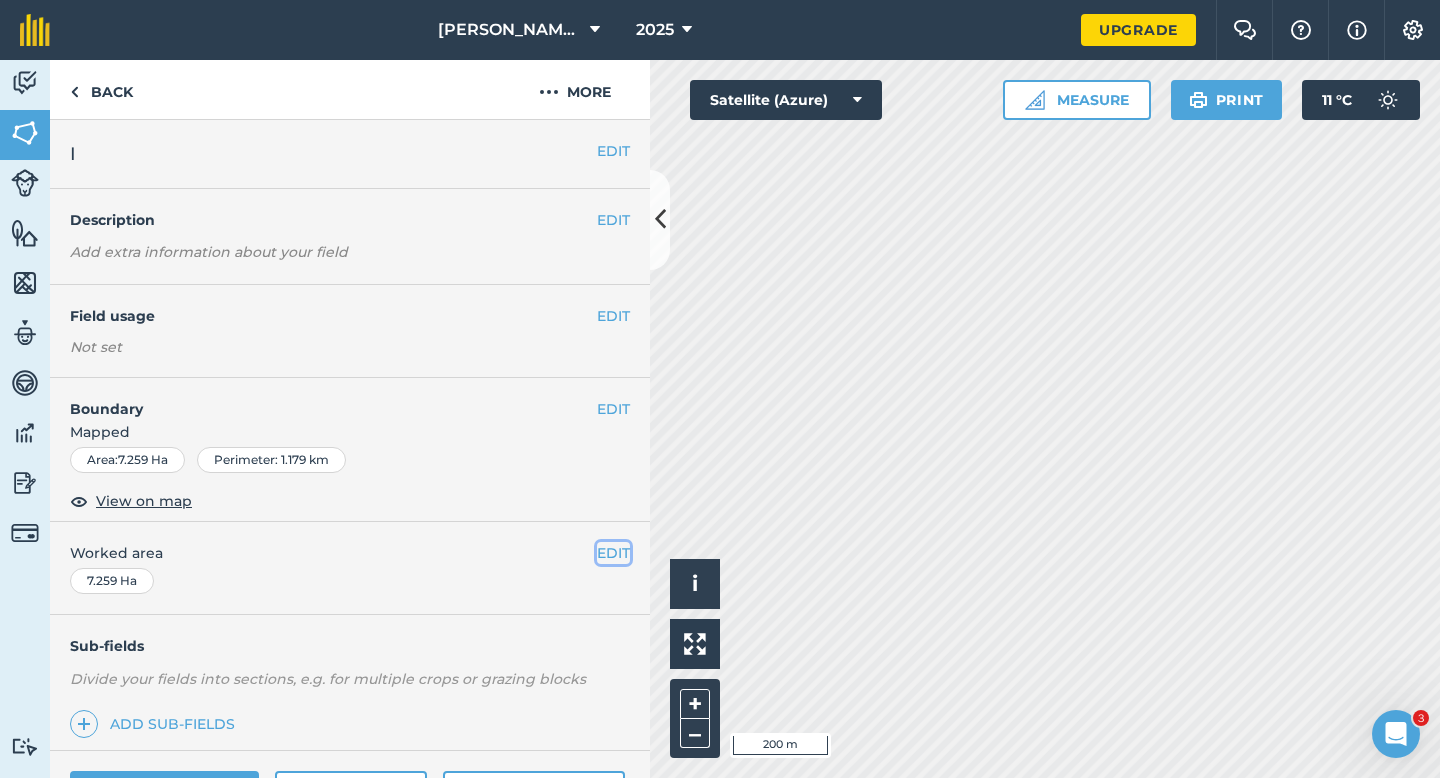 click on "EDIT" at bounding box center [613, 553] 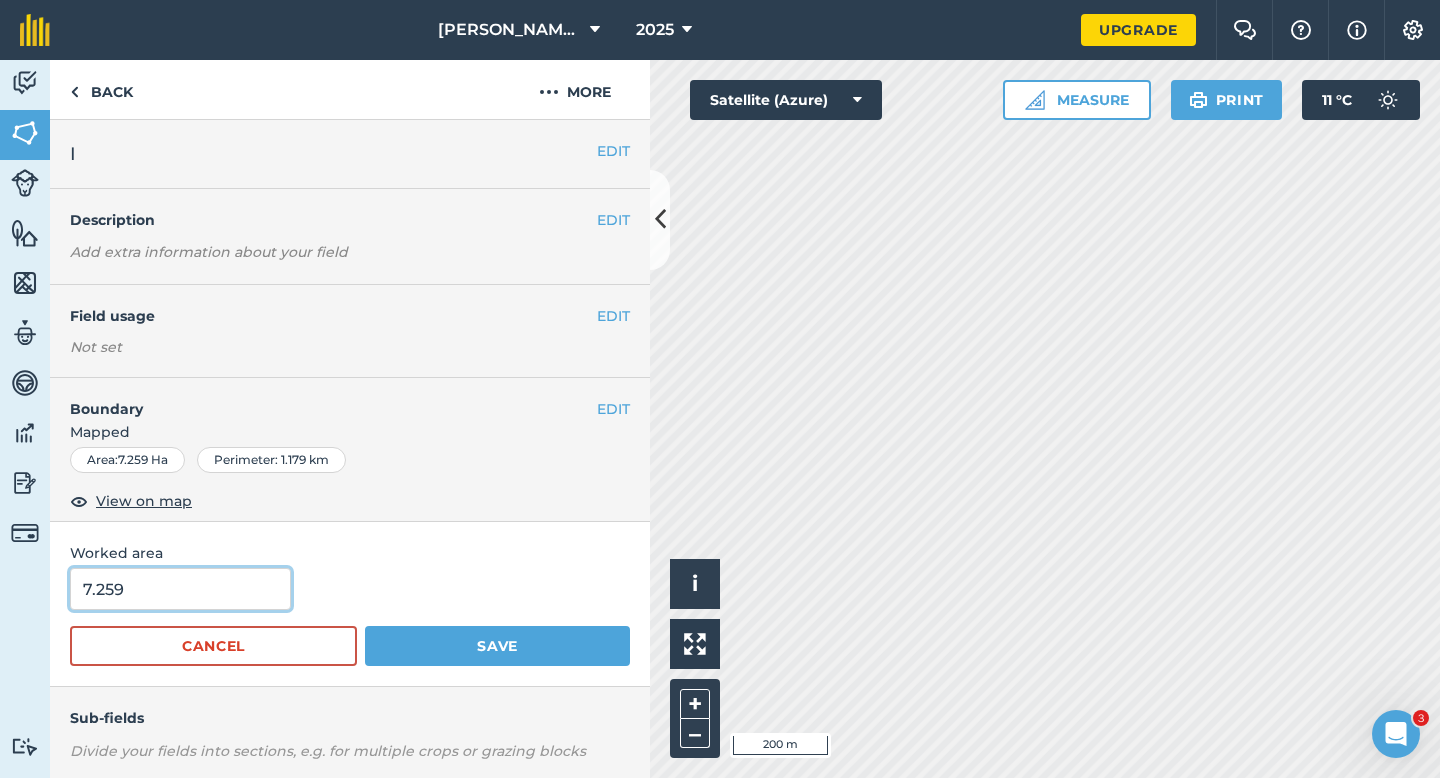 drag, startPoint x: 180, startPoint y: 597, endPoint x: 173, endPoint y: 578, distance: 20.248457 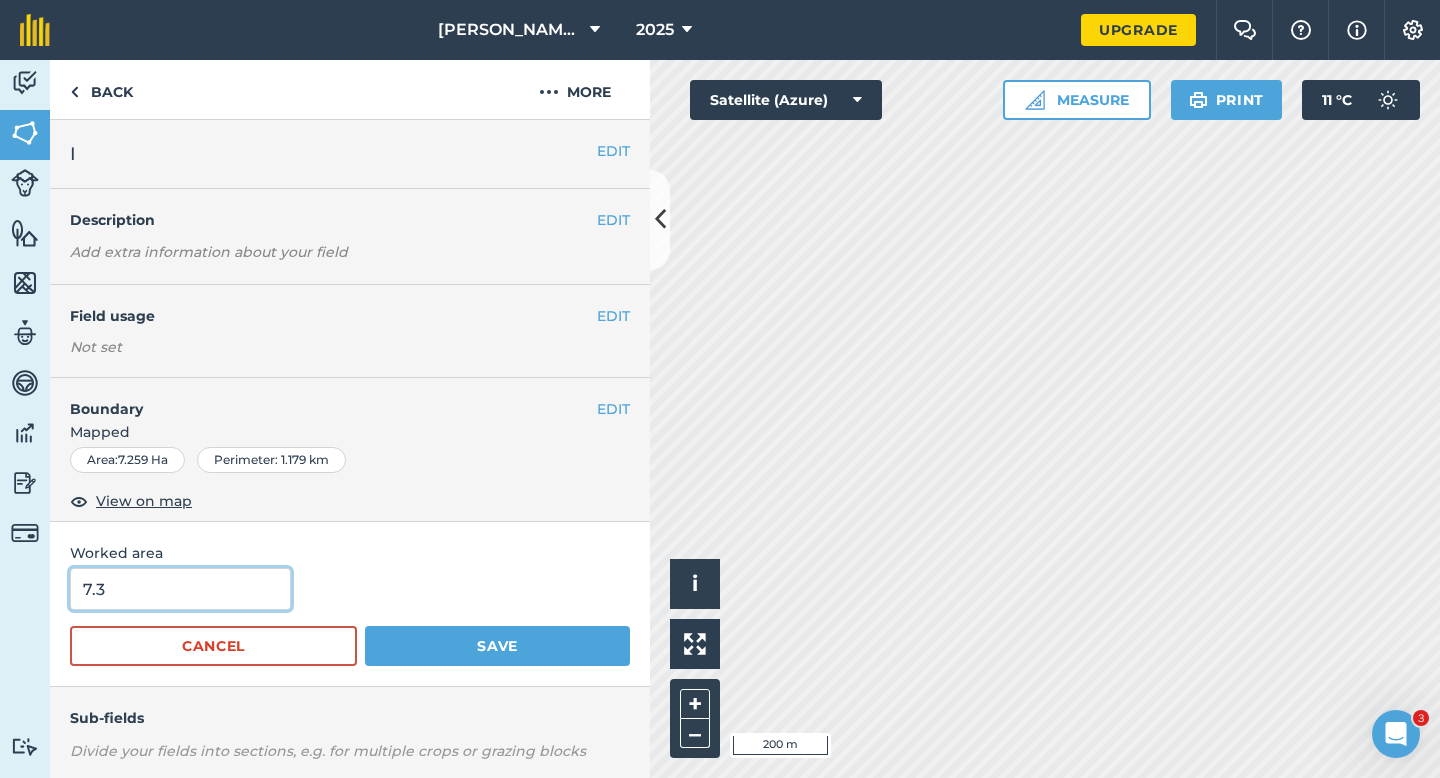 type on "7.3" 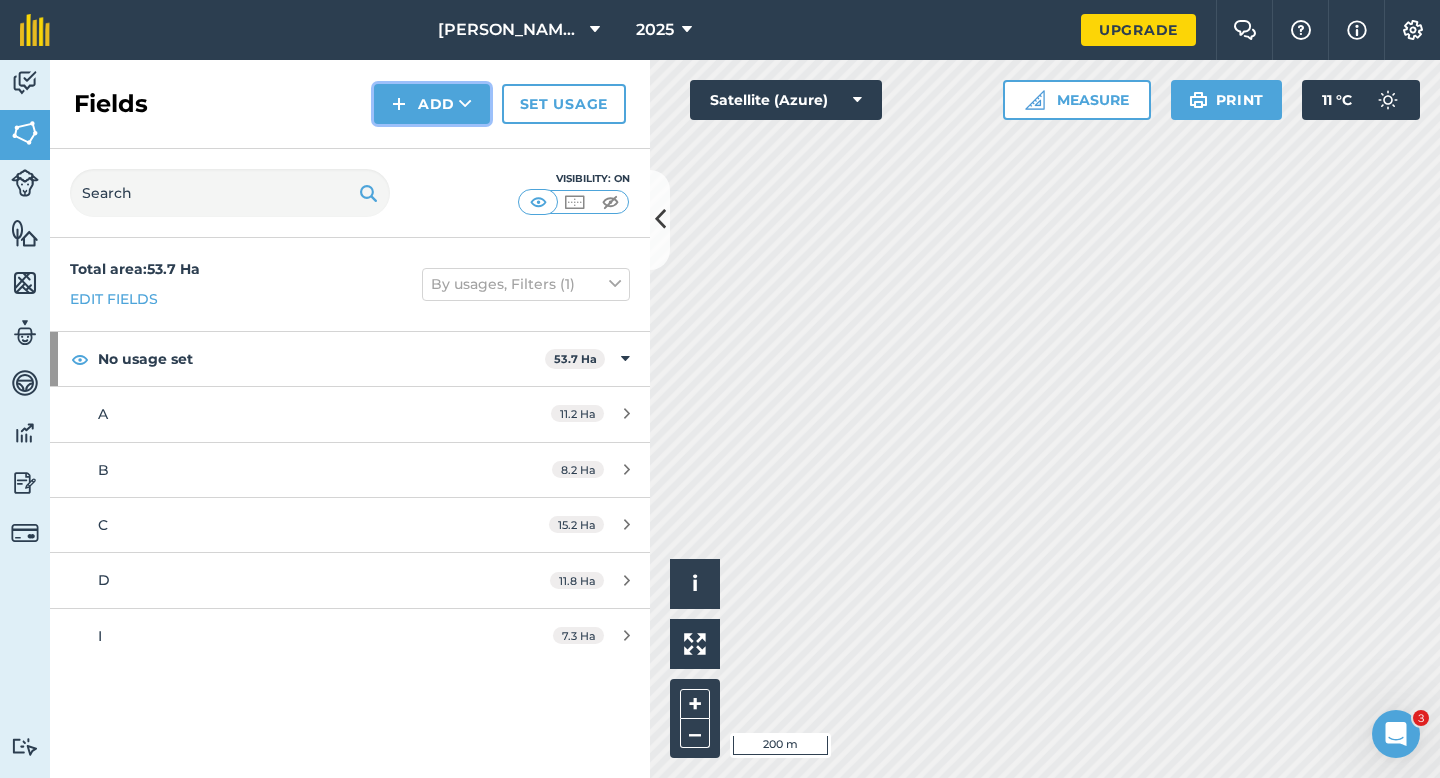 click on "Add" at bounding box center [432, 104] 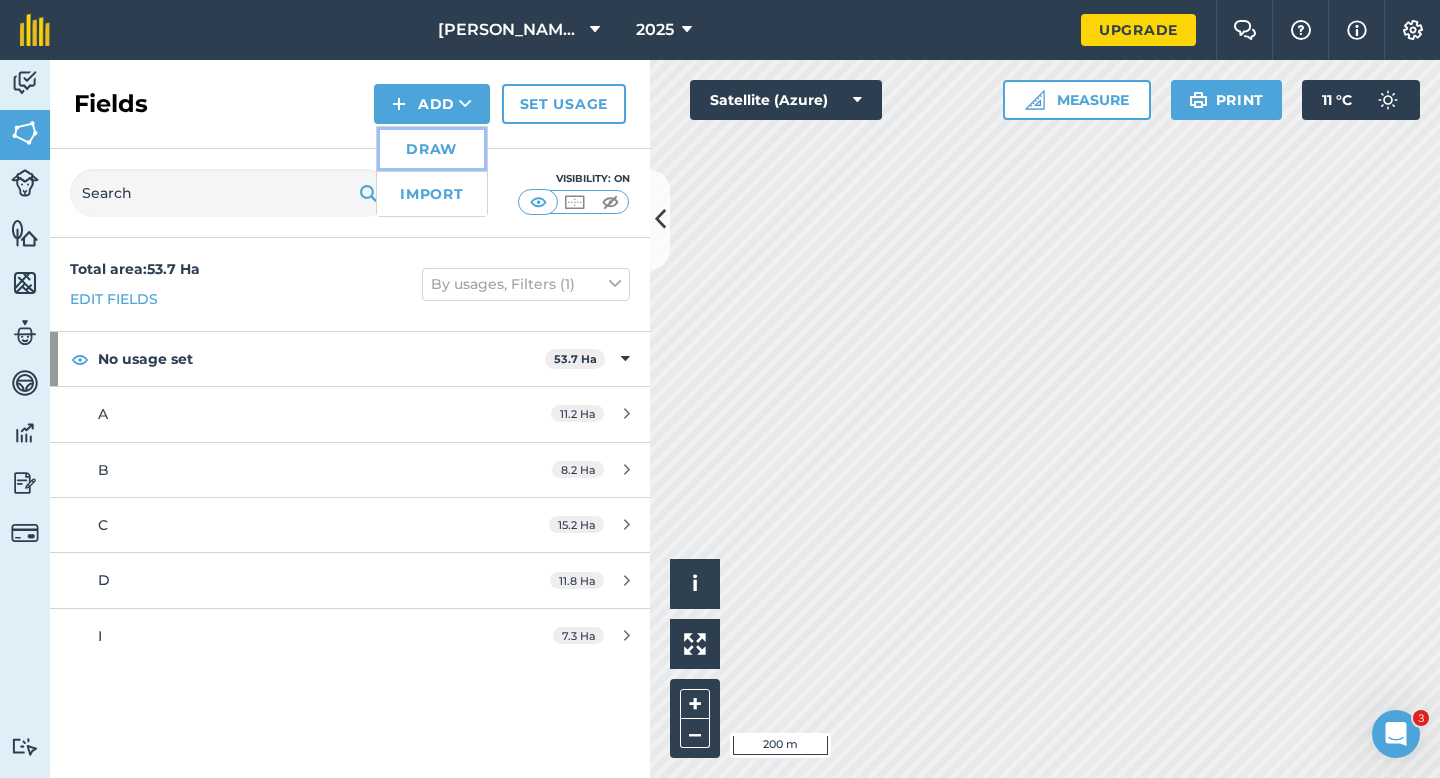 click on "Draw" at bounding box center (432, 149) 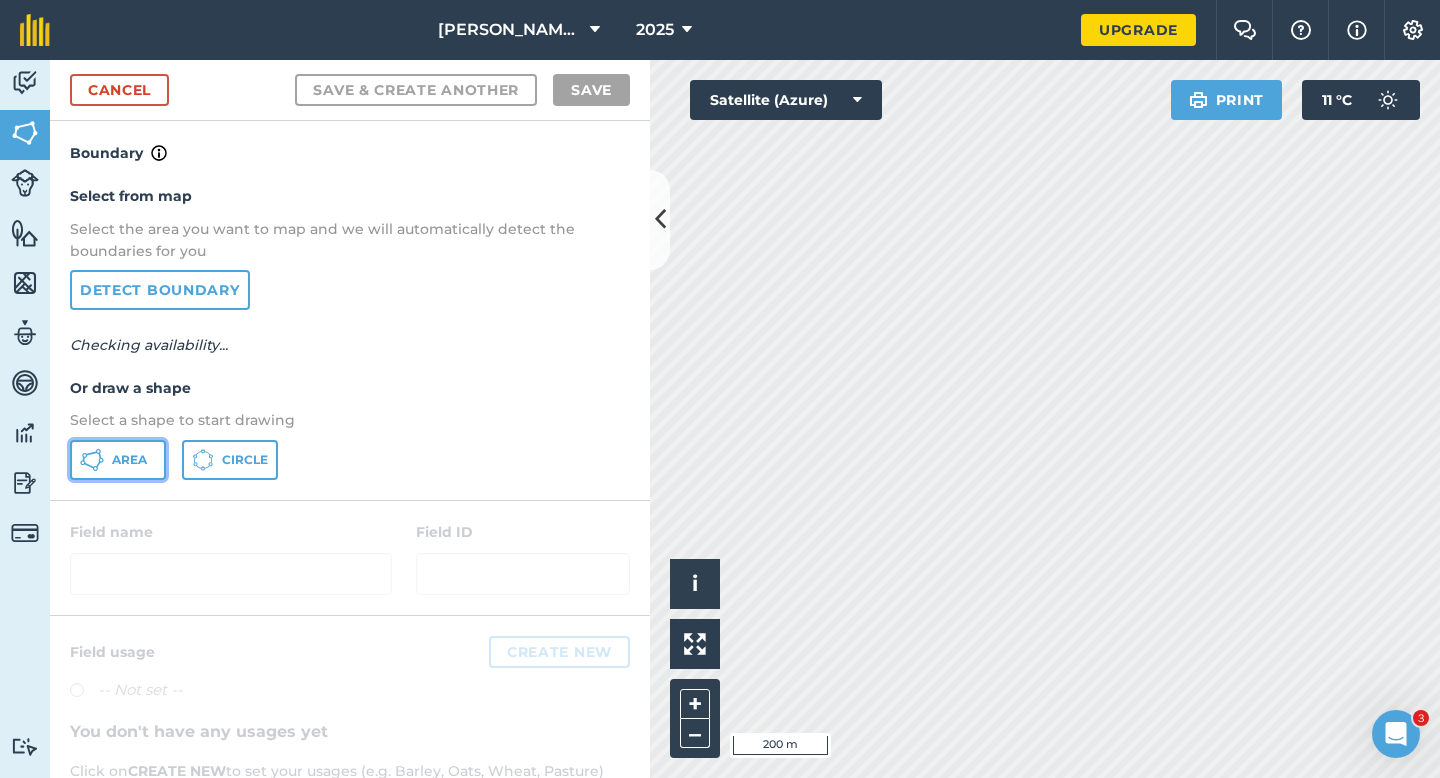 click on "Area" at bounding box center (118, 460) 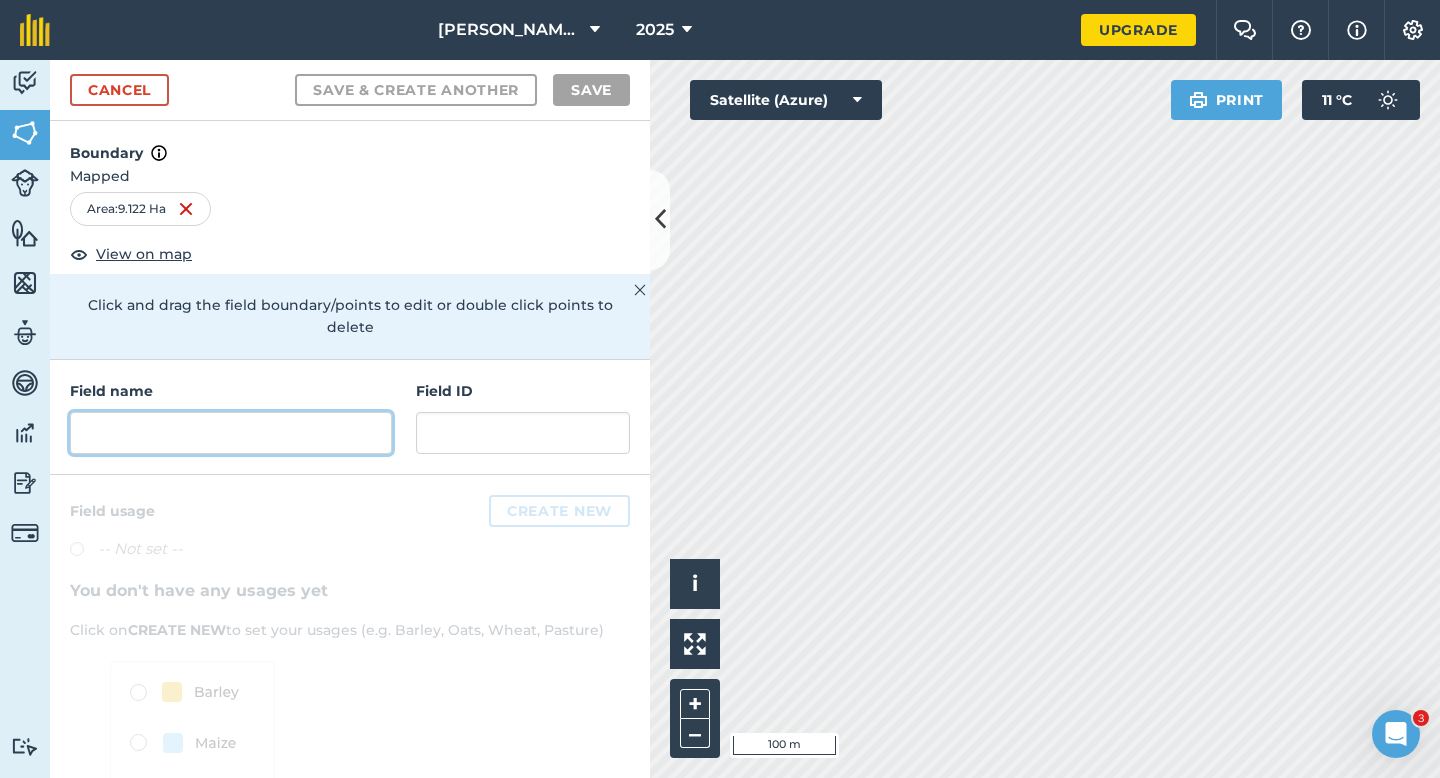 click at bounding box center [231, 433] 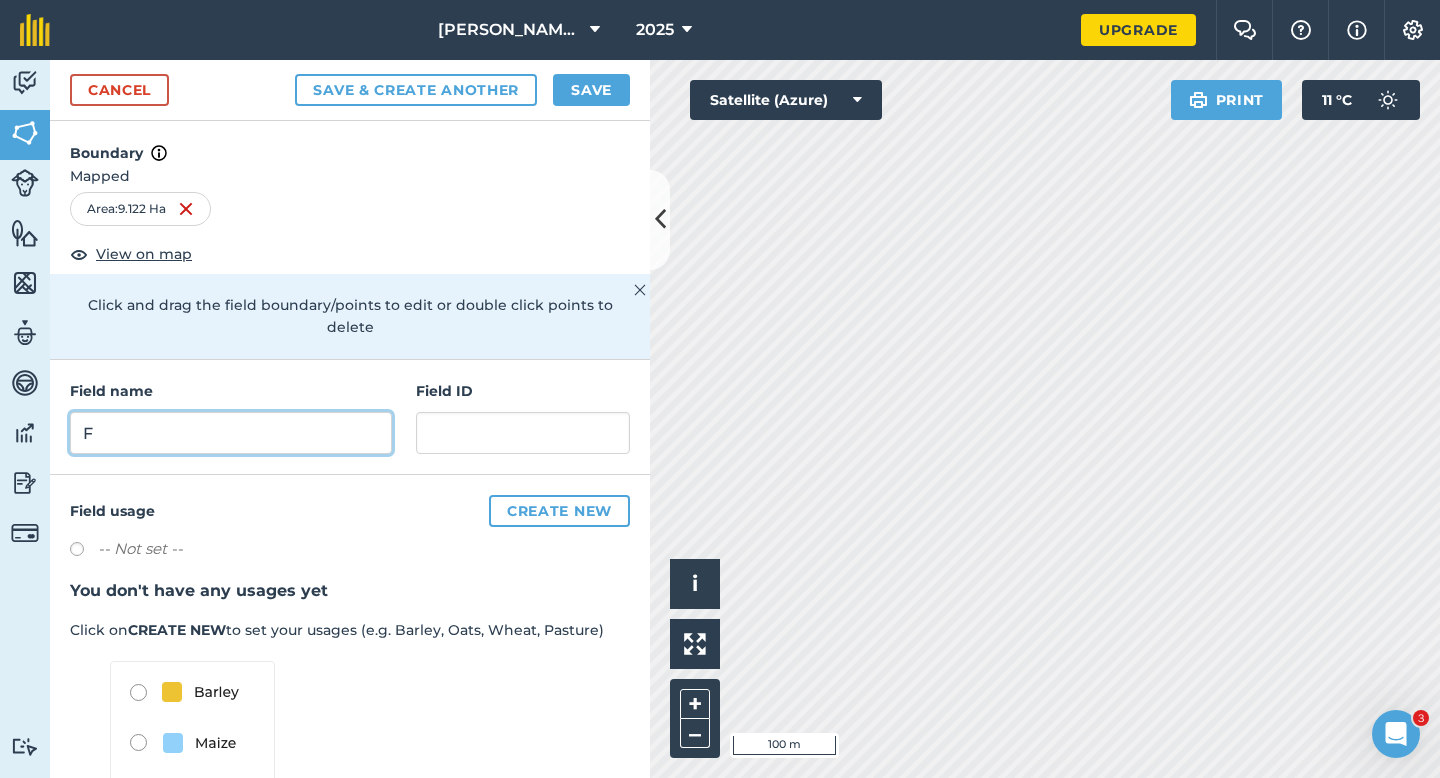 type on "F" 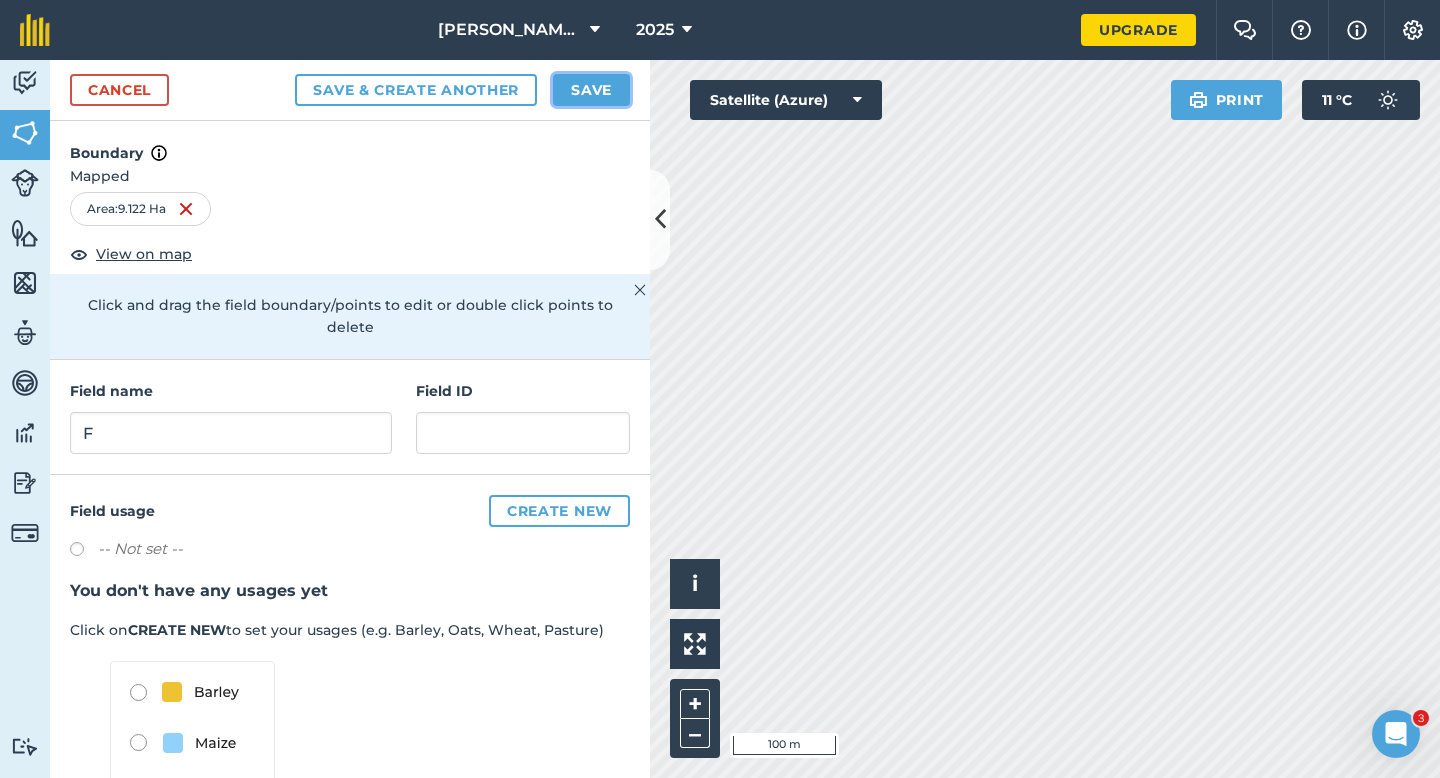 click on "Save" at bounding box center (591, 90) 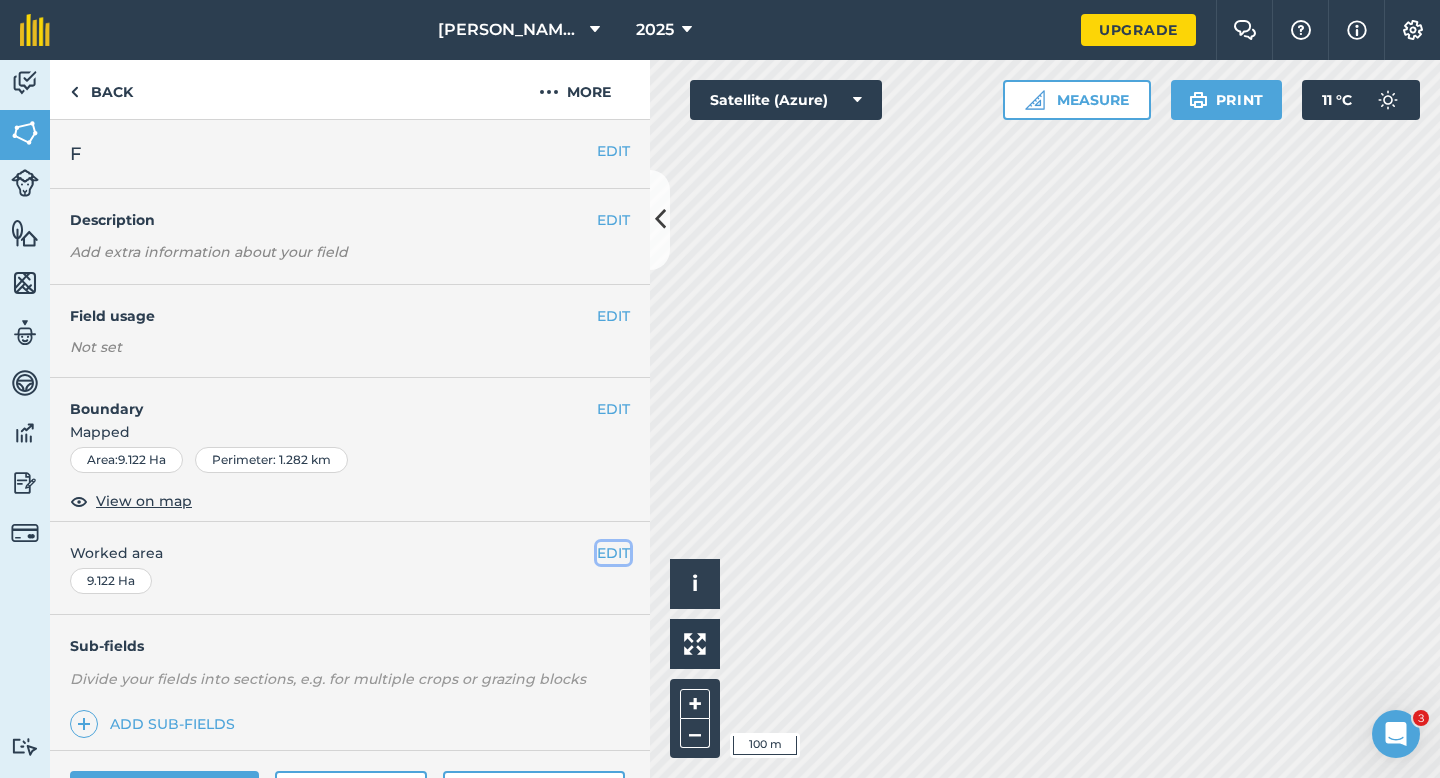 click on "EDIT" at bounding box center [613, 553] 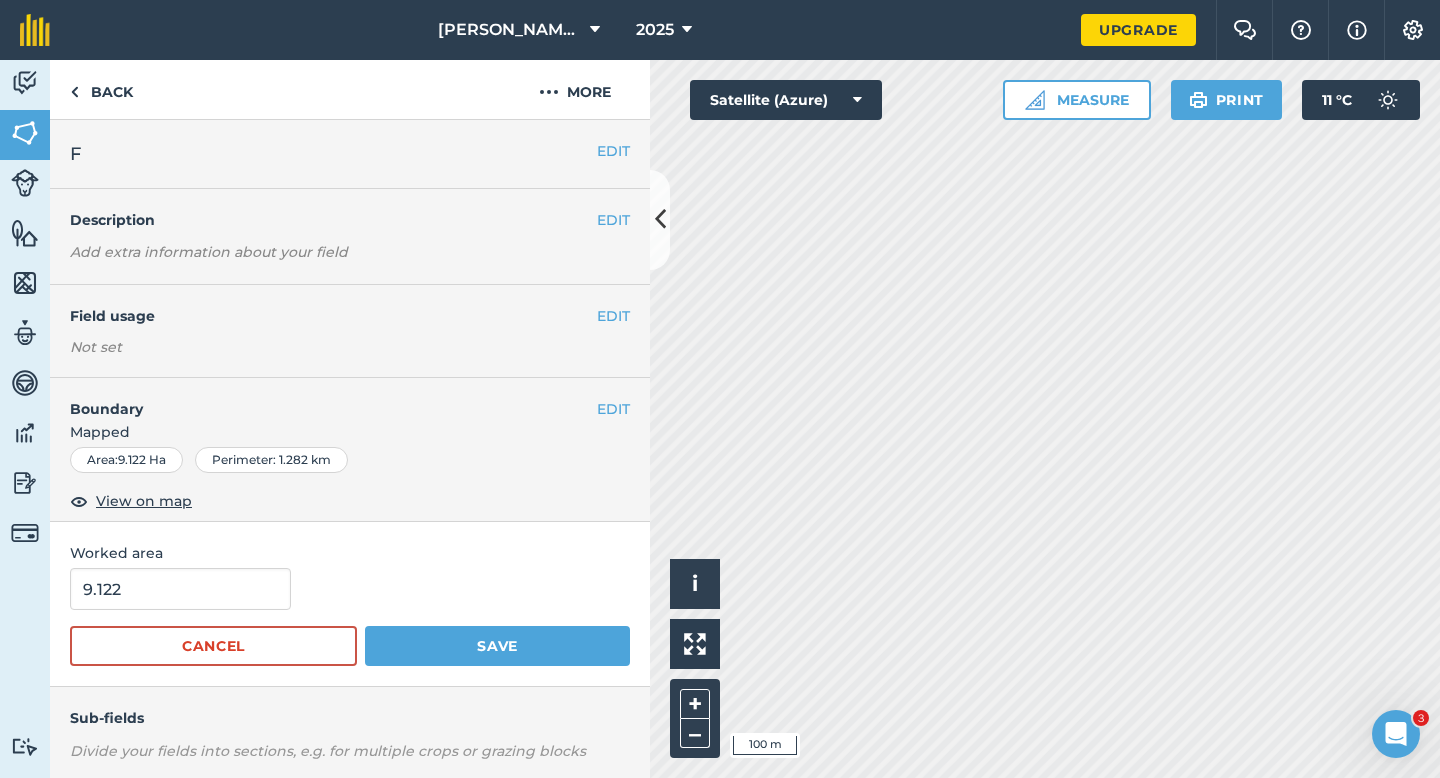 click on "9.122 Cancel Save" at bounding box center (350, 617) 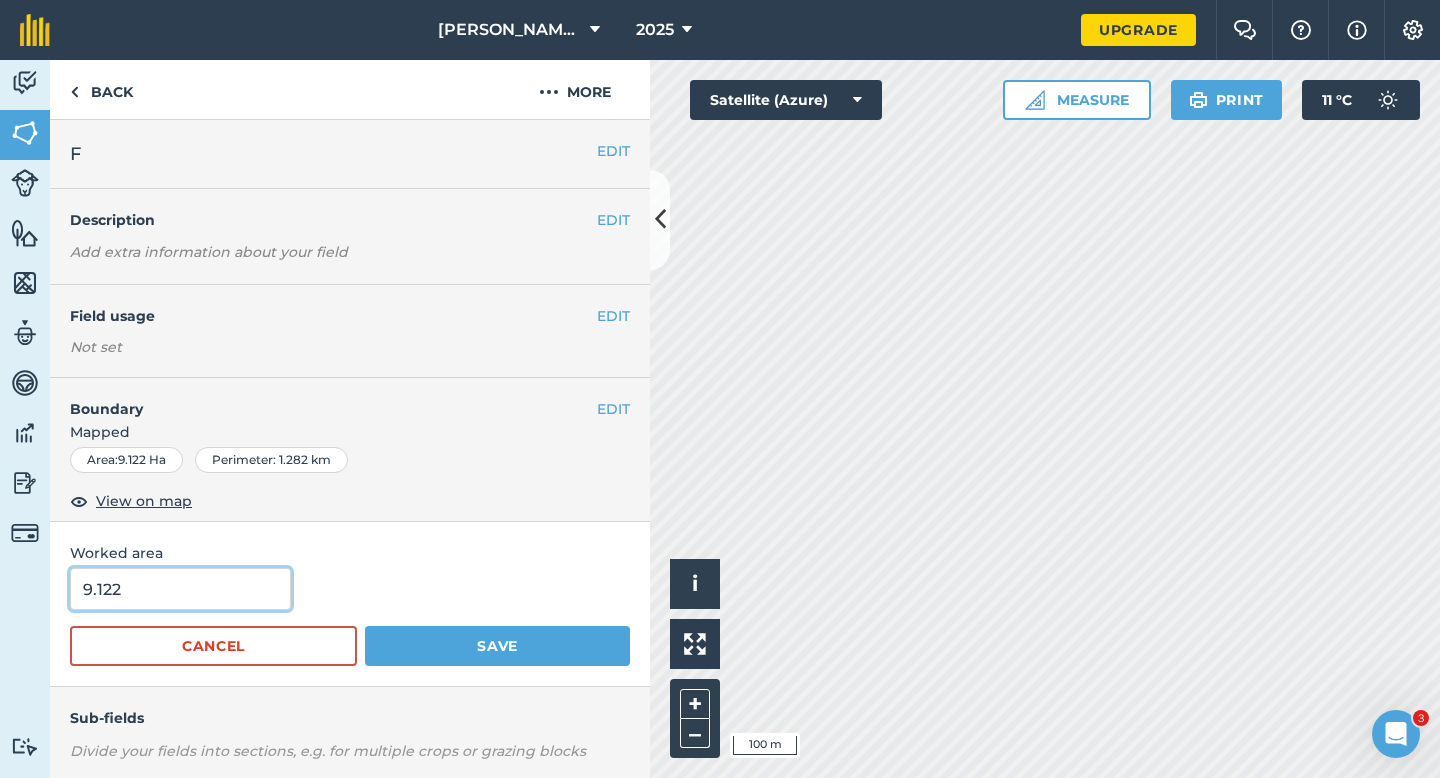 type on "9" 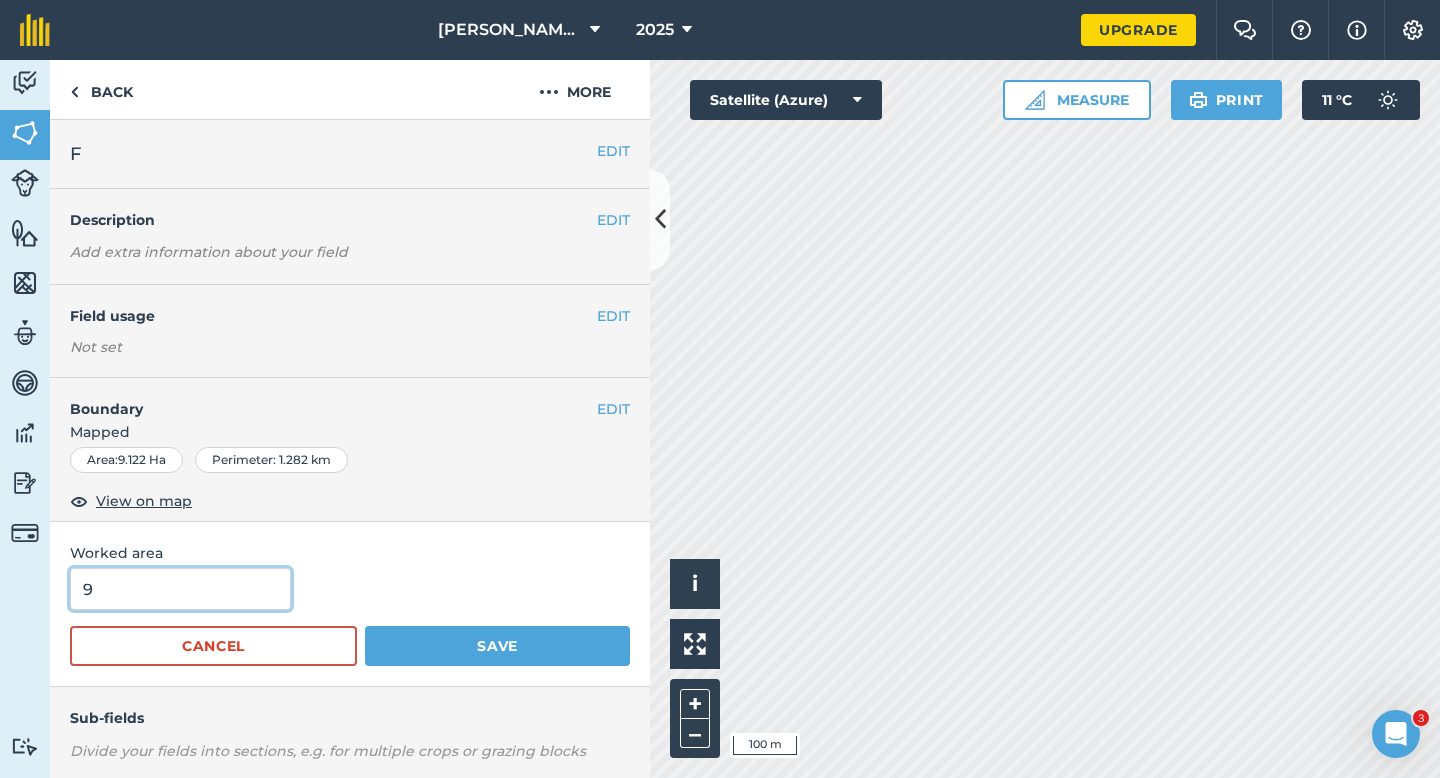 click on "9" at bounding box center [180, 589] 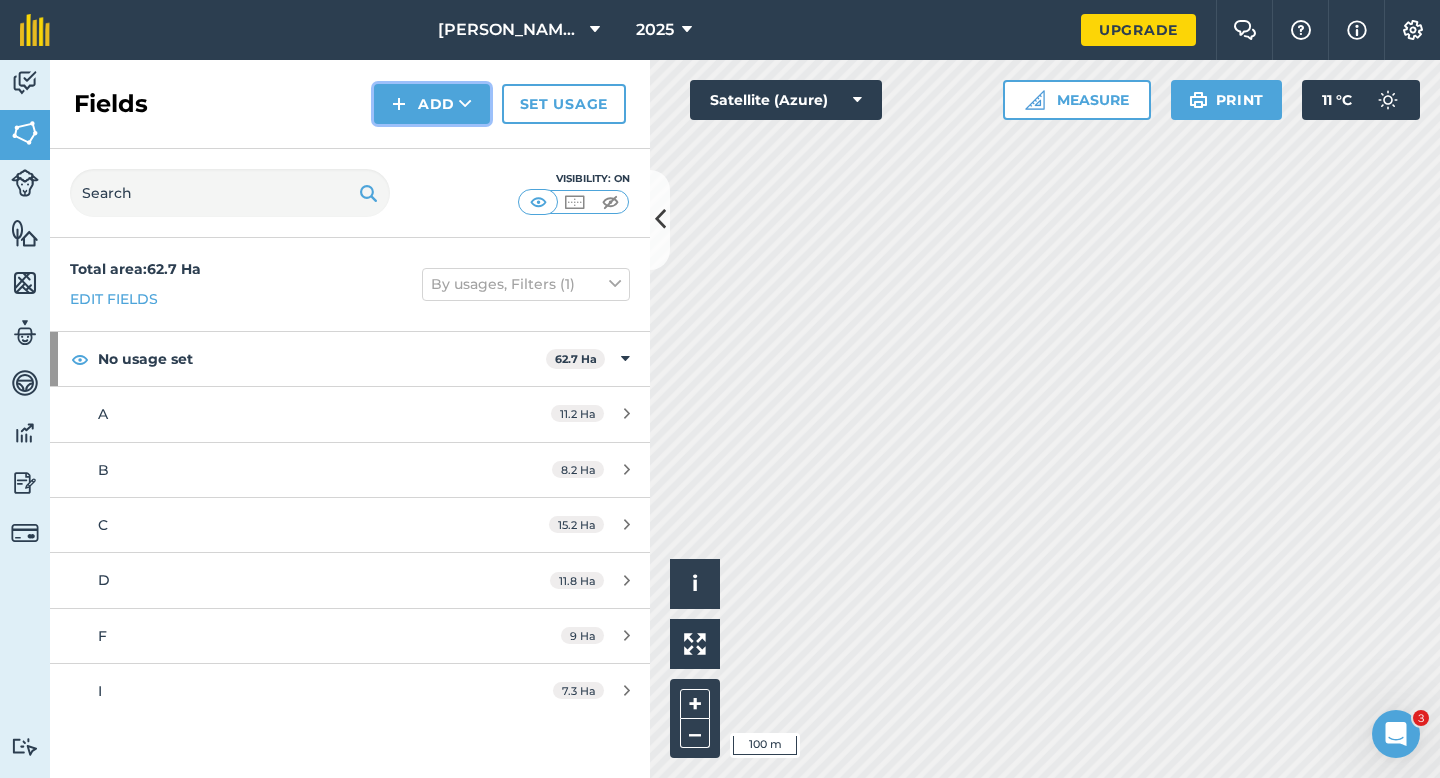 click on "Add" at bounding box center [432, 104] 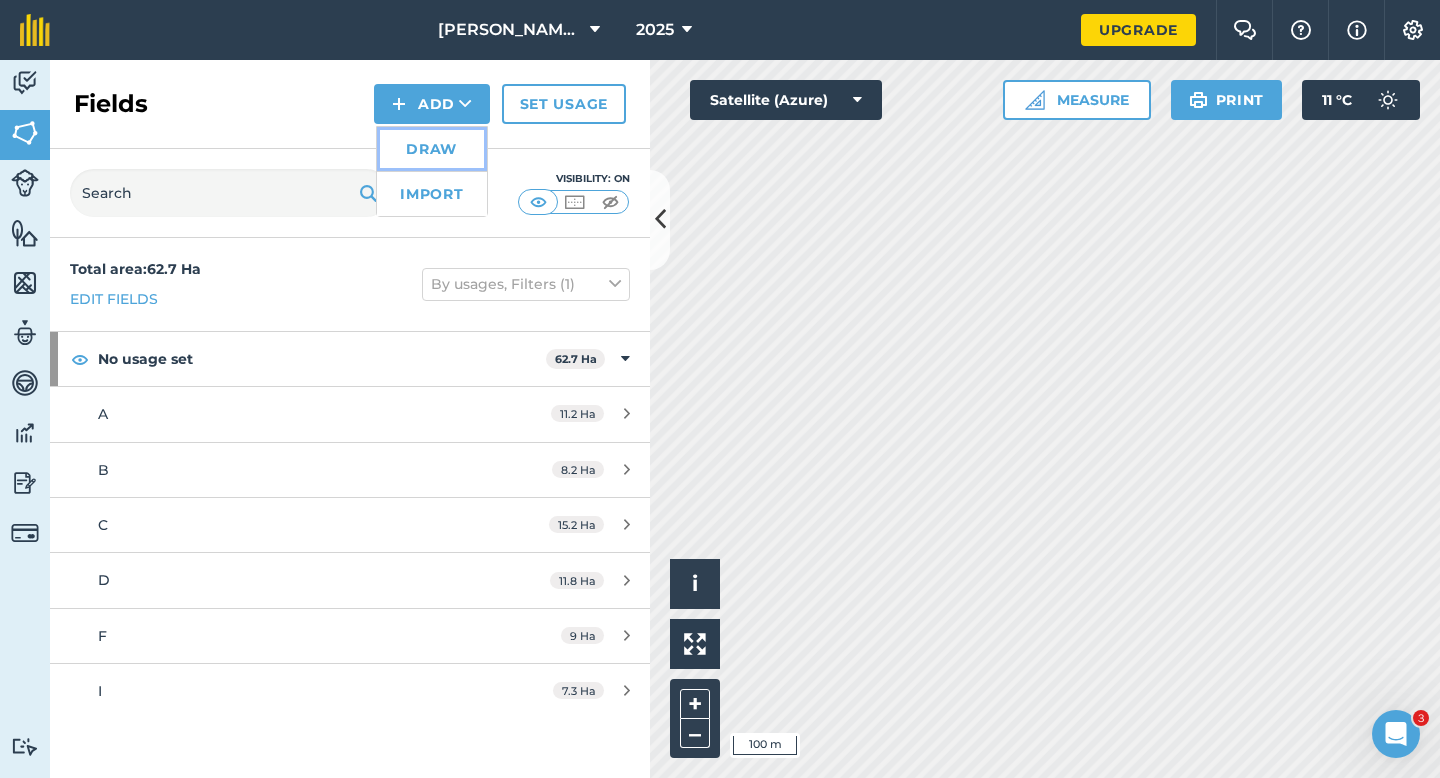 click on "Draw" at bounding box center [432, 149] 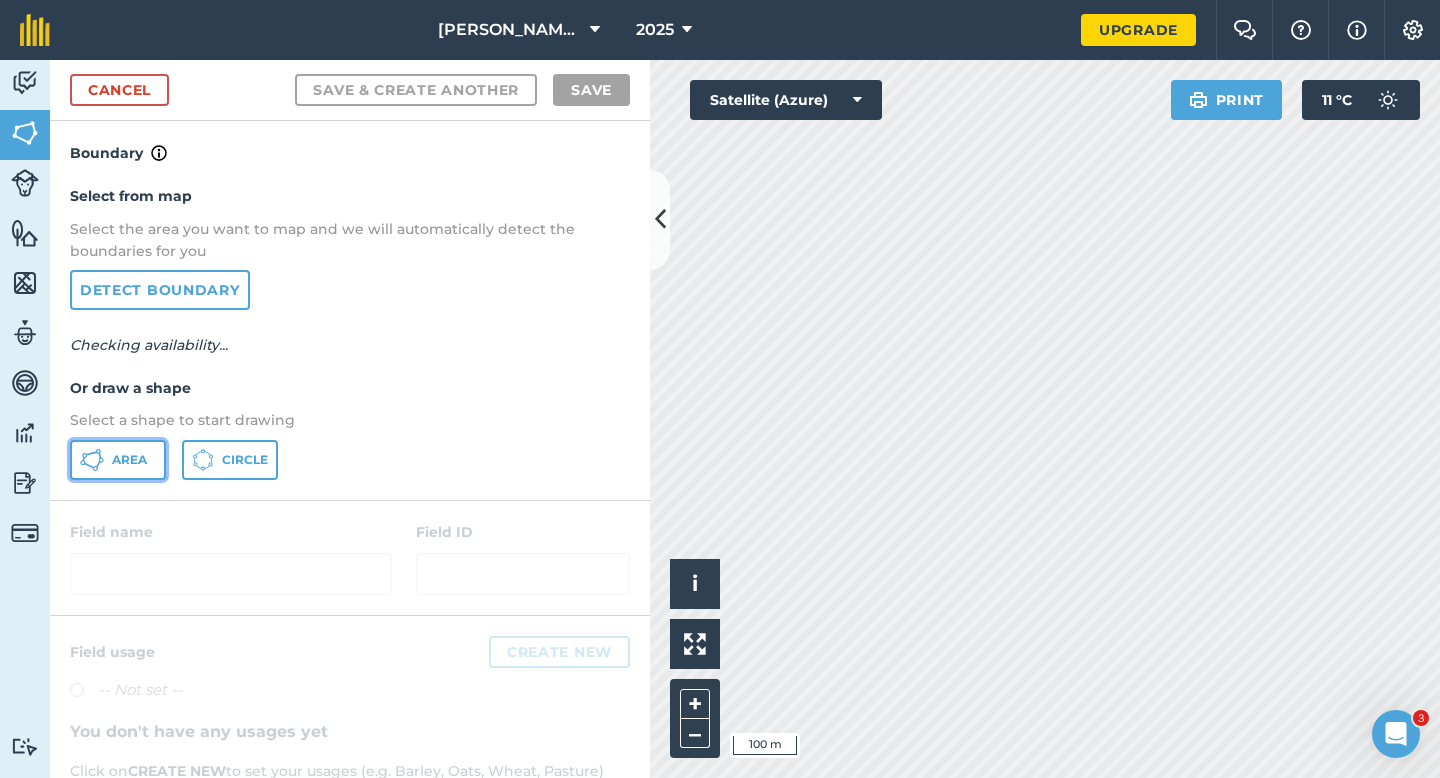 click on "Area" at bounding box center (129, 460) 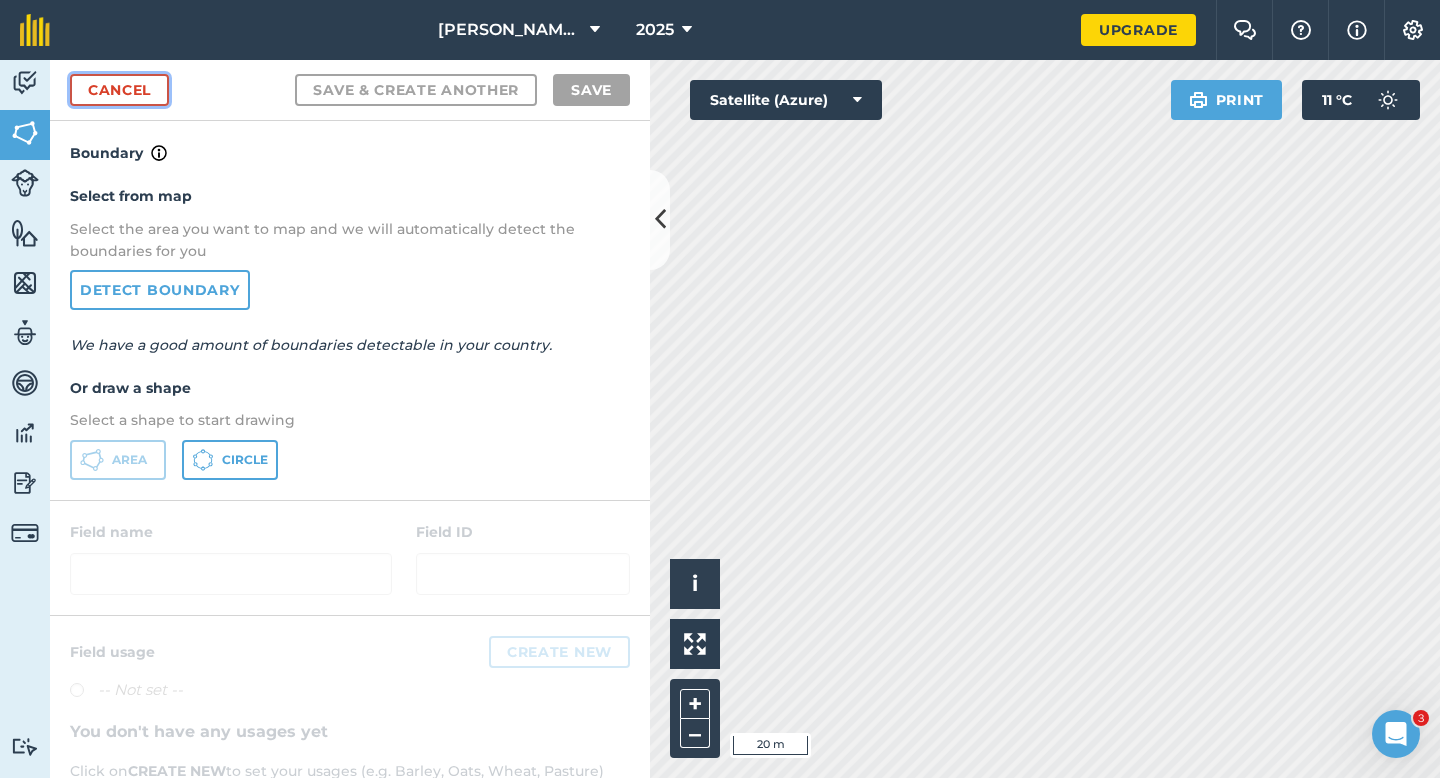 click on "Cancel" at bounding box center (119, 90) 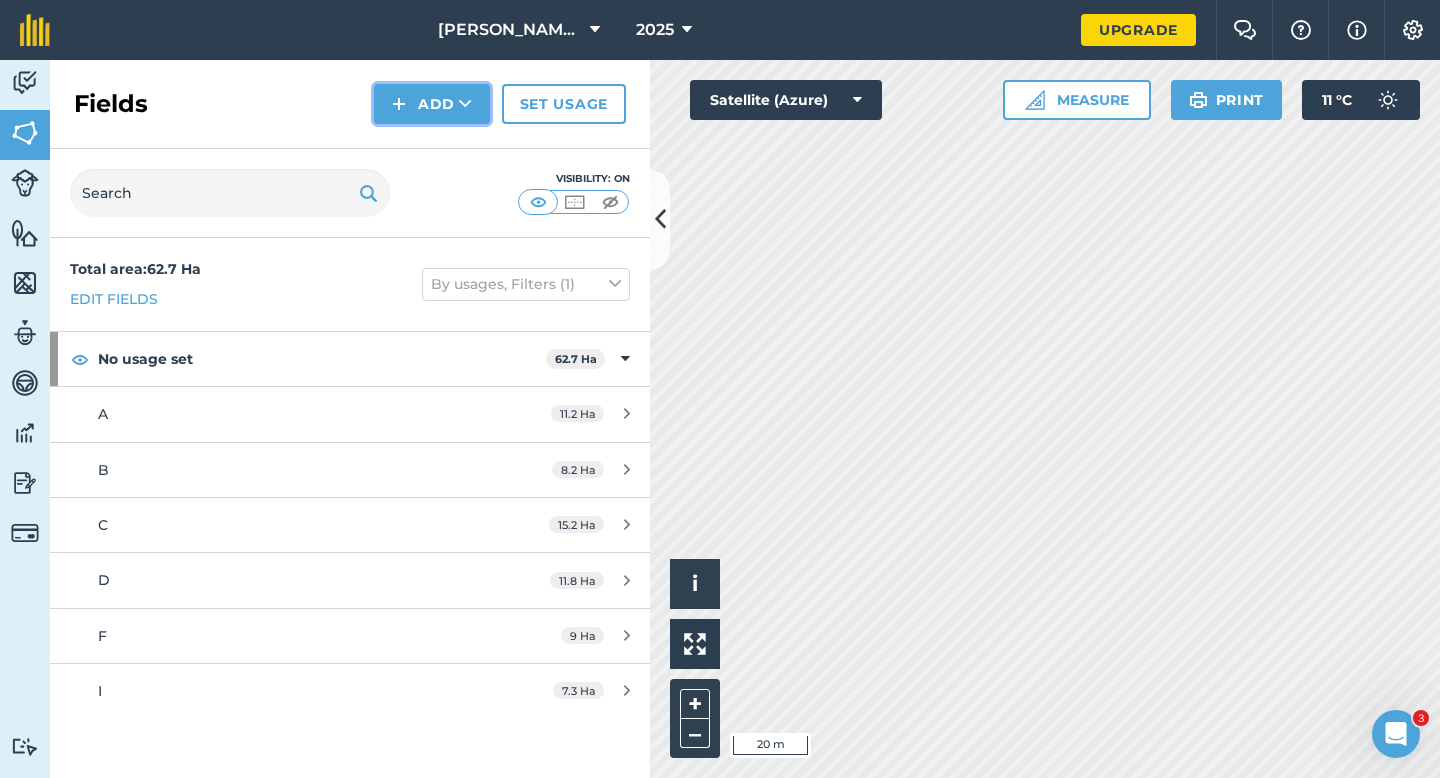 click on "Add" at bounding box center [432, 104] 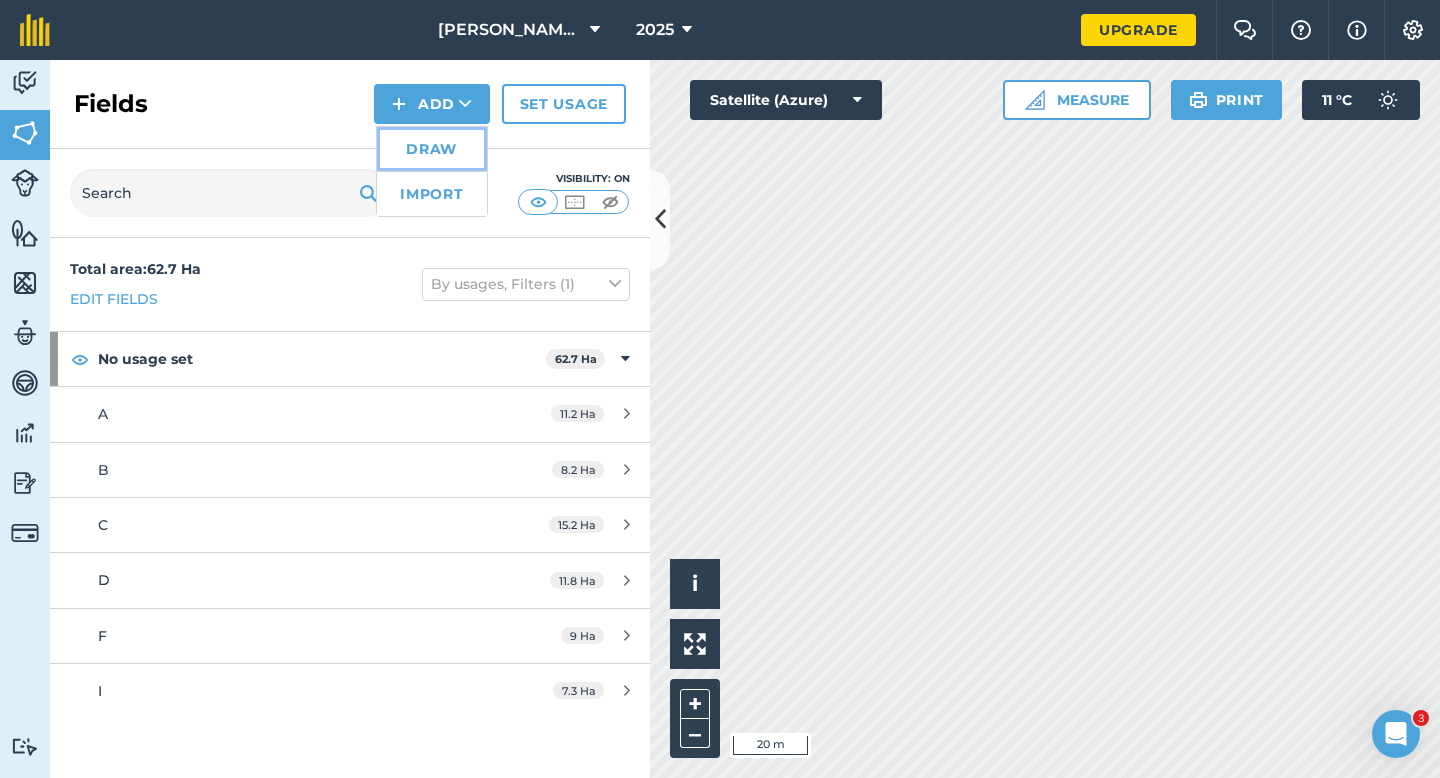click on "Draw" at bounding box center [432, 149] 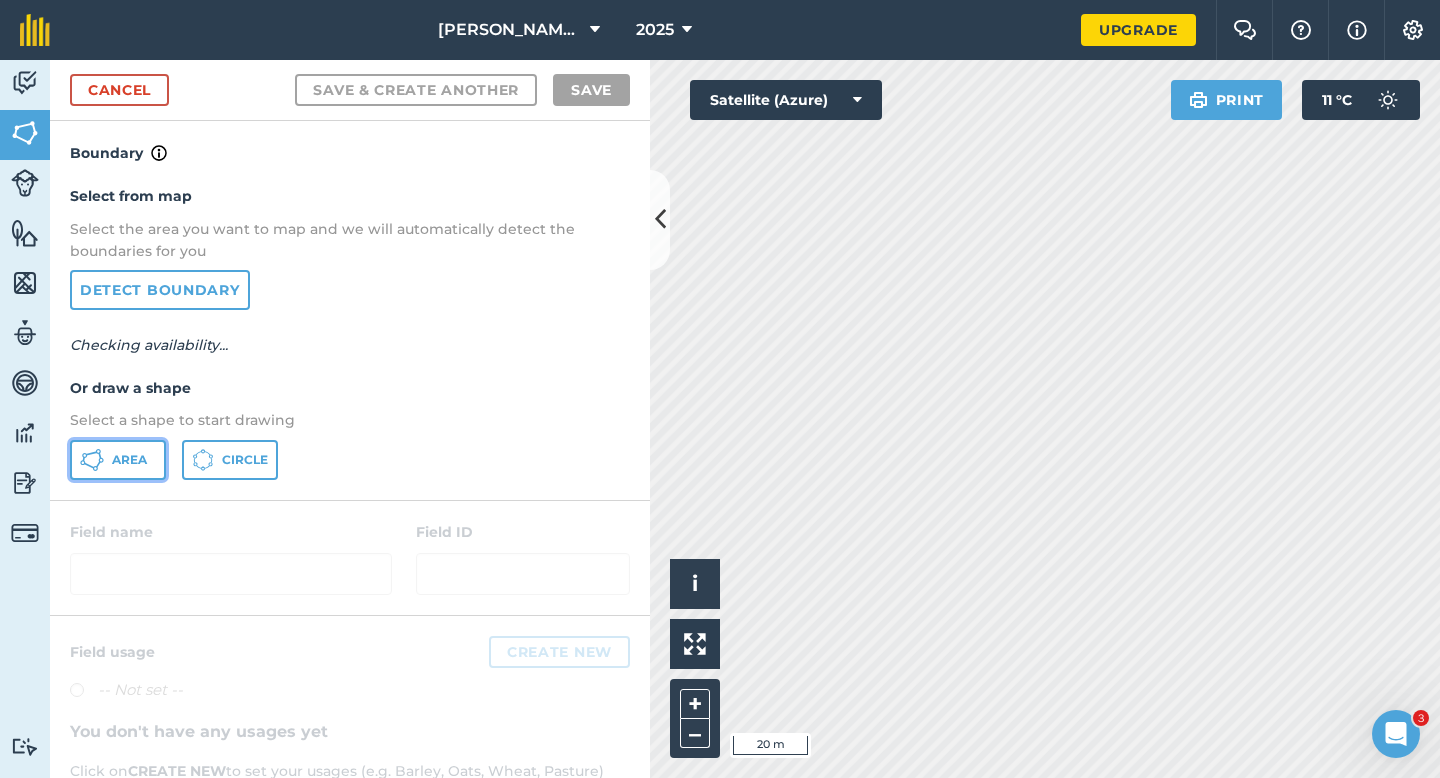 click on "Area" at bounding box center [129, 460] 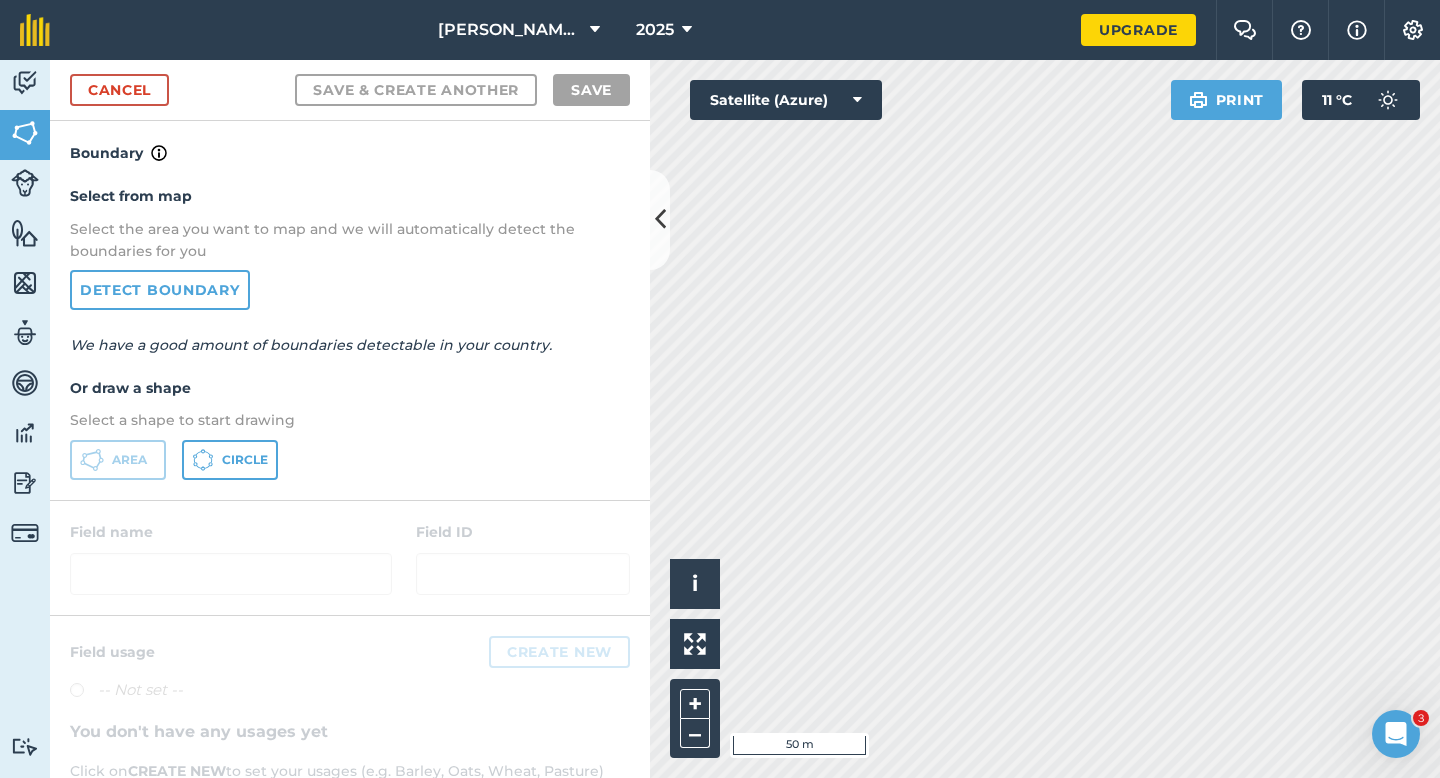 click on "Cancel Save & Create Another Save" at bounding box center [350, 90] 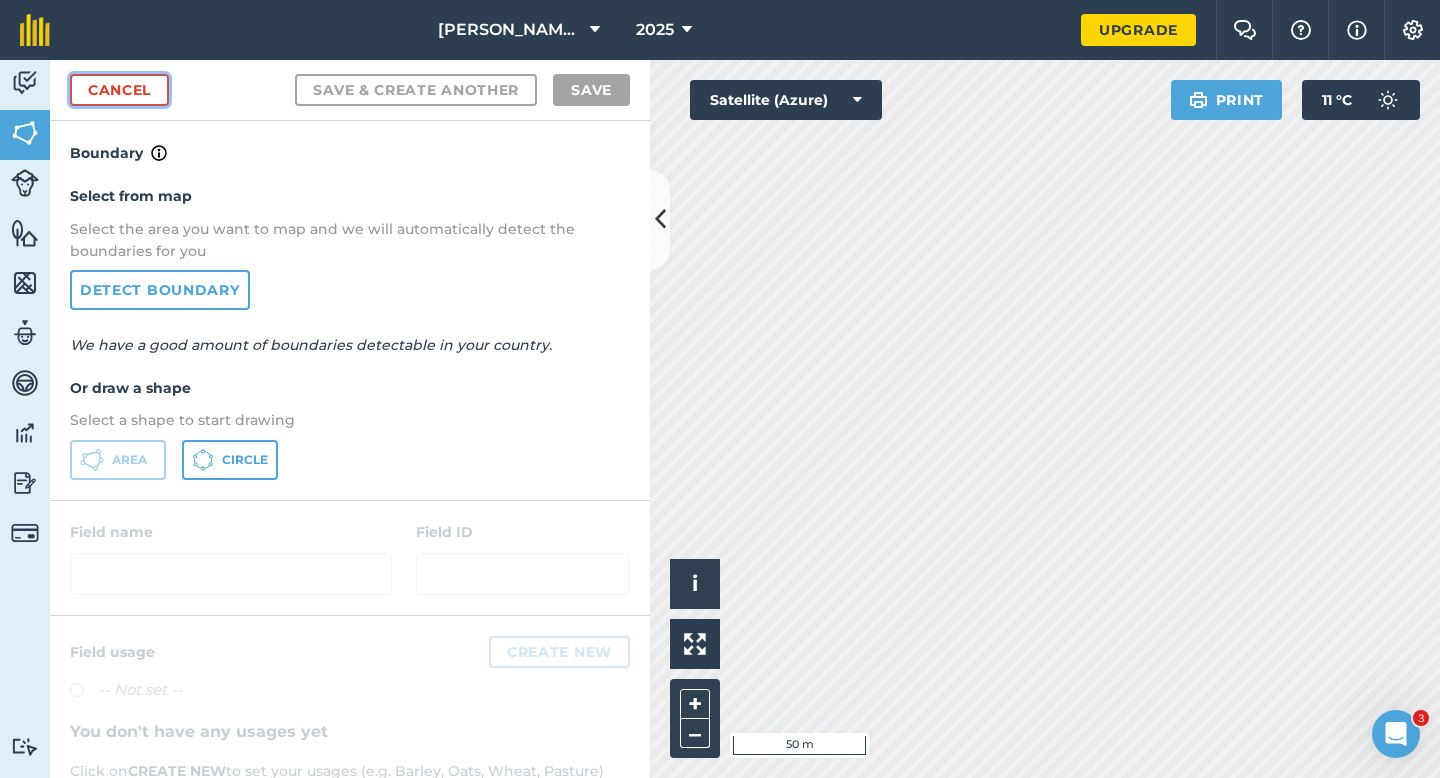 click on "Cancel" at bounding box center (119, 90) 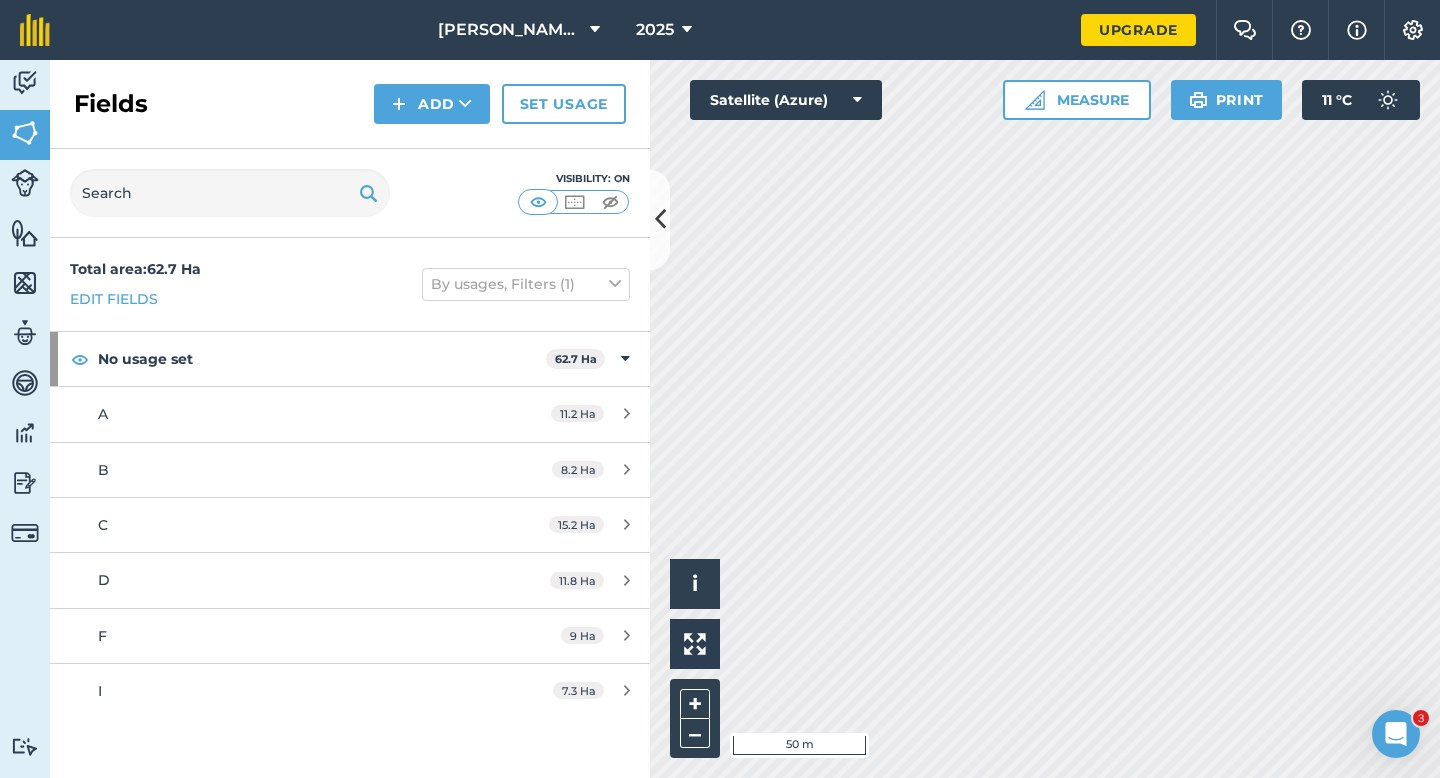 click on "Fields   Add   Set usage" at bounding box center (350, 104) 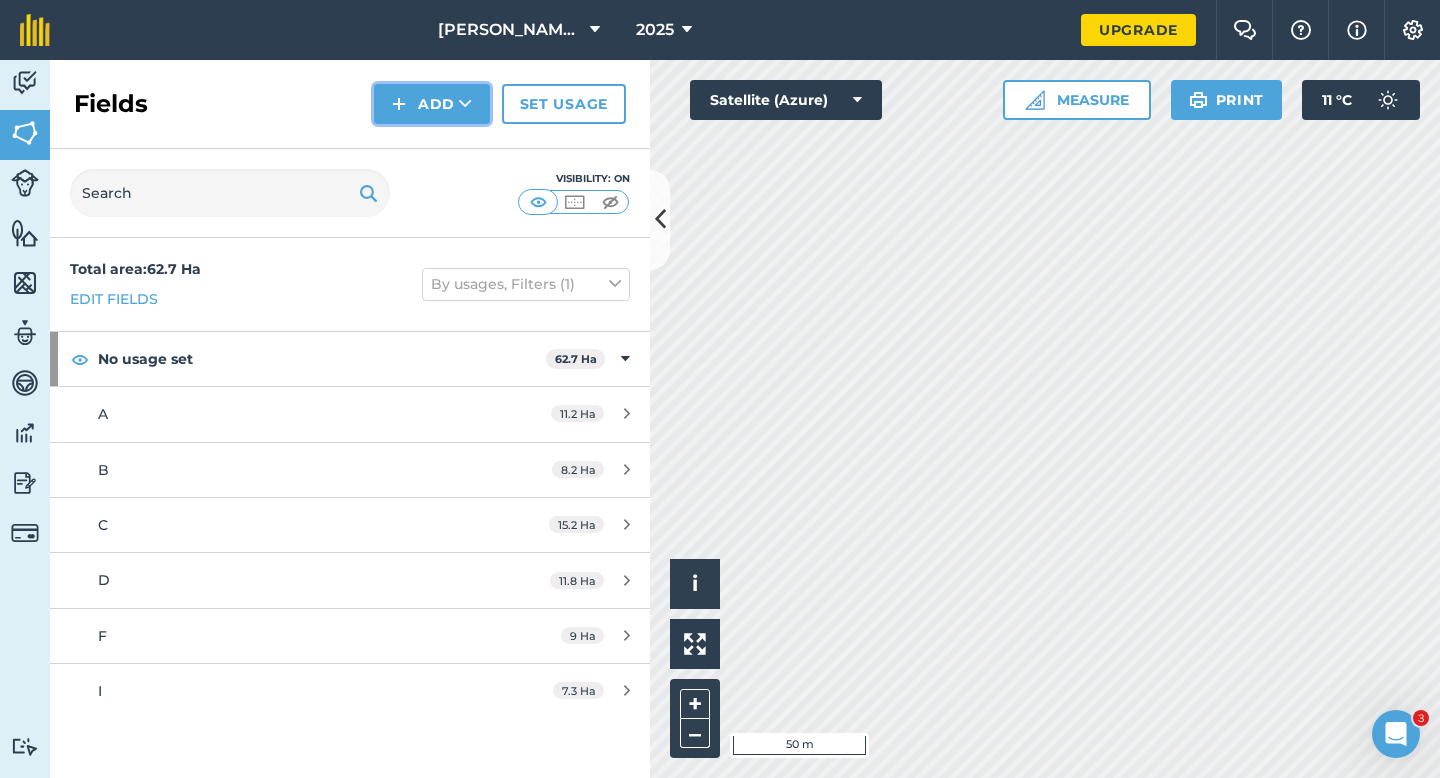 click on "Add" at bounding box center [432, 104] 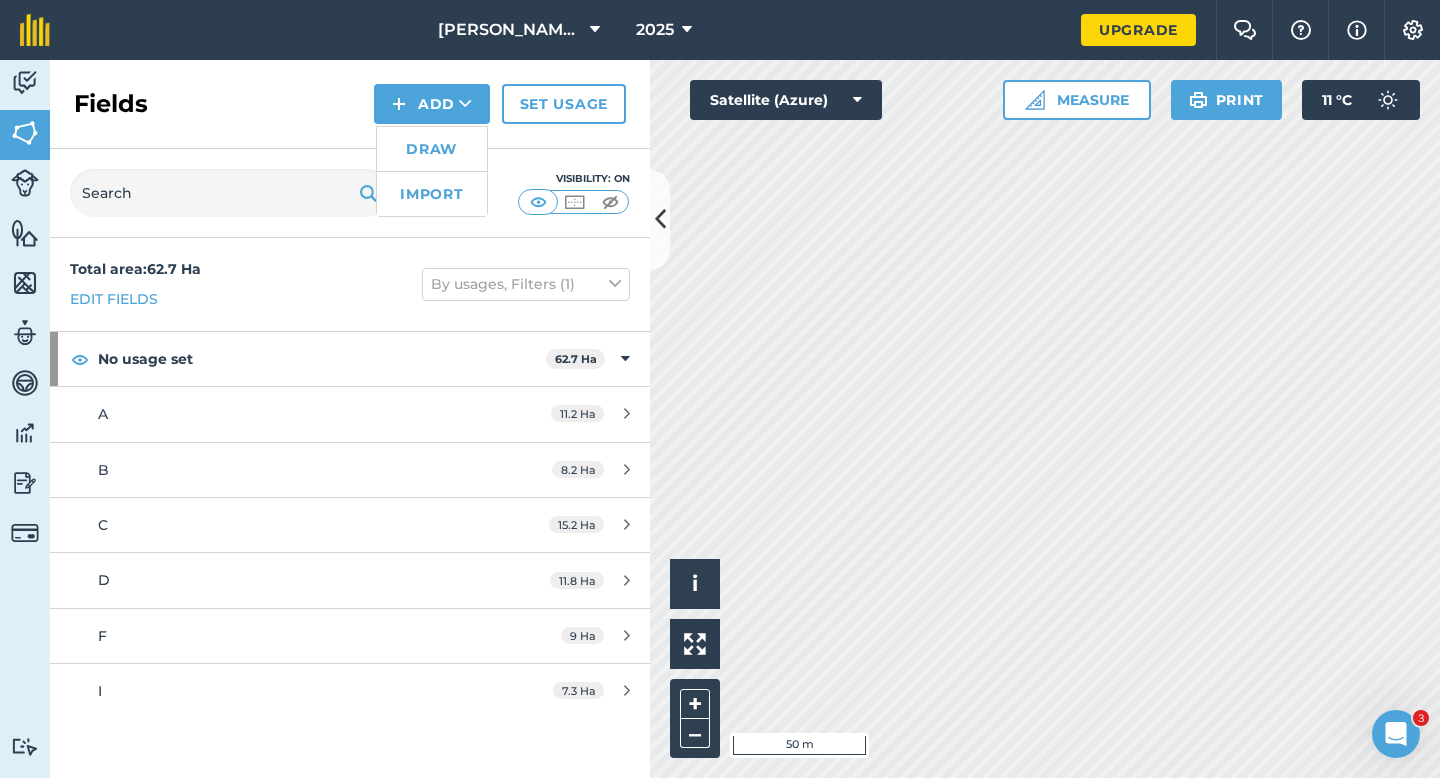 click on "Draw" at bounding box center (432, 149) 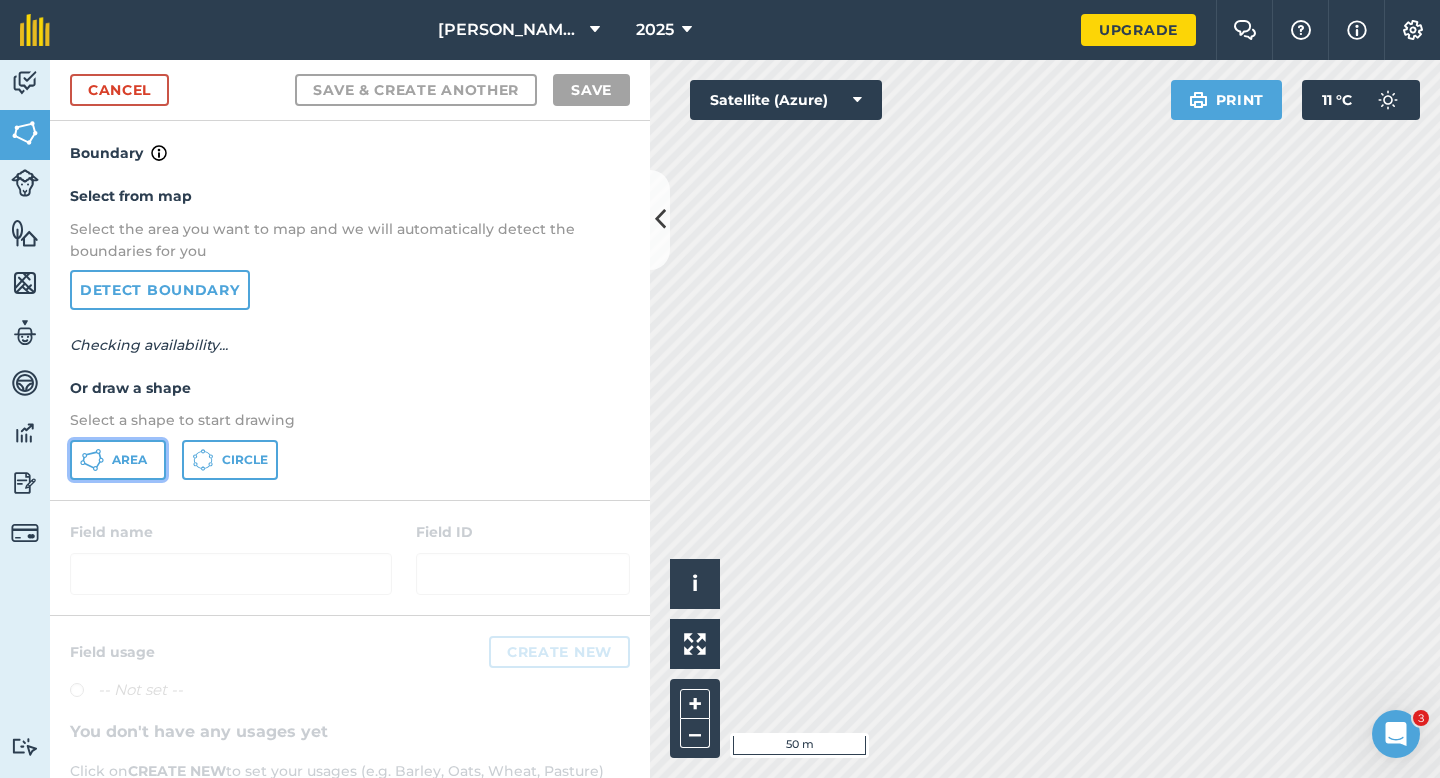 click 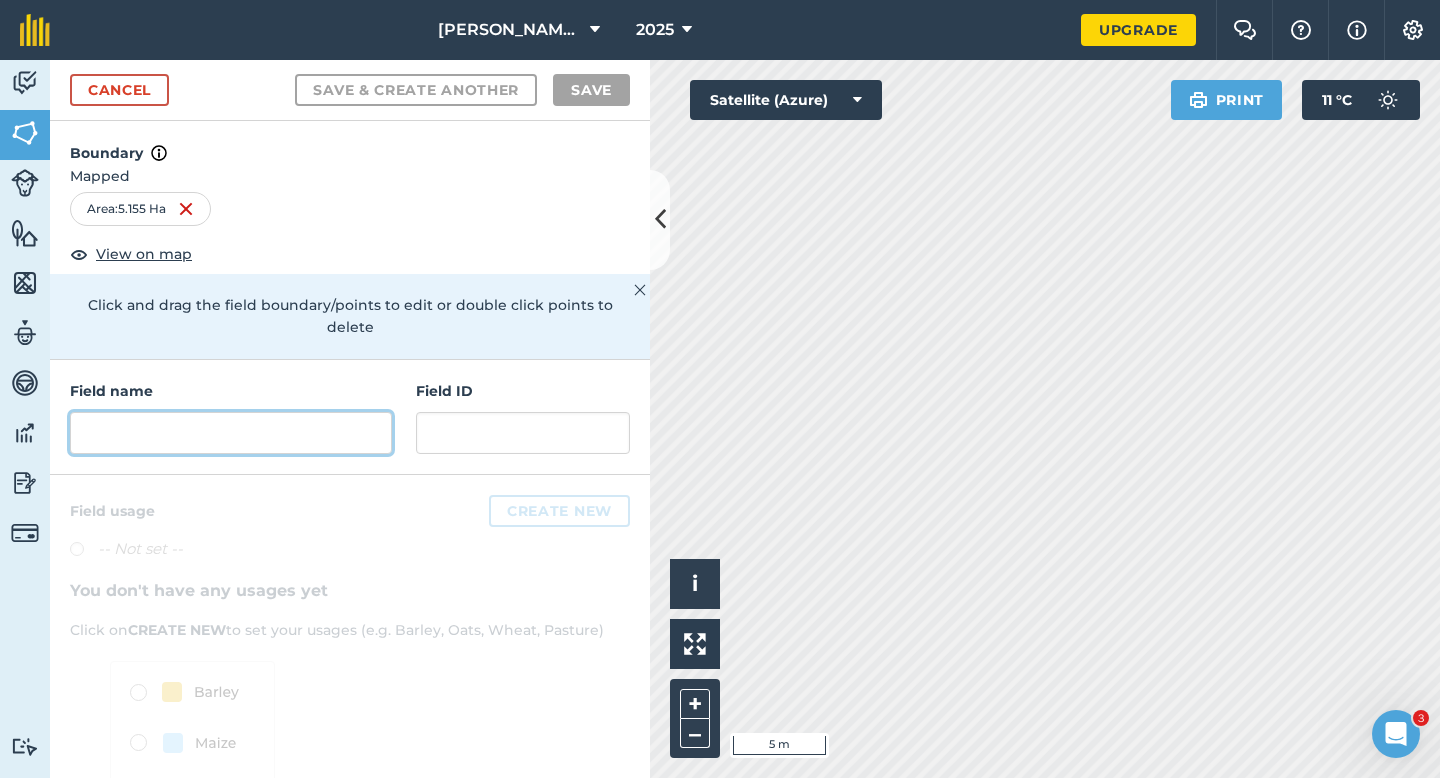 click at bounding box center (231, 433) 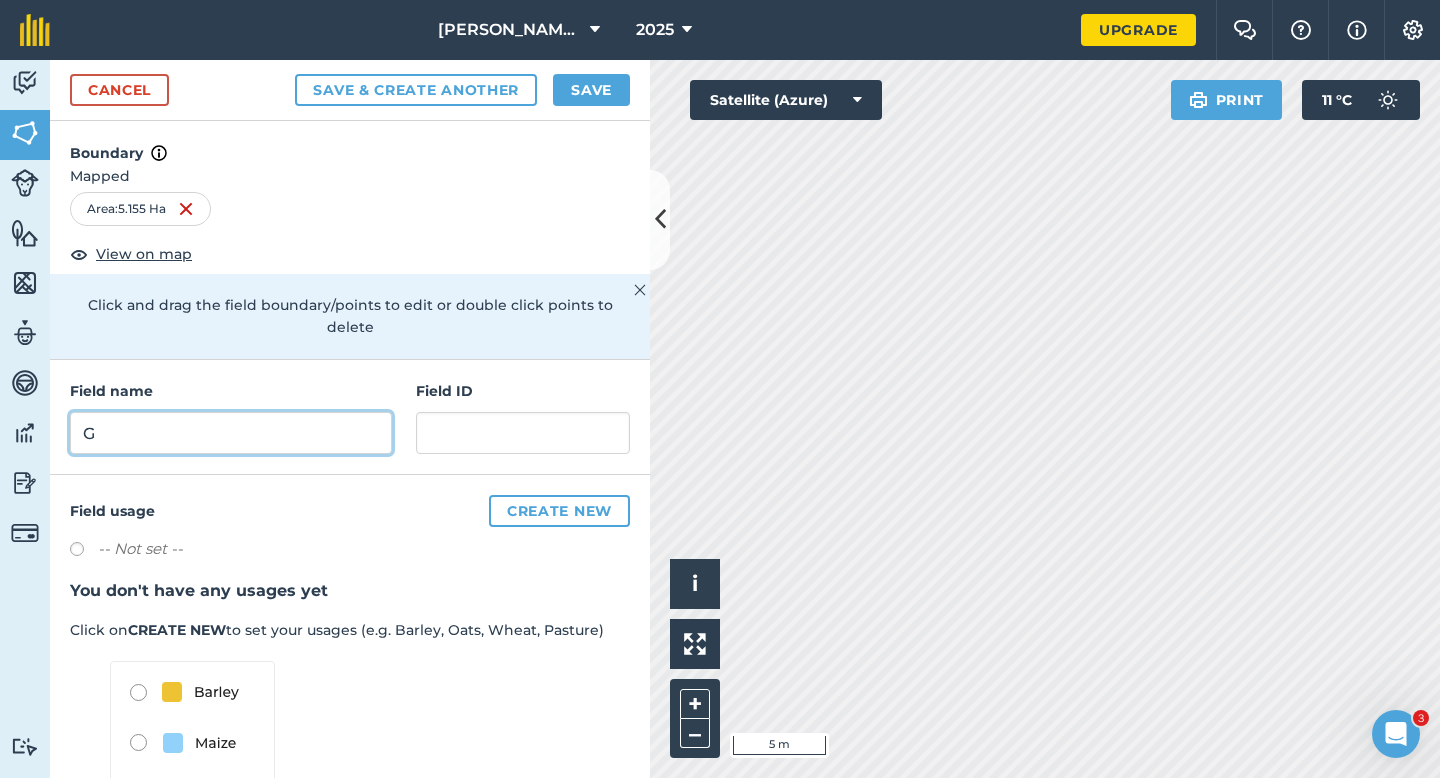 type on "G" 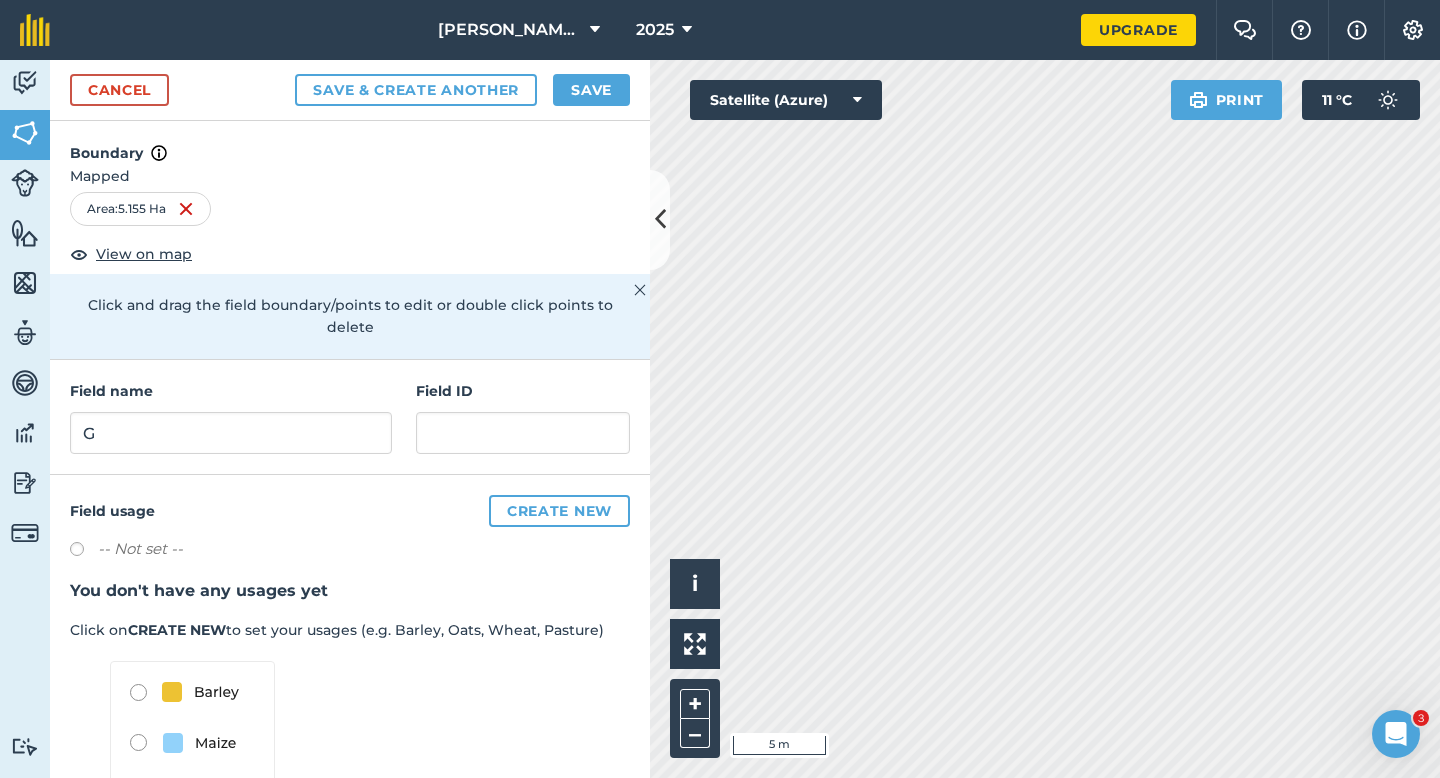 click on "Cancel Save & Create Another Save" at bounding box center [350, 90] 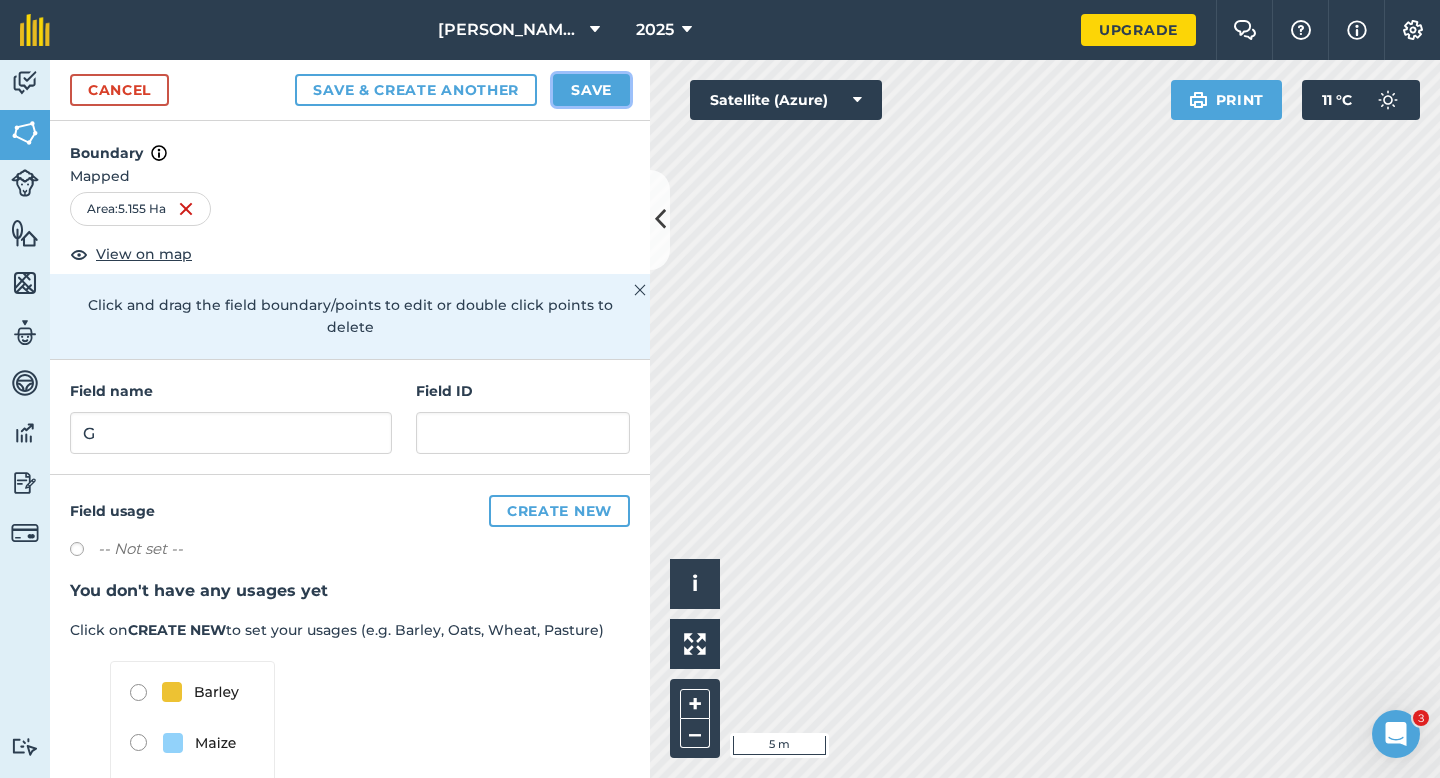 click on "Save" at bounding box center (591, 90) 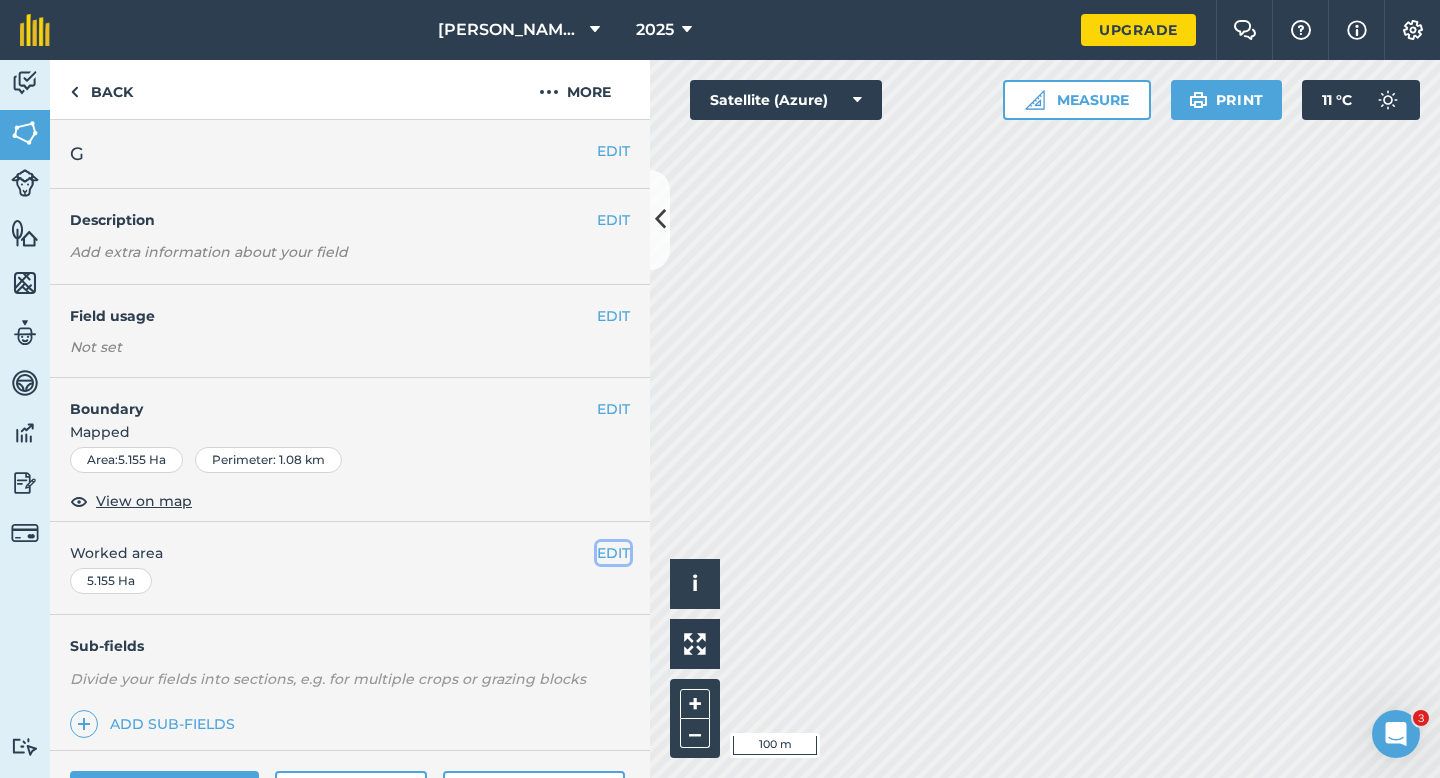 click on "EDIT" at bounding box center [613, 553] 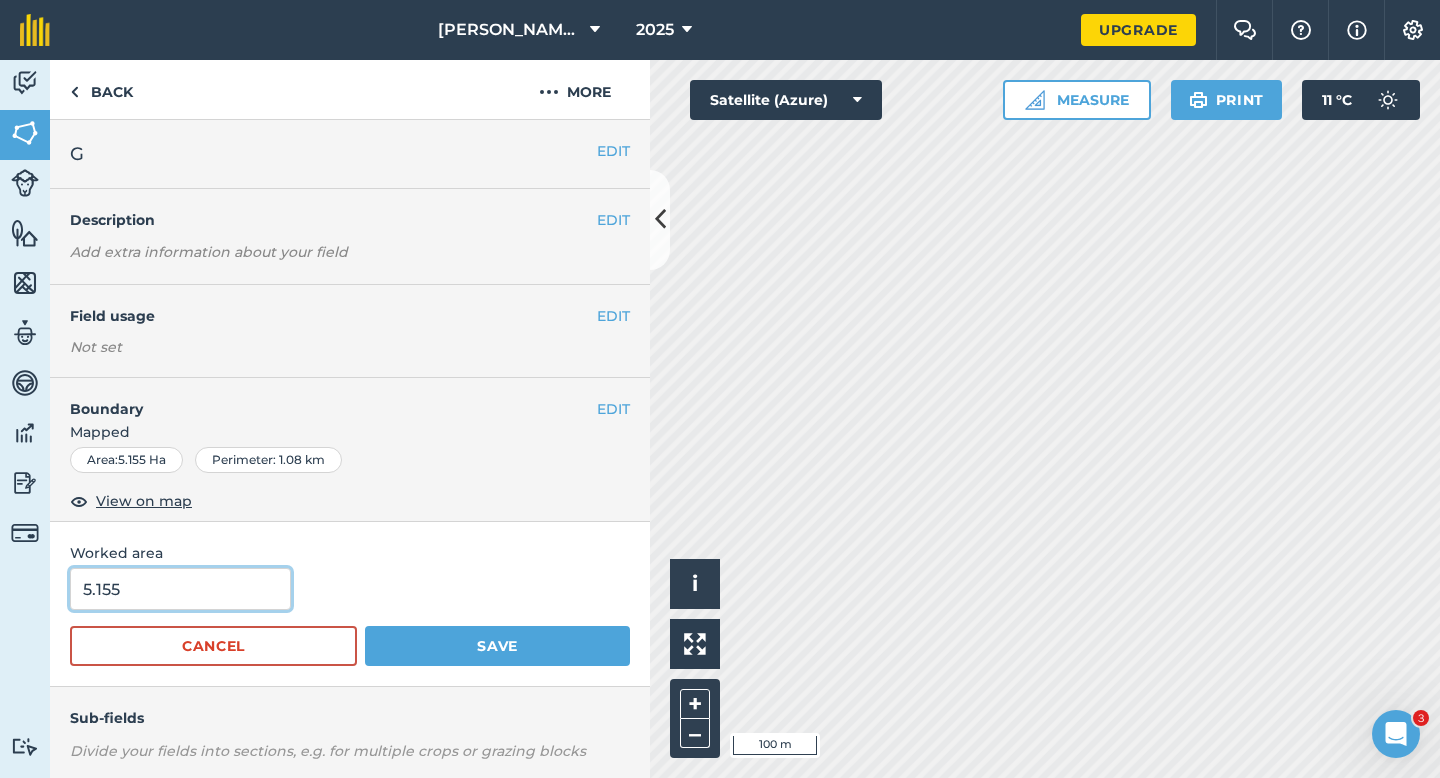 click on "5.155" at bounding box center (180, 589) 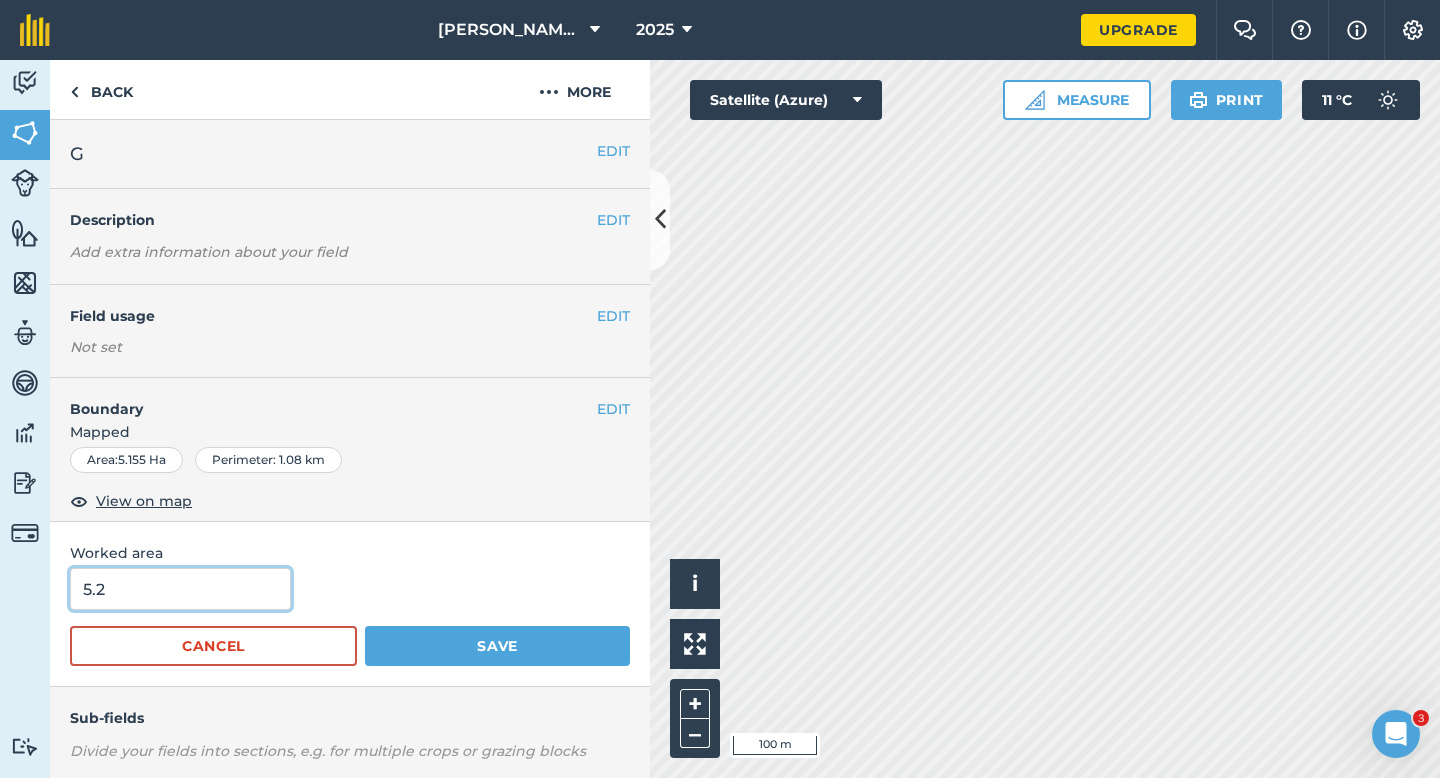 type on "5.2" 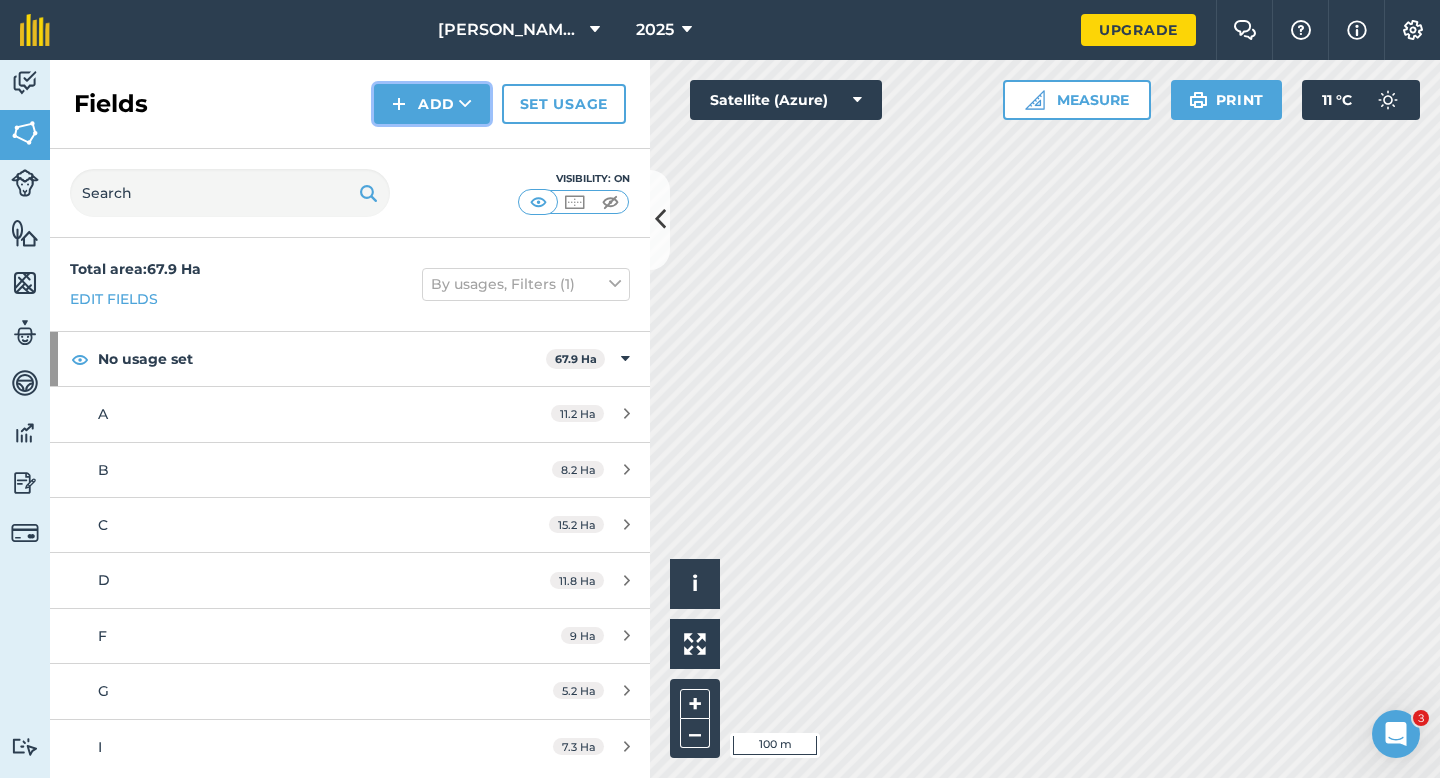 click at bounding box center (399, 104) 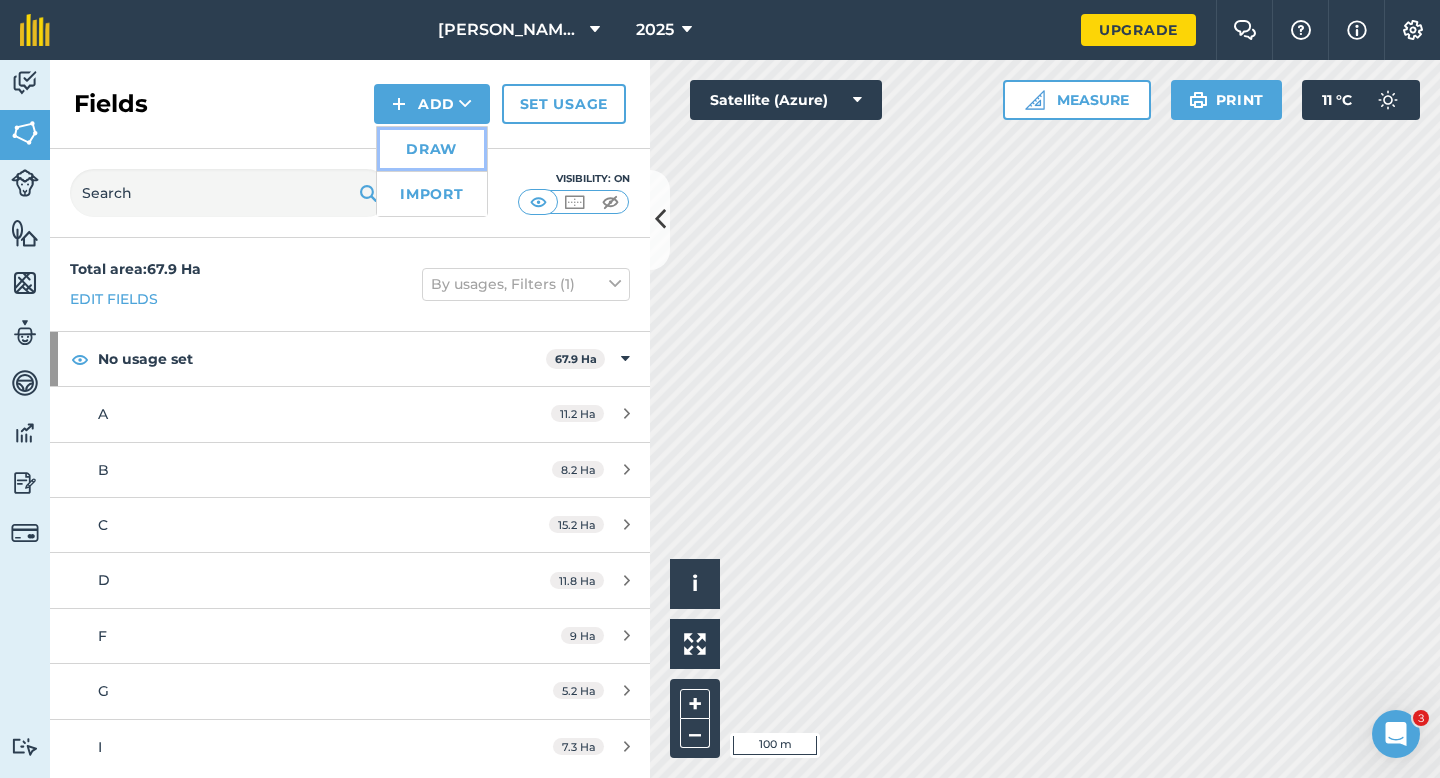 click on "Draw" at bounding box center [432, 149] 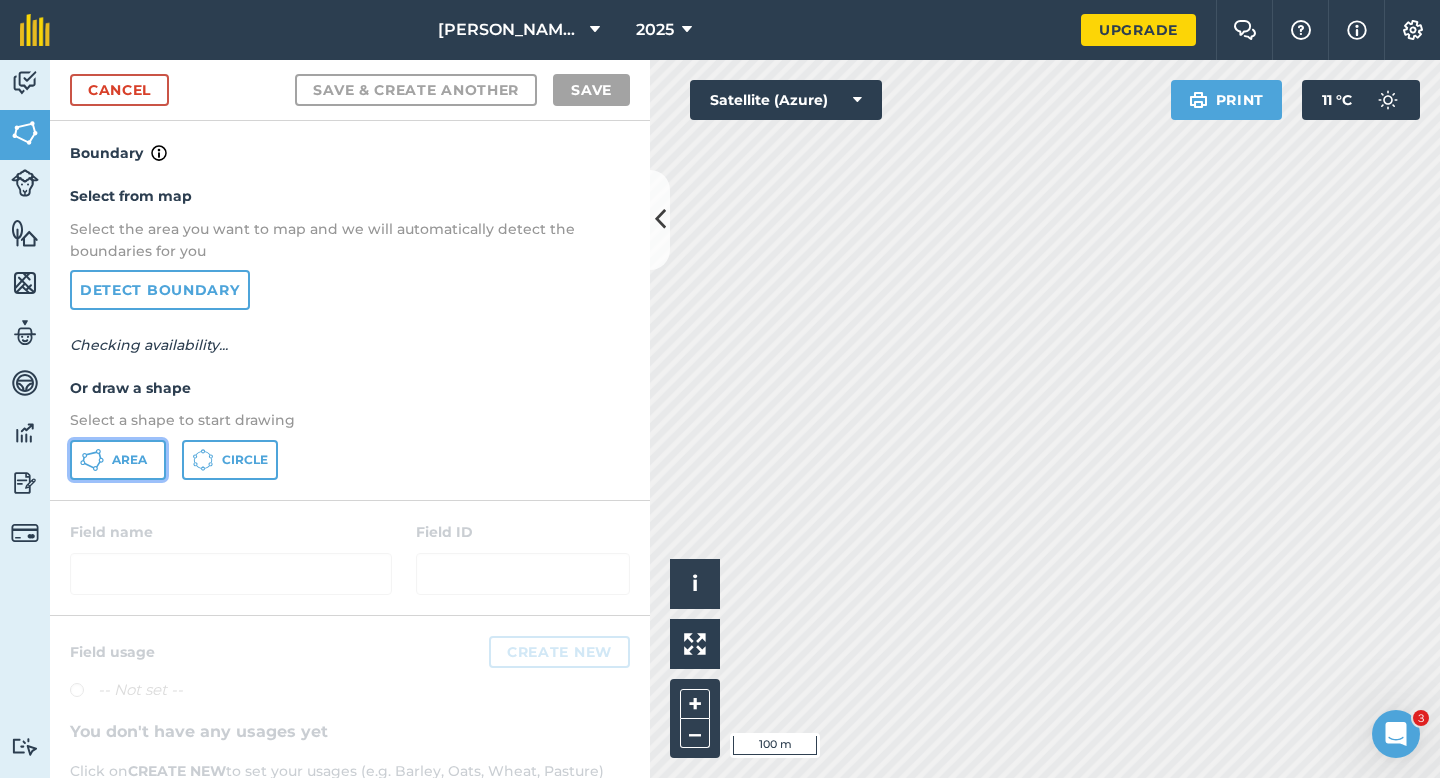 click on "Area" at bounding box center (118, 460) 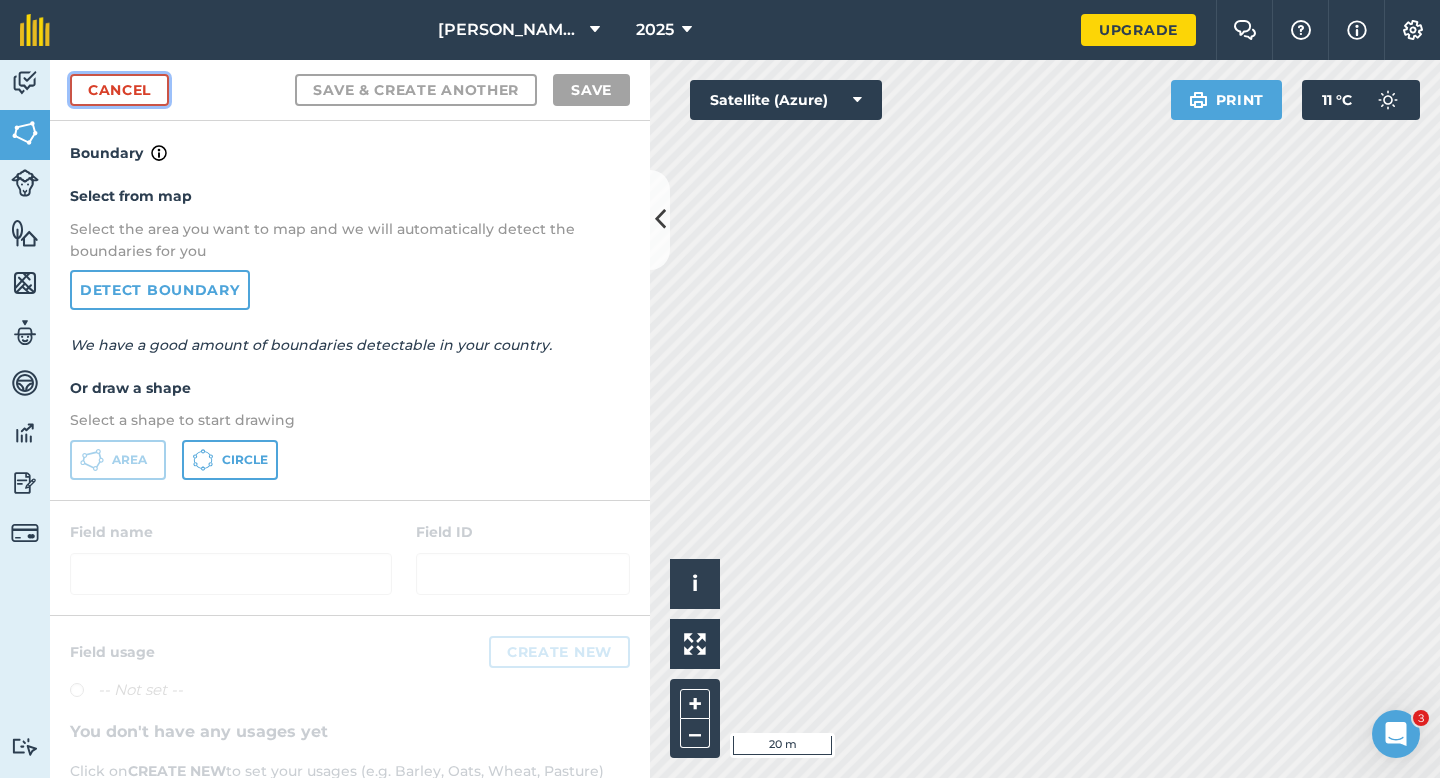 click on "Cancel" at bounding box center [119, 90] 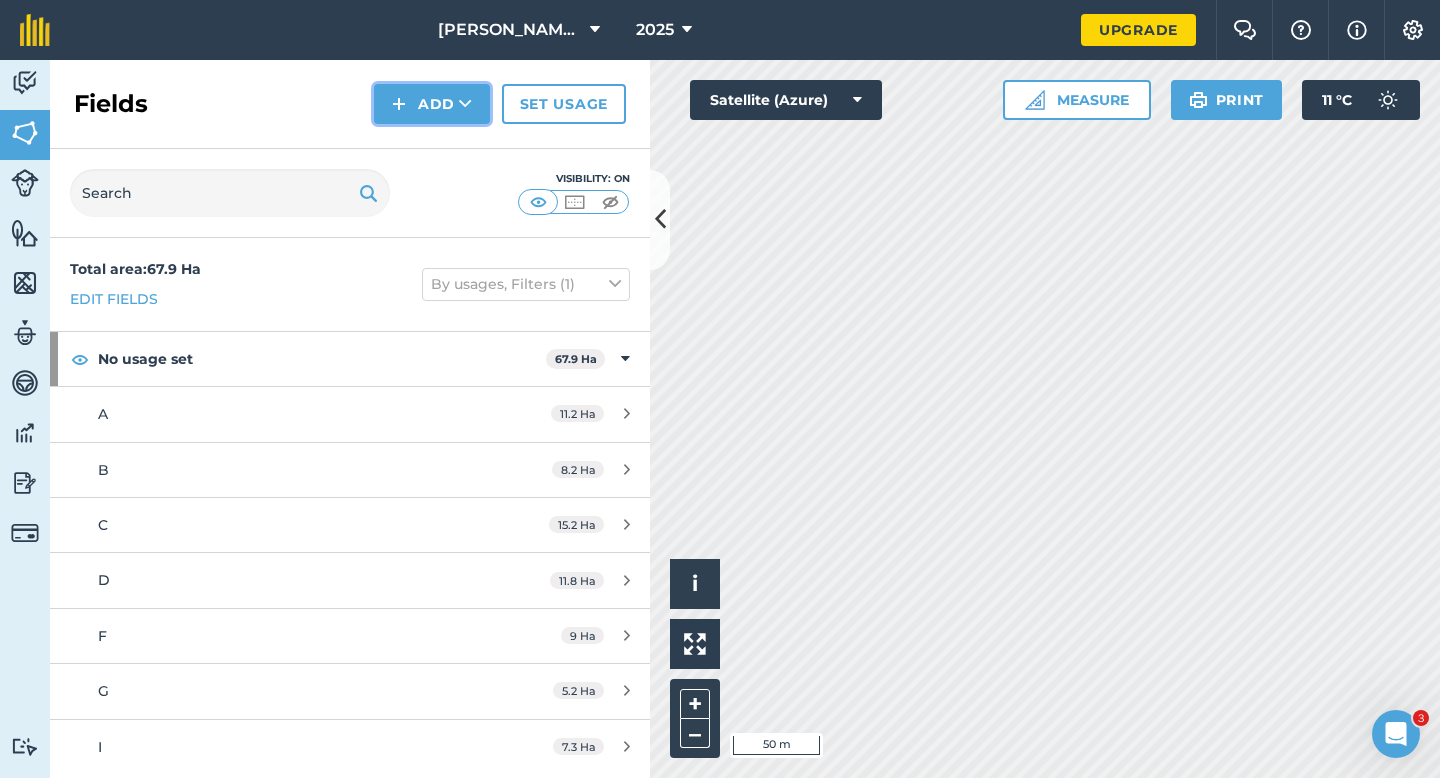 click on "Add" at bounding box center [432, 104] 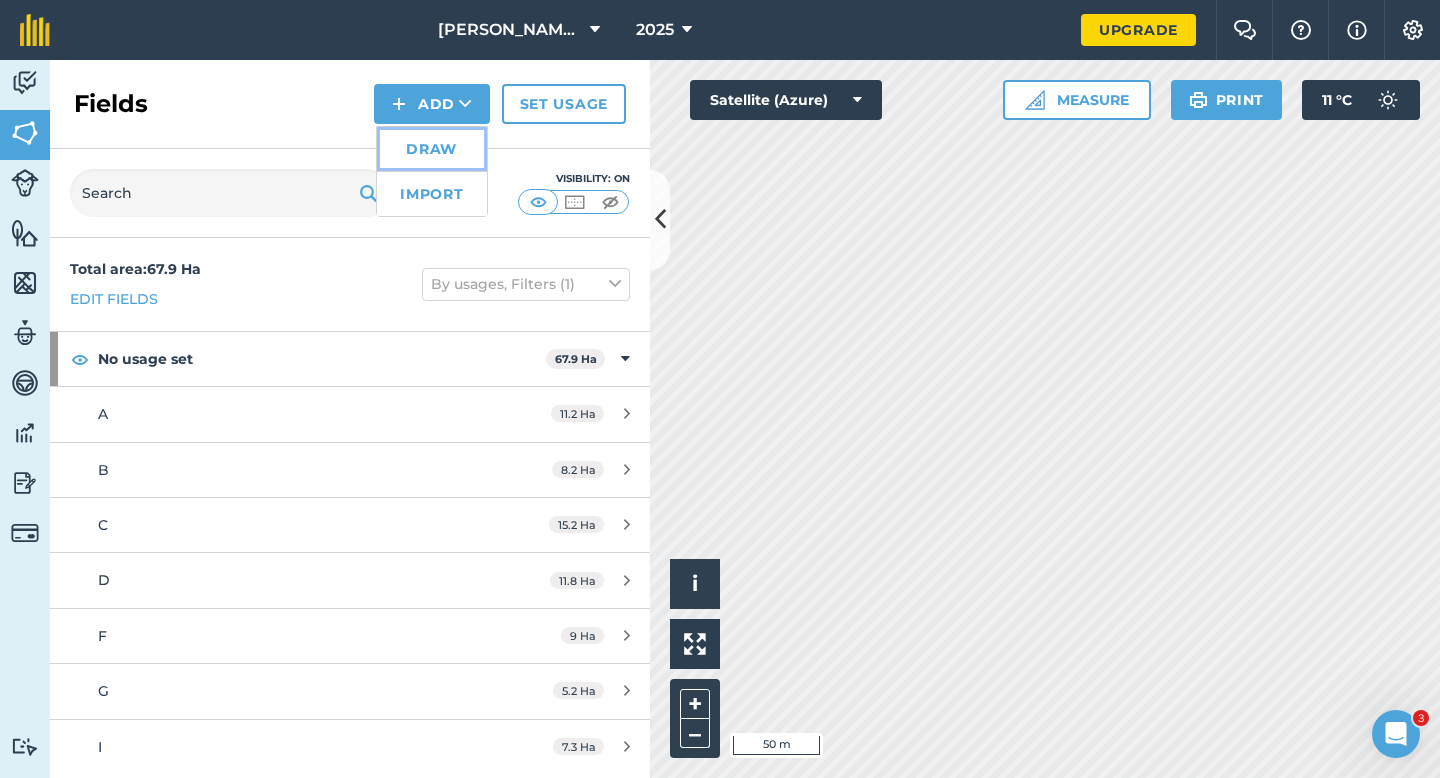 click on "Draw" at bounding box center [432, 149] 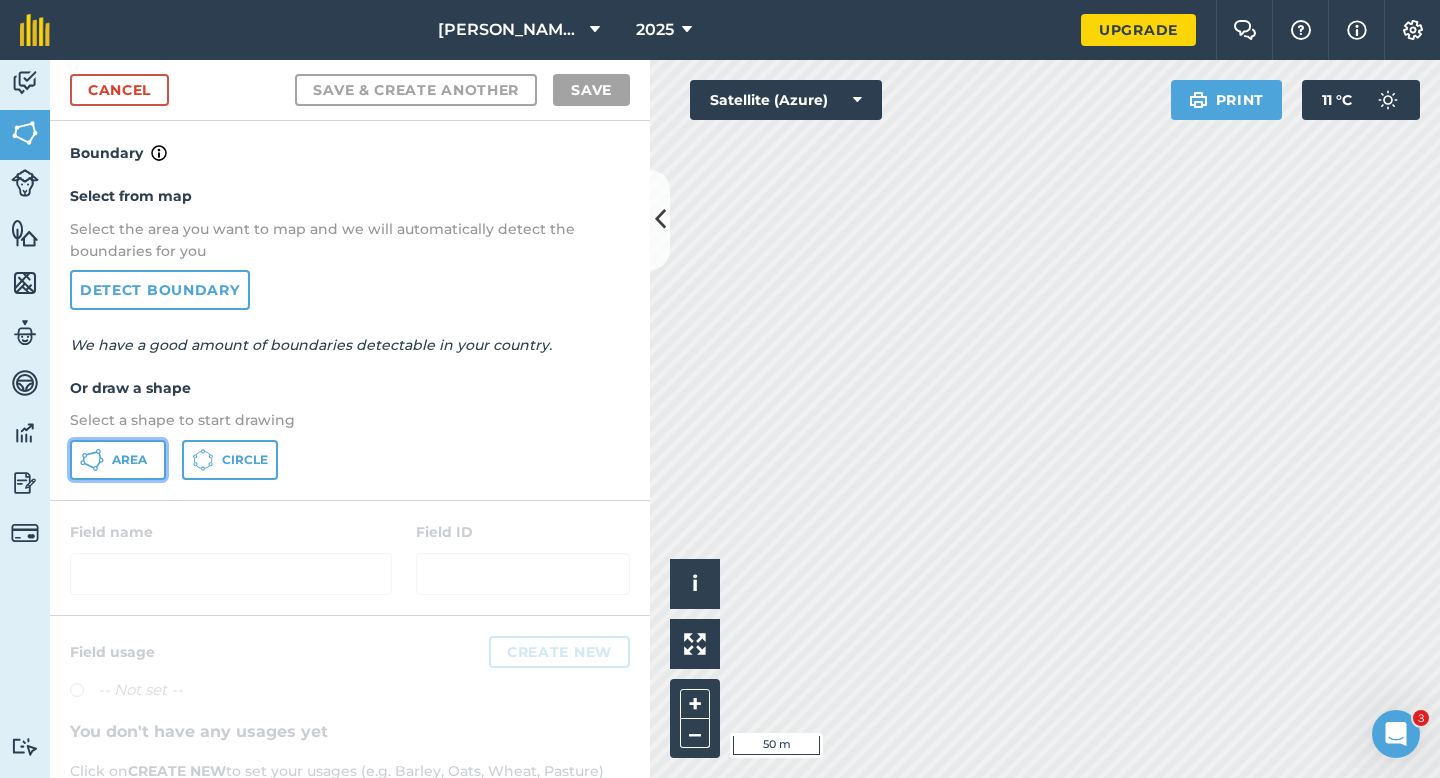 click on "Area" at bounding box center [118, 460] 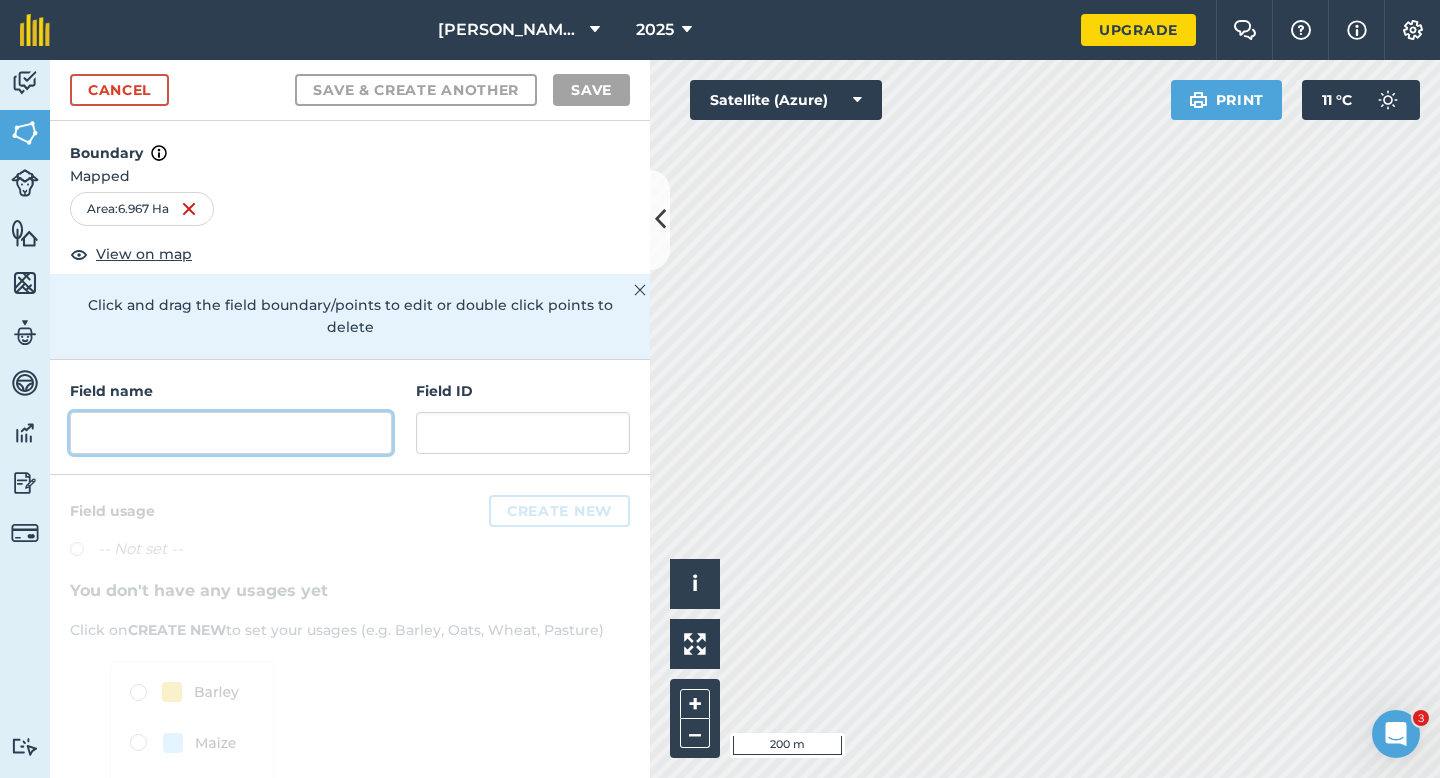 click at bounding box center (231, 433) 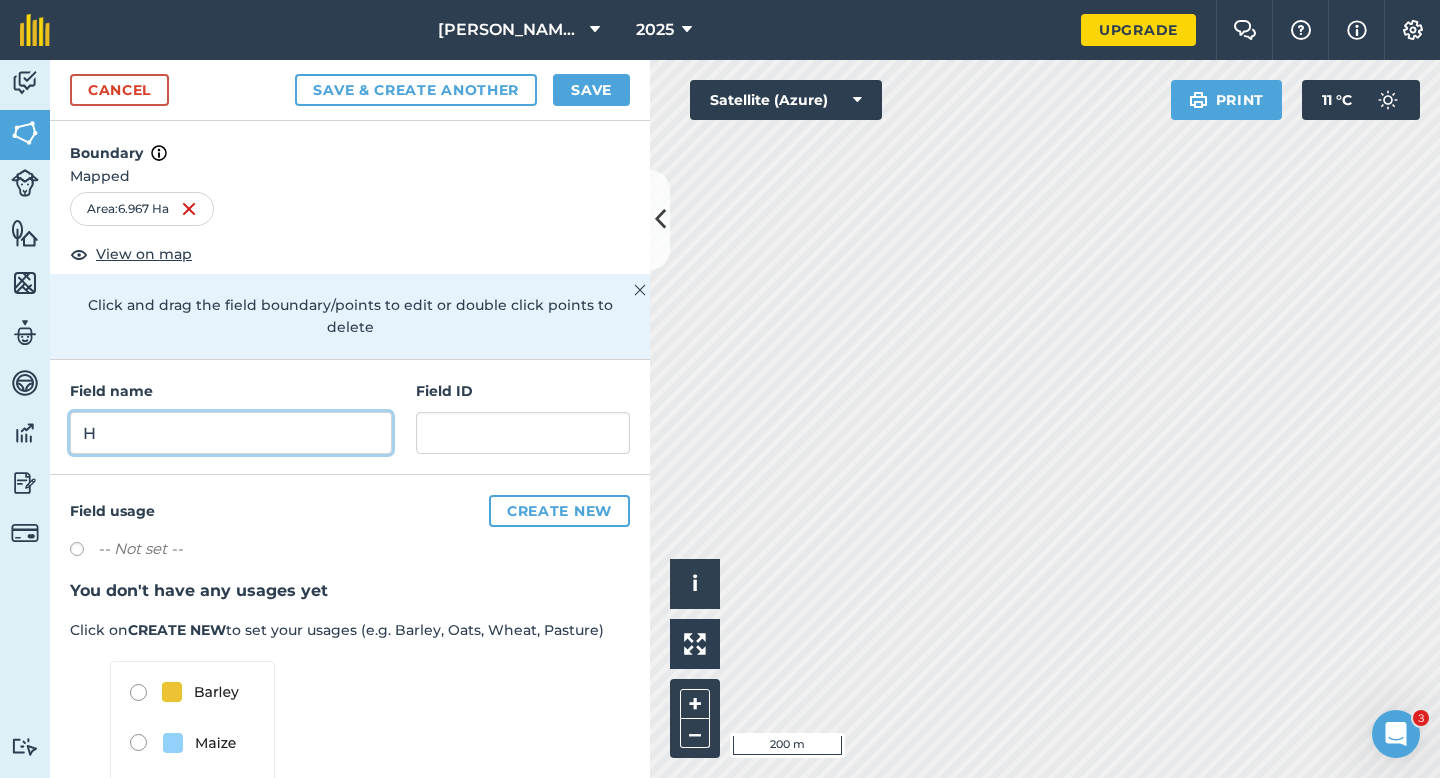 type on "H" 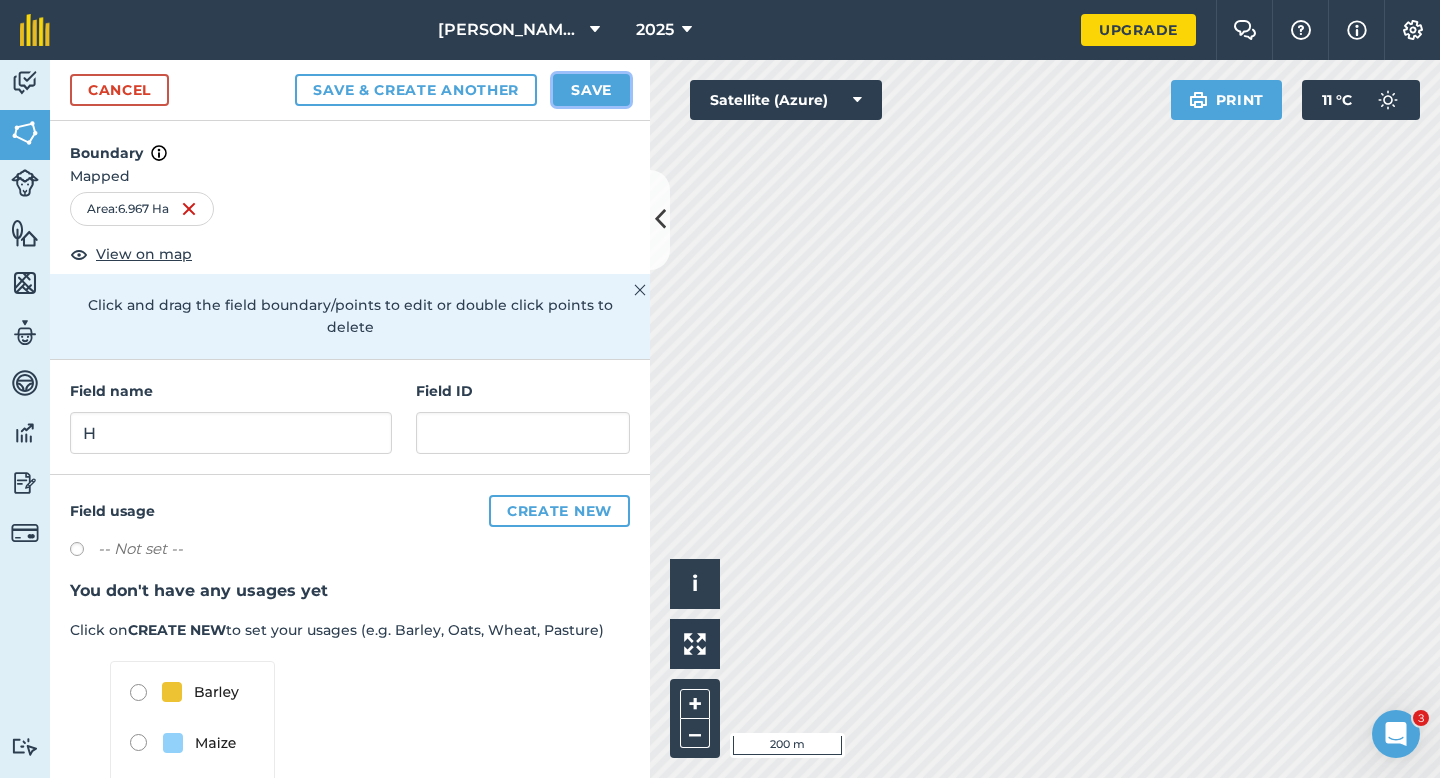 click on "Save" at bounding box center (591, 90) 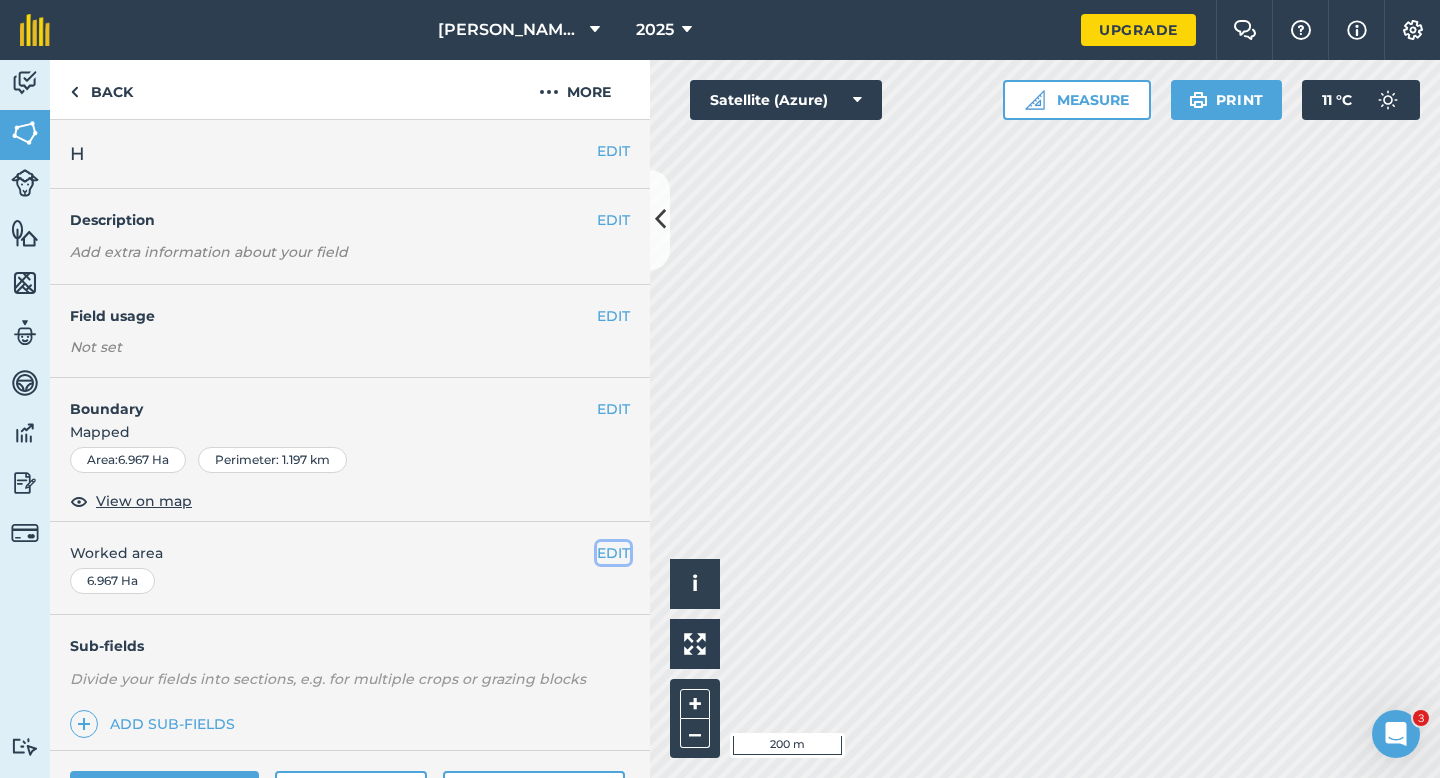 click on "EDIT" at bounding box center [613, 553] 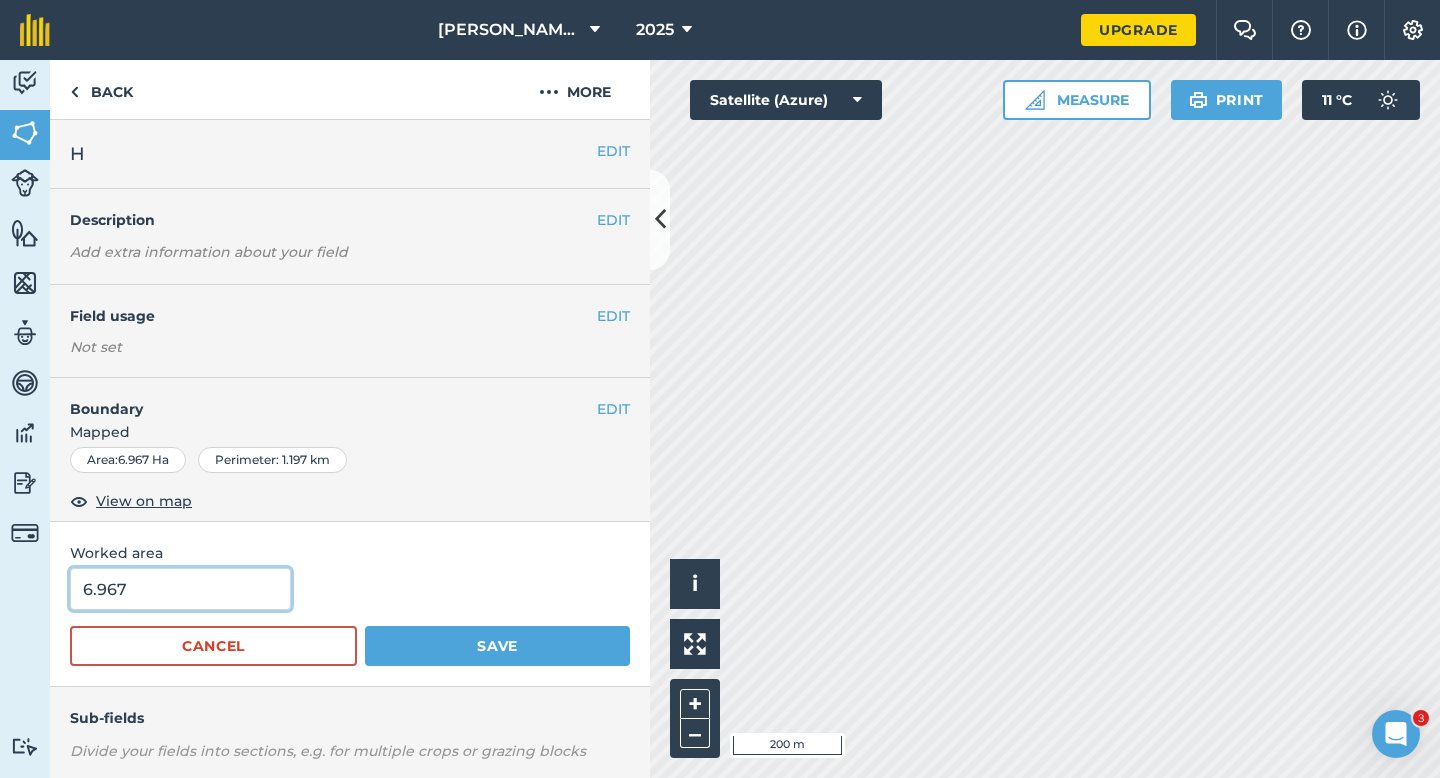 click on "6.967" at bounding box center (180, 589) 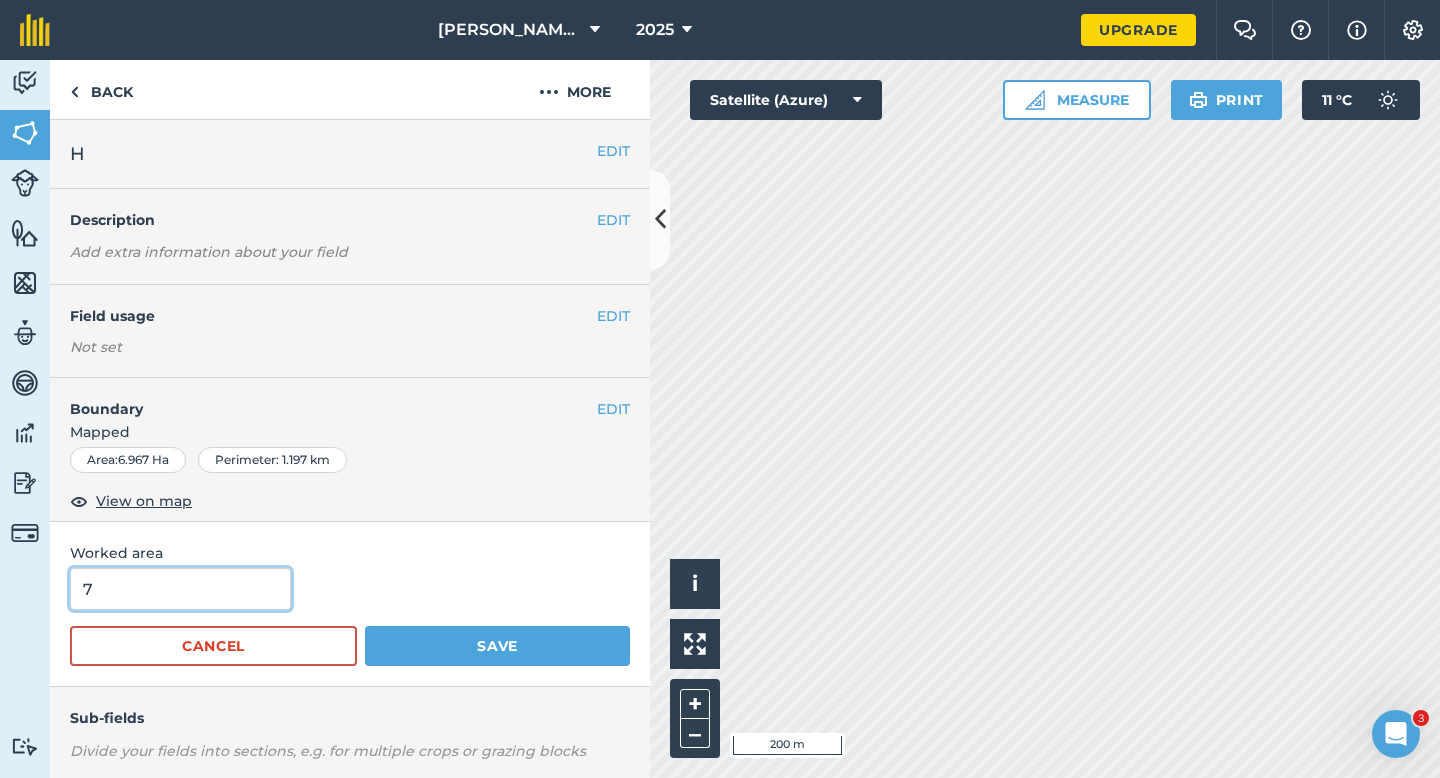 click on "Save" at bounding box center (497, 646) 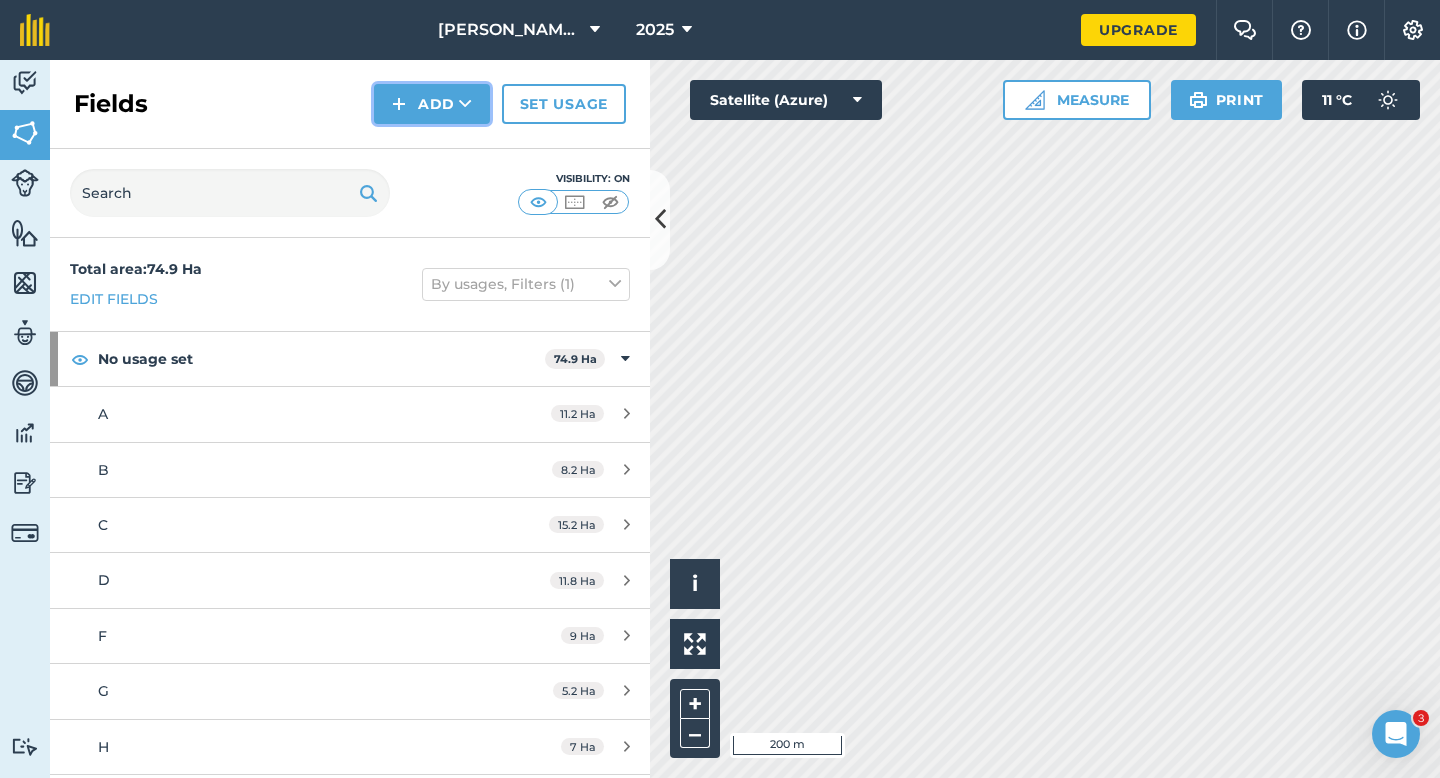 click at bounding box center (399, 104) 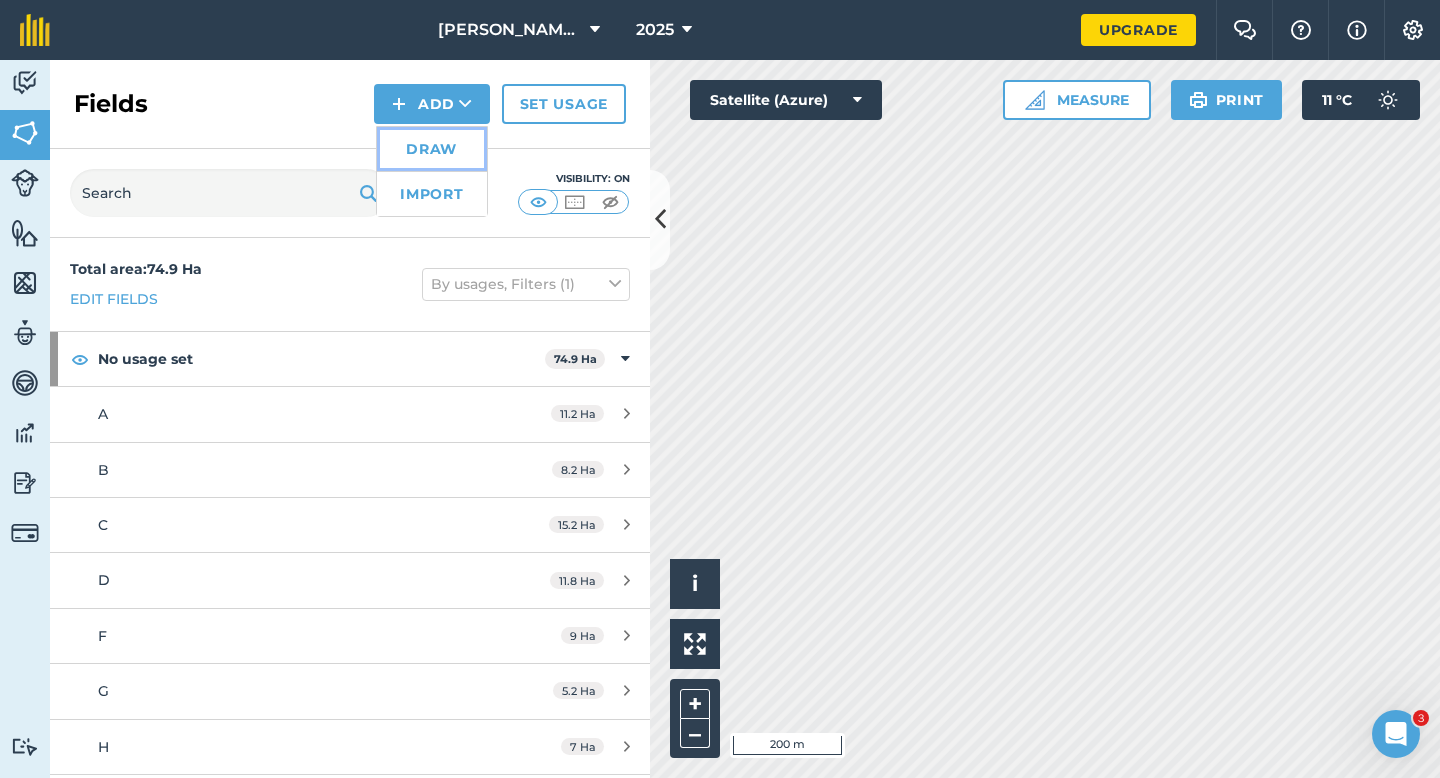 click on "Draw" at bounding box center (432, 149) 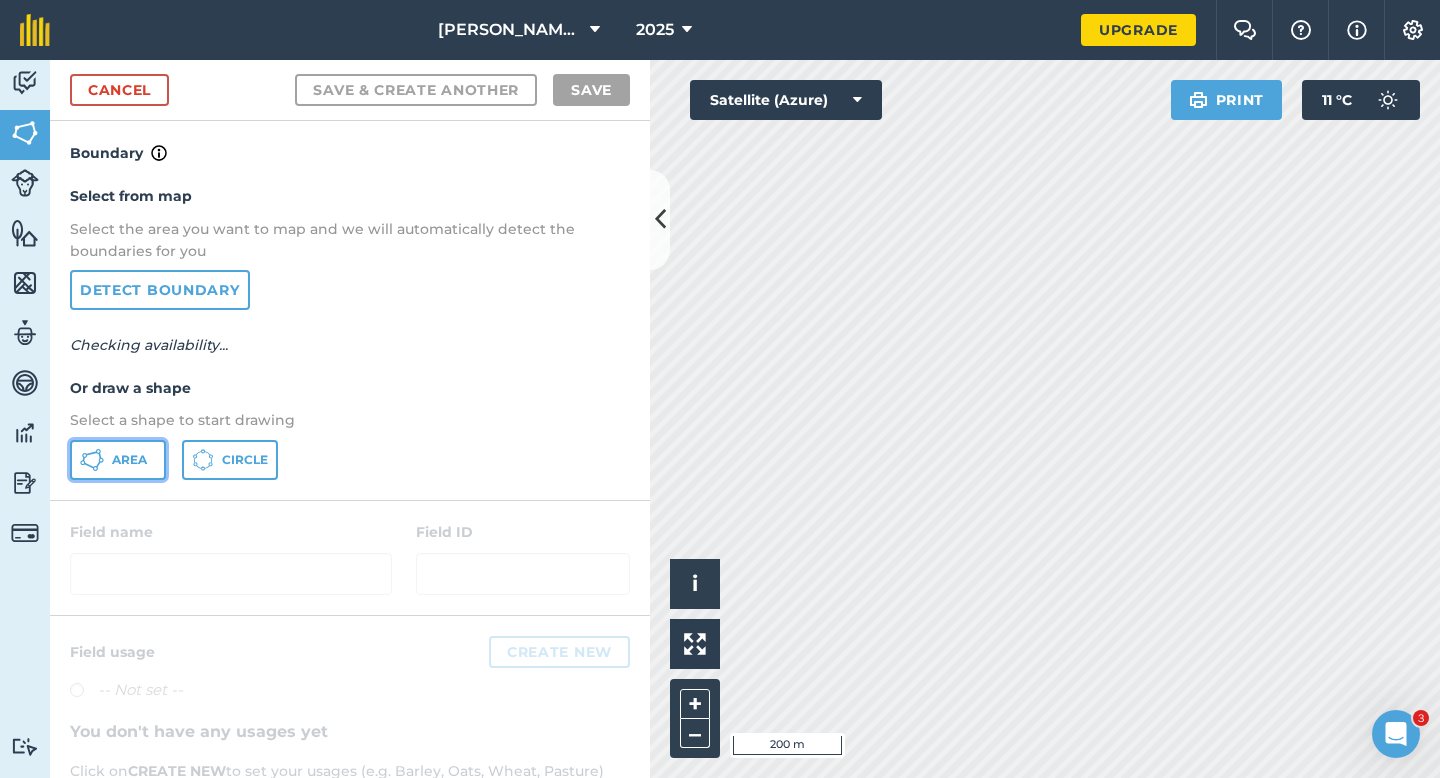 click on "Area" at bounding box center [118, 460] 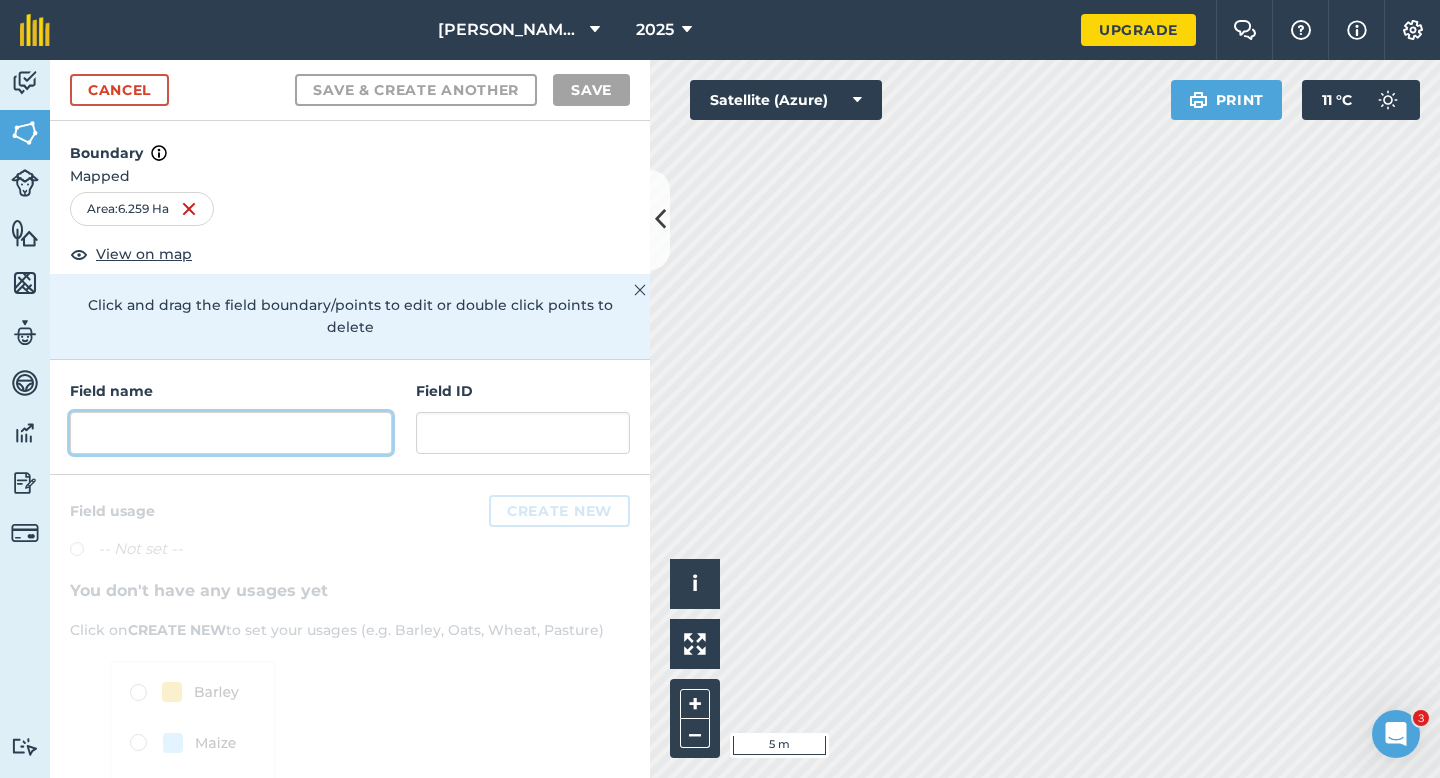 click at bounding box center [231, 433] 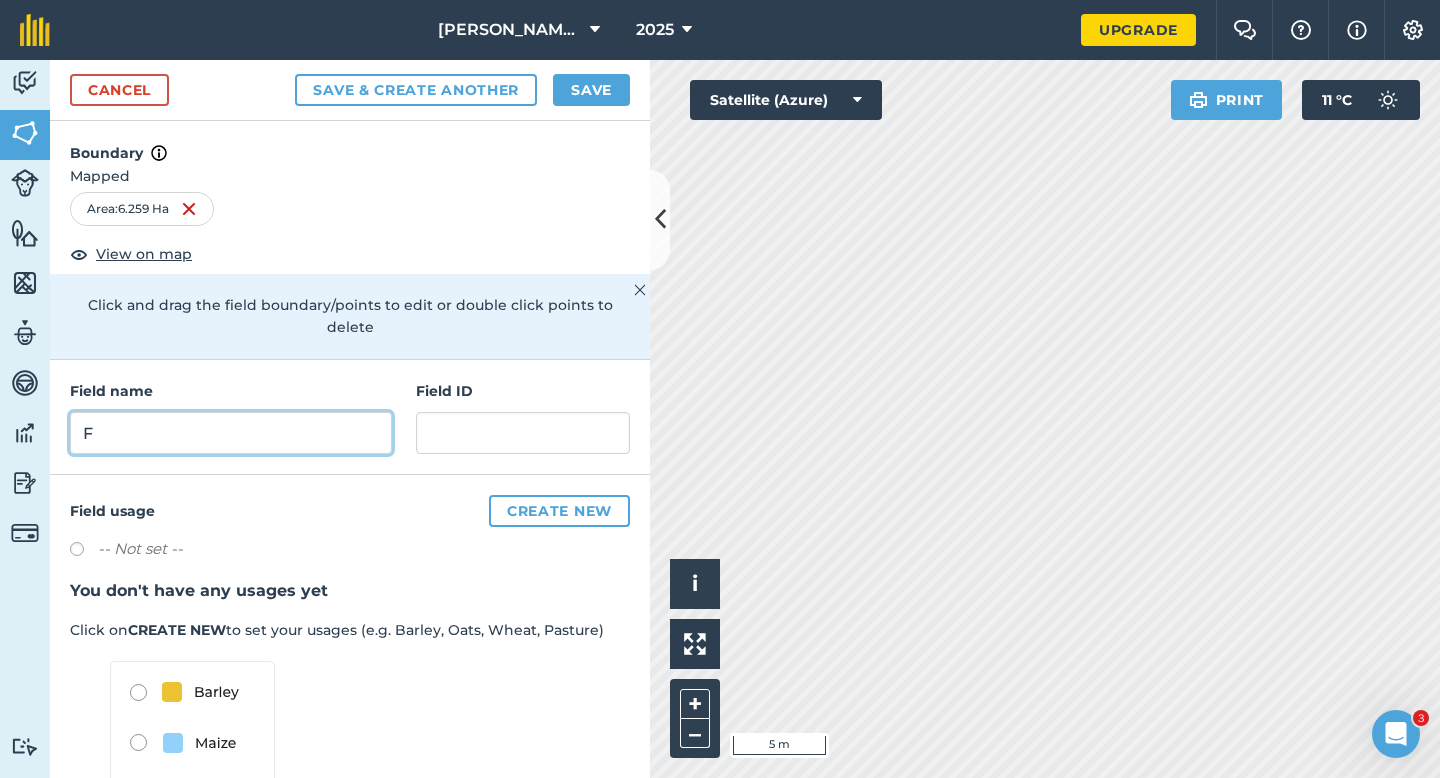type on "F" 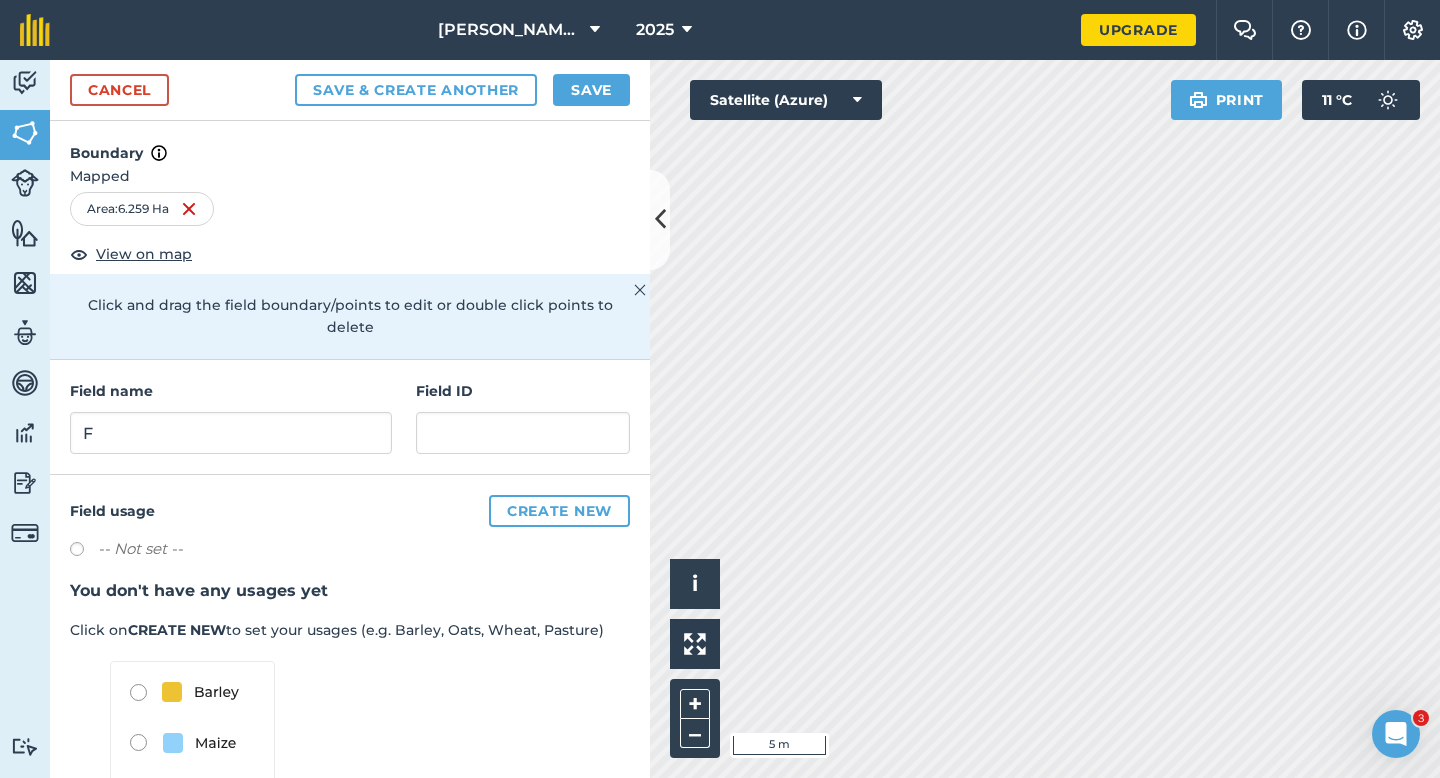 click on "Cancel Save & Create Another Save" at bounding box center (350, 90) 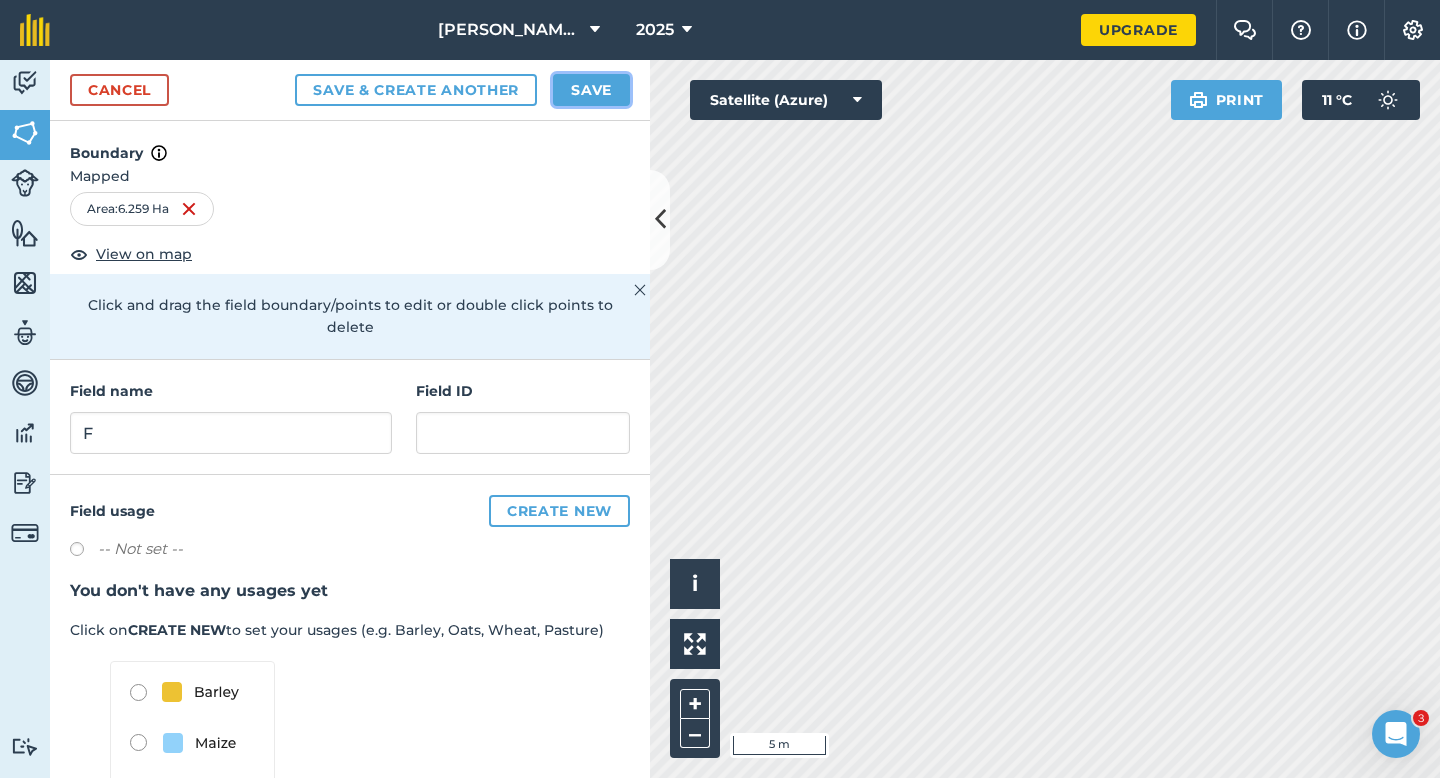 click on "Save" at bounding box center (591, 90) 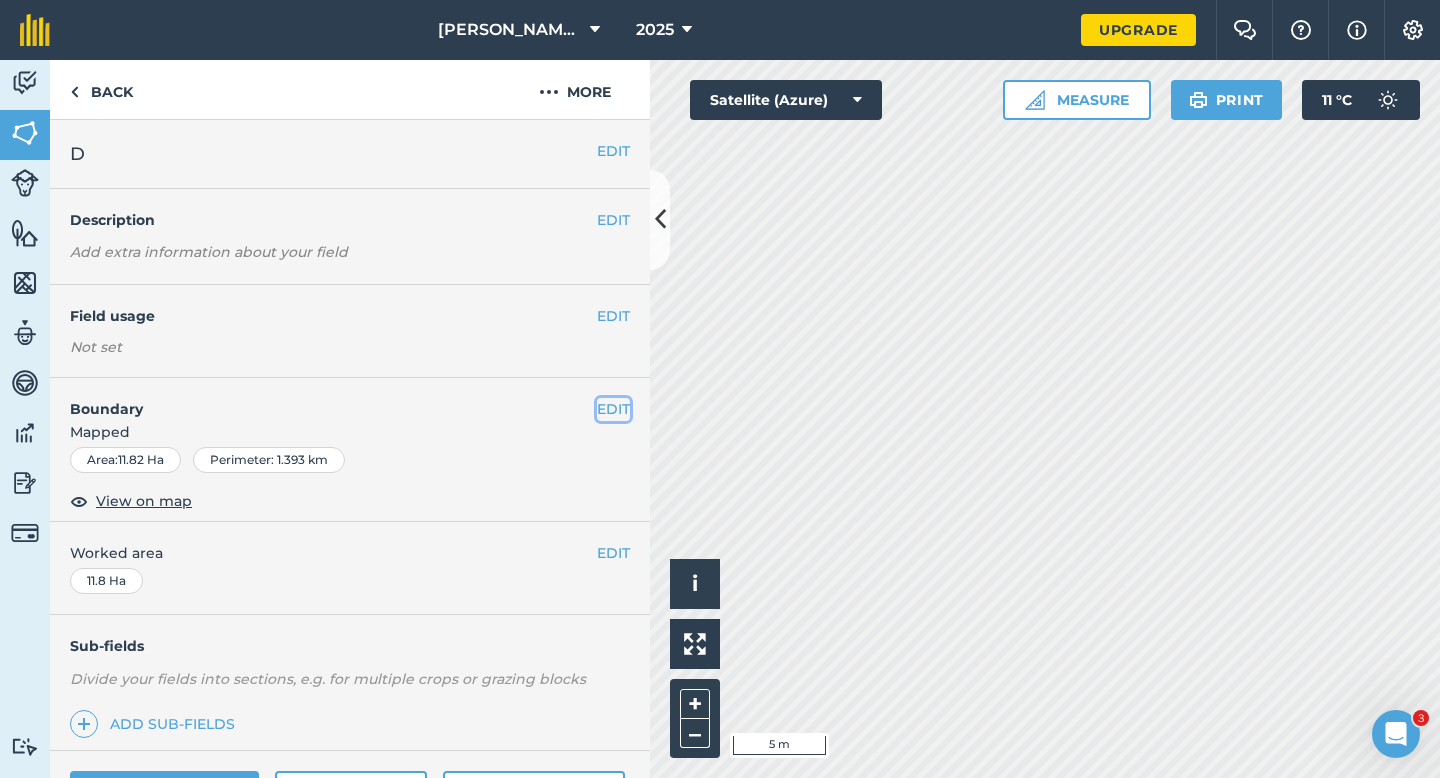 click on "EDIT" at bounding box center [613, 409] 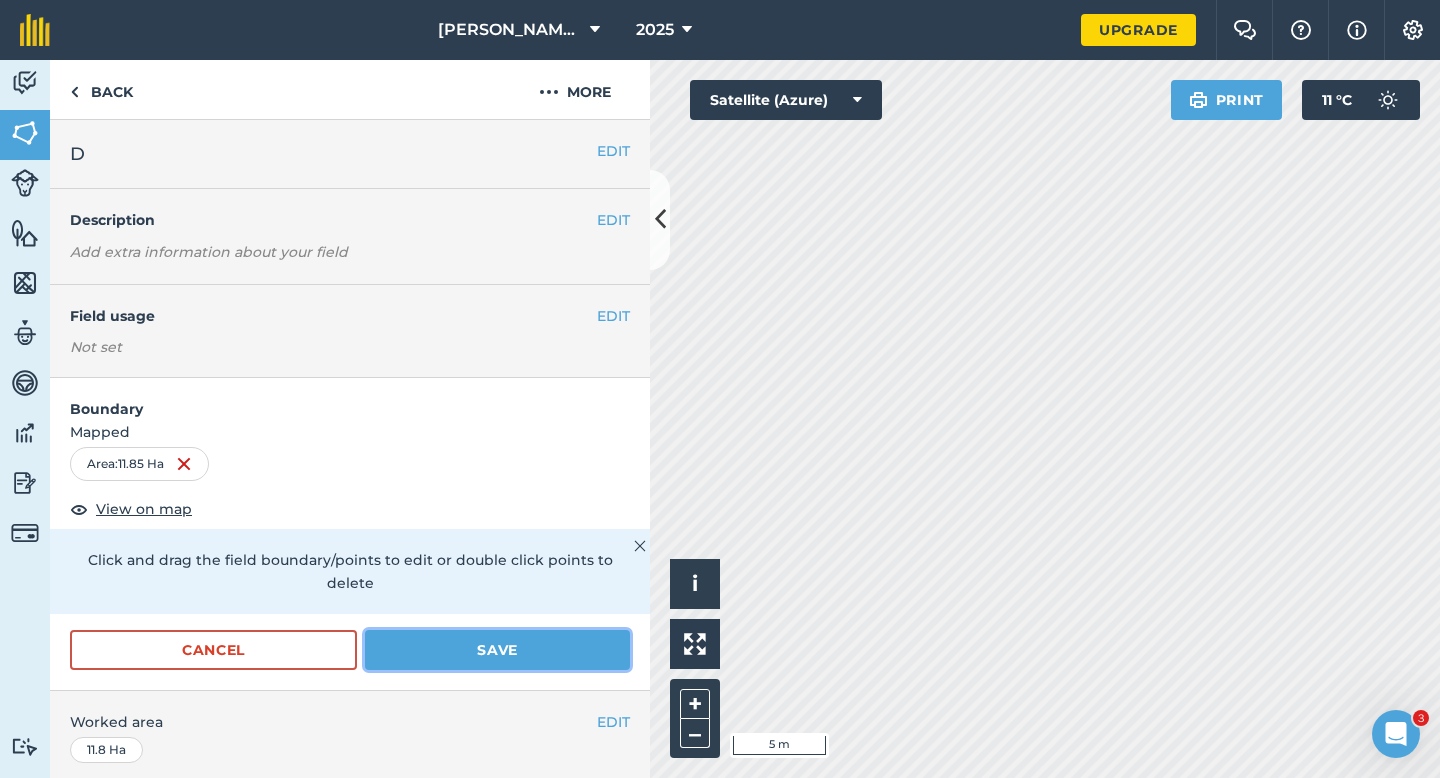 click on "Save" at bounding box center (497, 650) 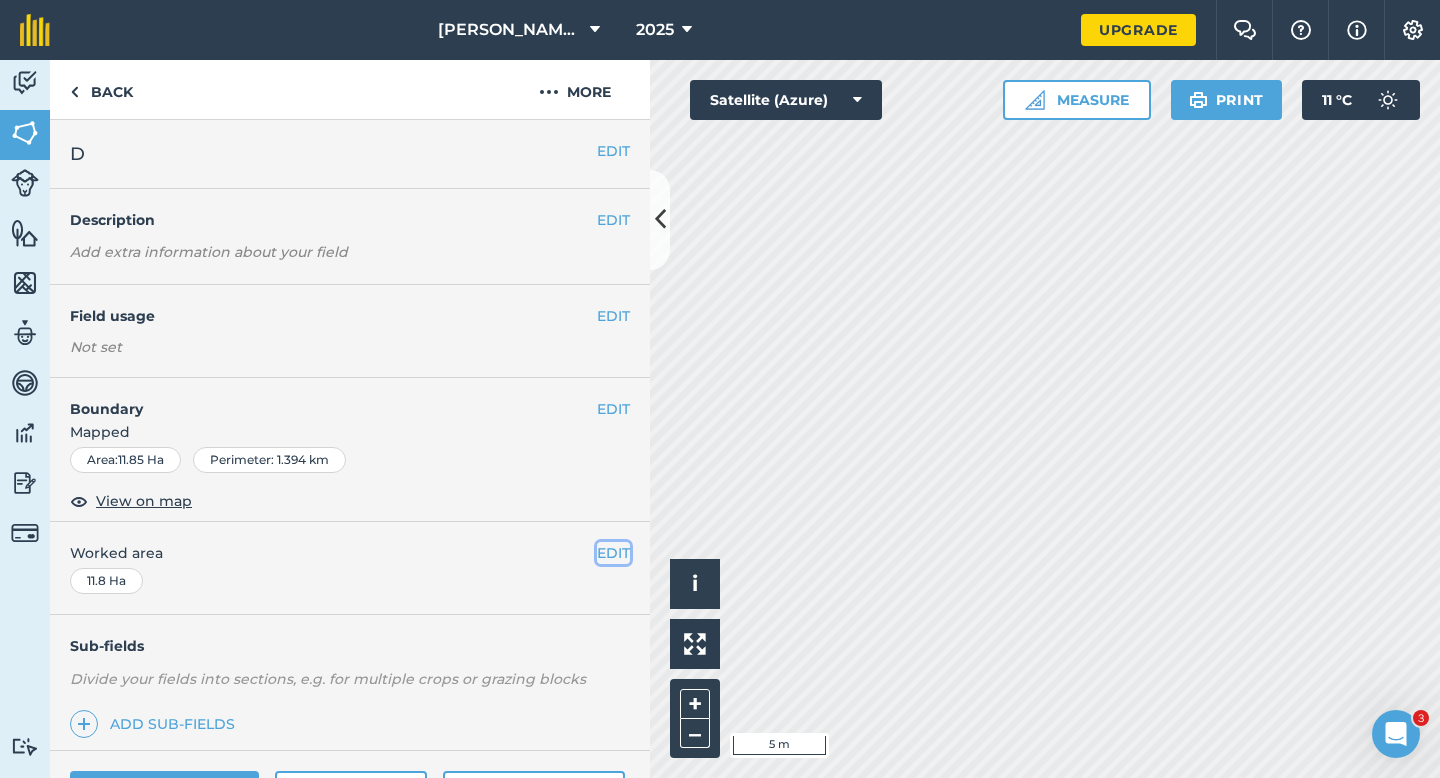 click on "EDIT" at bounding box center [613, 553] 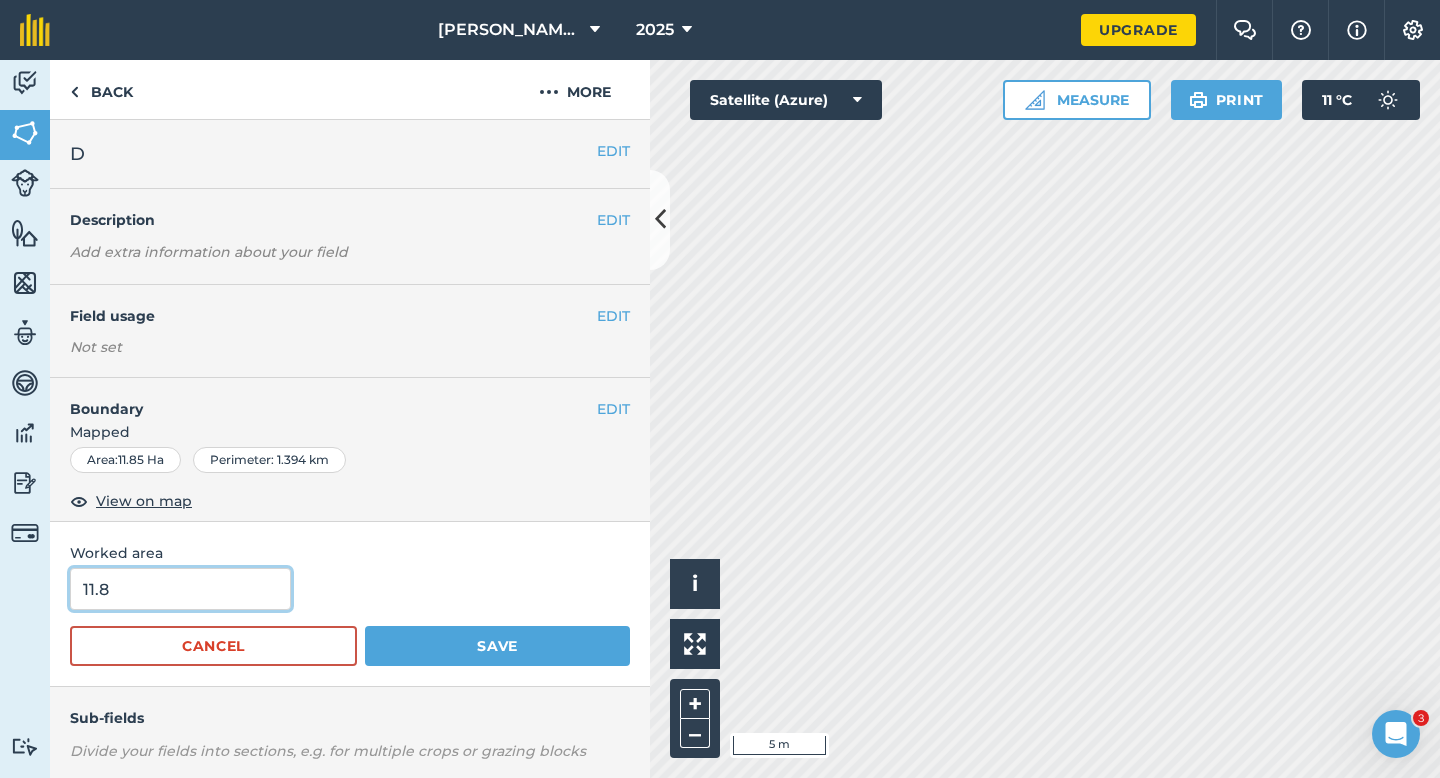 click on "11.8" at bounding box center (180, 589) 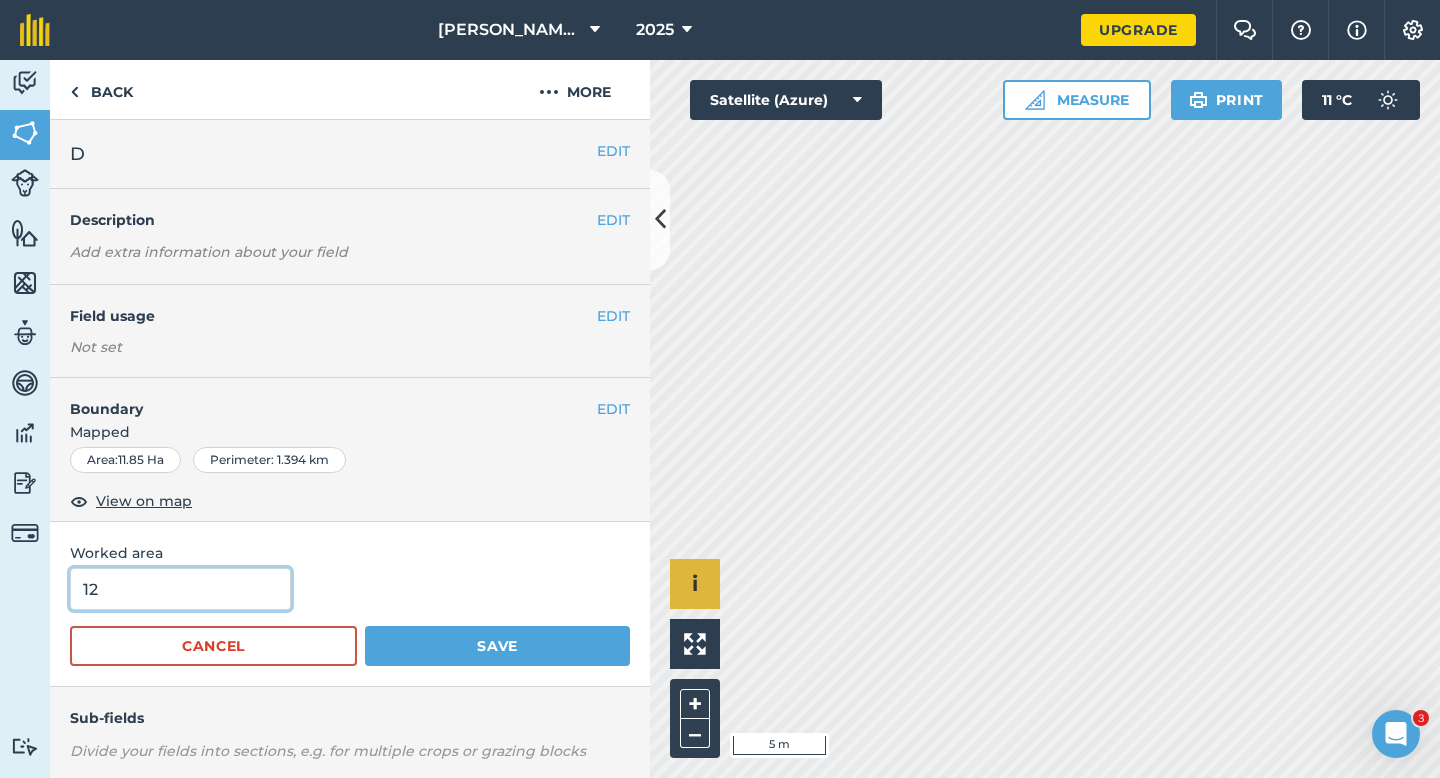 click on "Save" at bounding box center (497, 646) 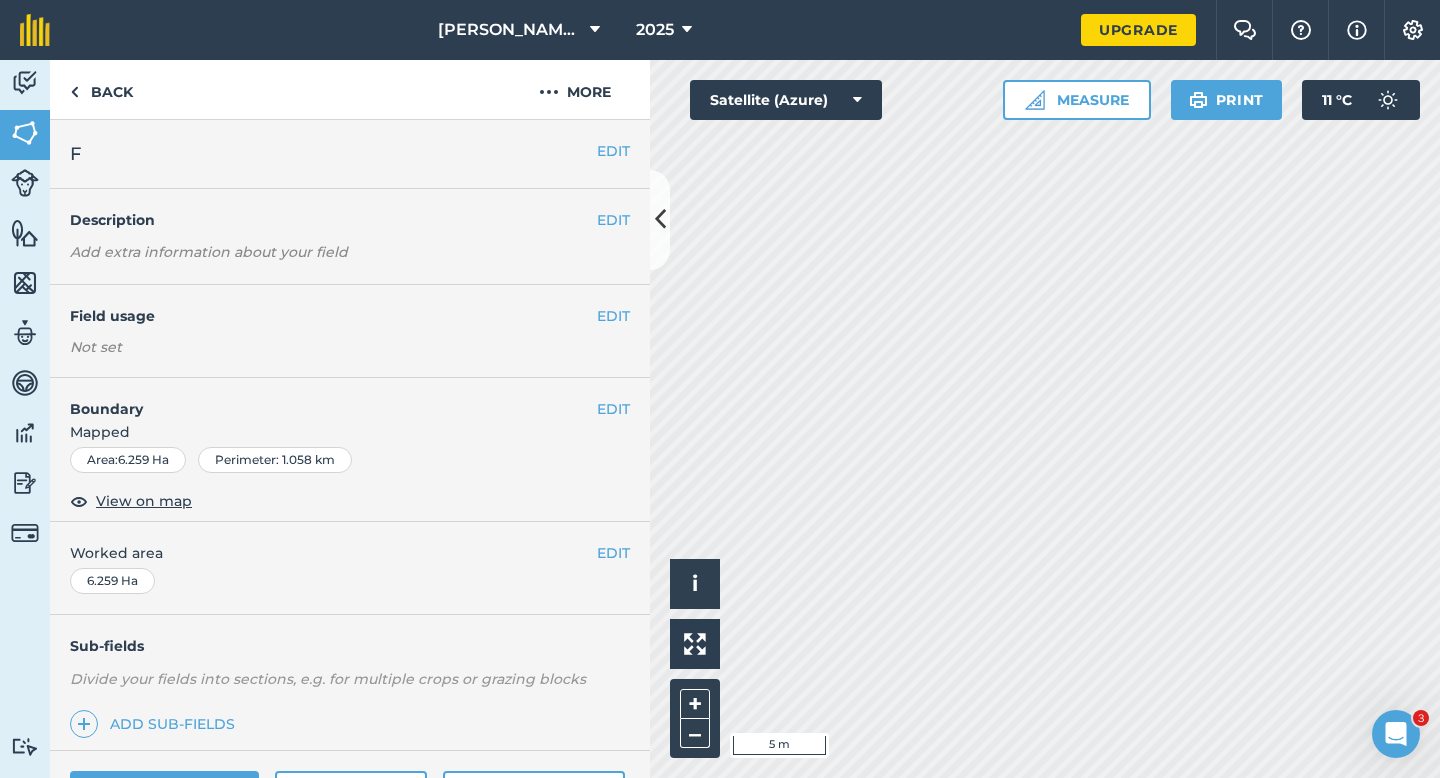 click on "EDIT F" at bounding box center [350, 154] 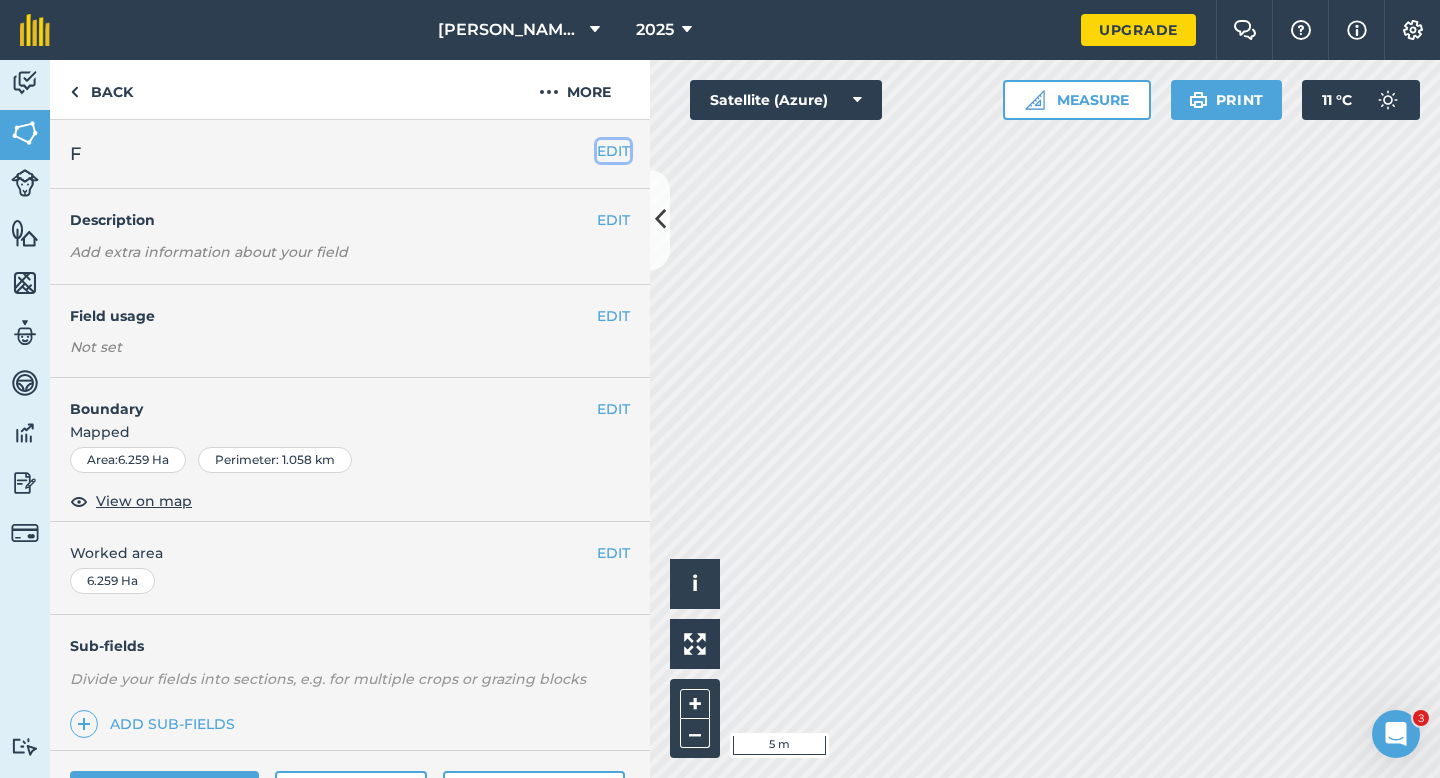 click on "EDIT" at bounding box center (613, 151) 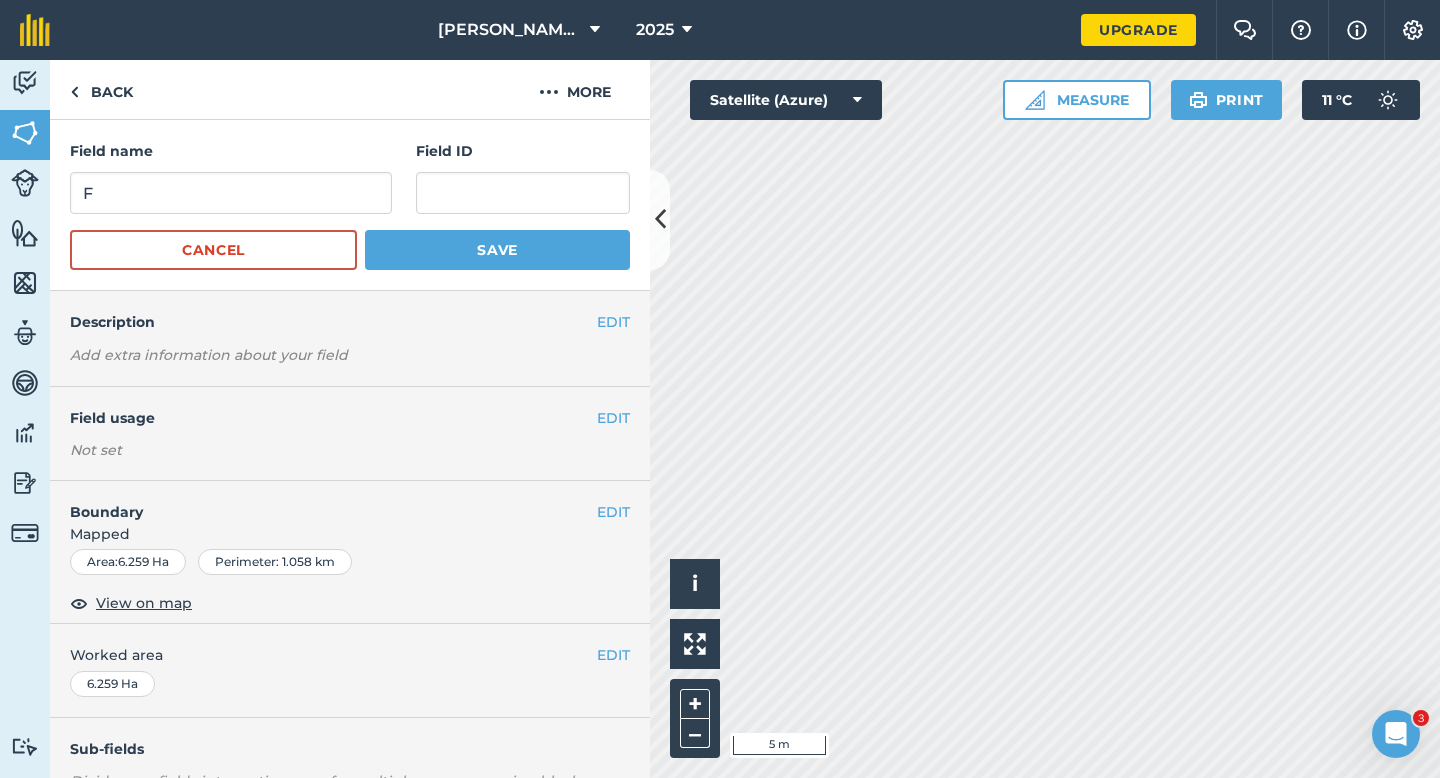click on "Field name F" at bounding box center [231, 177] 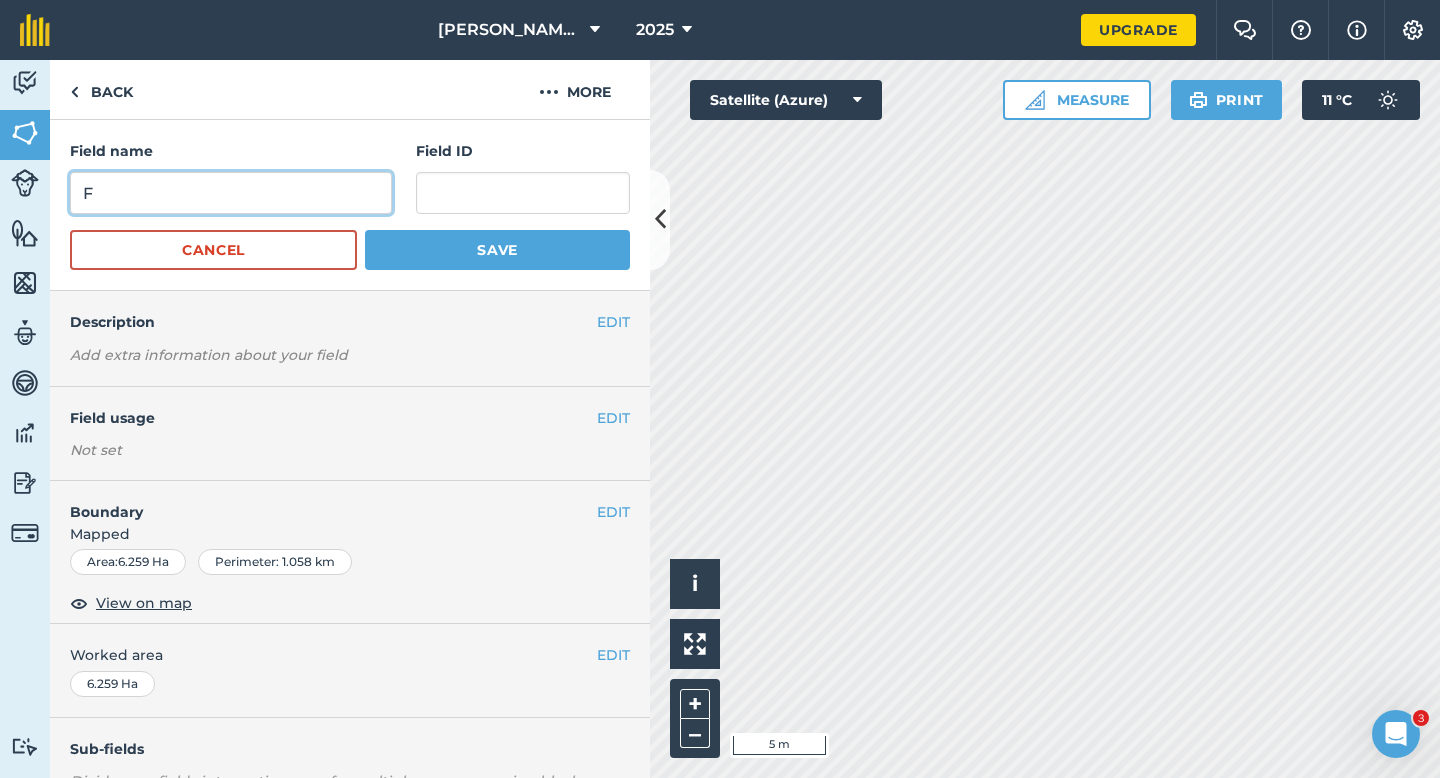 click on "F" at bounding box center (231, 193) 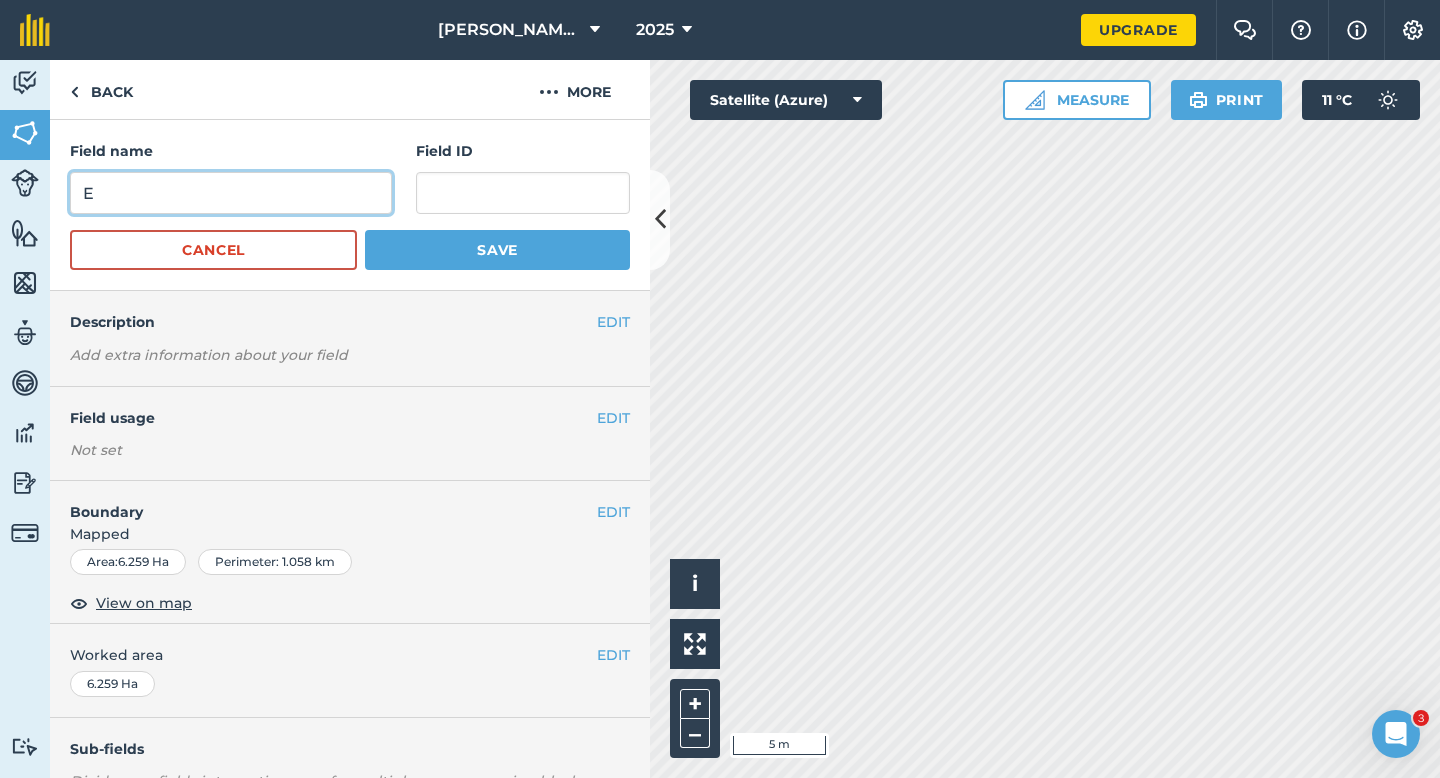 type on "E" 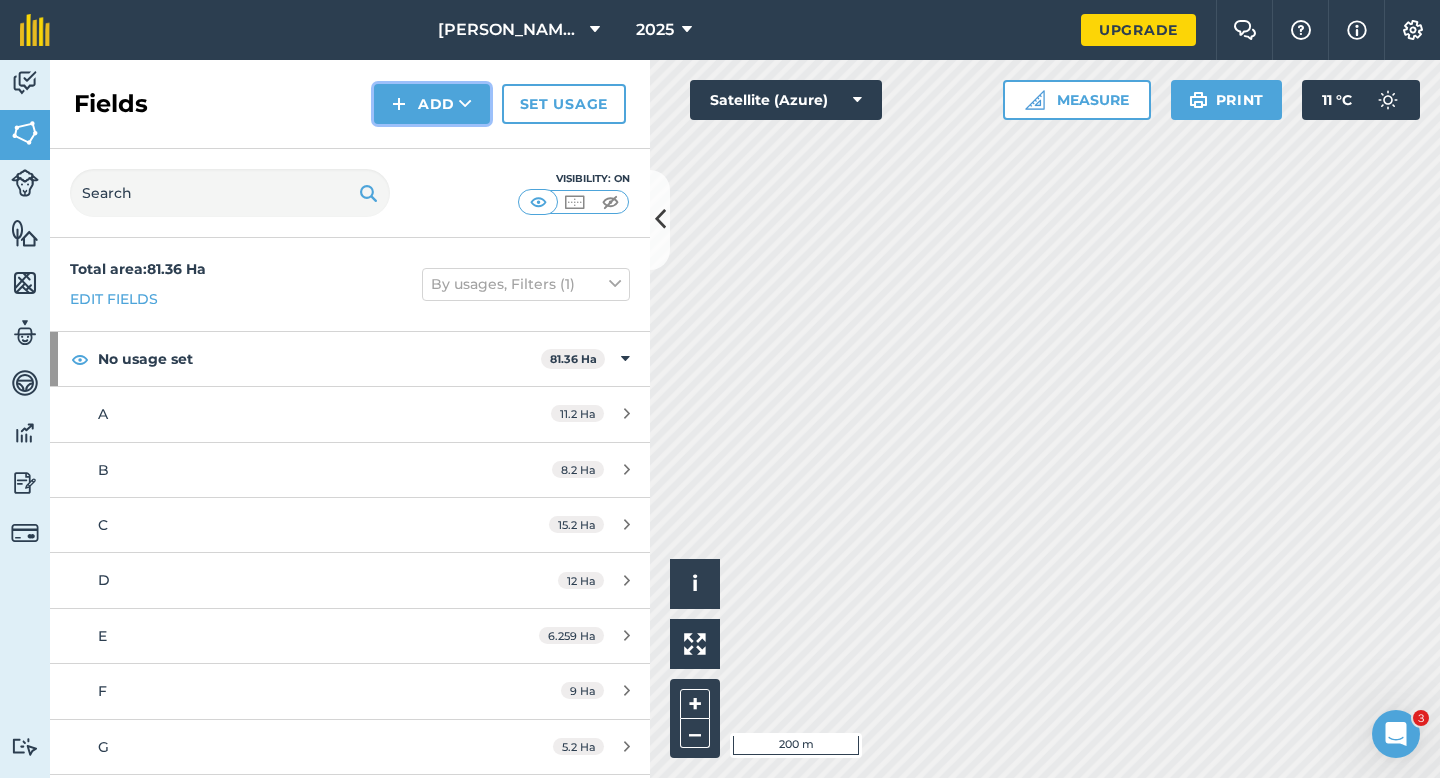click on "Add" at bounding box center [432, 104] 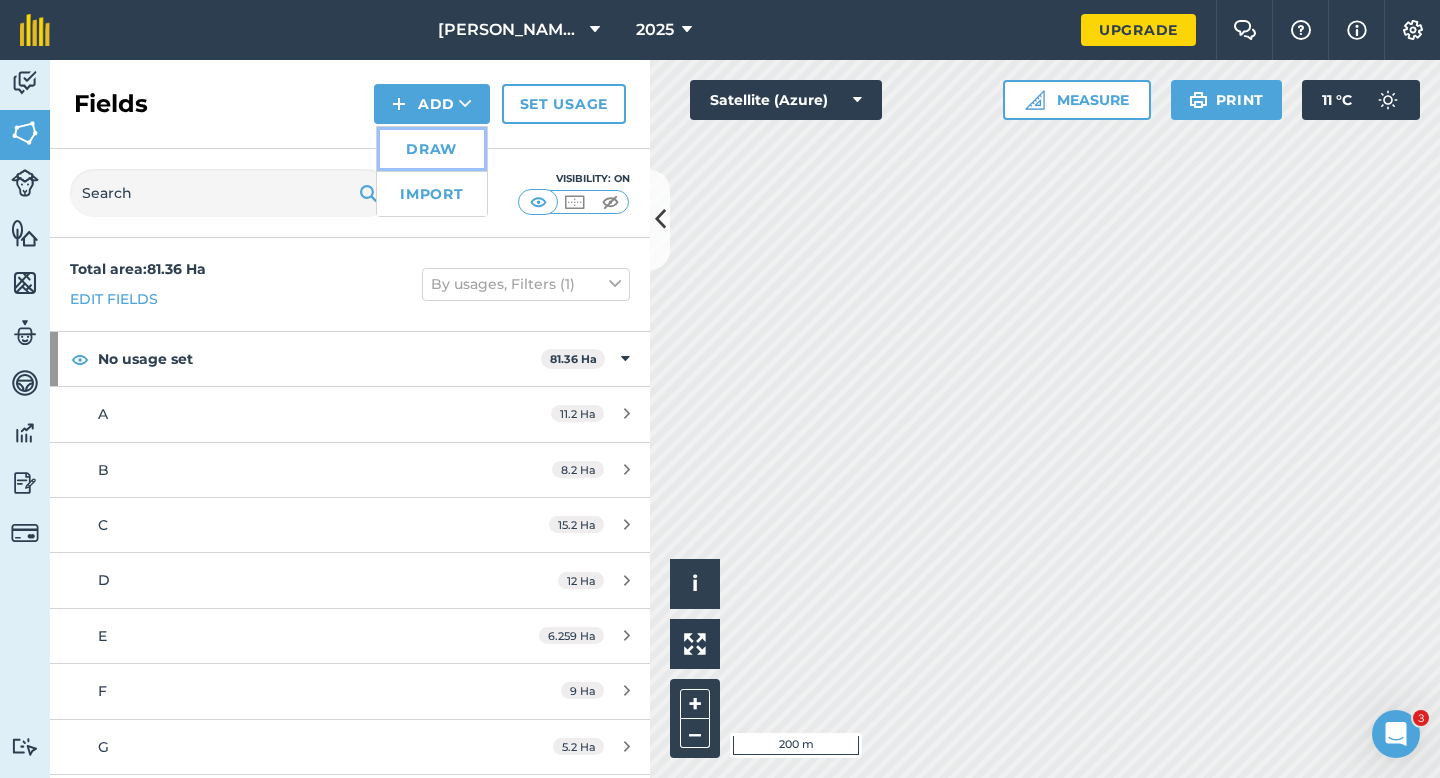 click on "Draw" at bounding box center [432, 149] 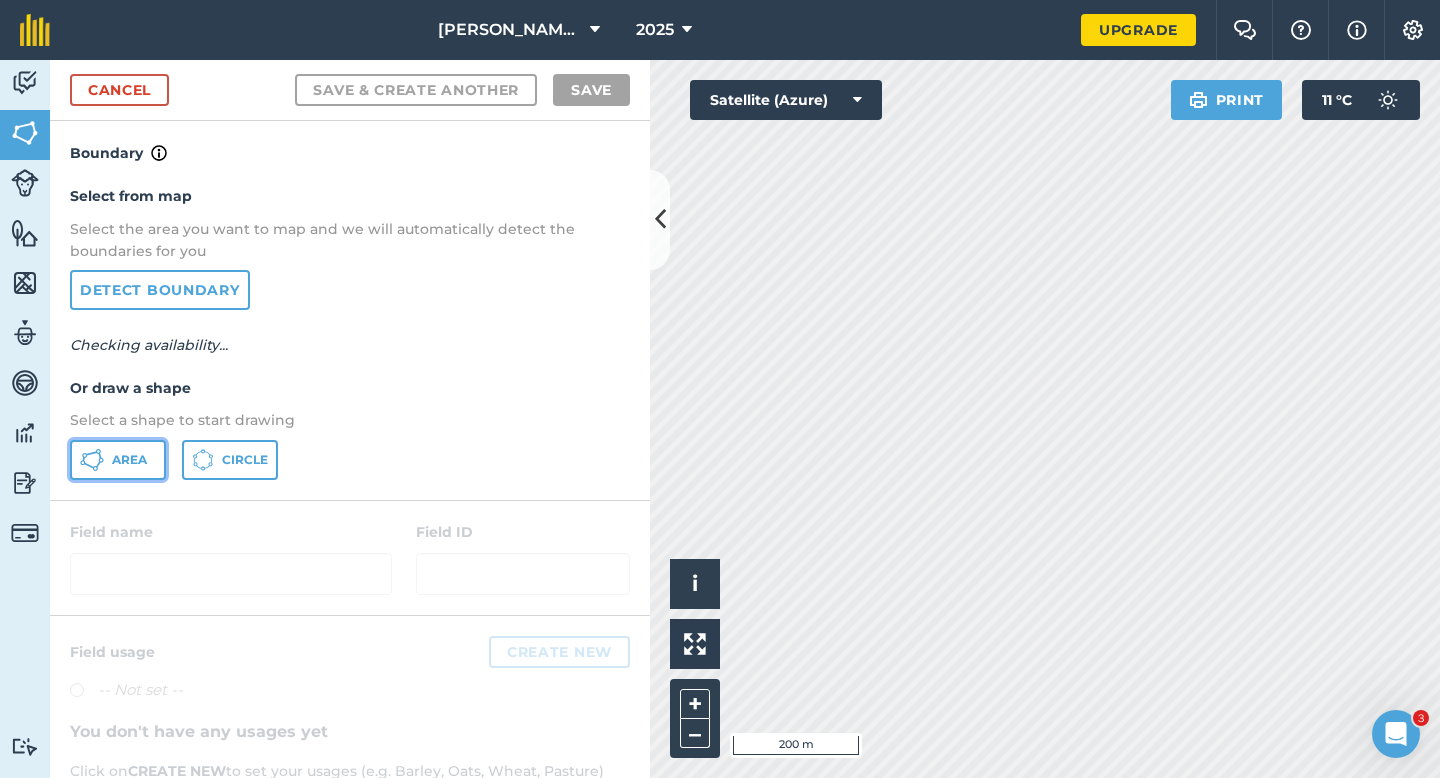 click on "Area" at bounding box center [118, 460] 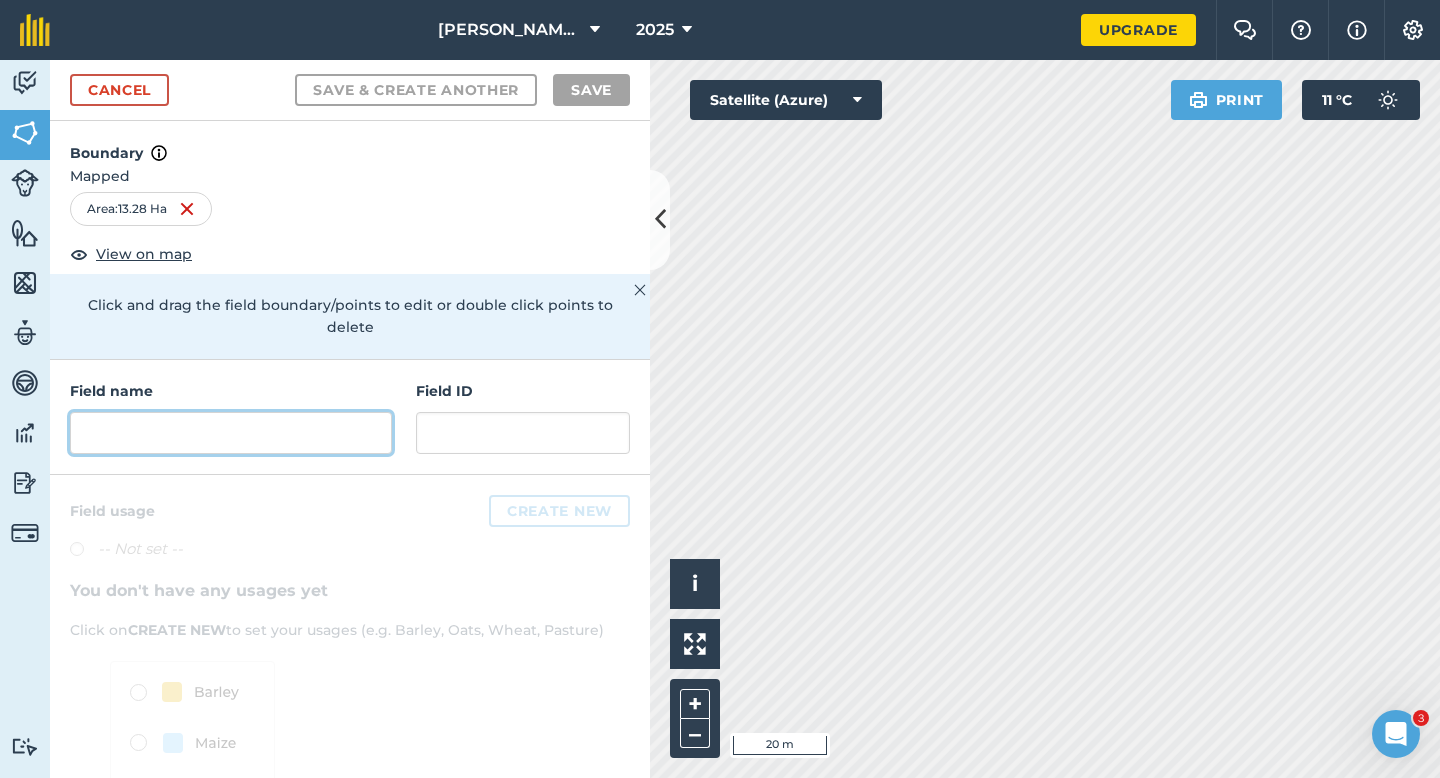 click at bounding box center (231, 433) 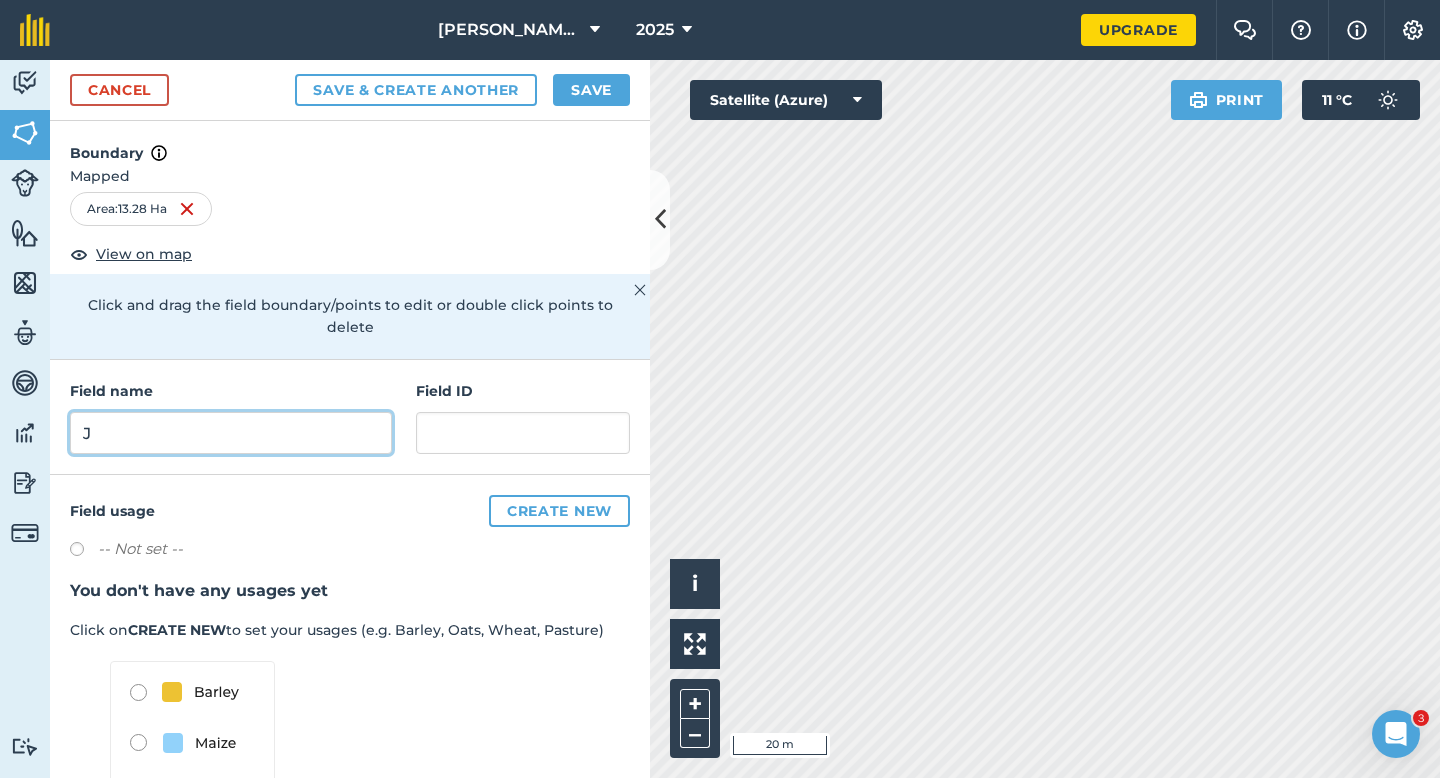 type on "J" 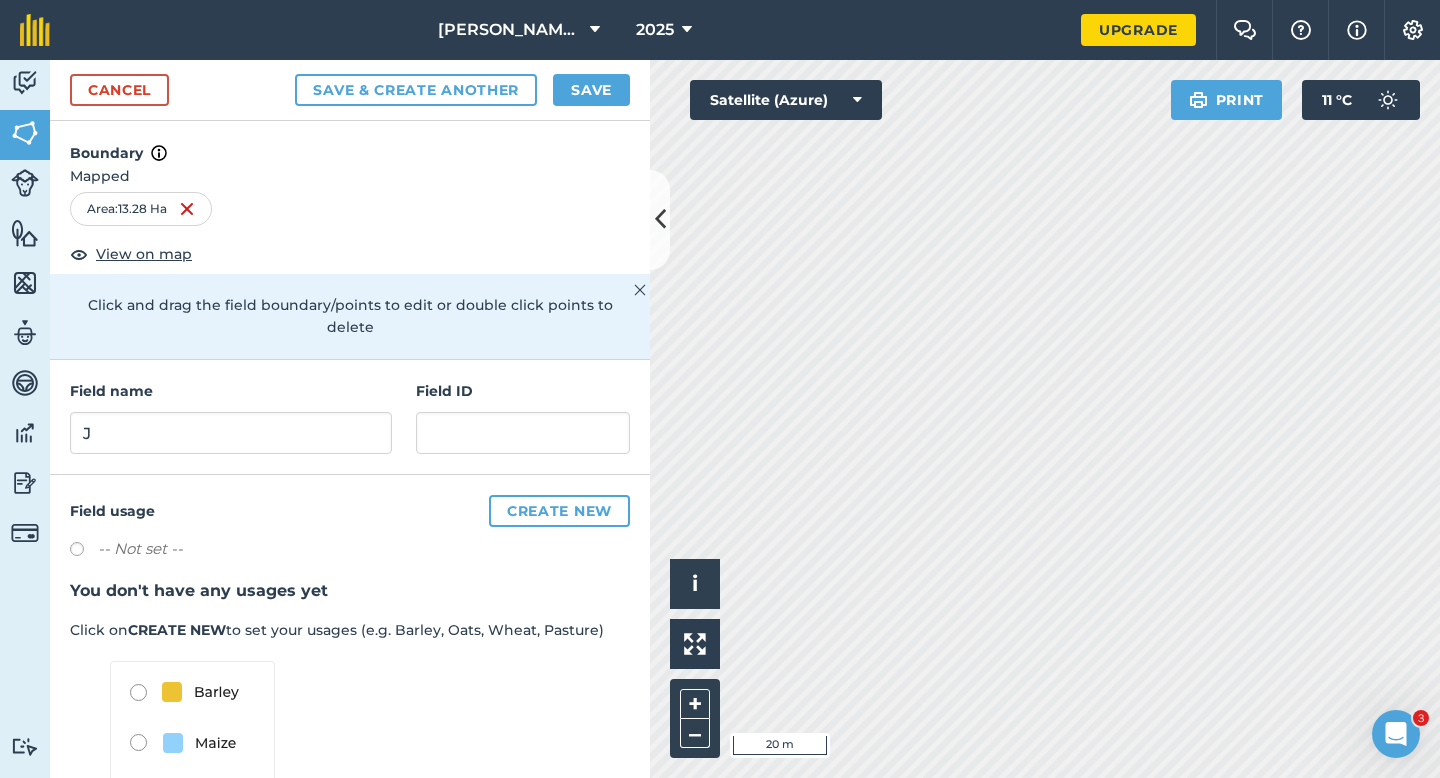 click on "Save & Create Another Save" at bounding box center (462, 90) 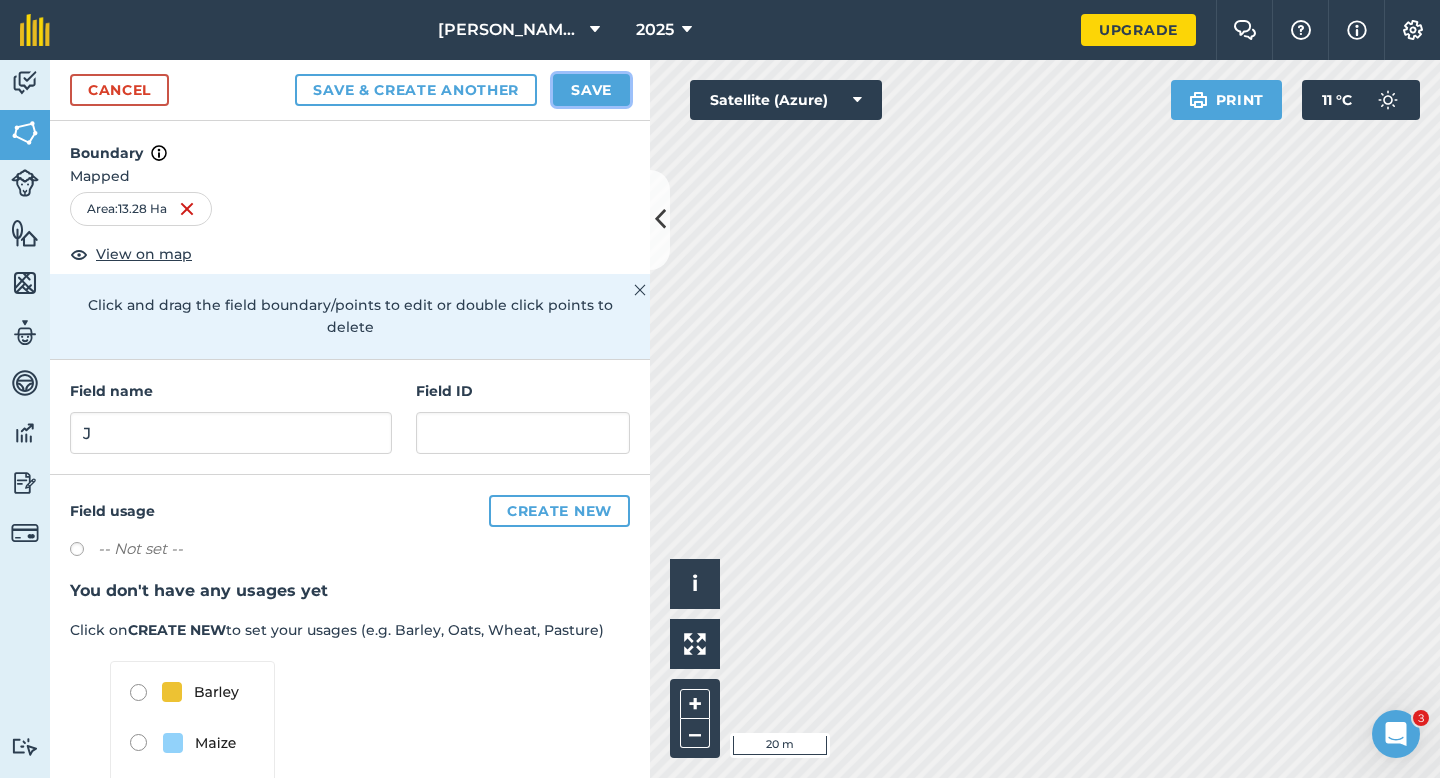 click on "Save" at bounding box center (591, 90) 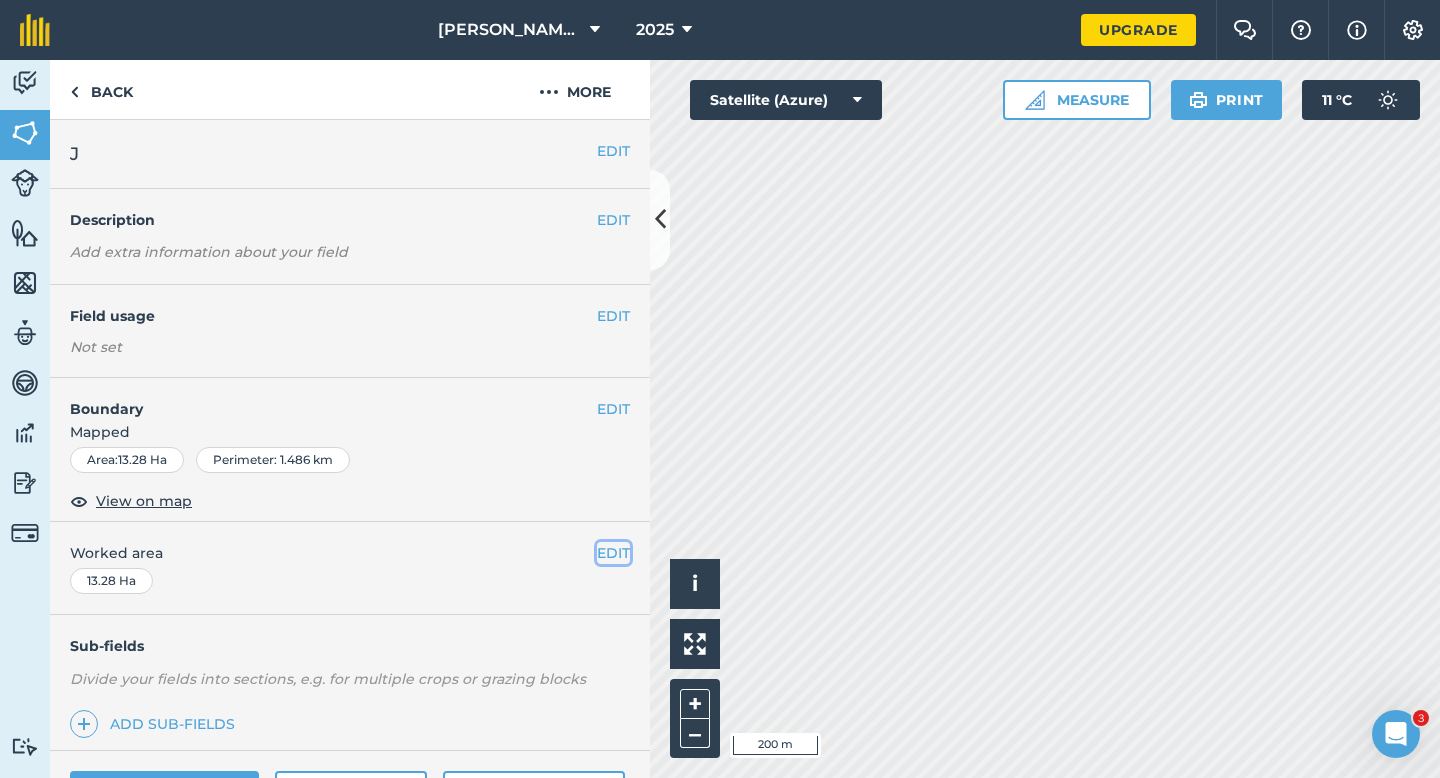click on "EDIT" at bounding box center (613, 553) 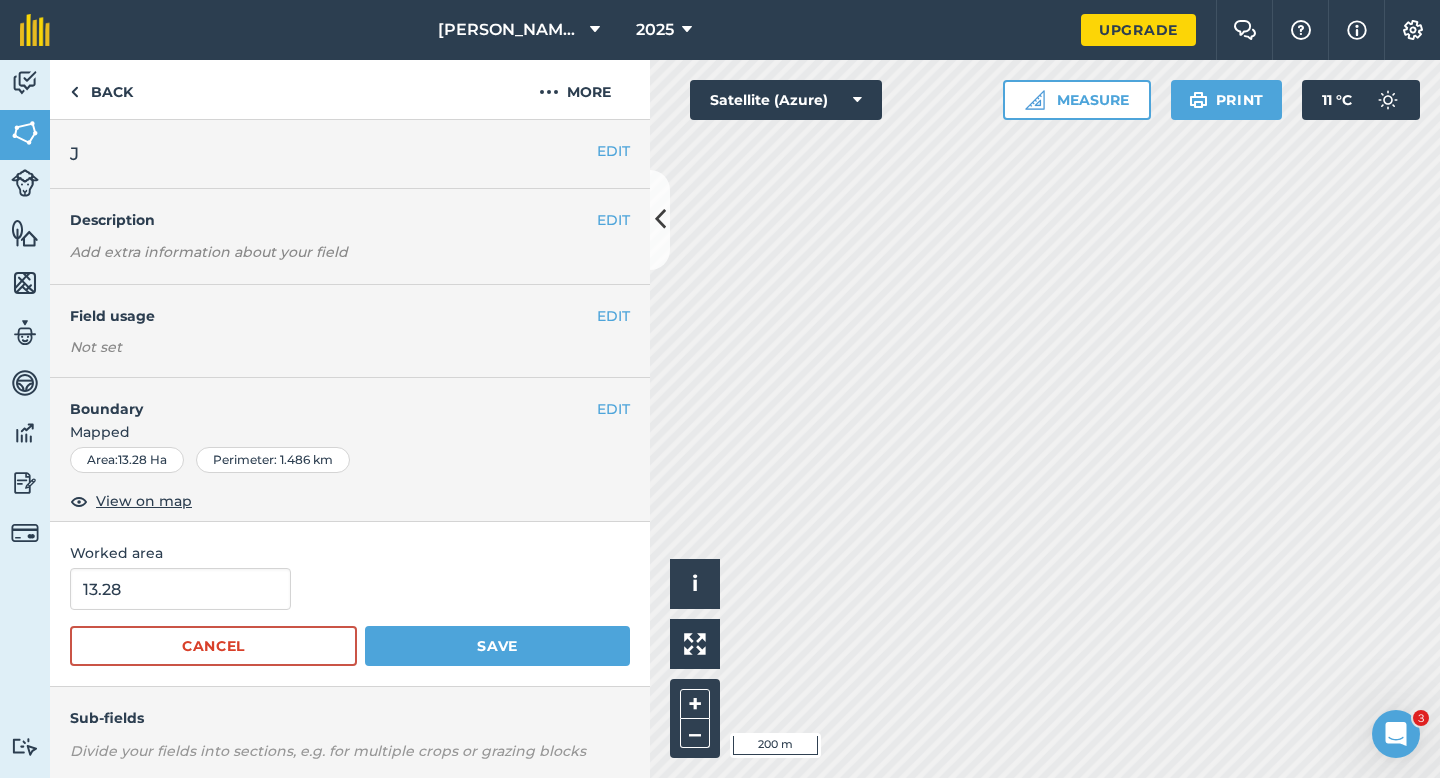 click on "13.28 Cancel Save" at bounding box center (350, 617) 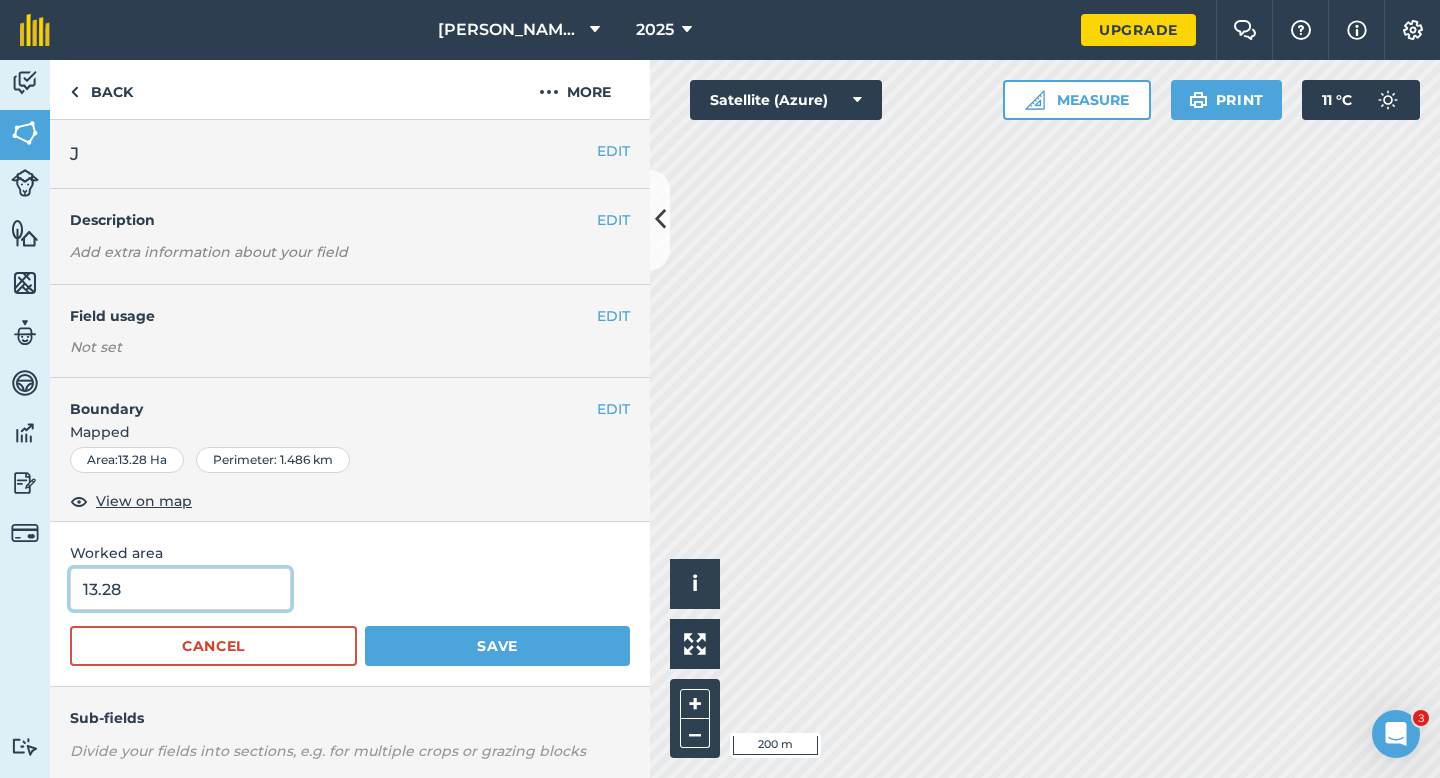 click on "13.28" at bounding box center (180, 589) 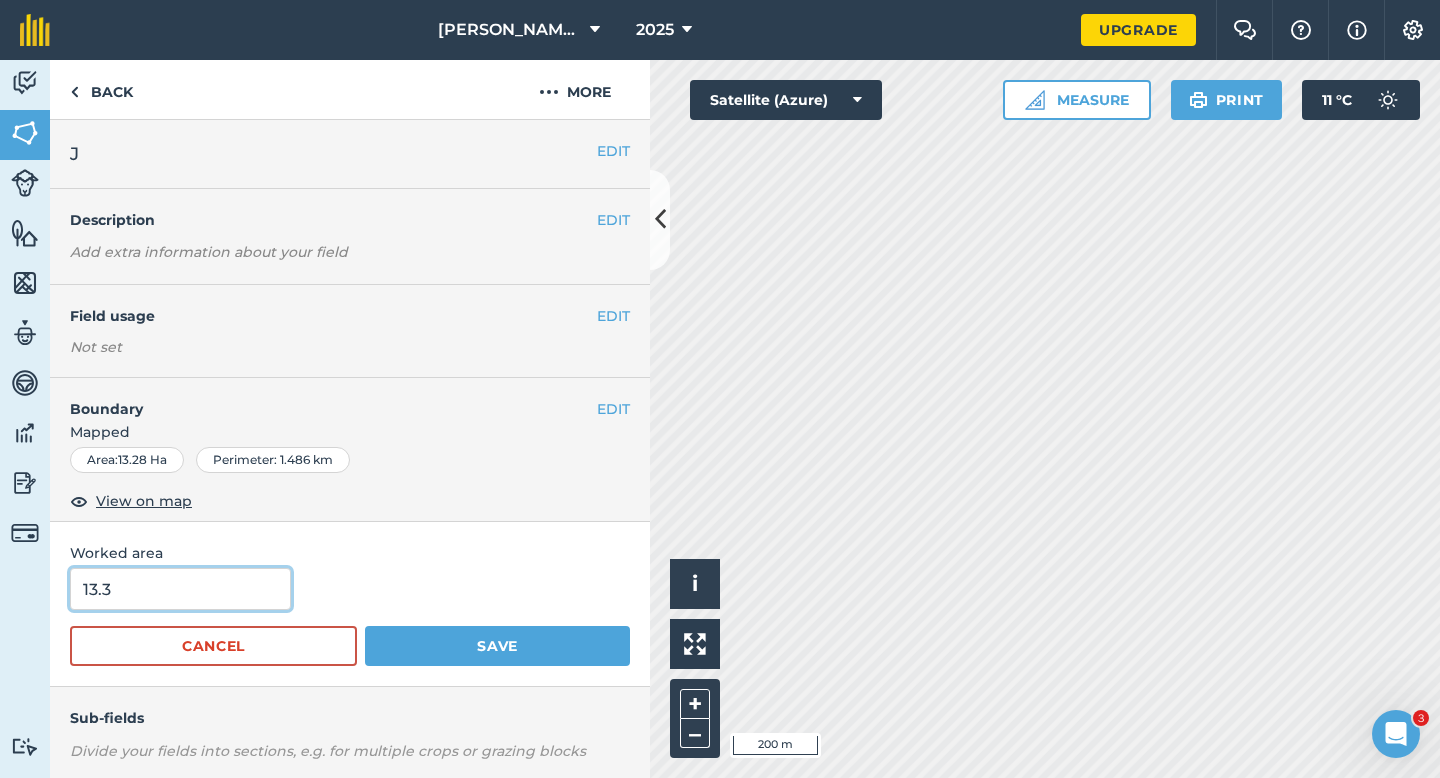 type on "13.3" 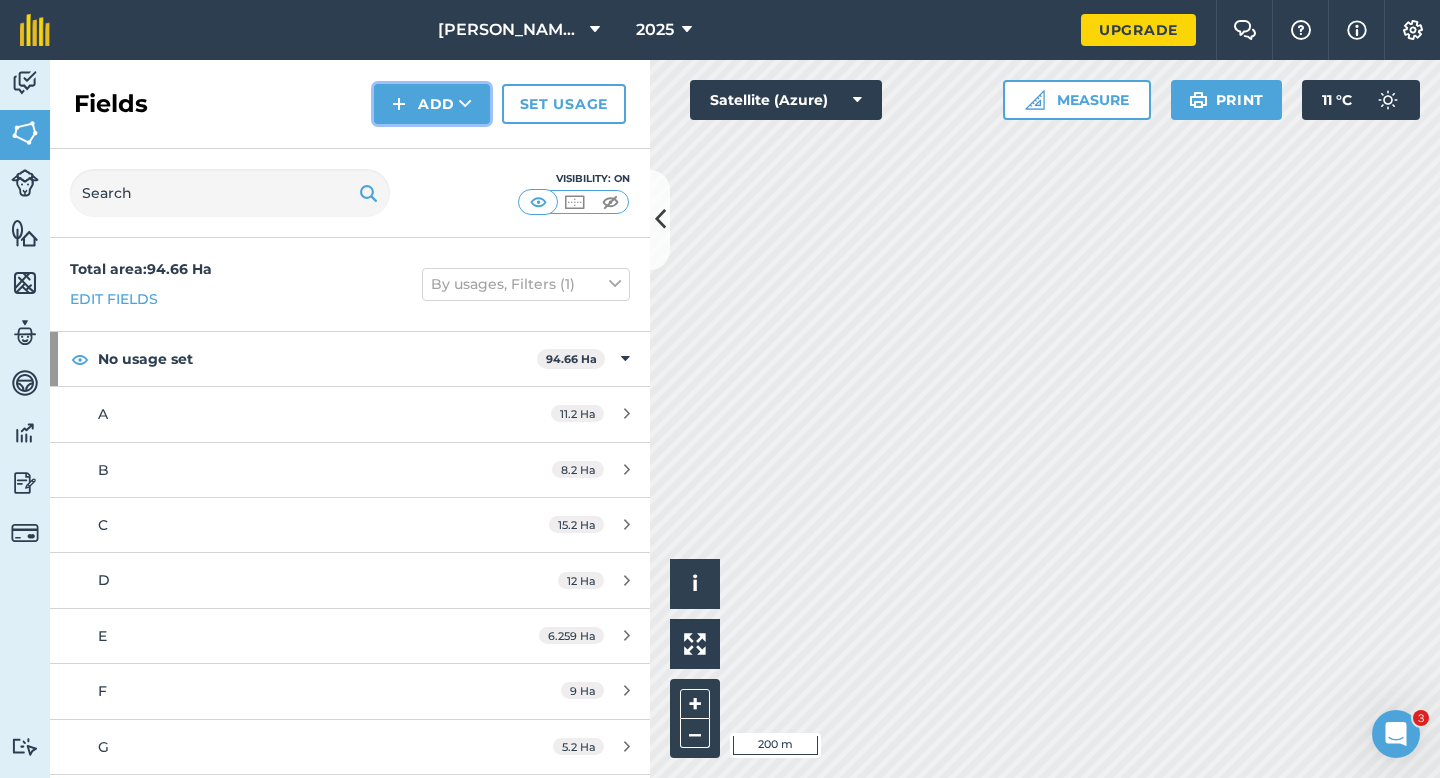 click on "Add" at bounding box center (432, 104) 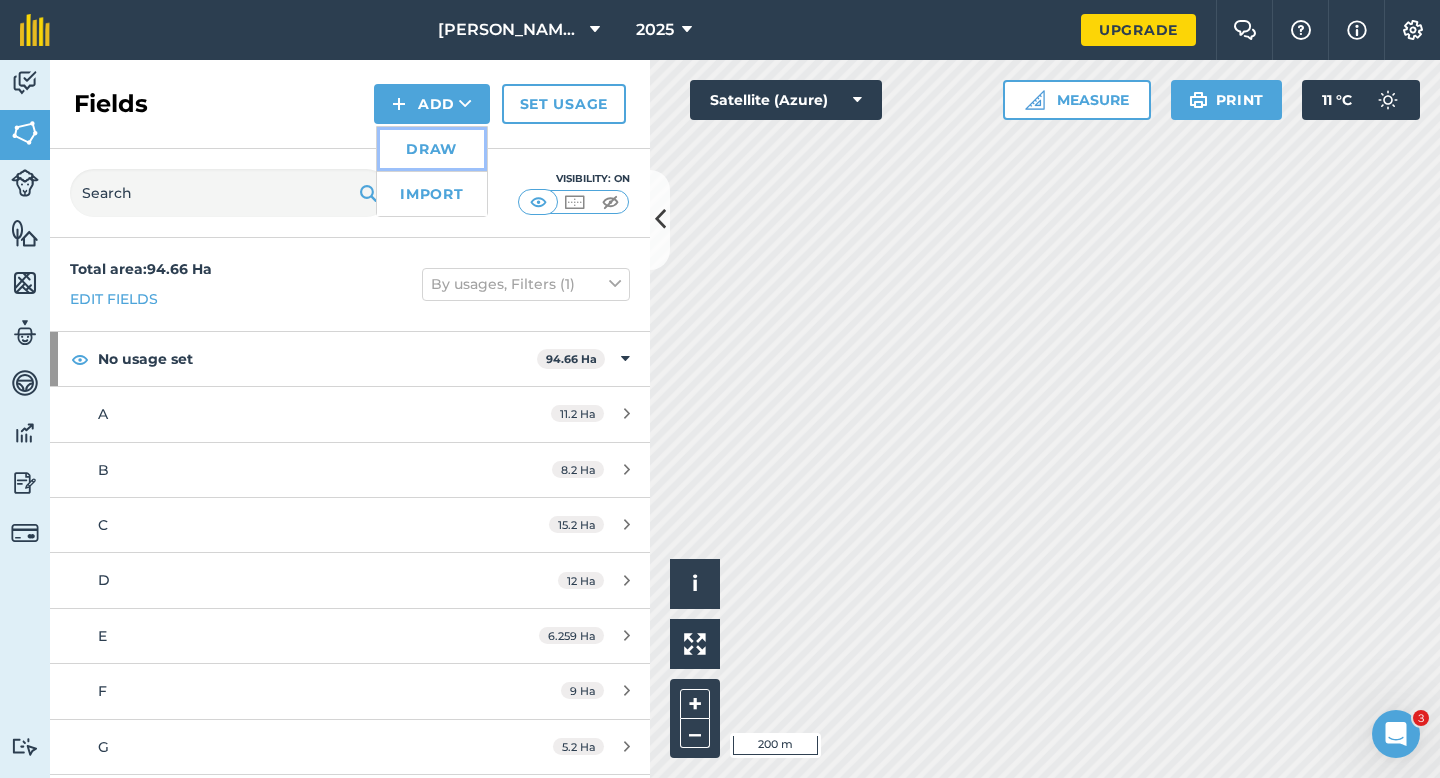 click on "Draw" at bounding box center [432, 149] 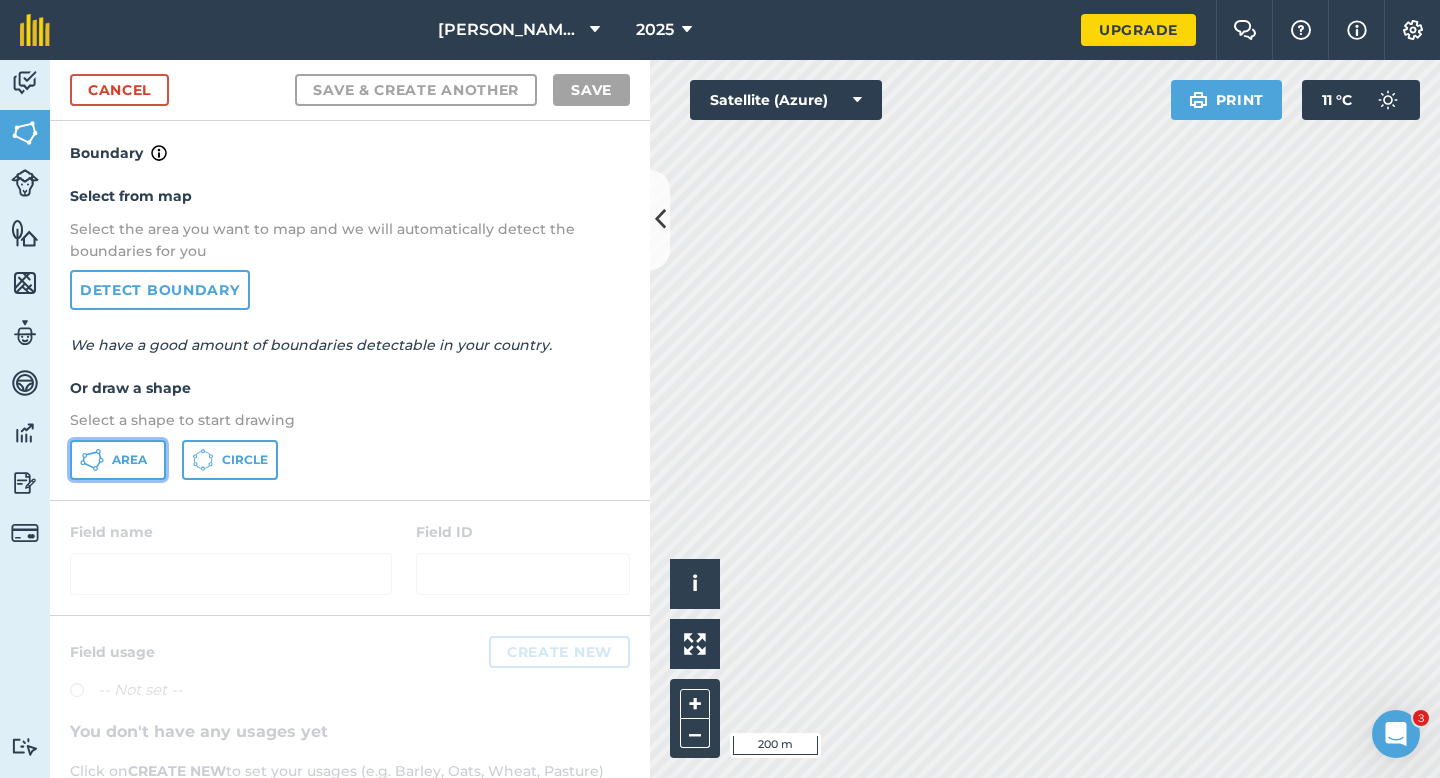 click on "Area" at bounding box center [118, 460] 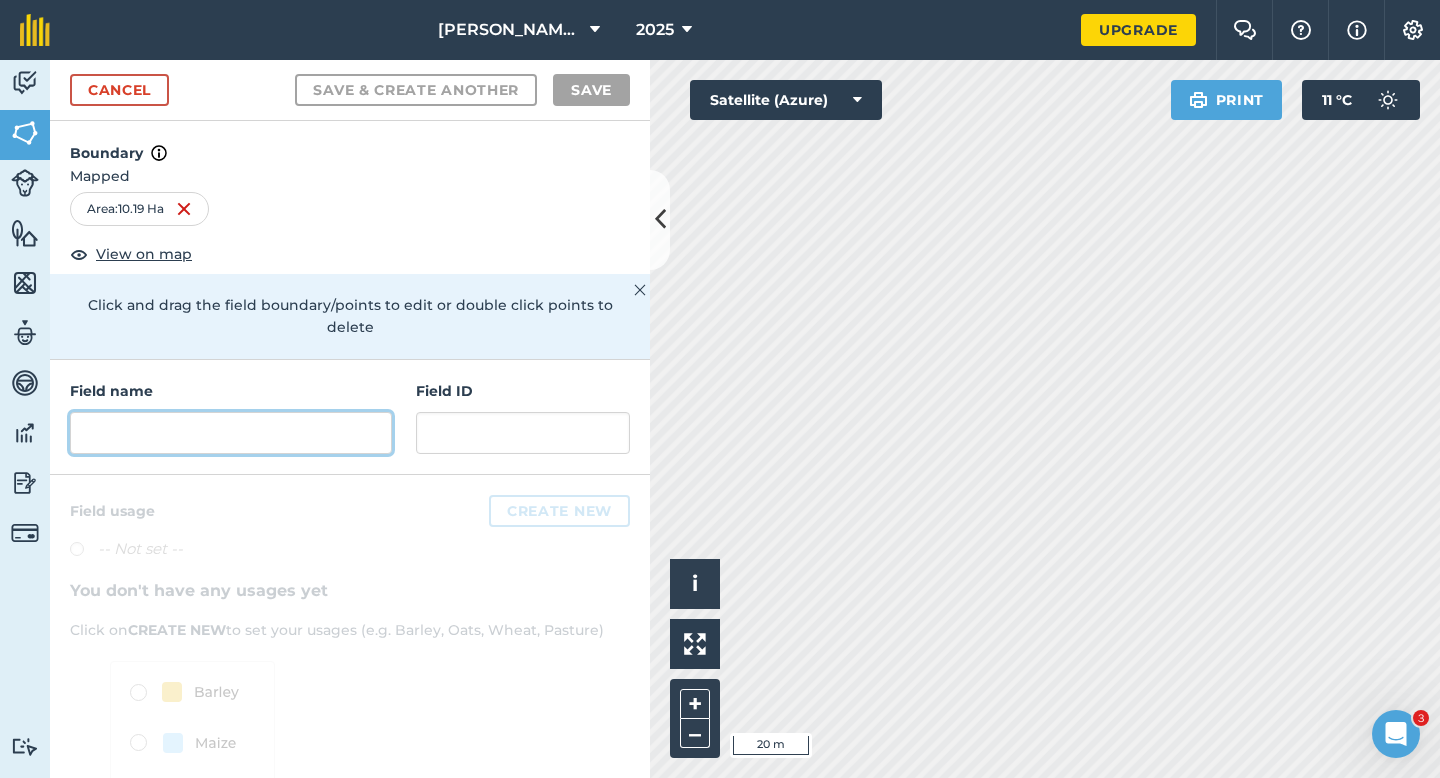 click at bounding box center (231, 433) 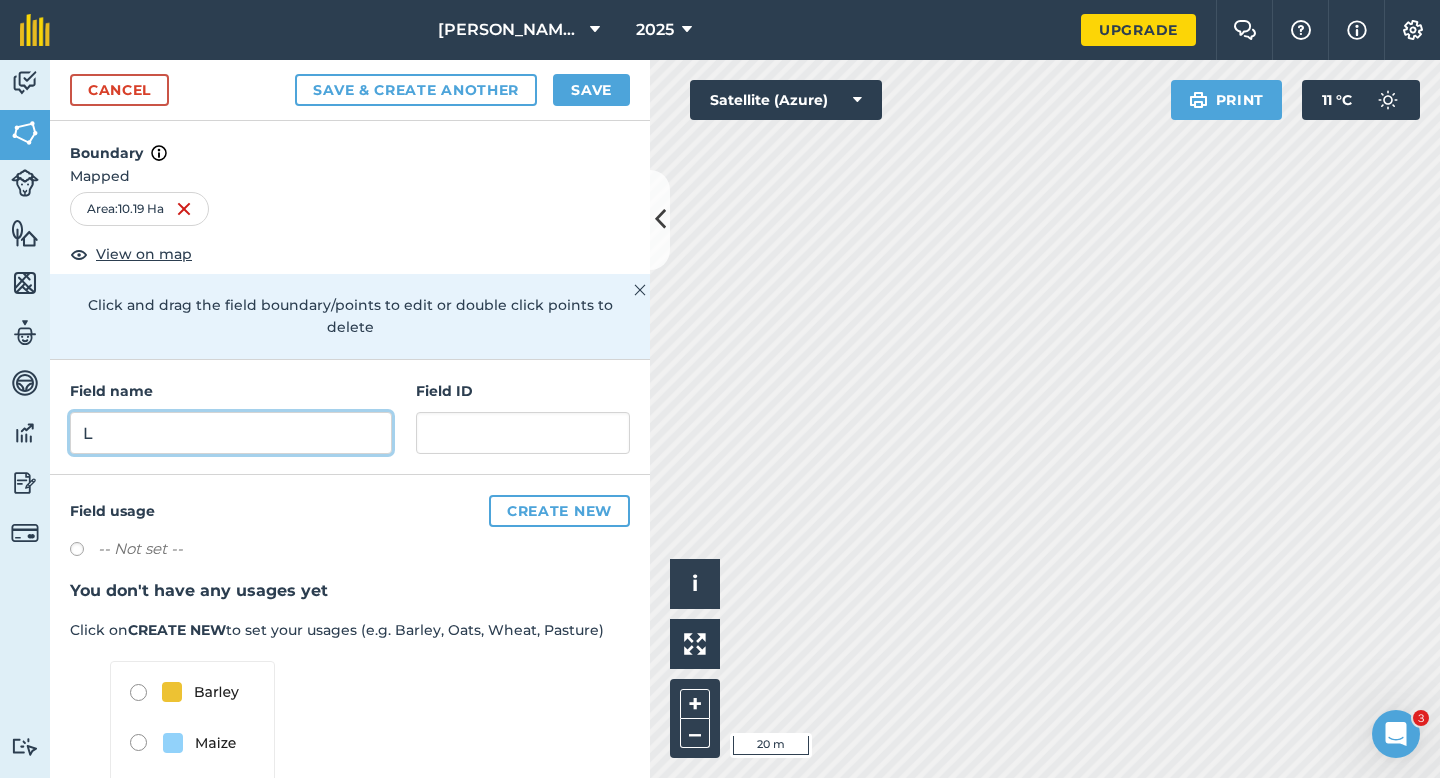 type on "L" 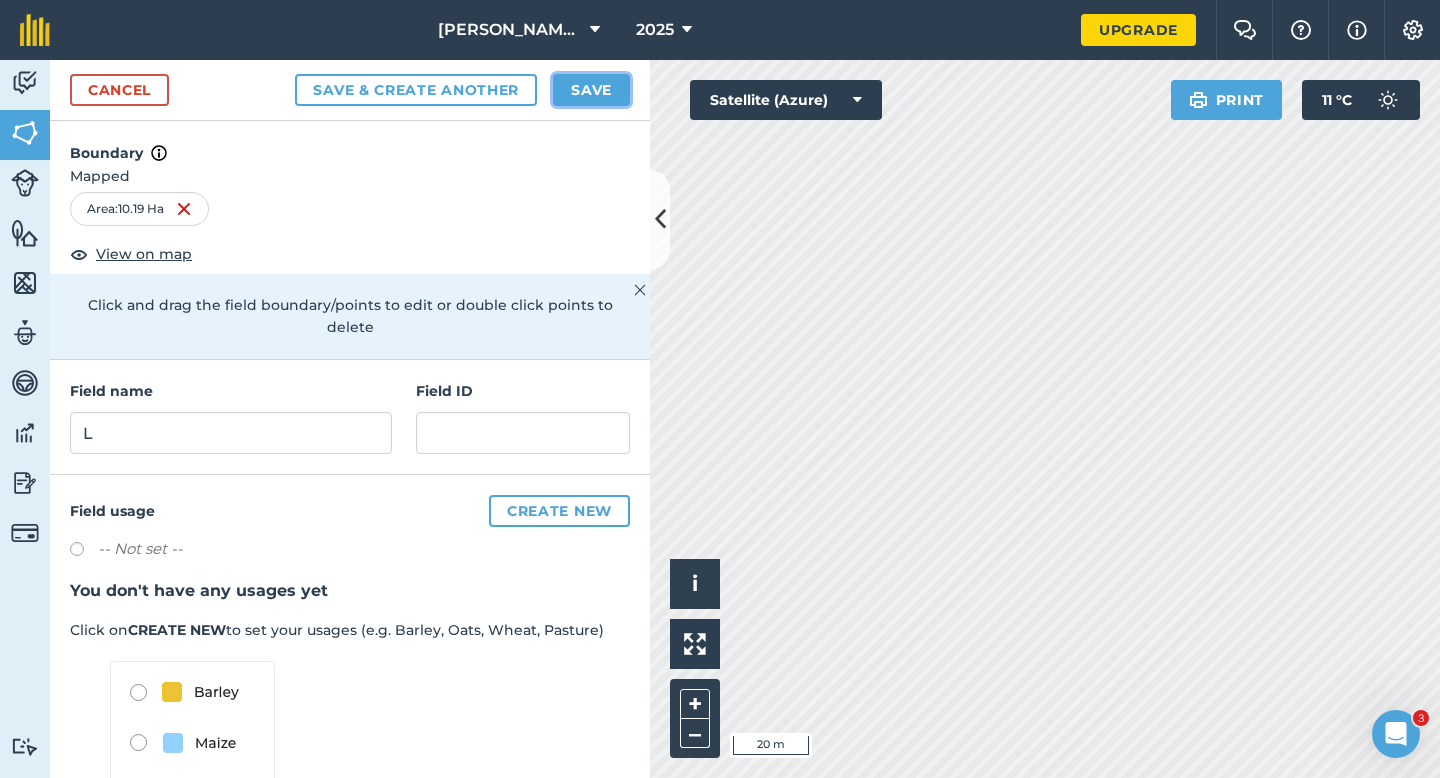 click on "Save" at bounding box center [591, 90] 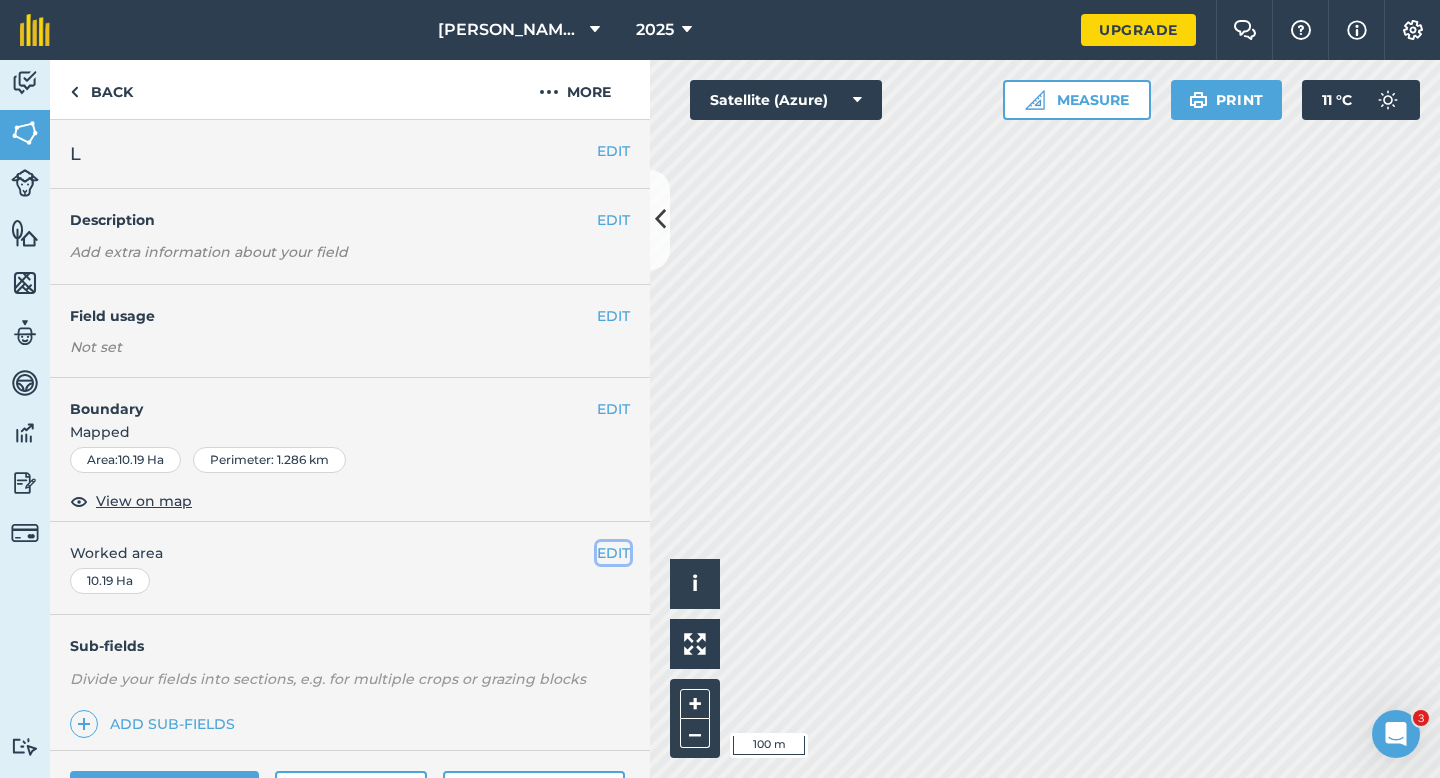 click on "EDIT" at bounding box center (613, 553) 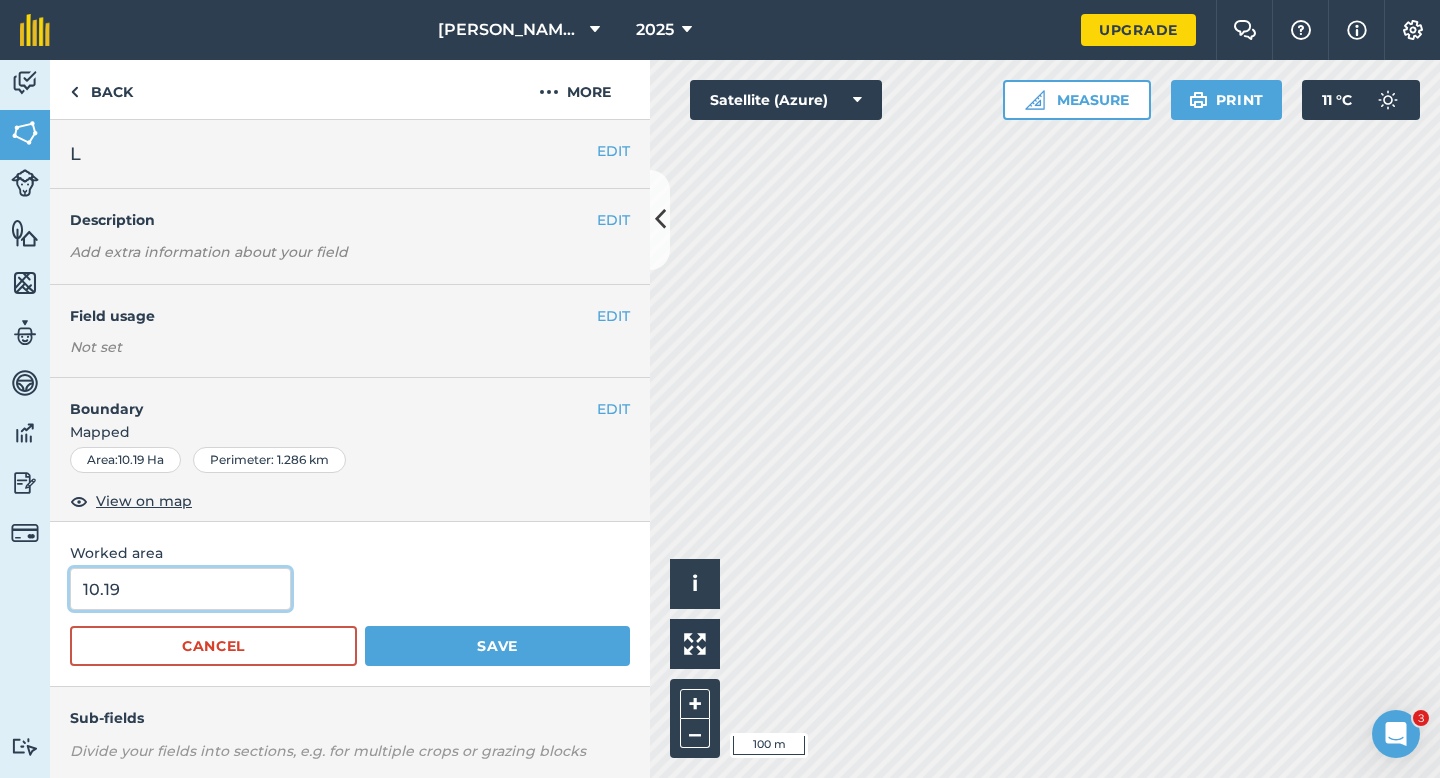 click on "10.19" at bounding box center [180, 589] 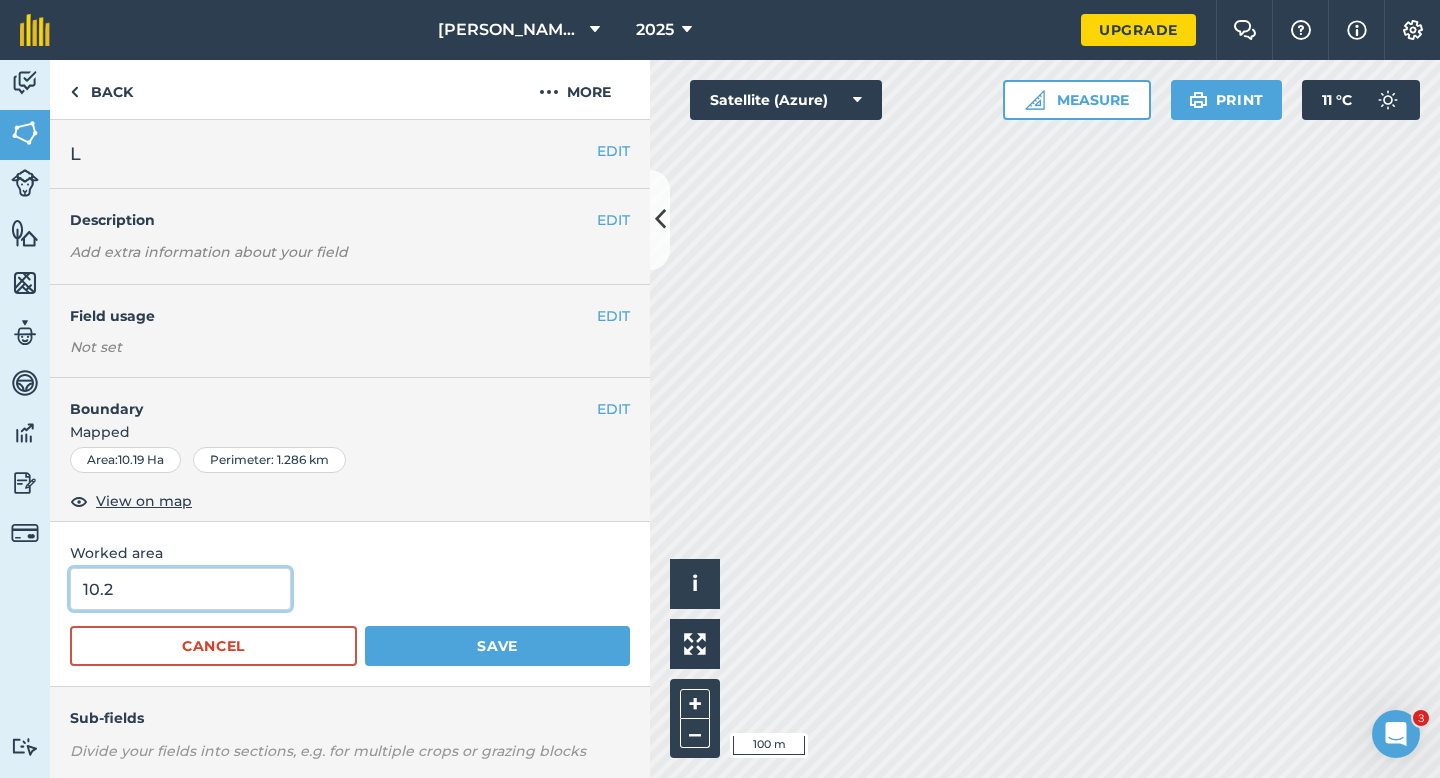 type on "10.2" 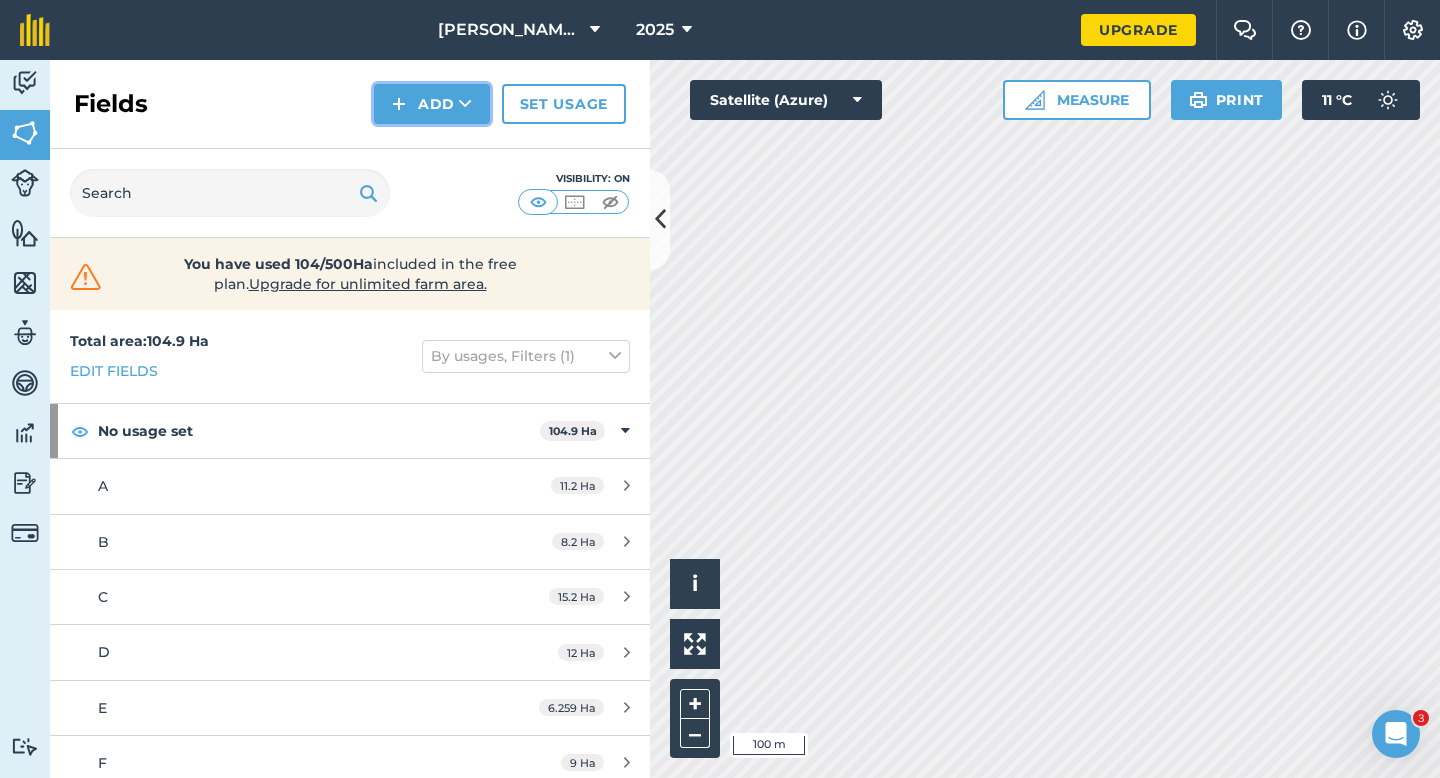 click on "Add" at bounding box center [432, 104] 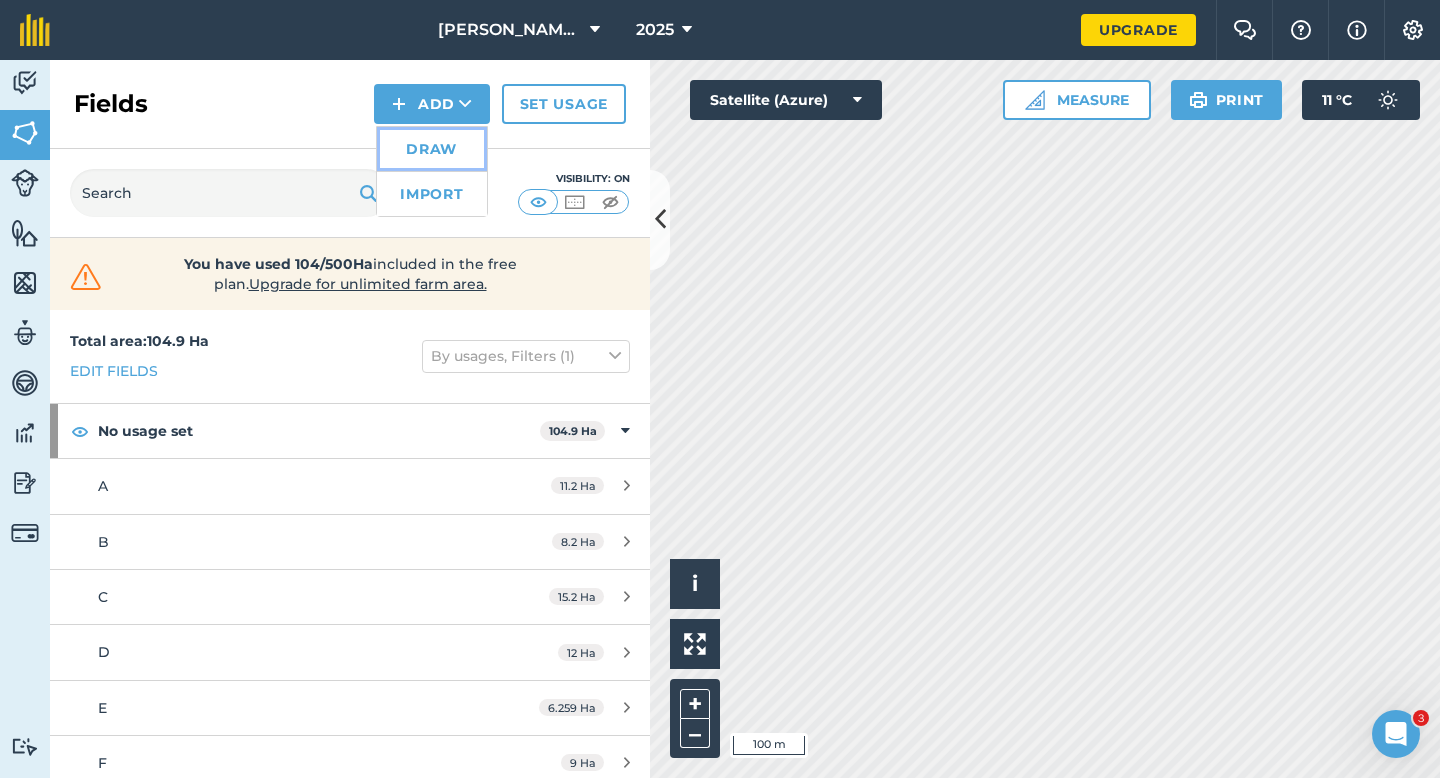 click on "Draw" at bounding box center [432, 149] 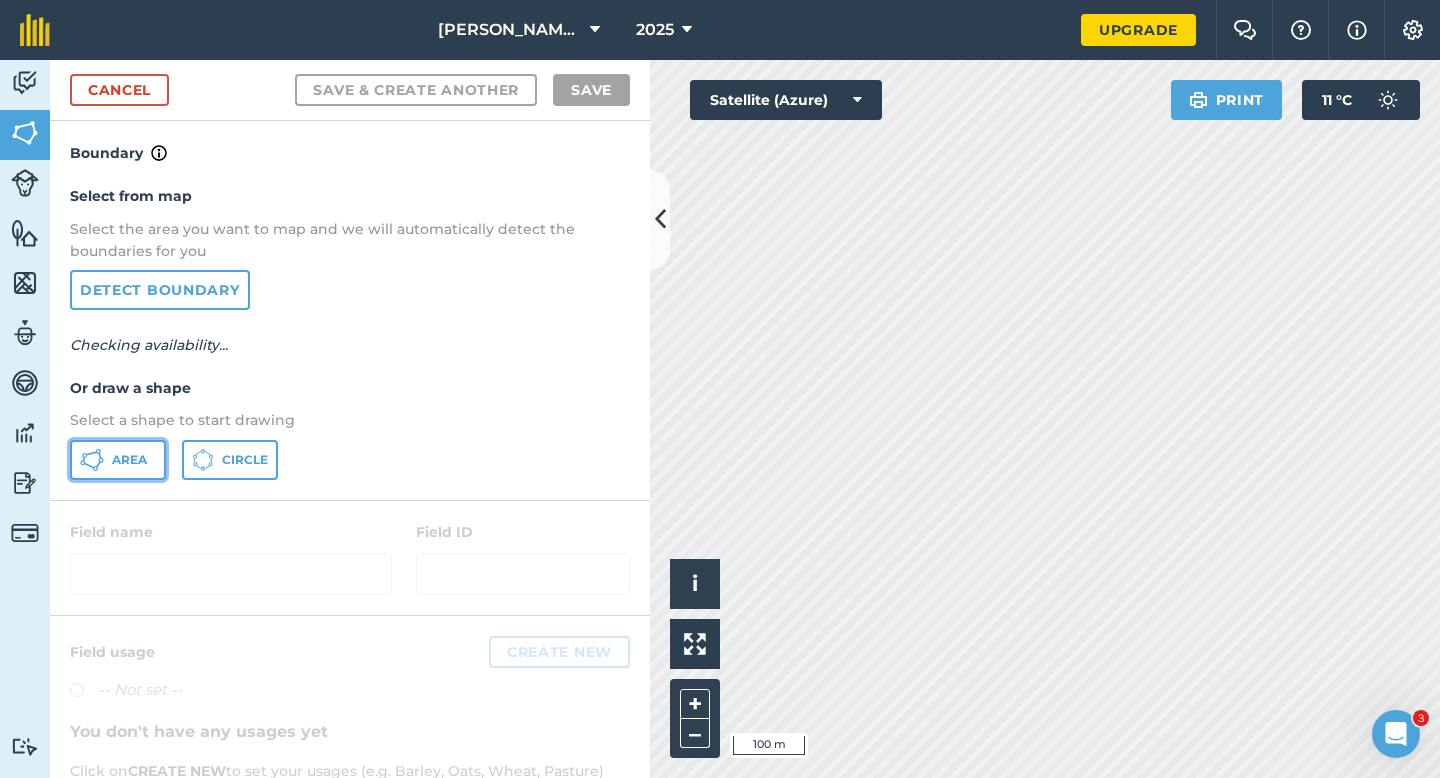 click on "Area" at bounding box center (118, 460) 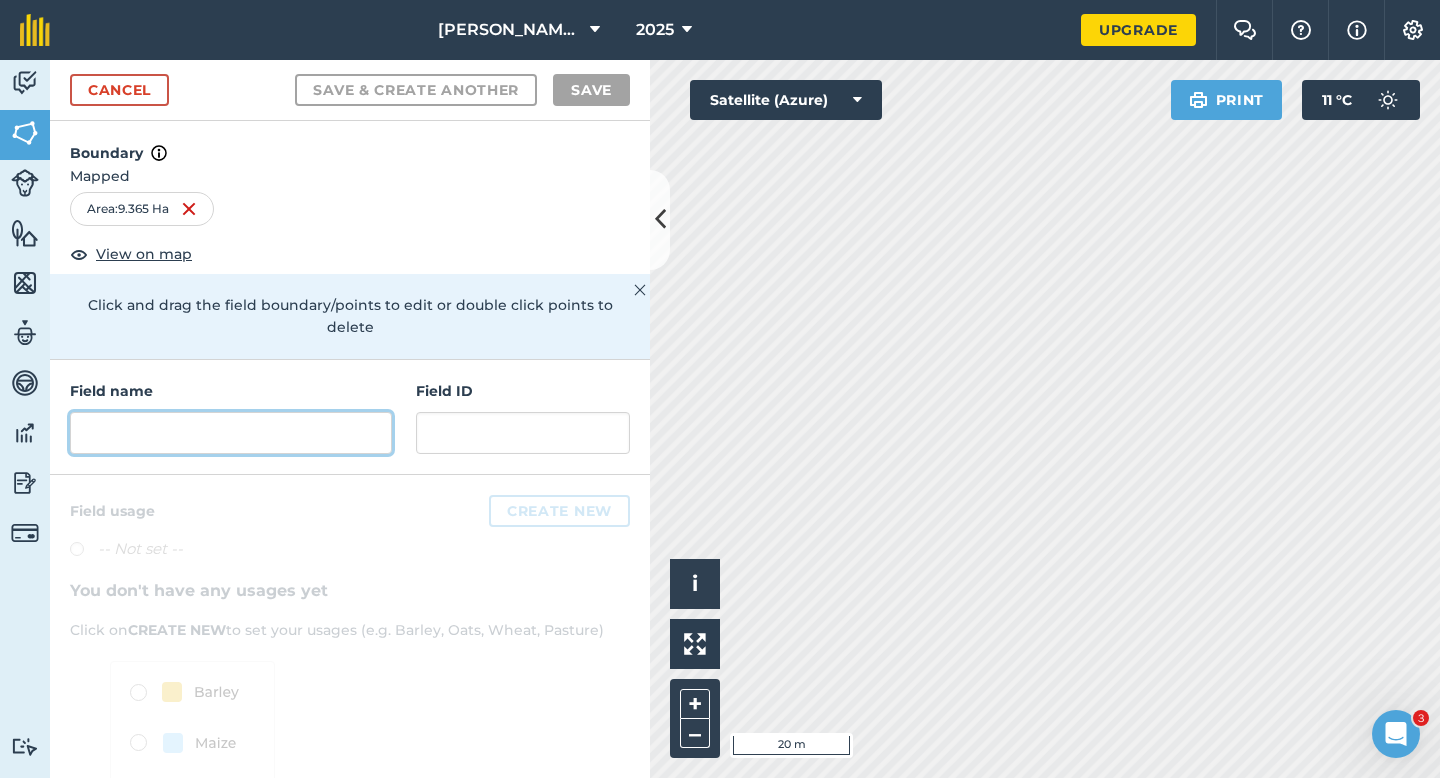 click at bounding box center [231, 433] 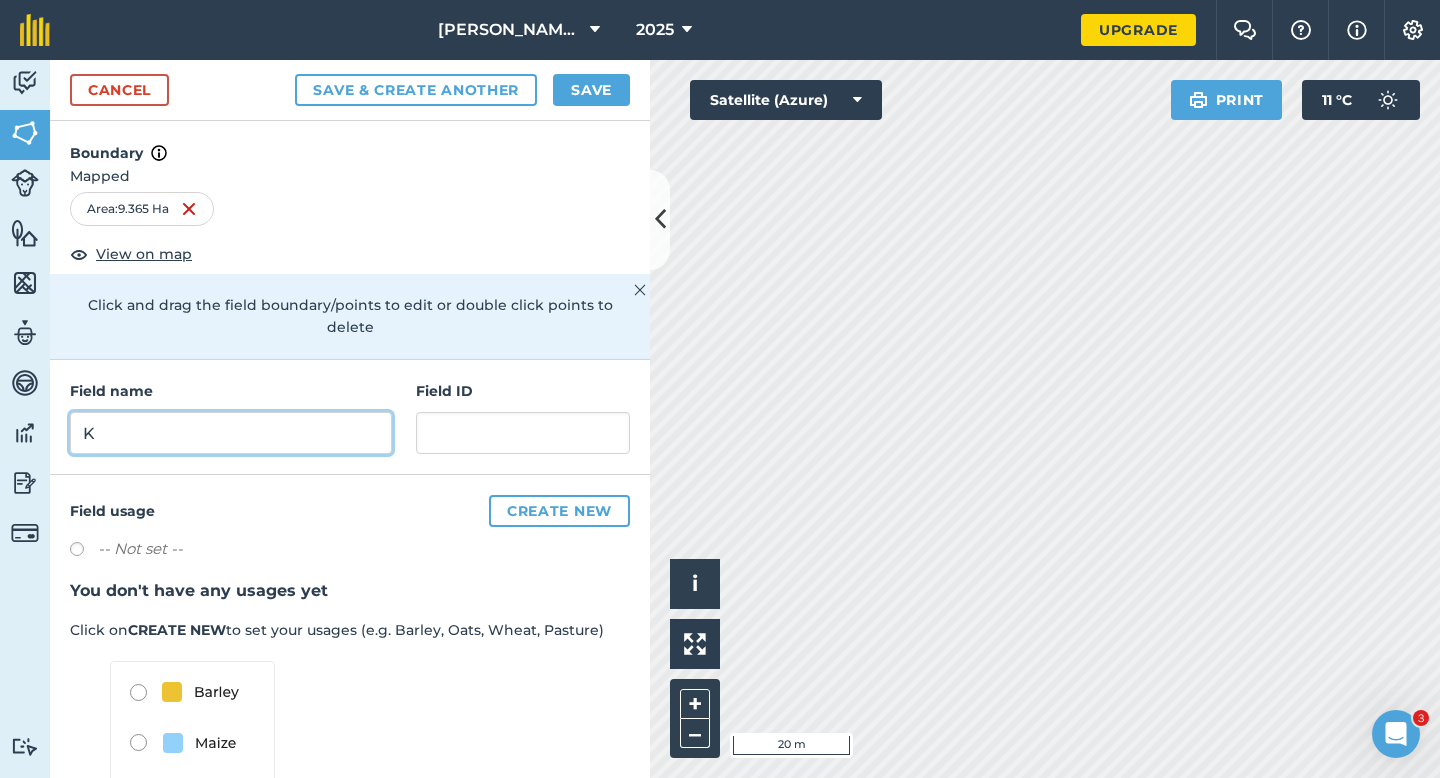type on "K" 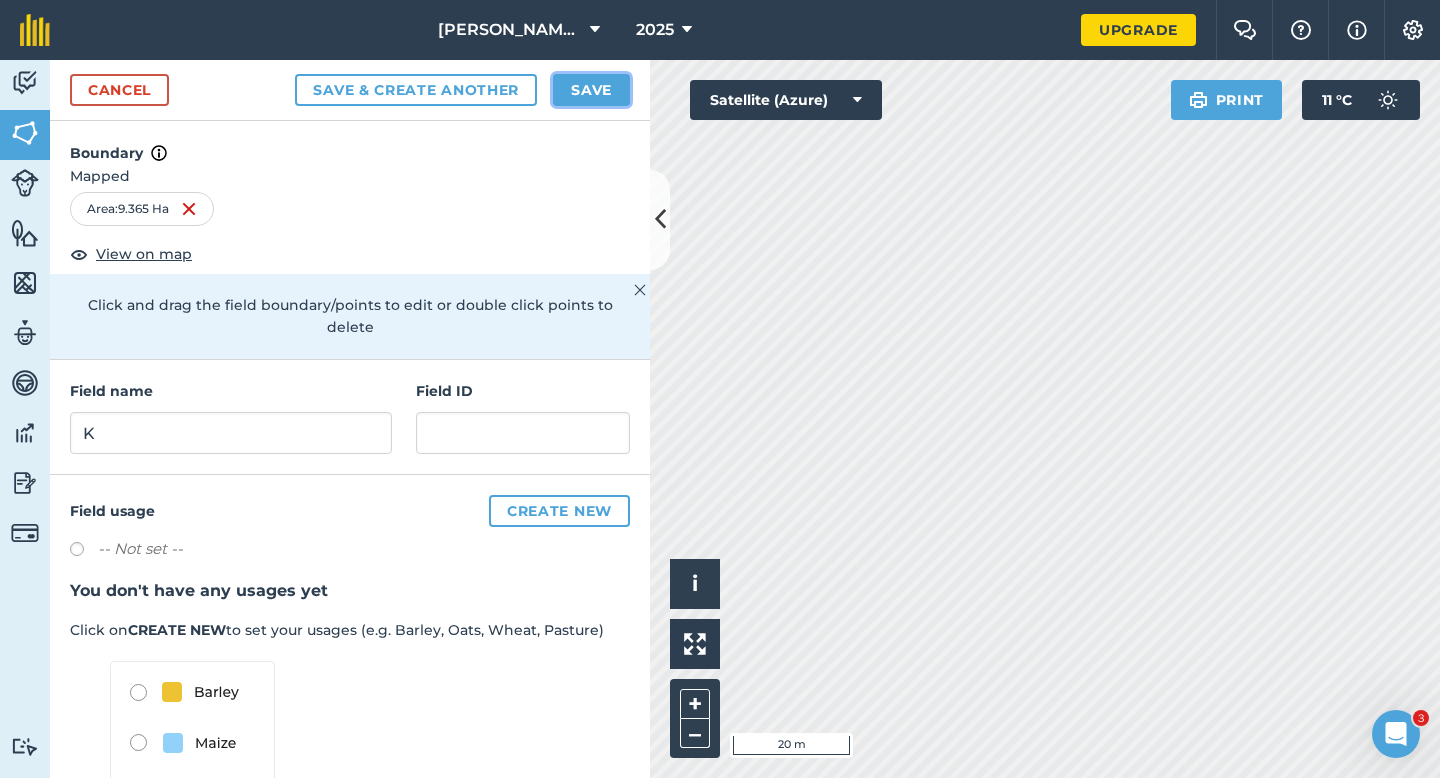 click on "Save" at bounding box center [591, 90] 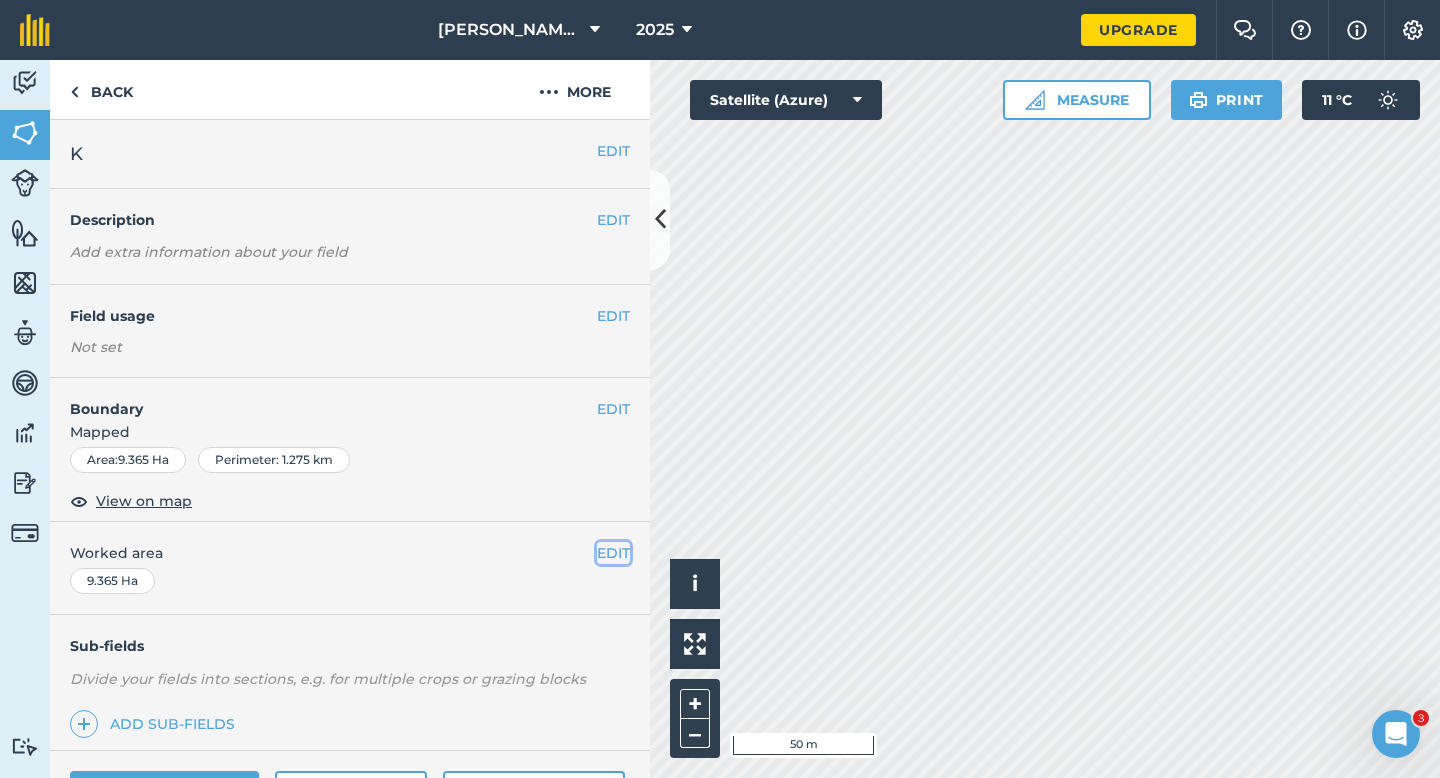 click on "EDIT" at bounding box center [613, 553] 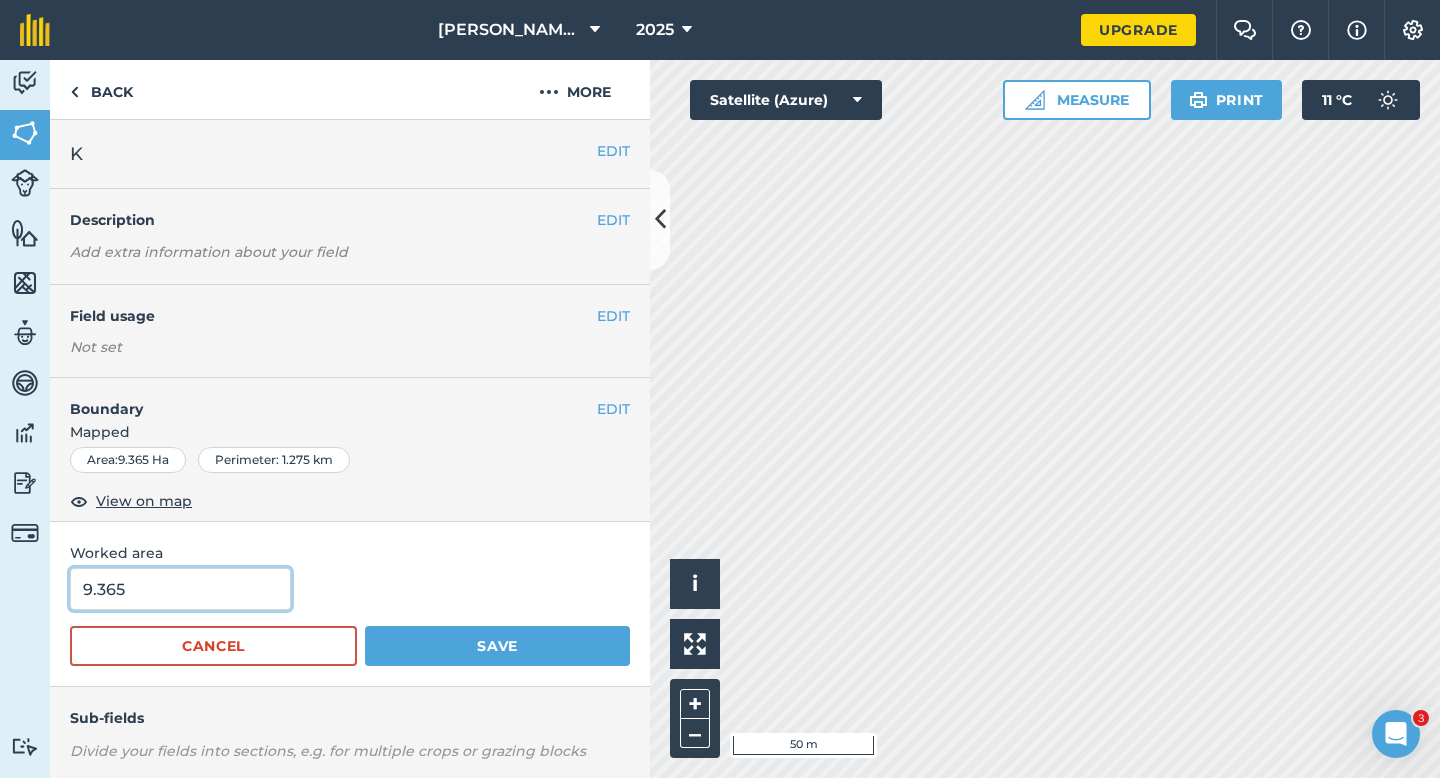 click on "9.365" at bounding box center [180, 589] 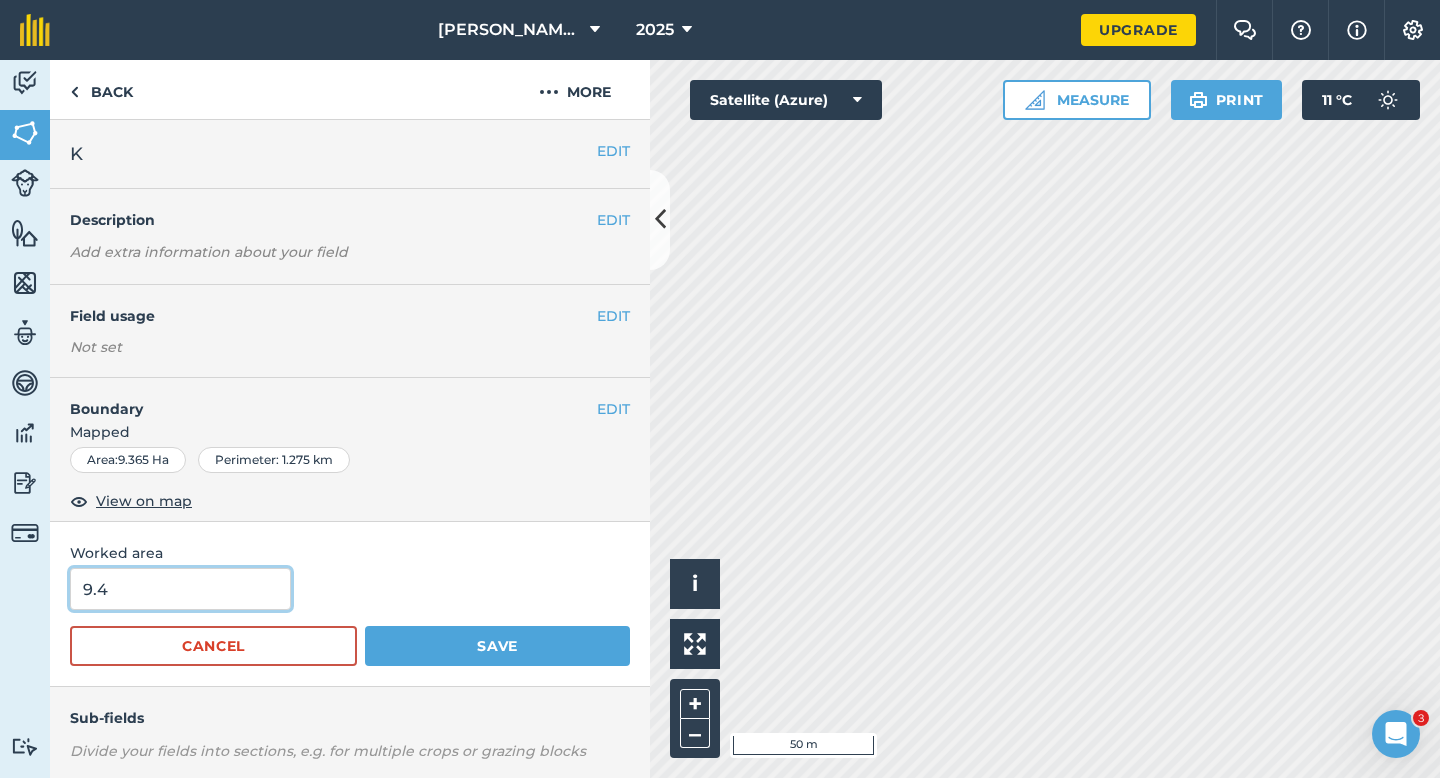 type on "9.4" 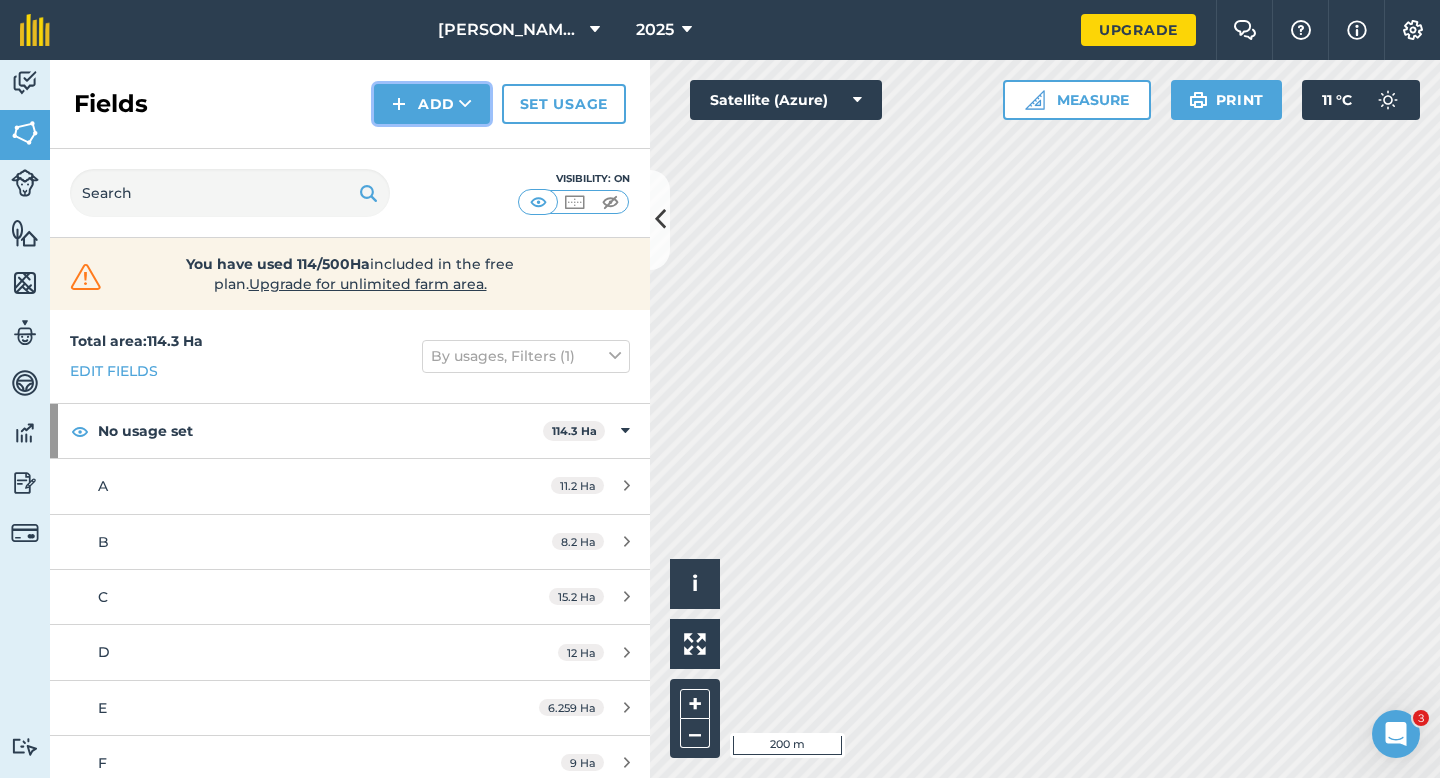 click on "Add" at bounding box center [432, 104] 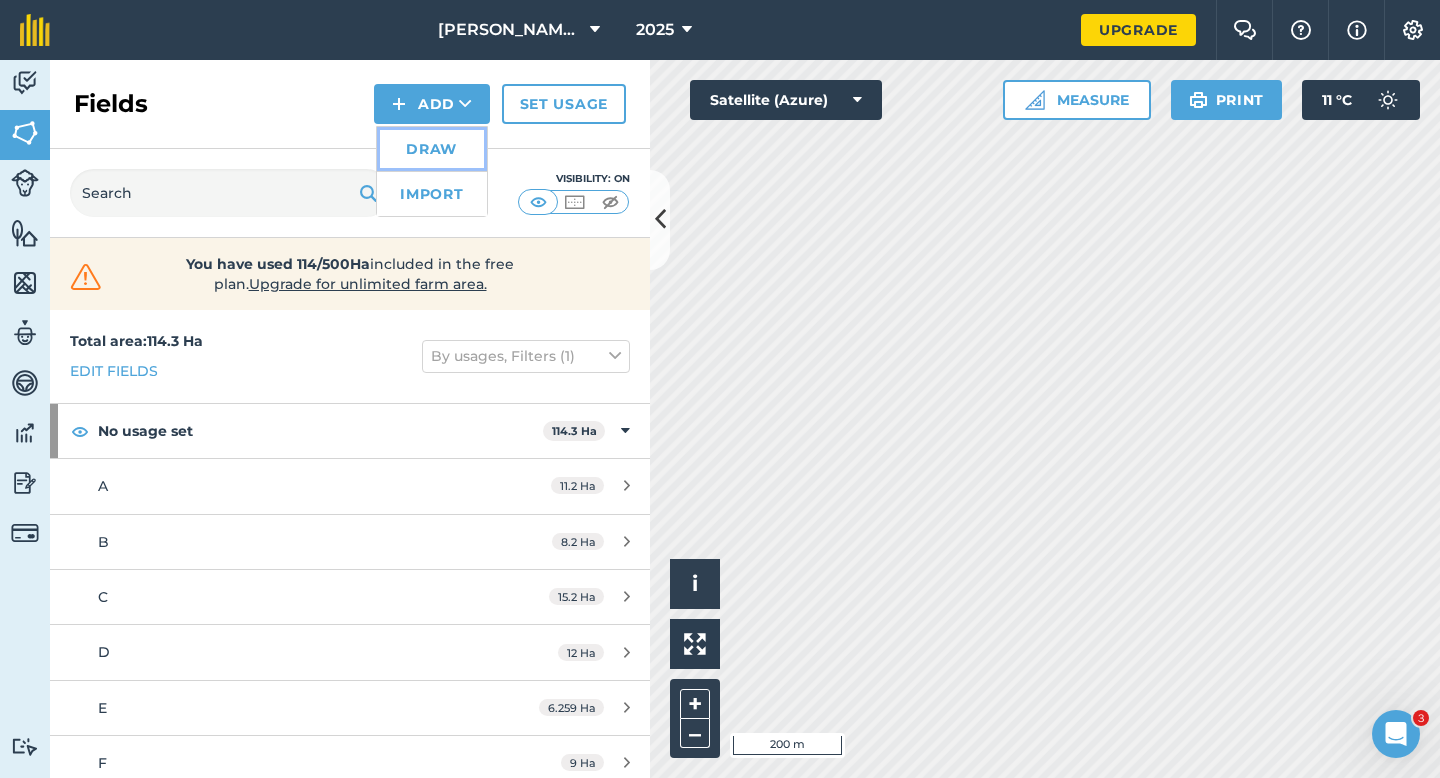 click on "Draw" at bounding box center (432, 149) 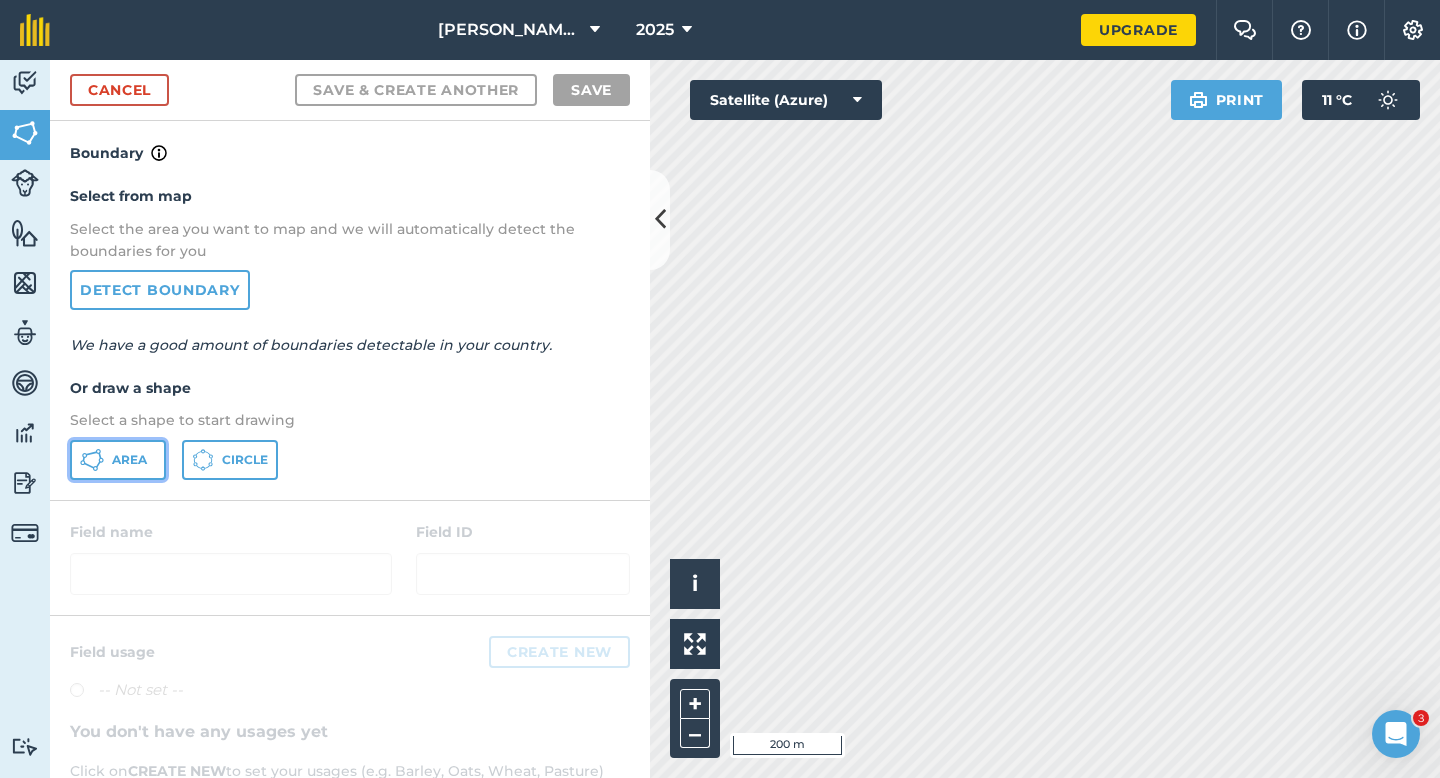 click on "Area" at bounding box center [129, 460] 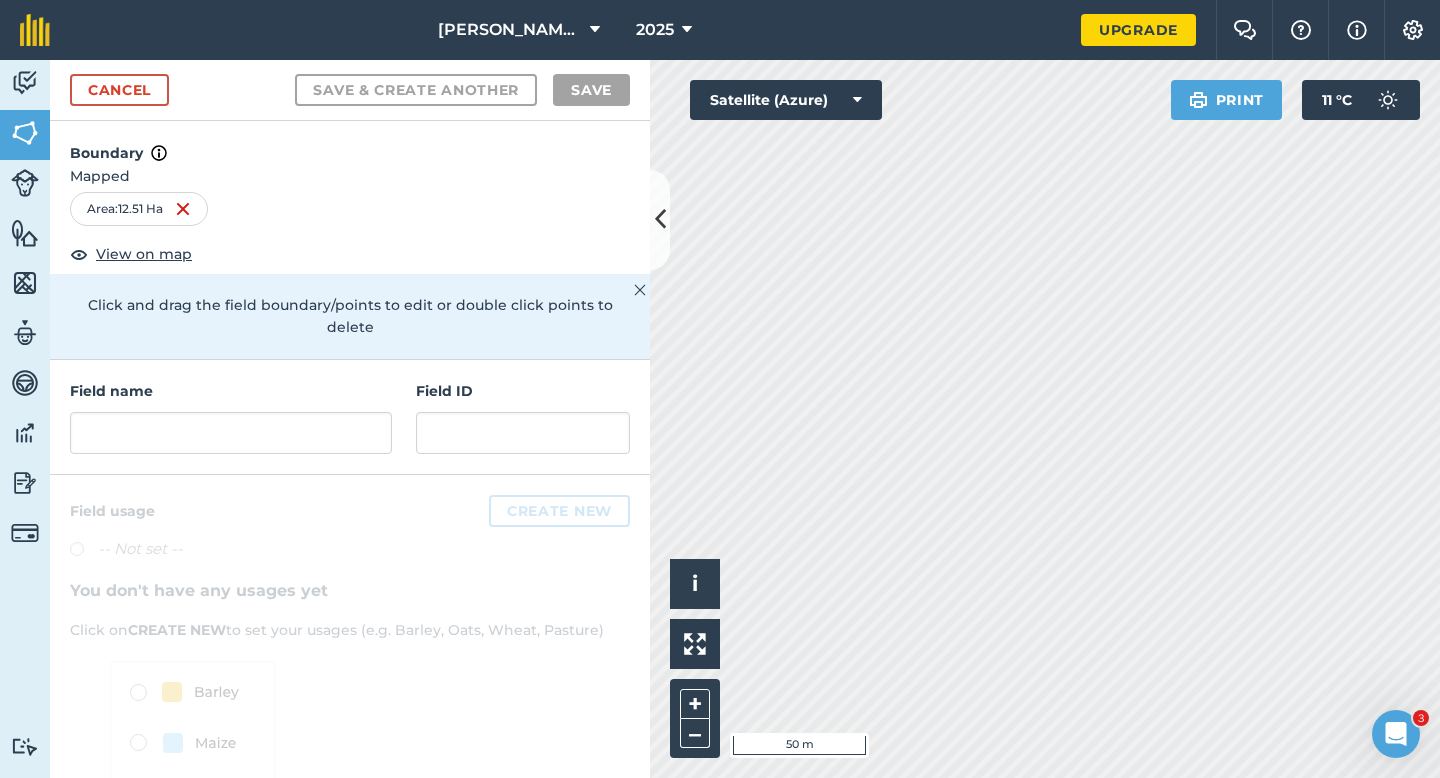 click on "Field name" at bounding box center [231, 417] 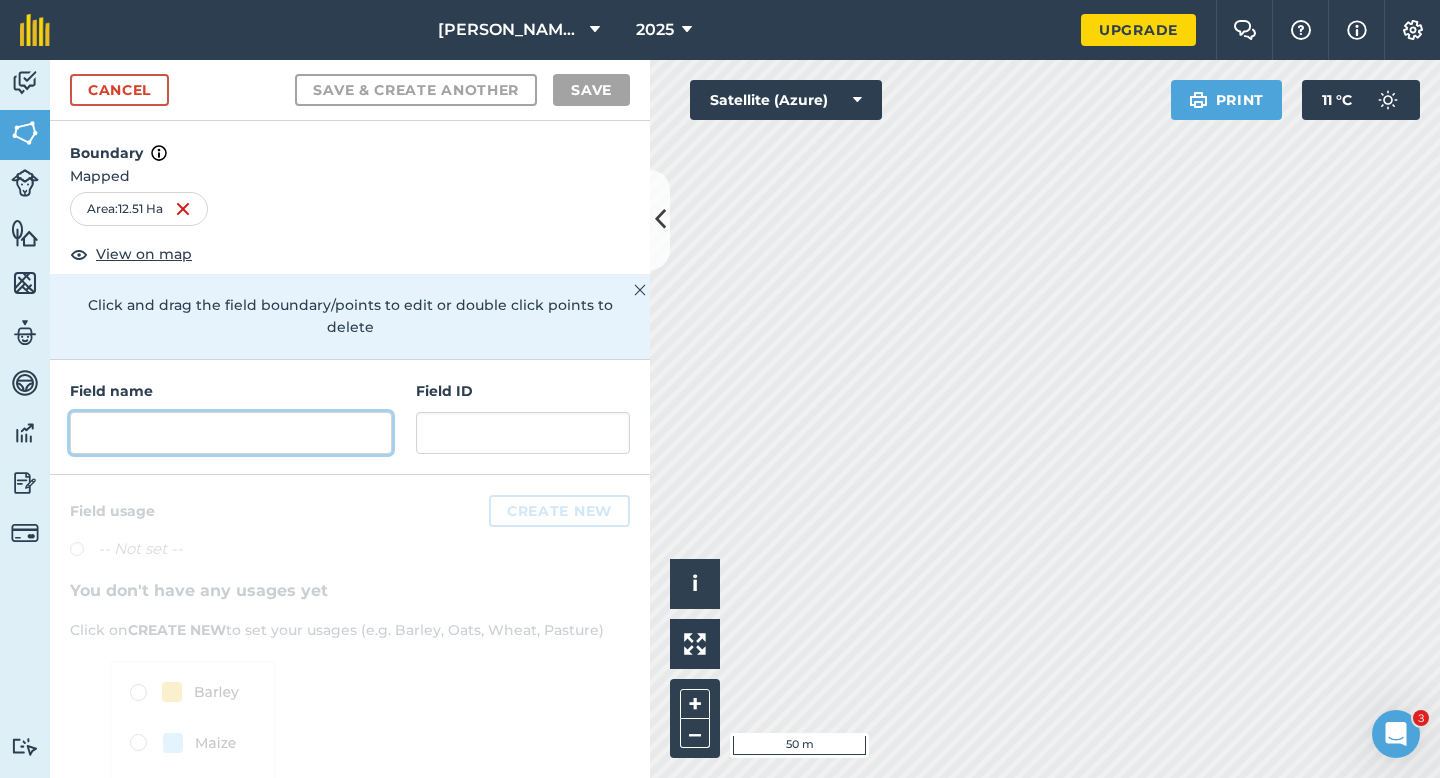 click at bounding box center (231, 433) 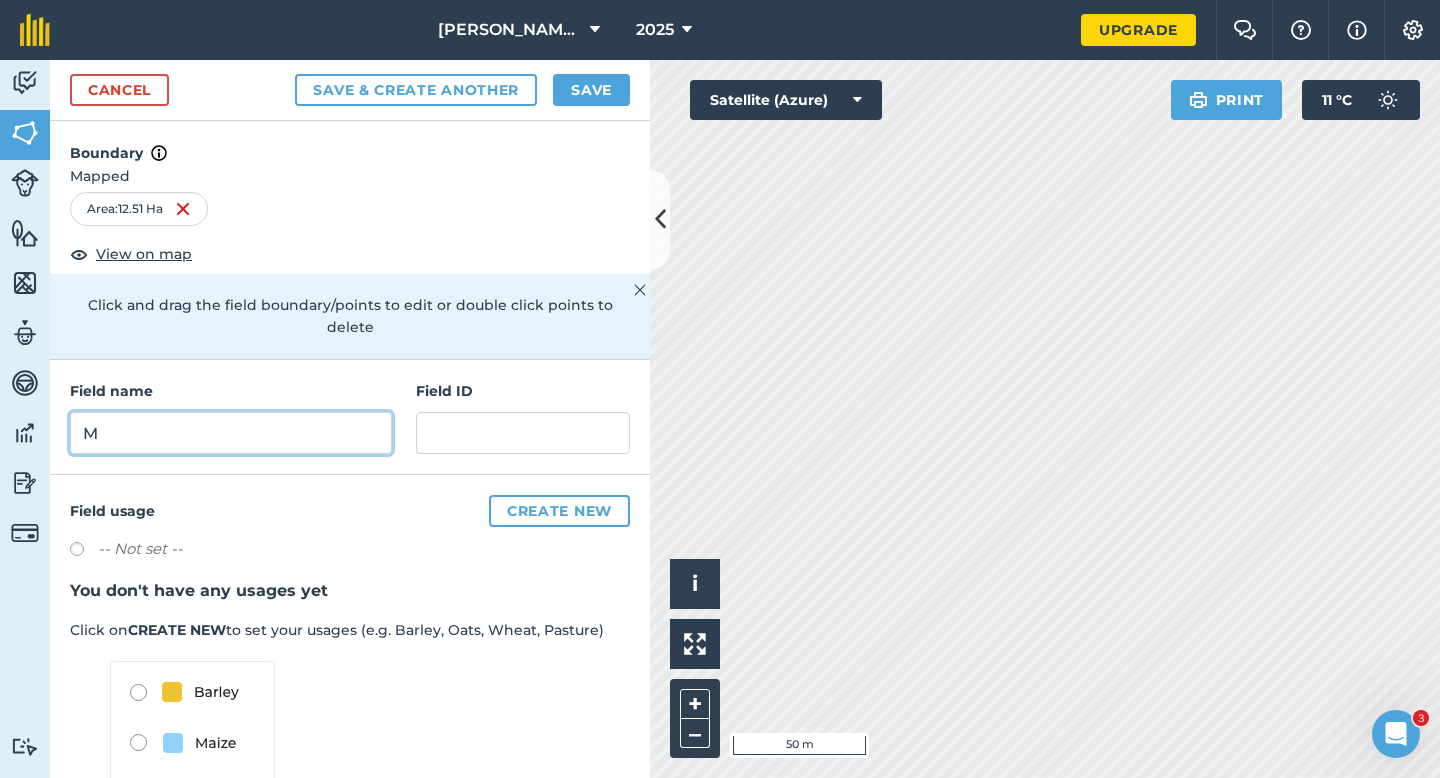 type on "M" 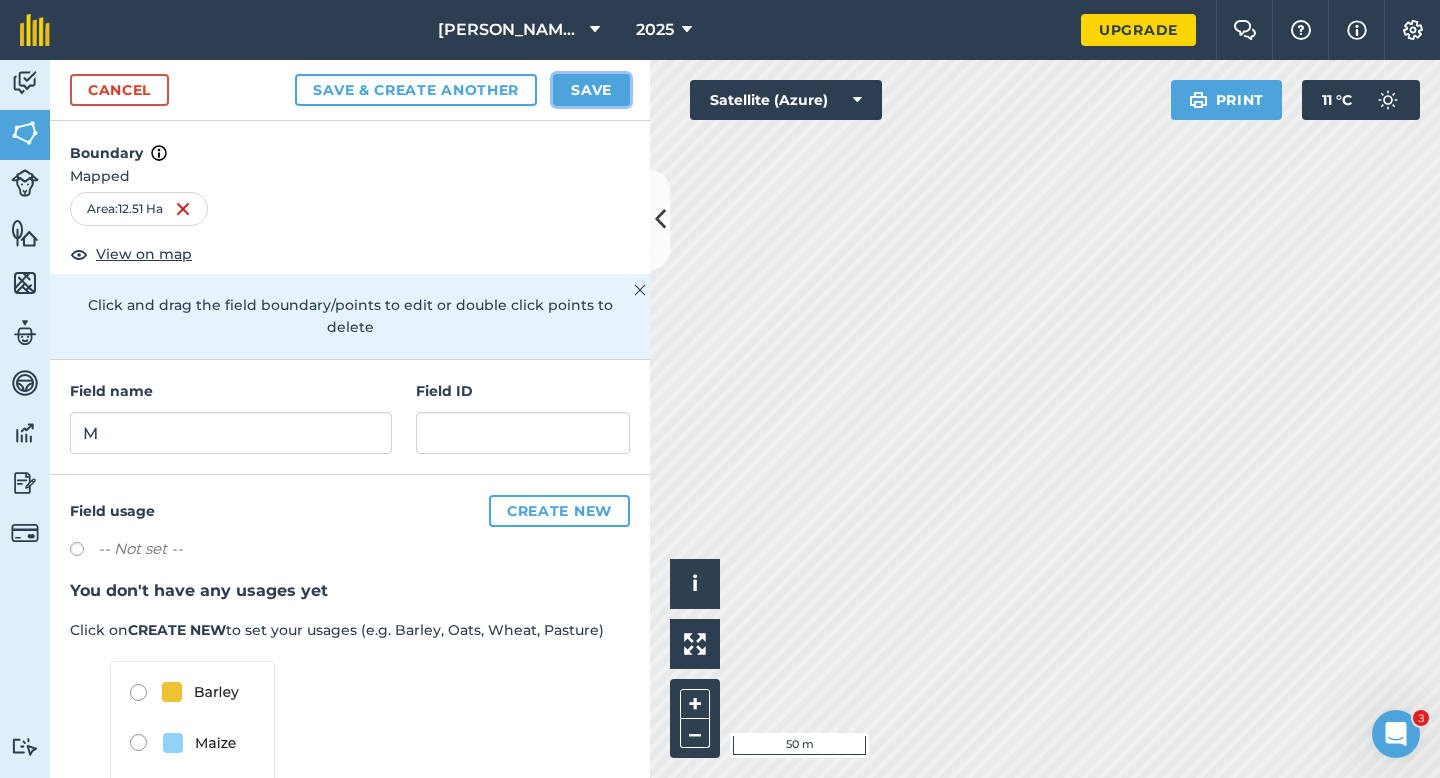 click on "Save" at bounding box center [591, 90] 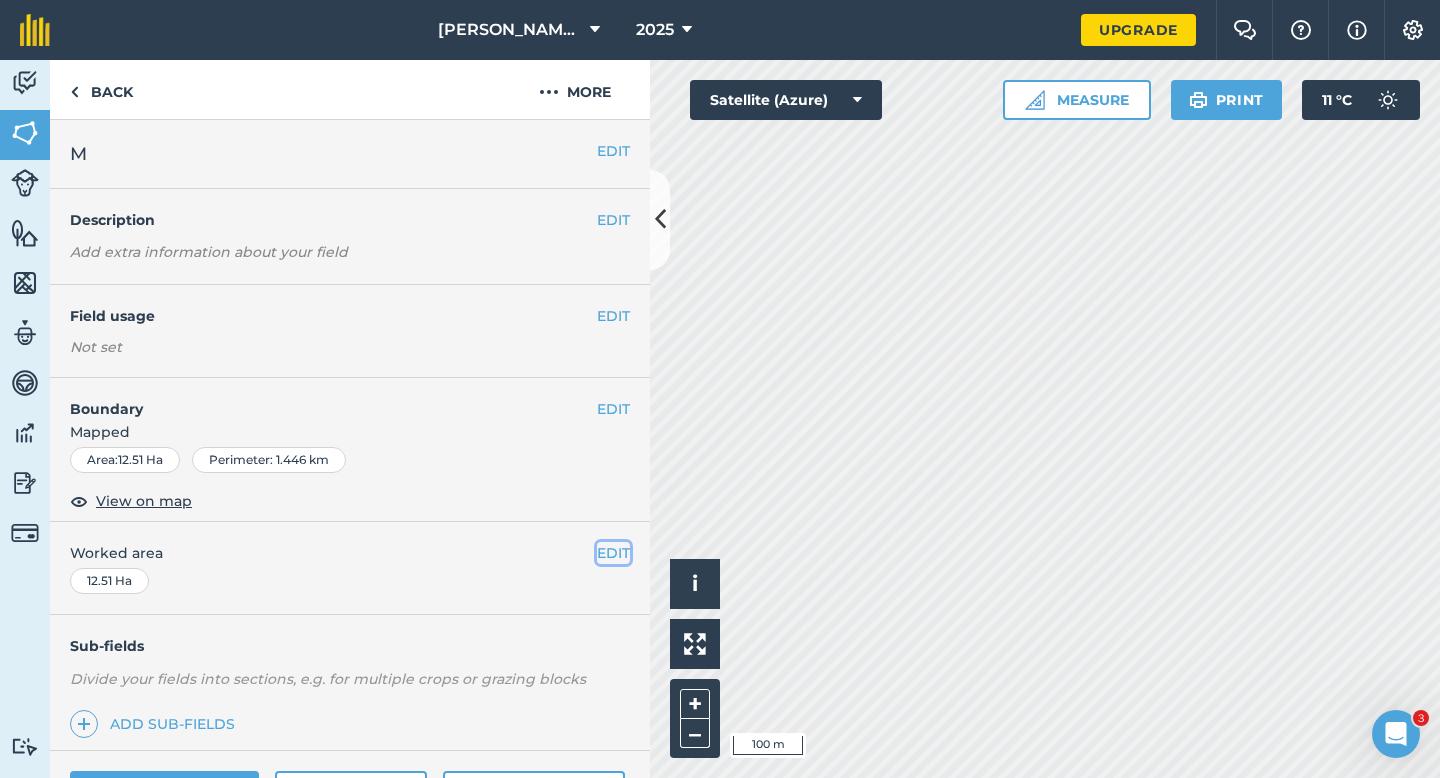 click on "EDIT" at bounding box center (613, 553) 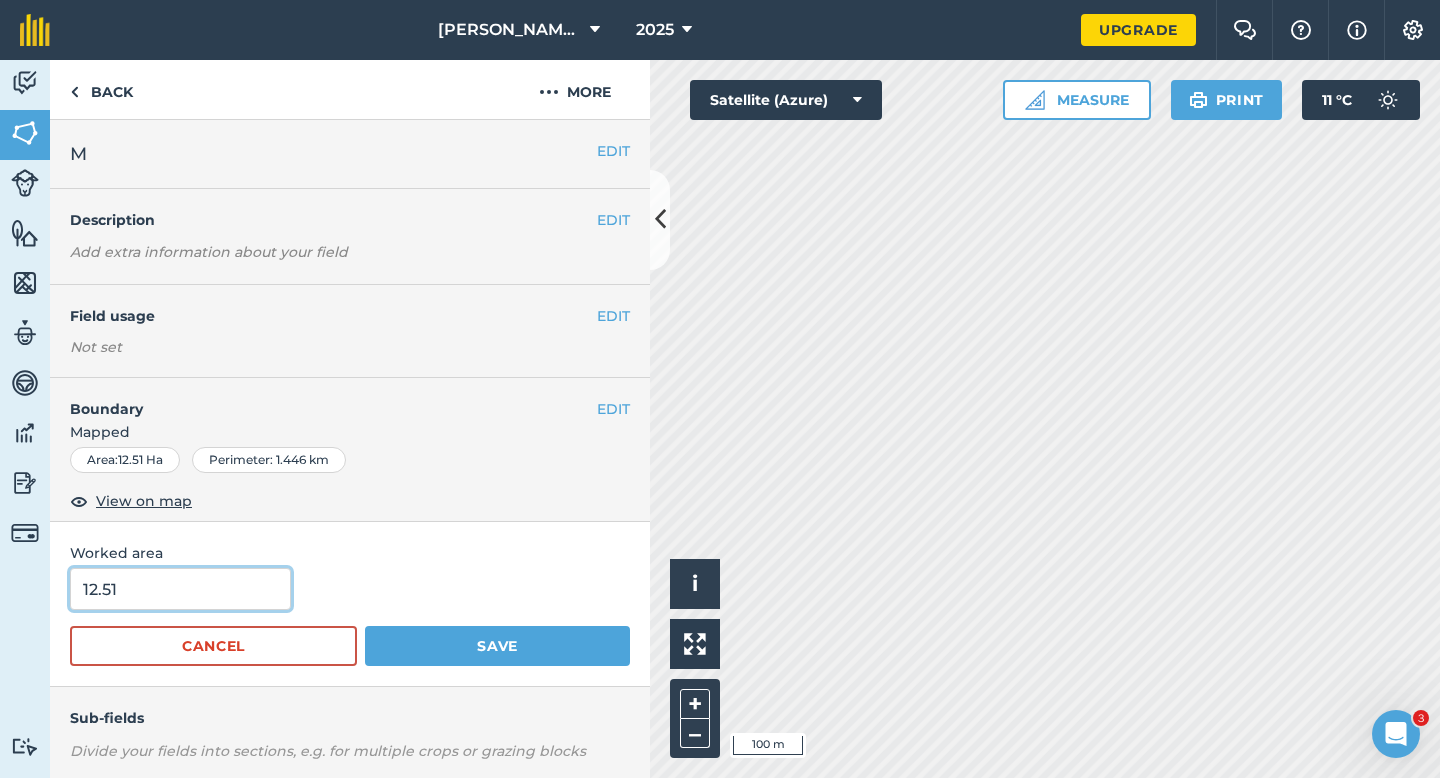 click on "12.51" at bounding box center (180, 589) 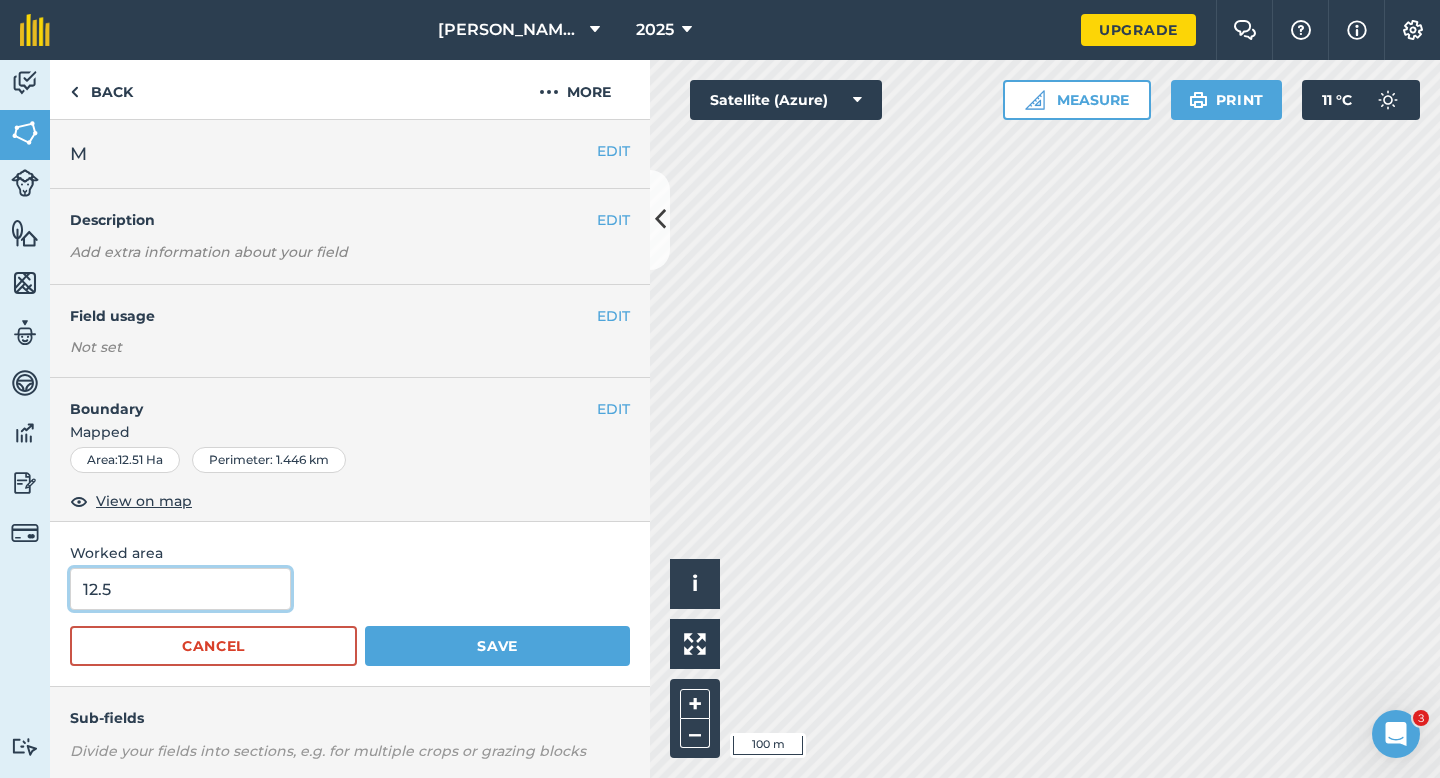 type on "12.5" 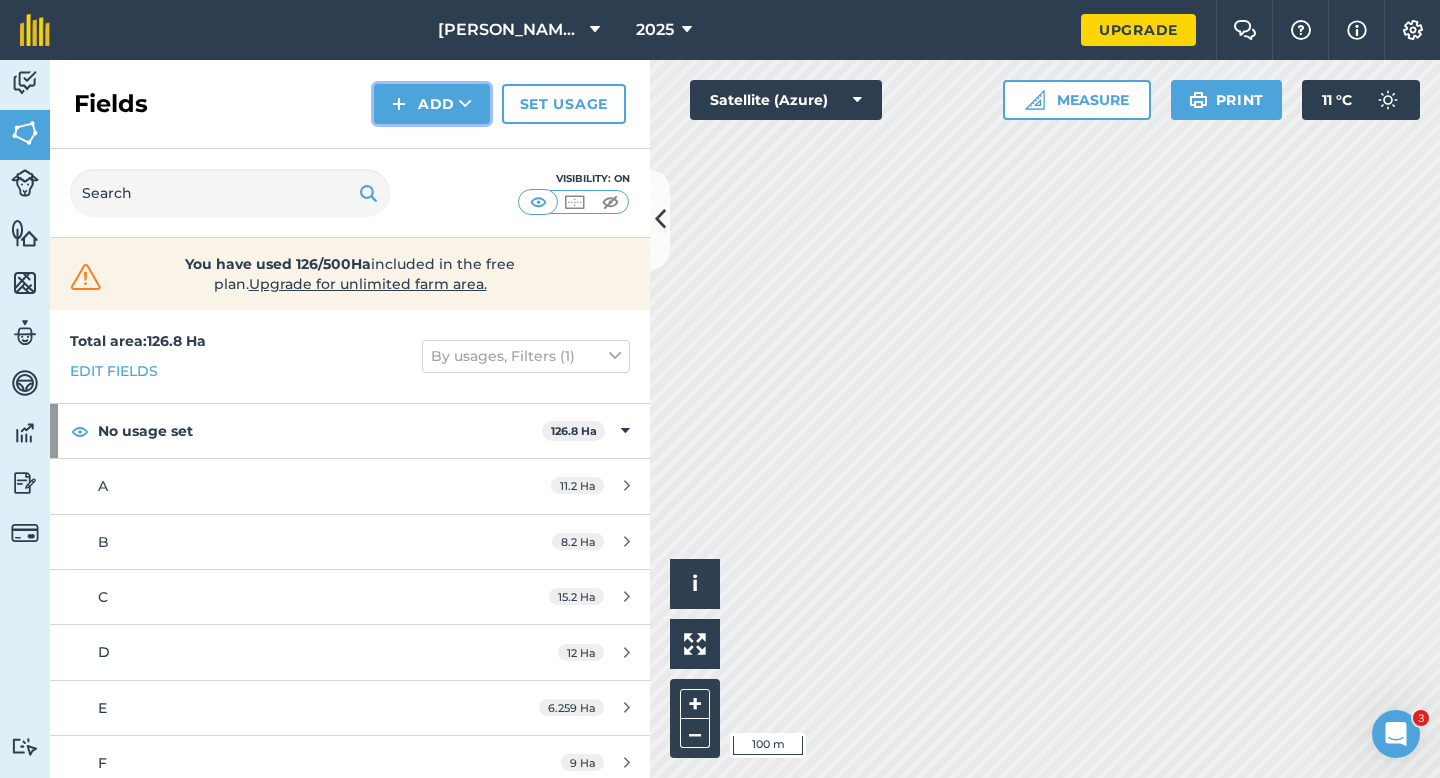 click on "Add" at bounding box center [432, 104] 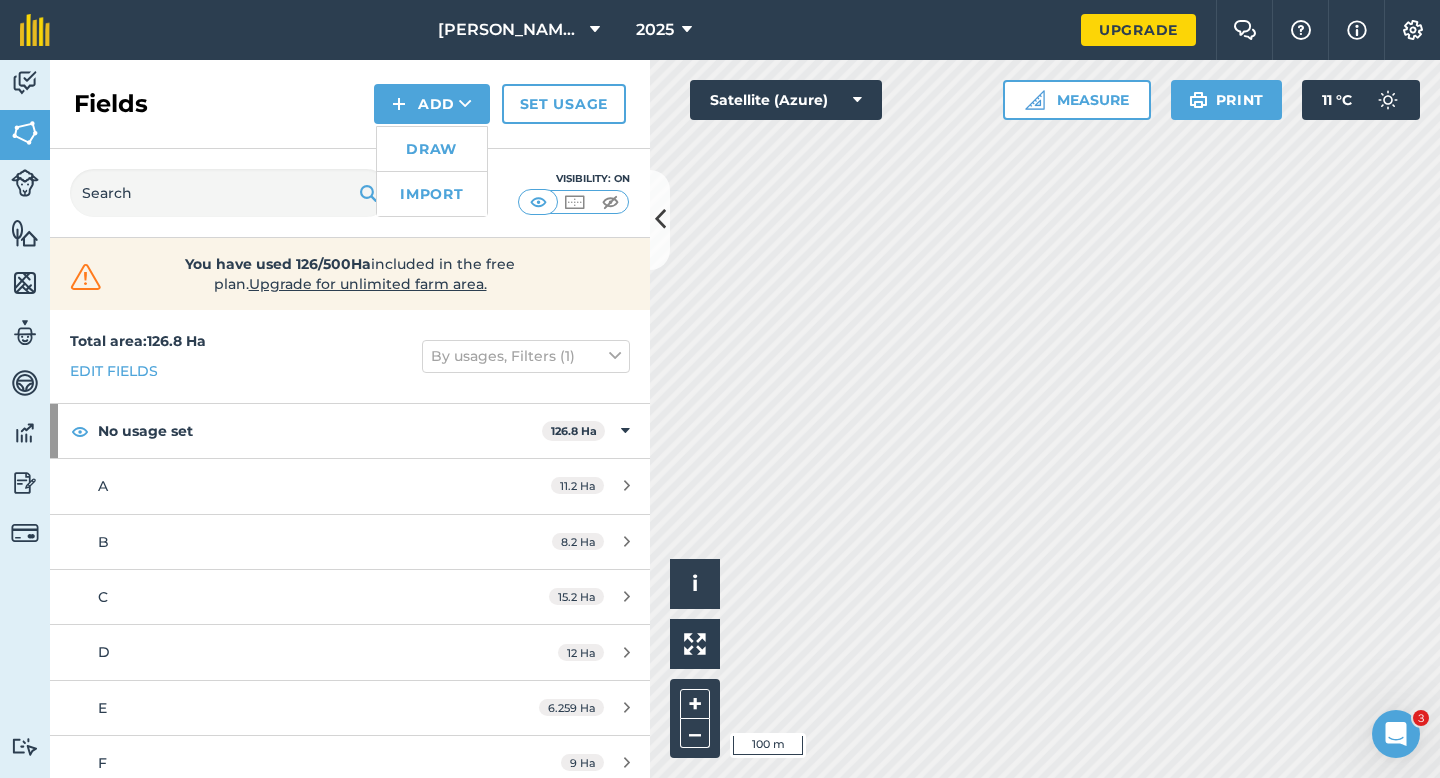 click on "Draw" at bounding box center (432, 149) 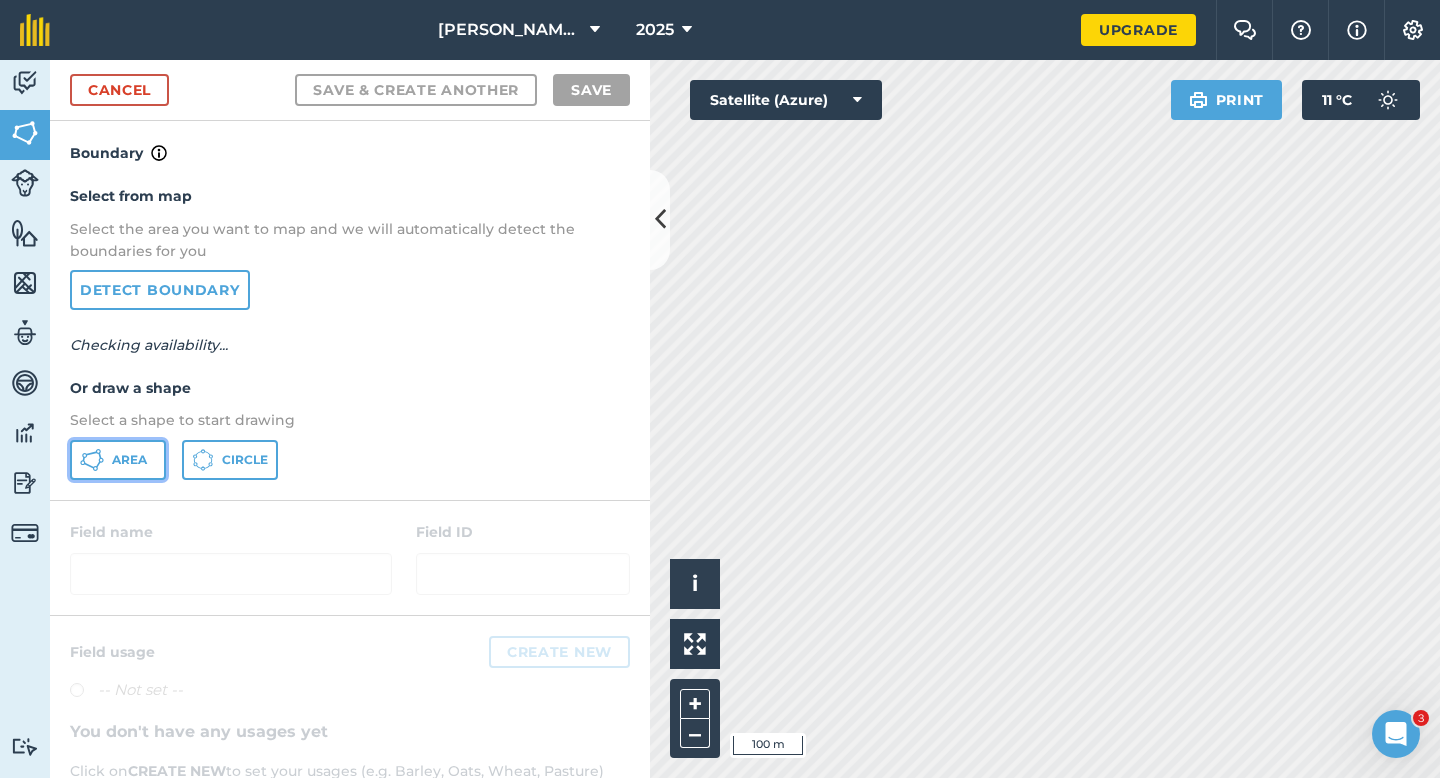 click on "Area" at bounding box center [118, 460] 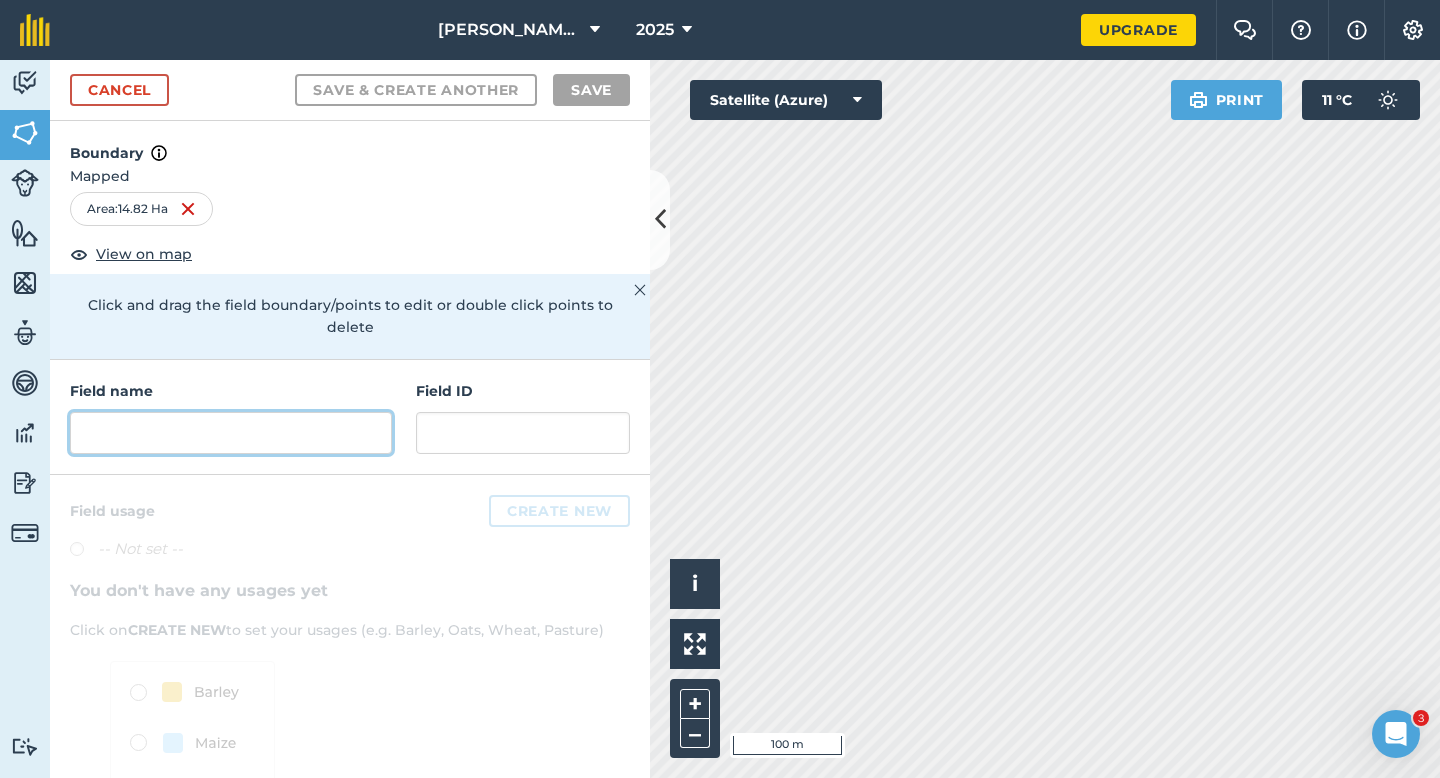 click at bounding box center (231, 433) 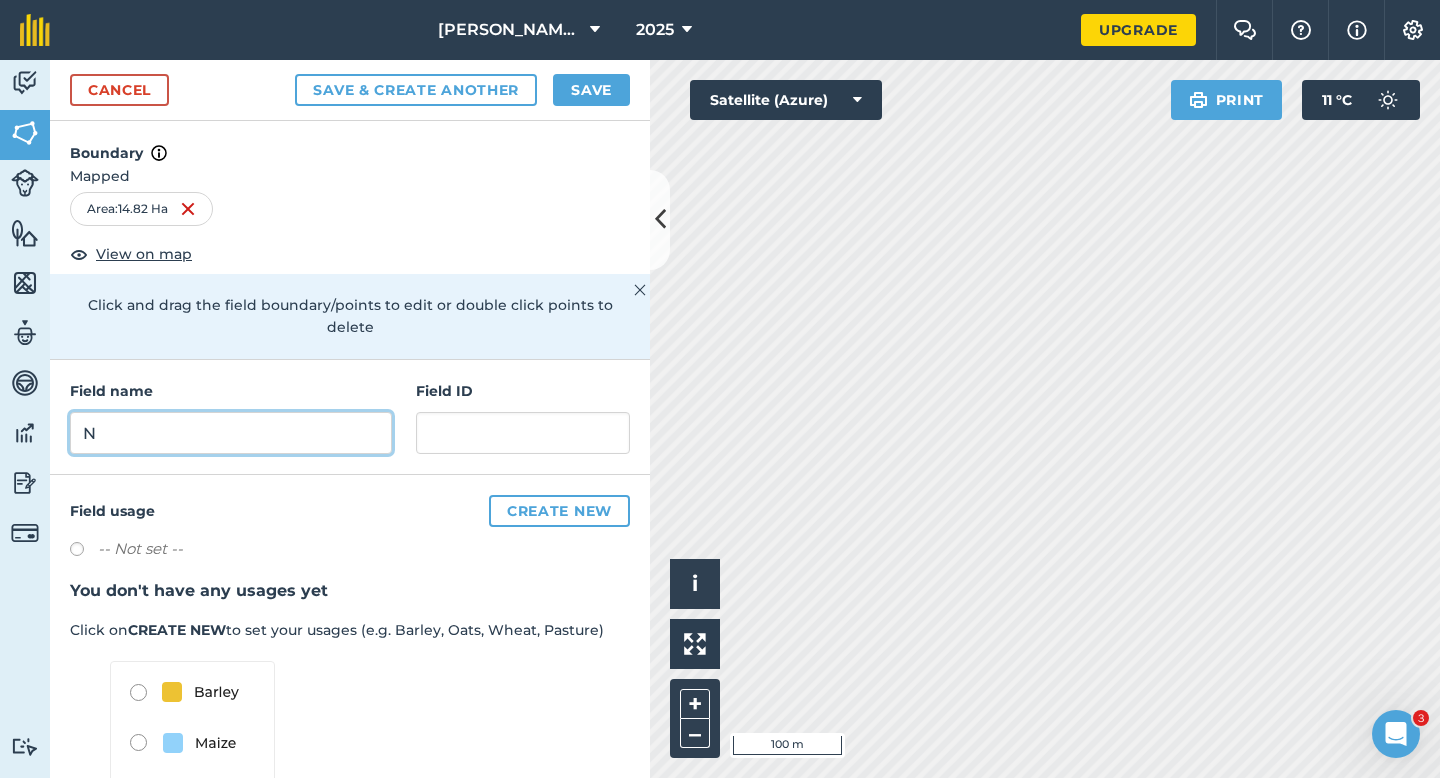 type on "N" 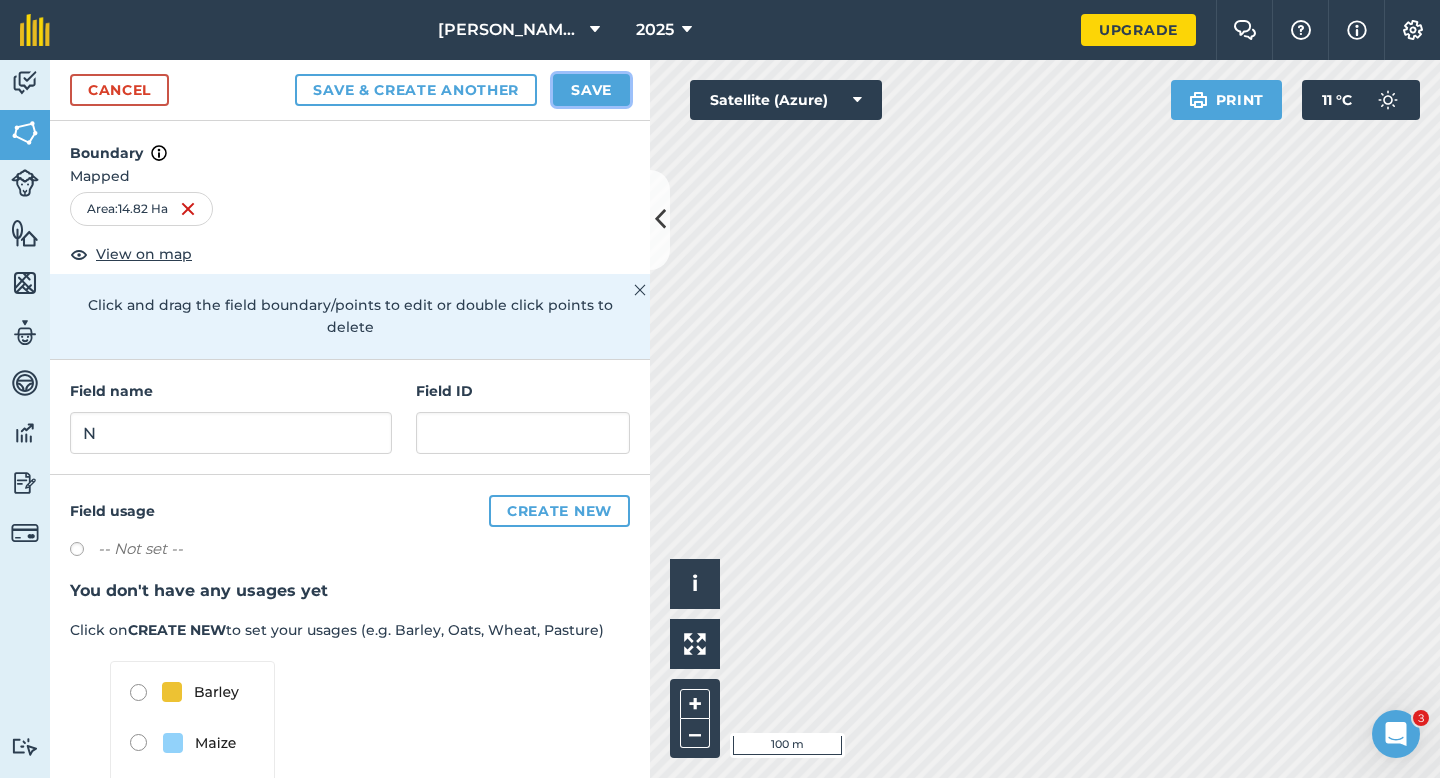 click on "Save" at bounding box center (591, 90) 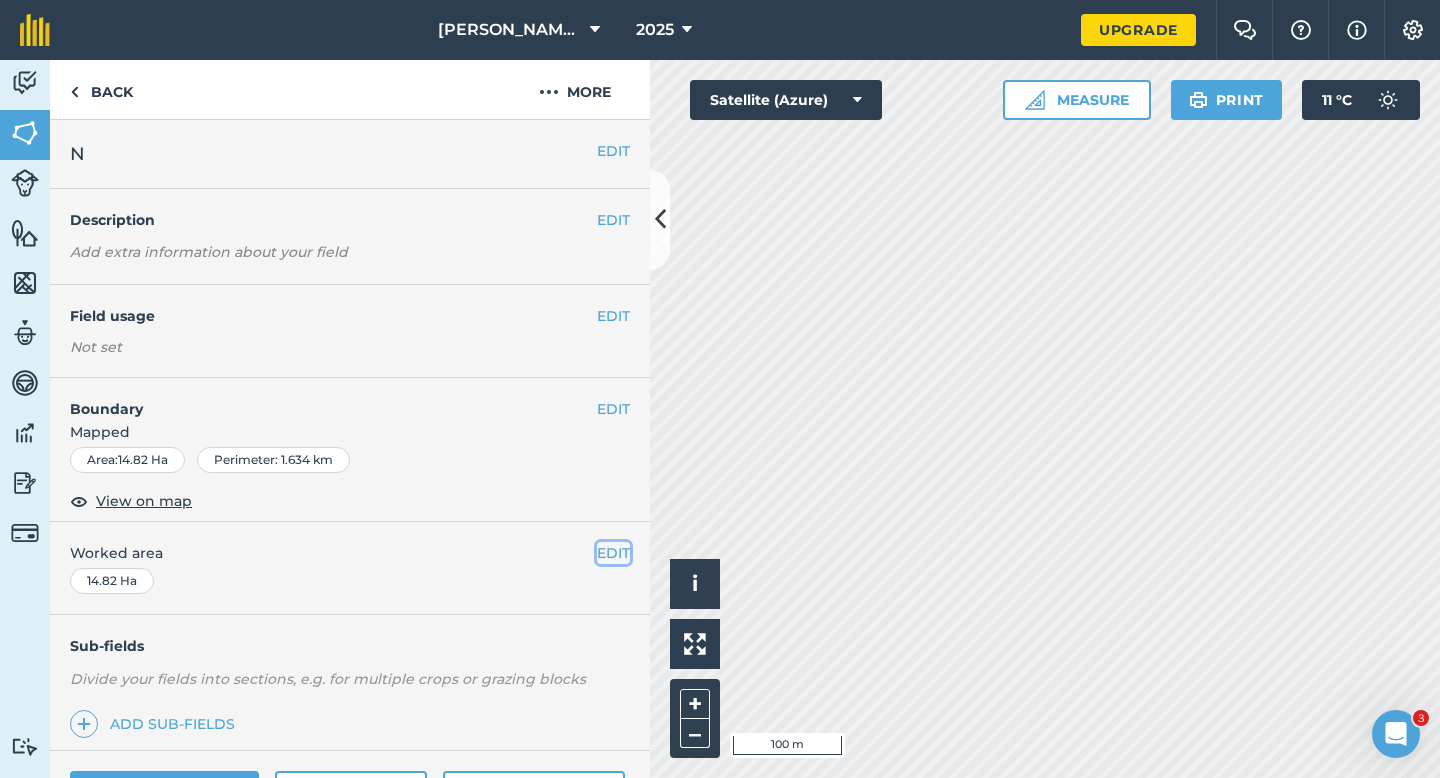 click on "EDIT" at bounding box center (613, 553) 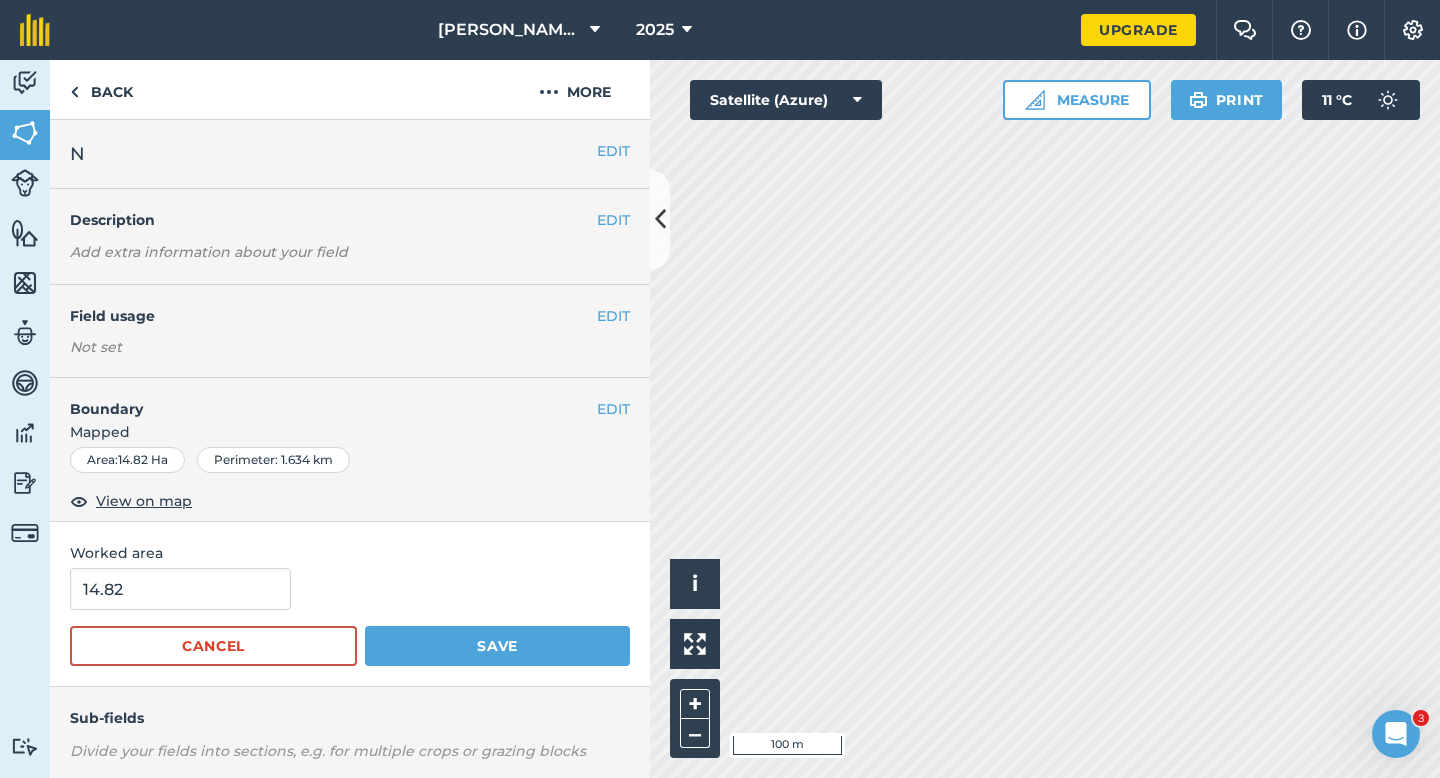 click on "14.82 Cancel Save" at bounding box center (350, 617) 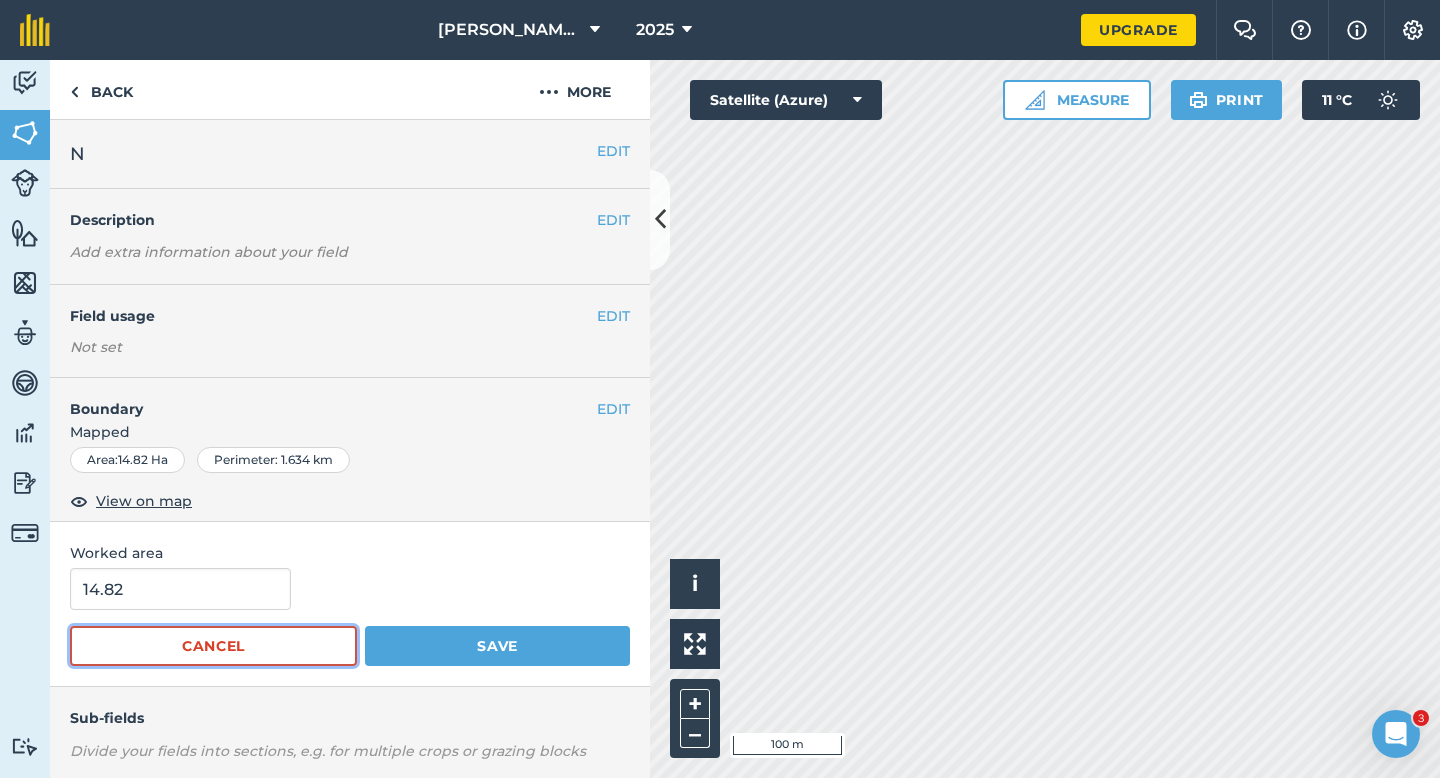 click on "Cancel" at bounding box center (213, 646) 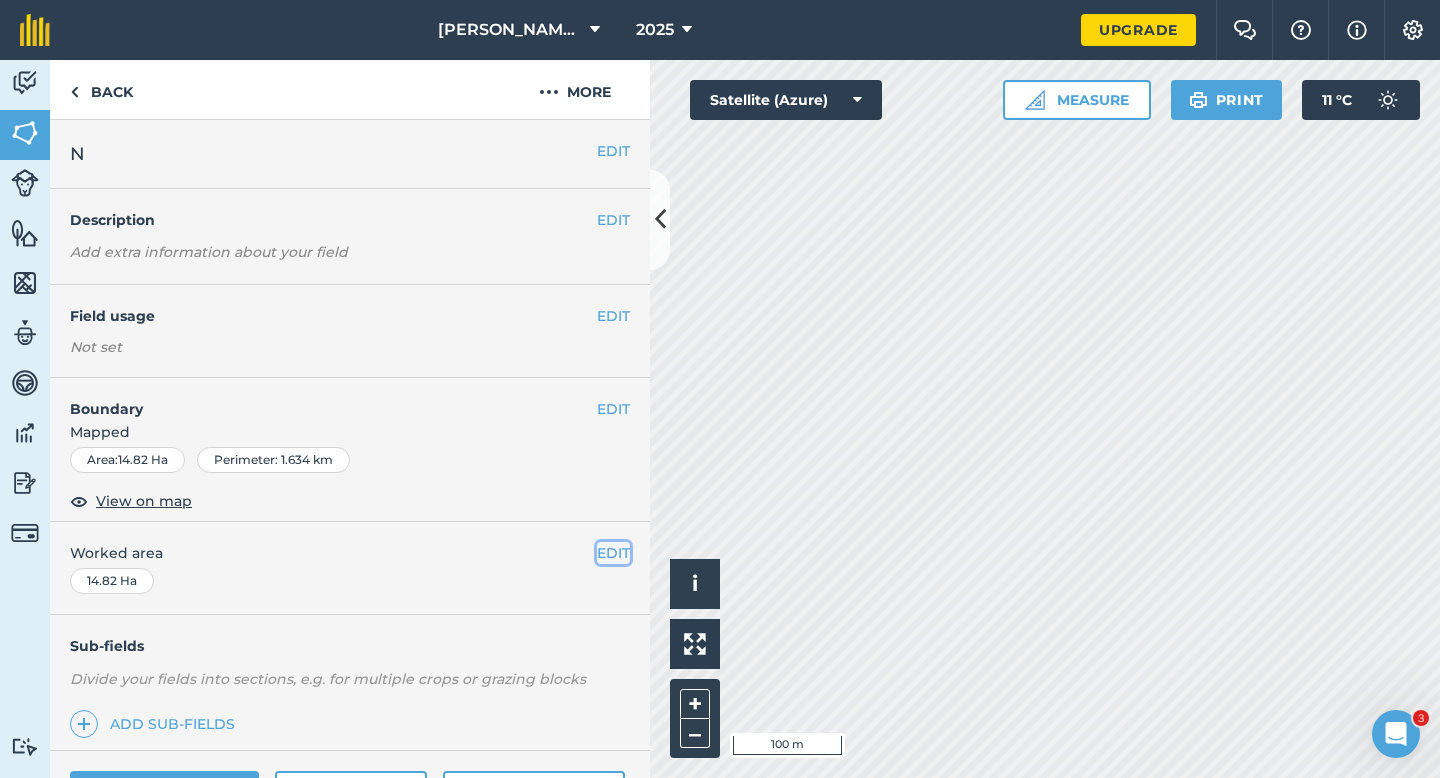 click on "EDIT" at bounding box center (613, 553) 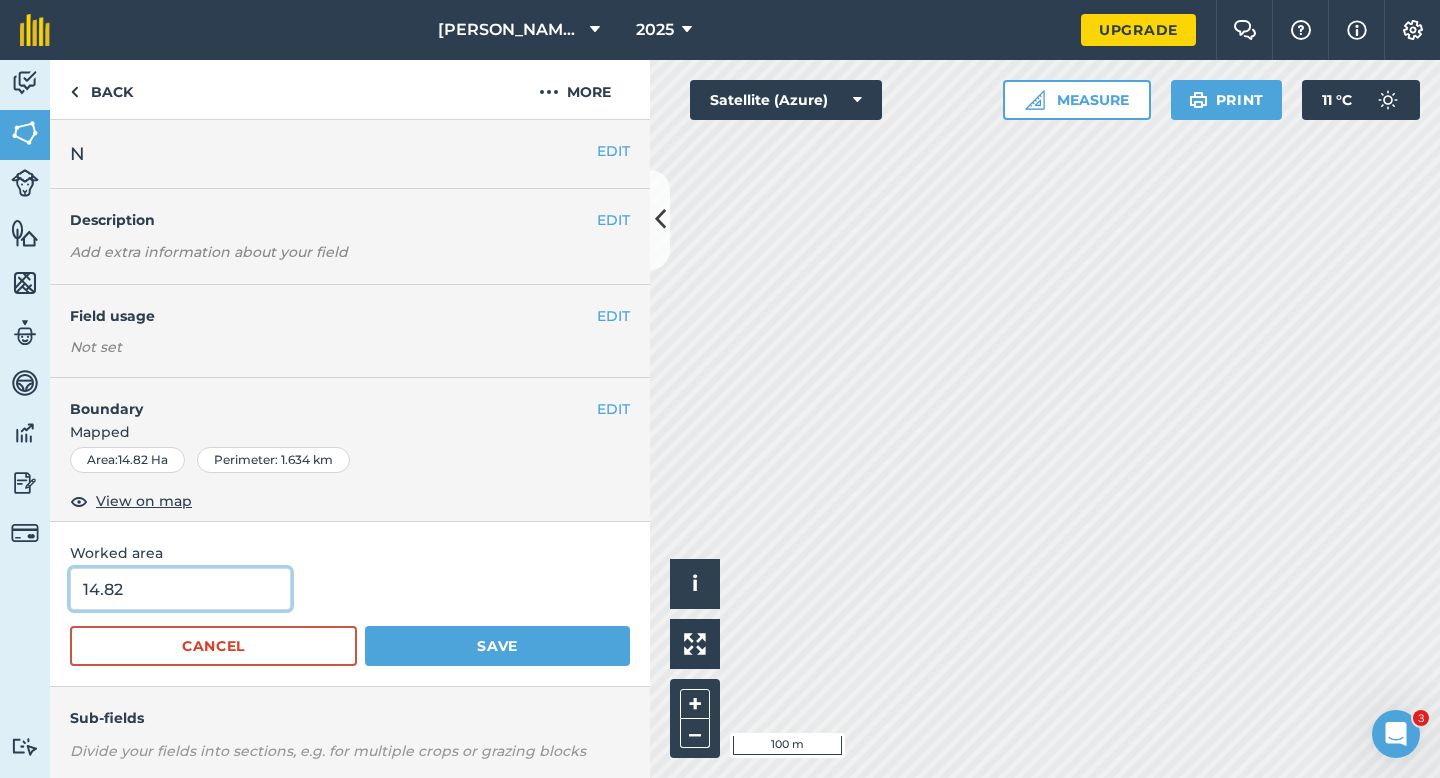 click on "14.82" at bounding box center [180, 589] 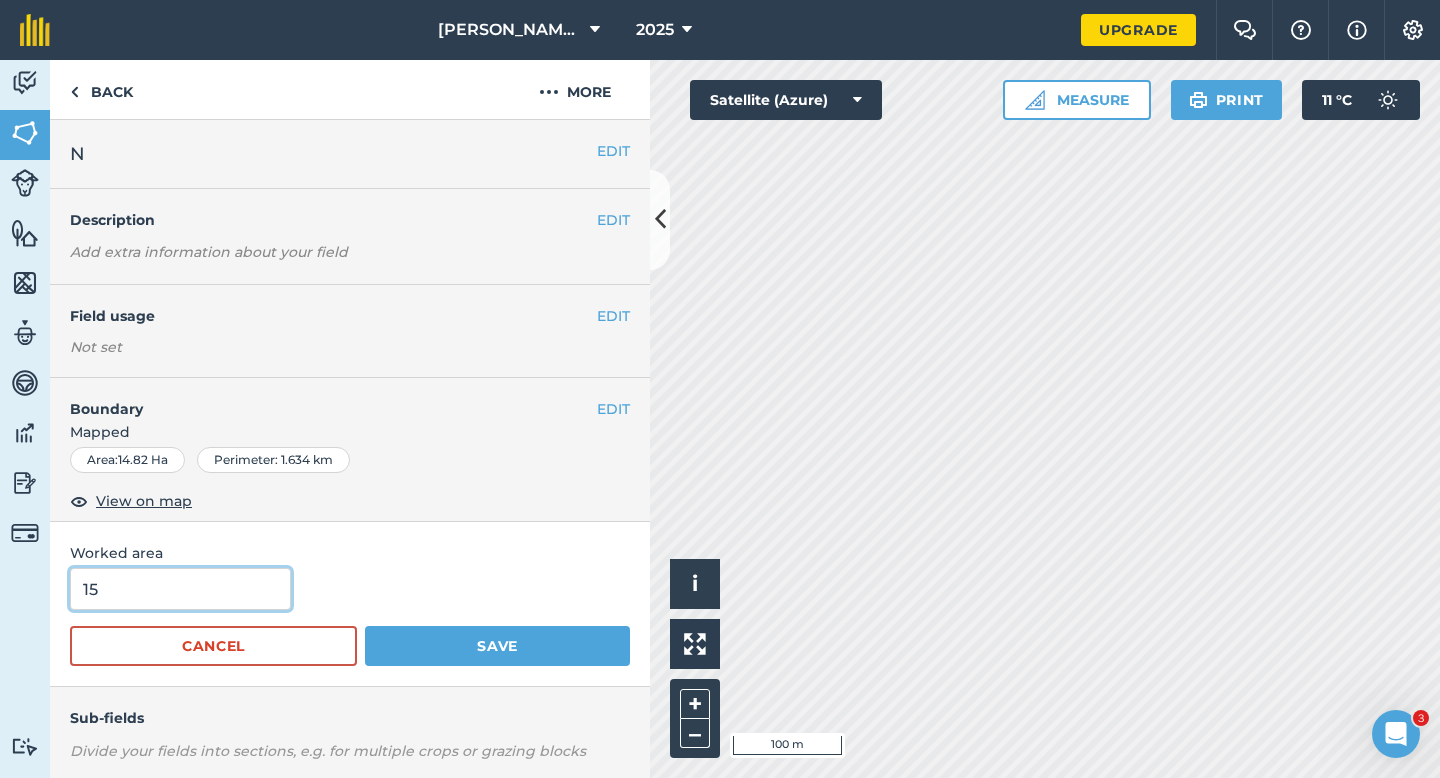 click on "Save" at bounding box center (497, 646) 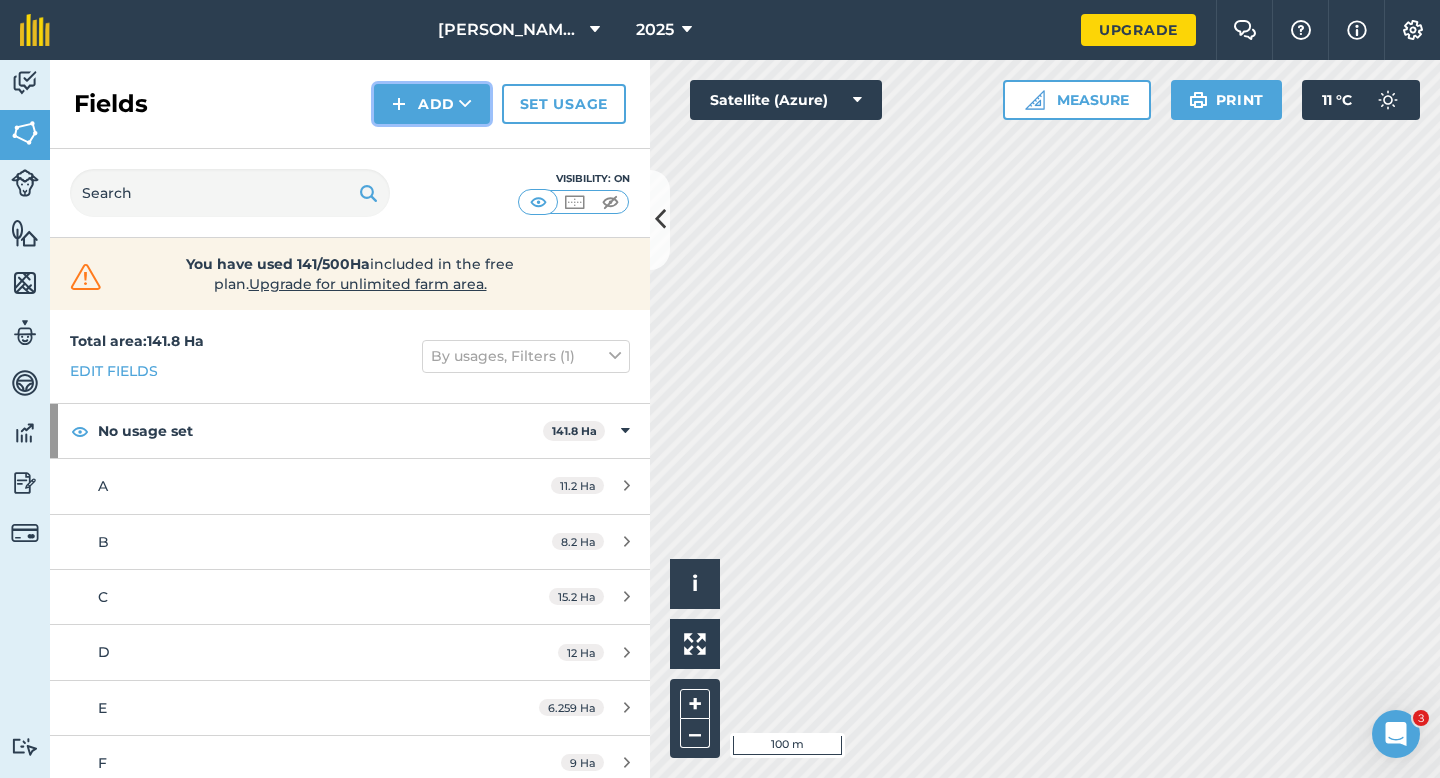 click at bounding box center [399, 104] 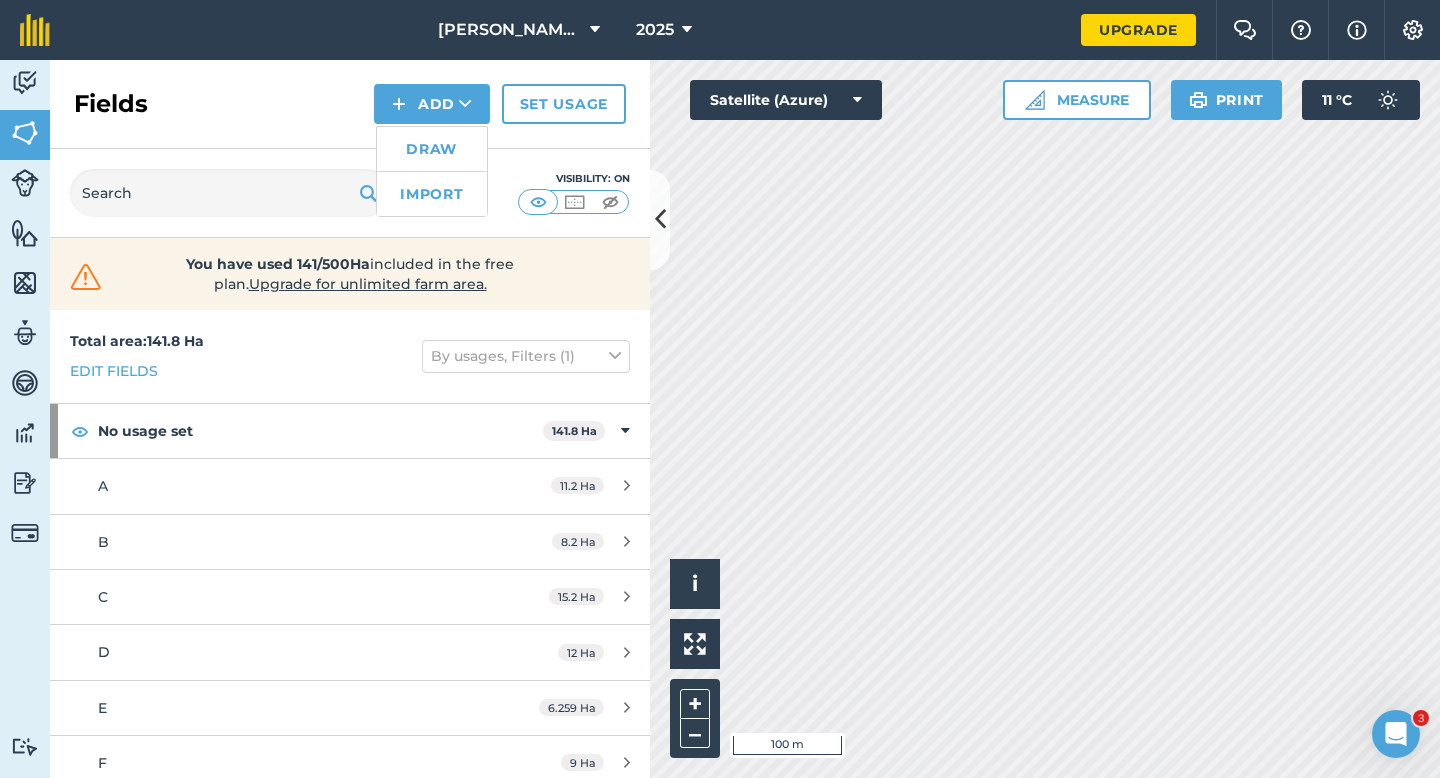 click on "Draw" at bounding box center (432, 149) 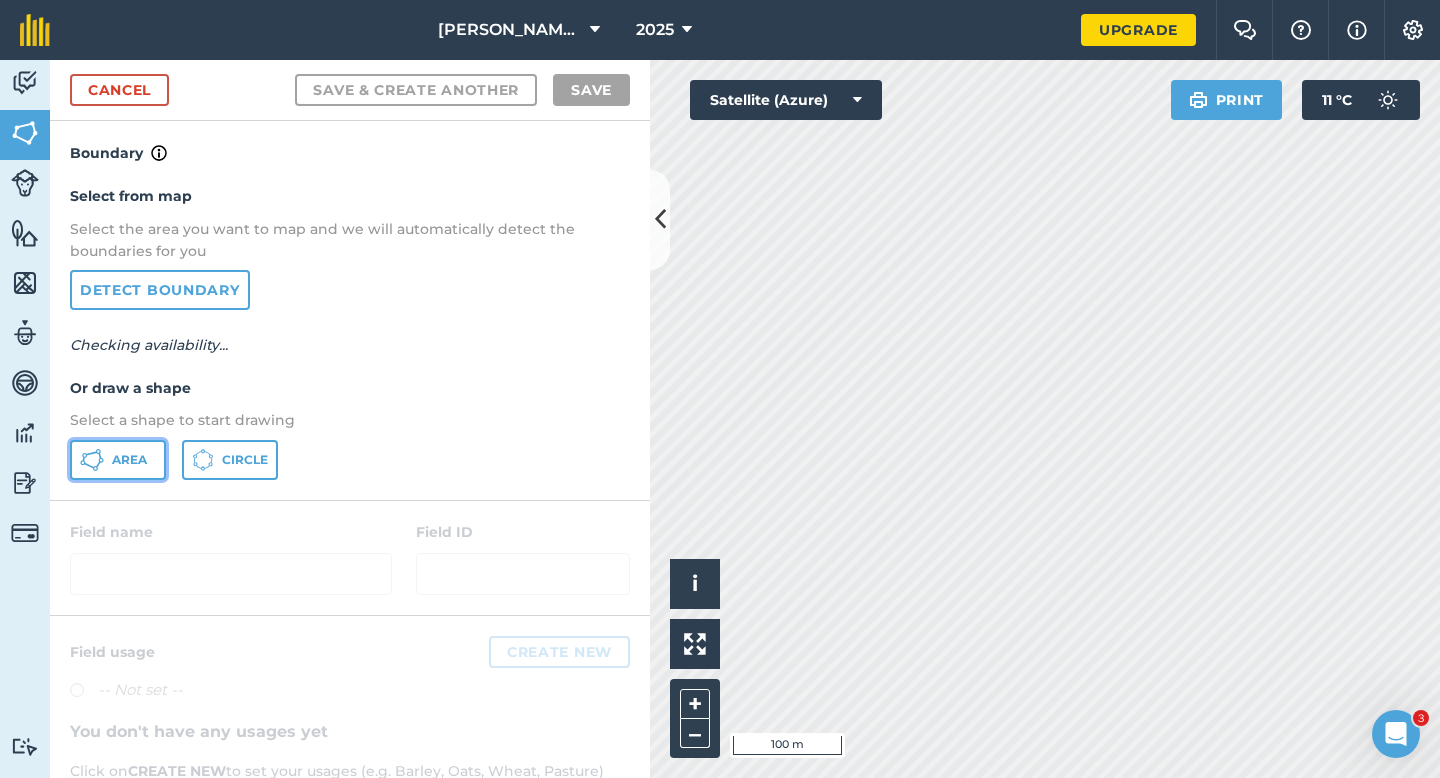 click on "Area" at bounding box center (118, 460) 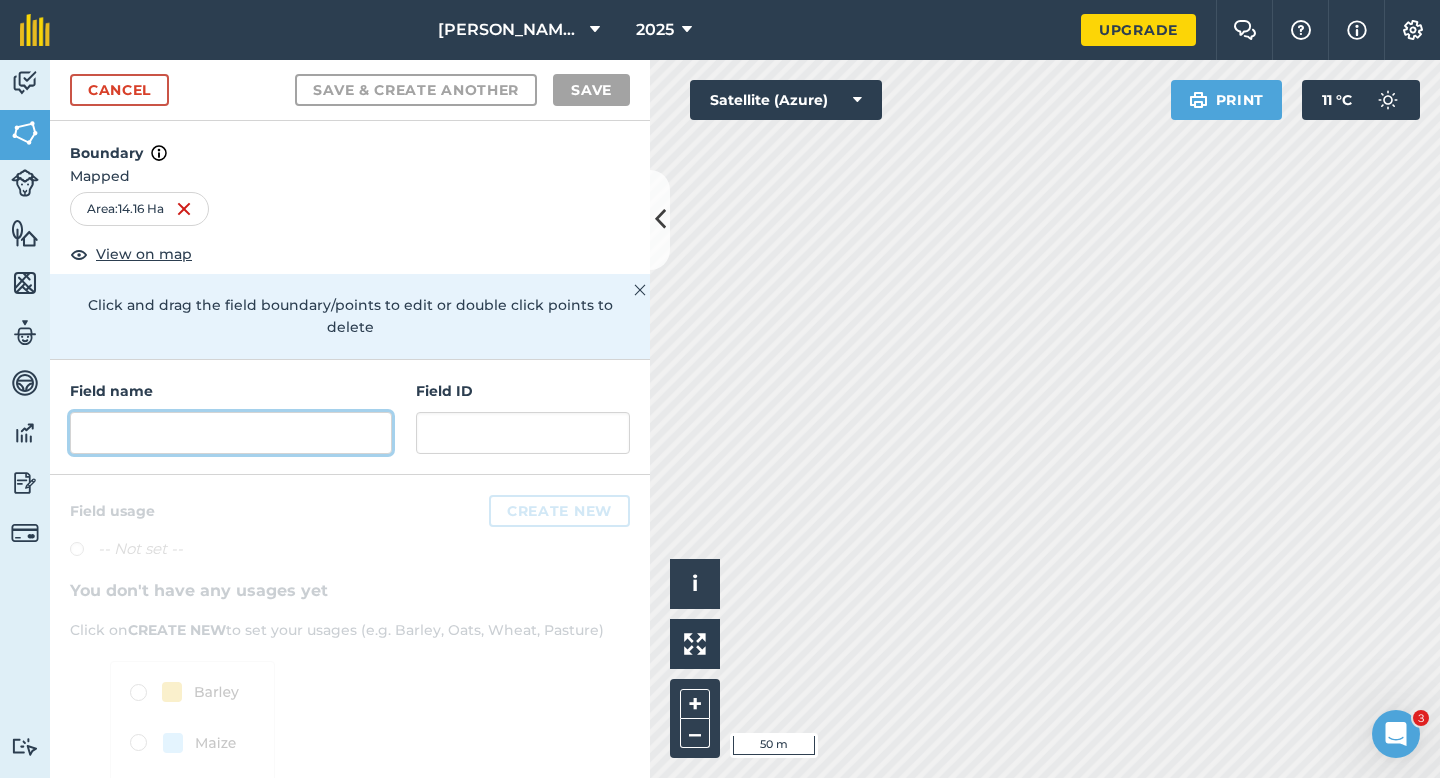 click at bounding box center [231, 433] 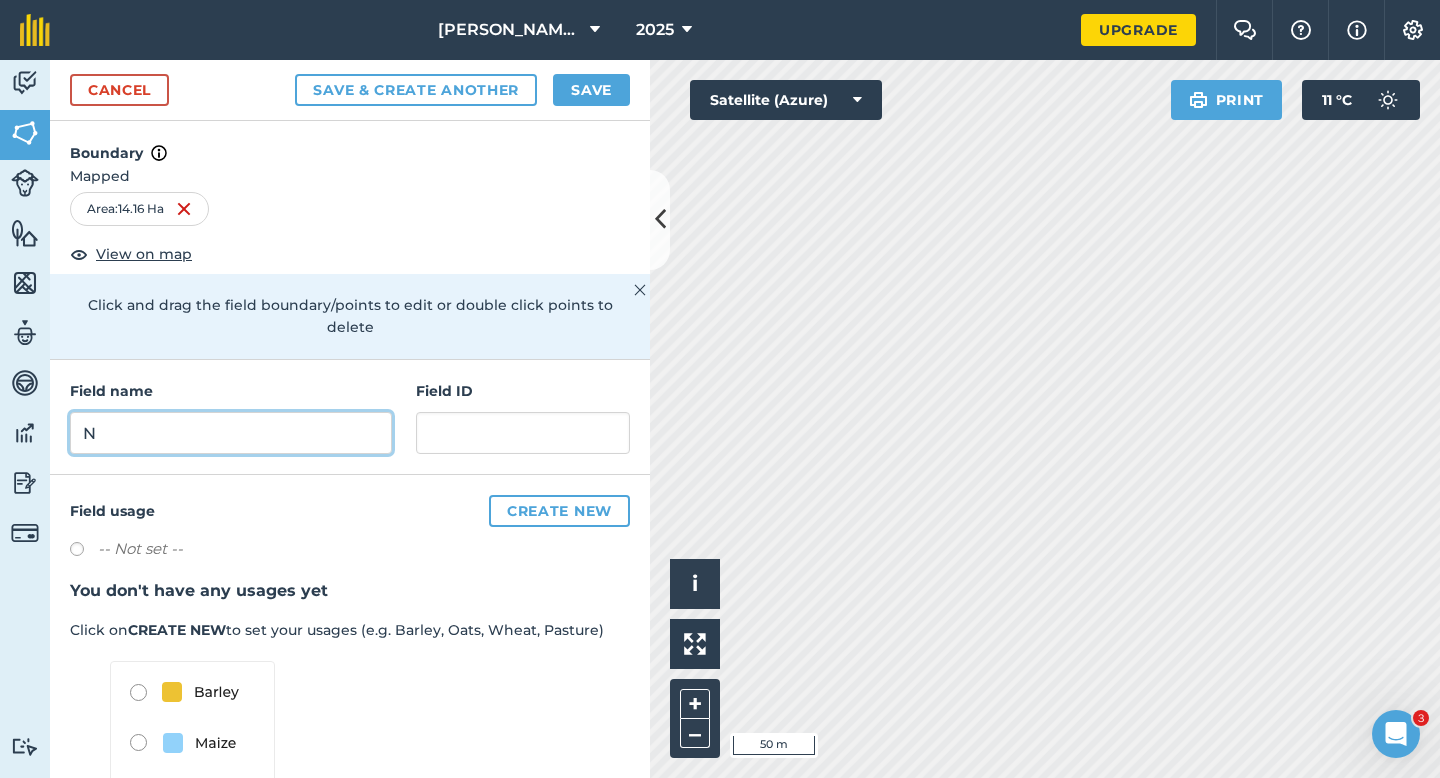 type on "N" 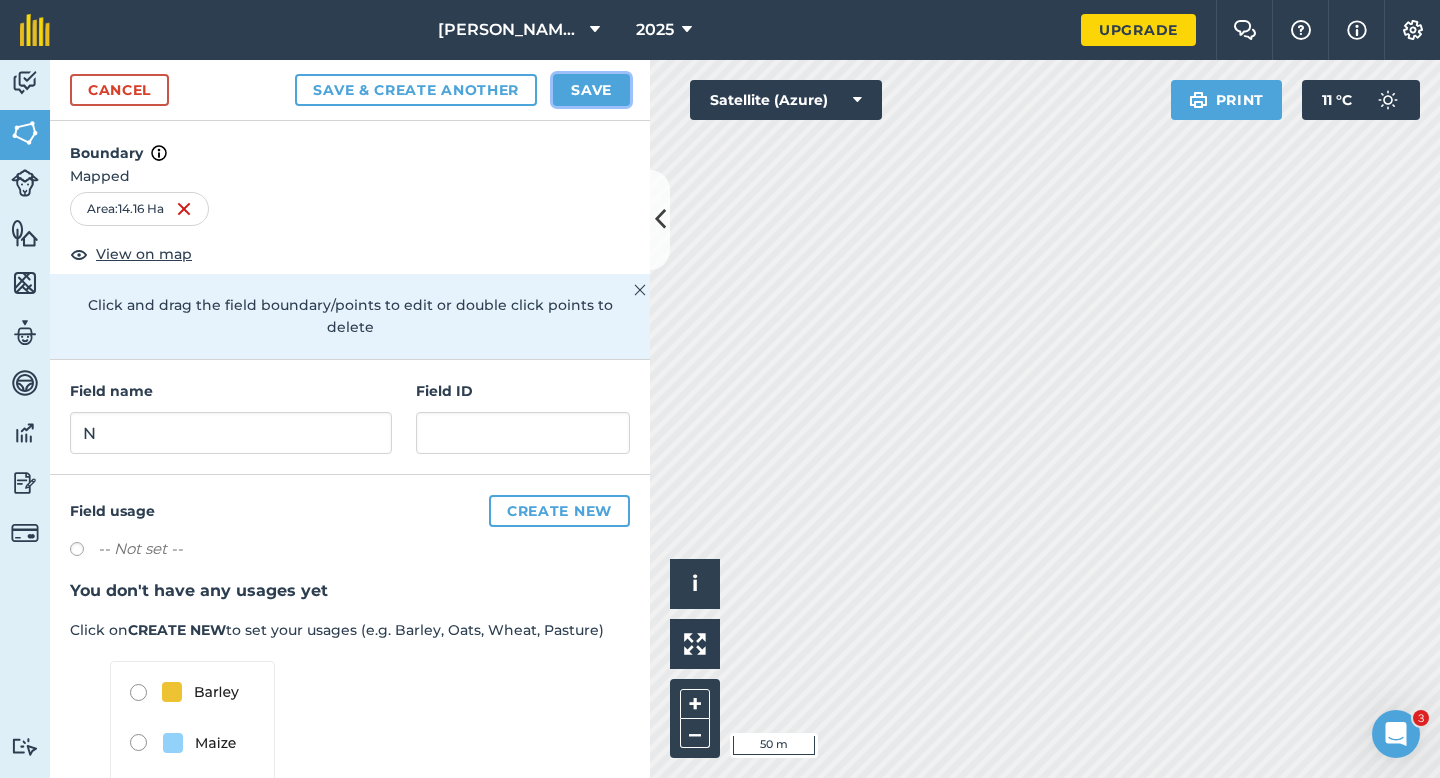 click on "Save" at bounding box center (591, 90) 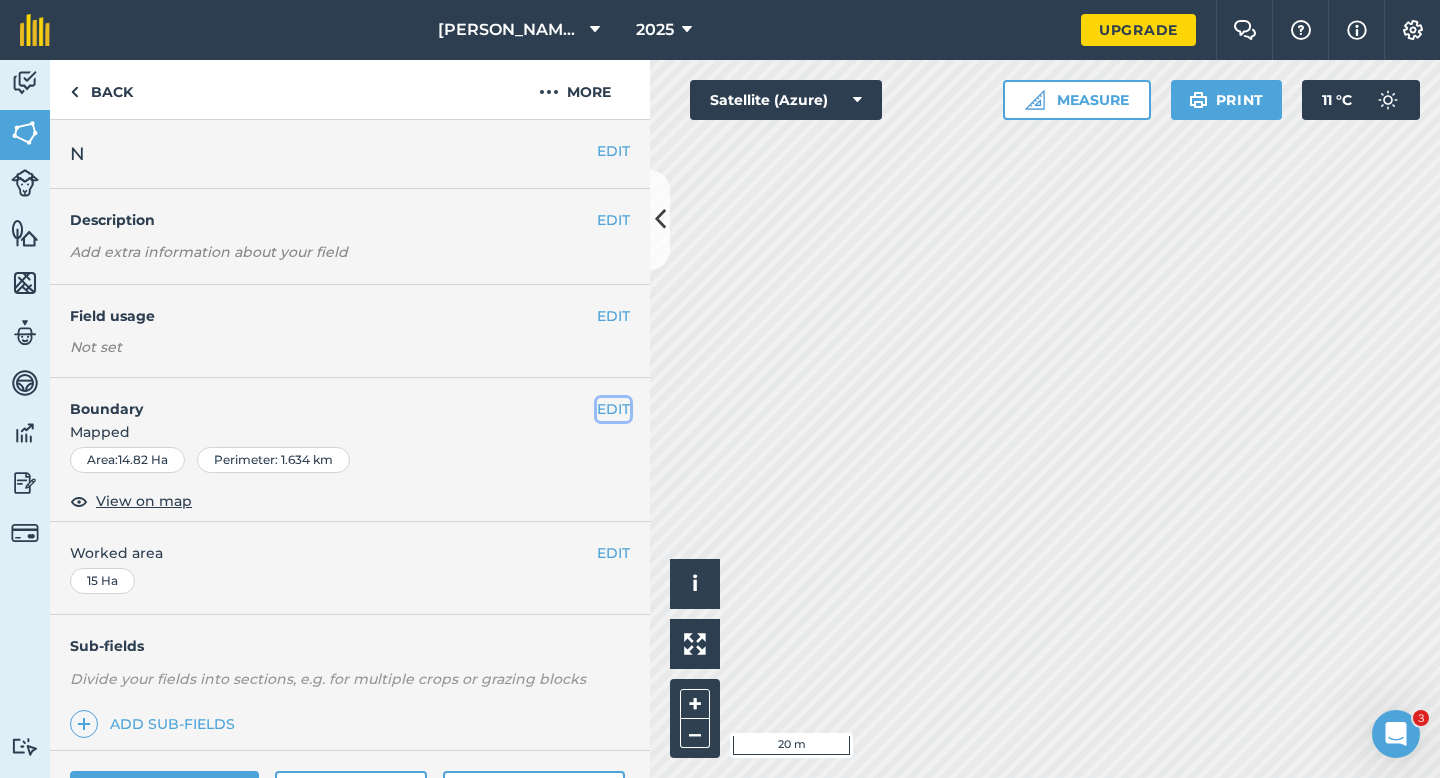 click on "EDIT" at bounding box center [613, 409] 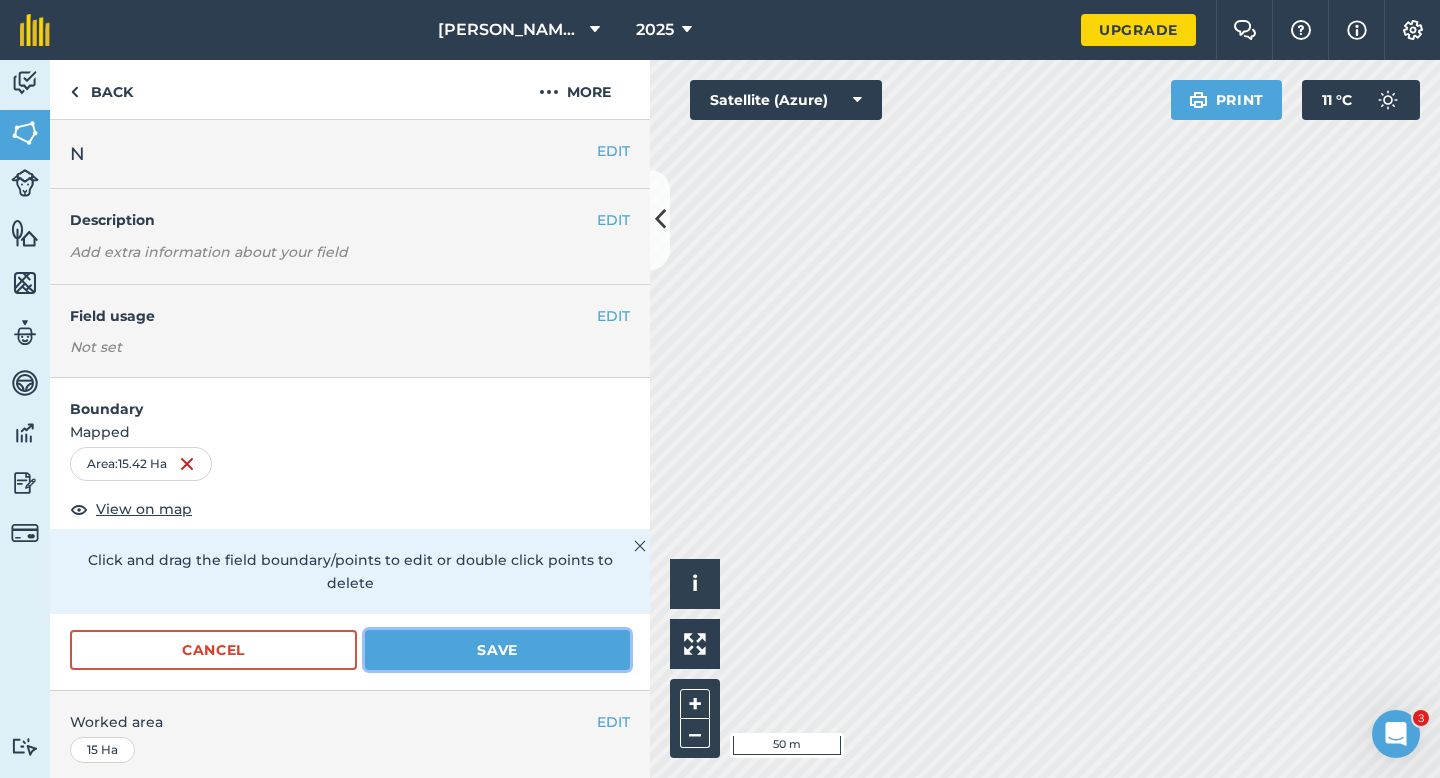 click on "Save" at bounding box center (497, 650) 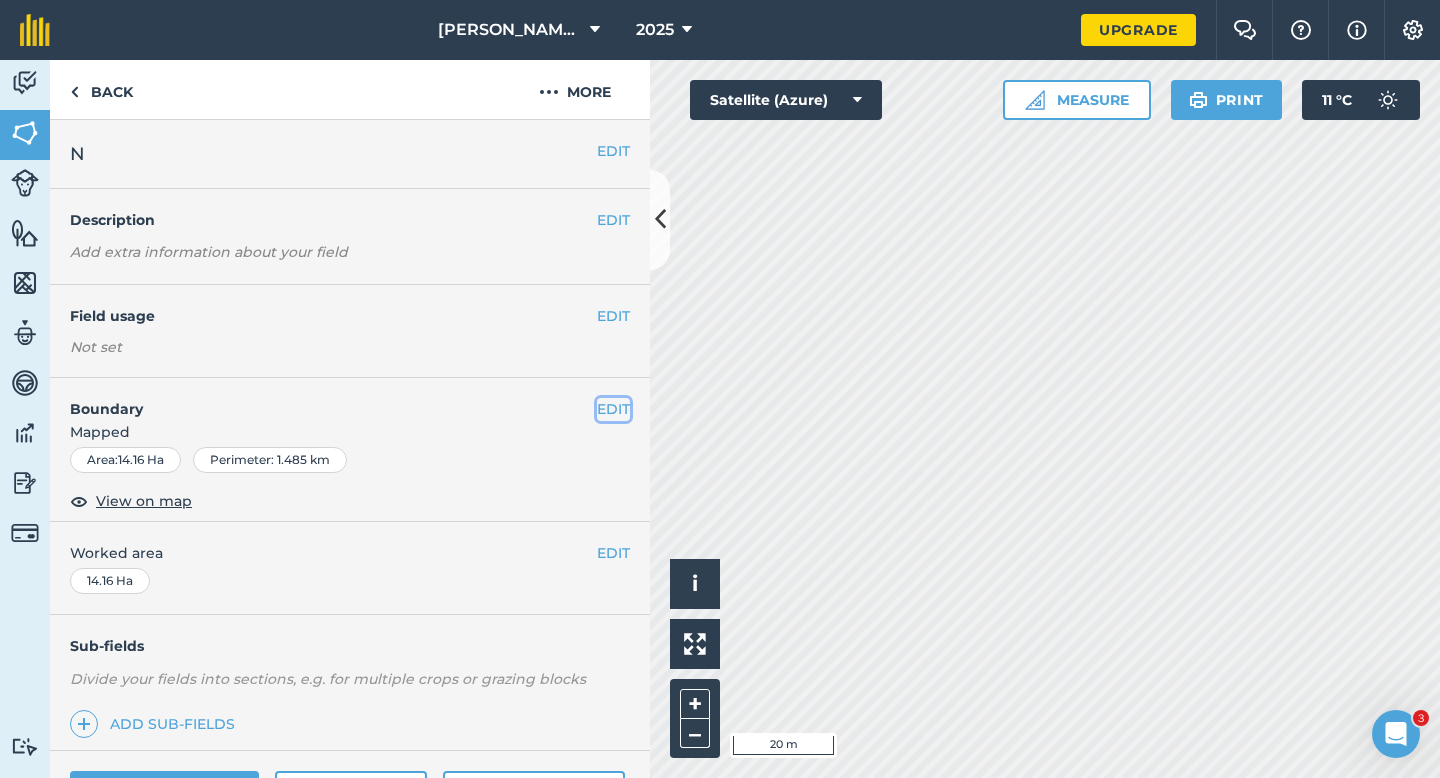 click on "EDIT" at bounding box center [613, 409] 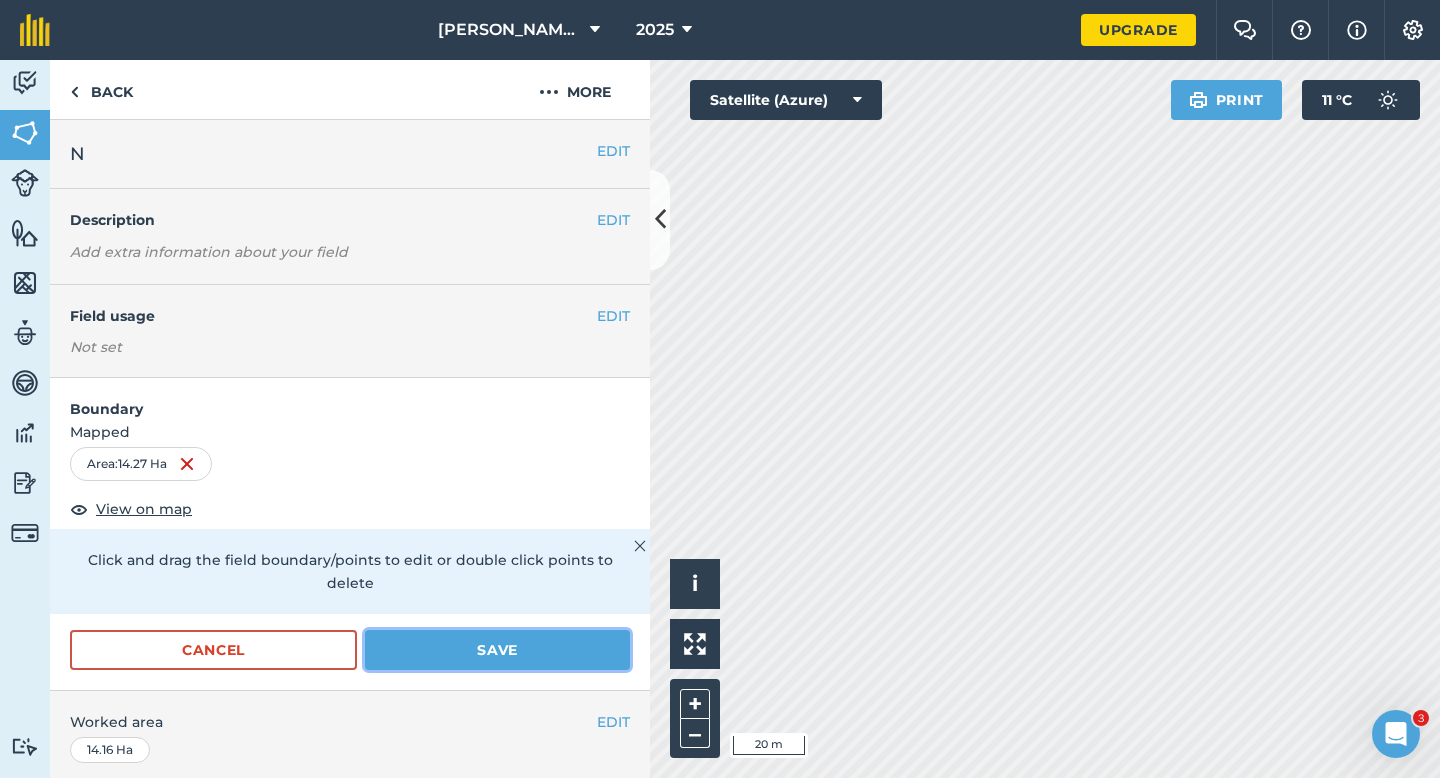 click on "Save" at bounding box center [497, 650] 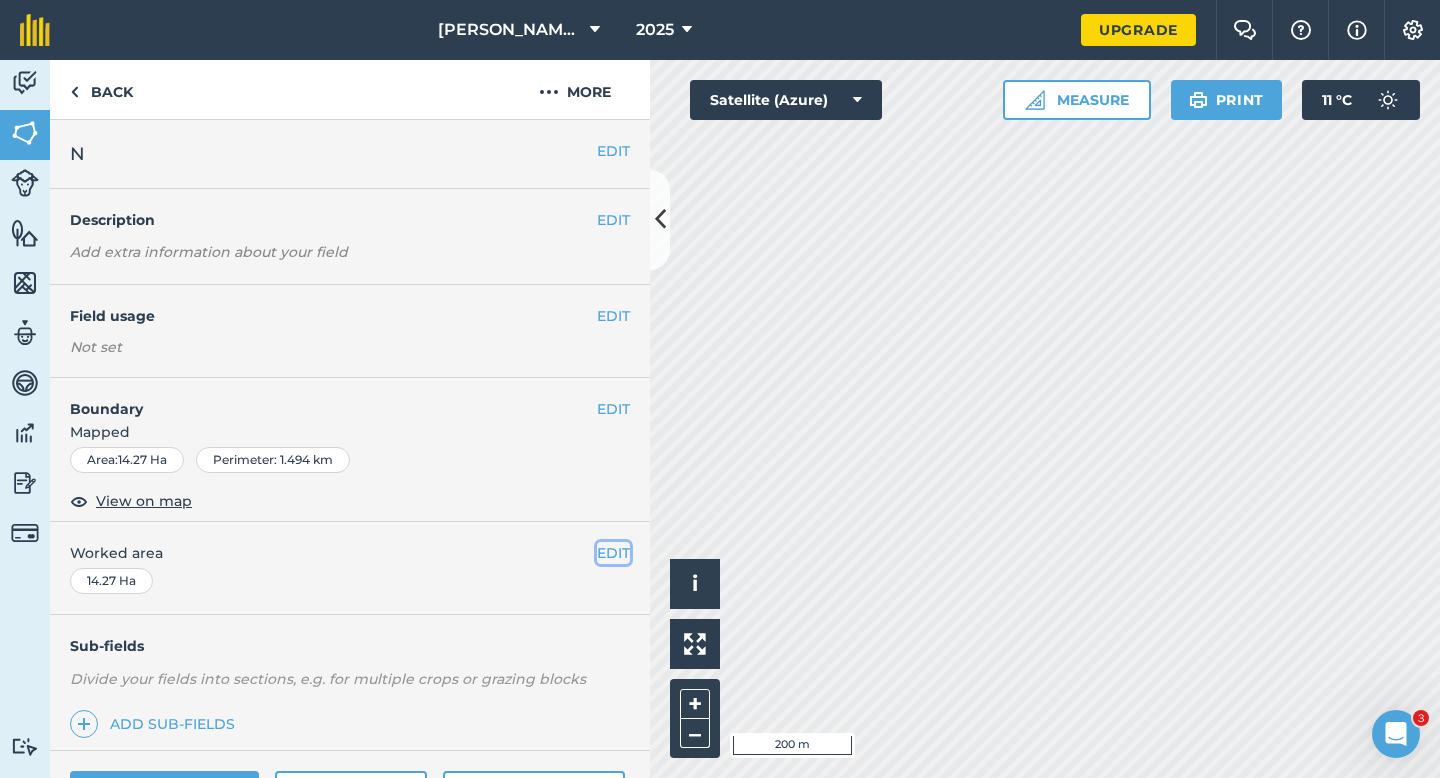 click on "EDIT" at bounding box center (613, 553) 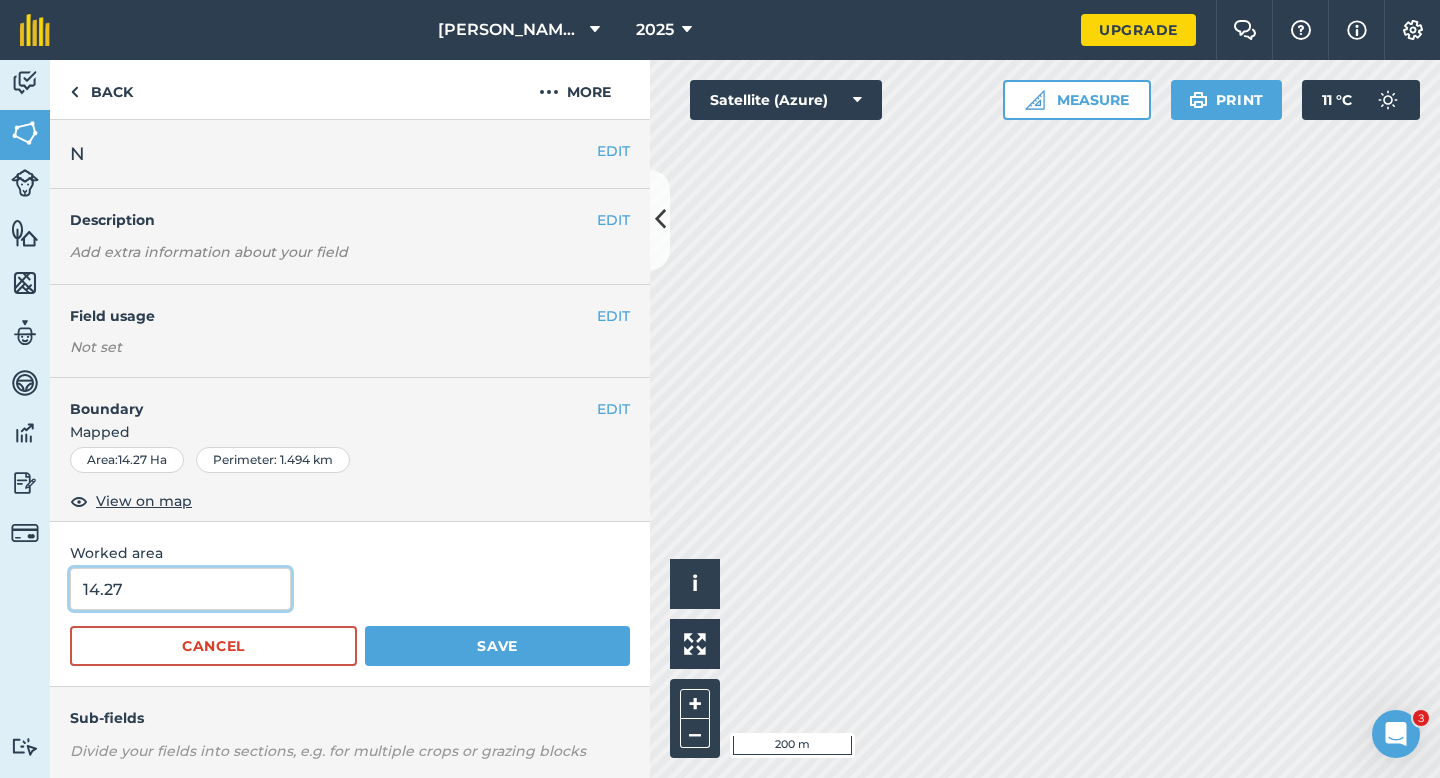 click on "14.27" at bounding box center [180, 589] 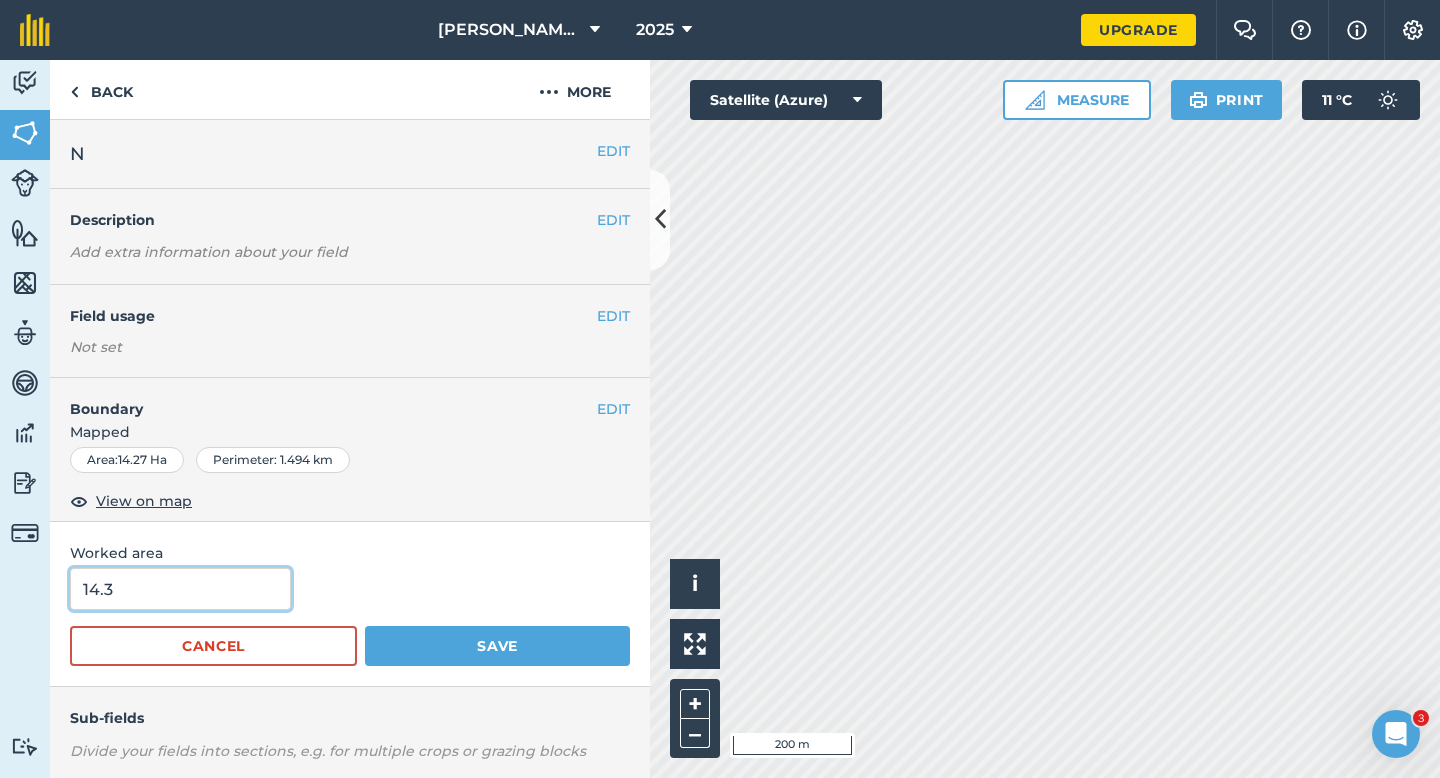 type on "14.3" 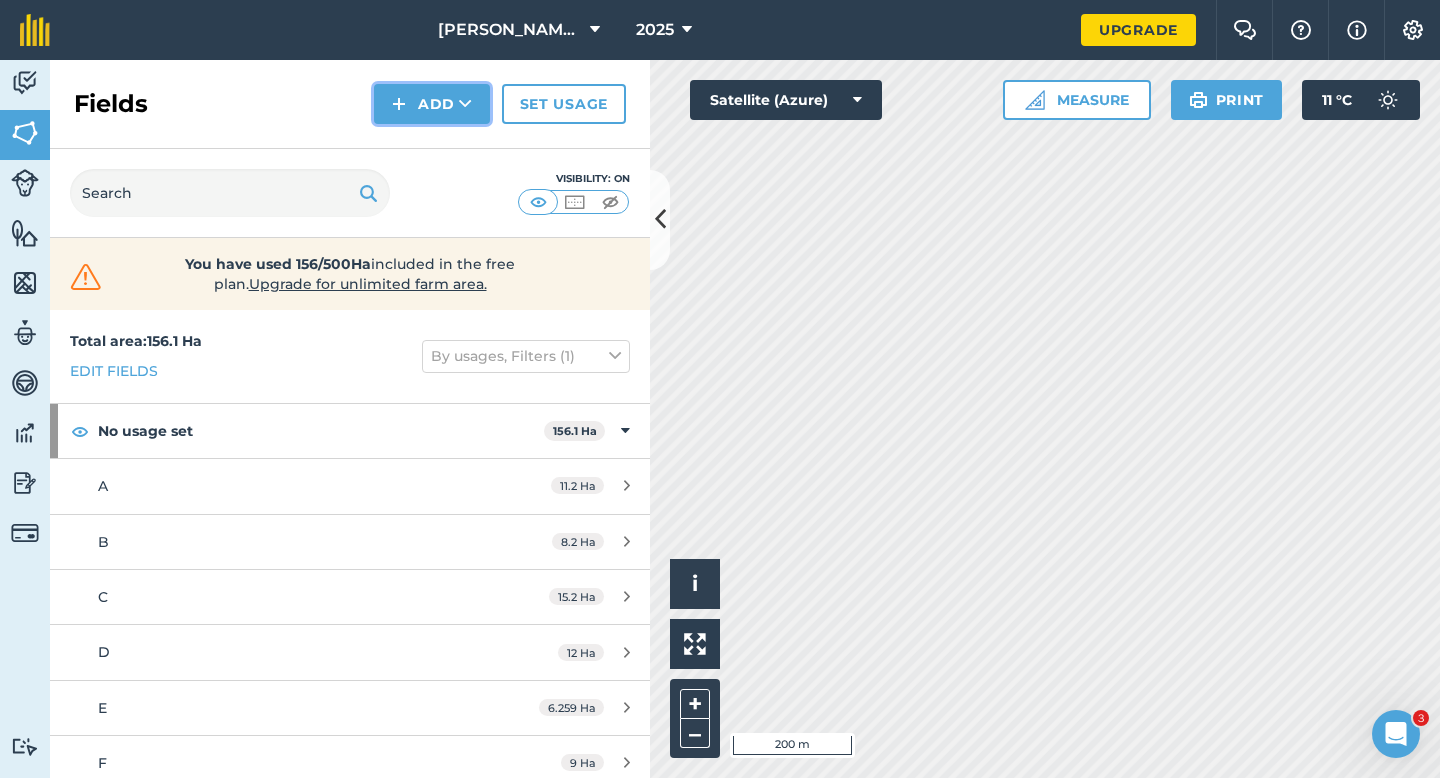click on "Add" at bounding box center (432, 104) 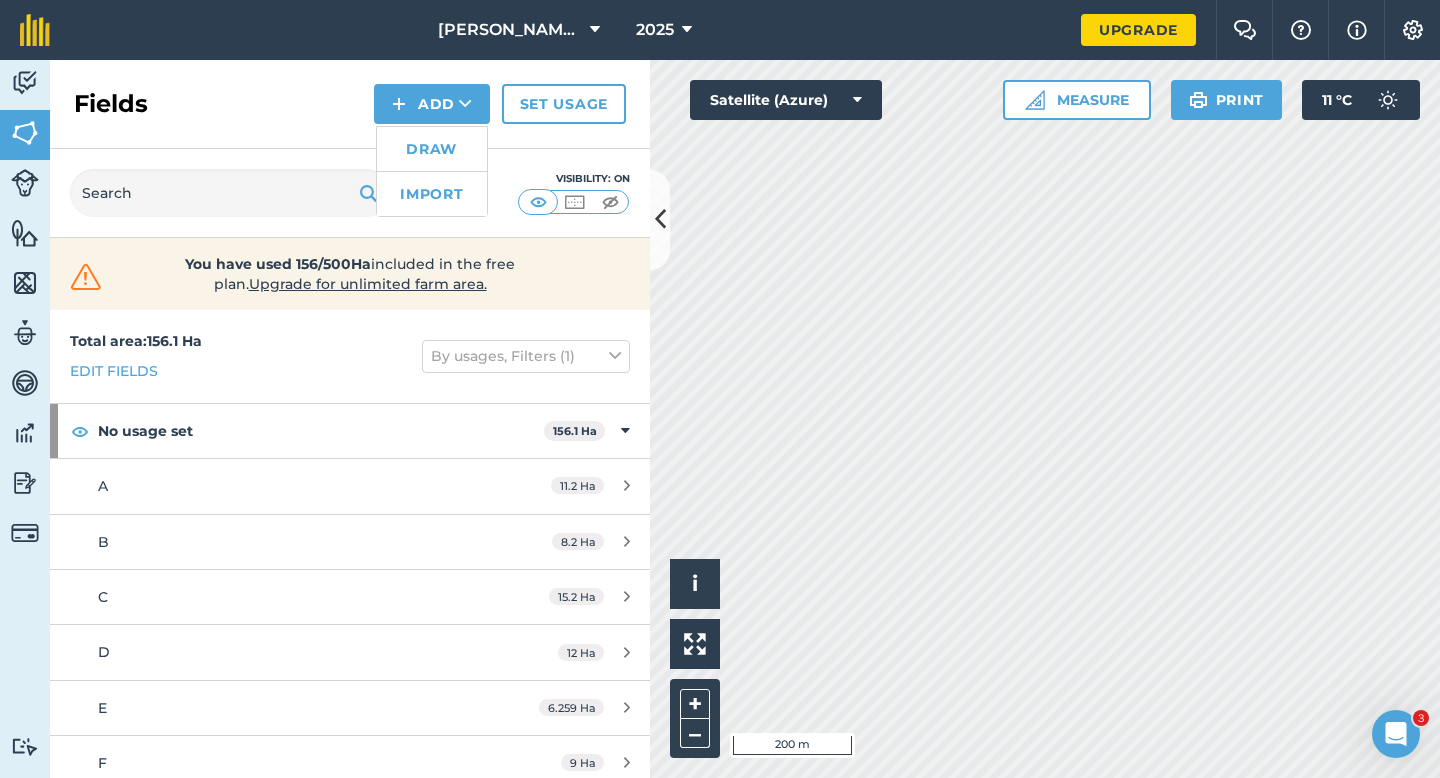 click on "Draw" at bounding box center [432, 149] 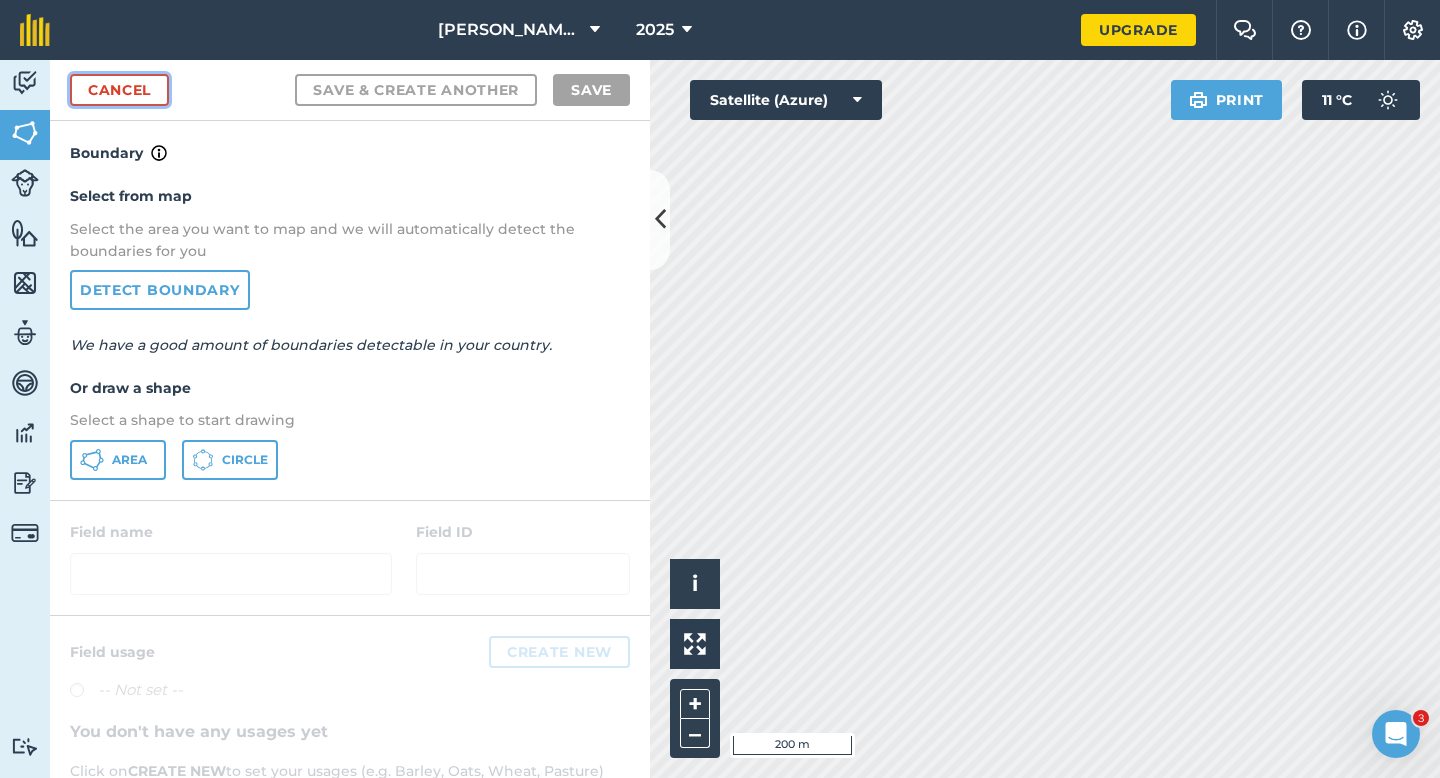 click on "Cancel" at bounding box center [119, 90] 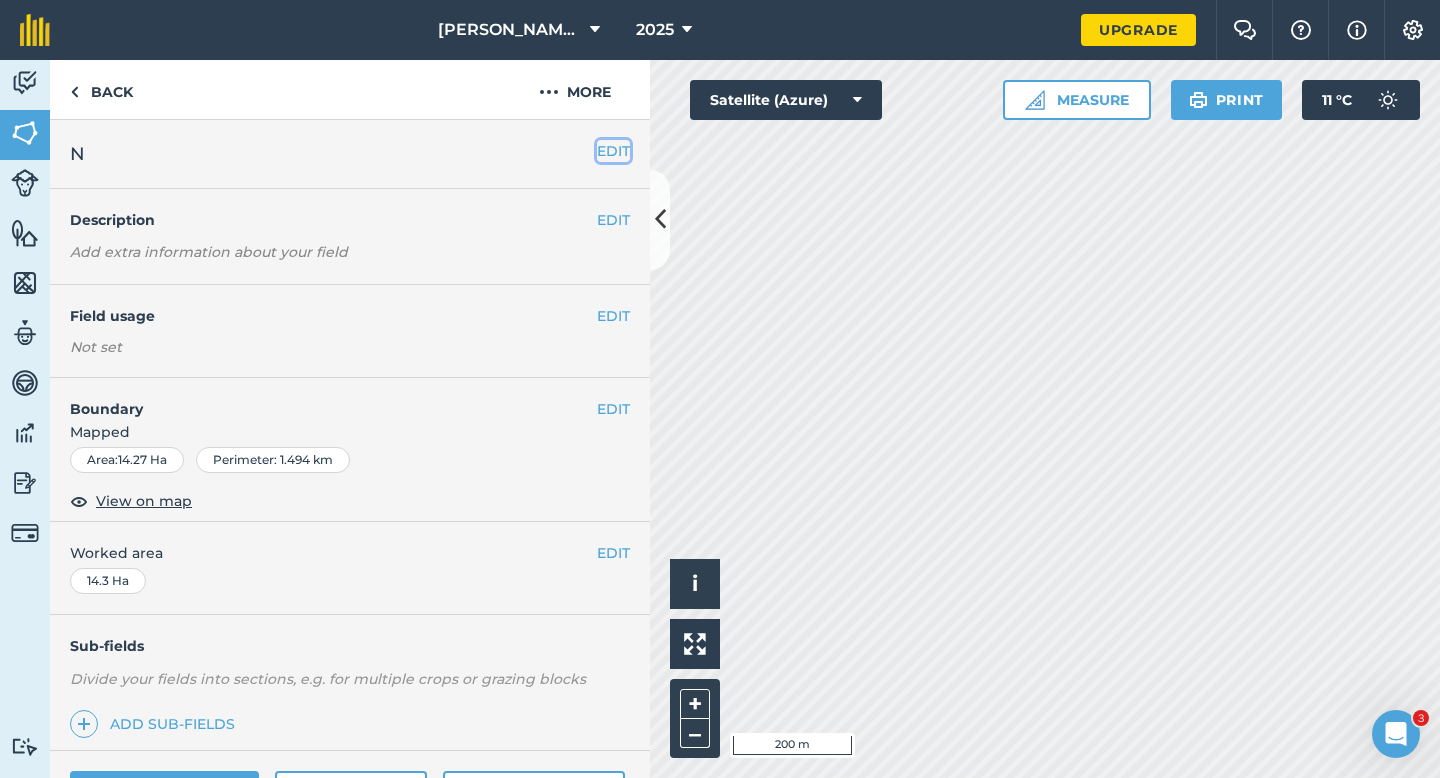 click on "EDIT" at bounding box center [613, 151] 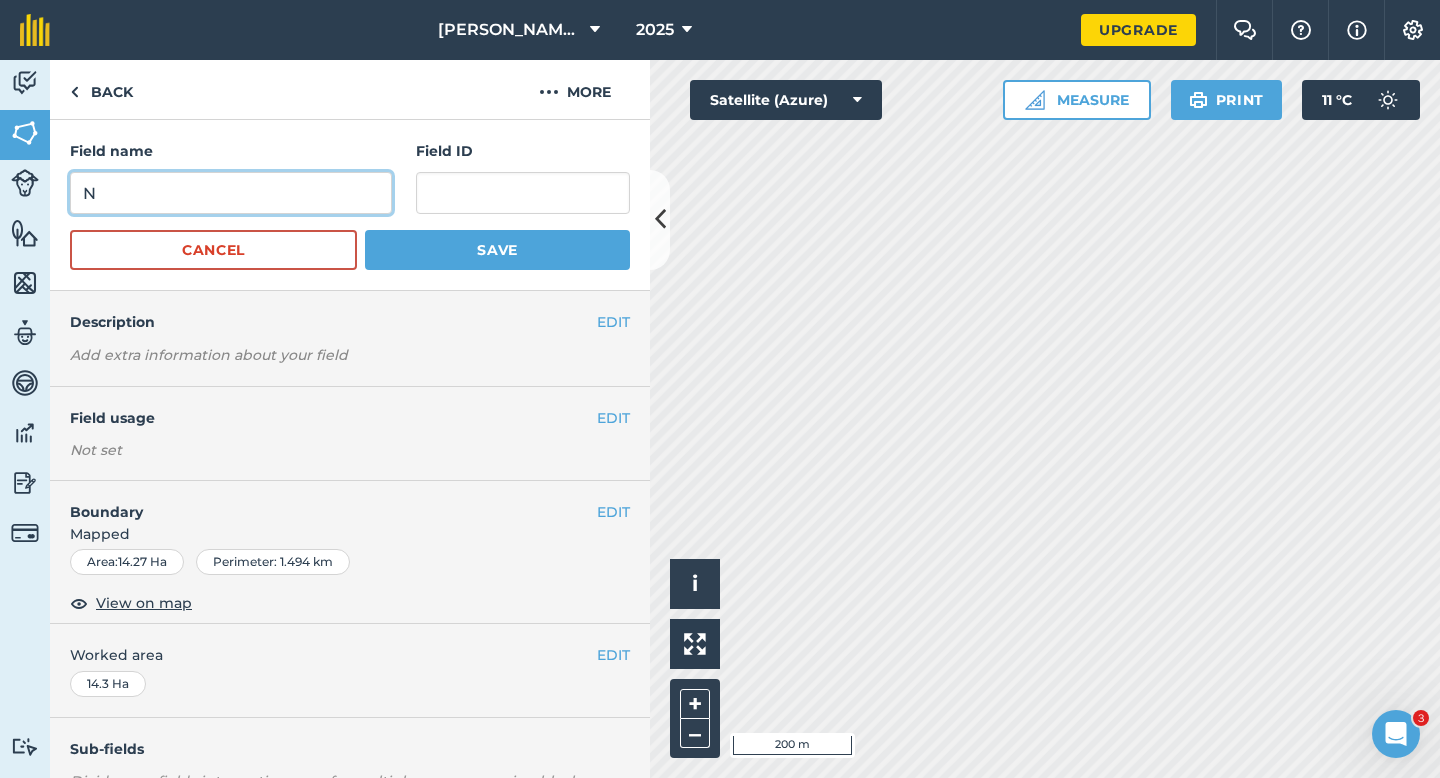 click on "N" at bounding box center [231, 193] 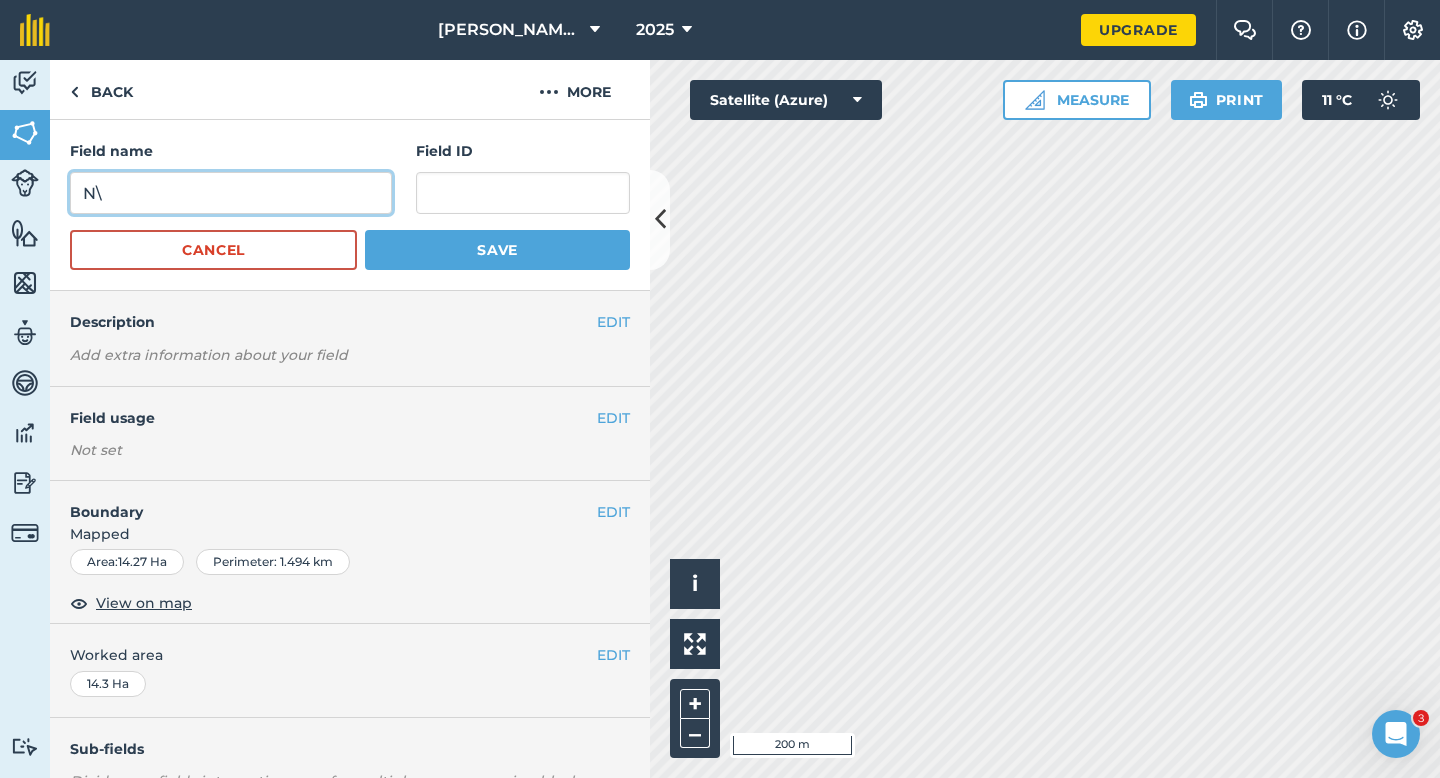 type on "N" 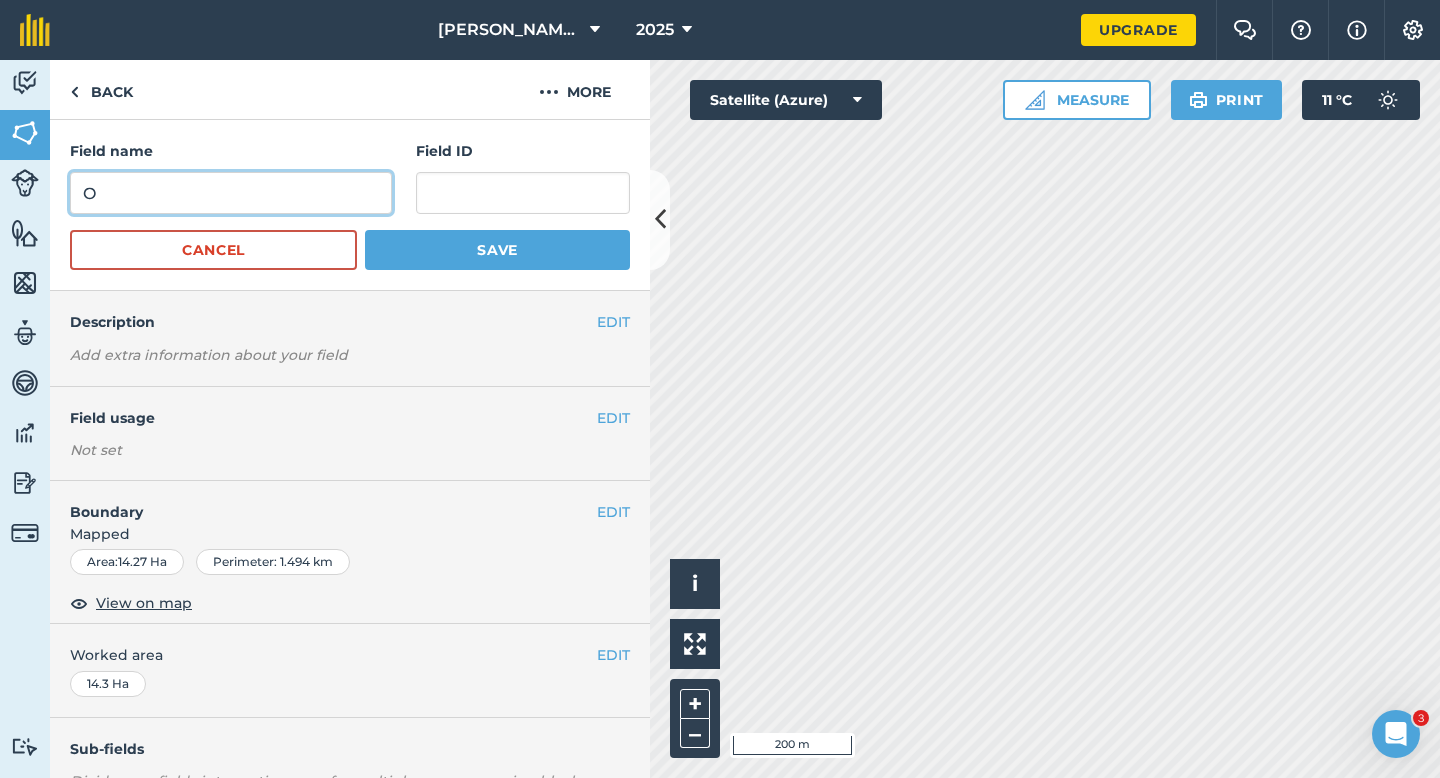 type on "O" 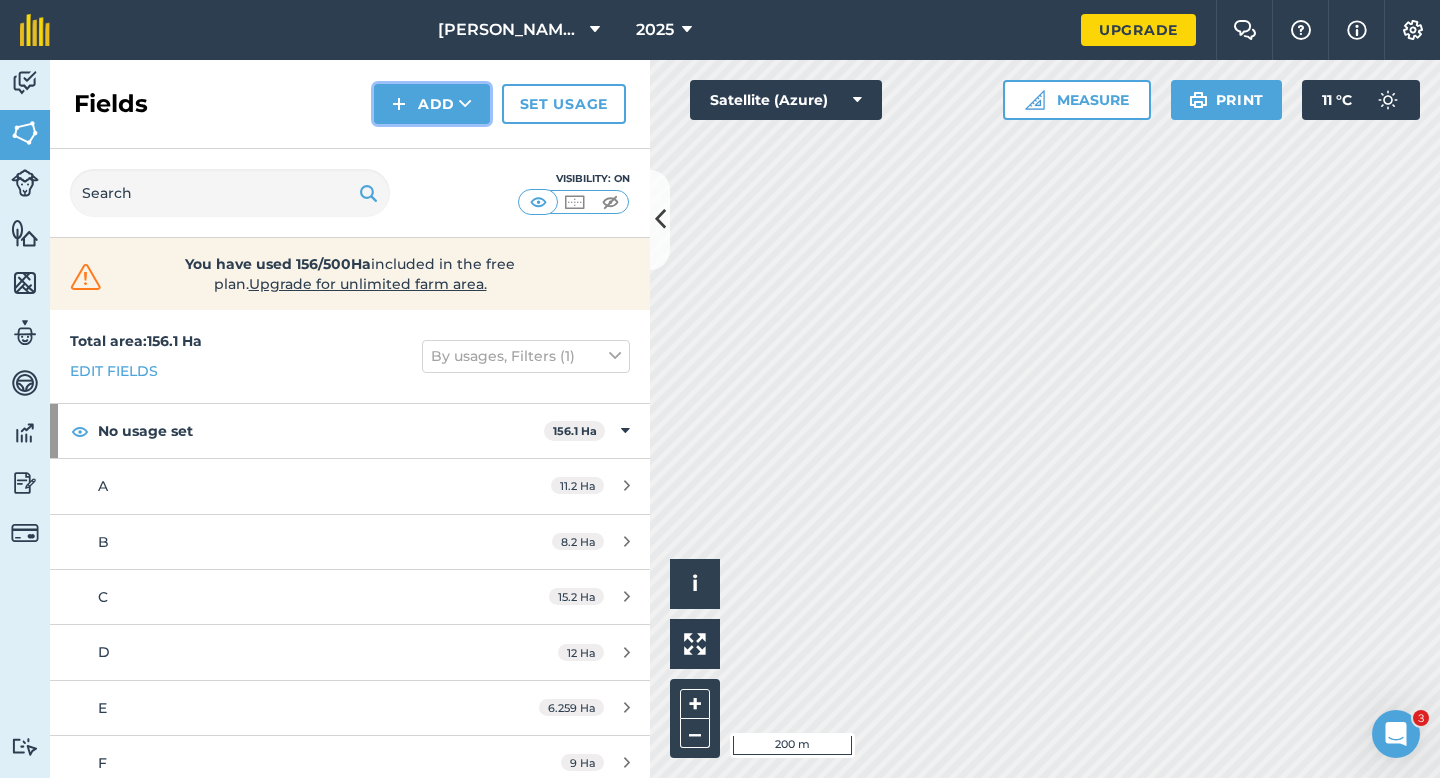 click on "Add" at bounding box center (432, 104) 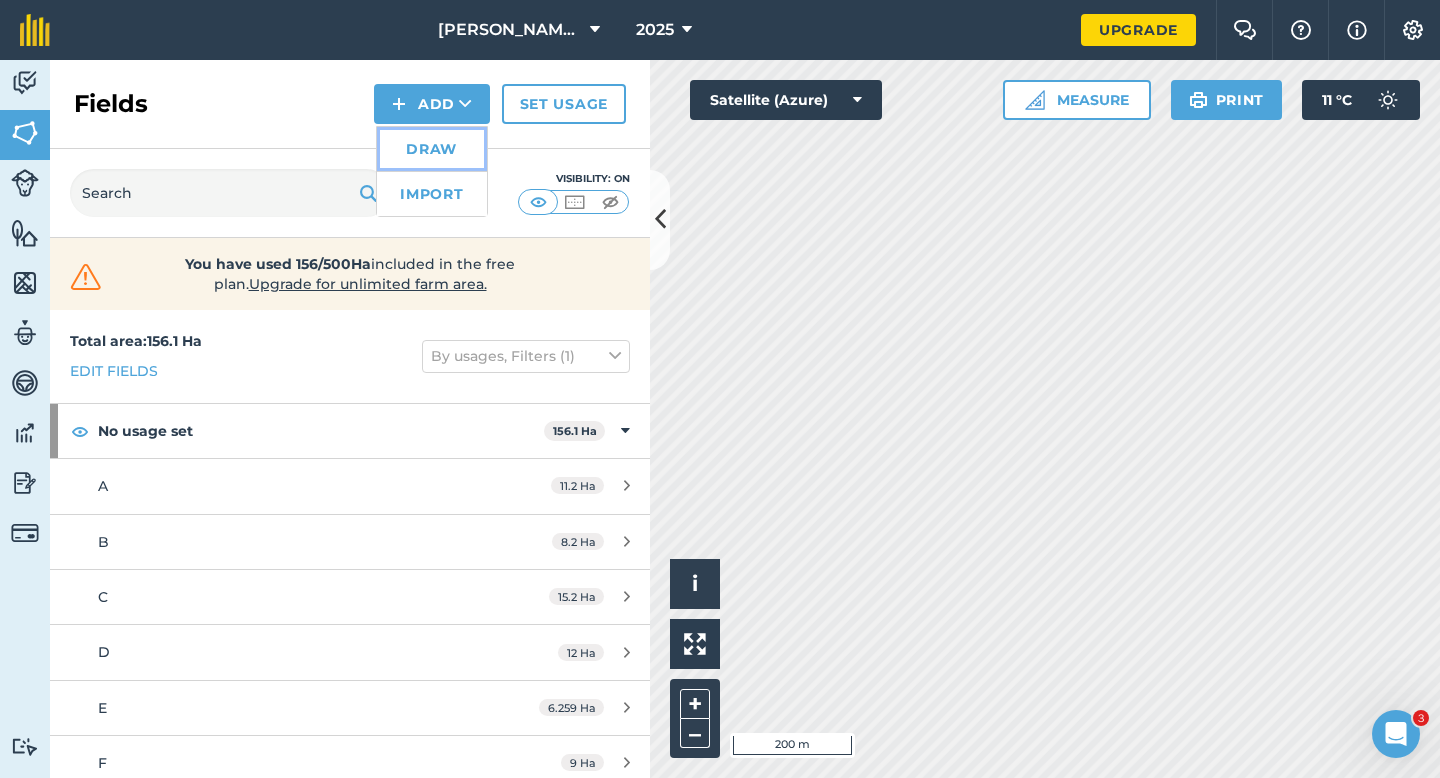 click on "Draw" at bounding box center [432, 149] 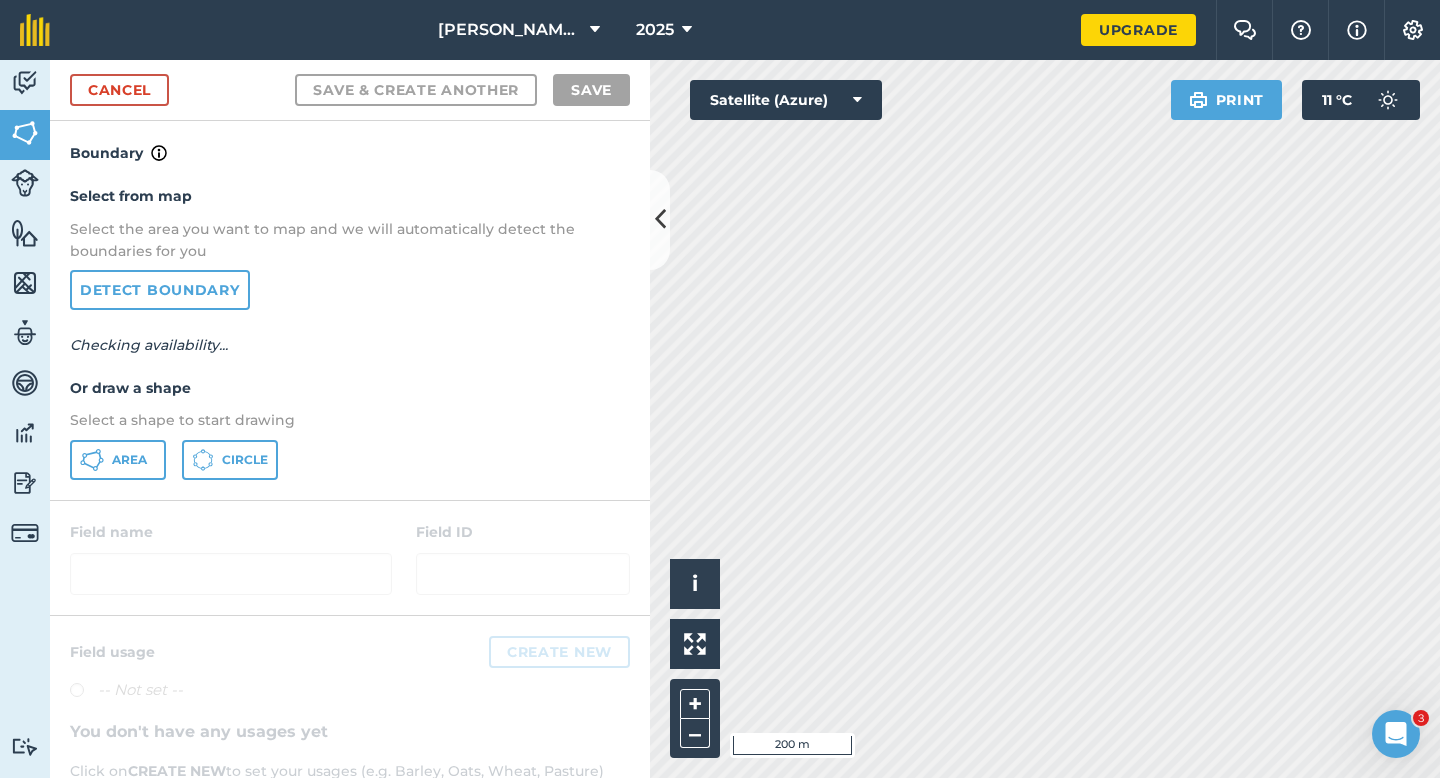 click on "Select a shape to start drawing" at bounding box center [350, 420] 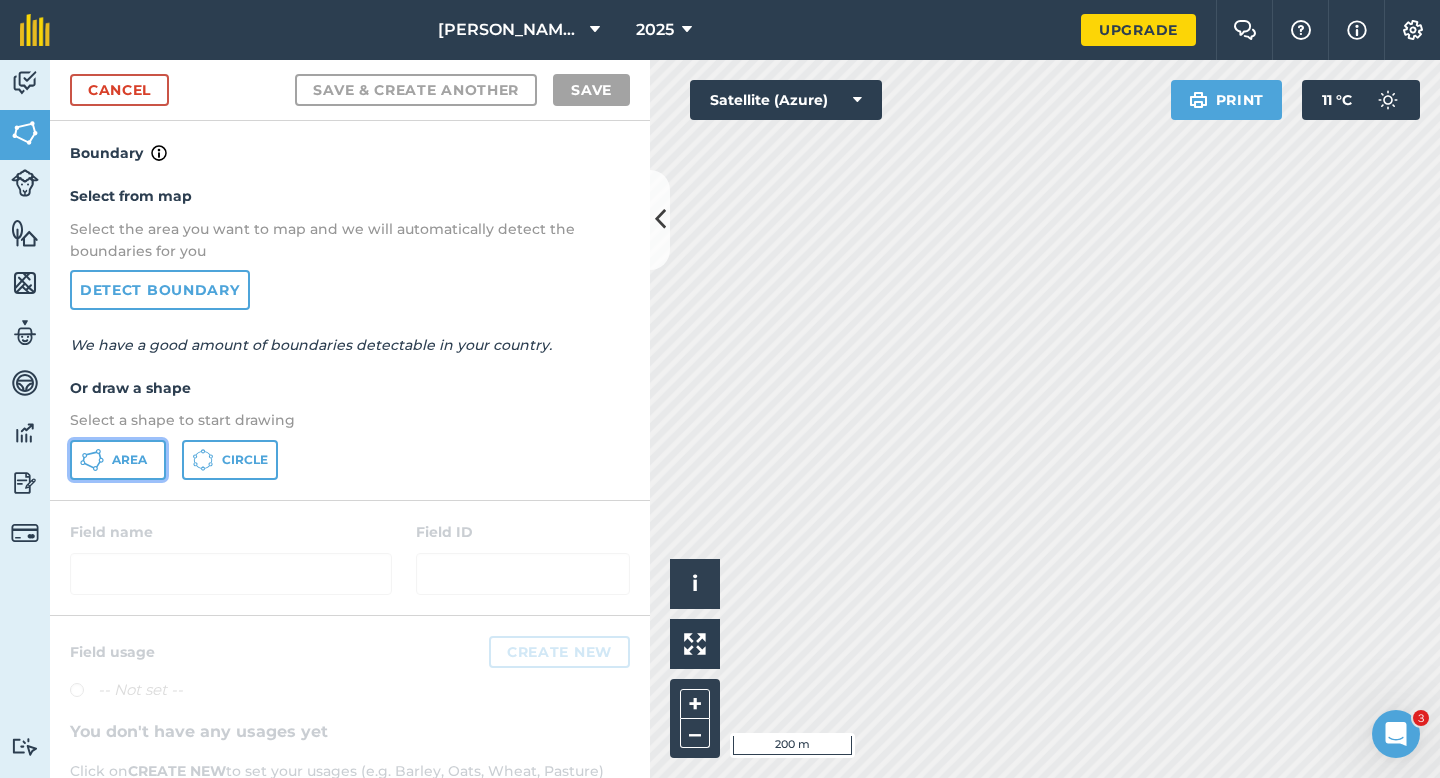click on "Area" at bounding box center [118, 460] 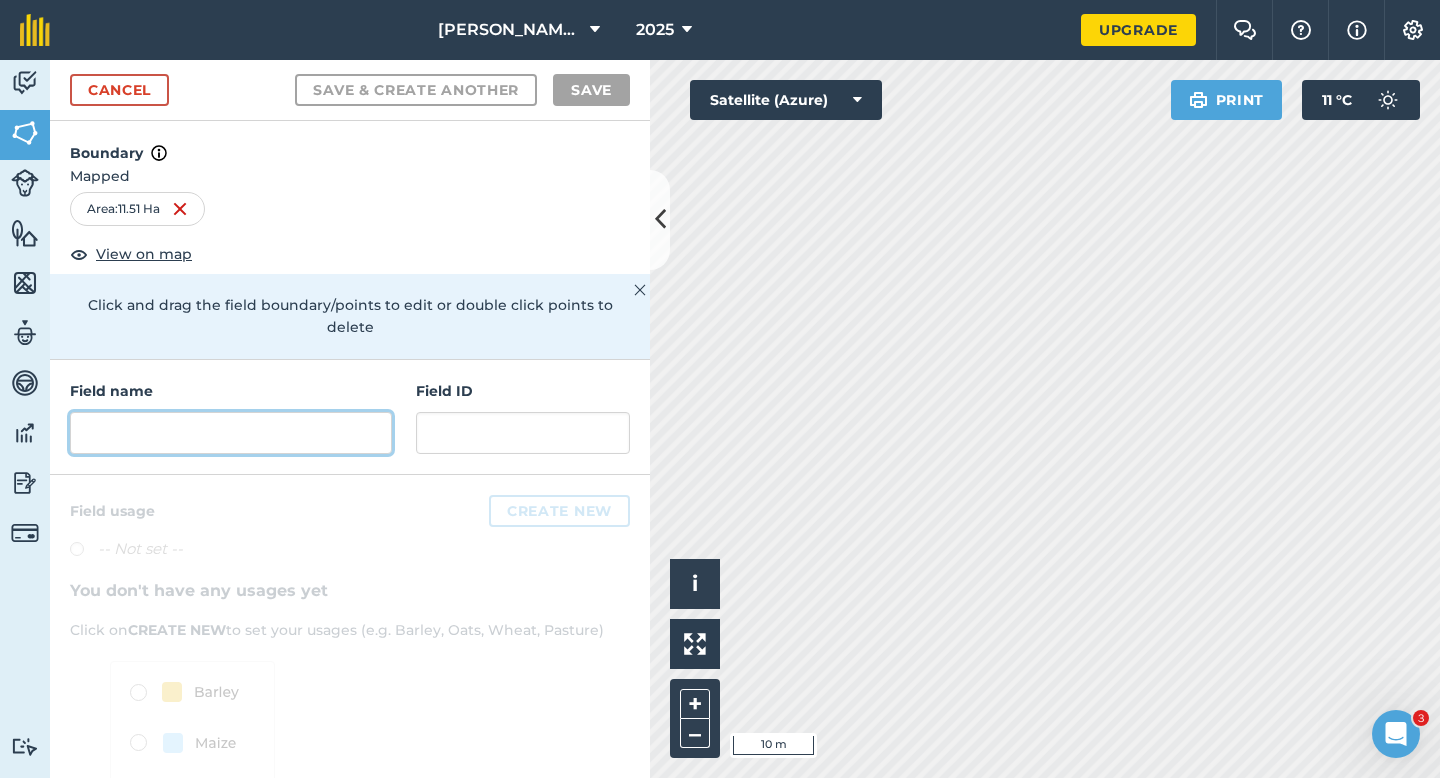 click at bounding box center (231, 433) 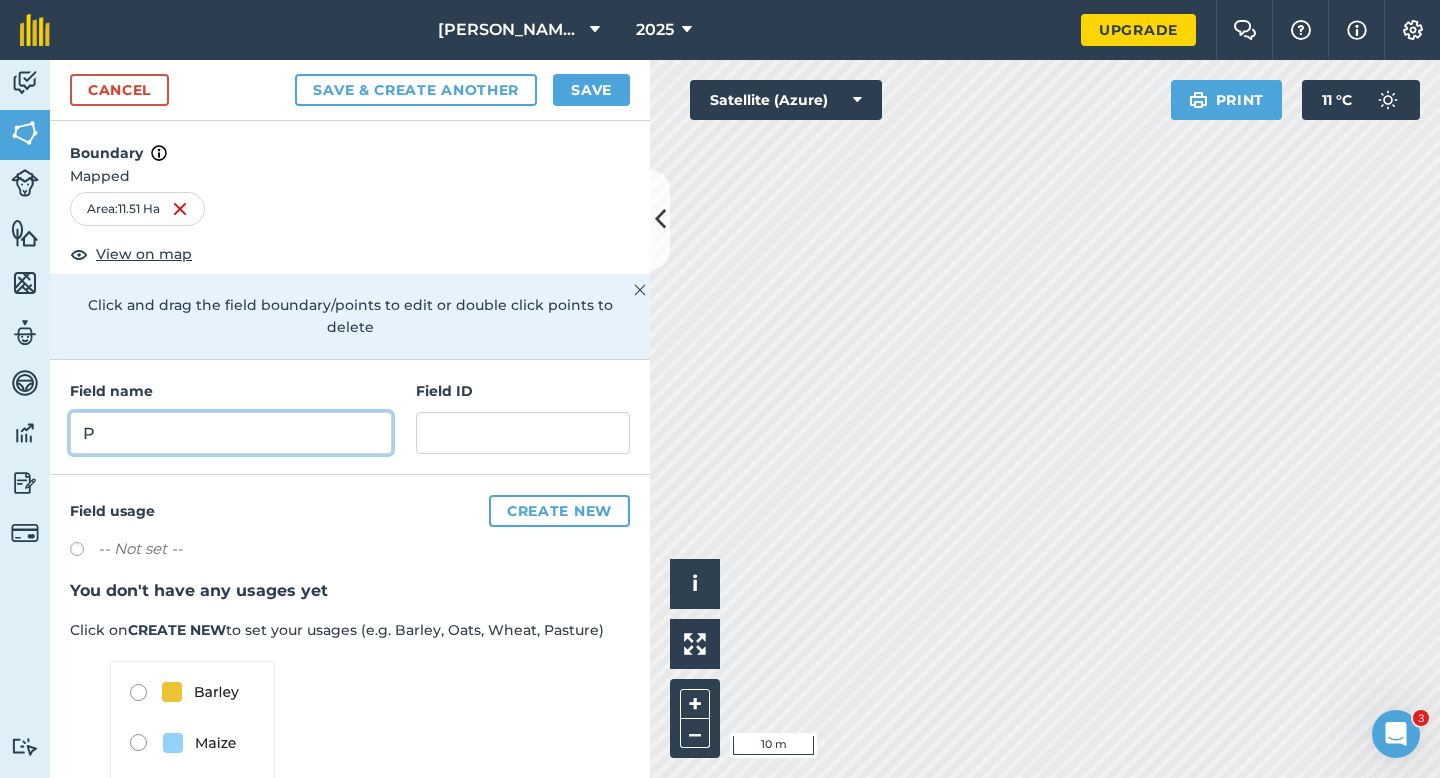 type on "P" 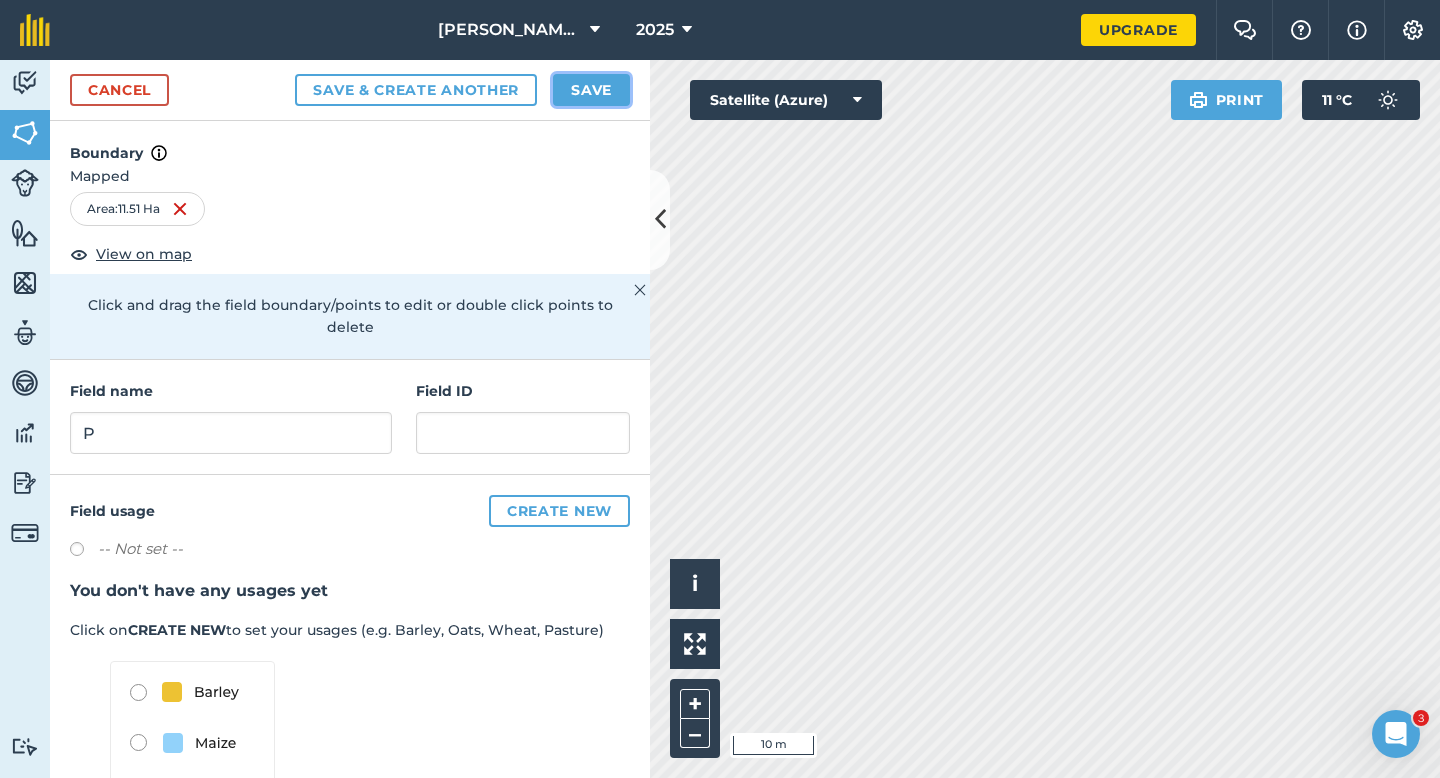 click on "Save" at bounding box center (591, 90) 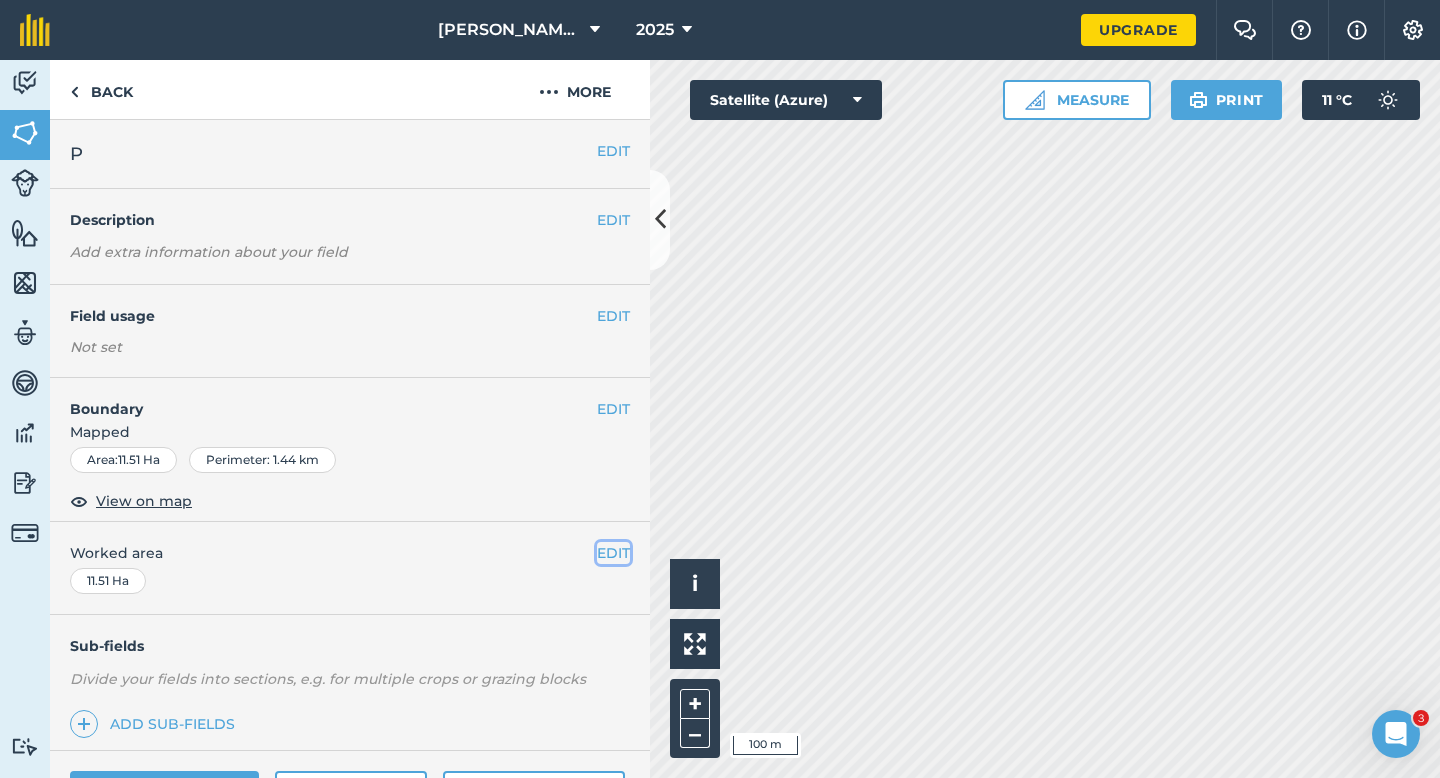 click on "EDIT" at bounding box center [613, 553] 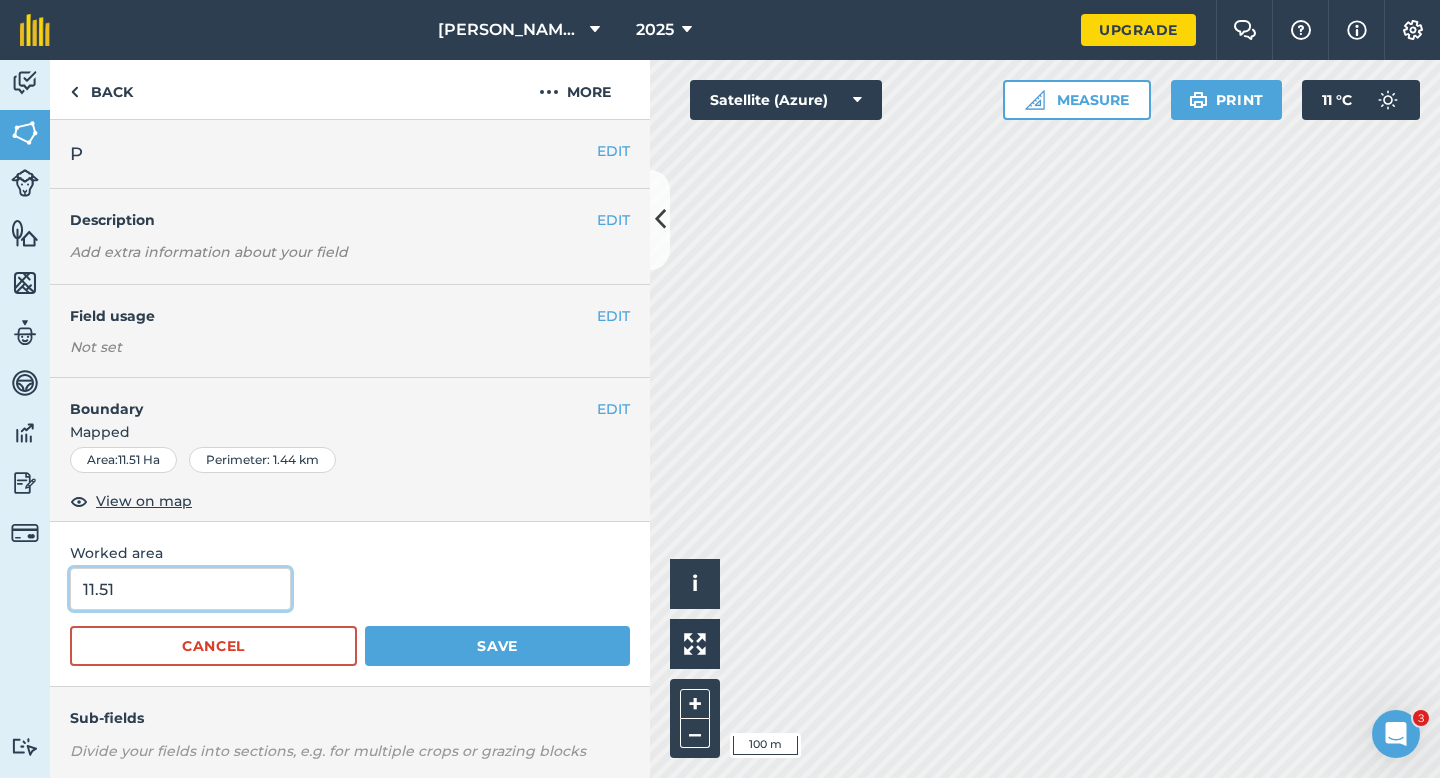 click on "11.51" at bounding box center (180, 589) 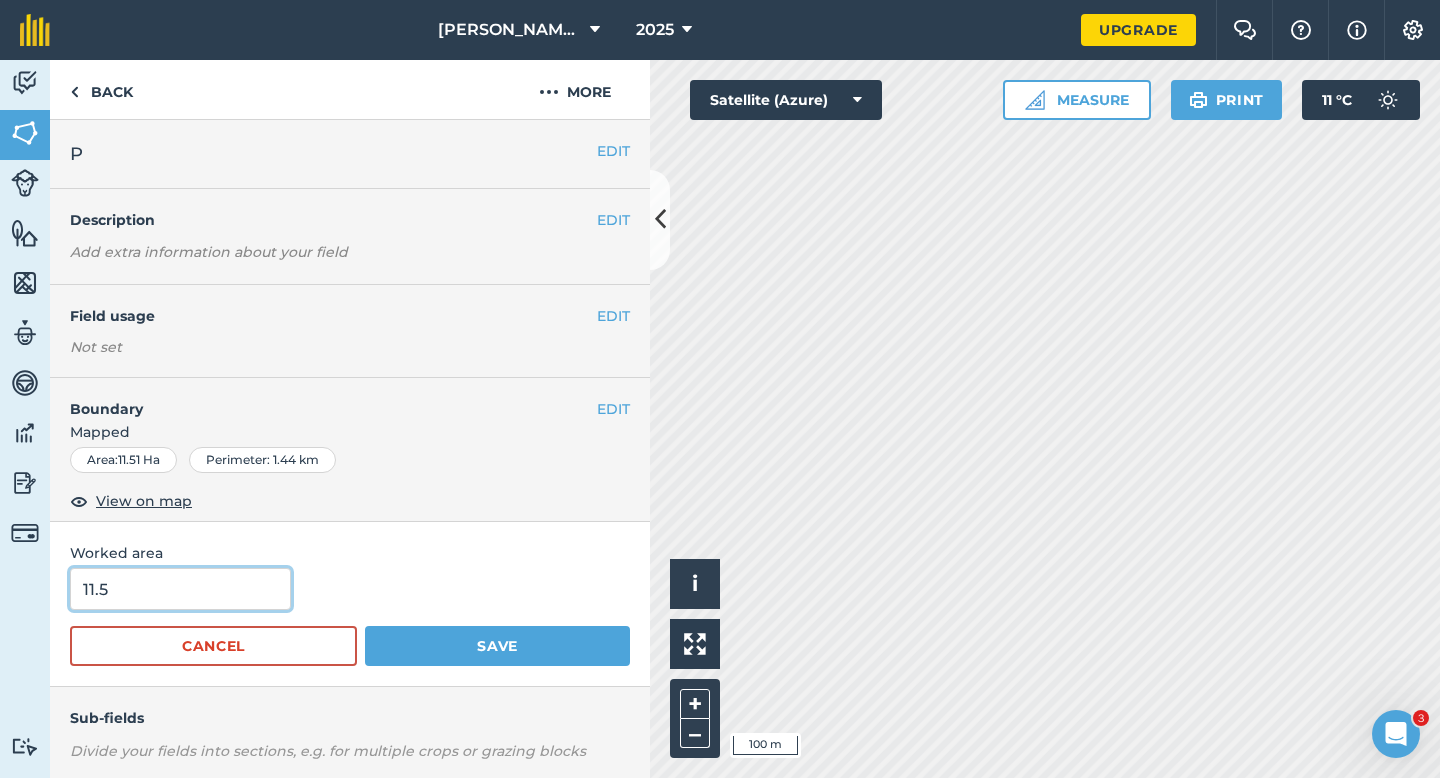 type on "11.5" 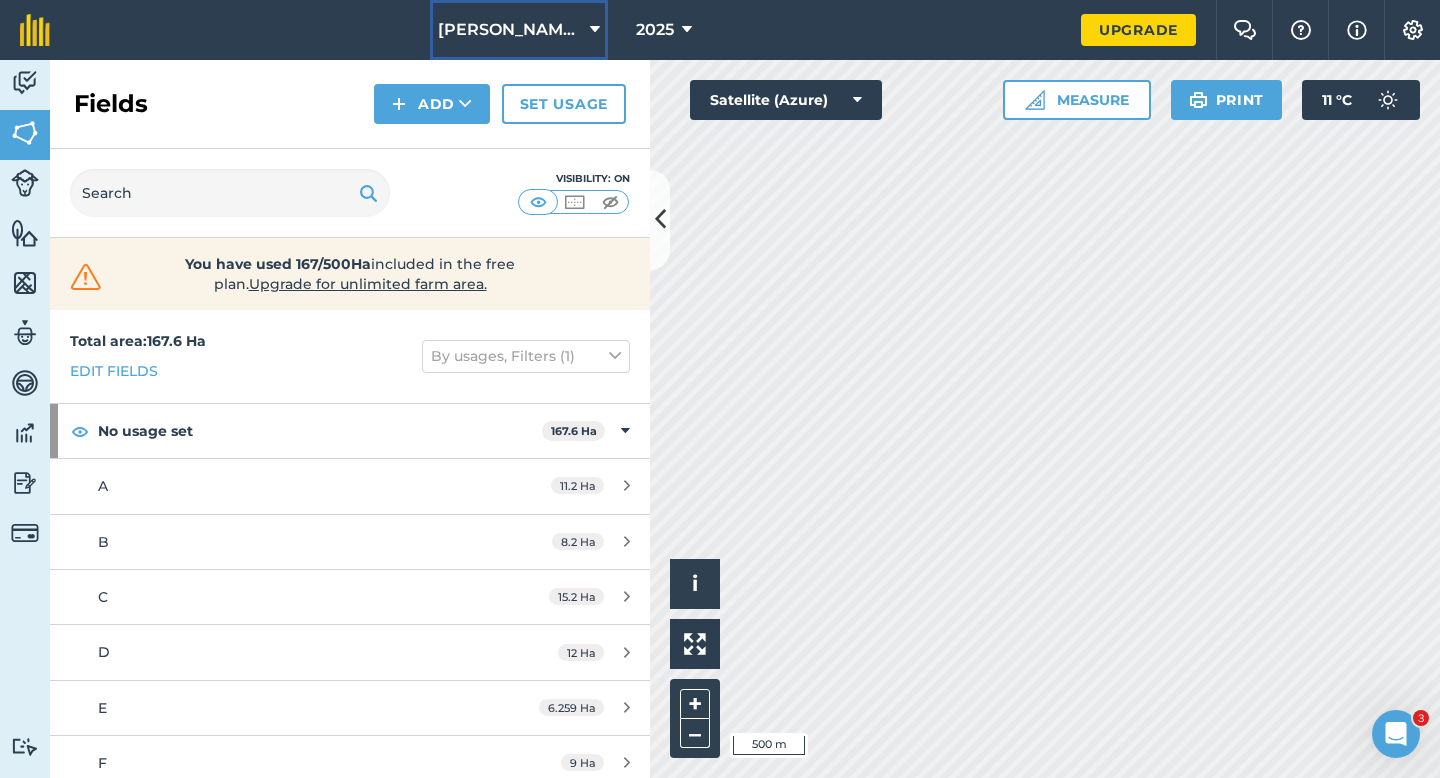 click on "[PERSON_NAME] & Sons LTD" at bounding box center (510, 30) 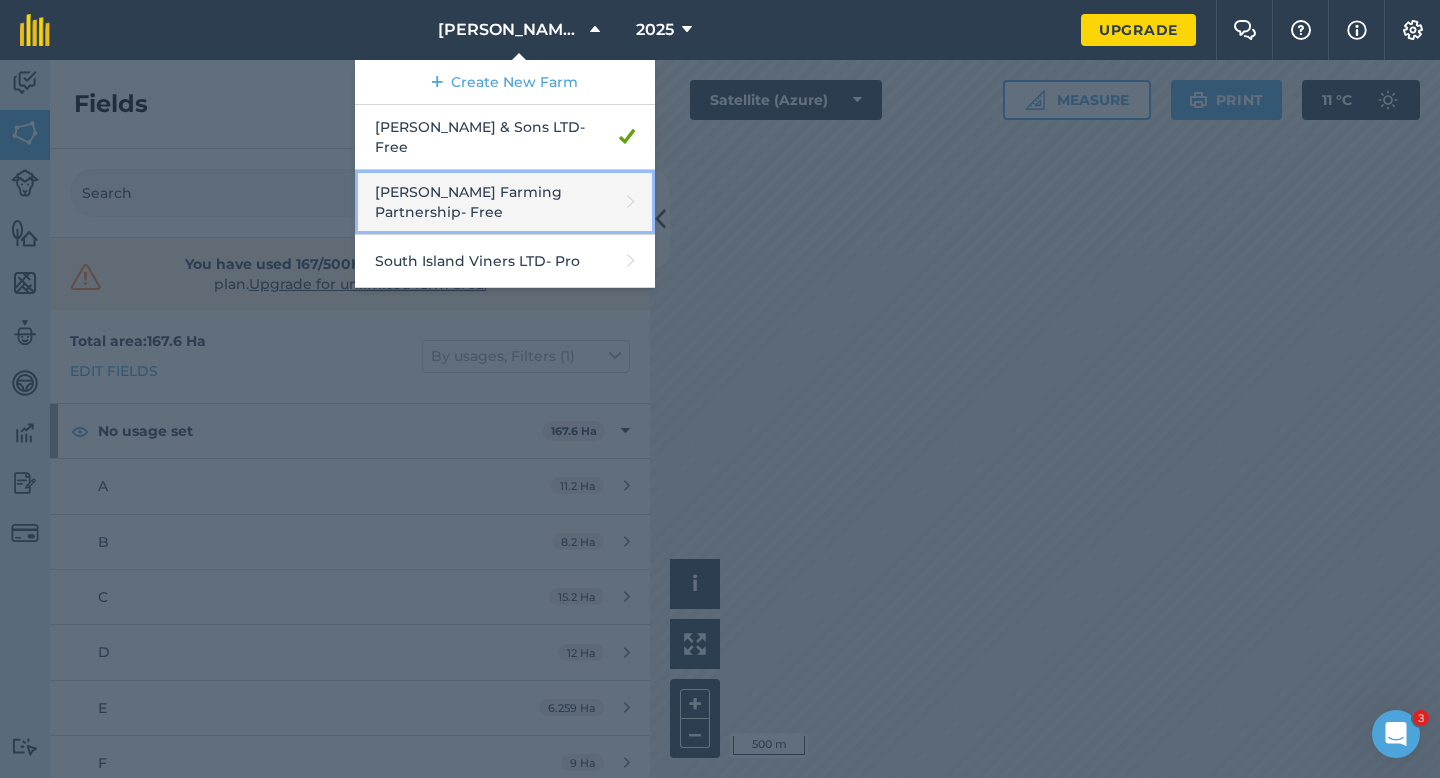click on "[PERSON_NAME] Farming Partnership  - Free" at bounding box center [505, 202] 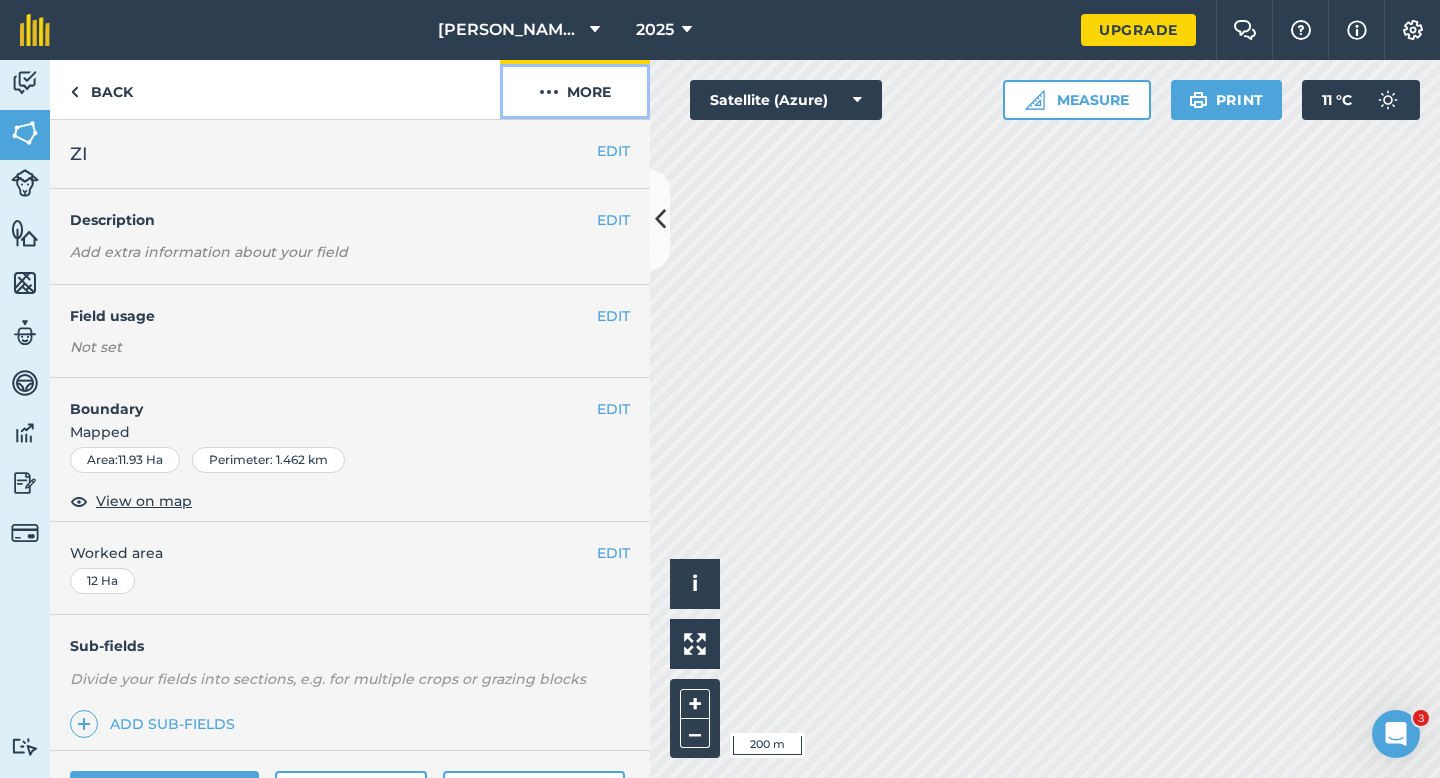 click on "More" at bounding box center [575, 89] 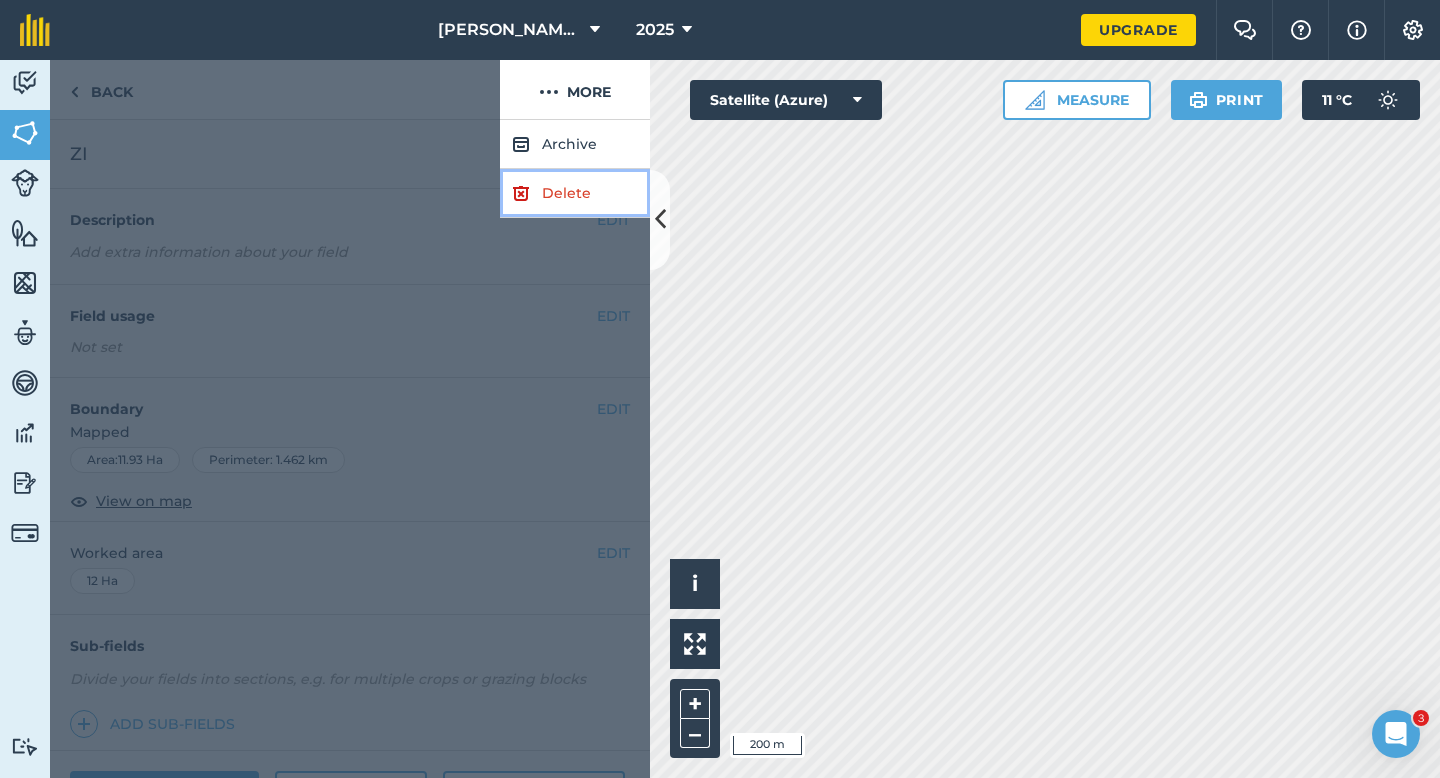 click on "Delete" at bounding box center [575, 193] 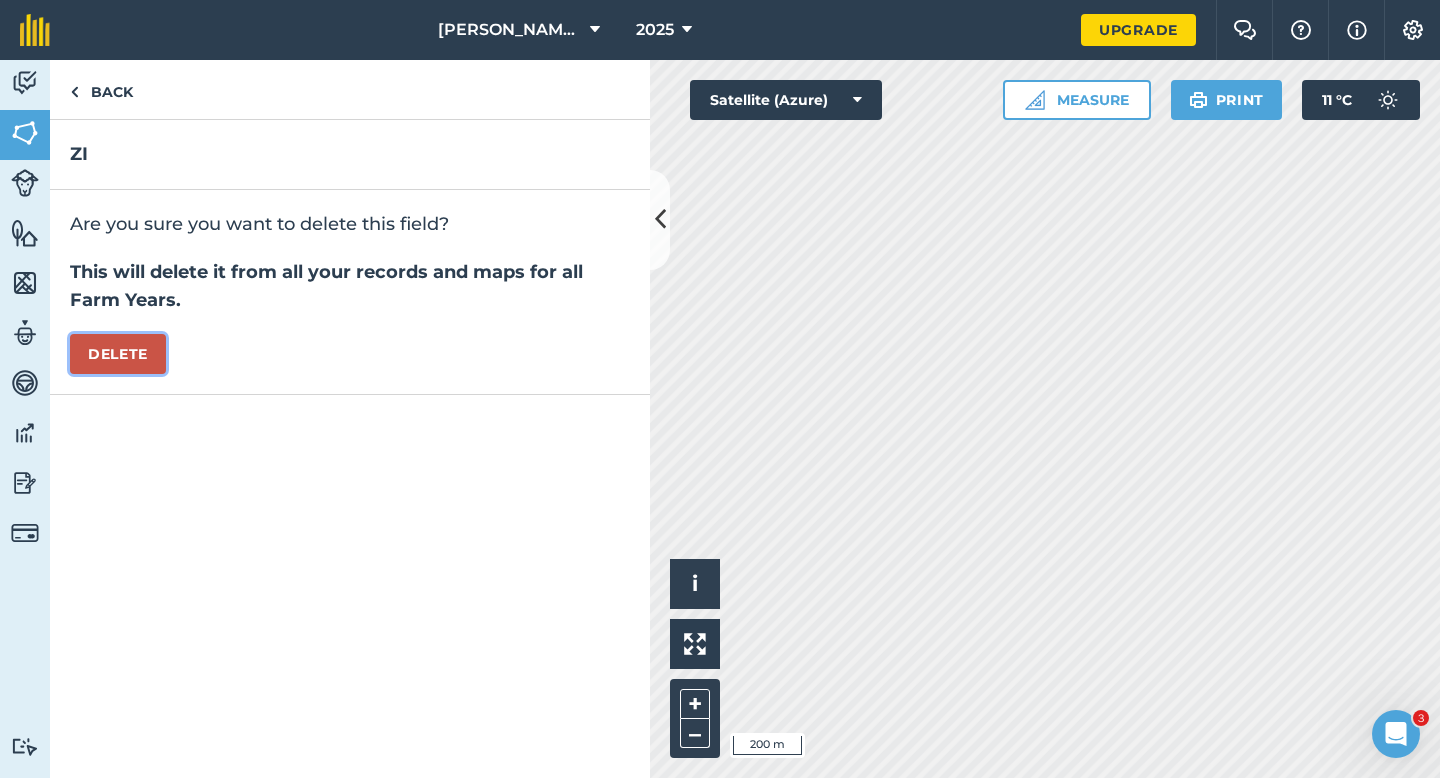 click on "Delete" at bounding box center (118, 354) 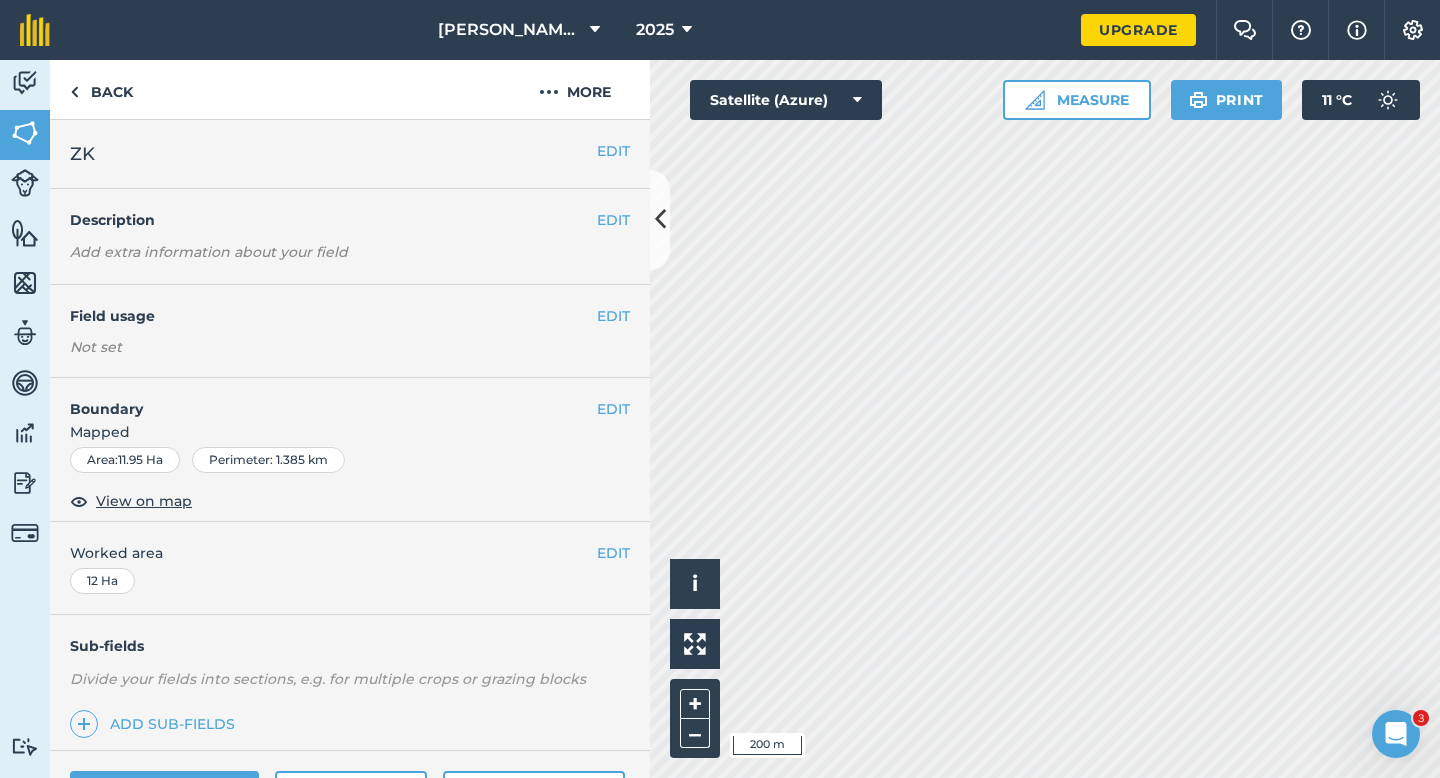 click on "EDIT ZK" at bounding box center (350, 154) 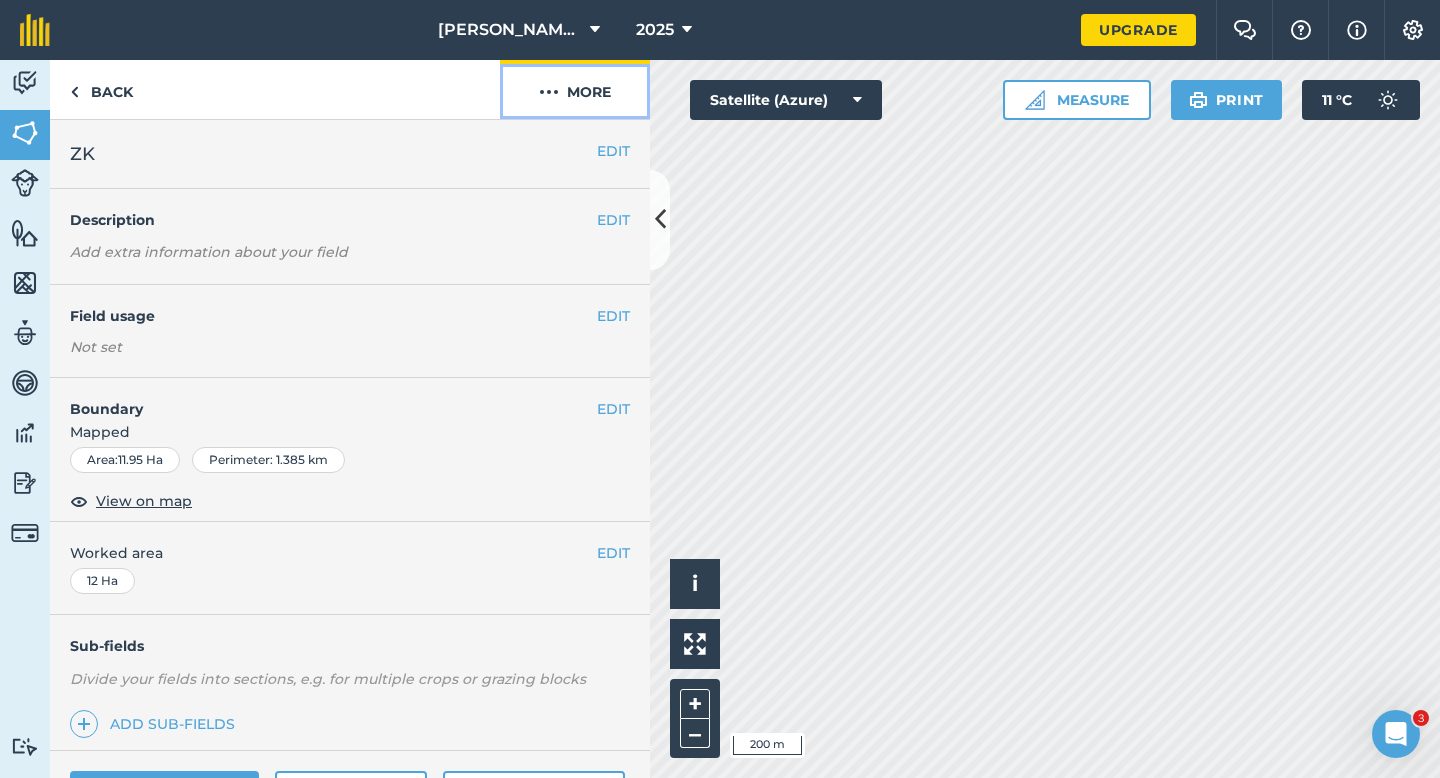 click on "More" at bounding box center (575, 89) 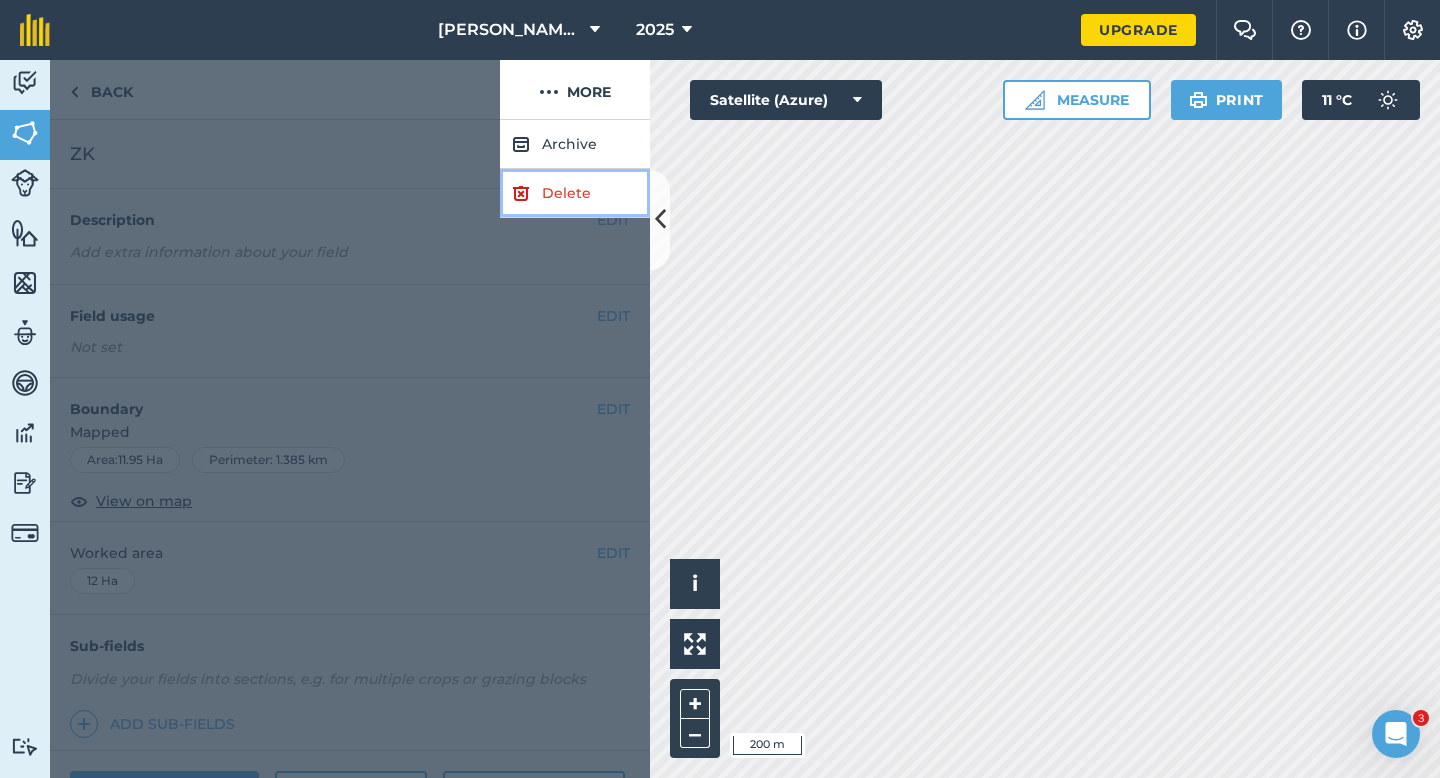 click on "Delete" at bounding box center (575, 193) 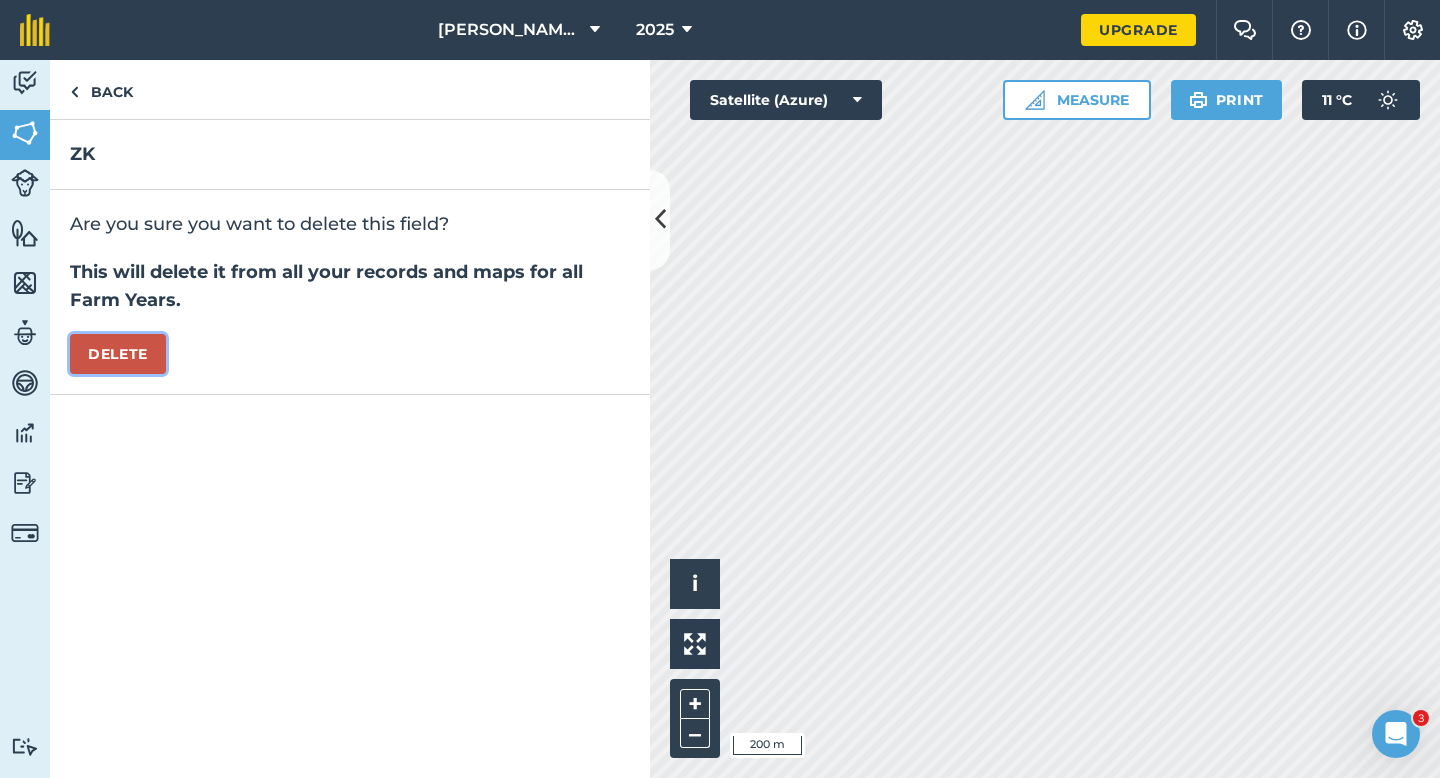 click on "Delete" at bounding box center (118, 354) 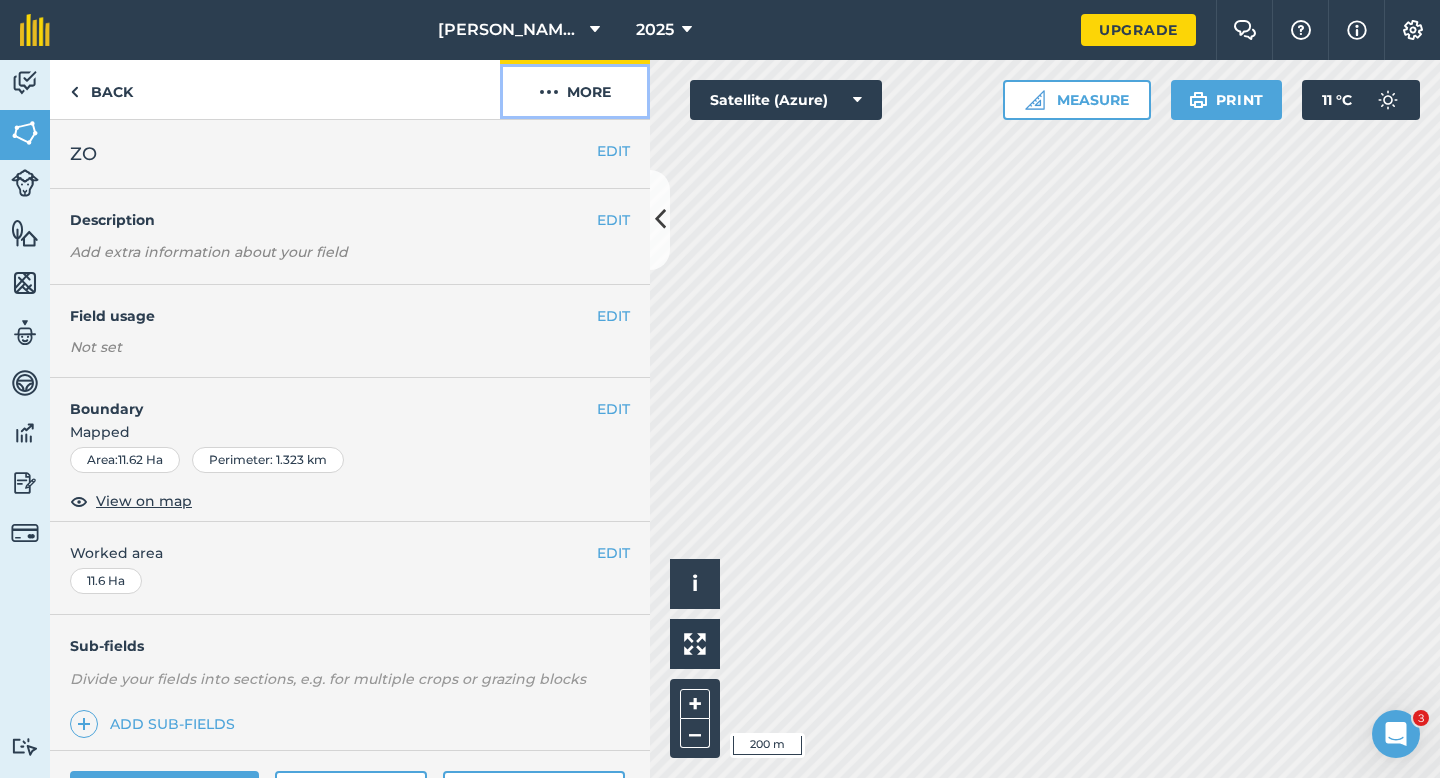 click on "More" at bounding box center (575, 89) 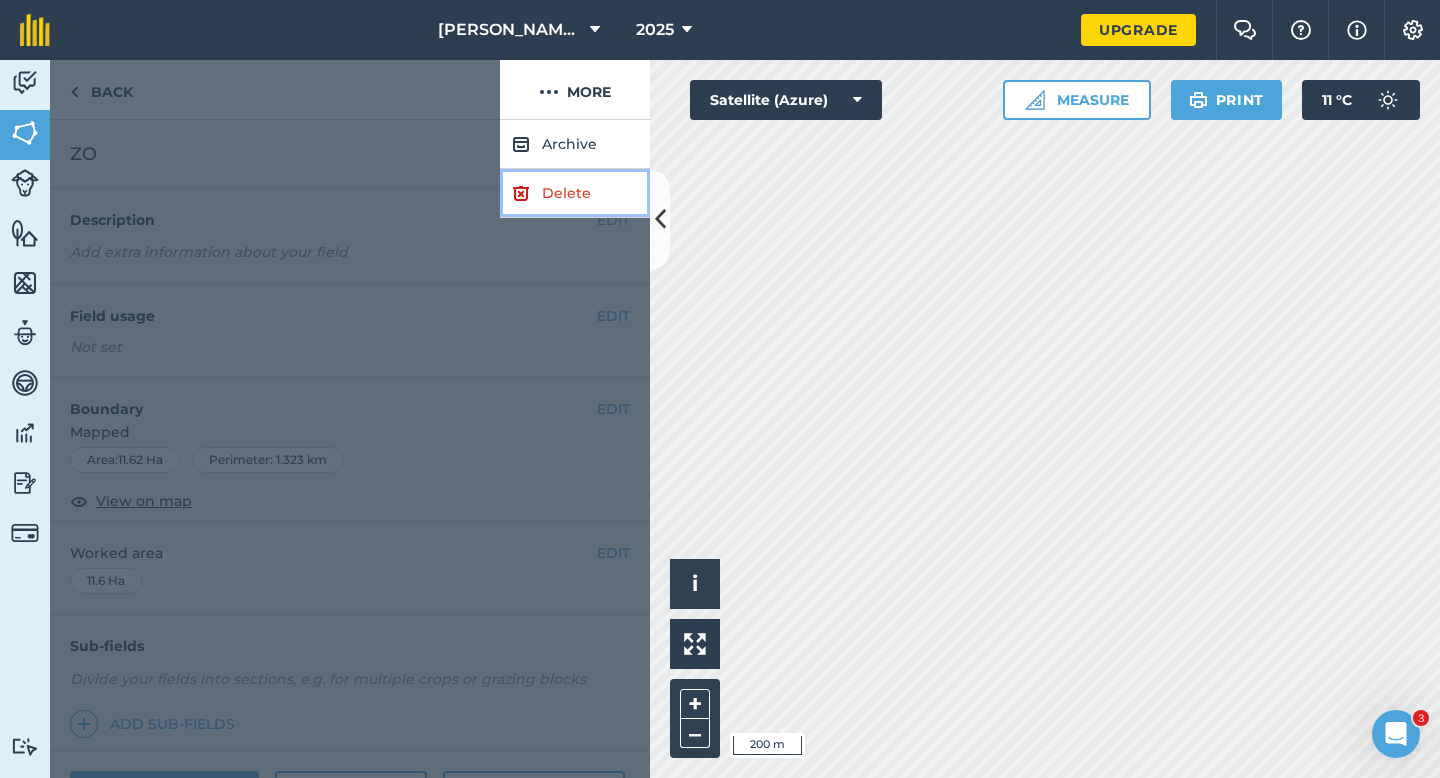 click on "Delete" at bounding box center [575, 193] 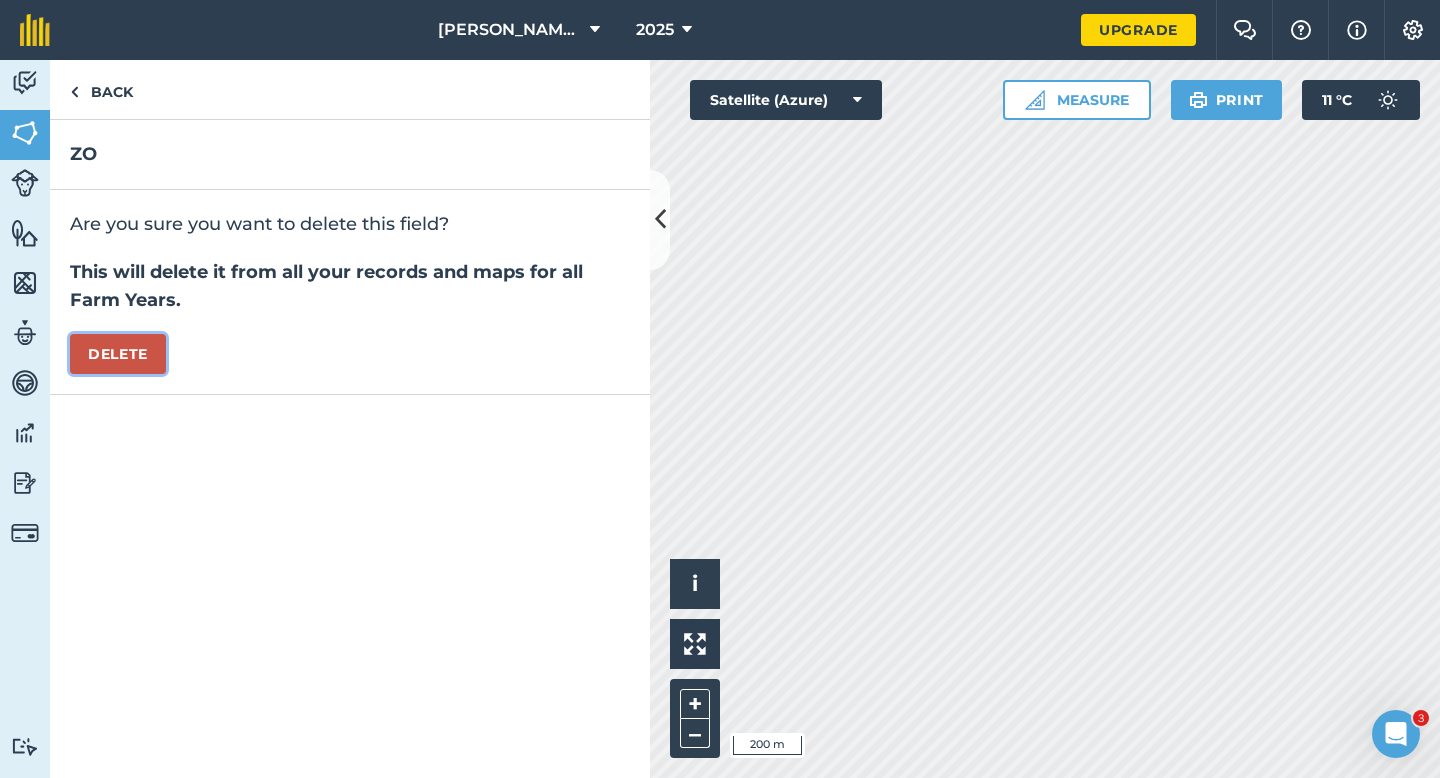 click on "Delete" at bounding box center (118, 354) 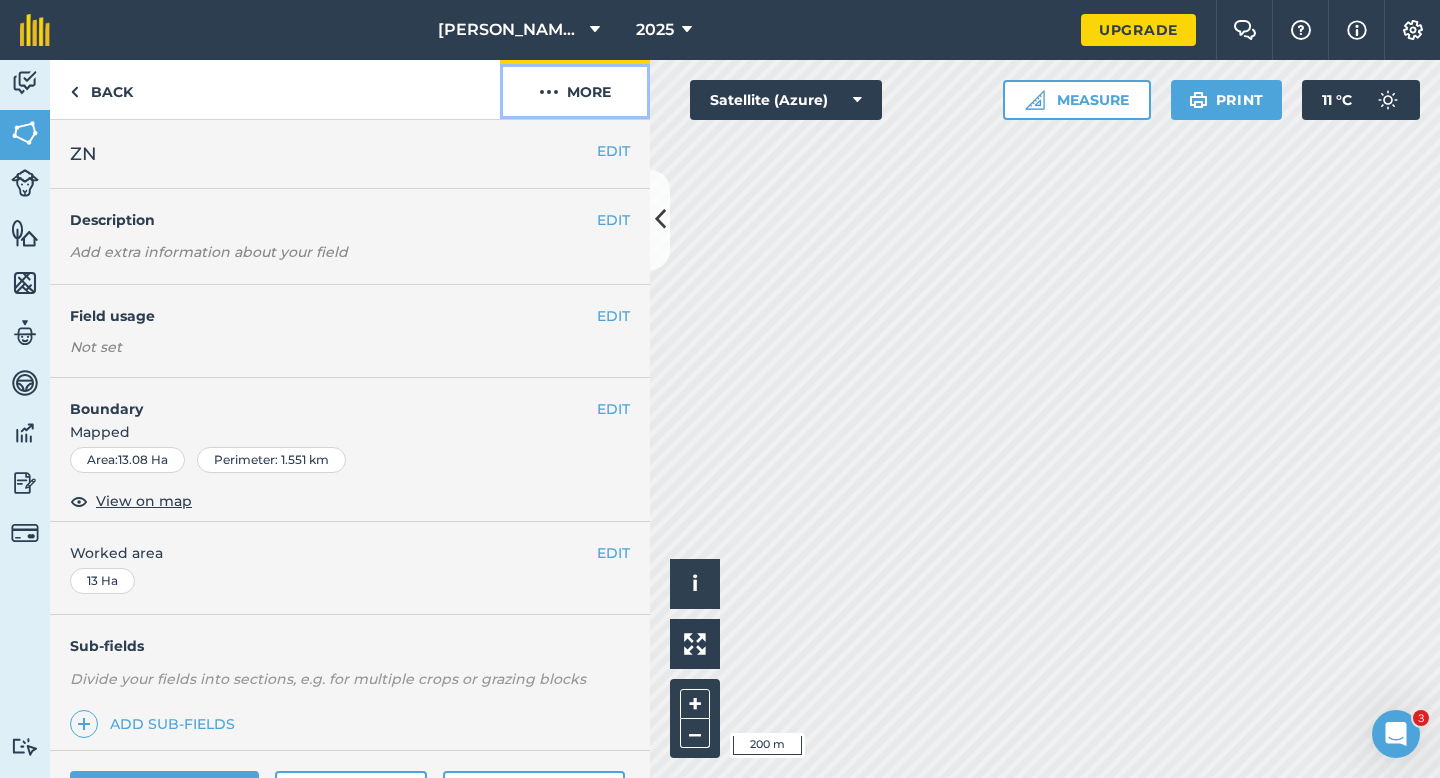 click on "More" at bounding box center (575, 89) 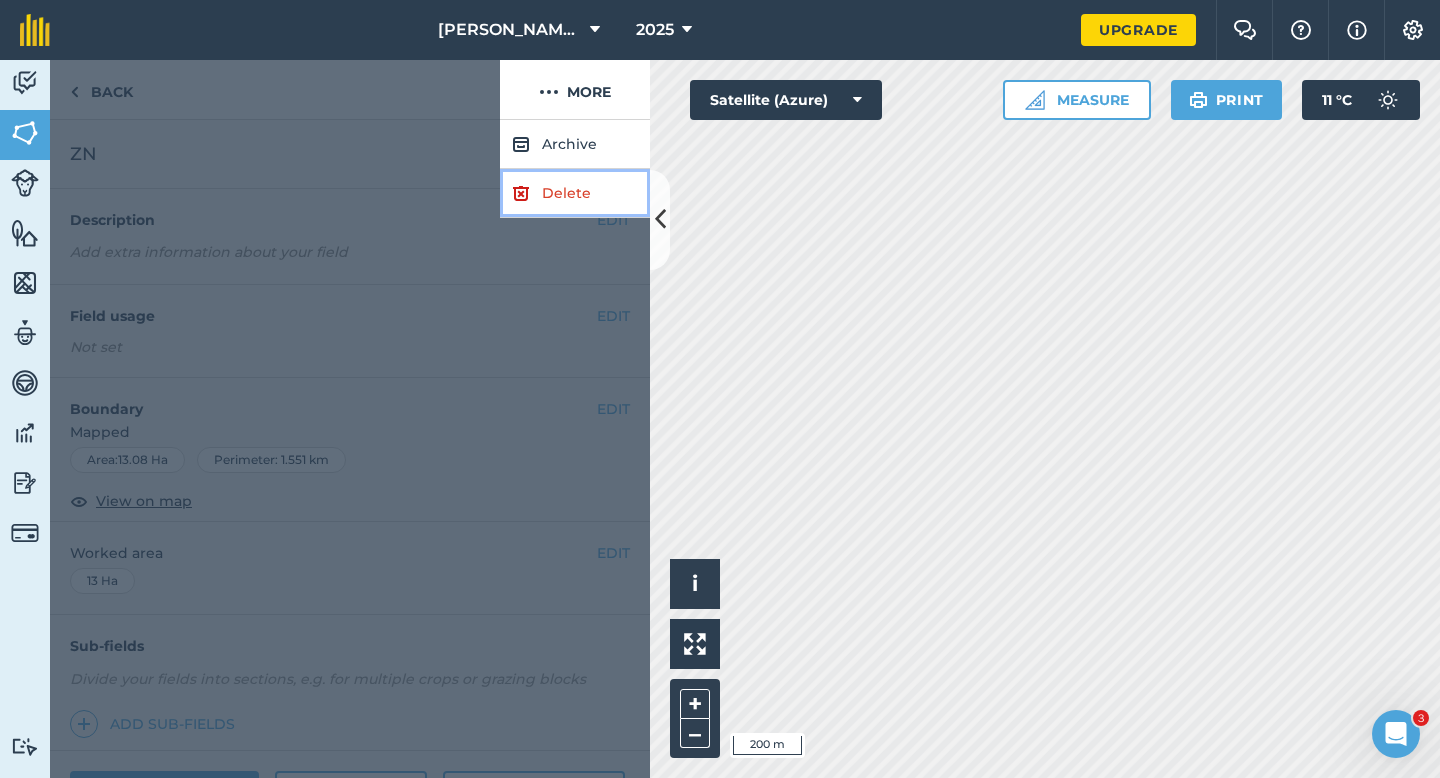 click on "Delete" at bounding box center (575, 193) 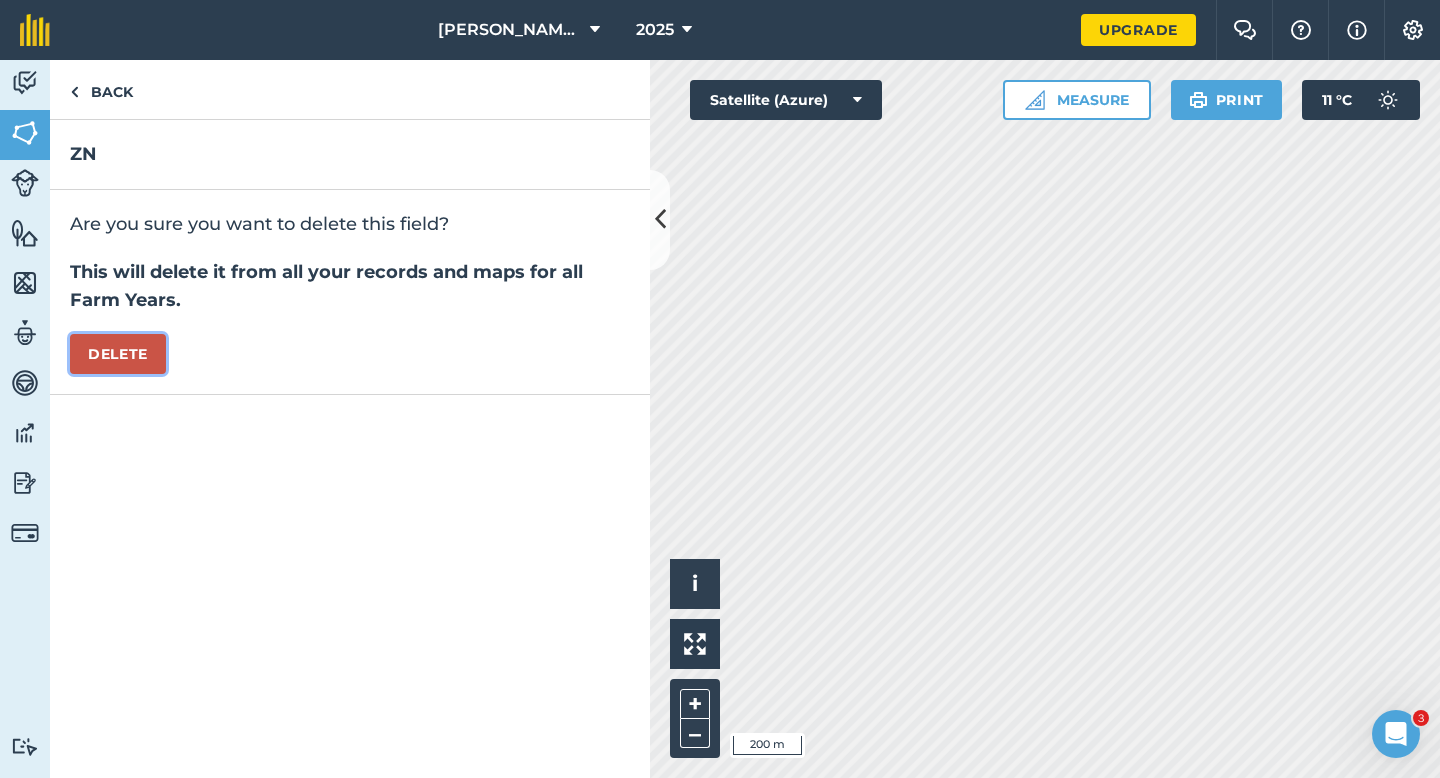 click on "Delete" at bounding box center (118, 354) 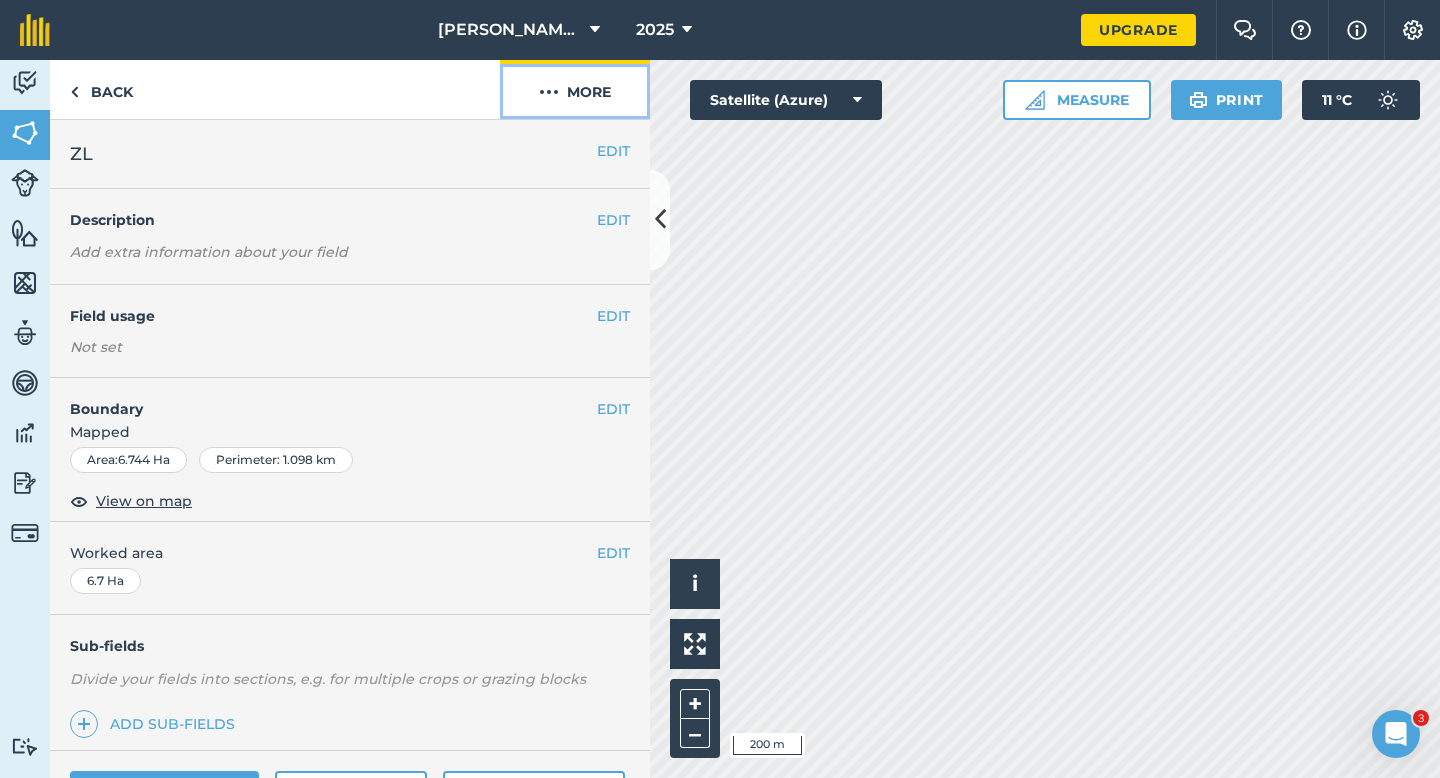 click on "More" at bounding box center (575, 89) 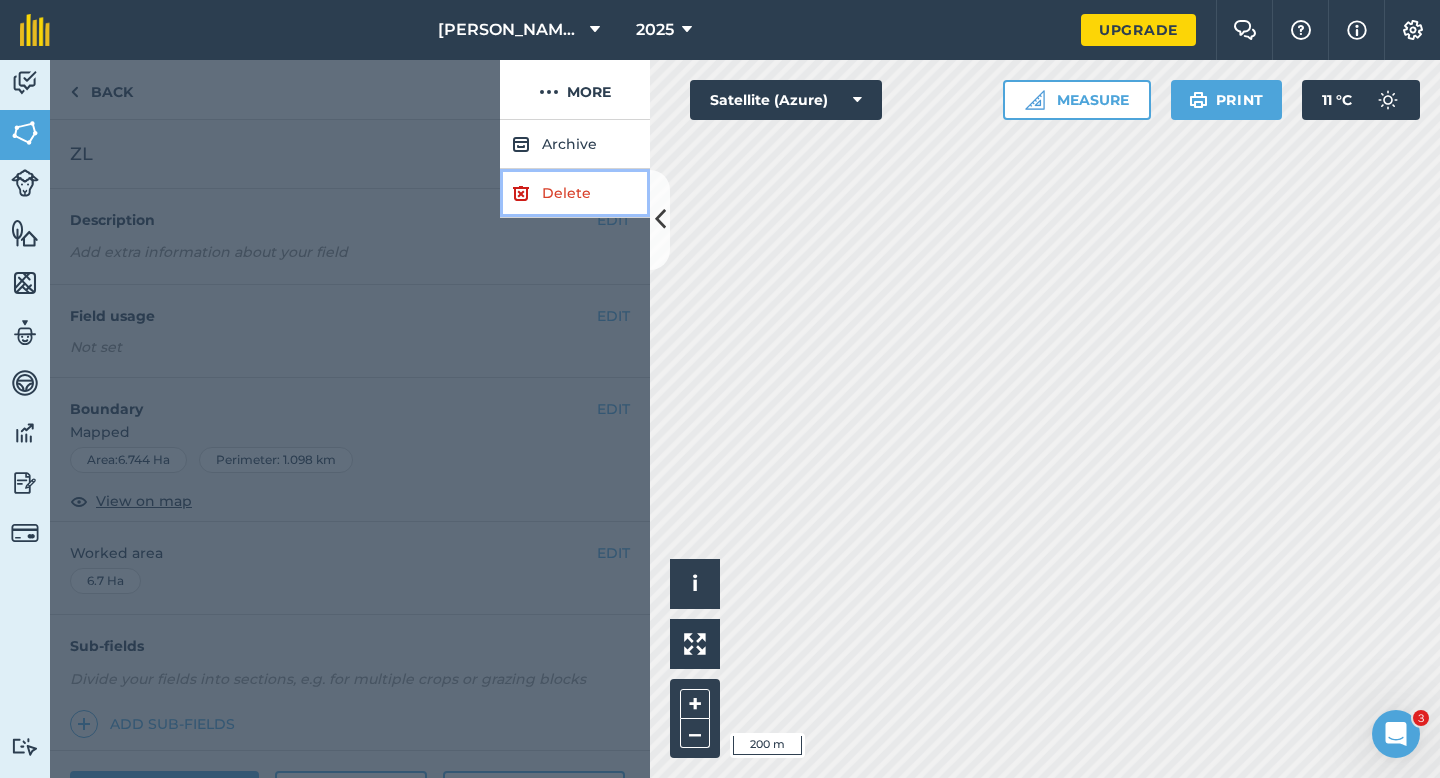 click on "Delete" at bounding box center [575, 193] 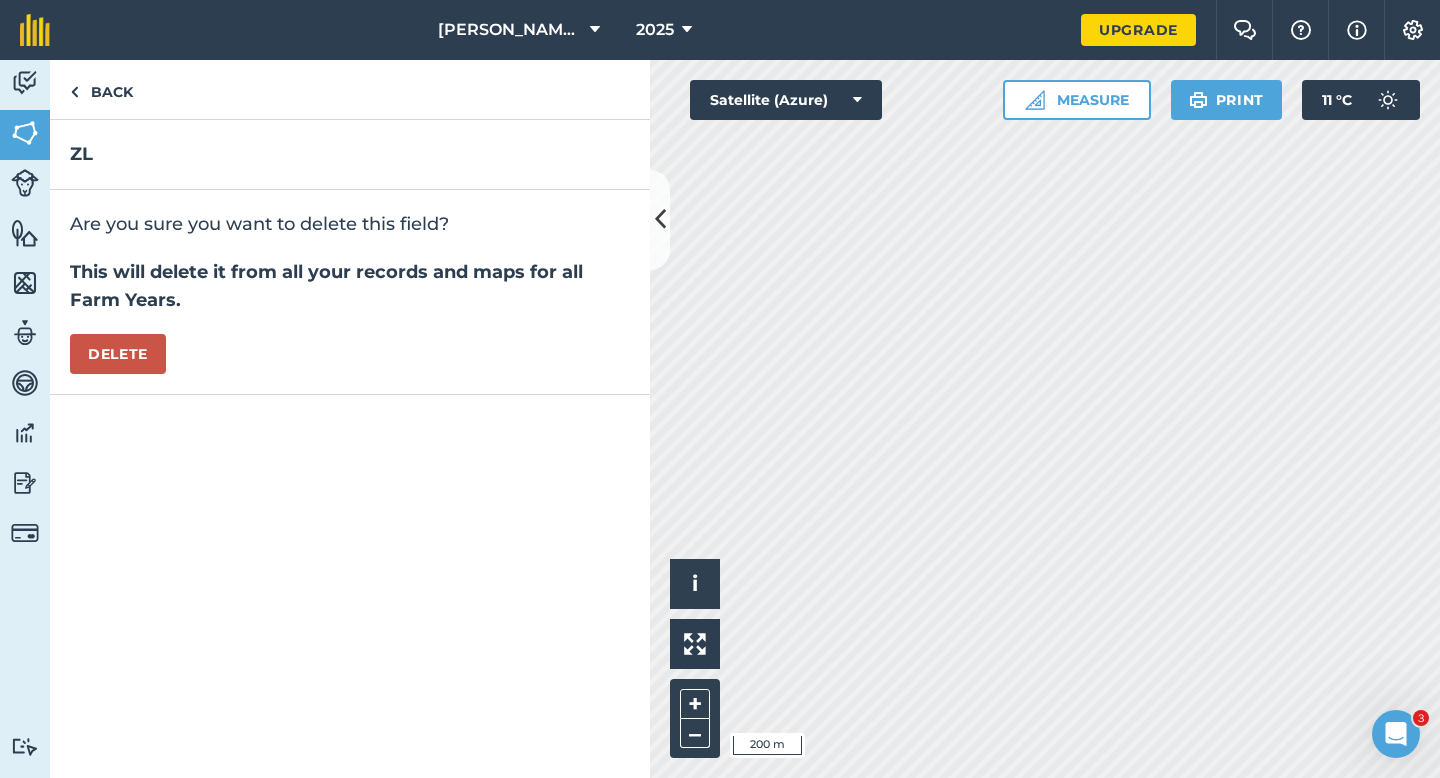 click on "Are you sure you want to delete this field? This will delete it from all your records and maps for all Farm Years. [GEOGRAPHIC_DATA]" at bounding box center [350, 292] 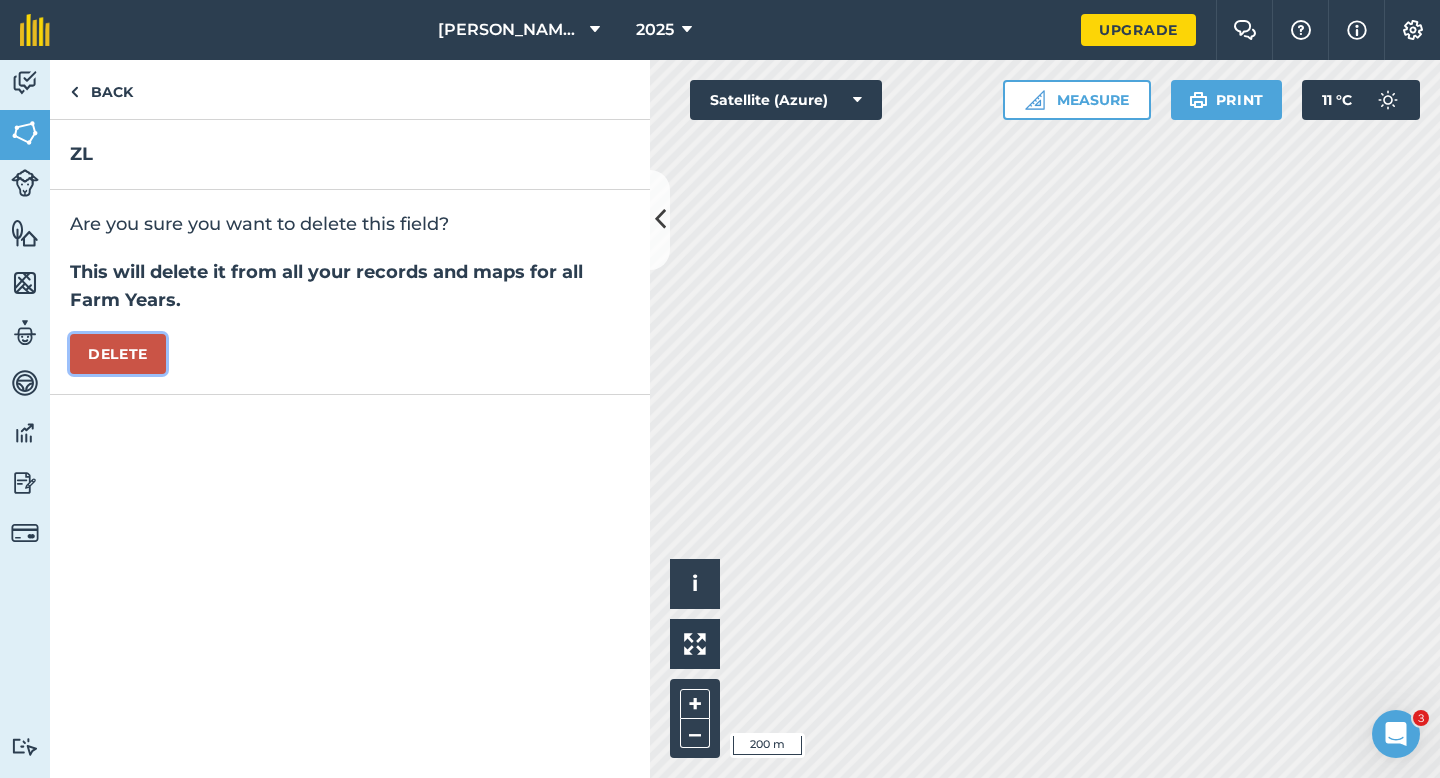 click on "Delete" at bounding box center (118, 354) 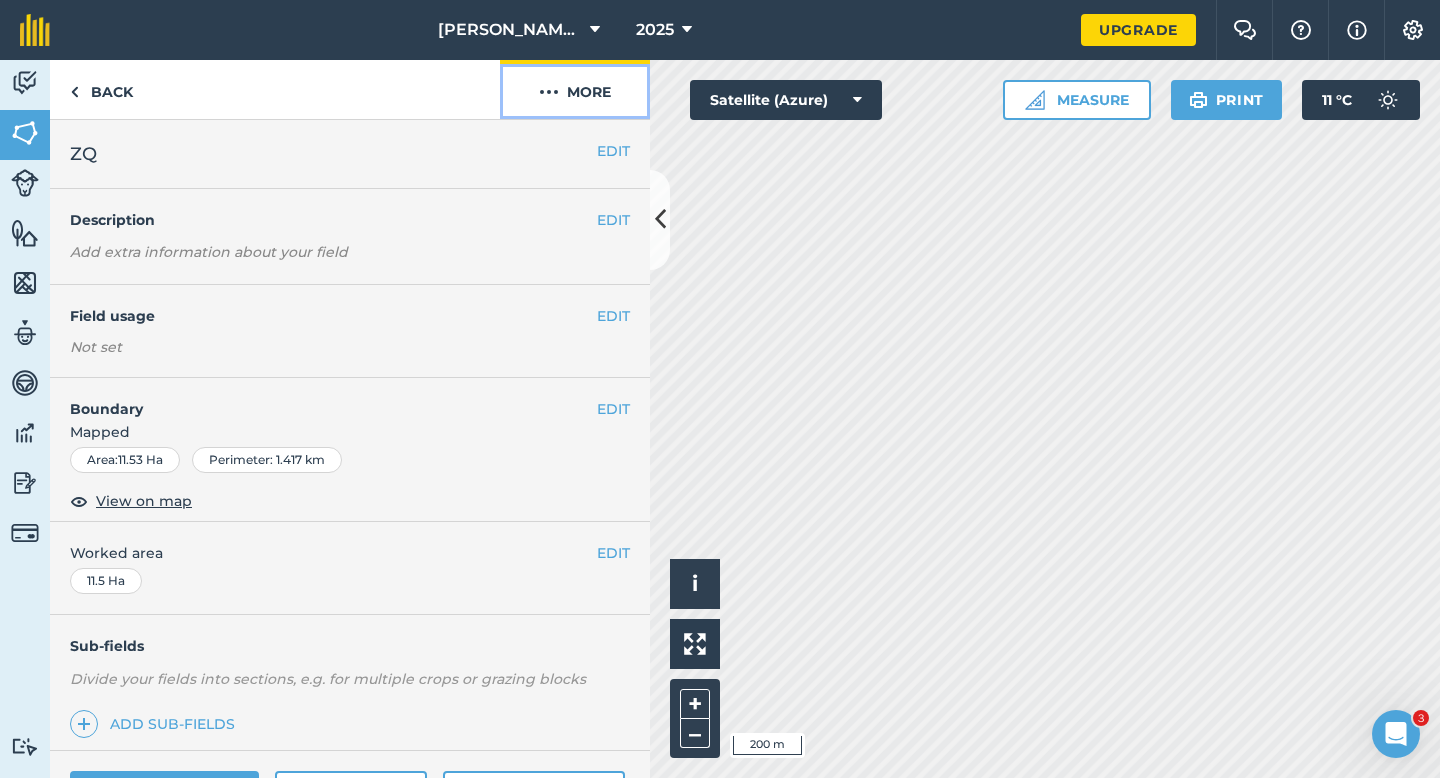 click at bounding box center [549, 92] 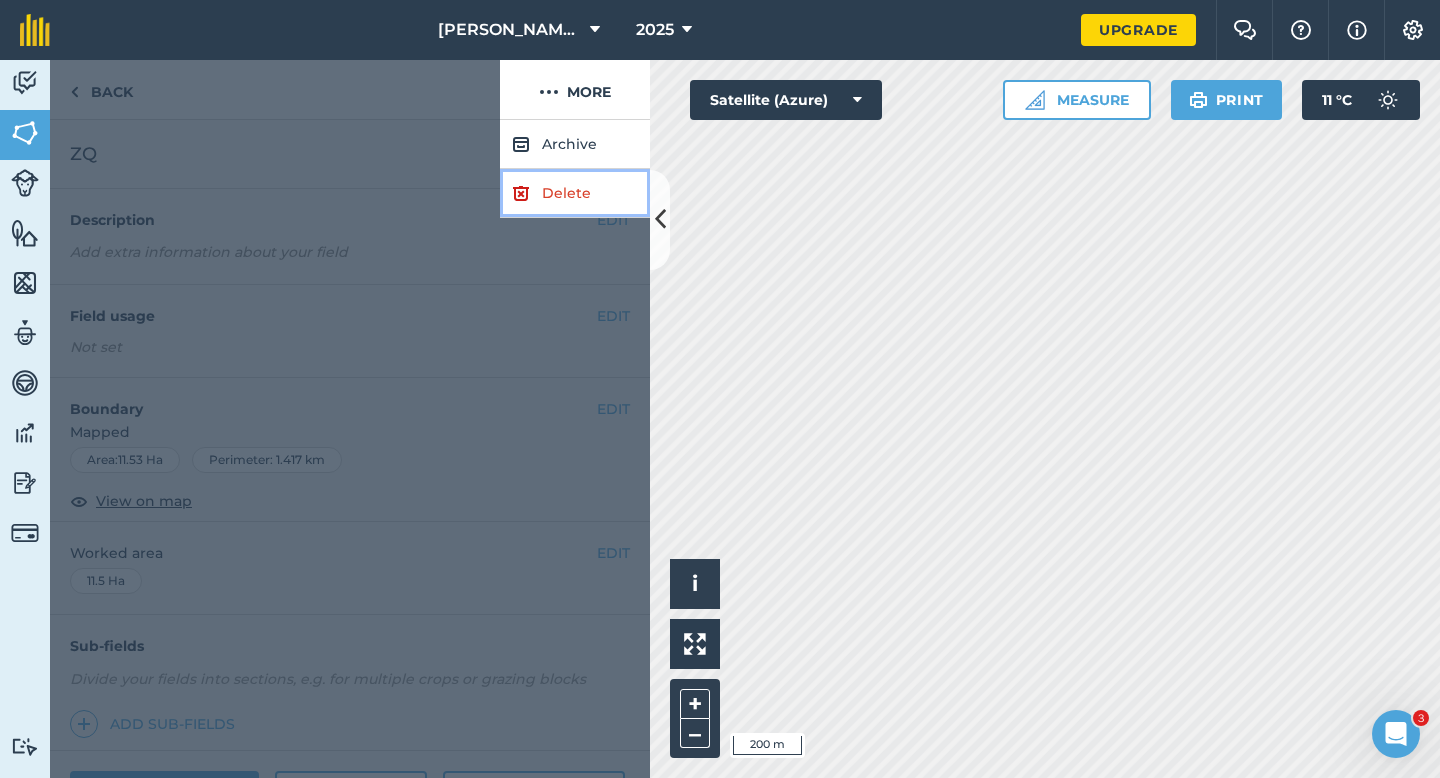 click on "Delete" at bounding box center (575, 193) 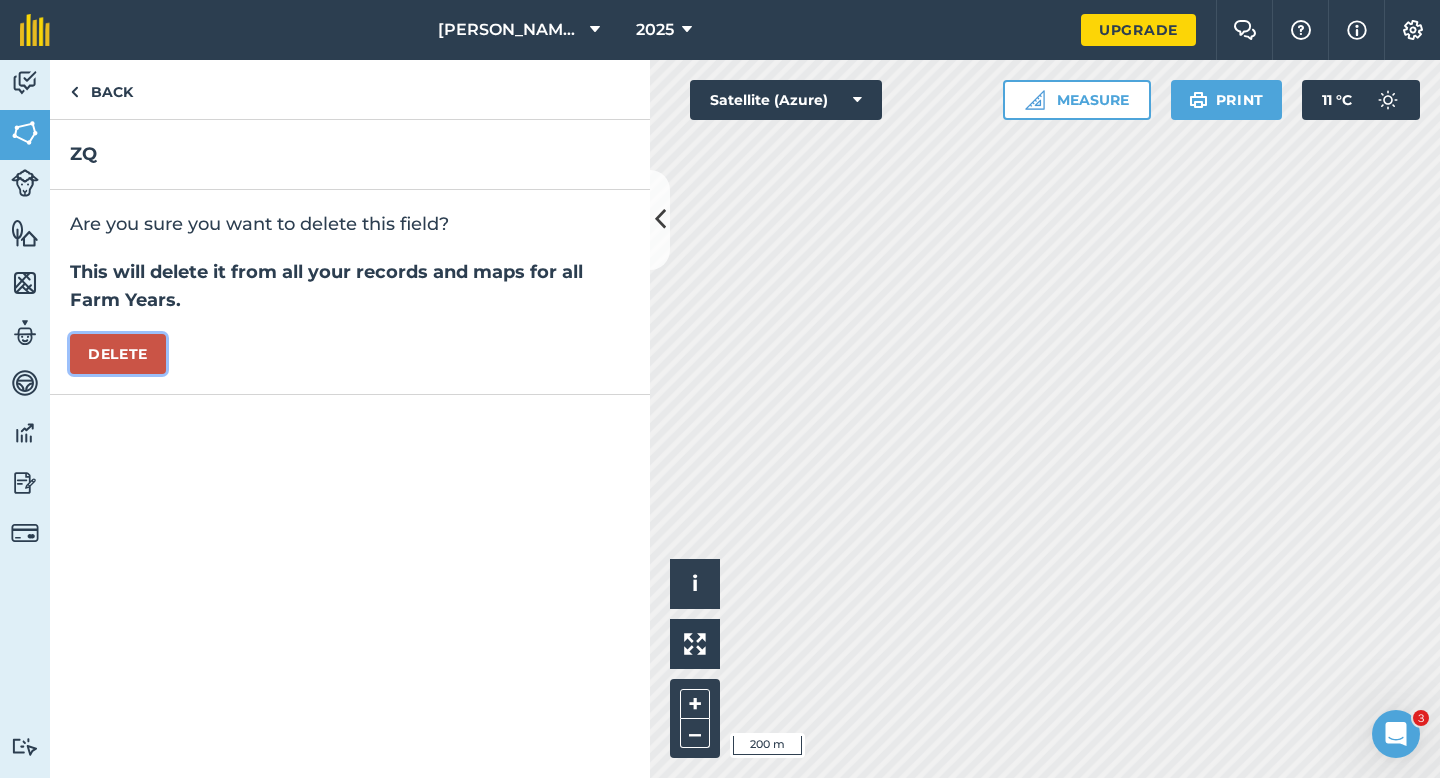 click on "Delete" at bounding box center [118, 354] 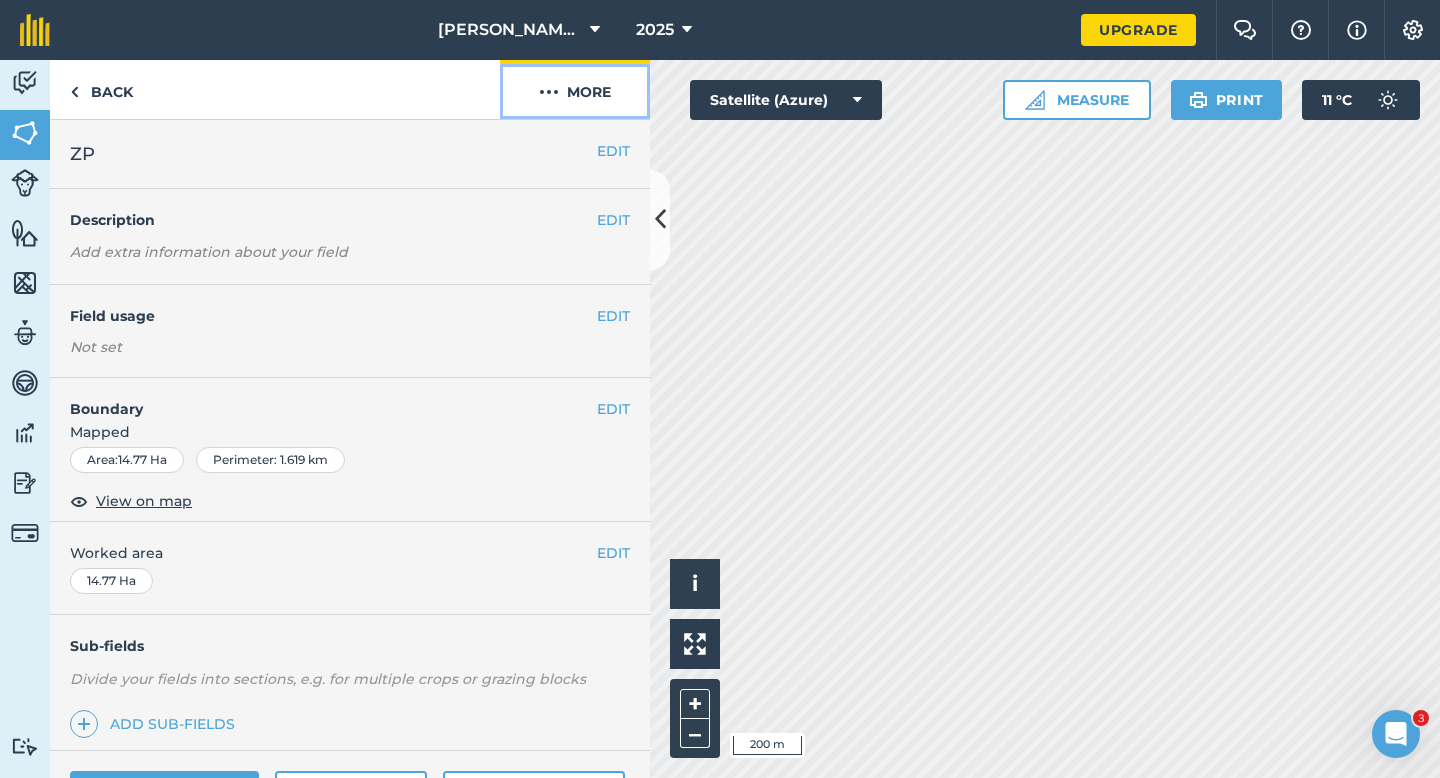 click at bounding box center (549, 92) 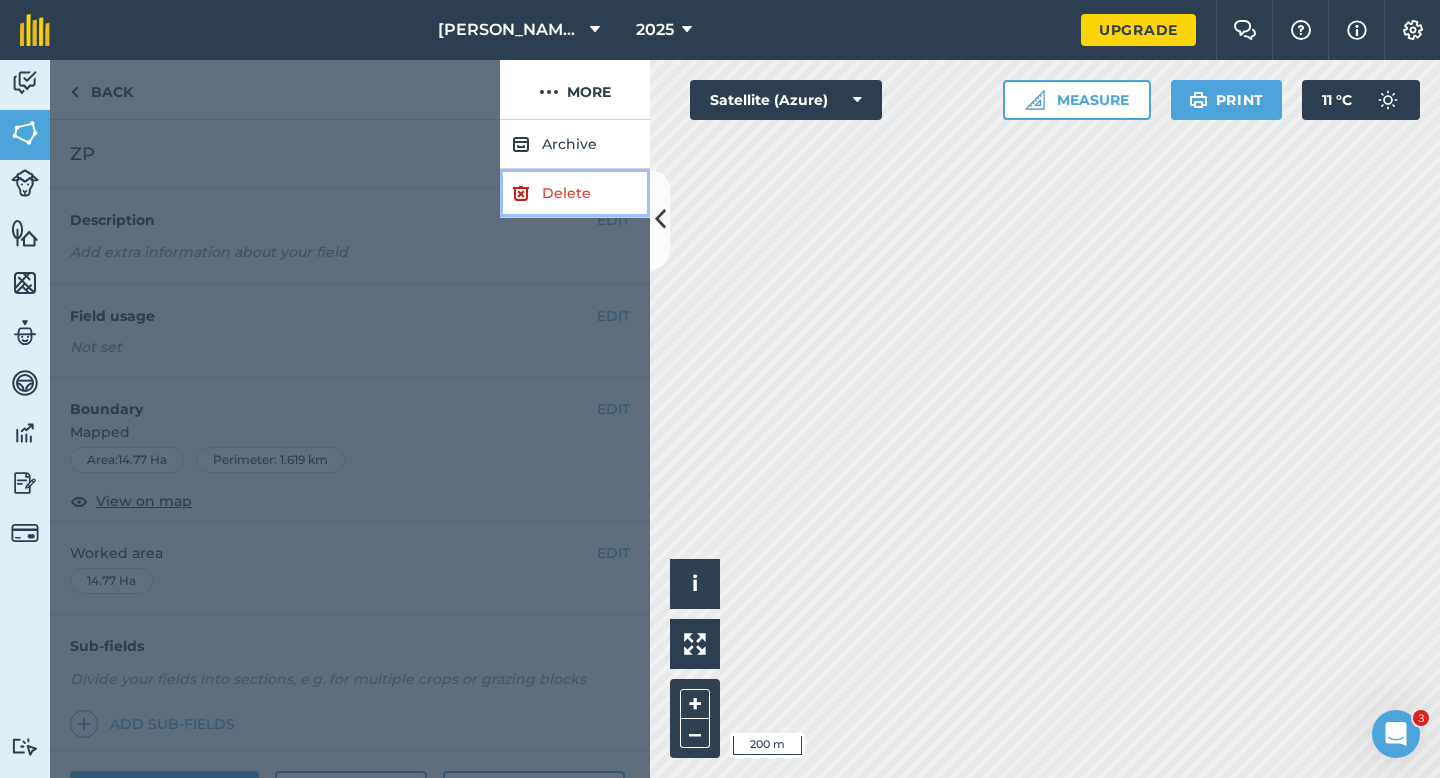 click on "Delete" at bounding box center (575, 193) 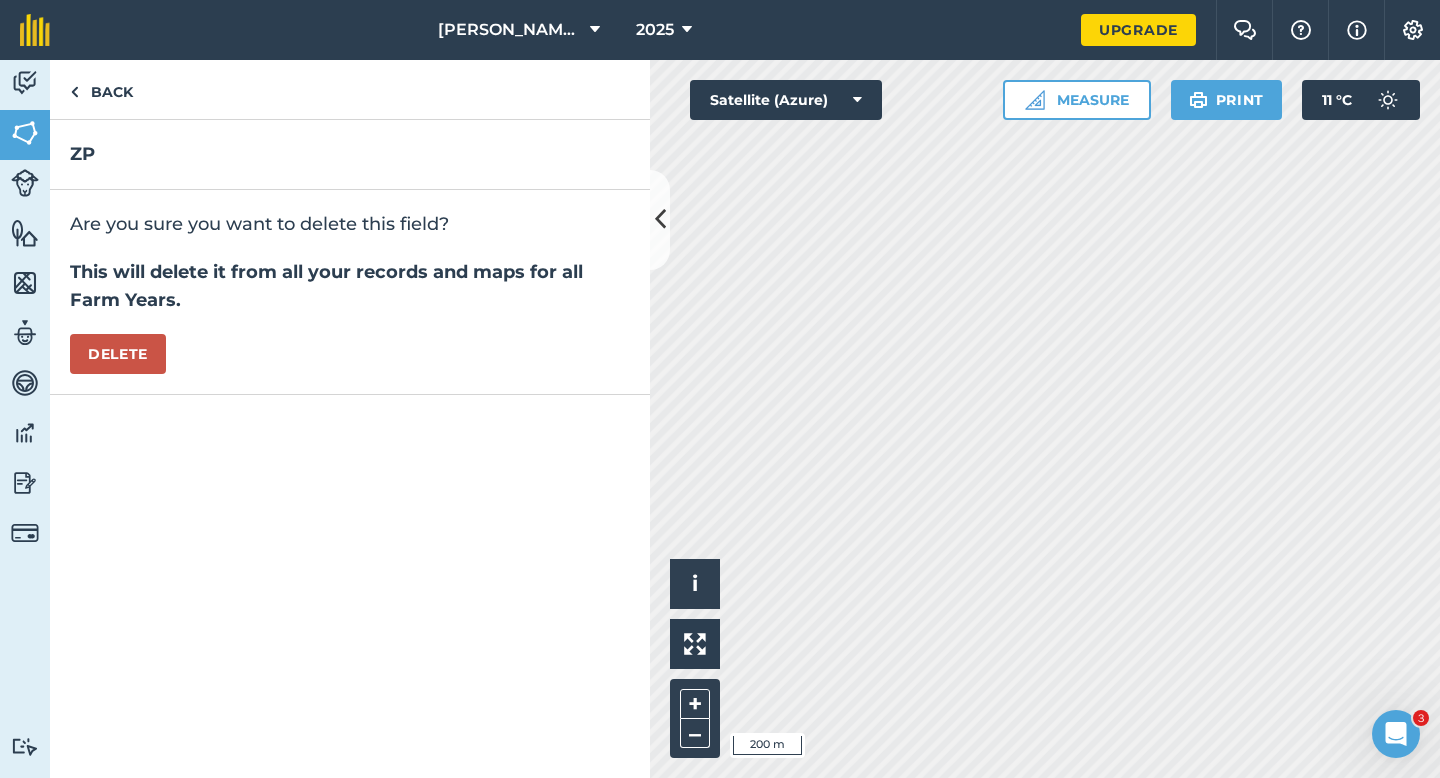 click on "Are you sure you want to delete this field? This will delete it from all your records and maps for all Farm Years. [GEOGRAPHIC_DATA]" at bounding box center [350, 292] 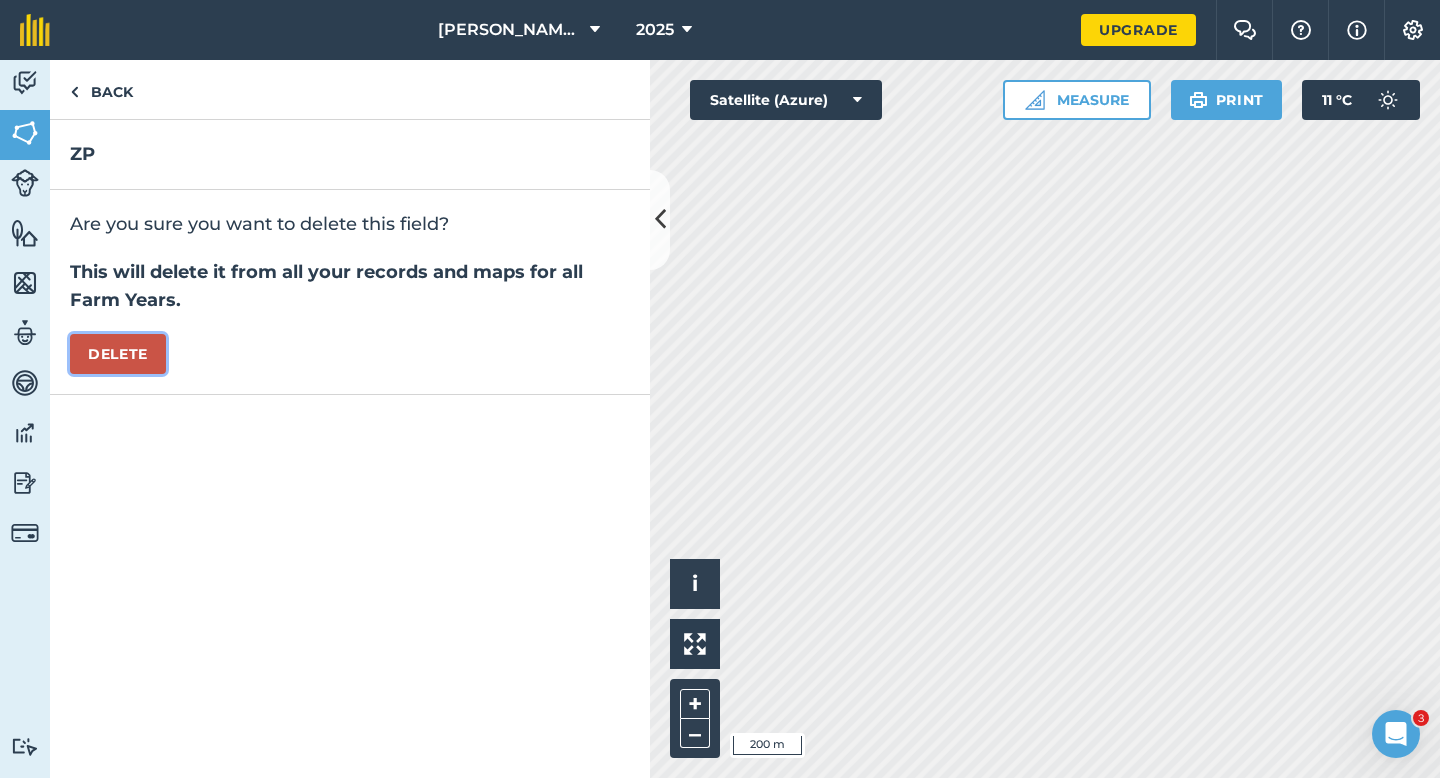 click on "Delete" at bounding box center (118, 354) 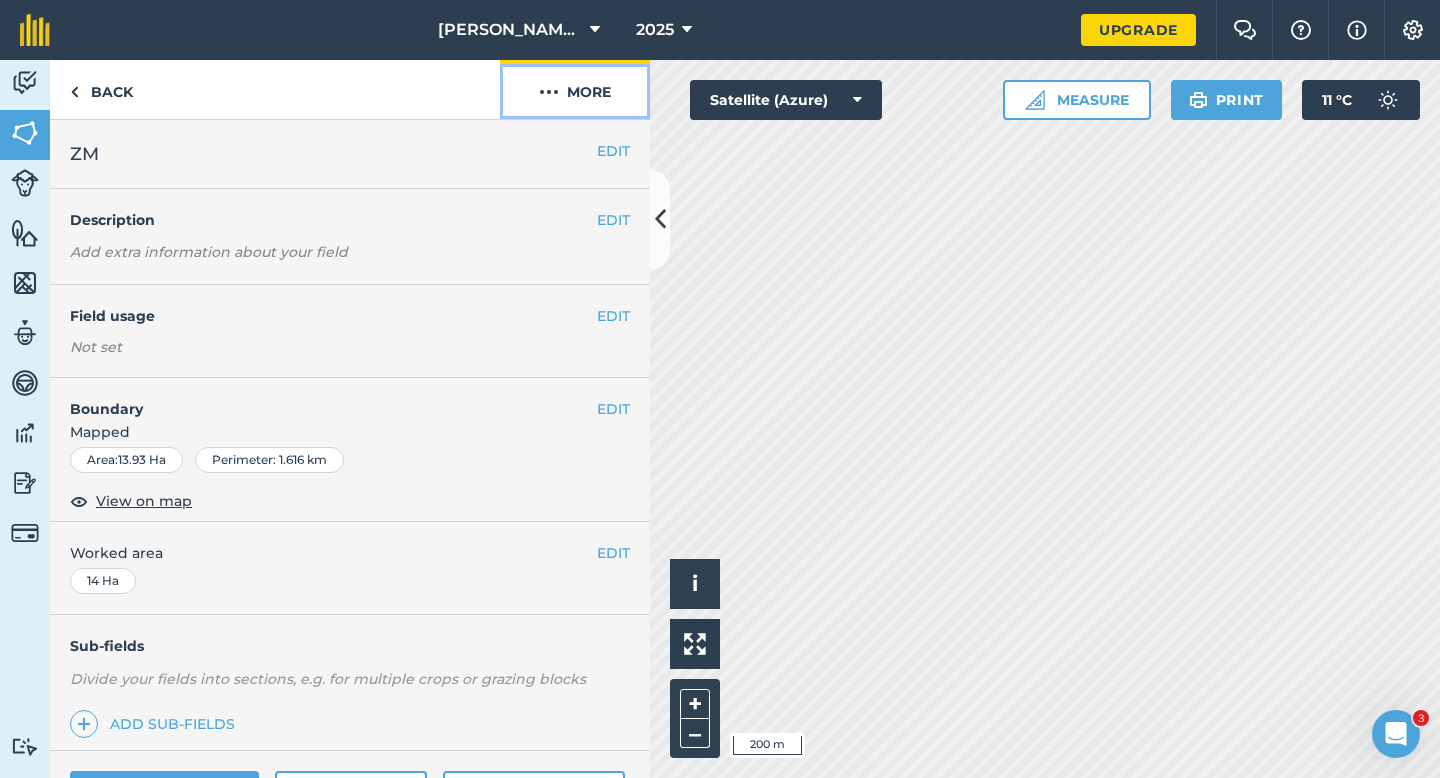 click on "More" at bounding box center [575, 89] 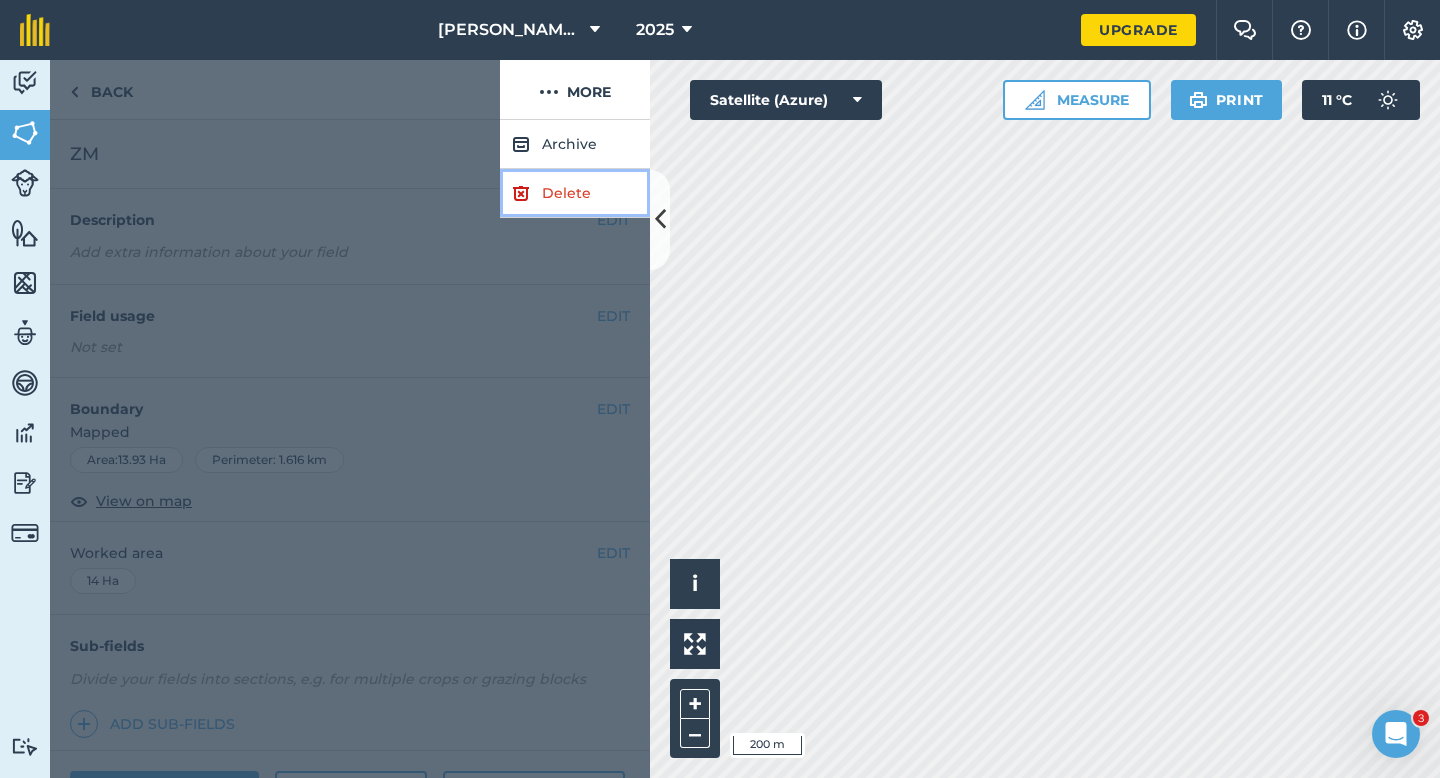 click on "Delete" at bounding box center [575, 193] 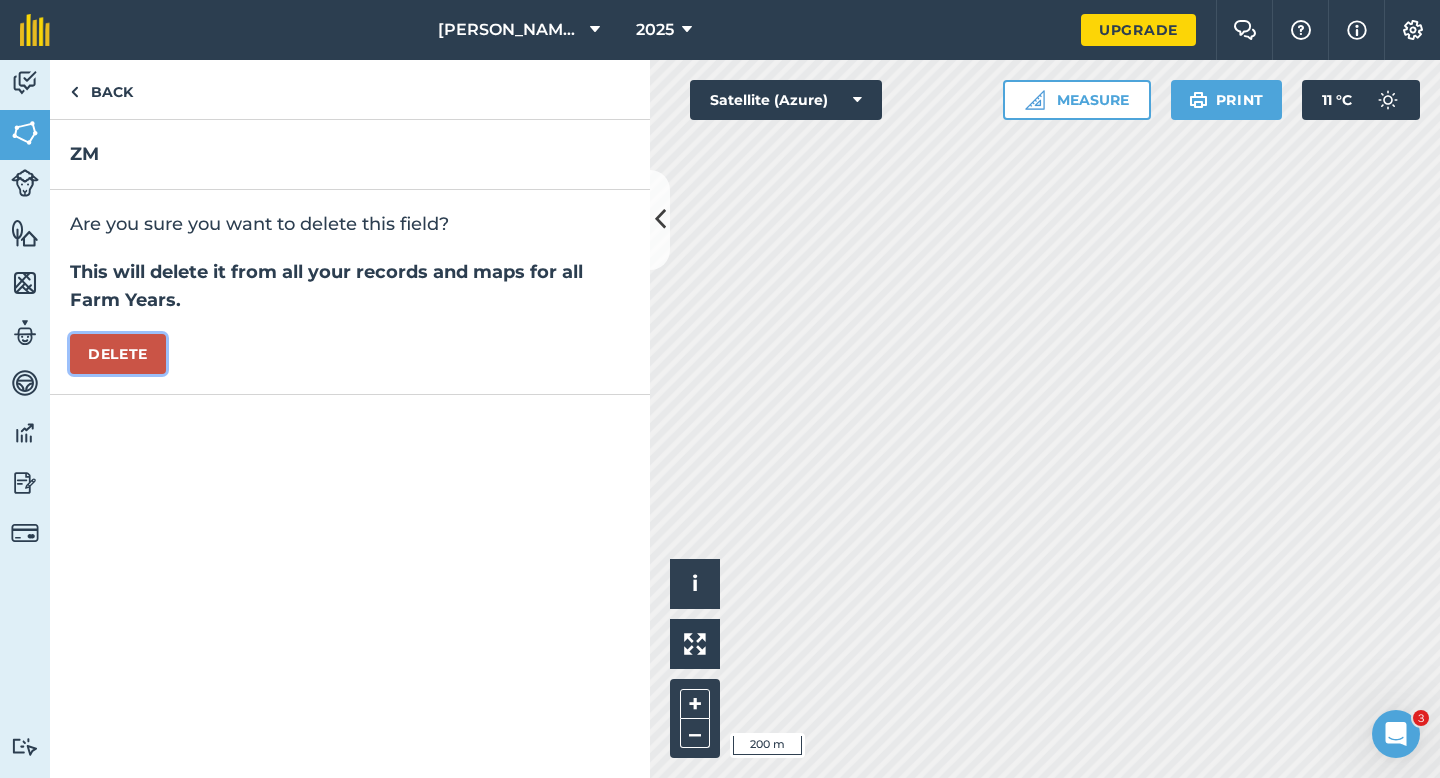 click on "Delete" at bounding box center [118, 354] 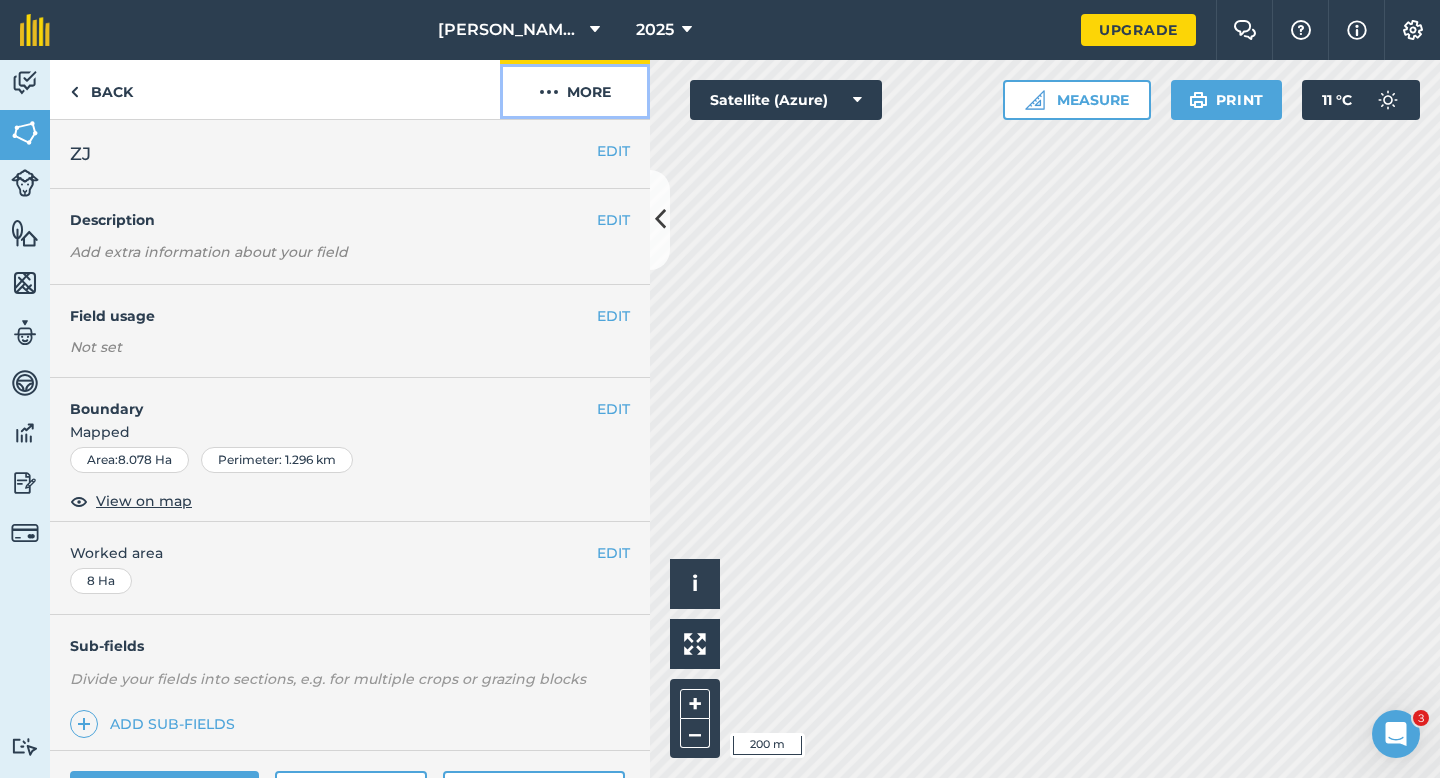 click on "More" at bounding box center (575, 89) 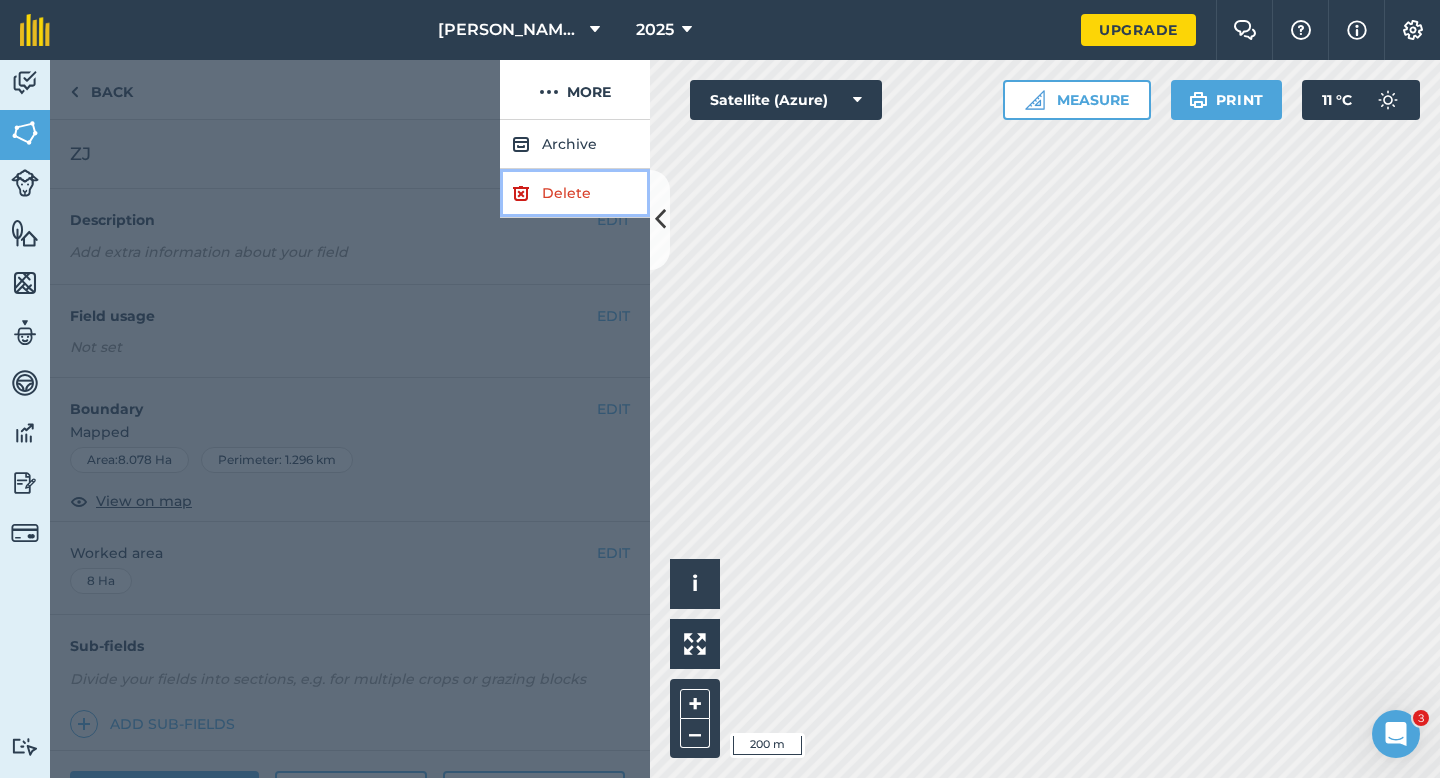 click on "Delete" at bounding box center (575, 193) 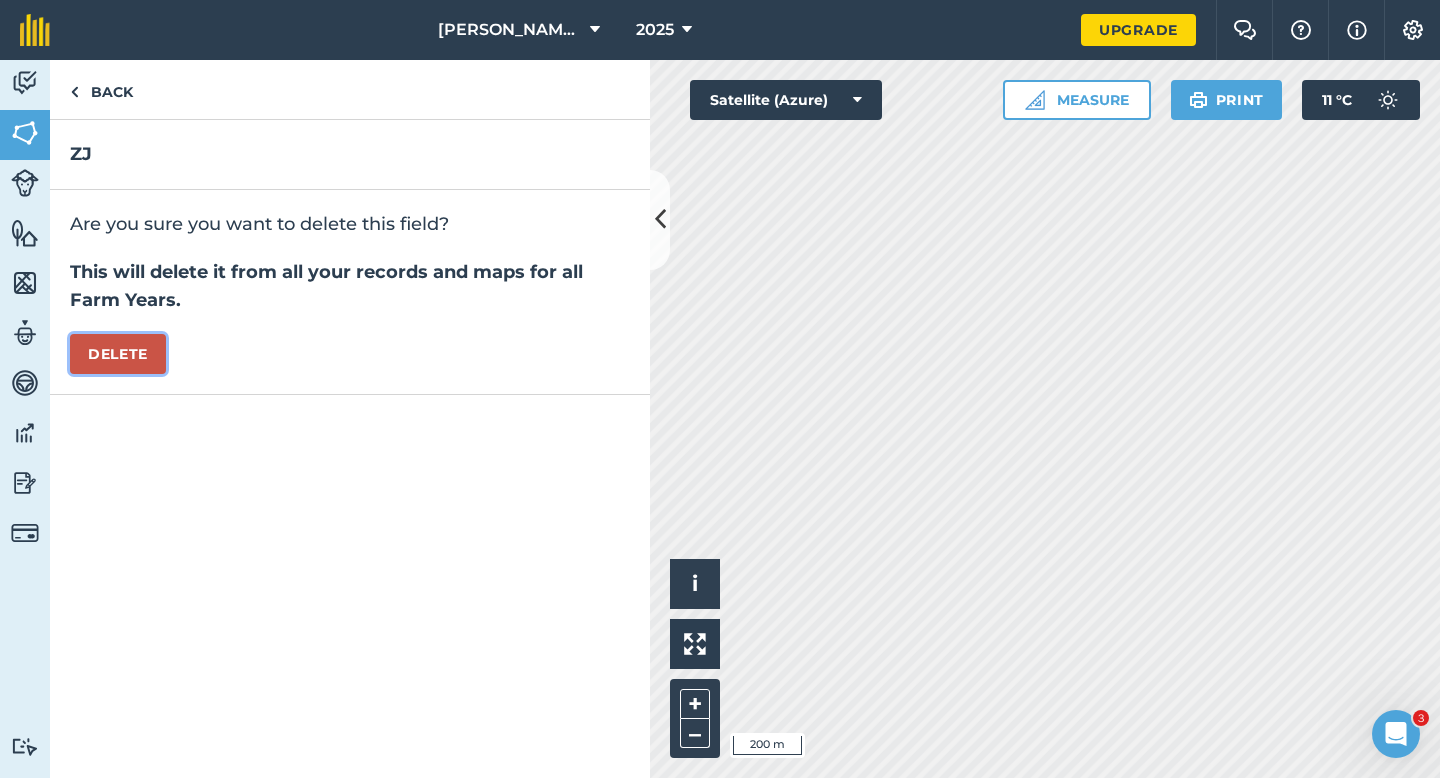 click on "Delete" at bounding box center (118, 354) 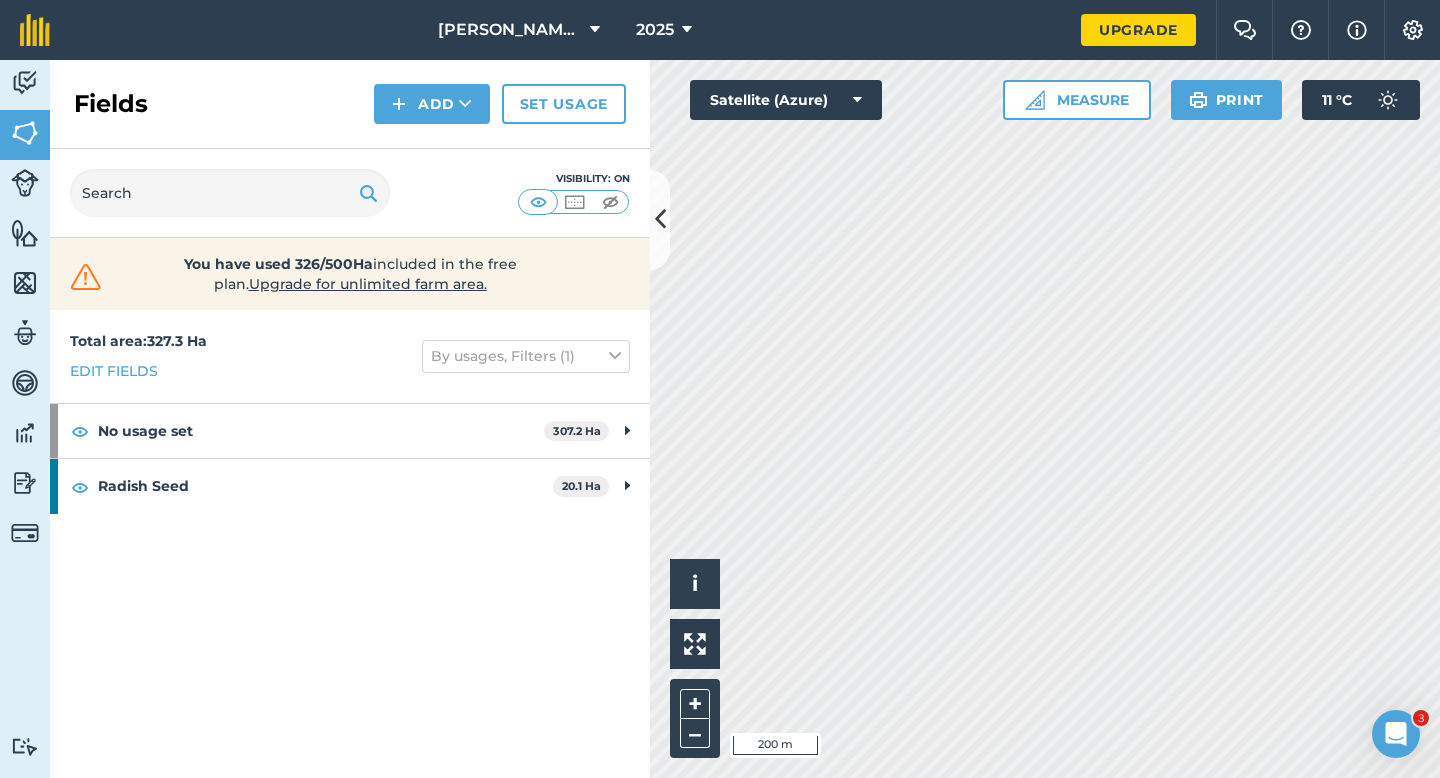 click on "[PERSON_NAME] Farming Partnership 2025 Upgrade Farm Chat Help Info Settings Map printing is not available on our free plan Please upgrade to our Essentials, Plus or Pro plan to access this feature. Activity Fields Livestock Features Maps Team Vehicles Data Reporting Billing Tutorials Tutorials Fields   Add   Set usage Visibility: On You have used 326/500Ha  included in the free plan .  Upgrade for unlimited farm area. Total area :  327.3   Ha Edit fields By usages, Filters (1) No usage set 307.2   Ha A 11.1   Ha B 8.3   Ha C 15.2   Ha D 11.8   Ha E 6.4   Ha F 9   Ha G 5.2   Ha H 7   Ha I 7.3   Ha J 13.2   Ha K 9.2   Ha M 12.6   Ha N 15.6   Ha O 14.5   Ha P 11   Ha Q 8.7   Ha R 11.8   Ha S 11.6   Ha T 9.4   Ha U 8.2   Ha V 10.4   Ha W 7.7   Ha Y 4   Ha Z 8.3   Ha ZA 5.7   Ha ZC 10.2   Ha ZD 8   Ha ZE 6.4   Ha ZF 14.4   Ha ZG 13   Ha ZH 12   Ha Radish Seed 20.1   Ha L 10   Ha ZB 10.1   Ha Hello i © 2025 TomTom, Microsoft 200 m + – Satellite (Azure) Measure Print 11   ° C" at bounding box center (720, 389) 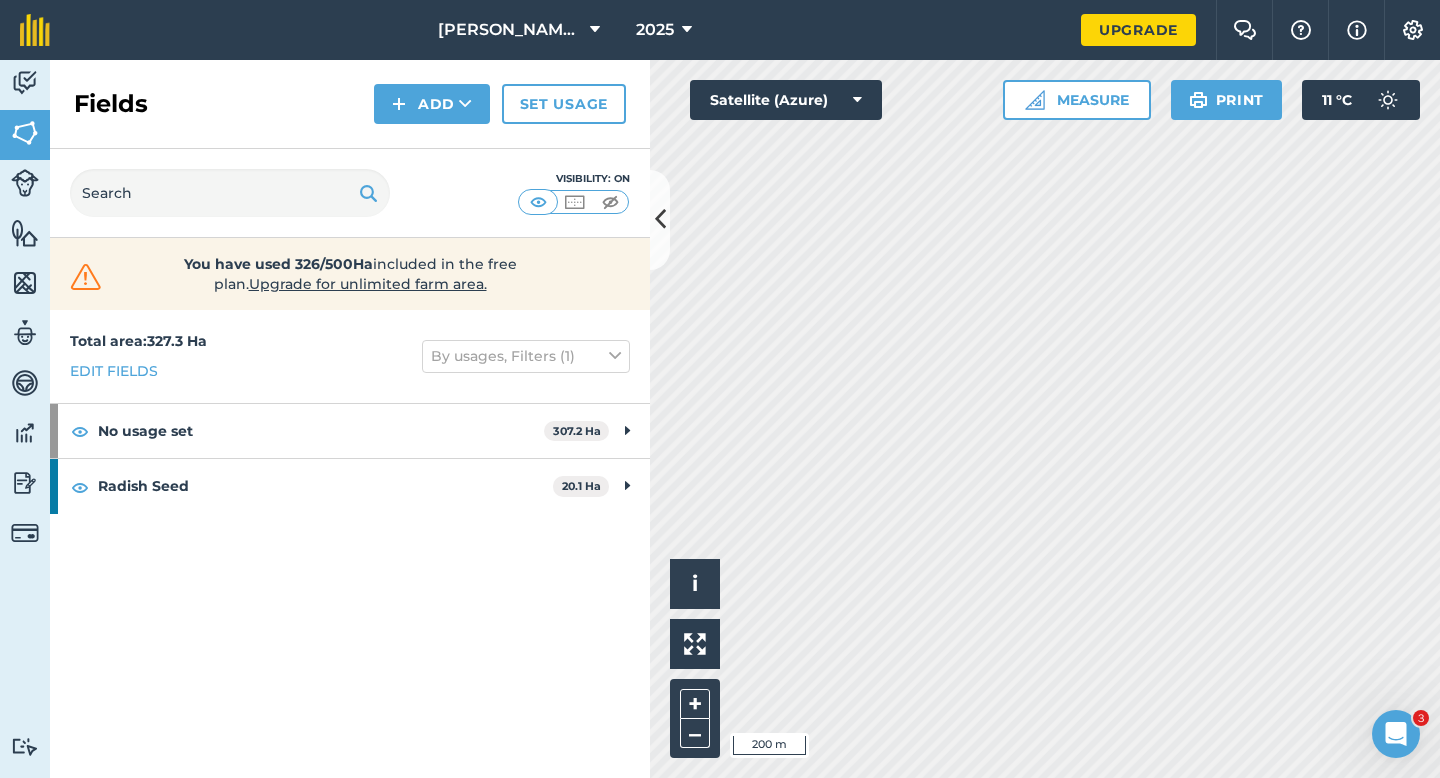 click on "Activity Fields Livestock Features Maps Team Vehicles Data Reporting Billing Tutorials Tutorials Fields   Add   Set usage Visibility: On You have used 326/500Ha  included in the free plan .  Upgrade for unlimited farm area. Total area :  327.3   Ha Edit fields By usages, Filters (1) No usage set 307.2   Ha A 11.1   Ha B 8.3   Ha C 15.2   Ha D 11.8   Ha E 6.4   Ha F 9   Ha G 5.2   Ha H 7   Ha I 7.3   Ha J 13.2   Ha K 9.2   Ha M 12.6   Ha N 15.6   Ha O 14.5   Ha P 11   Ha Q 8.7   Ha R 11.8   Ha S 11.6   Ha T 9.4   Ha U 8.2   Ha V 10.4   Ha W 7.7   Ha Y 4   Ha Z 8.3   Ha ZA 5.7   Ha ZC 10.2   Ha ZD 8   Ha ZE 6.4   Ha ZF 14.4   Ha ZG 13   Ha ZH 12   Ha Radish Seed 20.1   Ha L 10   Ha ZB 10.1   Ha Hello i © 2025 TomTom, Microsoft 200 m + – Satellite (Azure) Measure Print 11   ° C" at bounding box center (720, 419) 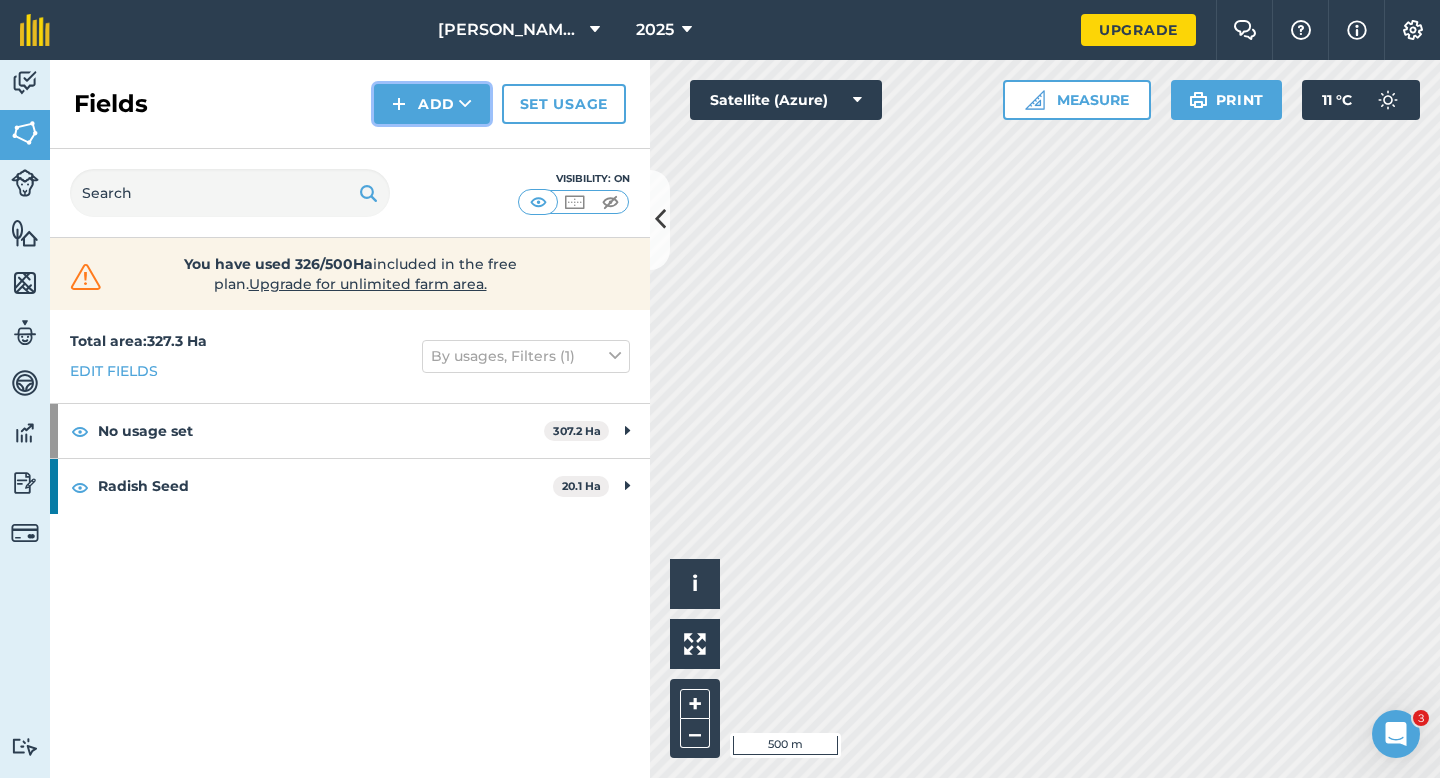 click on "Add" at bounding box center (432, 104) 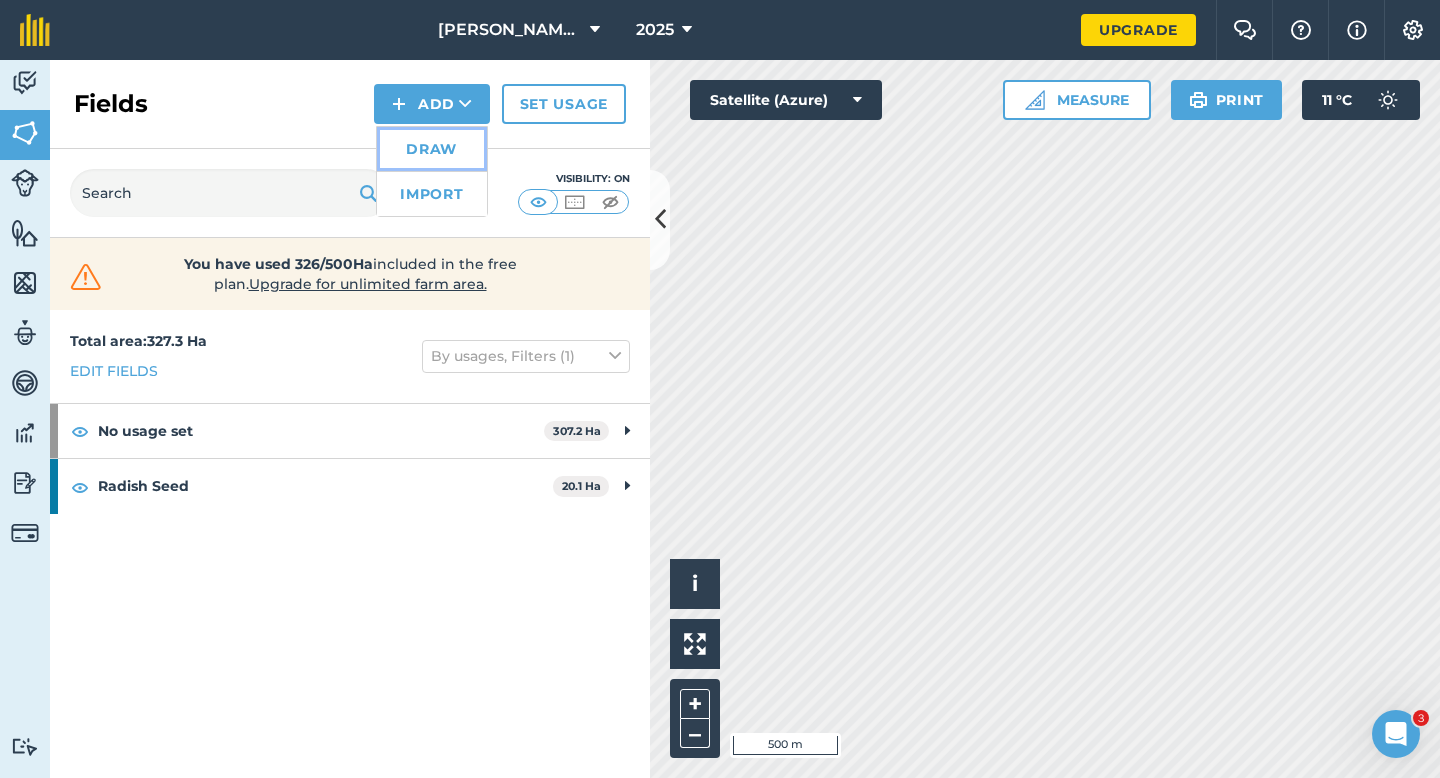click on "Draw" at bounding box center (432, 149) 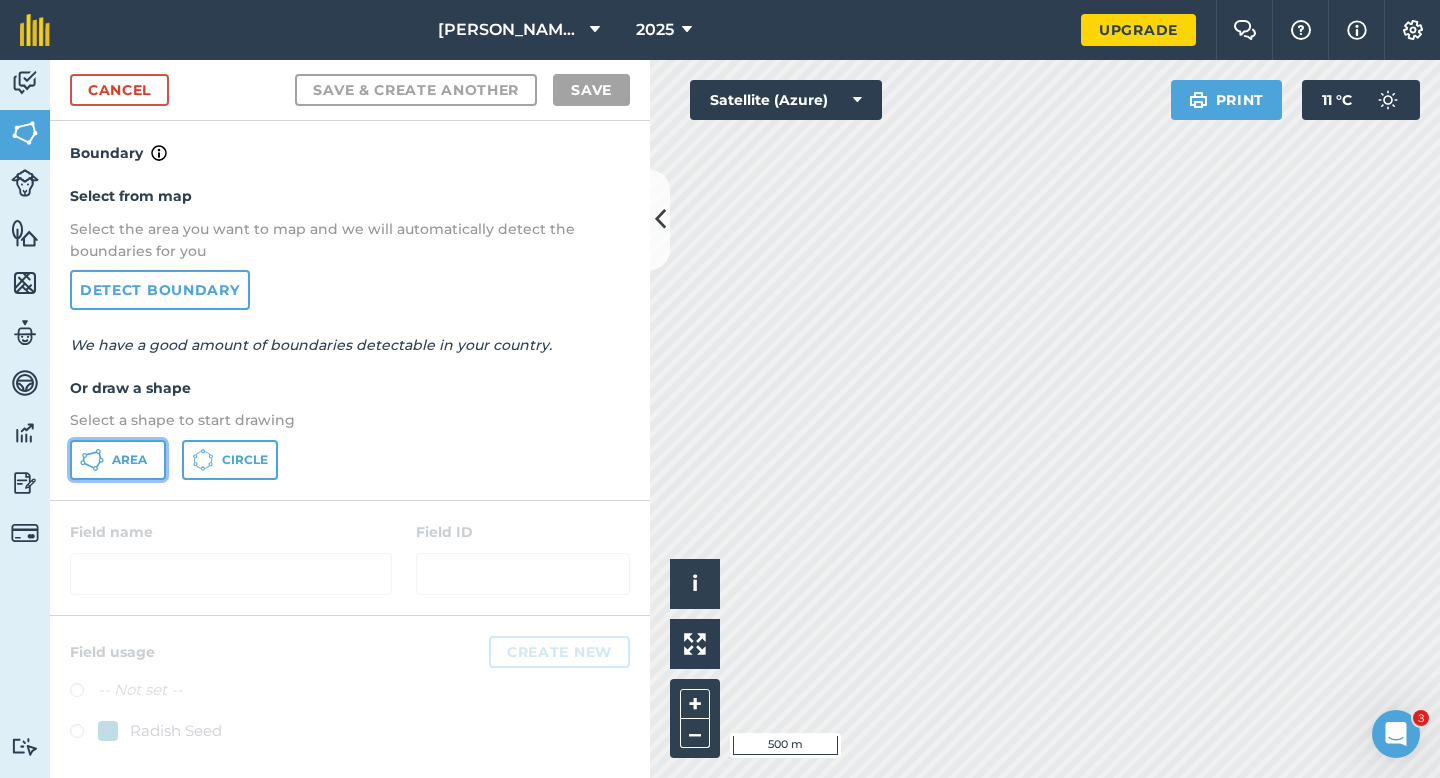 click on "Area" at bounding box center (129, 460) 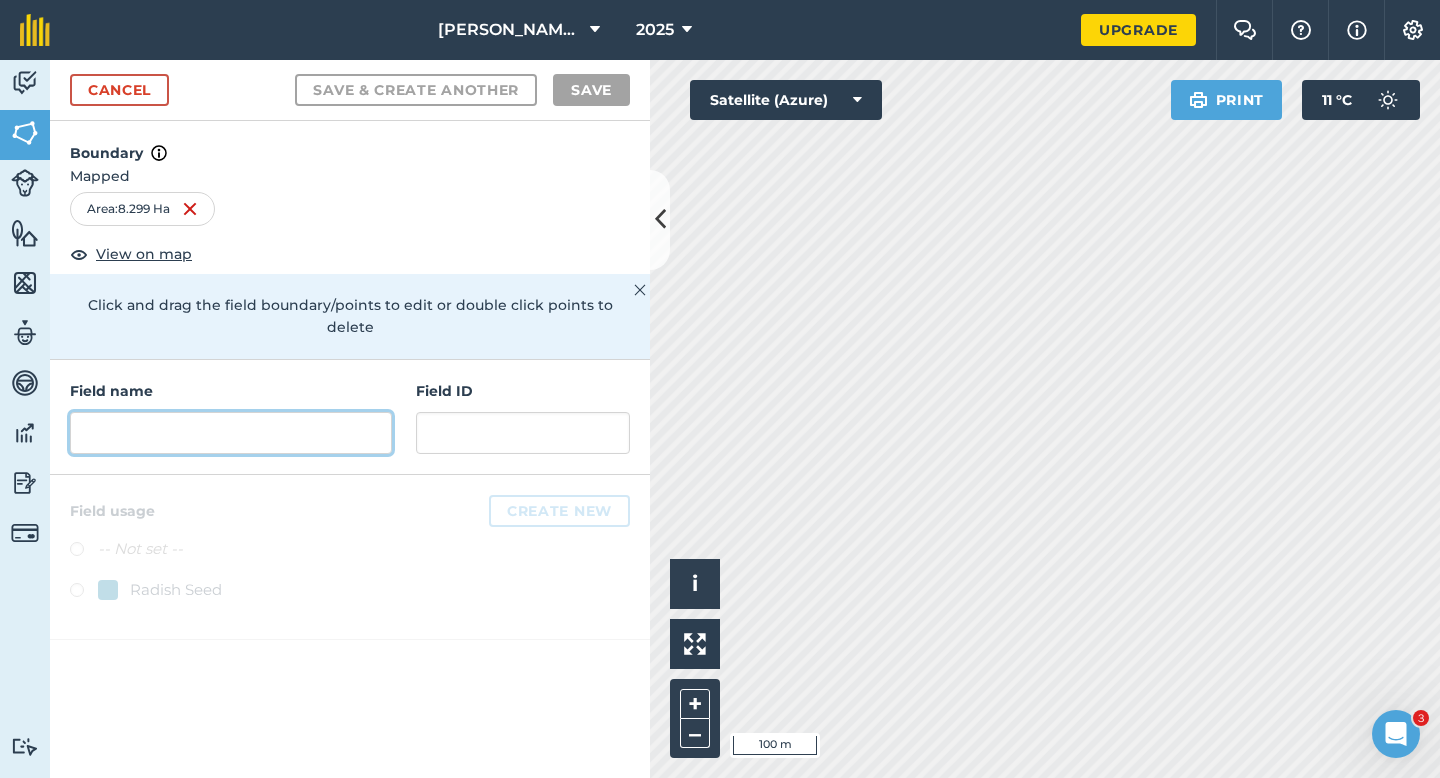 click at bounding box center (231, 433) 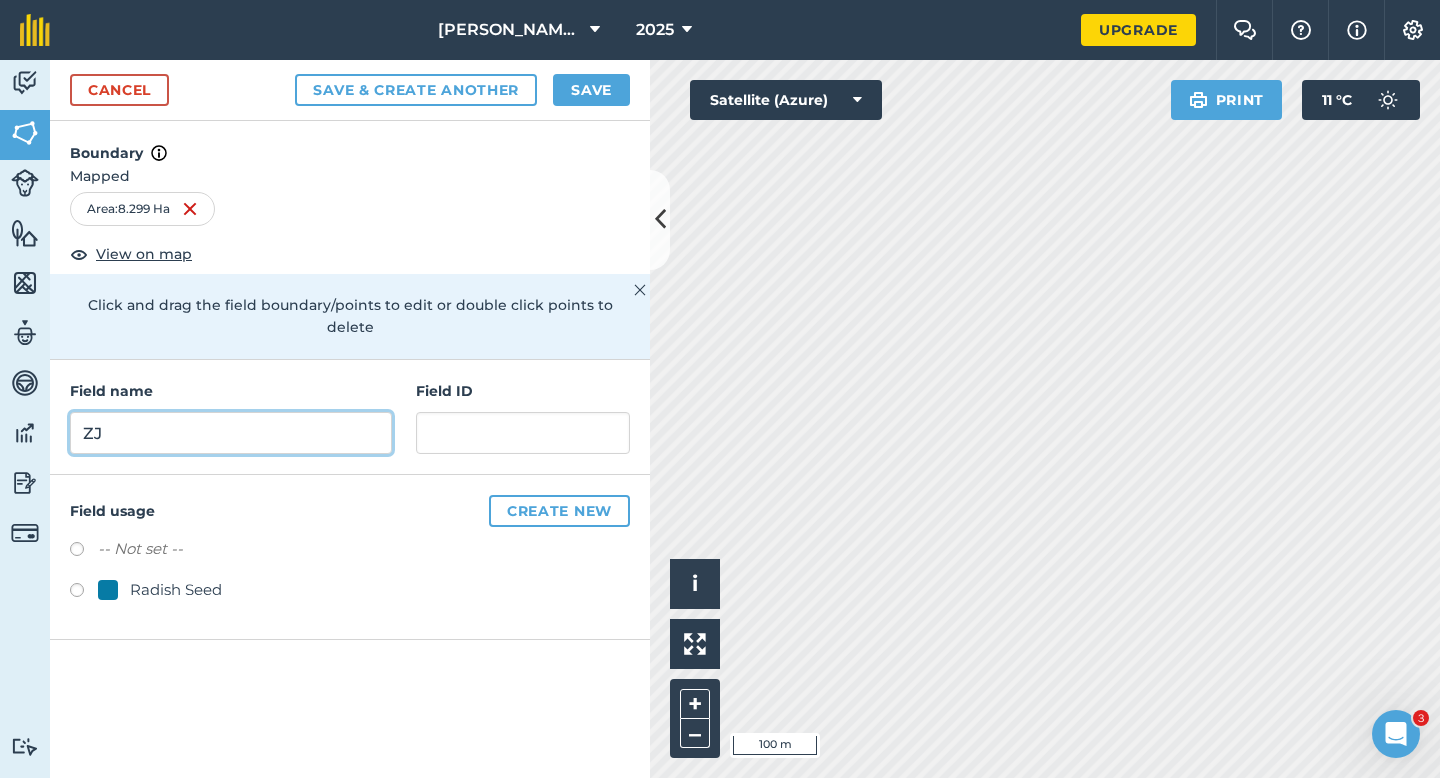 type on "ZJ" 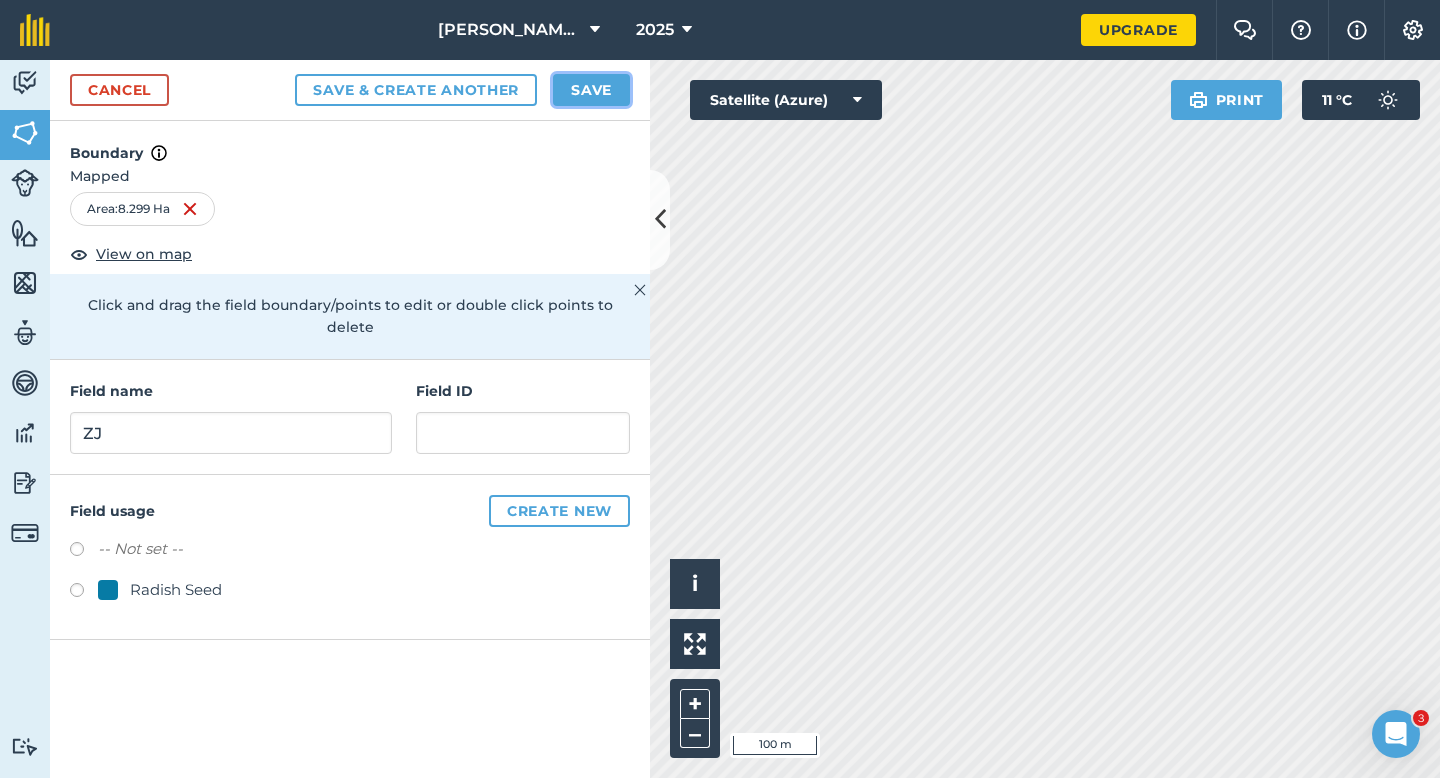 click on "Save" at bounding box center [591, 90] 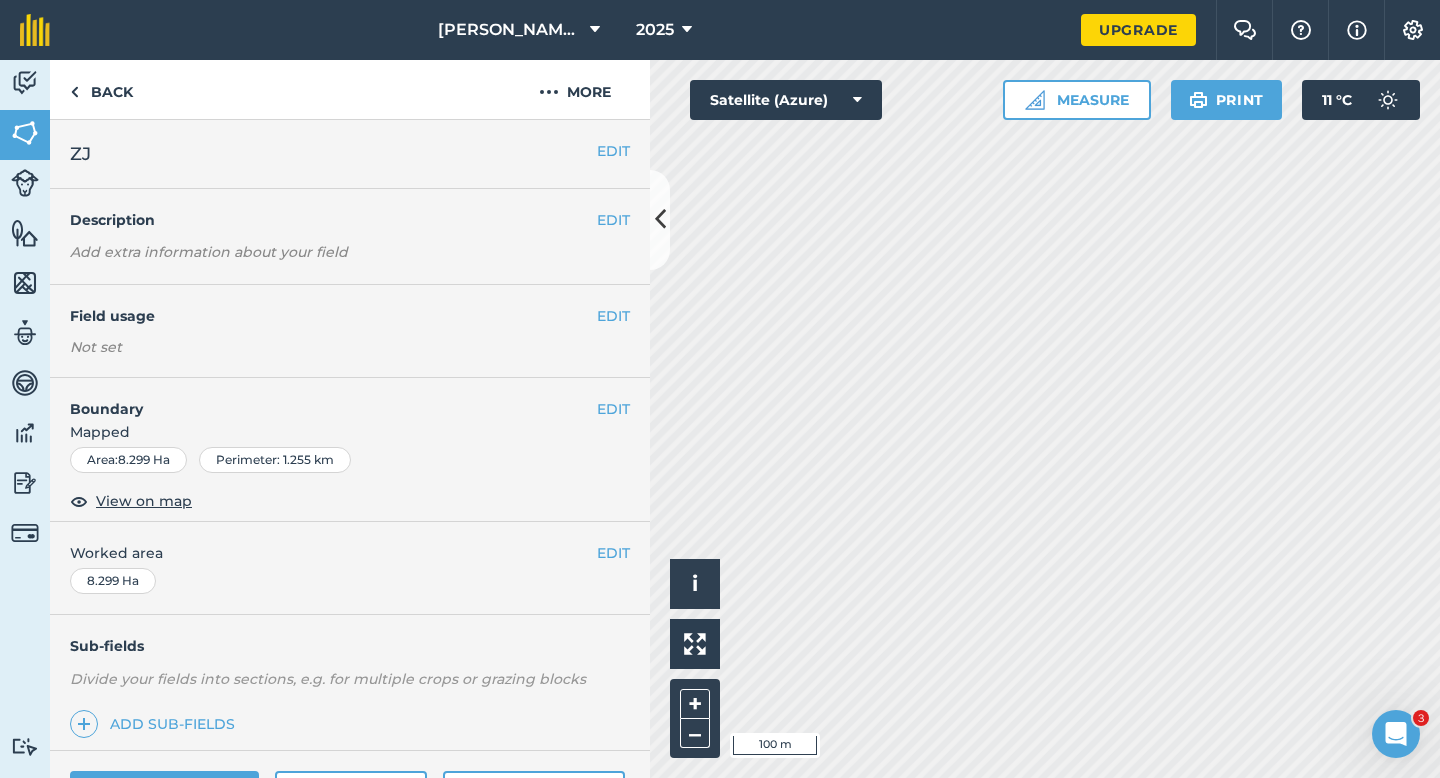 click on "EDIT Worked area 8.299   Ha" at bounding box center (350, 568) 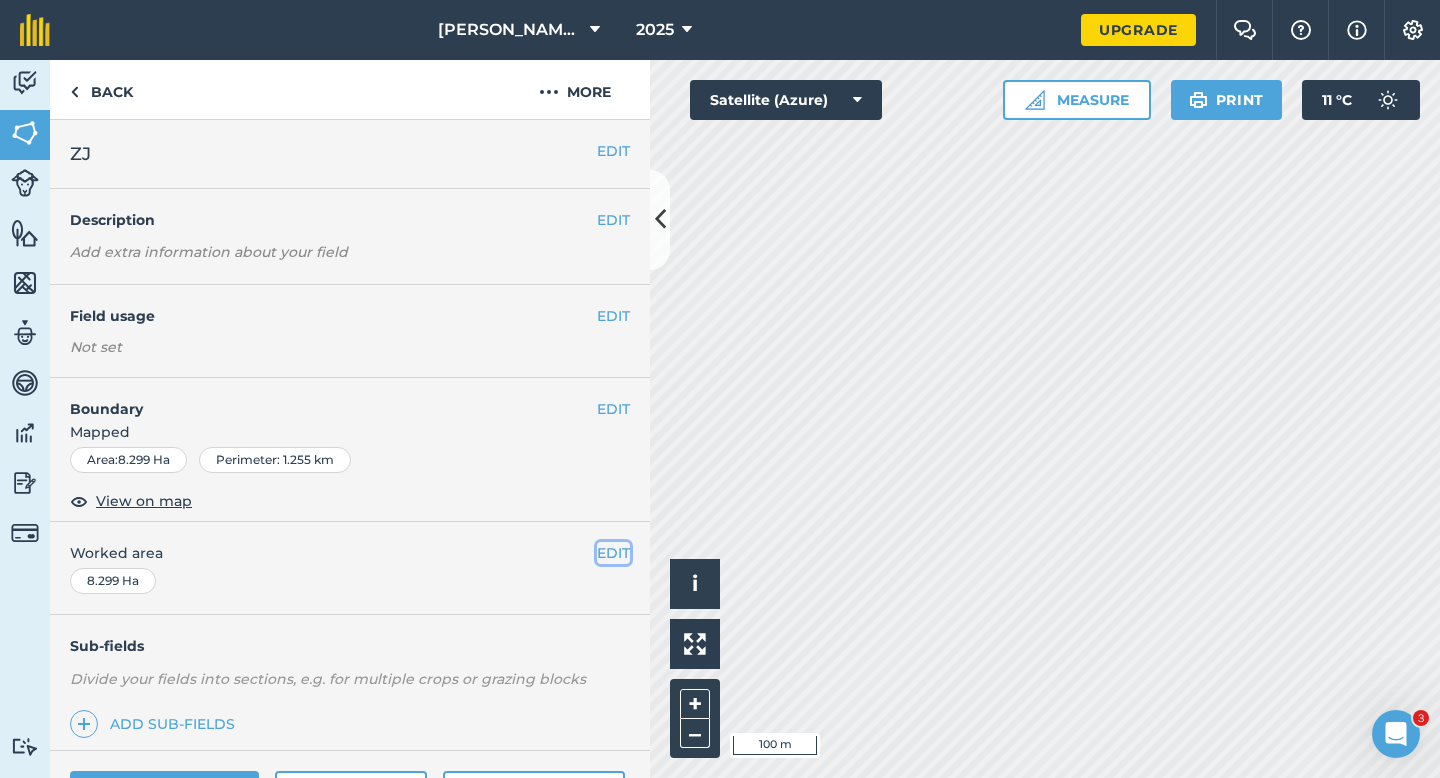 click on "EDIT" at bounding box center [613, 553] 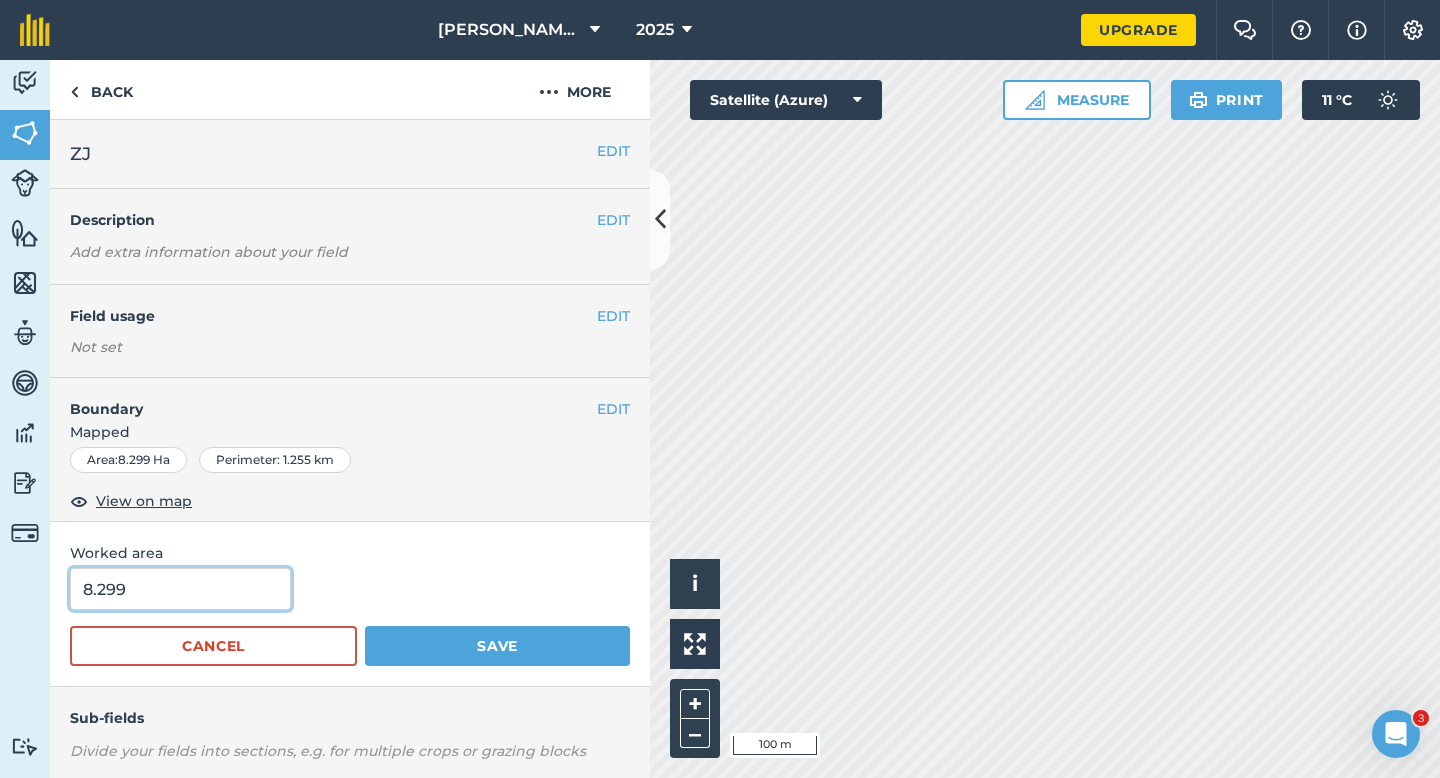 click on "8.299" at bounding box center (180, 589) 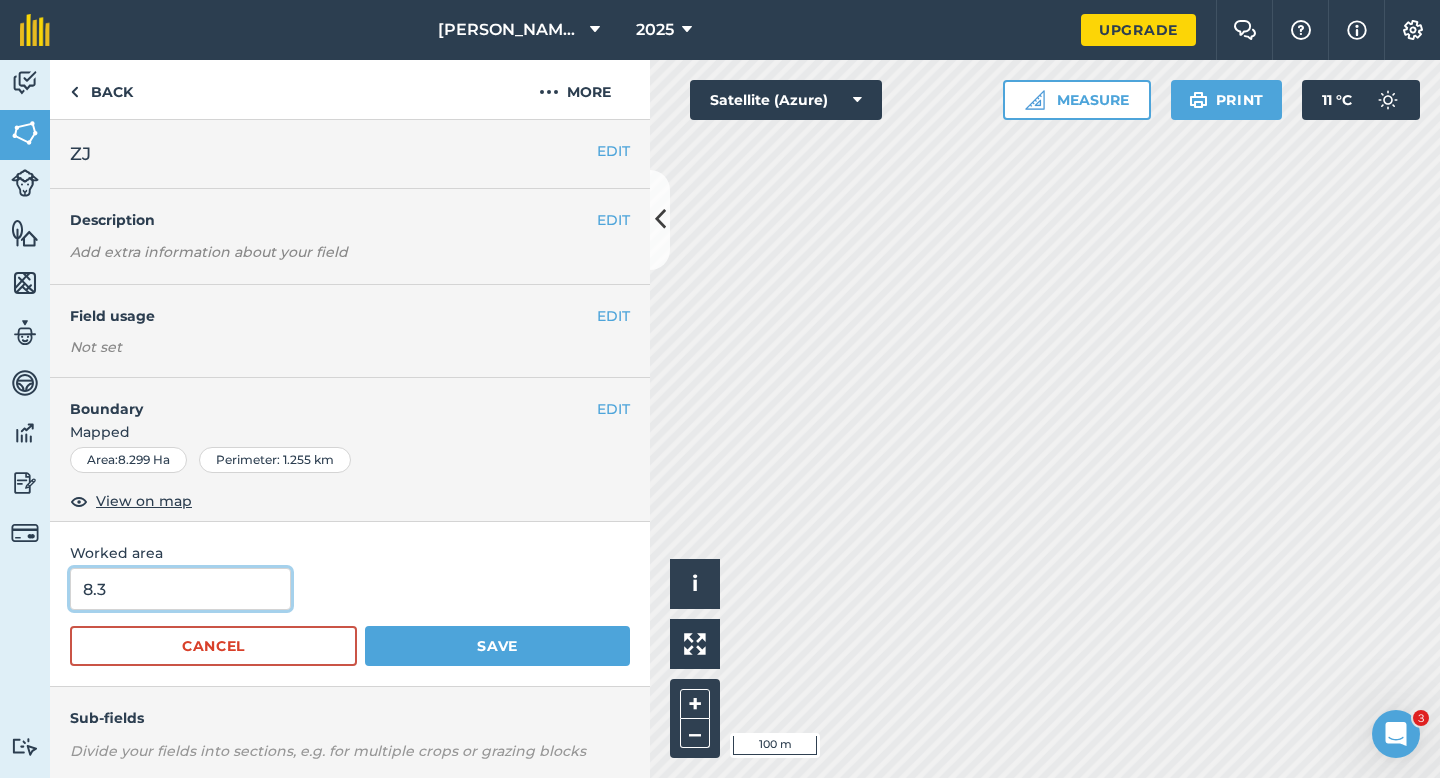 type on "8.3" 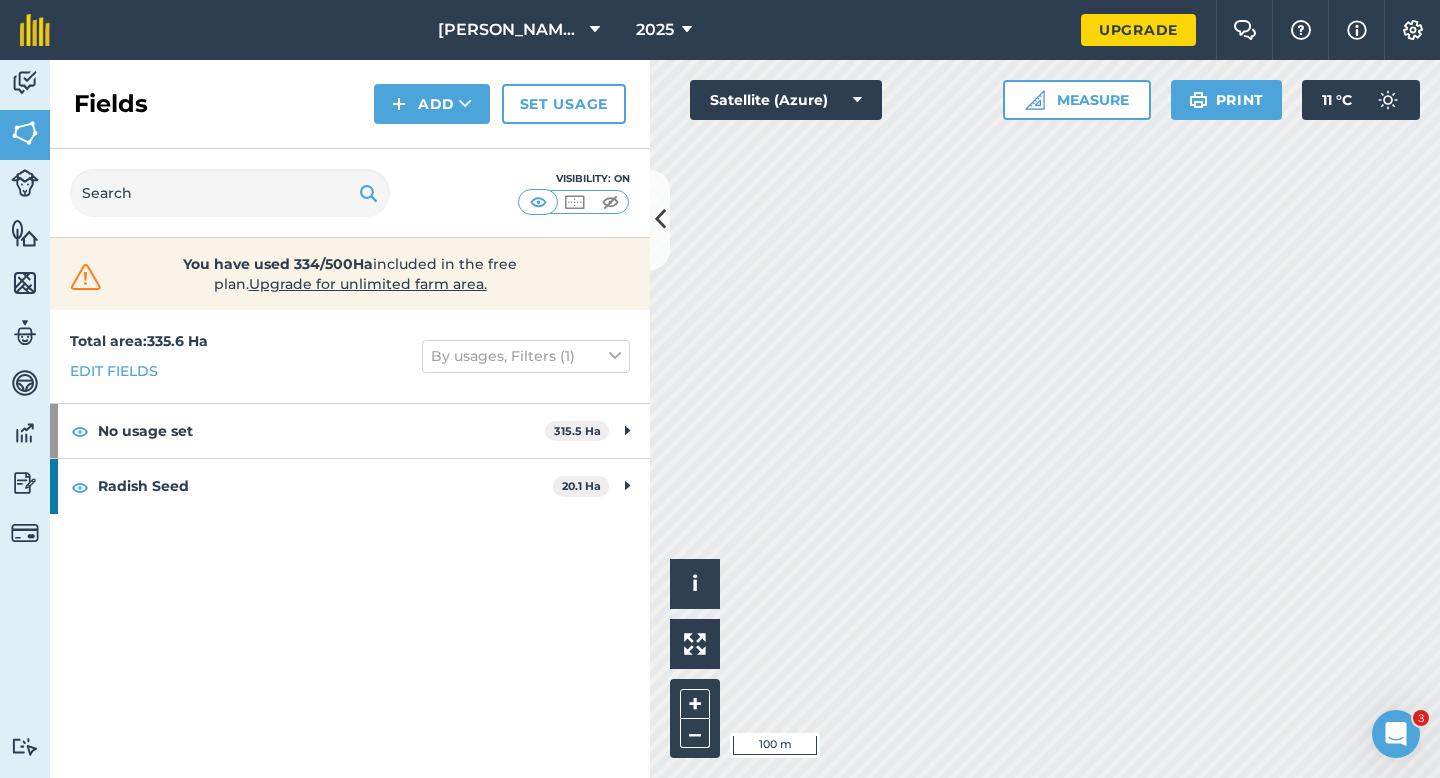 click on "Fields   Add   Set usage" at bounding box center (350, 104) 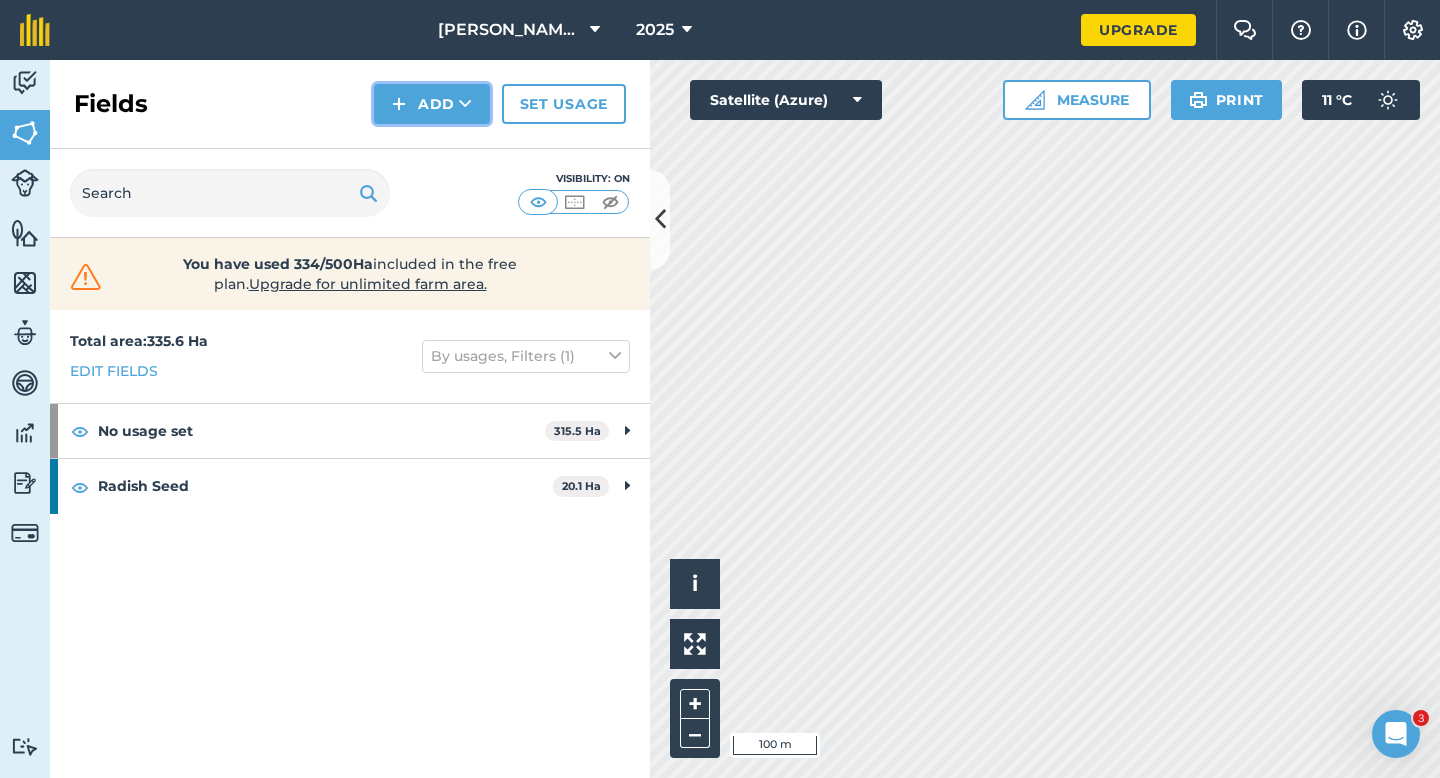 click on "Add" at bounding box center [432, 104] 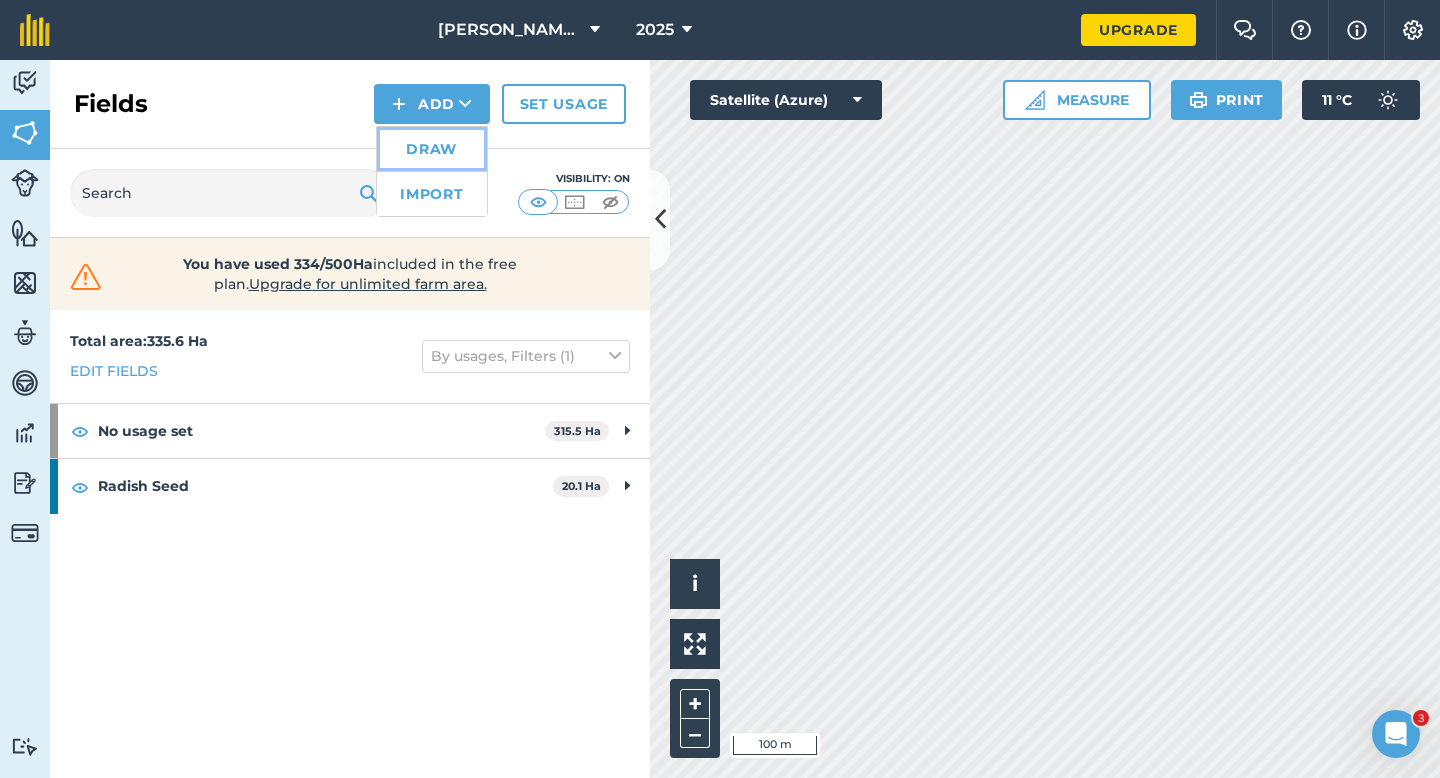 click on "Draw" at bounding box center [432, 149] 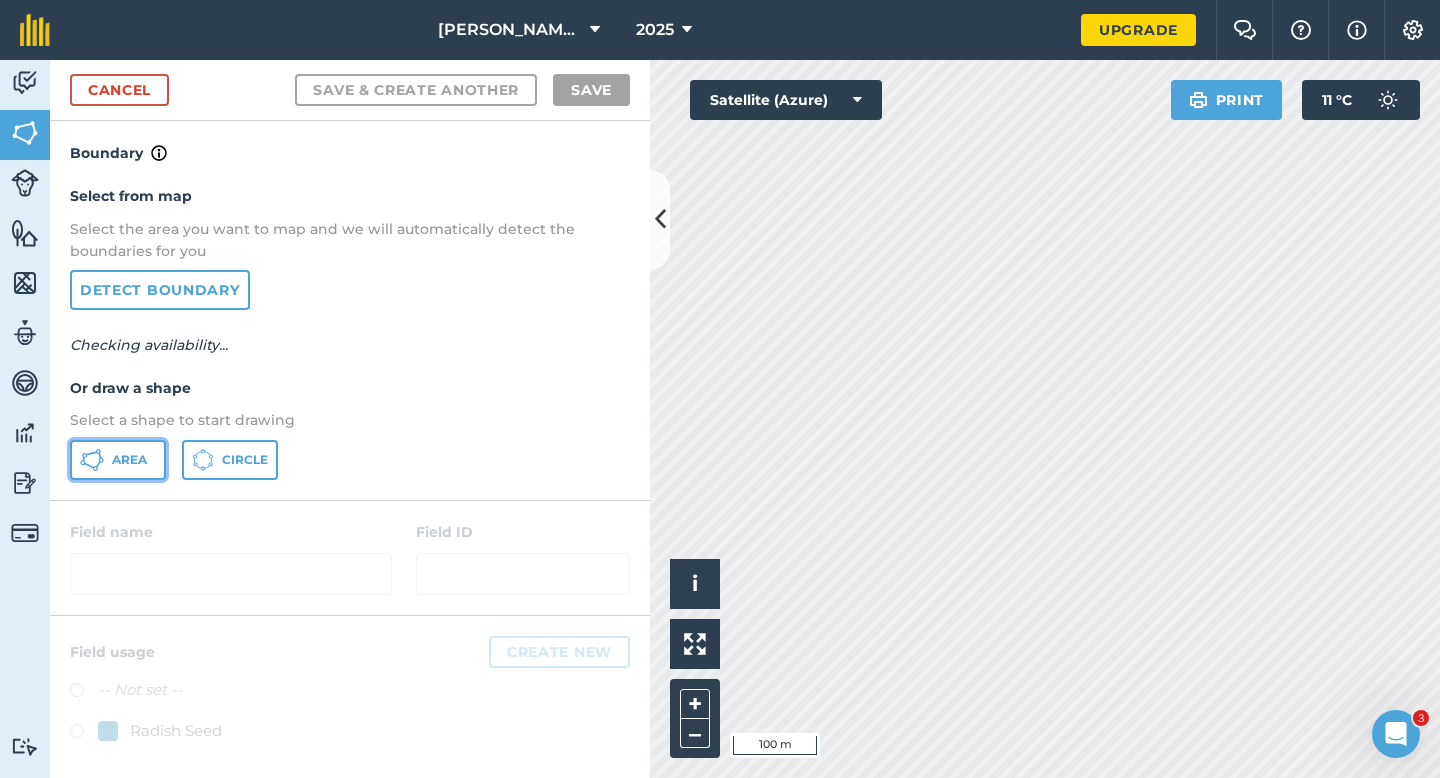 click on "Area" at bounding box center (118, 460) 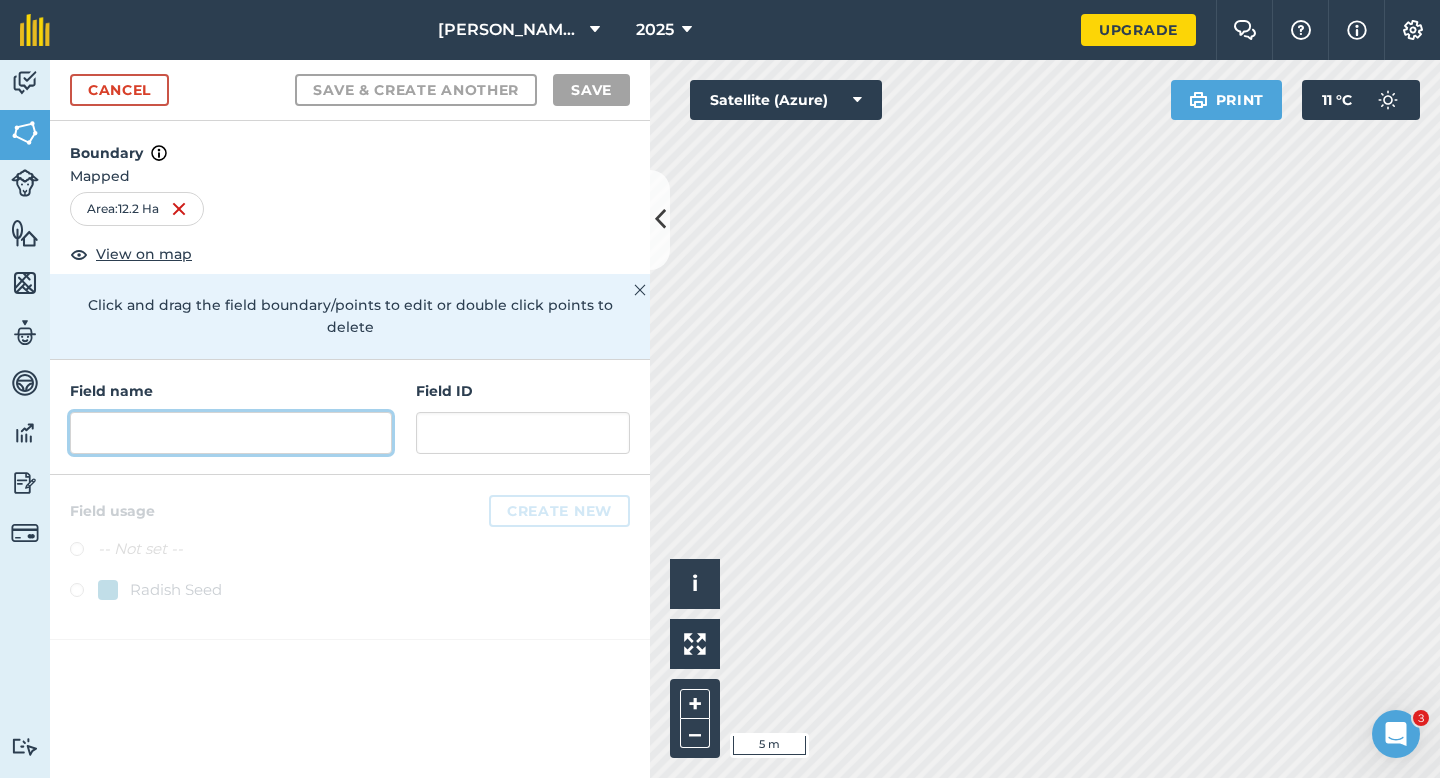 click at bounding box center [231, 433] 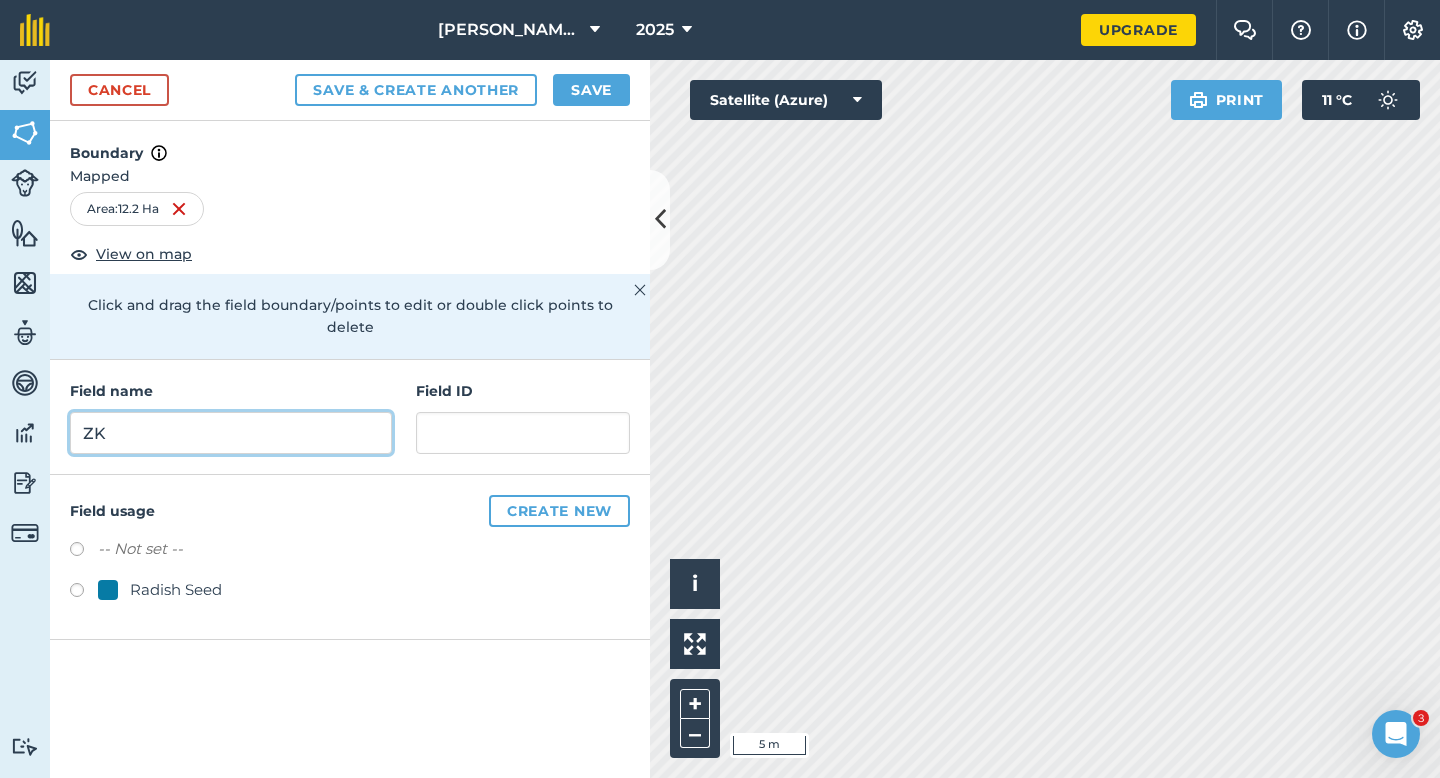 type on "ZK" 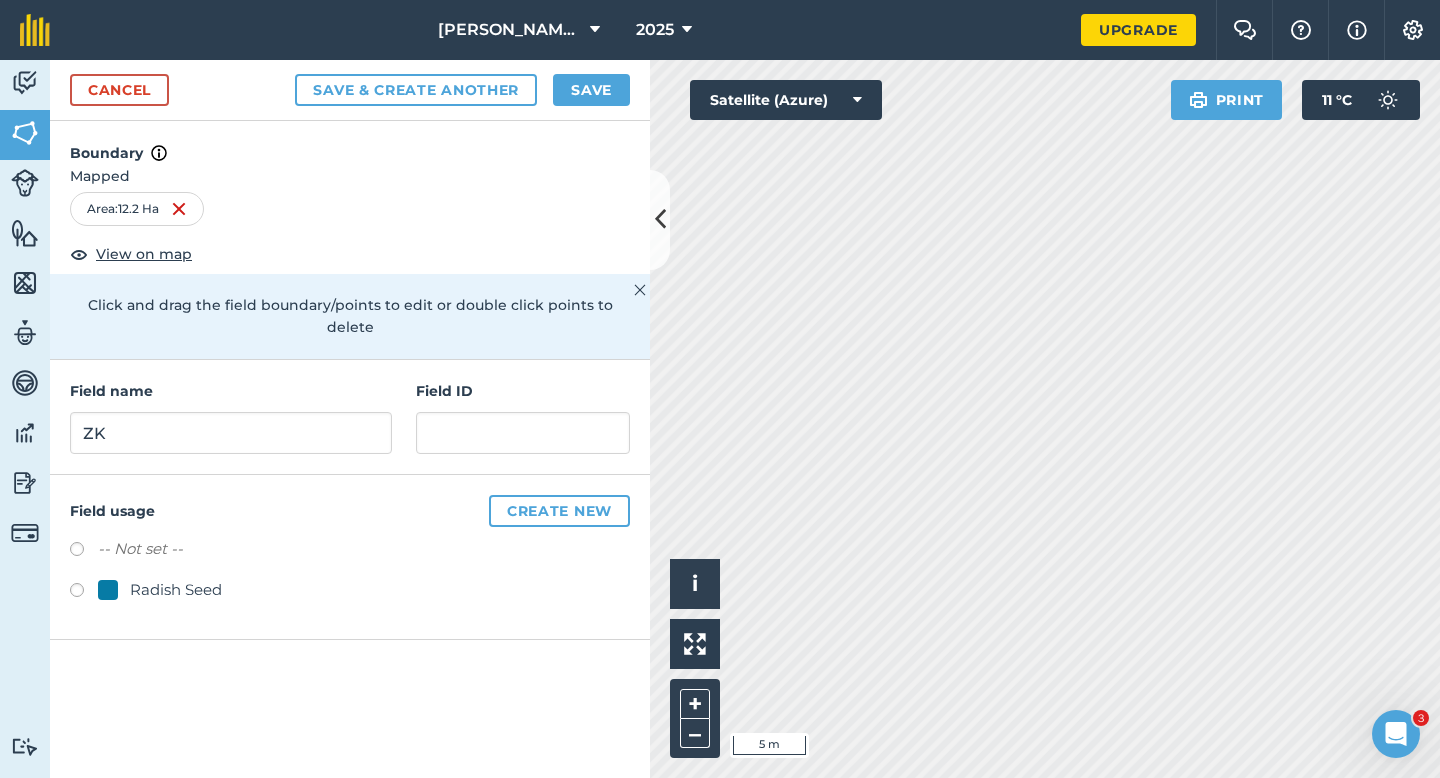 click on "Cancel Save & Create Another Save" at bounding box center [350, 90] 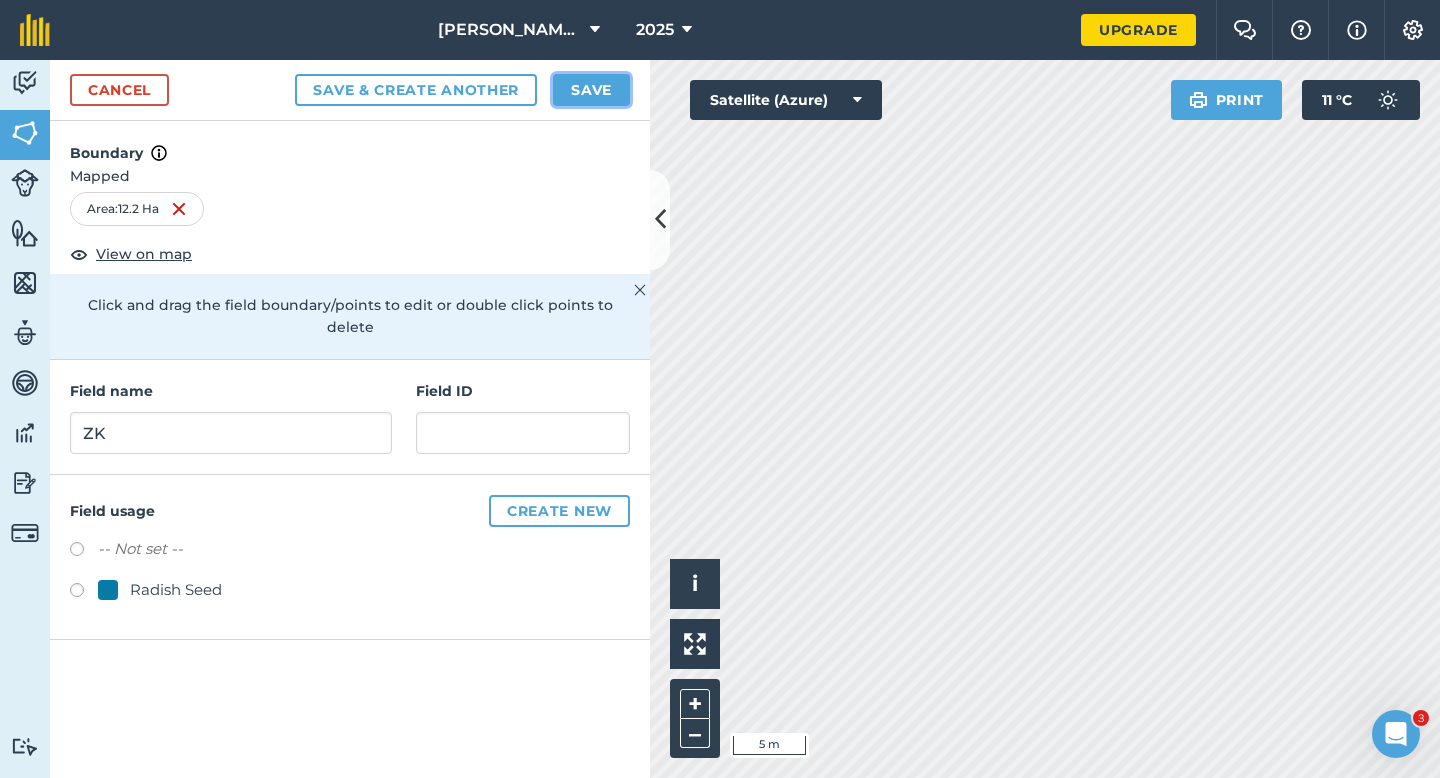 click on "Save" at bounding box center (591, 90) 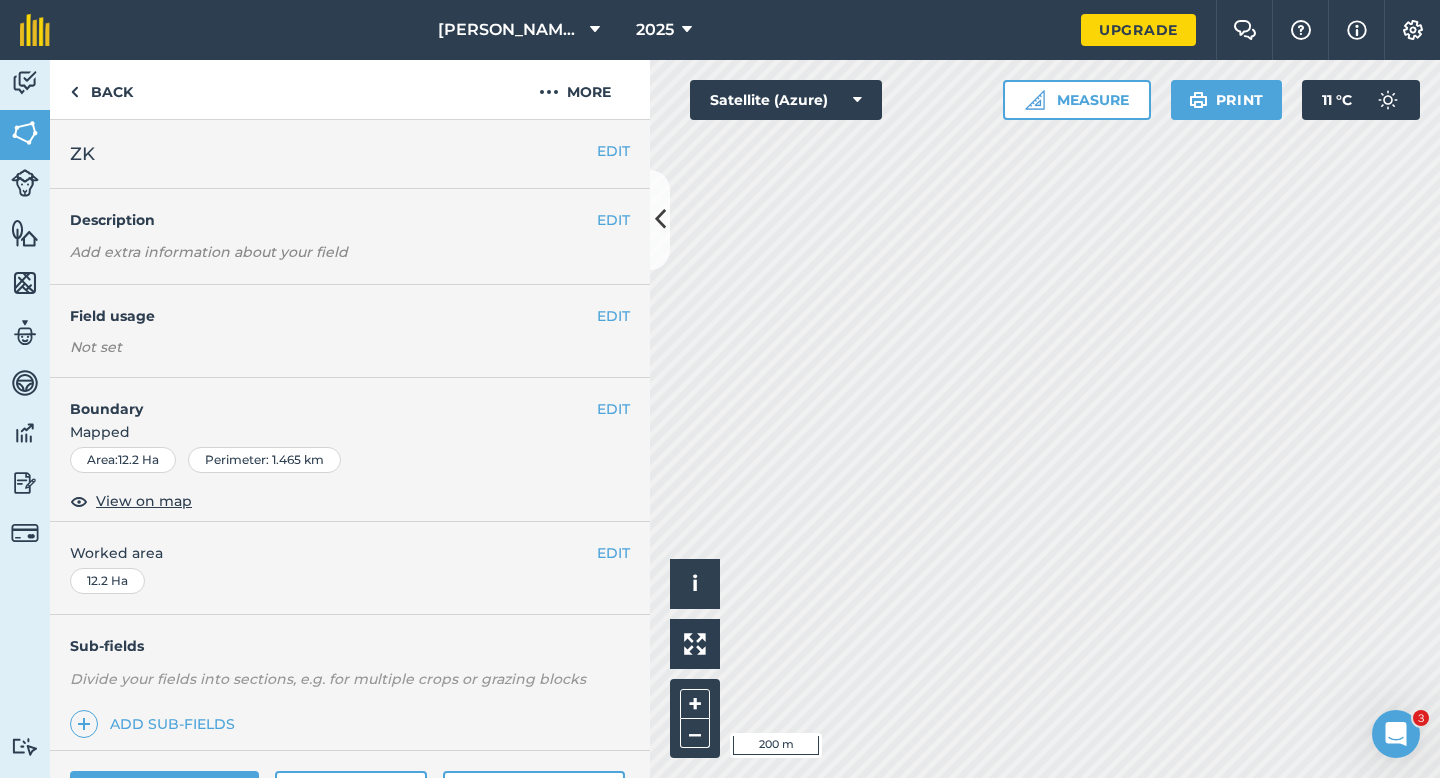 click on "Worked area" at bounding box center (350, 553) 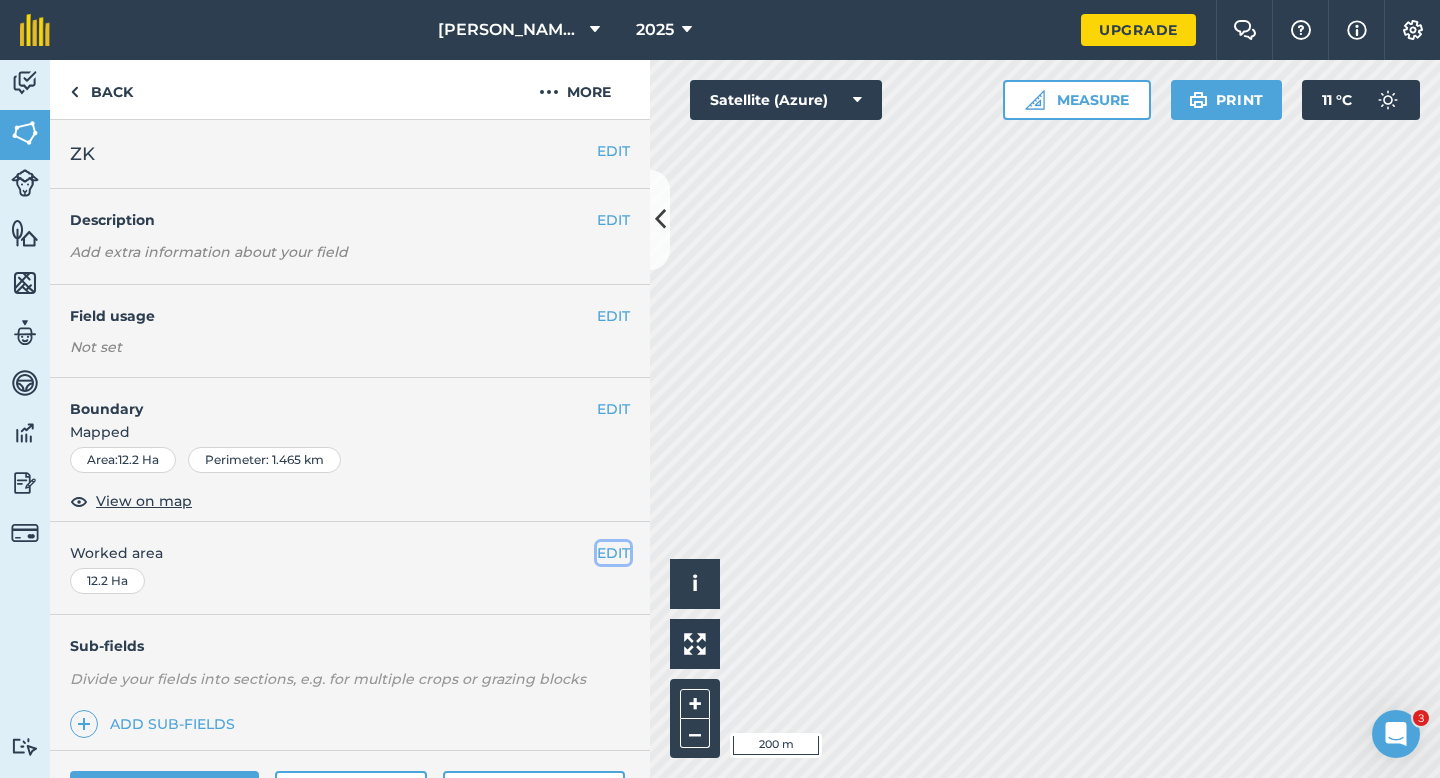 click on "EDIT" at bounding box center (613, 553) 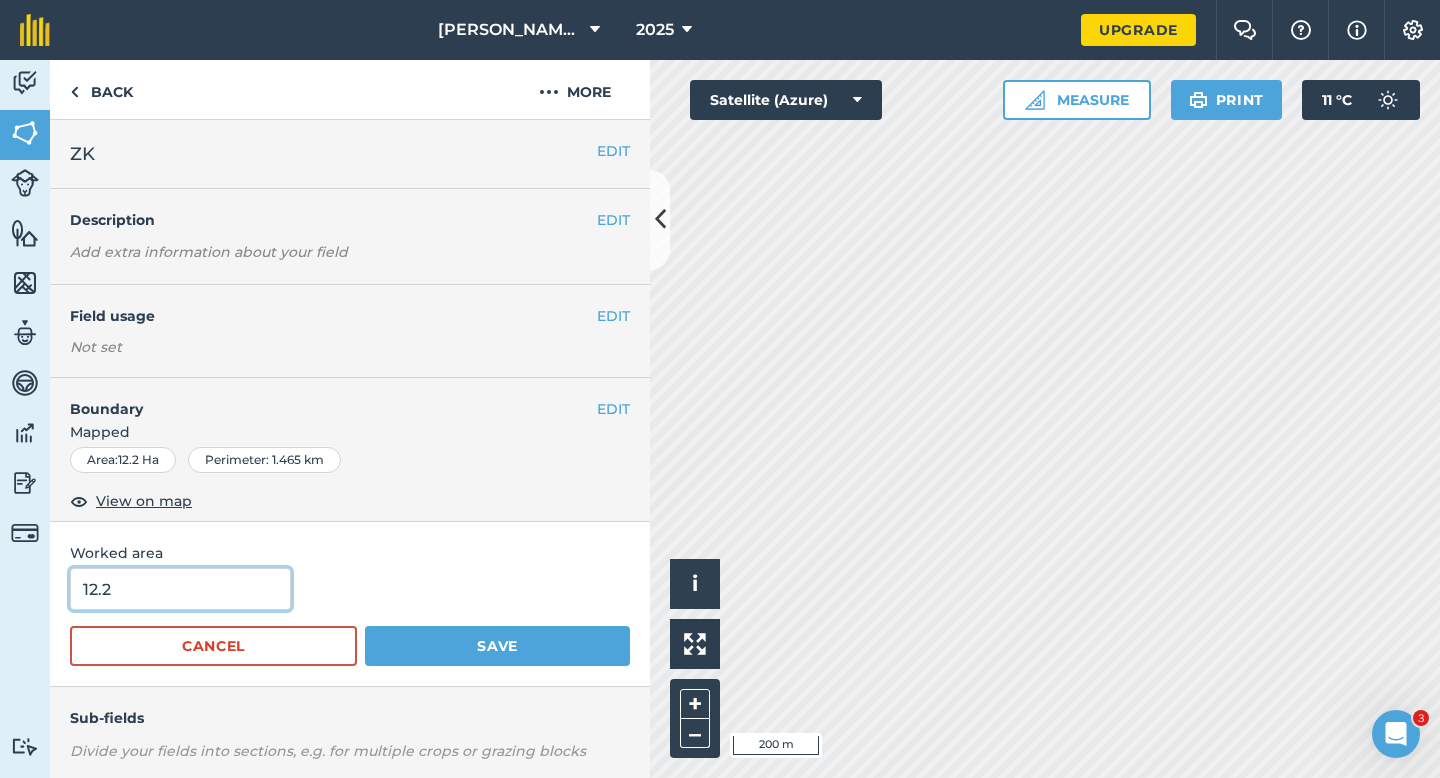 click on "12.2" at bounding box center (180, 589) 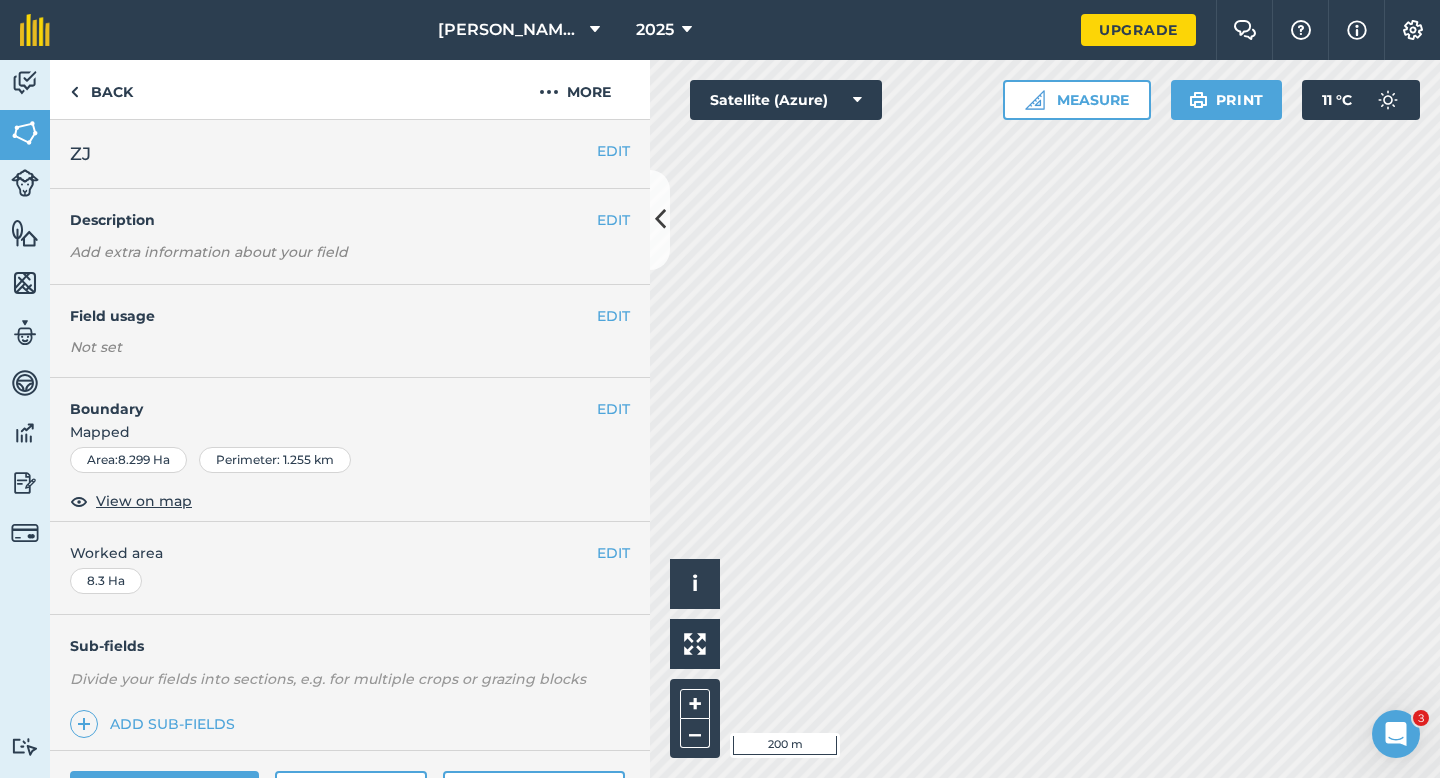 click on "EDIT ZJ" at bounding box center [350, 154] 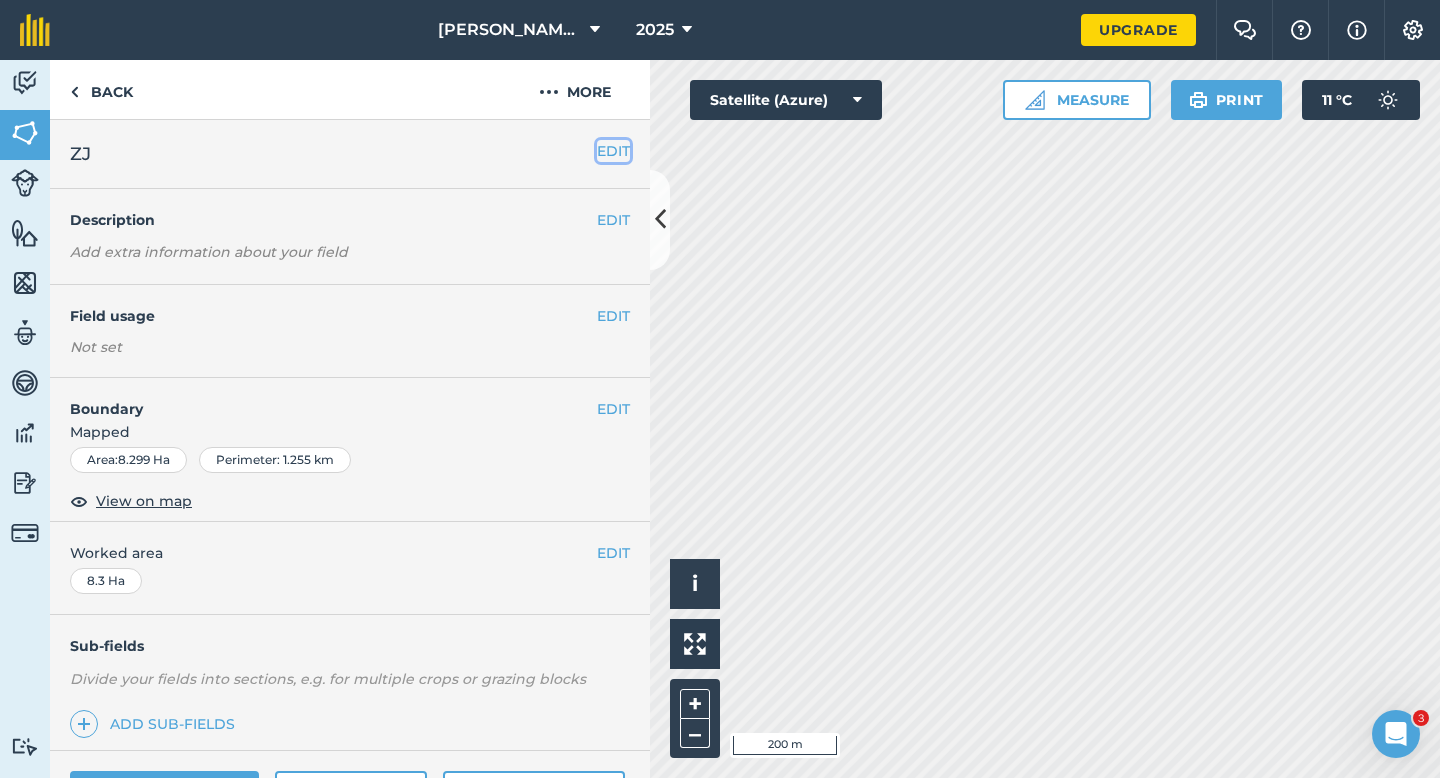 click on "EDIT" at bounding box center (613, 151) 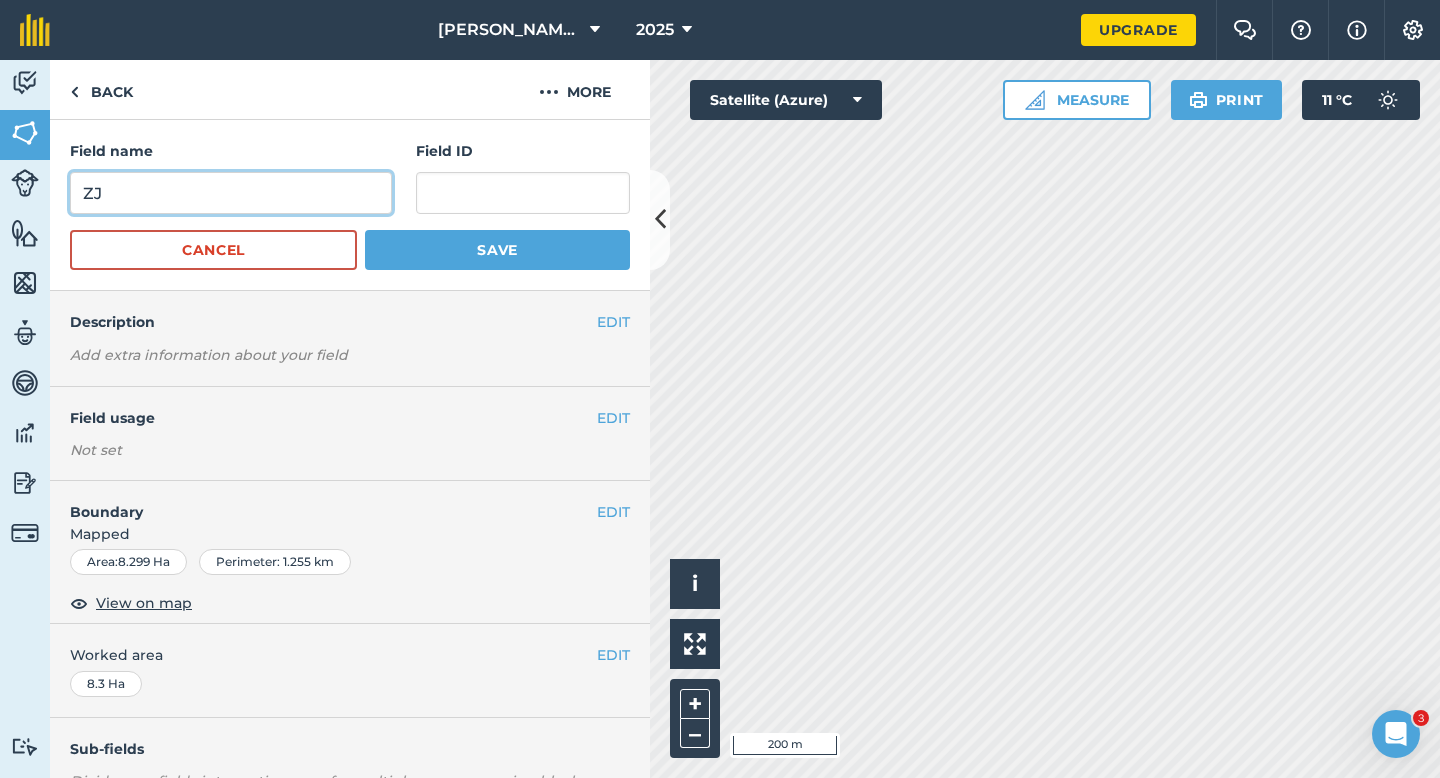click on "ZJ" at bounding box center (231, 193) 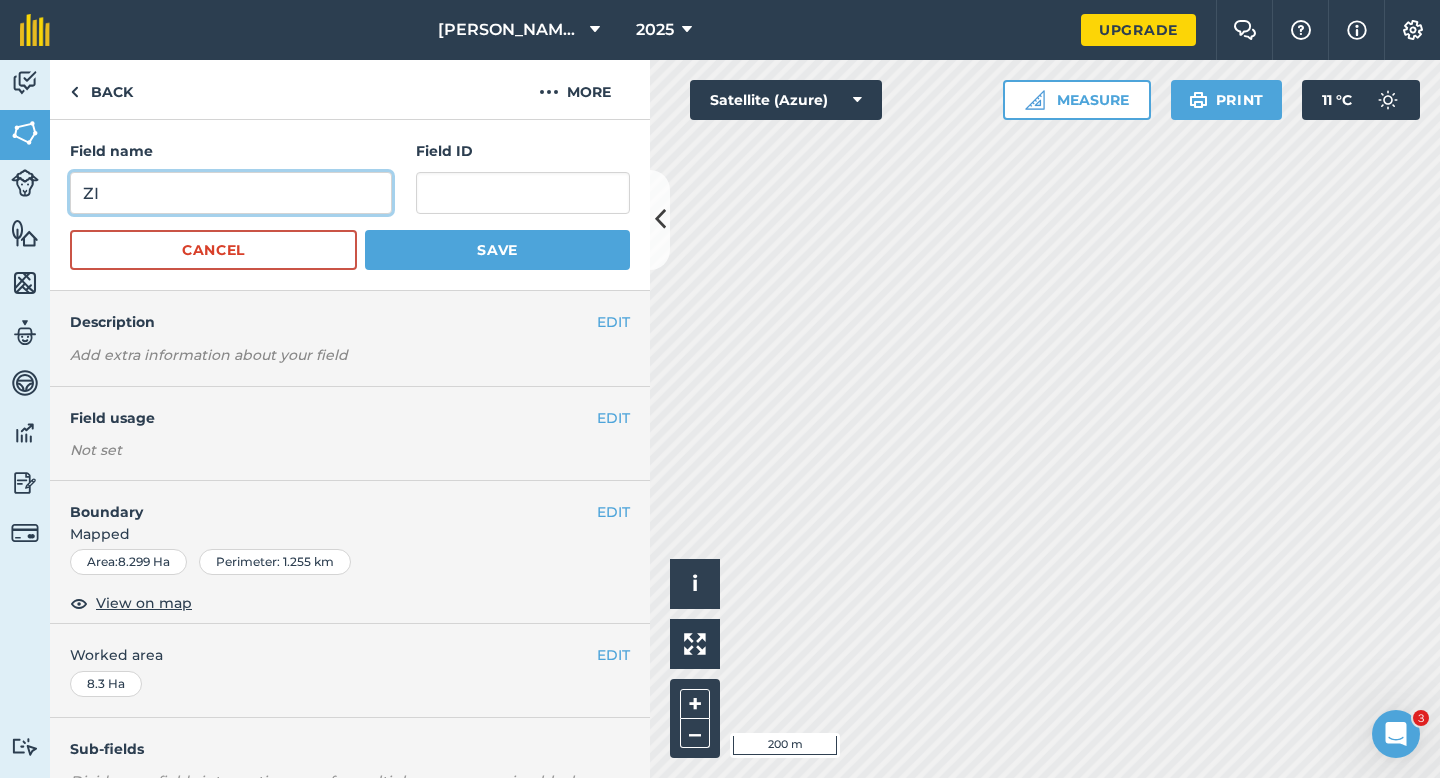 type on "ZI" 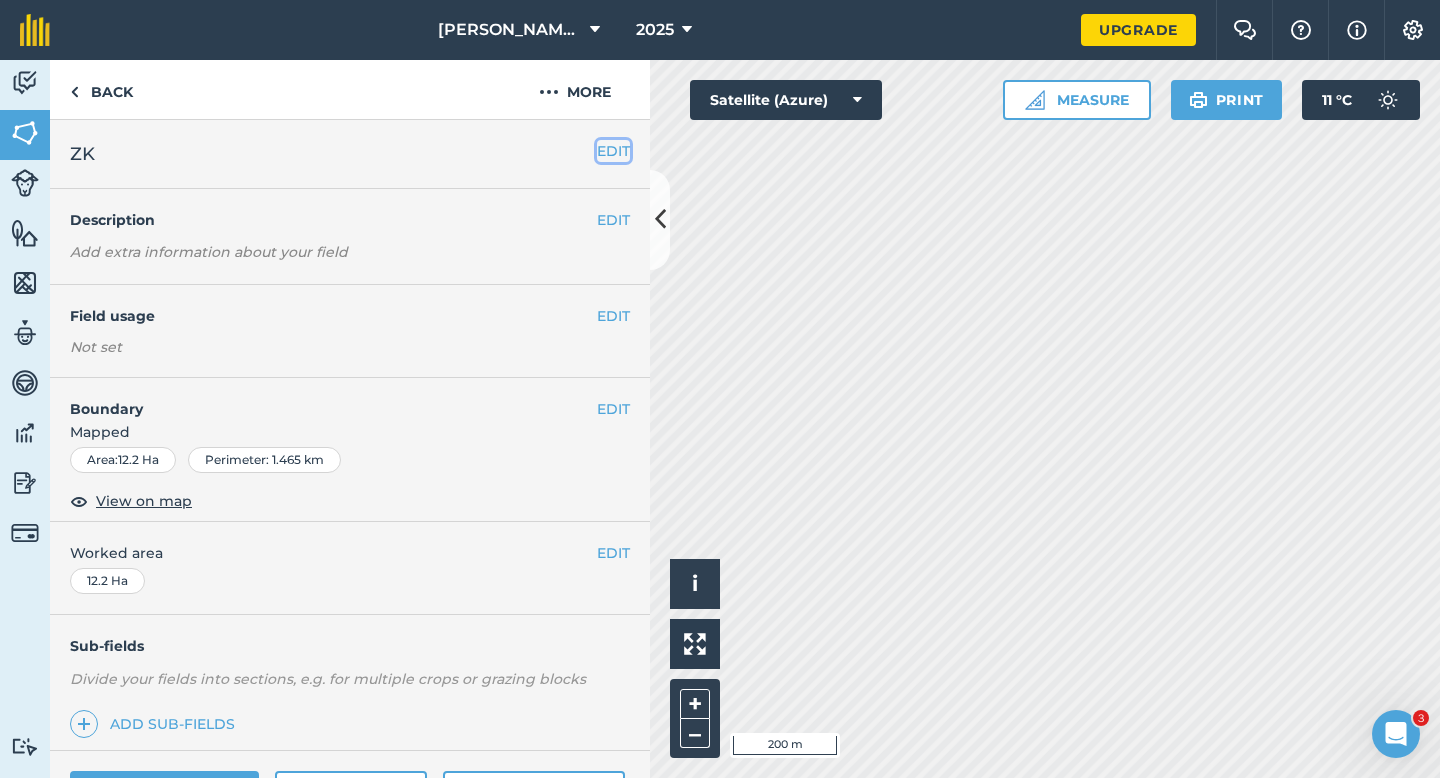 click on "EDIT" at bounding box center (613, 151) 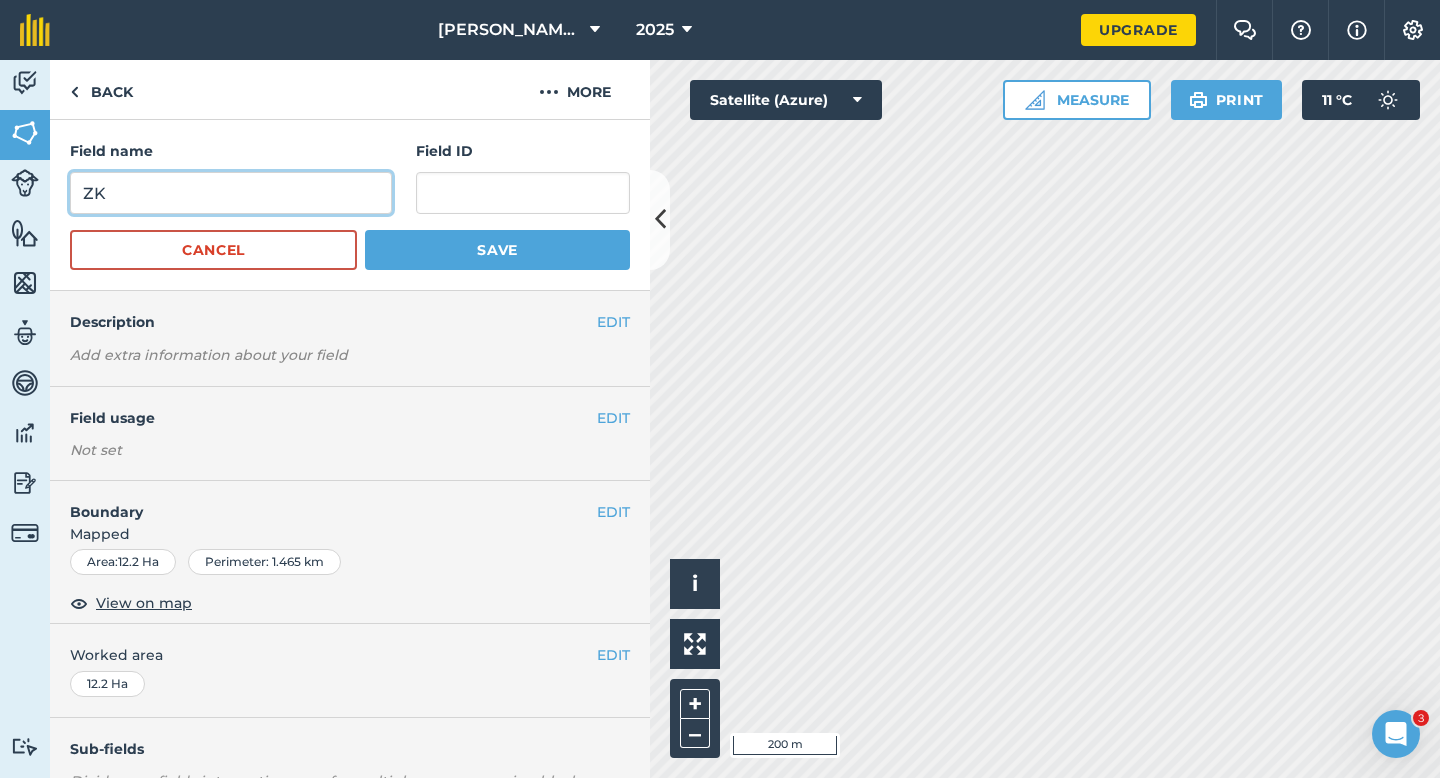 click on "ZK" at bounding box center [231, 193] 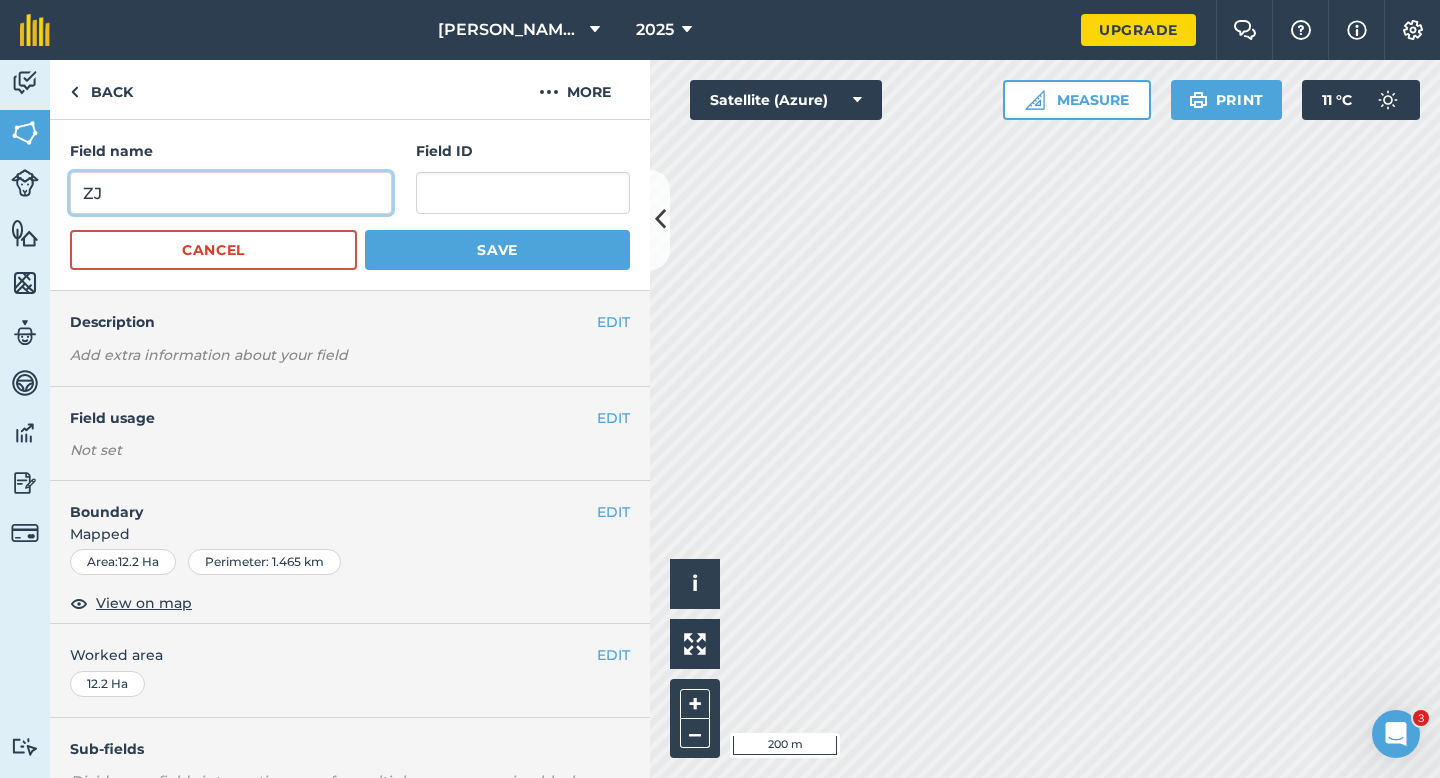 type on "ZJ" 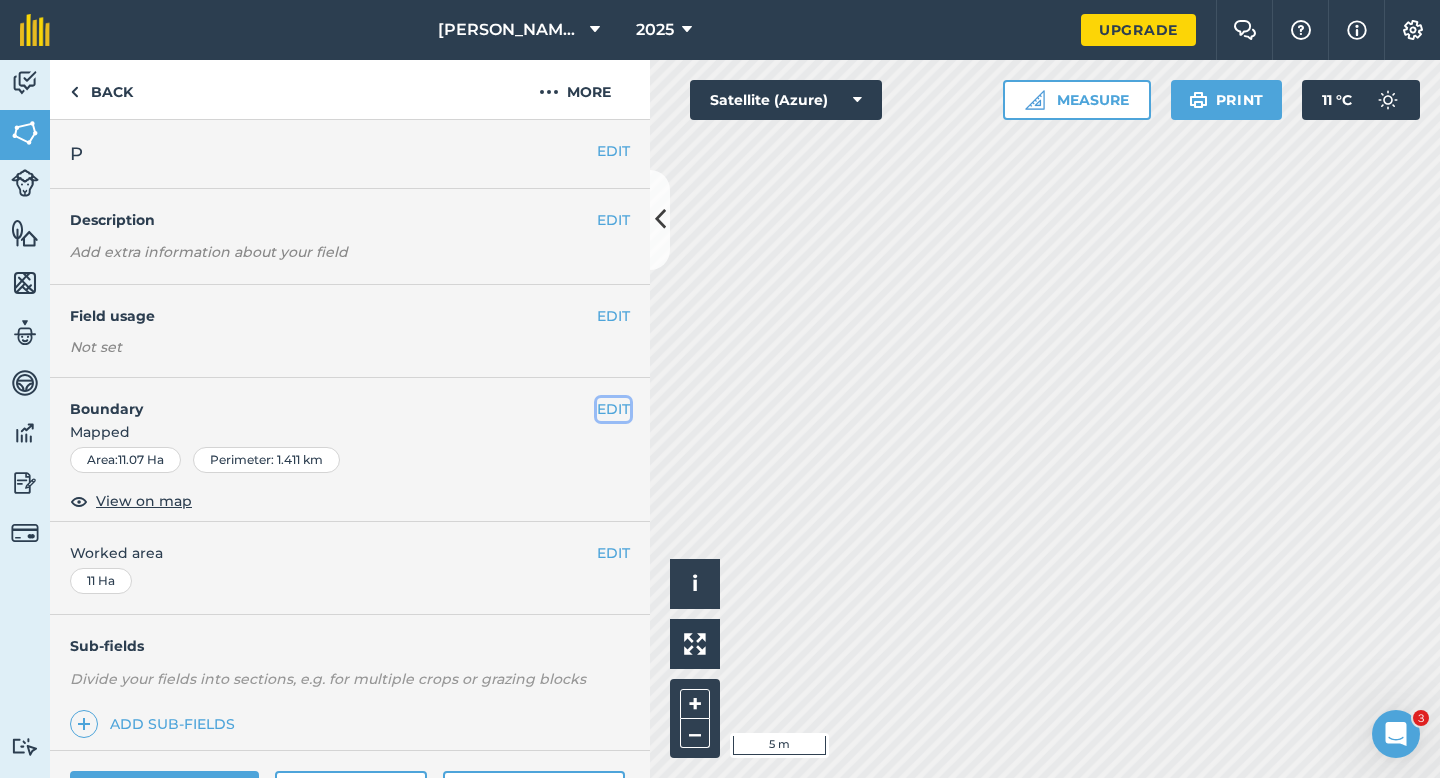 click on "EDIT" at bounding box center [613, 409] 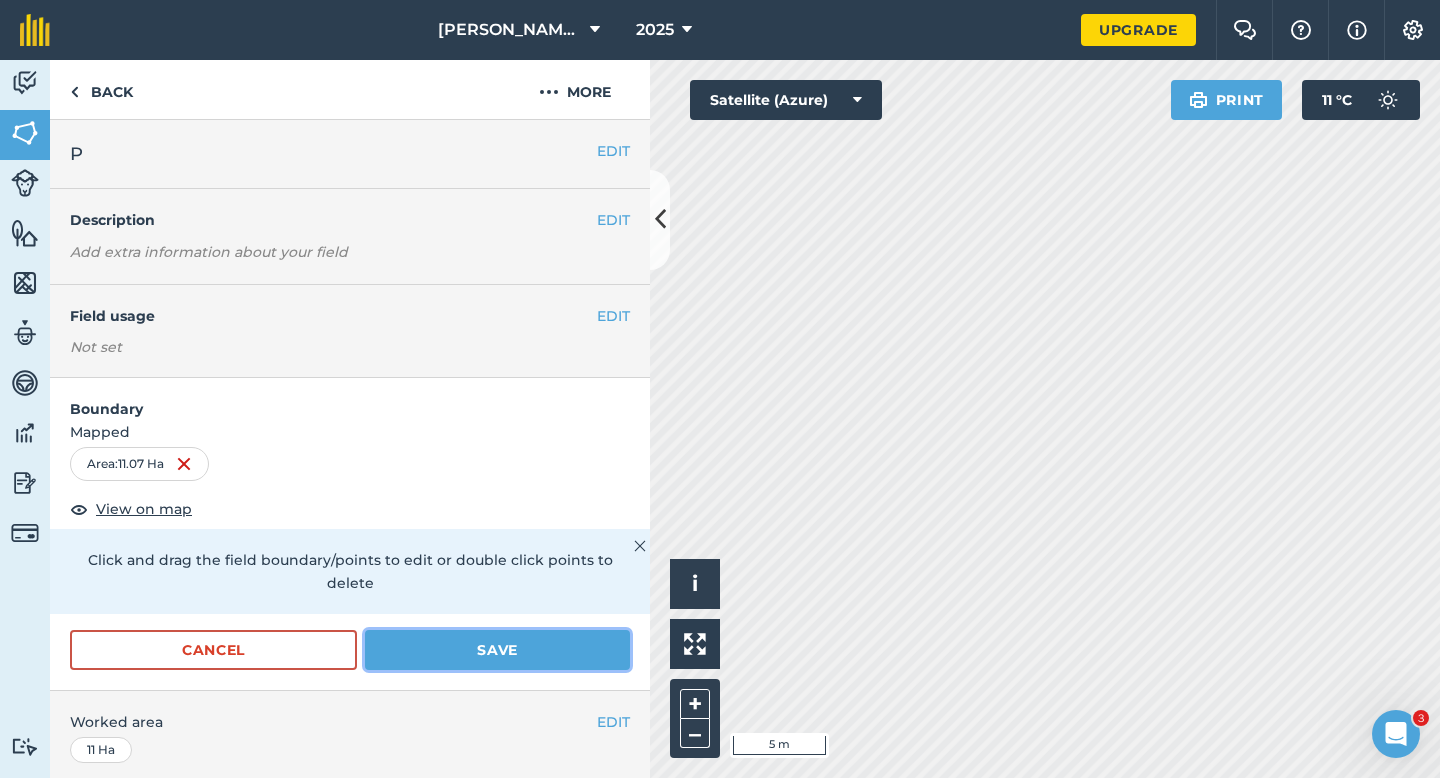 click on "Save" at bounding box center [497, 650] 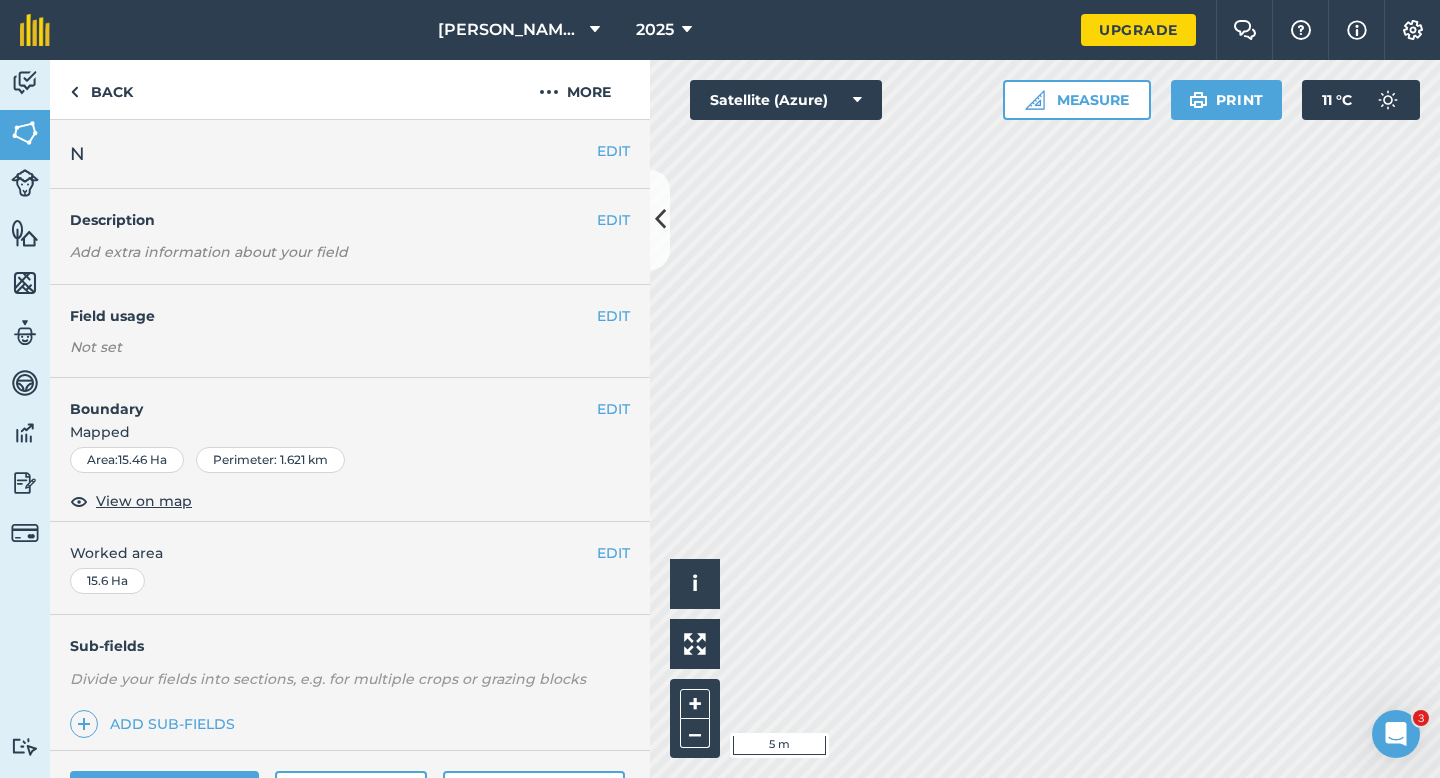 click on "EDIT Boundary   Mapped Area :  15.46   Ha Perimeter :   1.621   km   View on map" at bounding box center (350, 450) 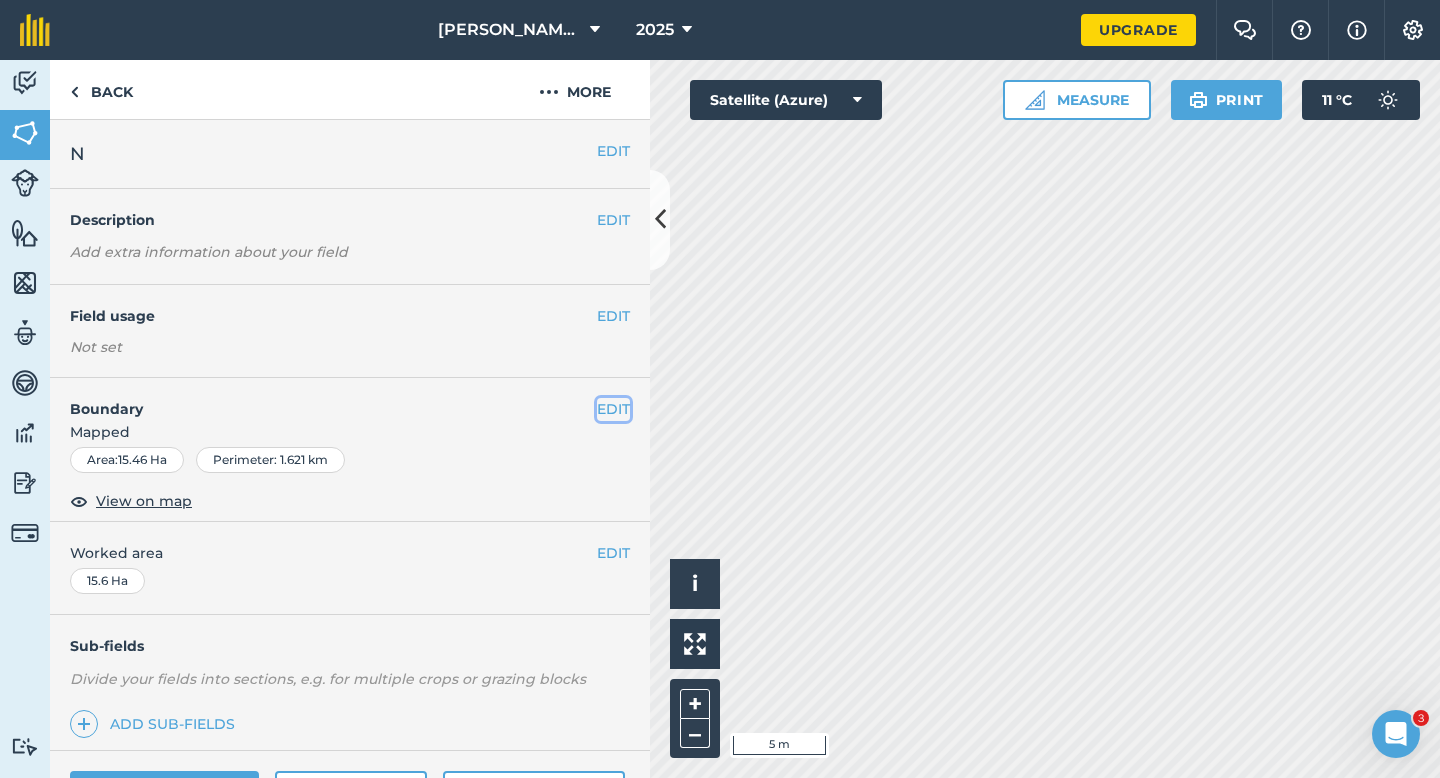 click on "EDIT" at bounding box center [613, 409] 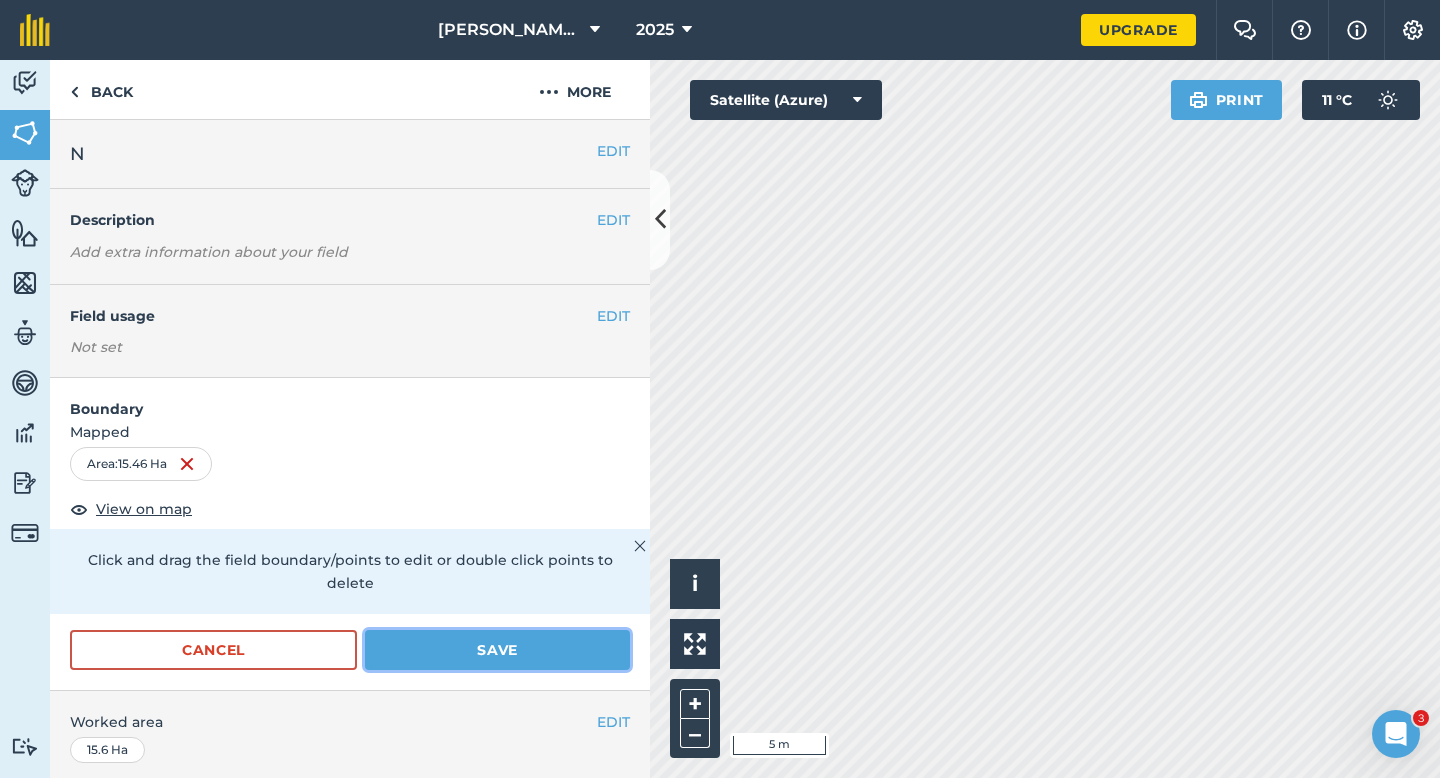 click on "Save" at bounding box center [497, 650] 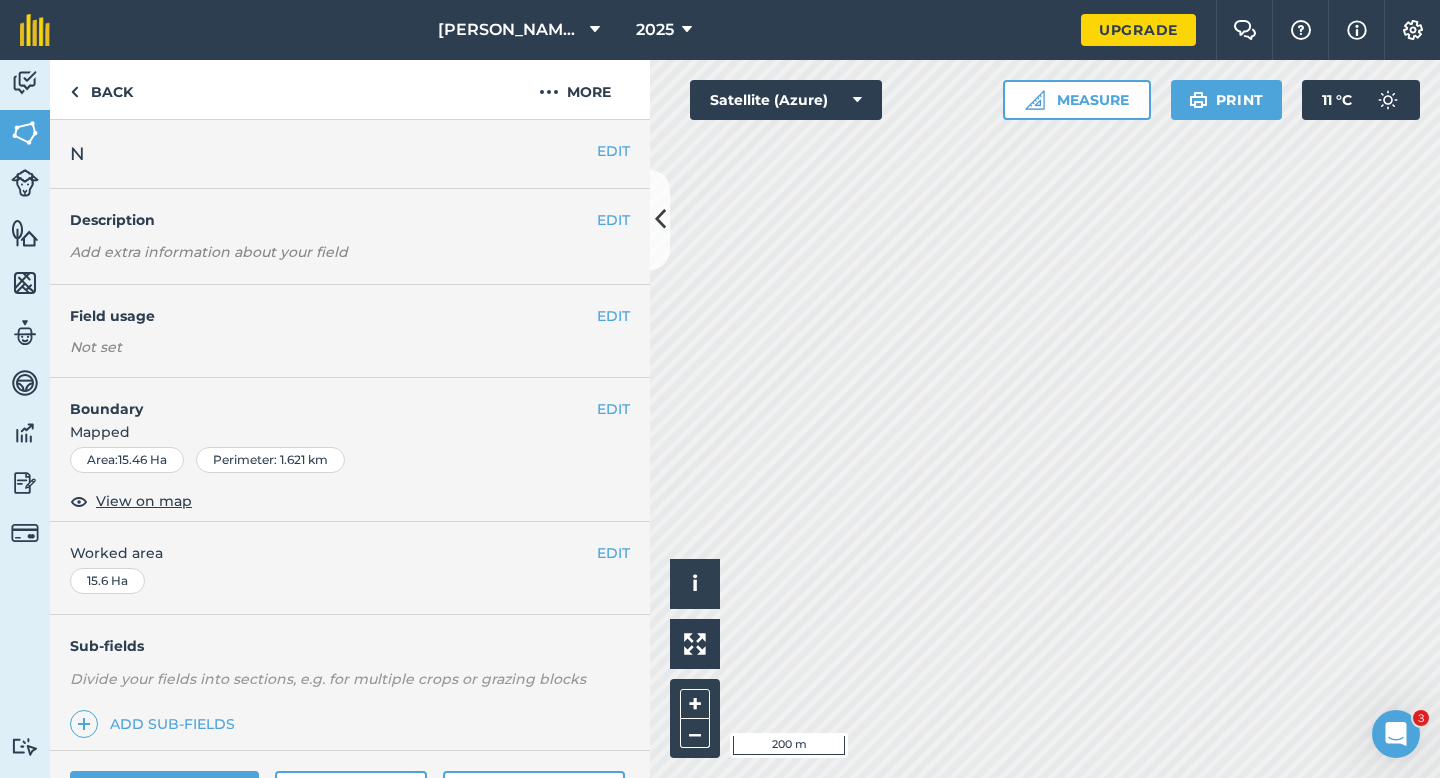 click on "EDIT Worked area 15.6   Ha" at bounding box center (350, 568) 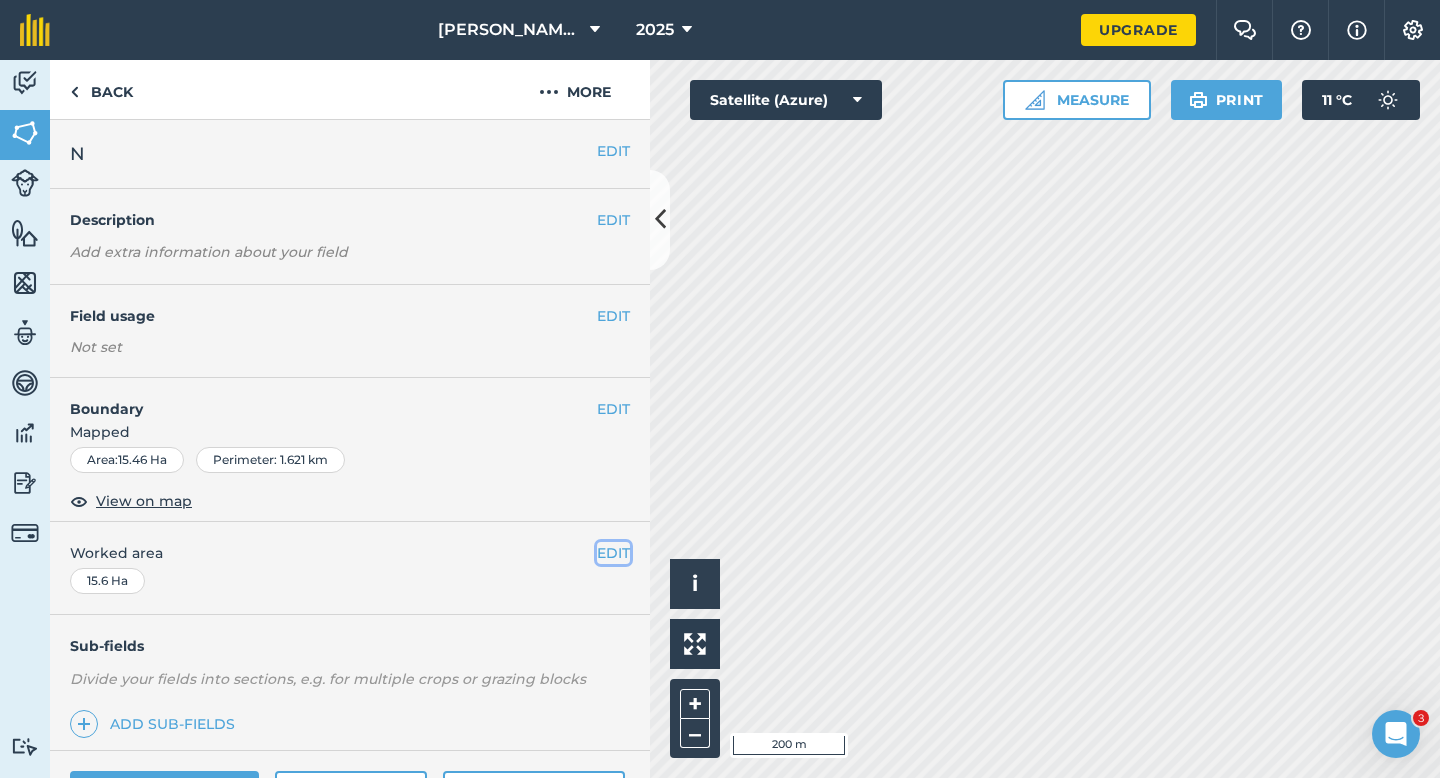 click on "EDIT" at bounding box center (613, 553) 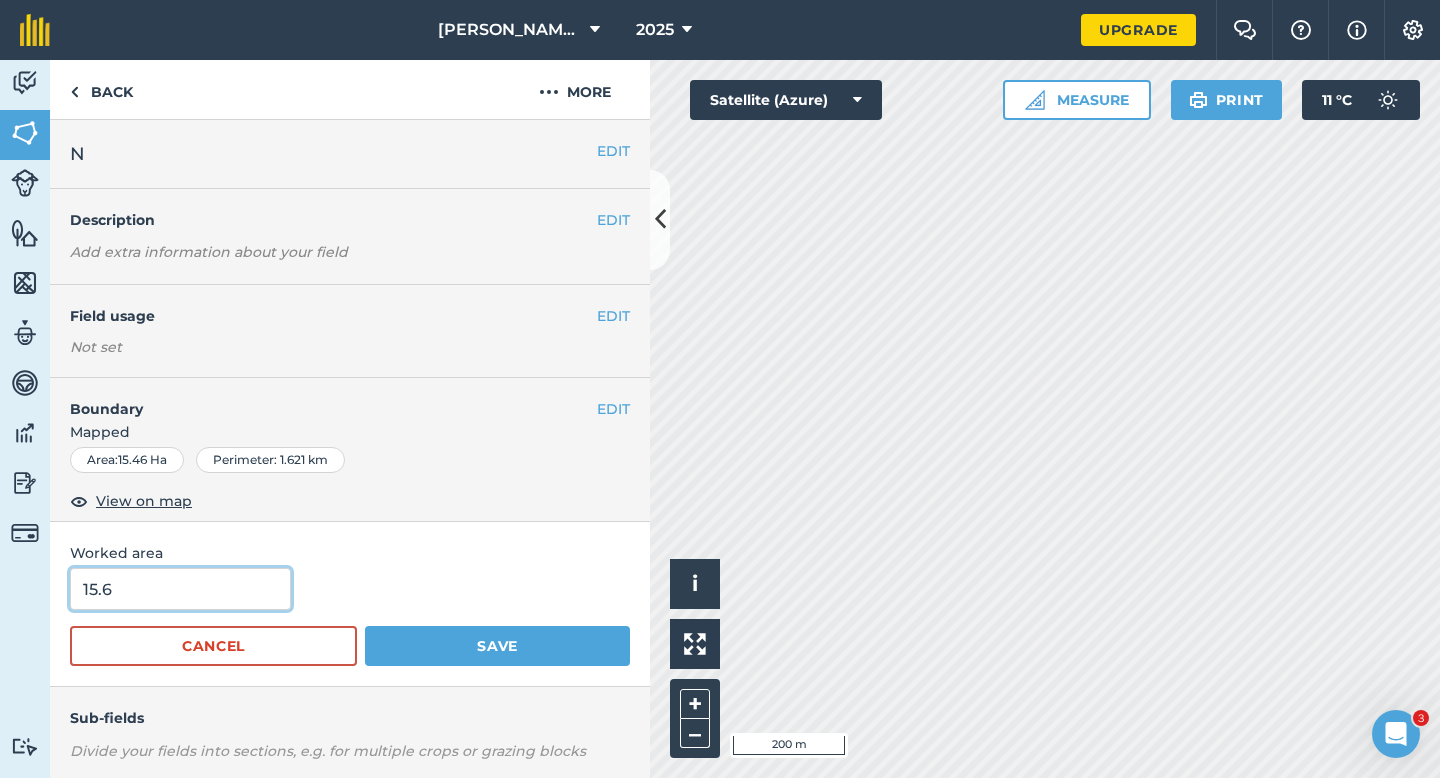 click on "15.6" at bounding box center [180, 589] 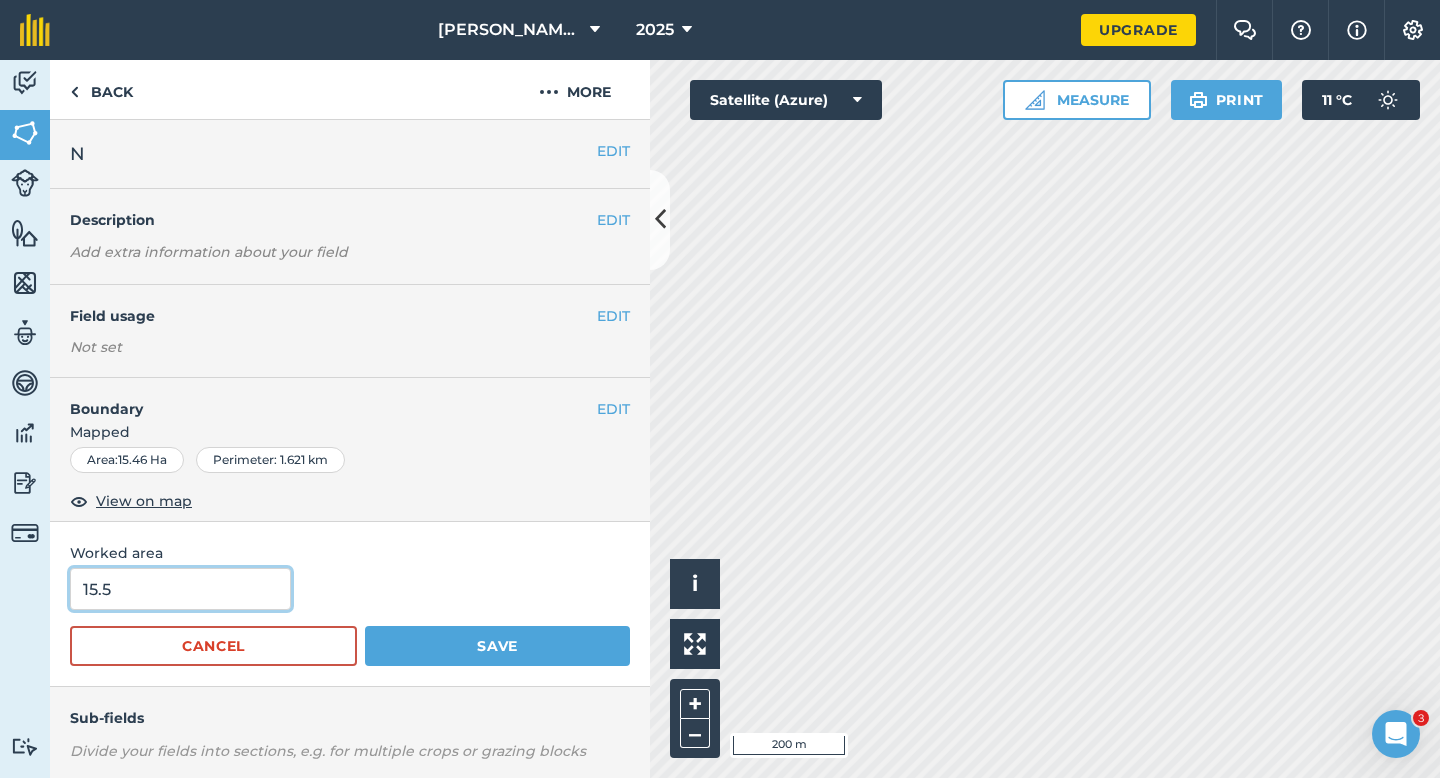 type on "15.5" 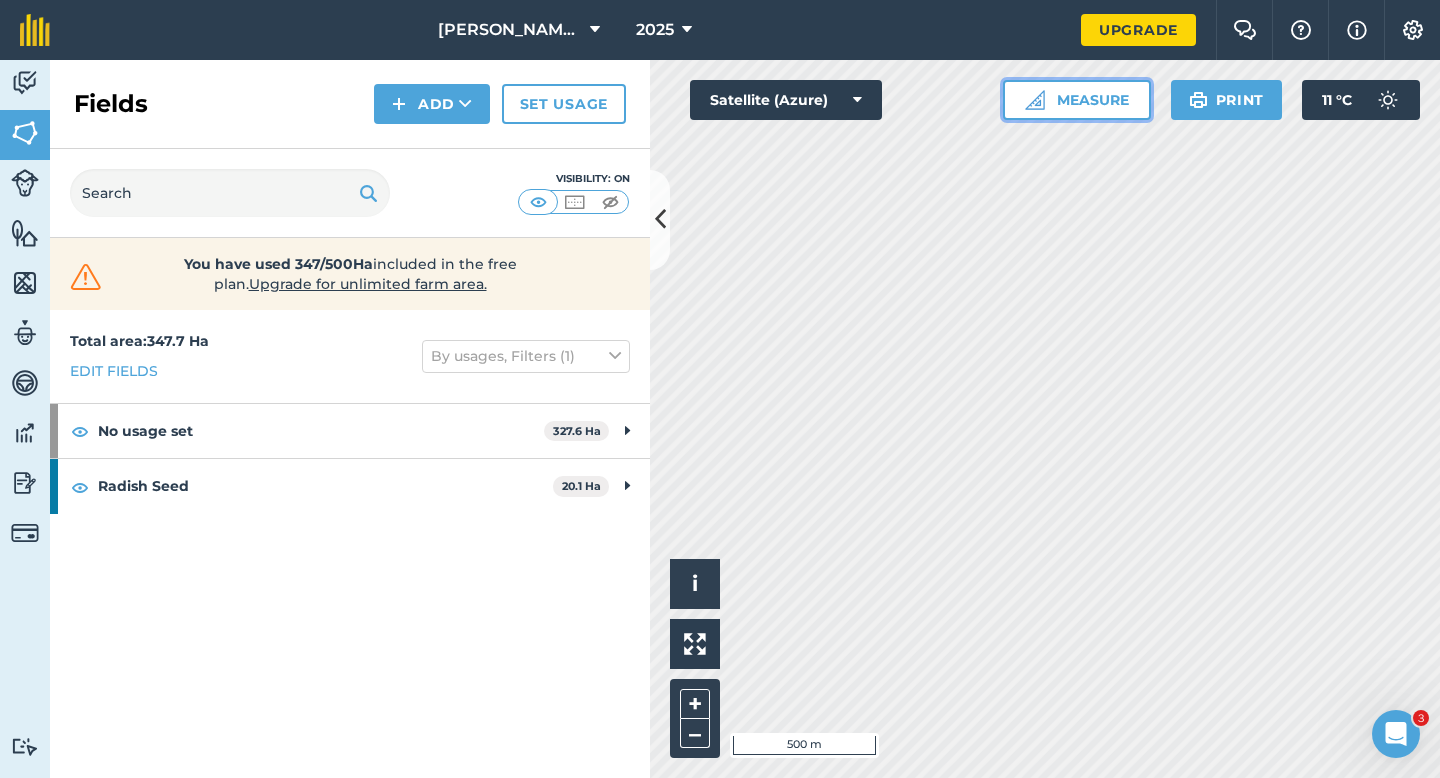 click on "Measure" at bounding box center [1077, 100] 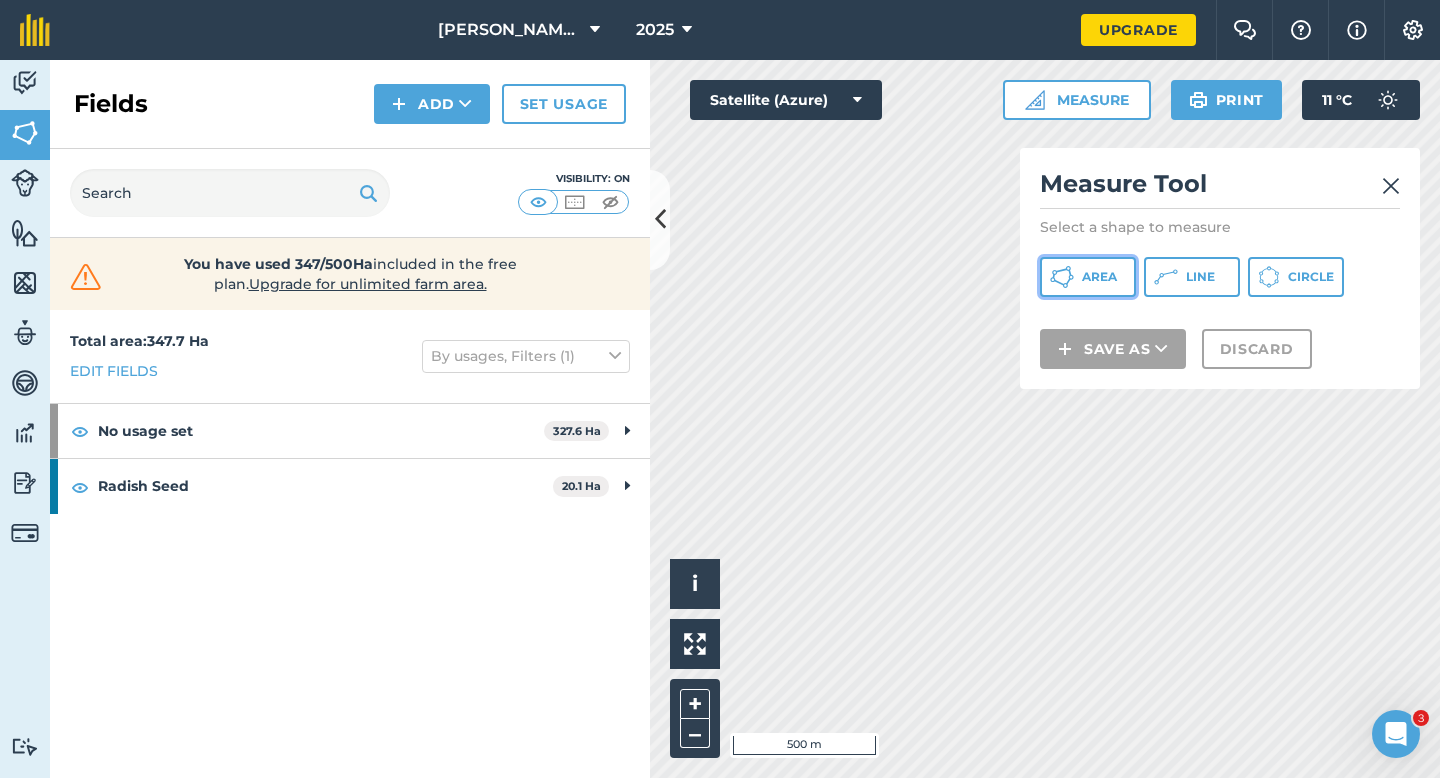 click on "Area" at bounding box center [1088, 277] 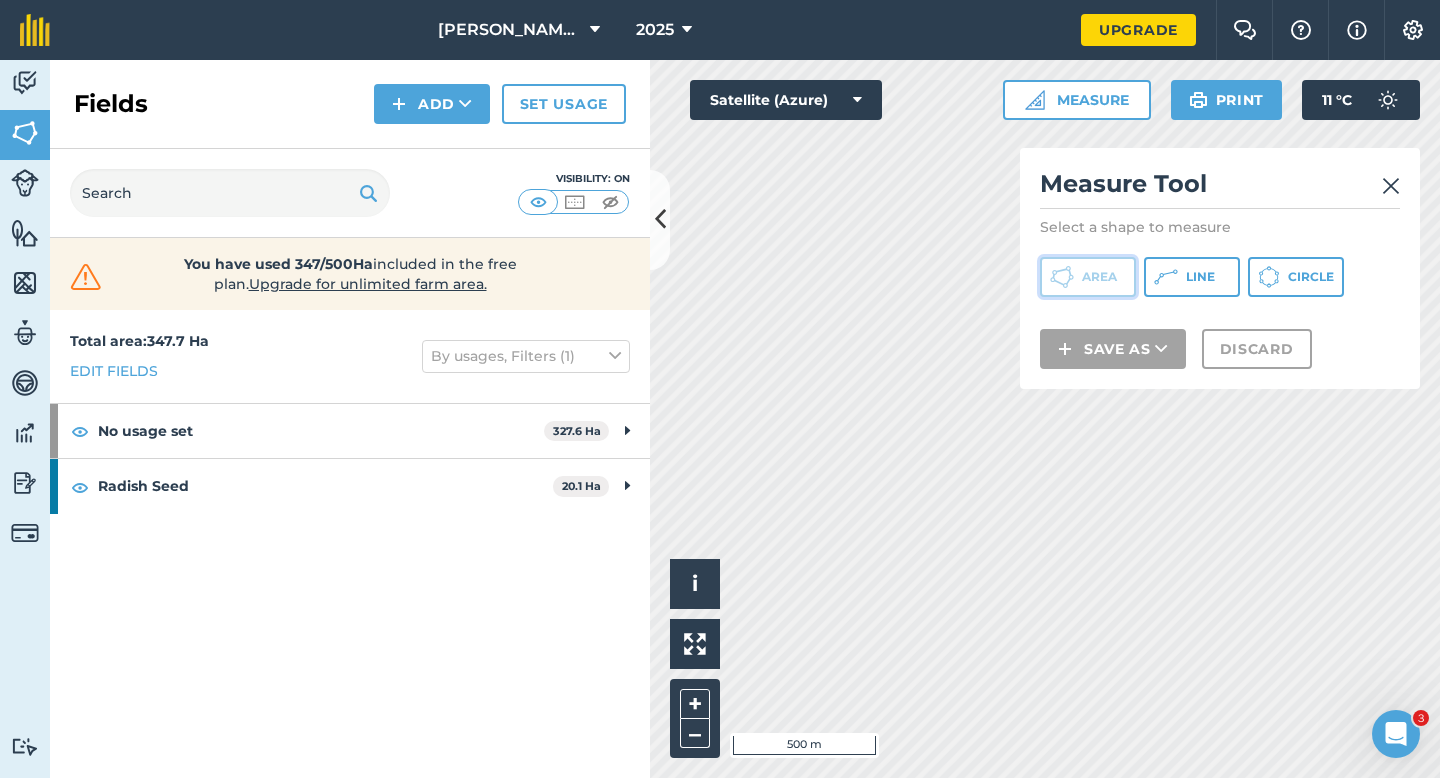 click on "Area" at bounding box center (1099, 277) 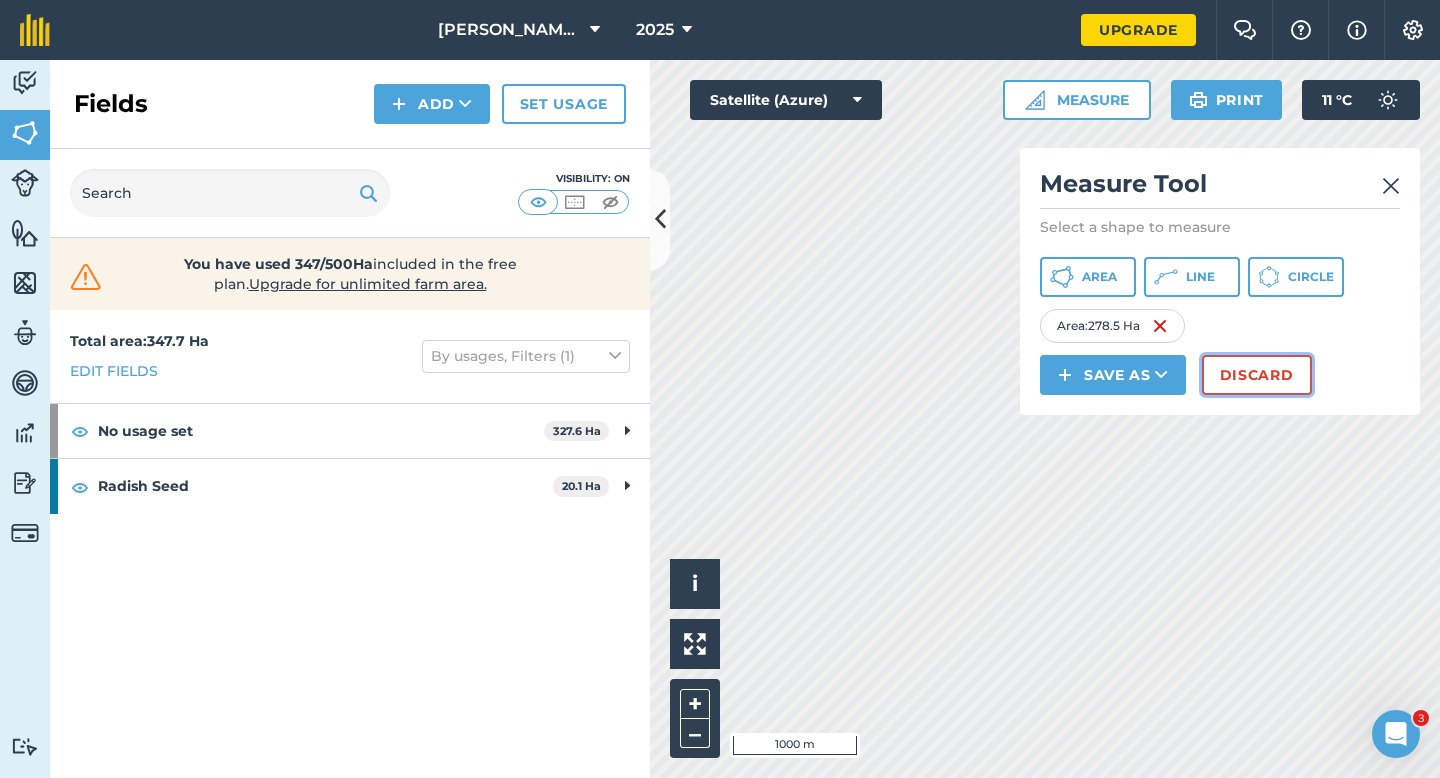 click on "Discard" at bounding box center (1257, 375) 